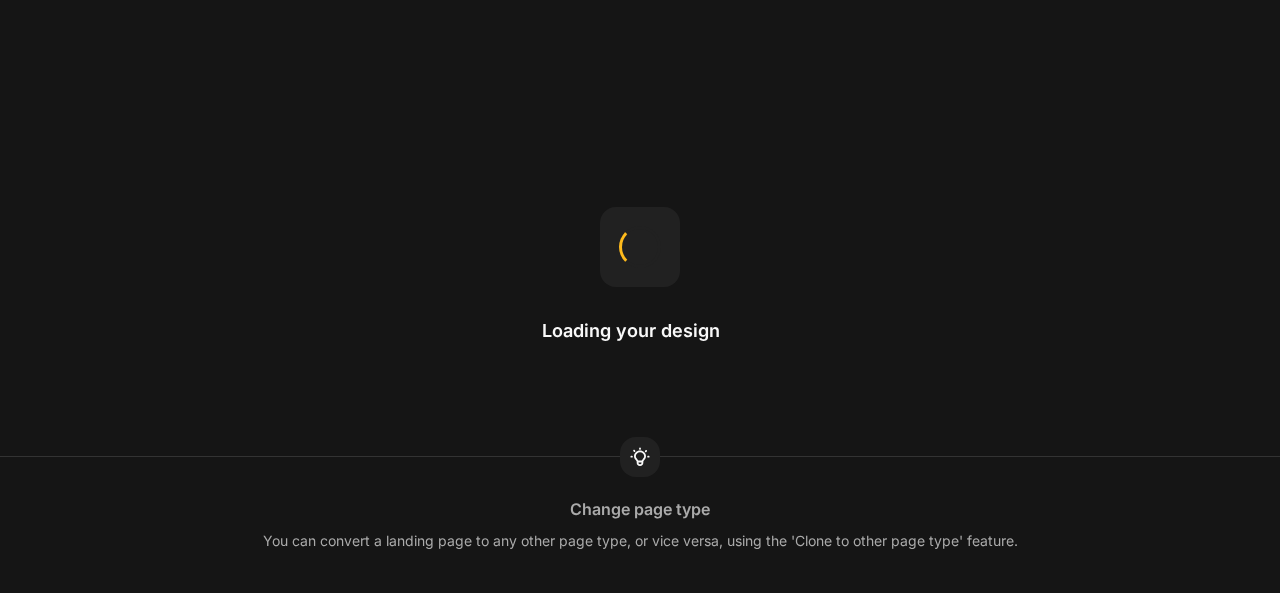 scroll, scrollTop: 0, scrollLeft: 0, axis: both 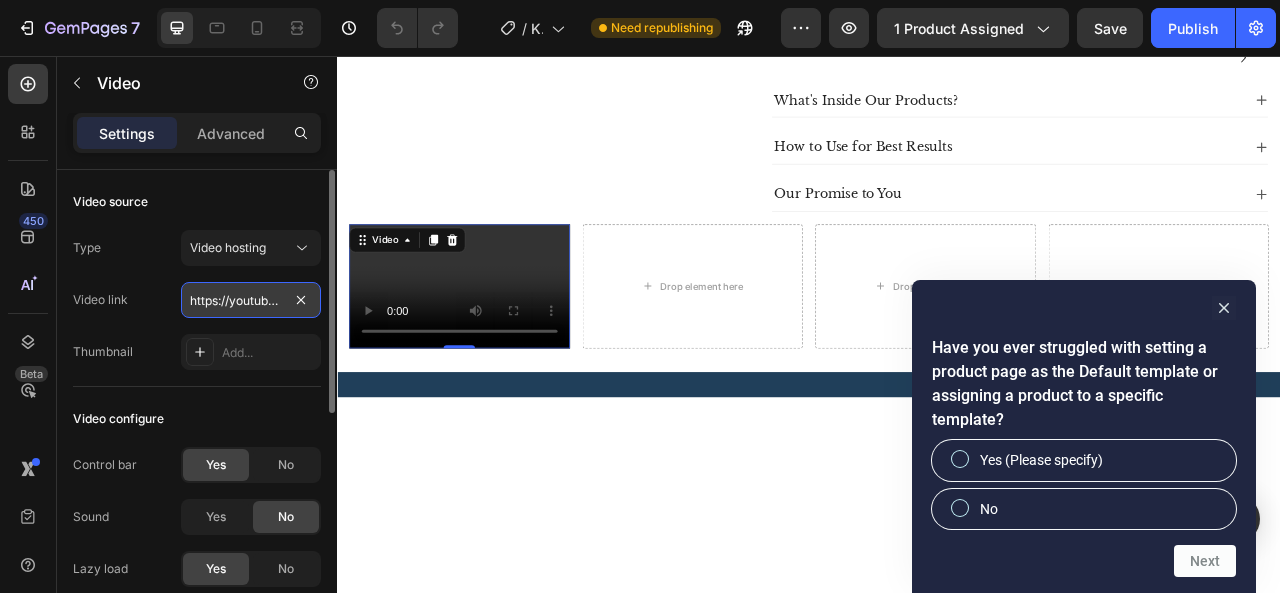 click on "https://youtube.com/shorts/rphdvQIjA7M" at bounding box center [251, 300] 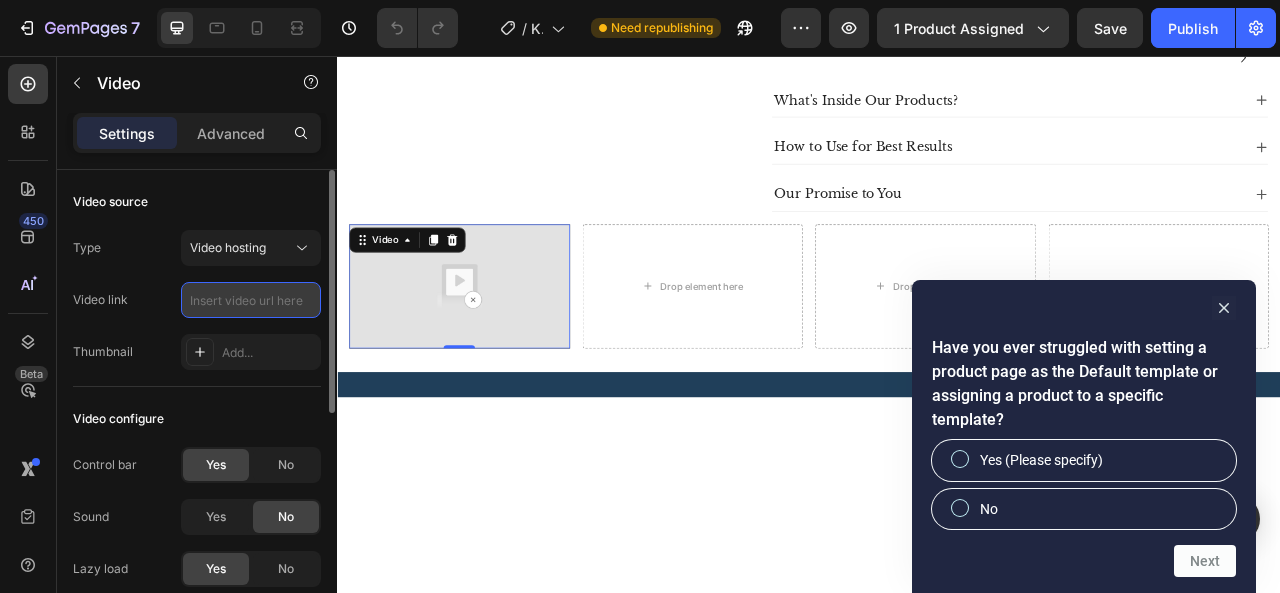 paste on "https://youtube.com/shorts/8zx2z7_kyLE" 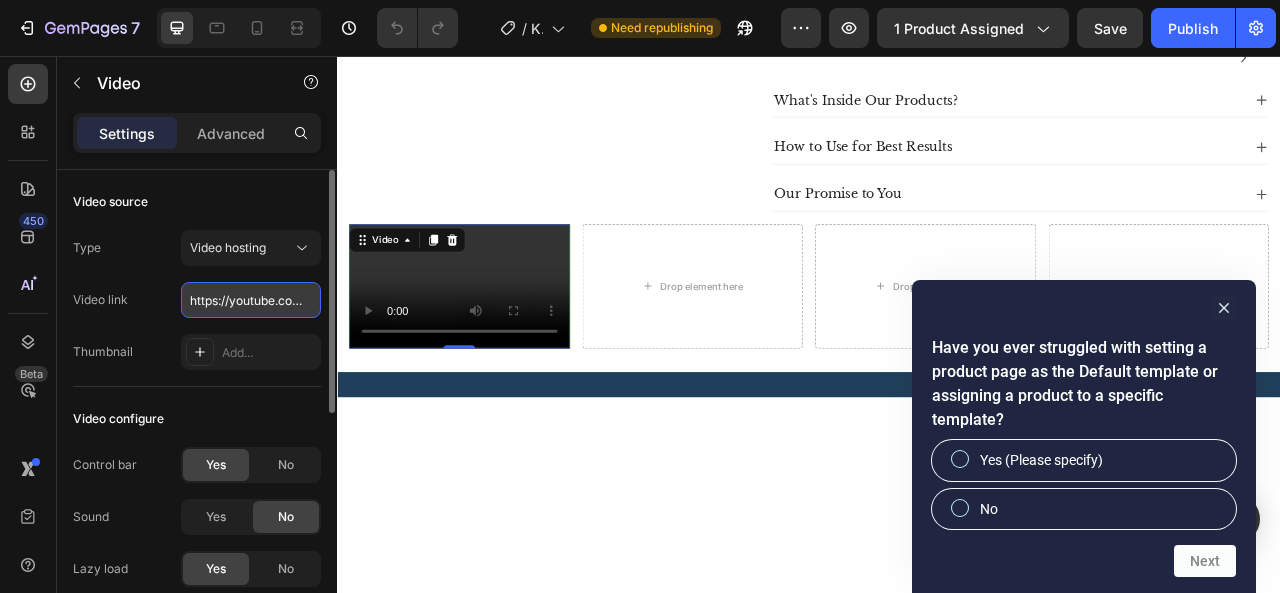 scroll, scrollTop: 0, scrollLeft: 141, axis: horizontal 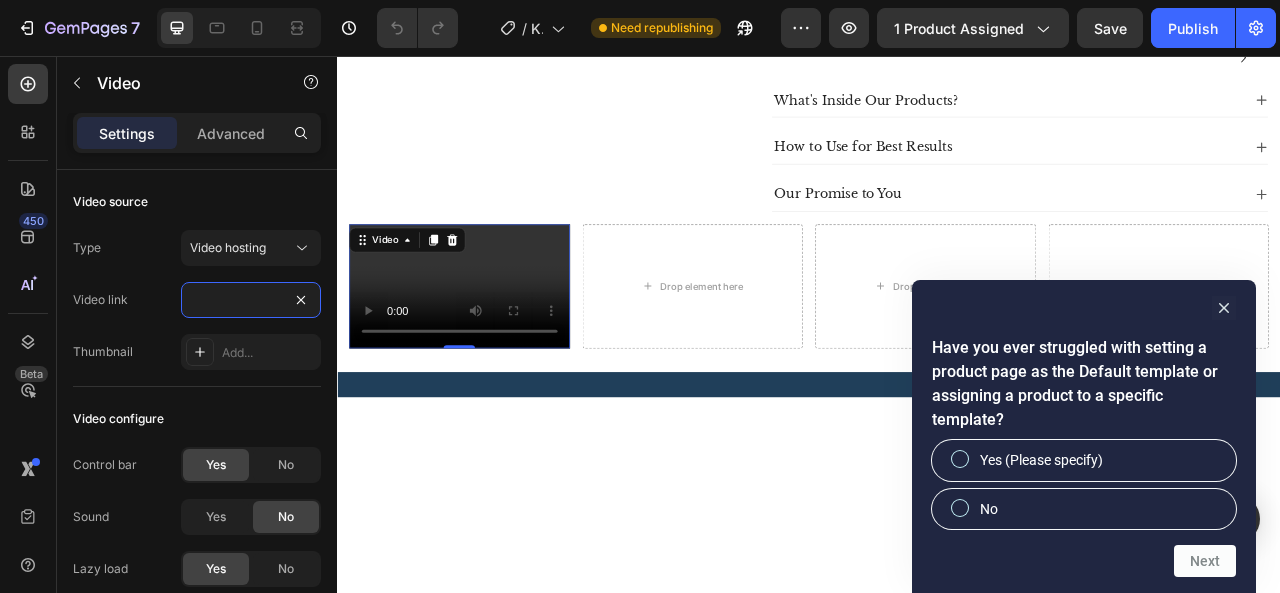 type on "https://youtube.com/shorts/8zx2z7_kyLE" 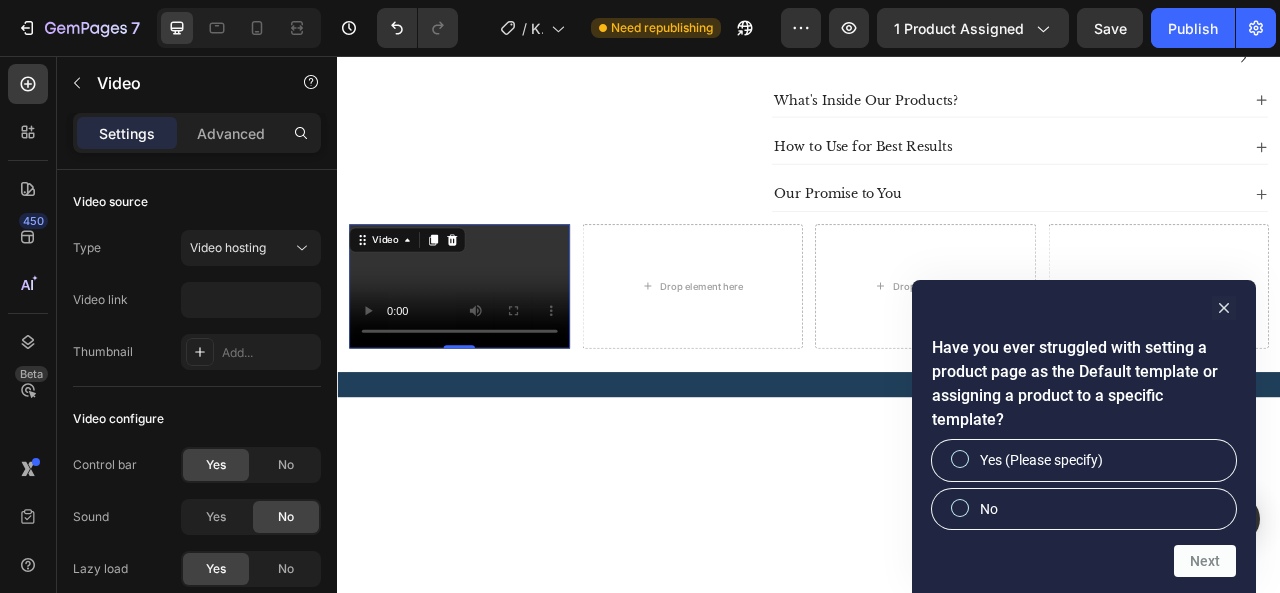 scroll, scrollTop: 0, scrollLeft: 0, axis: both 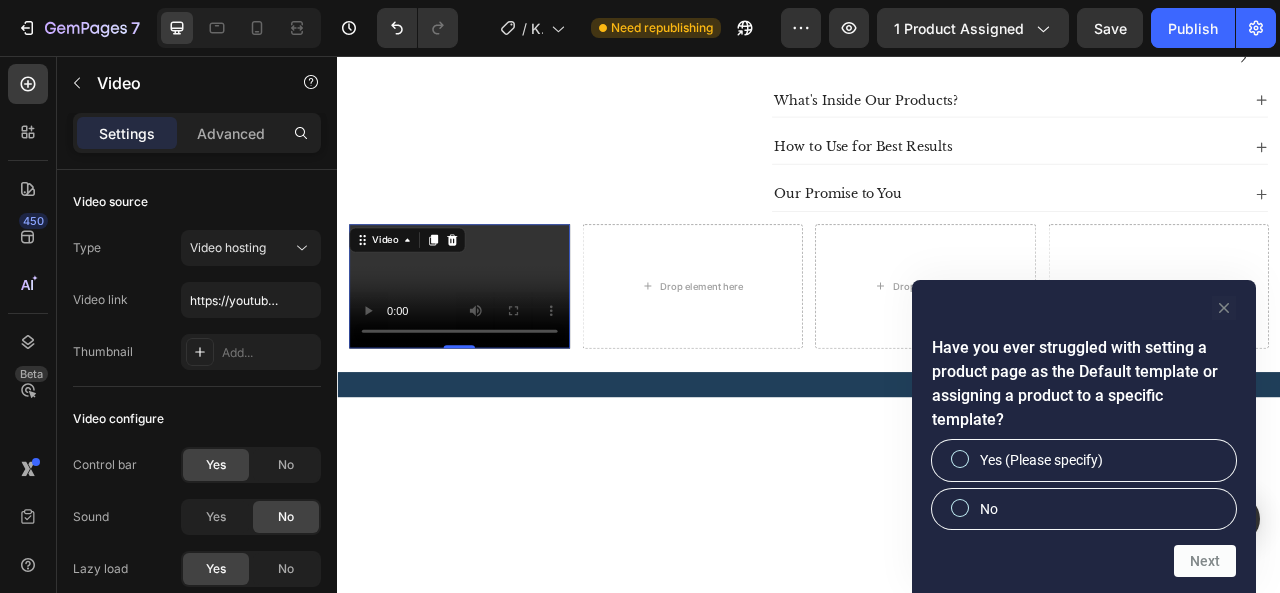 click 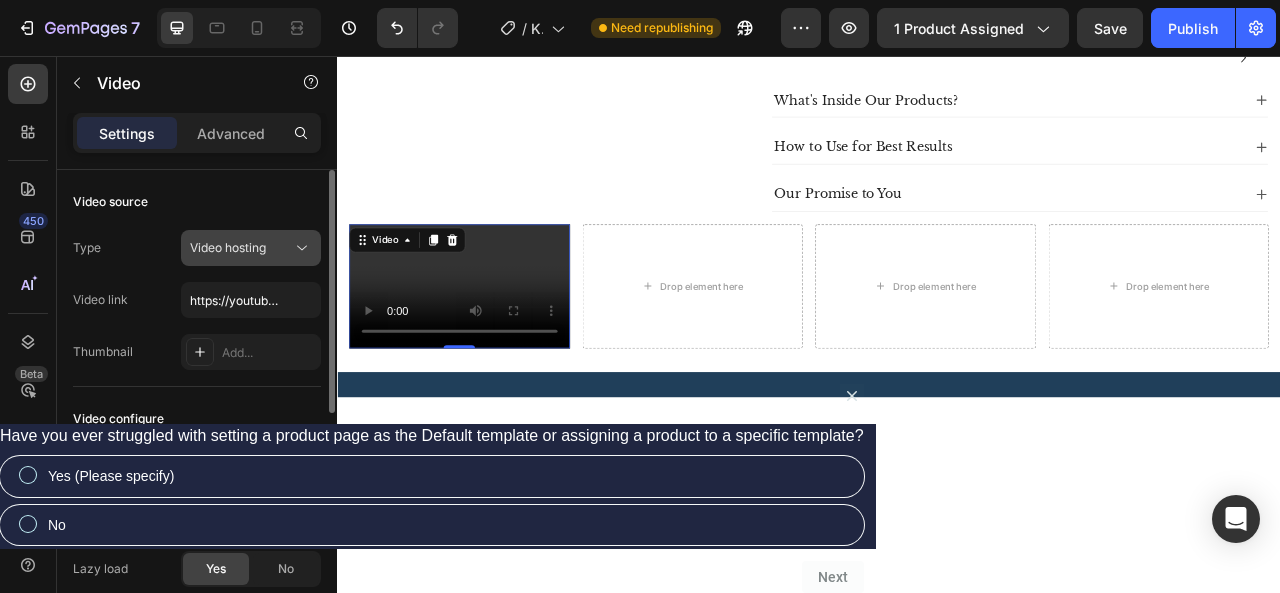 click on "Video hosting" at bounding box center (228, 247) 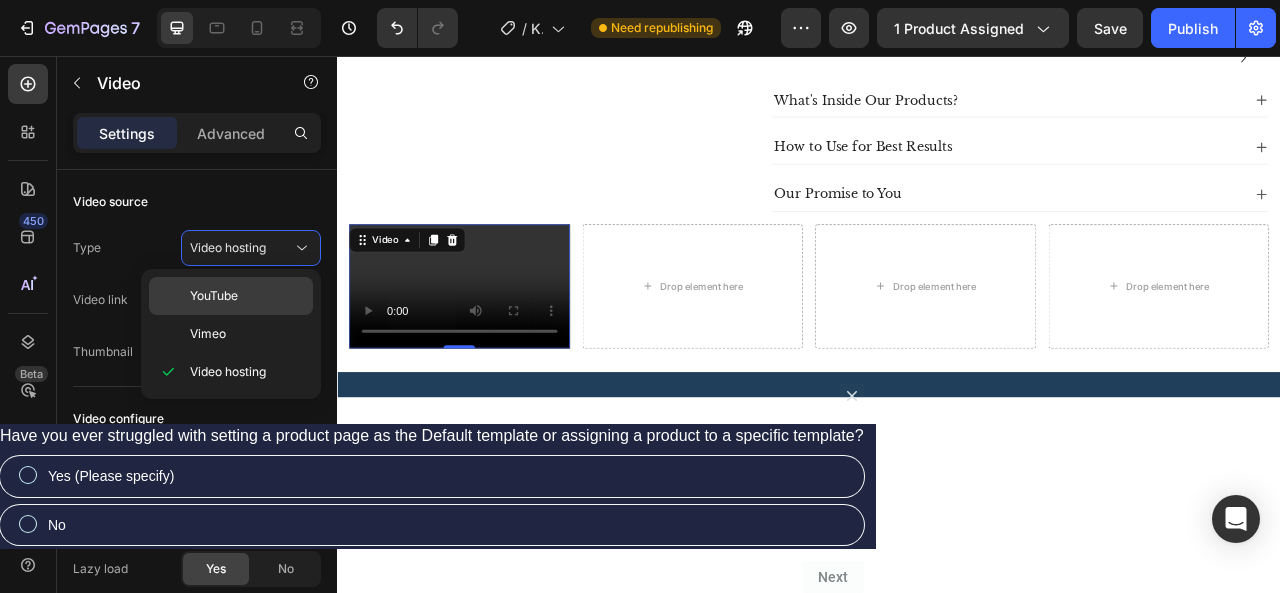 click on "YouTube" at bounding box center (214, 296) 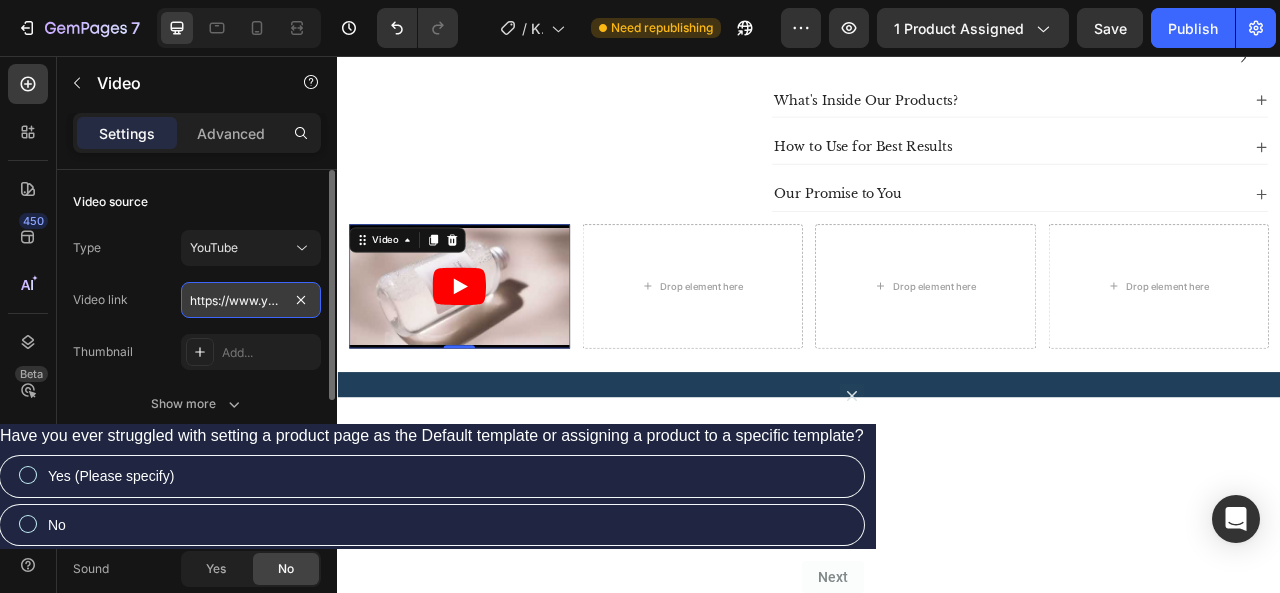 click on "https://www.youtube.com/watch?v=drIt4RH_kyQ" at bounding box center (251, 300) 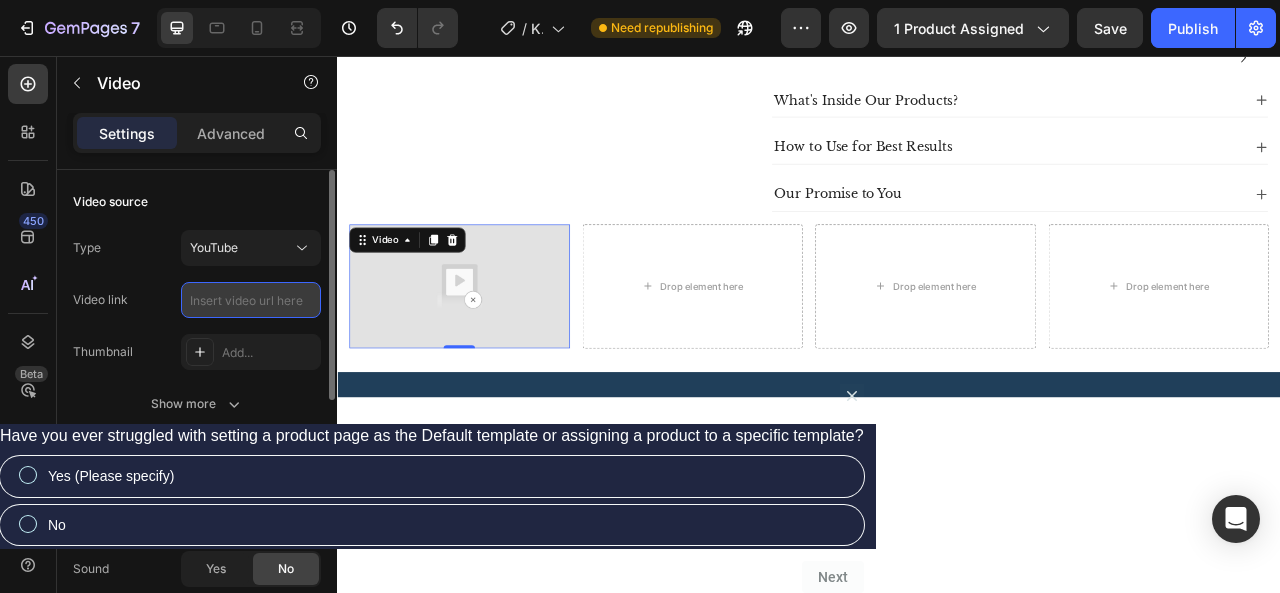 paste on "https://youtube.com/shorts/8zx2z7_kyLE" 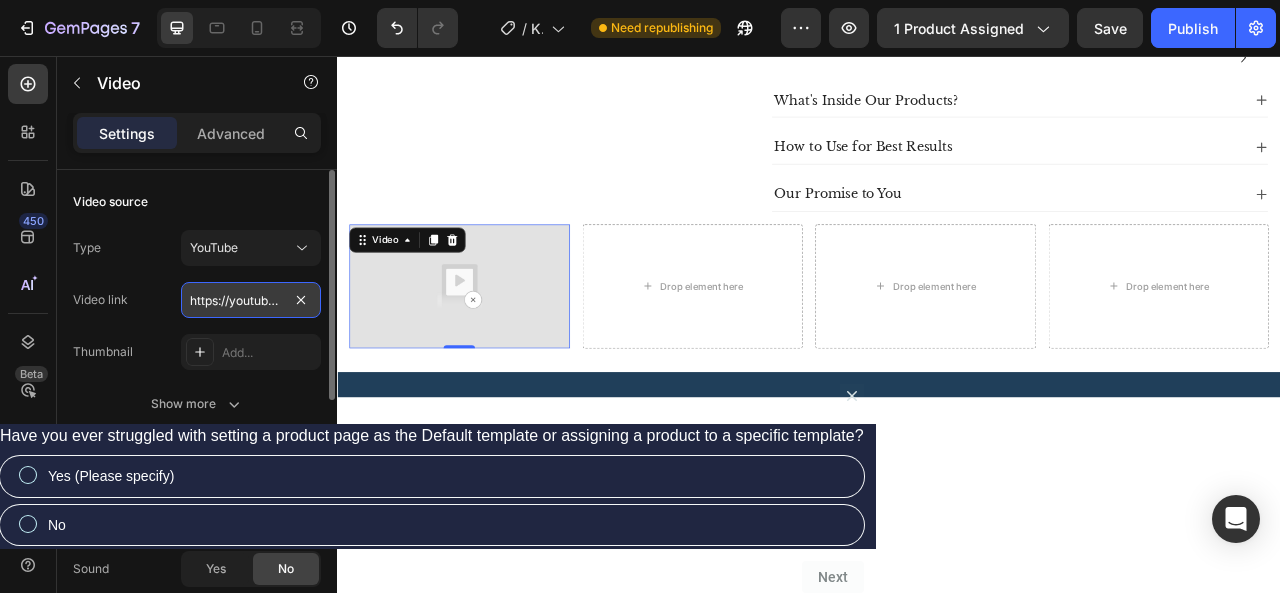 scroll, scrollTop: 0, scrollLeft: 141, axis: horizontal 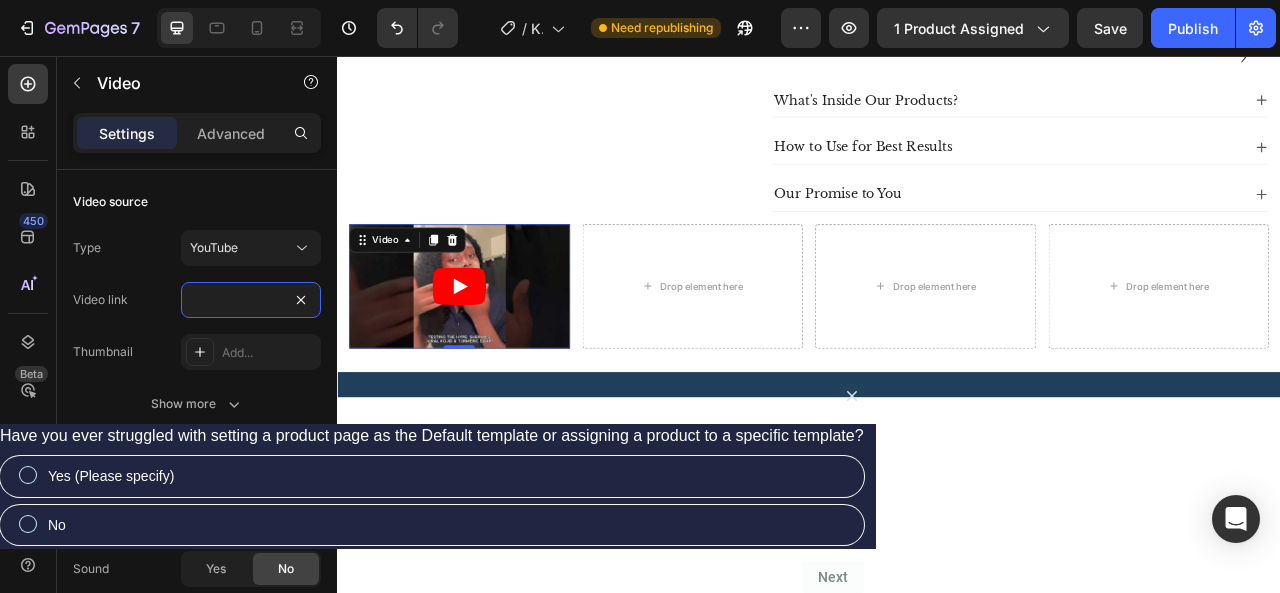 type on "https://youtube.com/shorts/8zx2z7_kyLE" 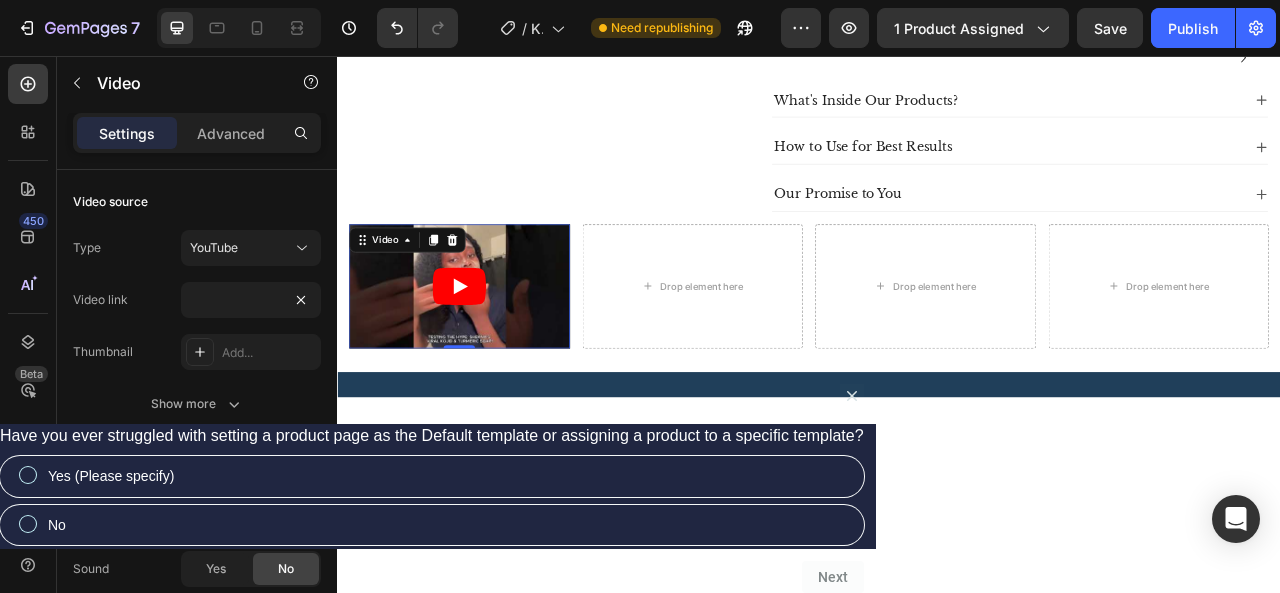 scroll, scrollTop: 0, scrollLeft: 0, axis: both 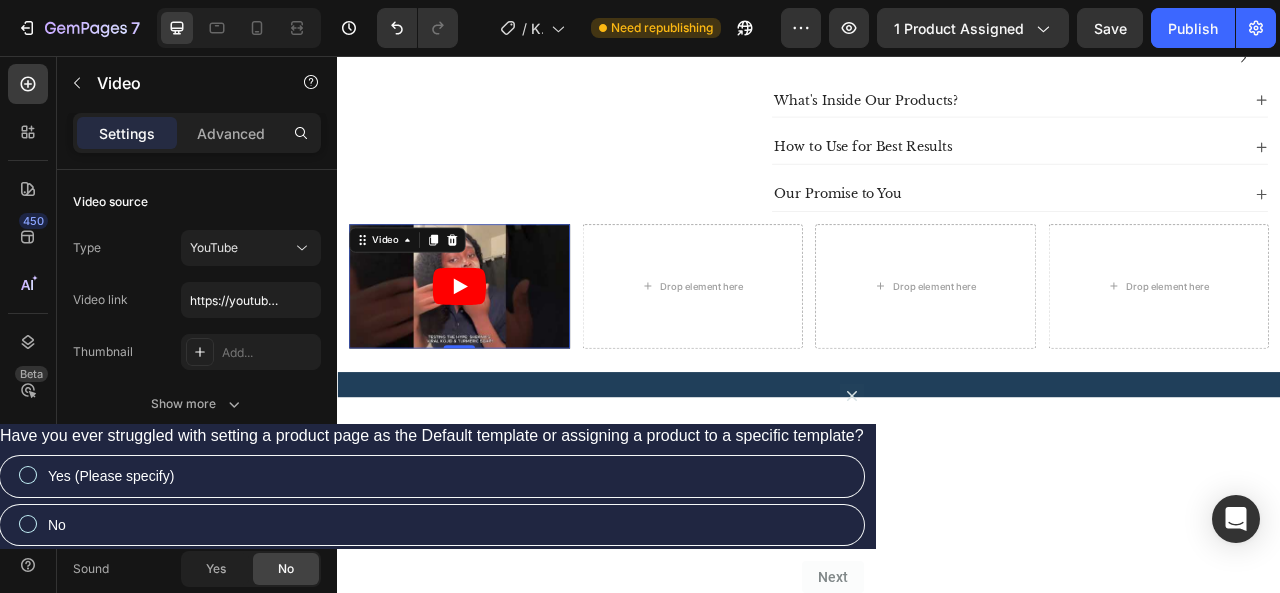 click 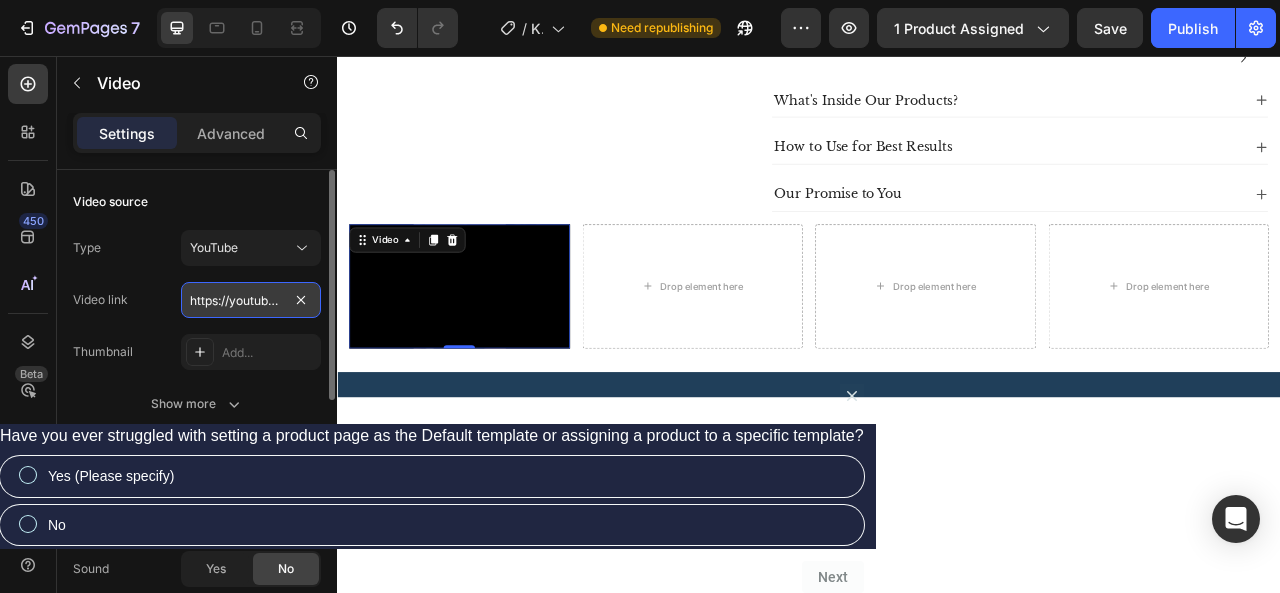 click on "https://youtube.com/shorts/8zx2z7_kyLE" at bounding box center [251, 300] 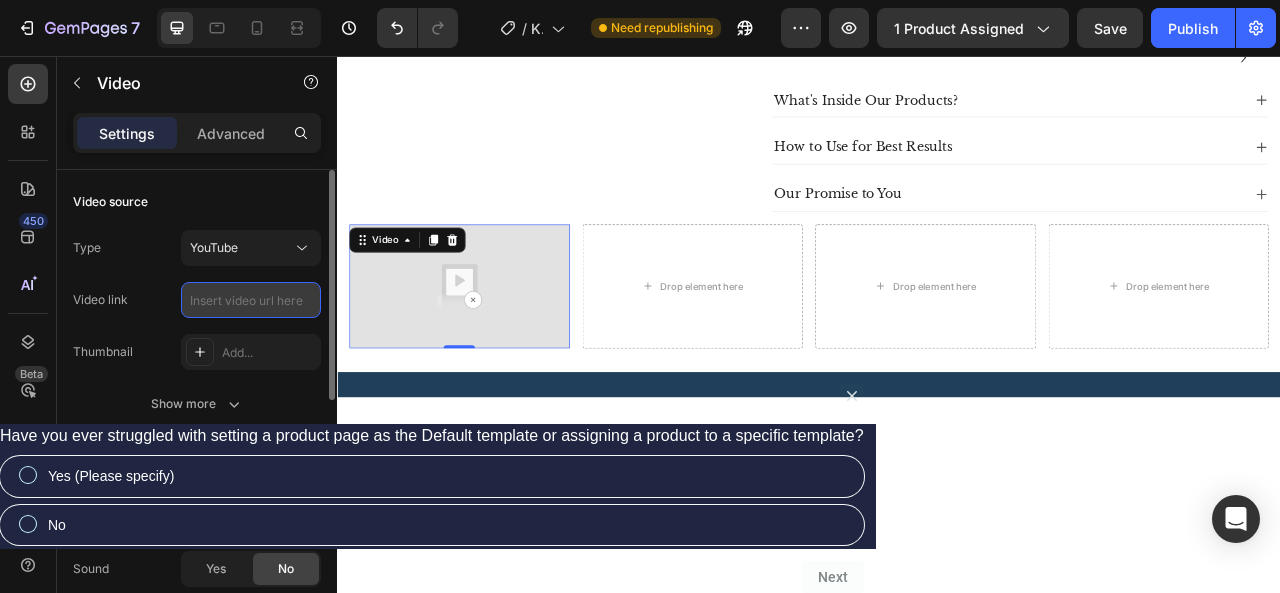 type on "https://youtube.com/shorts/8zx2z7_kyLE" 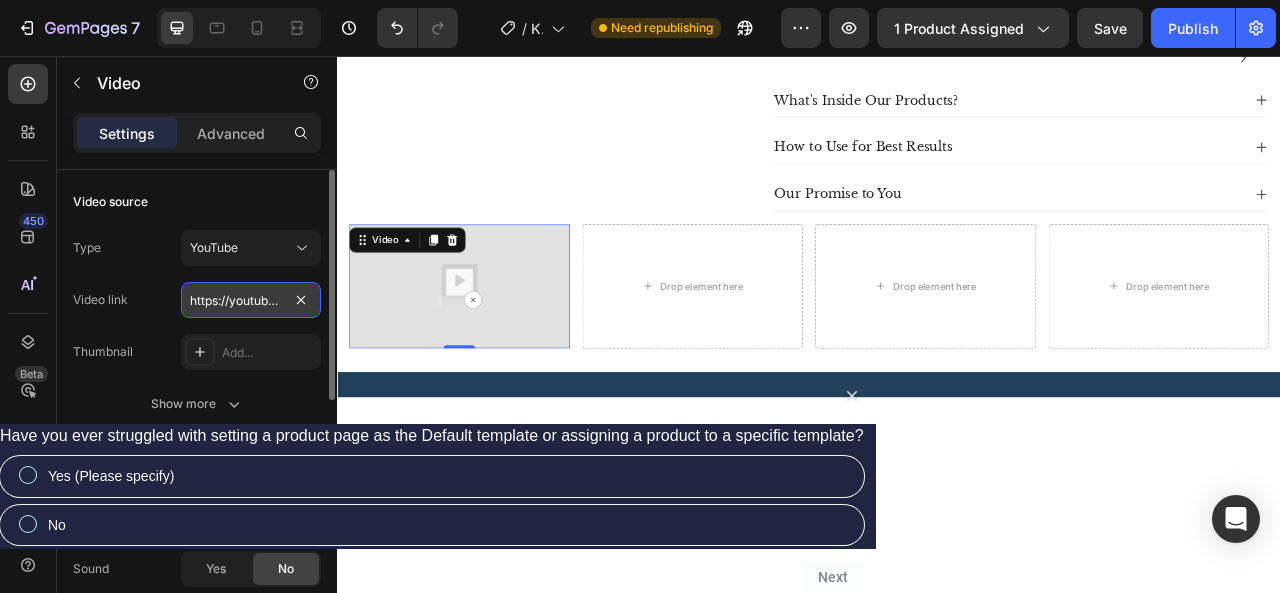 scroll, scrollTop: 0, scrollLeft: 141, axis: horizontal 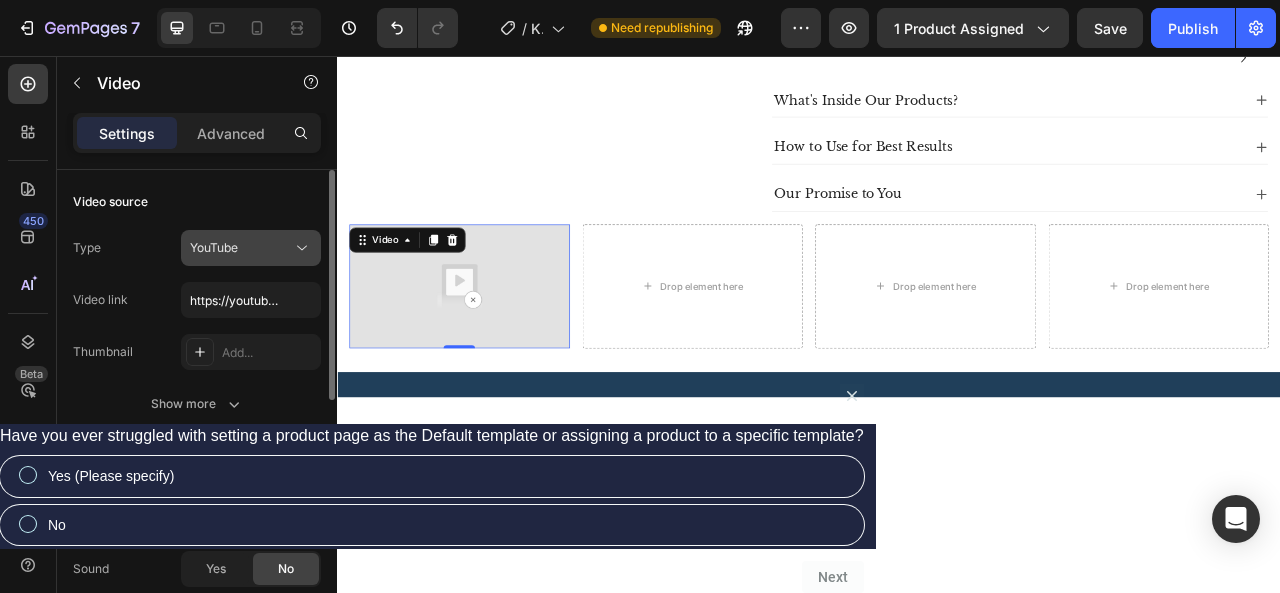 click on "YouTube" at bounding box center (241, 248) 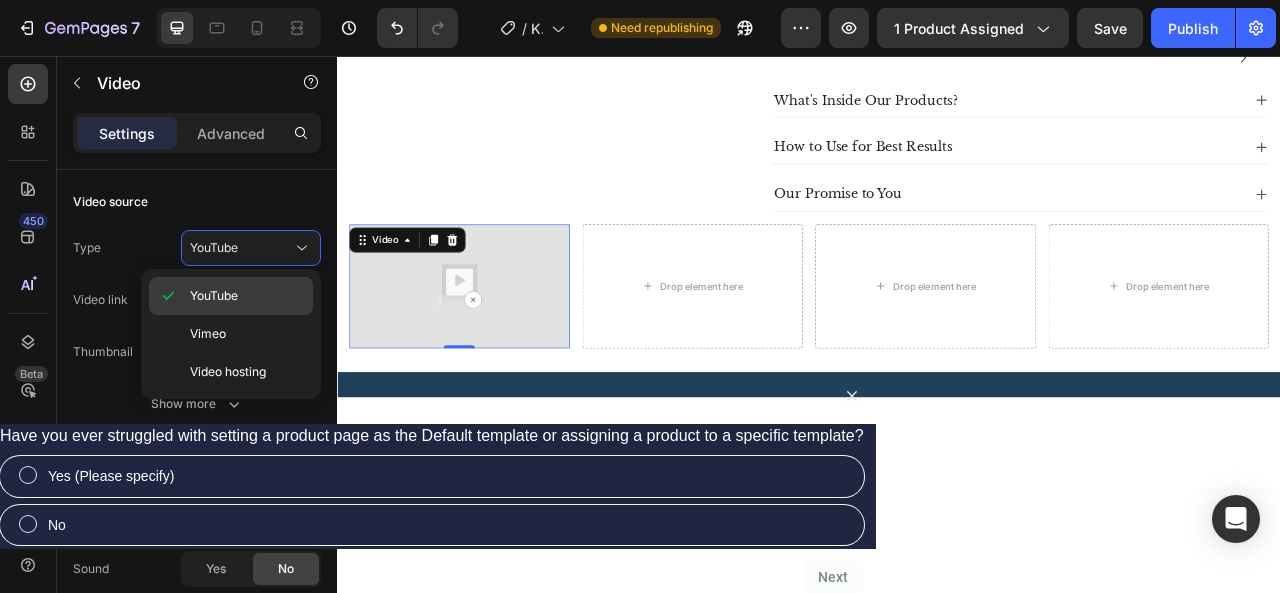 click on "YouTube" at bounding box center (247, 296) 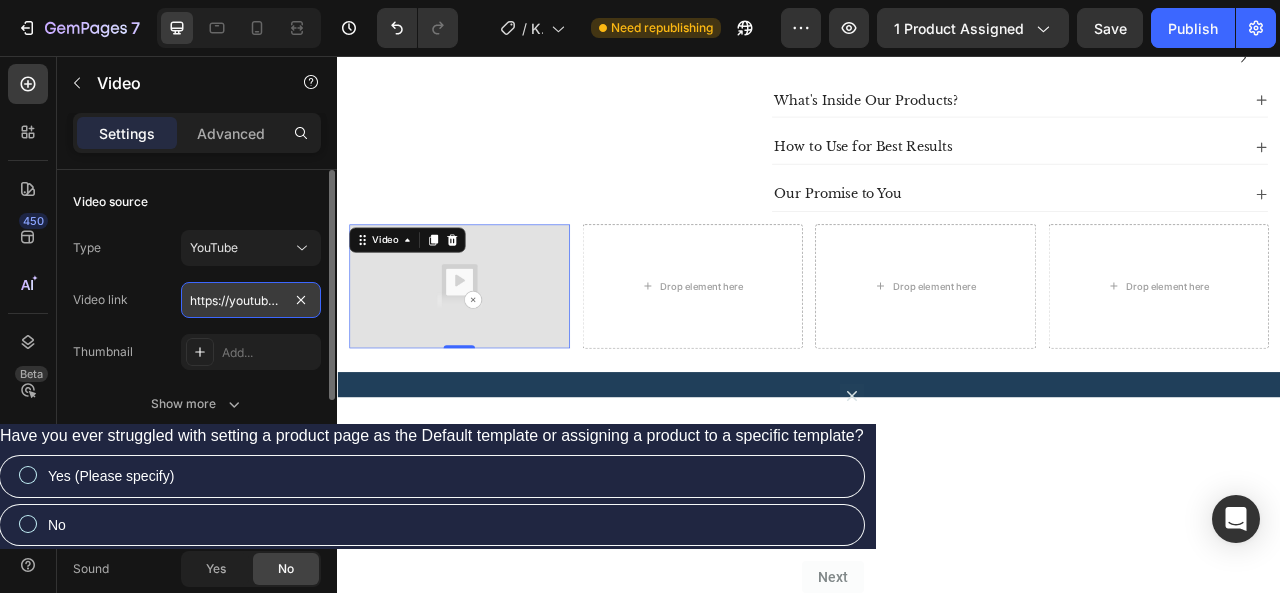 click on "https://youtube.com/shorts/8zx2z7_kyLE" at bounding box center [251, 300] 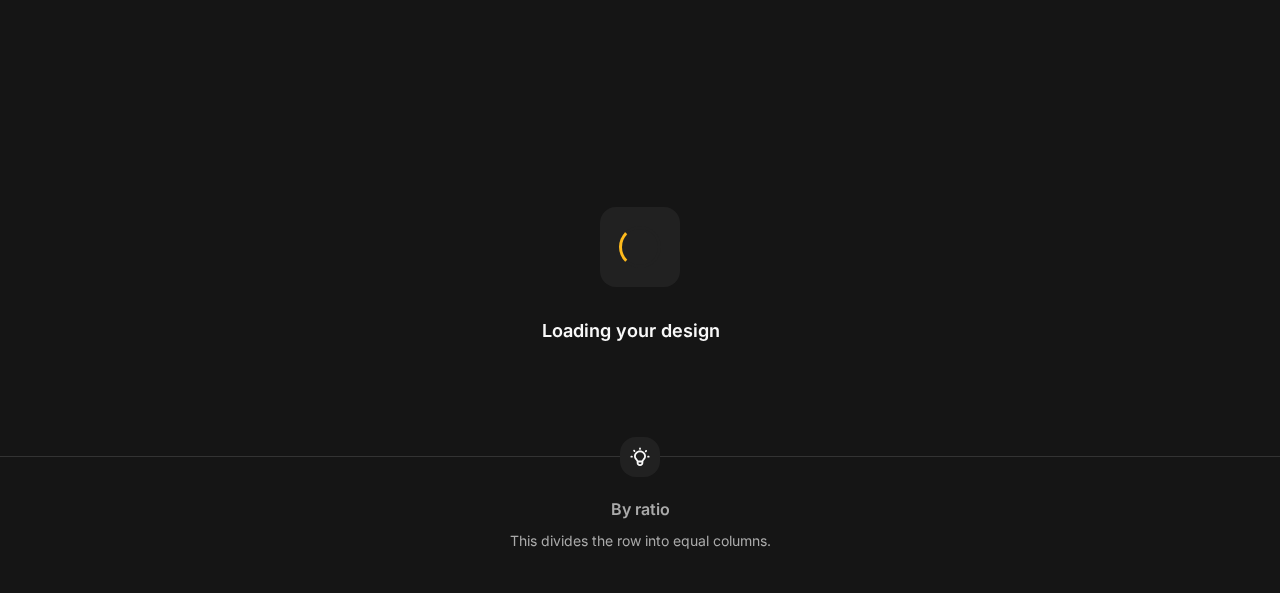scroll, scrollTop: 0, scrollLeft: 0, axis: both 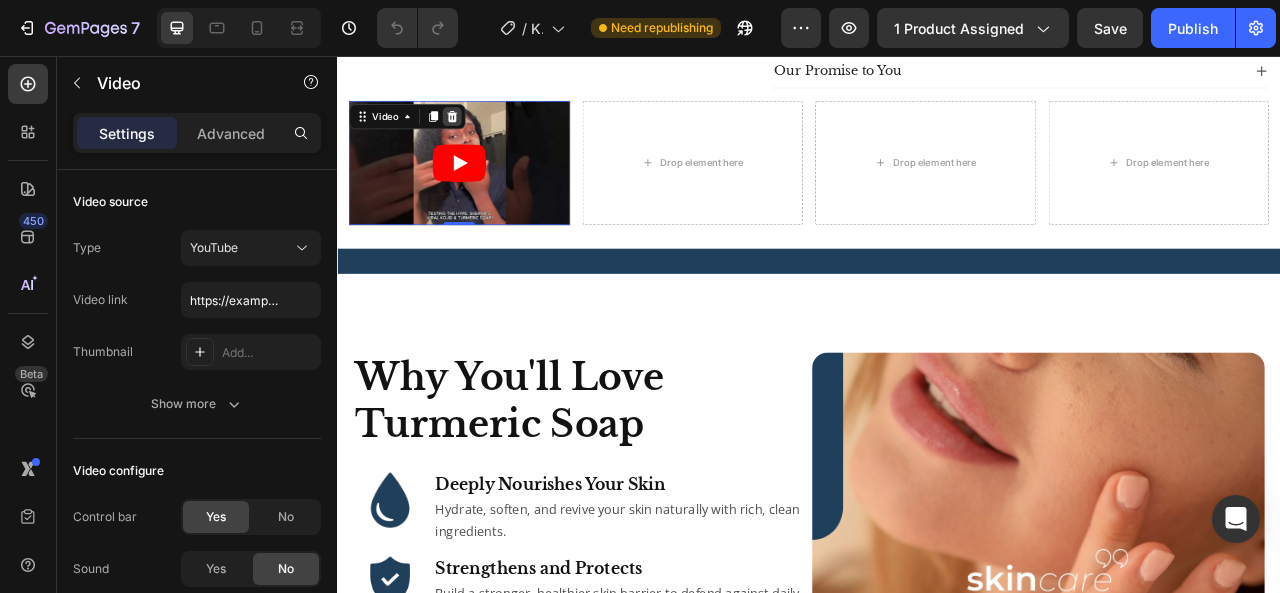 click 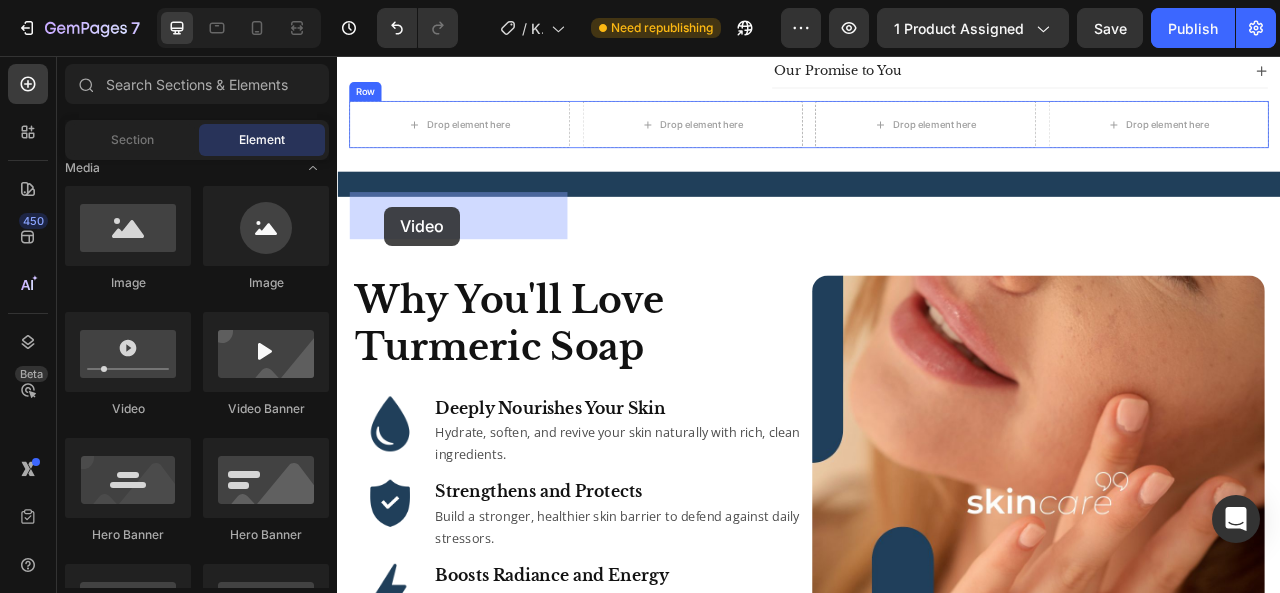 drag, startPoint x: 489, startPoint y: 411, endPoint x: 400, endPoint y: 246, distance: 187.47267 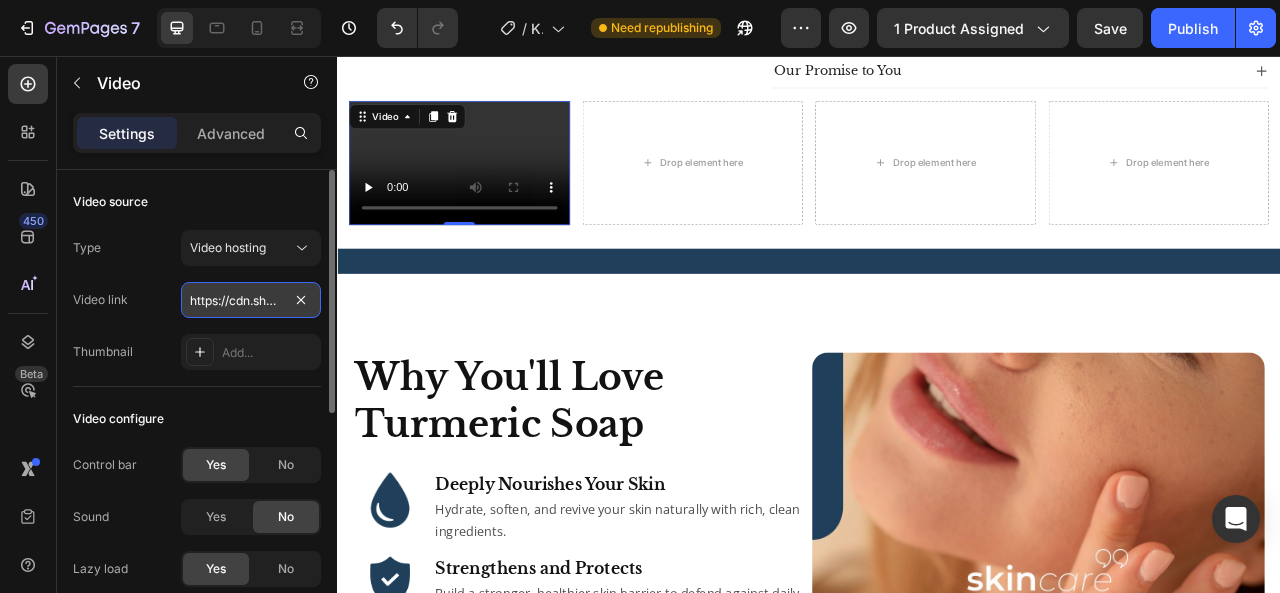 click on "https://cdn.shopify.com/videos/c/o/v/2cd3deb506b54b009063f7270ab5cf2e.mp4" at bounding box center (251, 300) 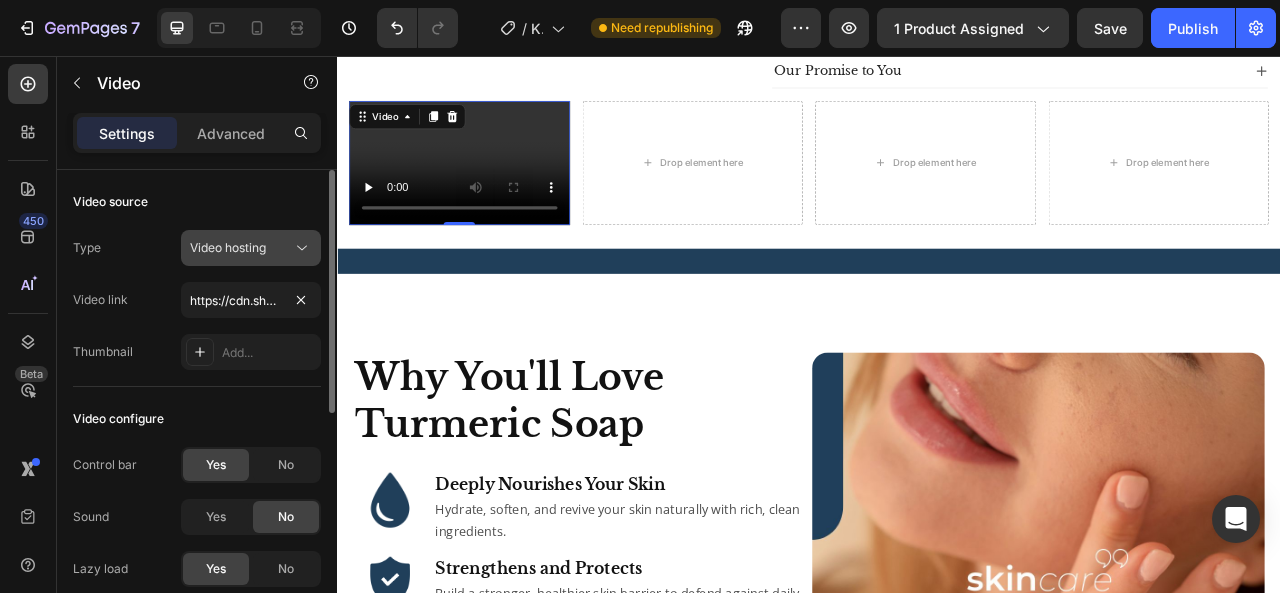 click 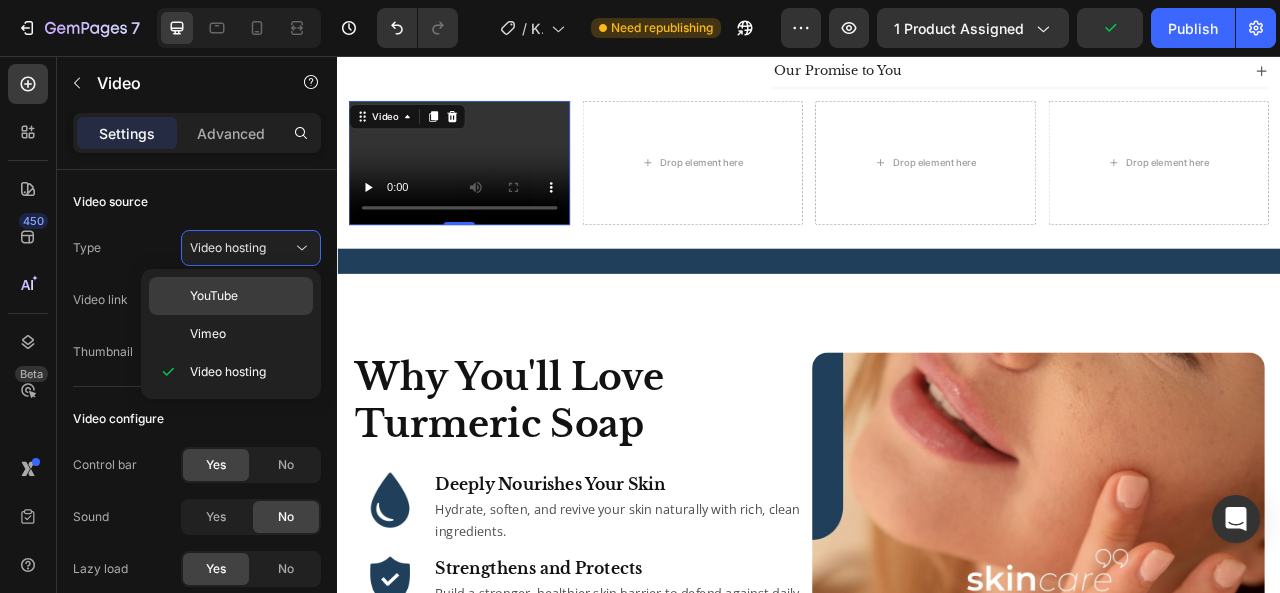 click on "YouTube" at bounding box center [247, 296] 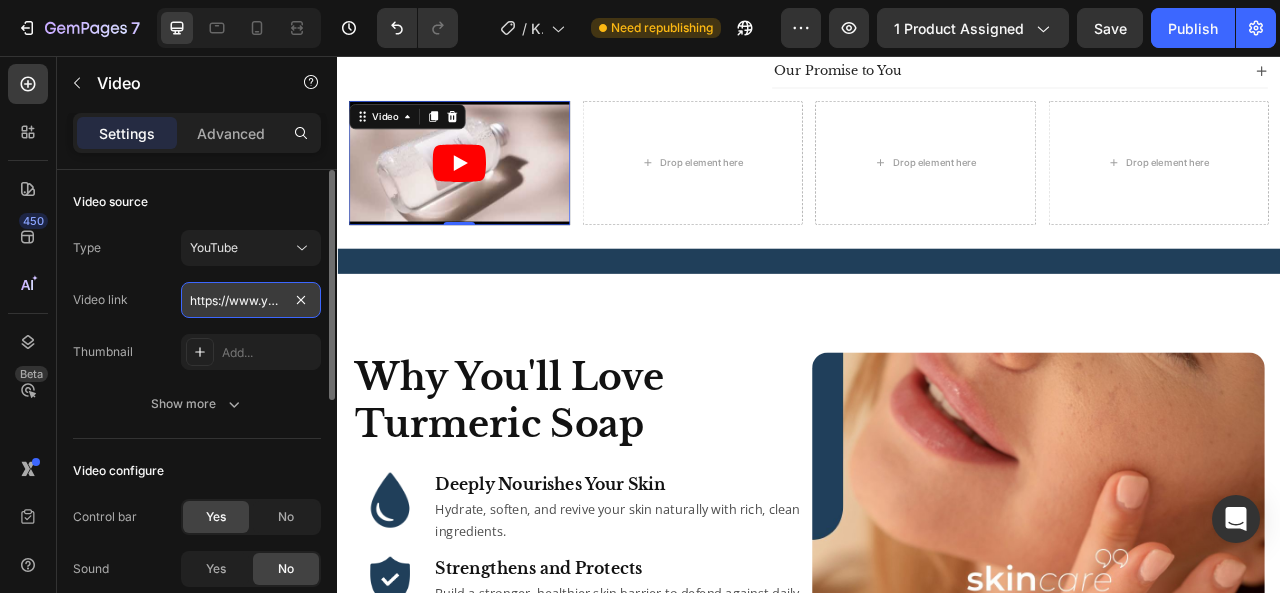 click on "https://www.youtube.com/watch?v=drIt4RH_kyQ" at bounding box center (251, 300) 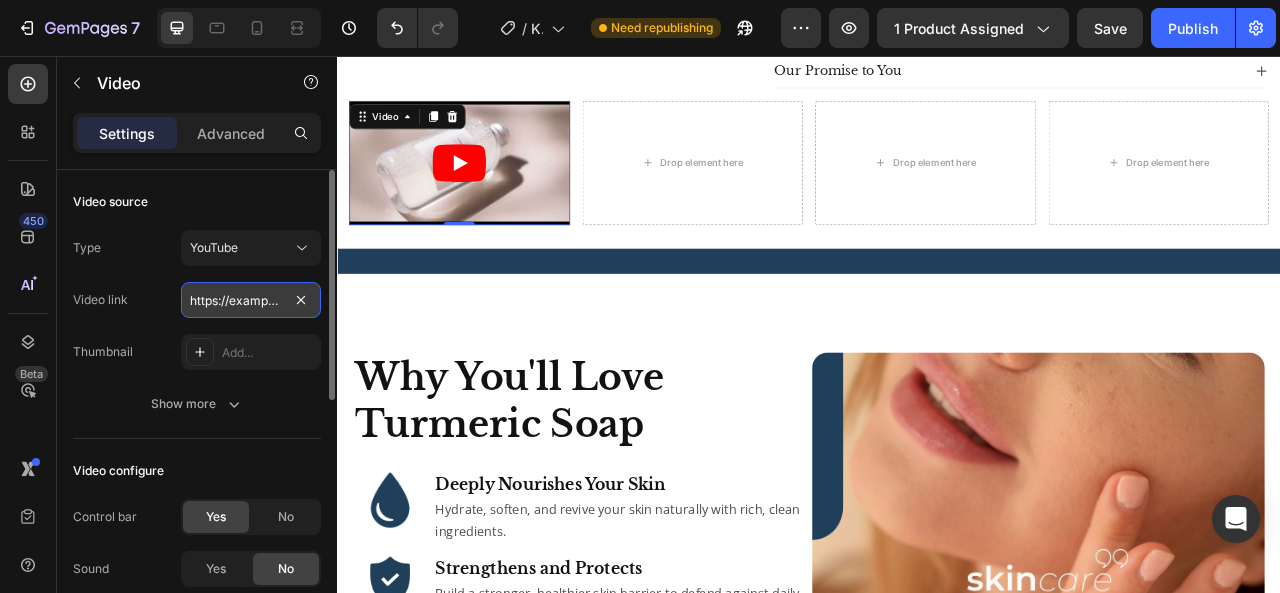 scroll, scrollTop: 0, scrollLeft: 141, axis: horizontal 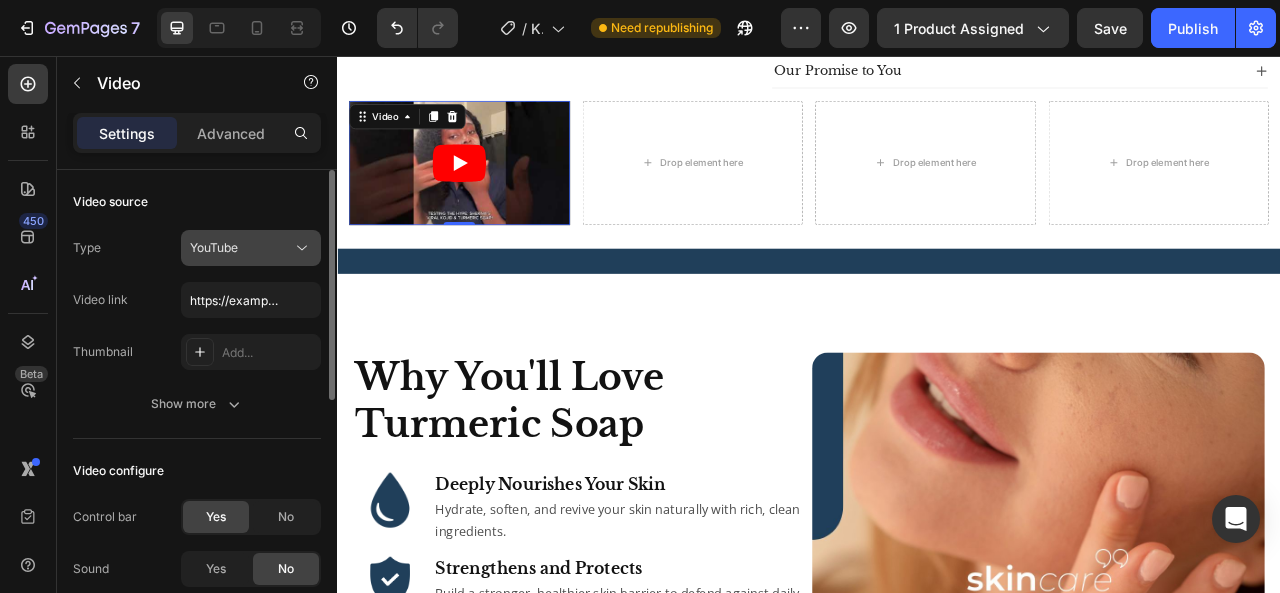 click on "YouTube" 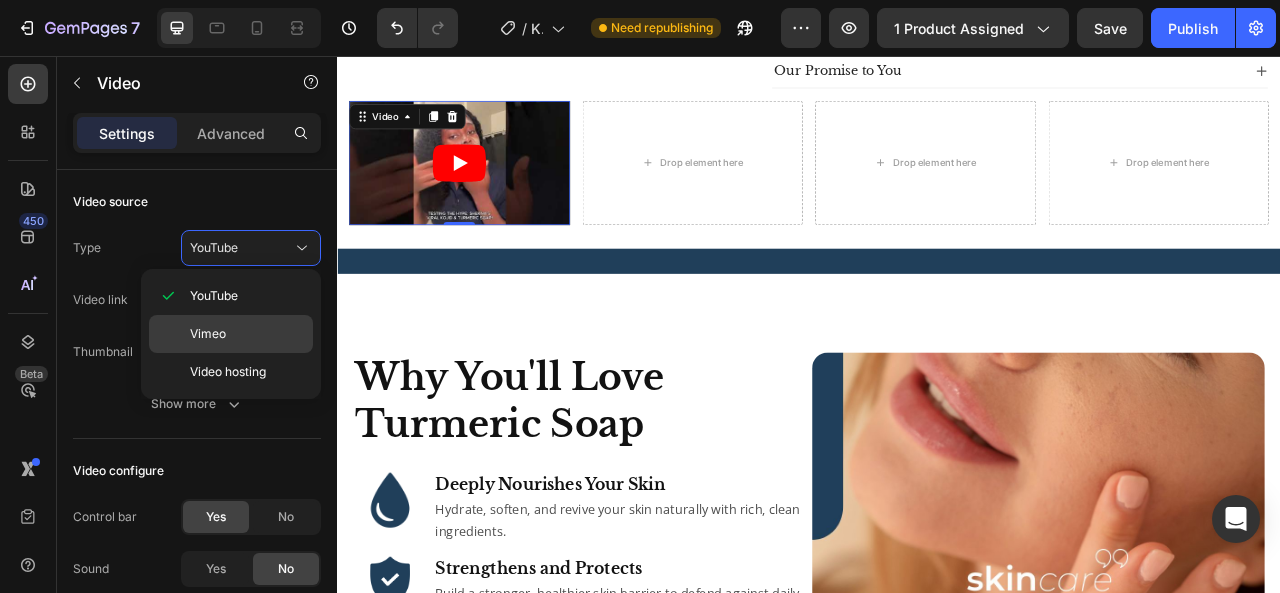 click on "Vimeo" 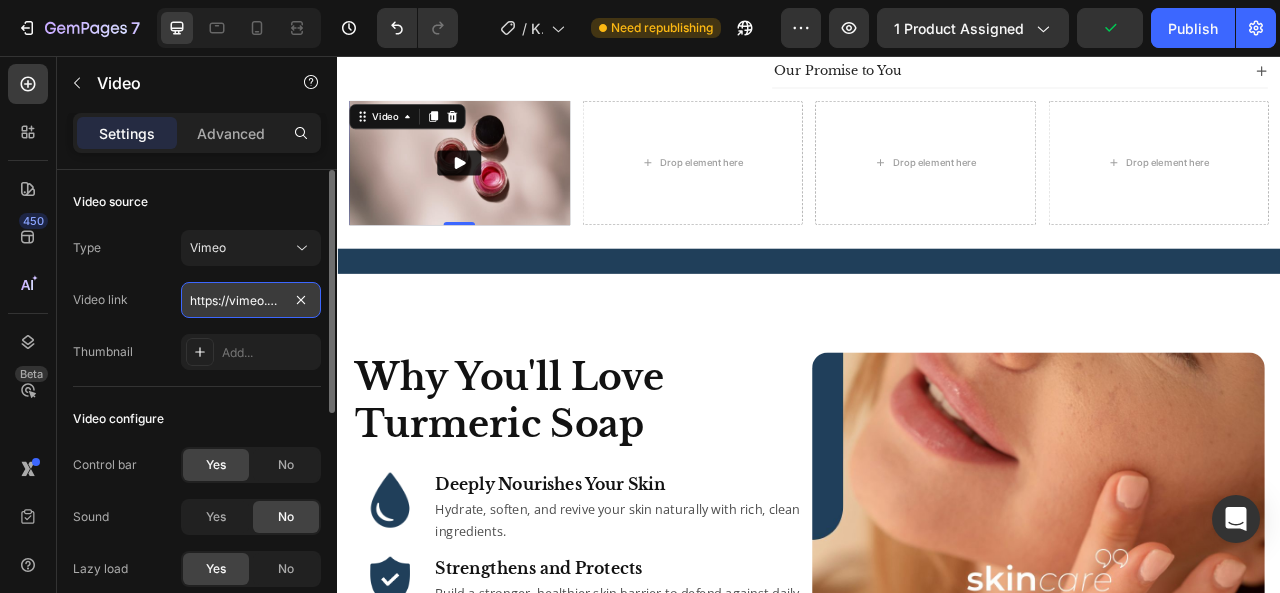 click on "https://vimeo.com/1095883398" at bounding box center (251, 300) 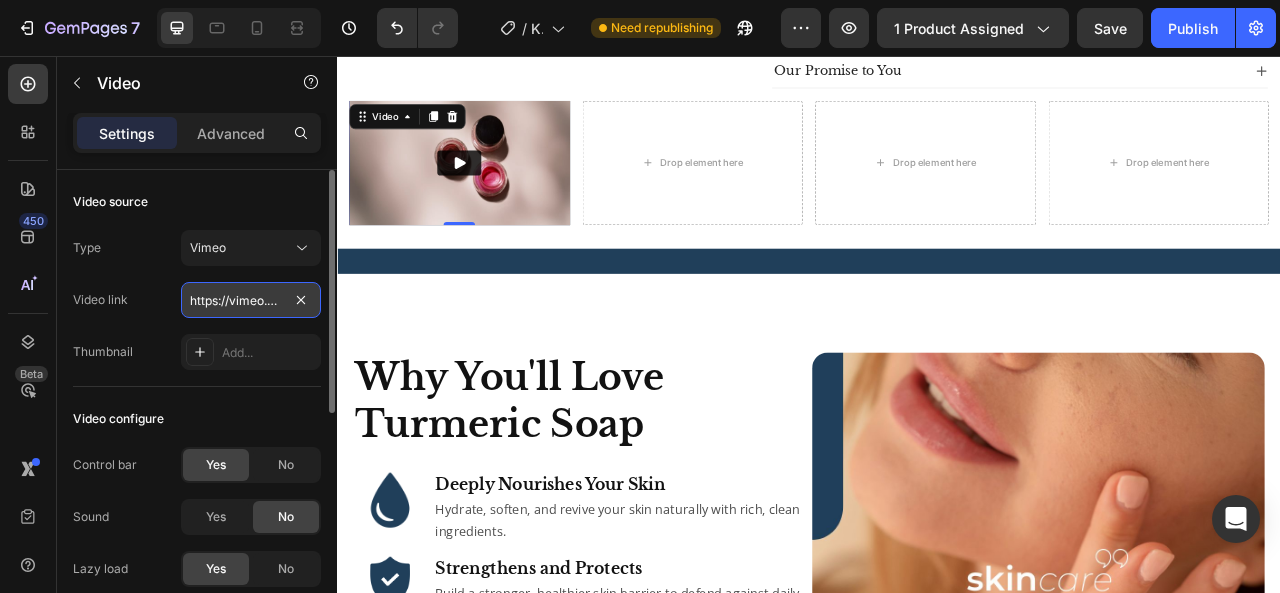 paste on "youtube.com/shorts/8zx2z7_kyLE" 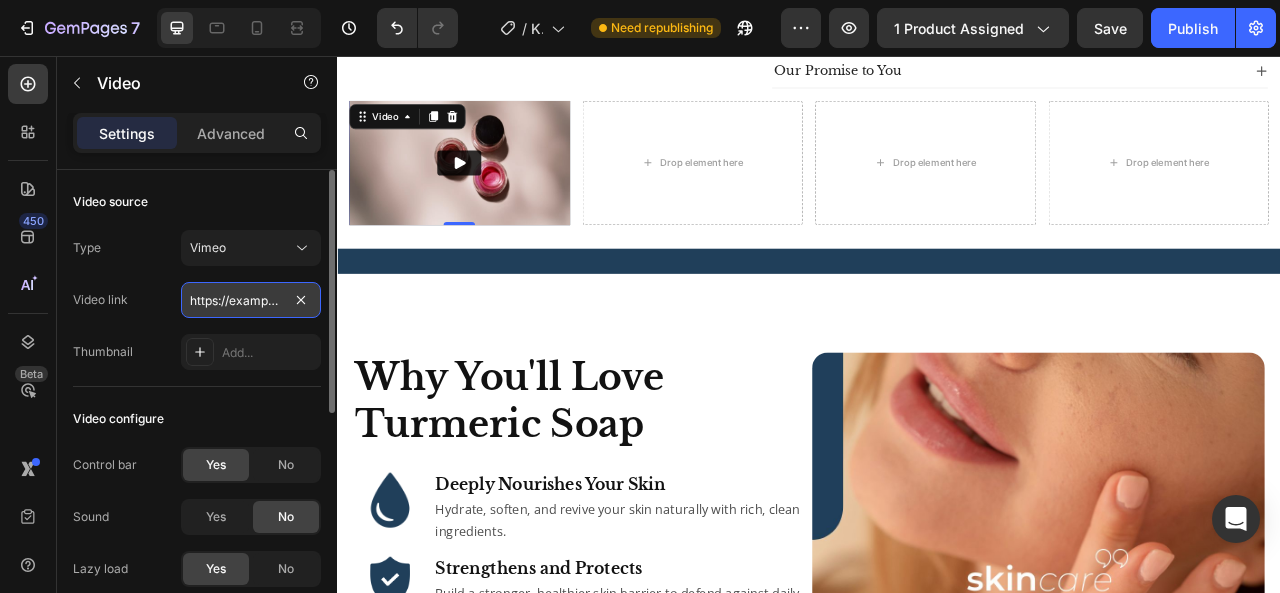 scroll, scrollTop: 0, scrollLeft: 141, axis: horizontal 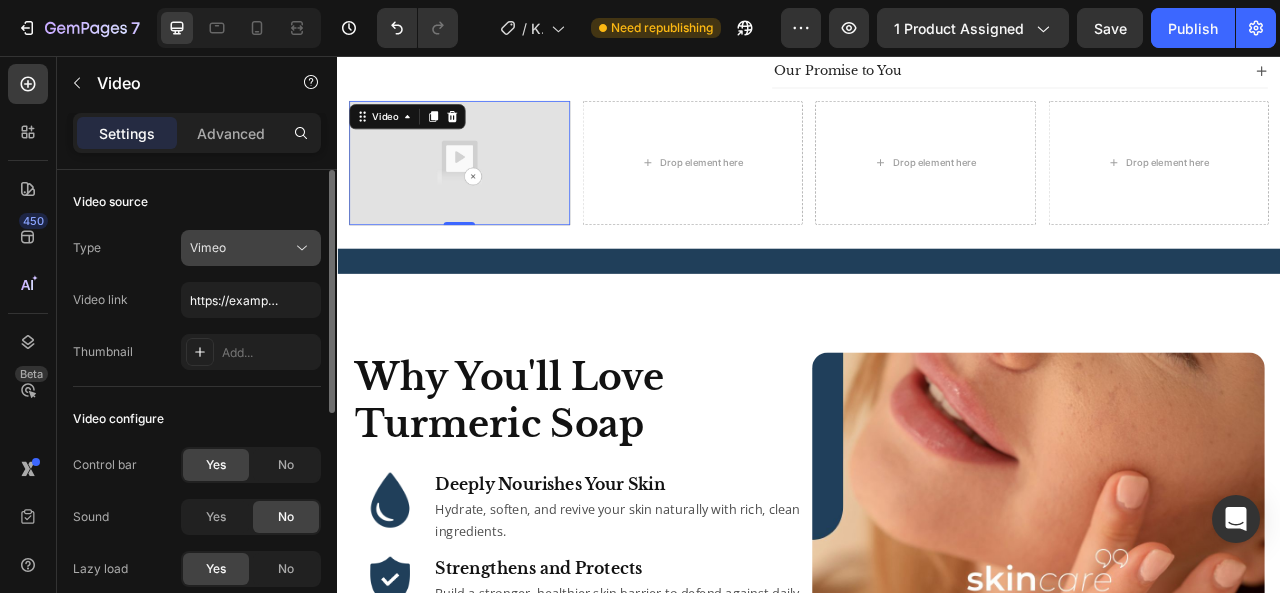 click on "Vimeo" at bounding box center [241, 248] 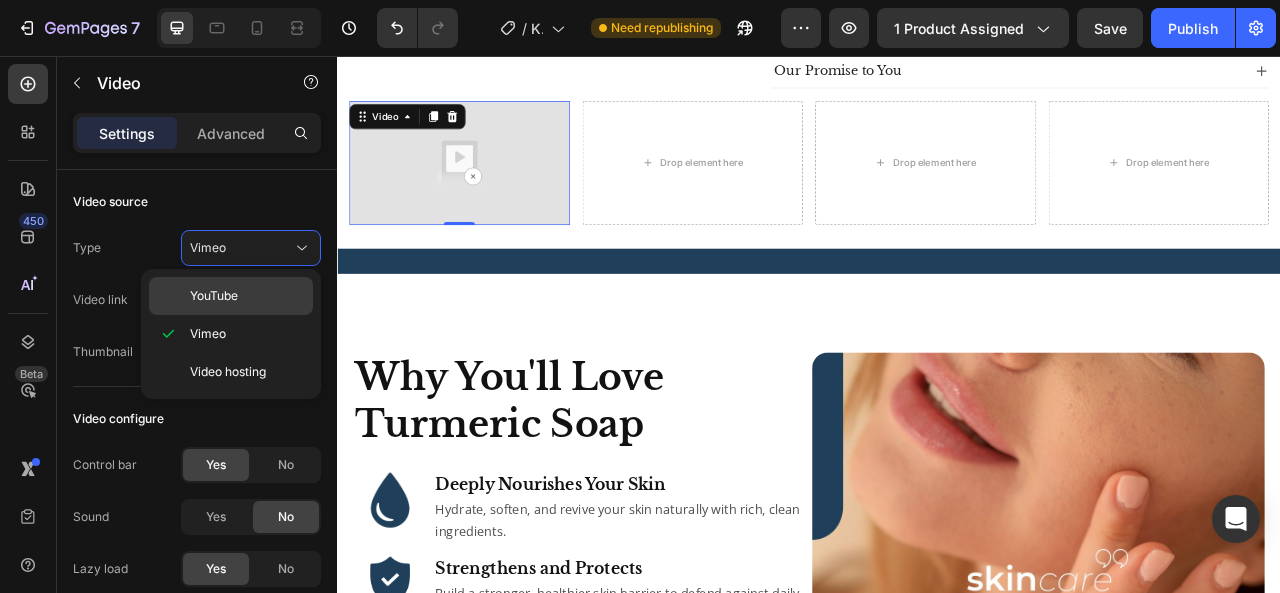 click on "YouTube" 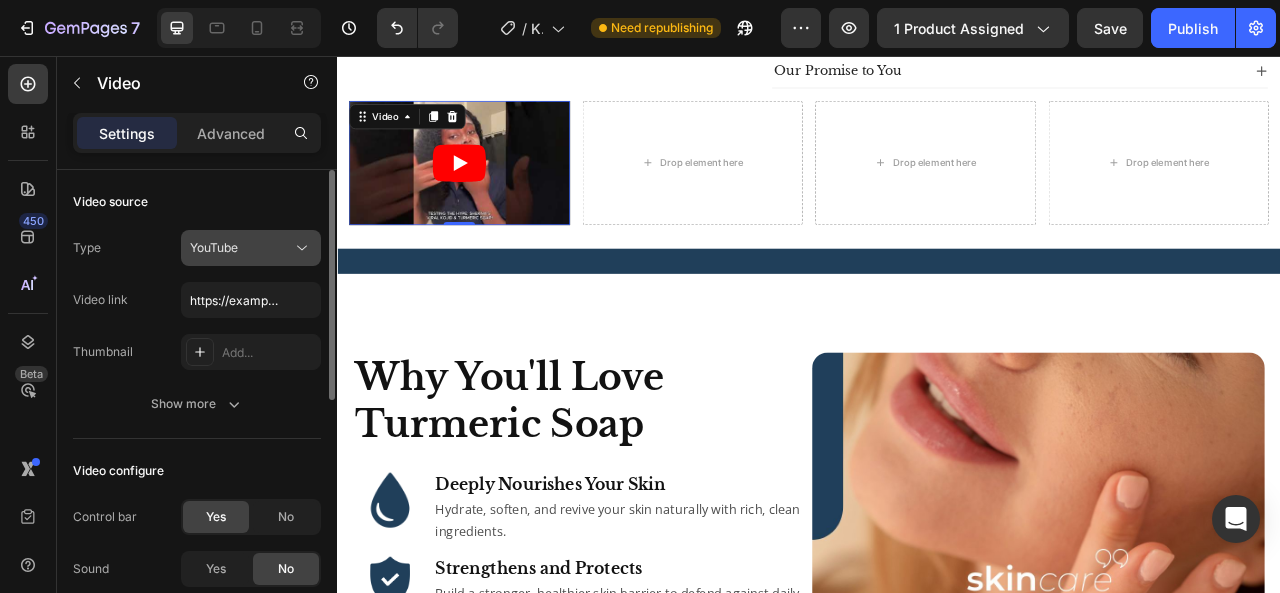 click on "YouTube" at bounding box center (241, 248) 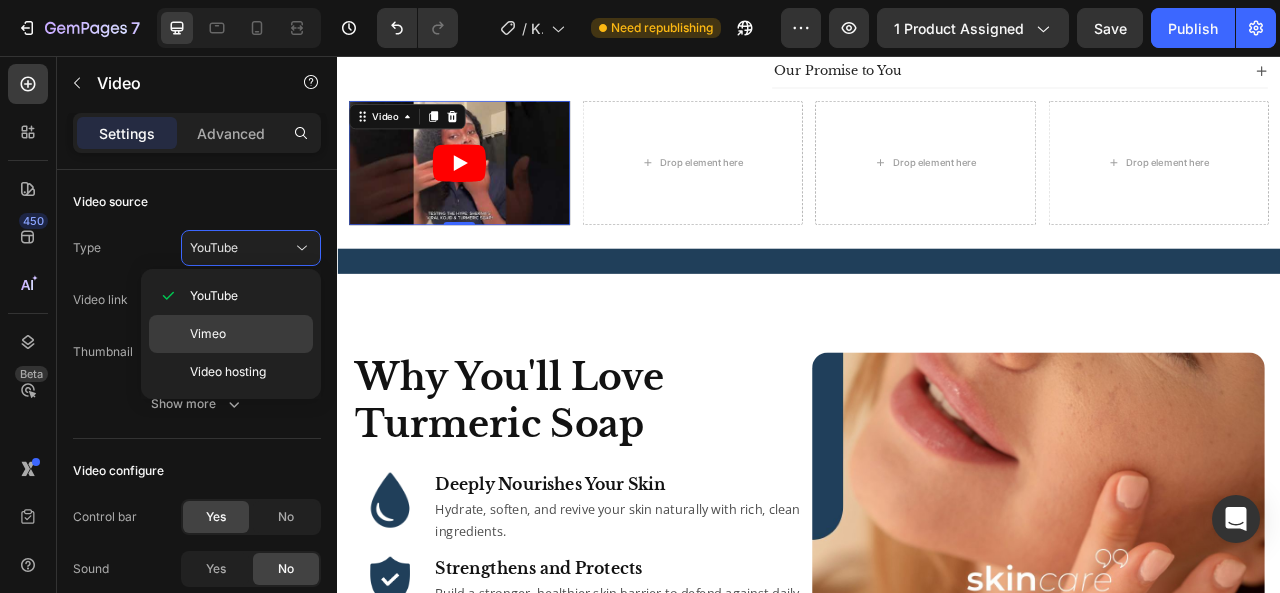 click on "Vimeo" at bounding box center [247, 334] 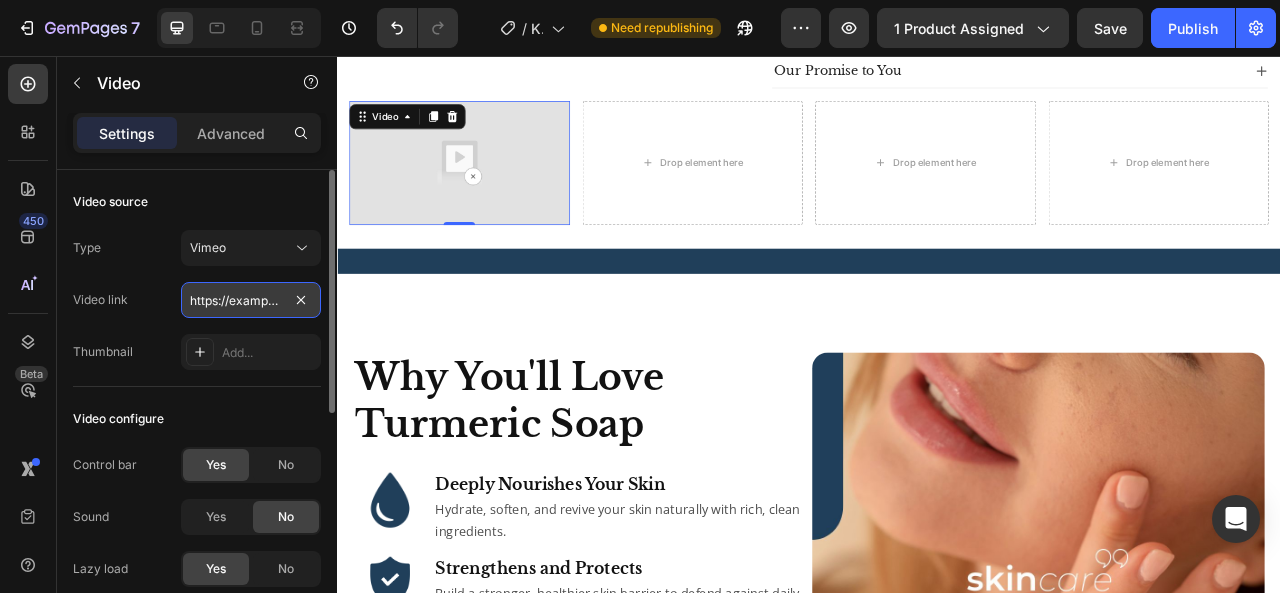 click on "https://youtube.com/shorts/8zx2z7_kyLE" at bounding box center (251, 300) 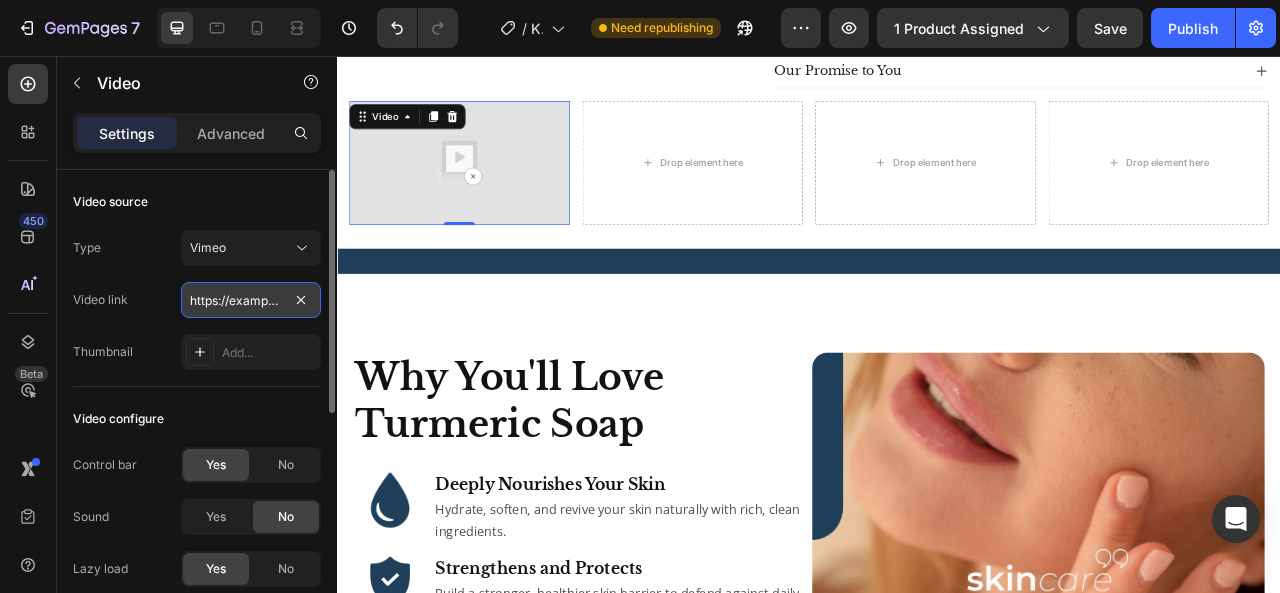 paste on "vimeo.com/1106976470/8aa448ff72?ts=0&share=copy" 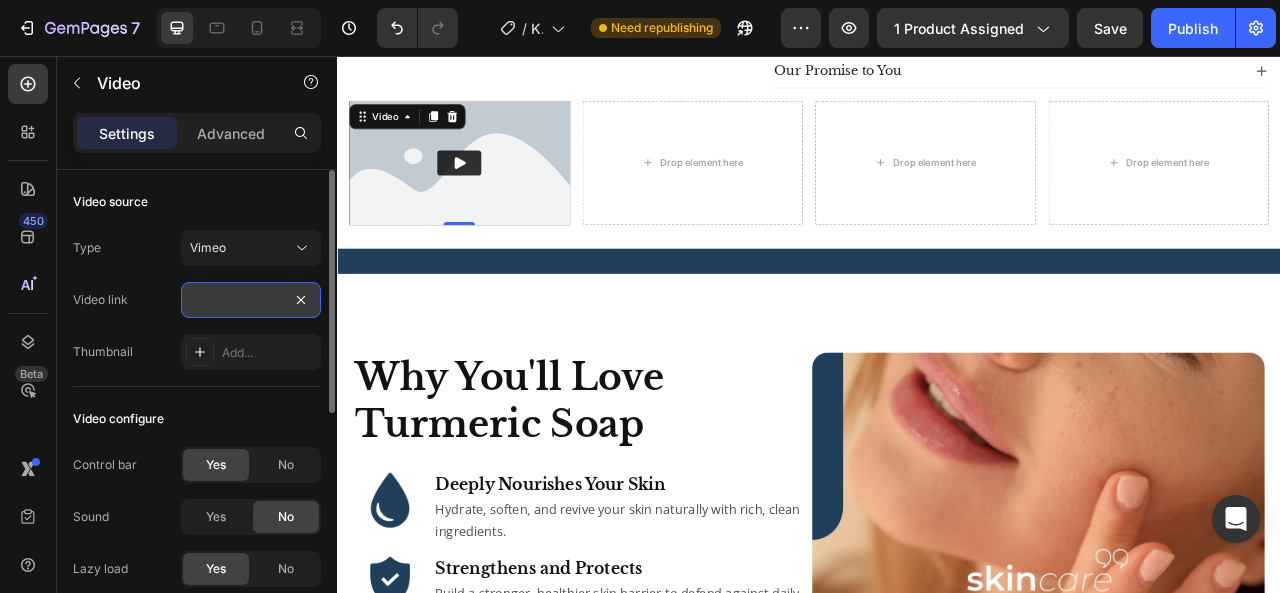scroll, scrollTop: 0, scrollLeft: 0, axis: both 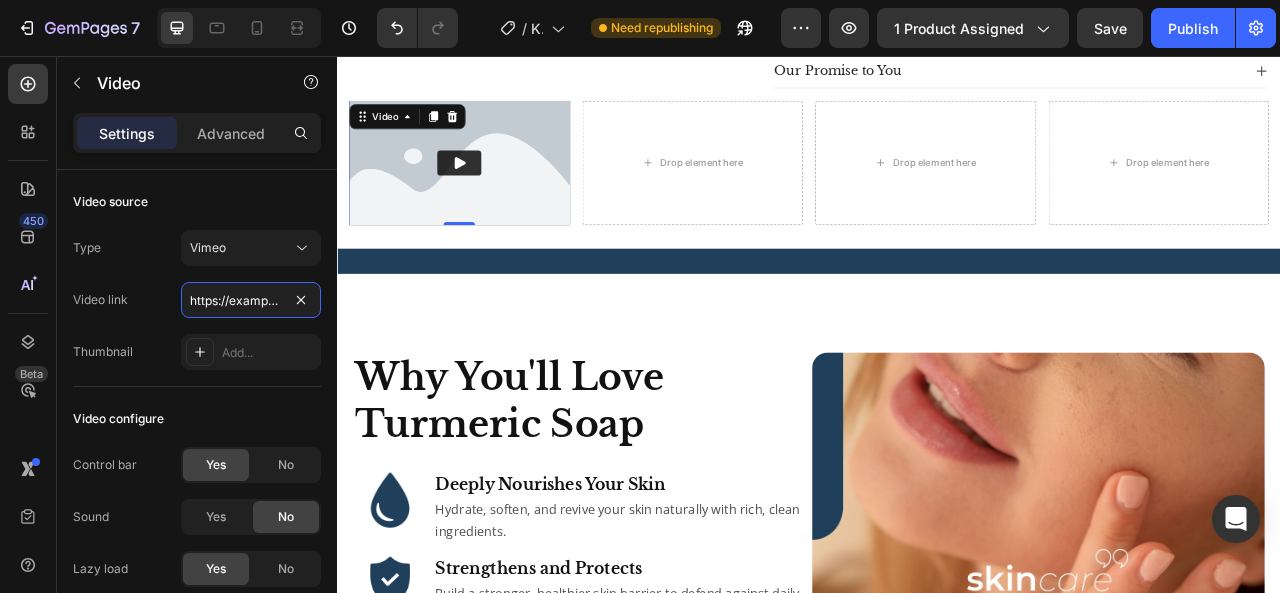 type on "https://vimeo.com/1106976470/8aa448ff72?ts=0&share=copy" 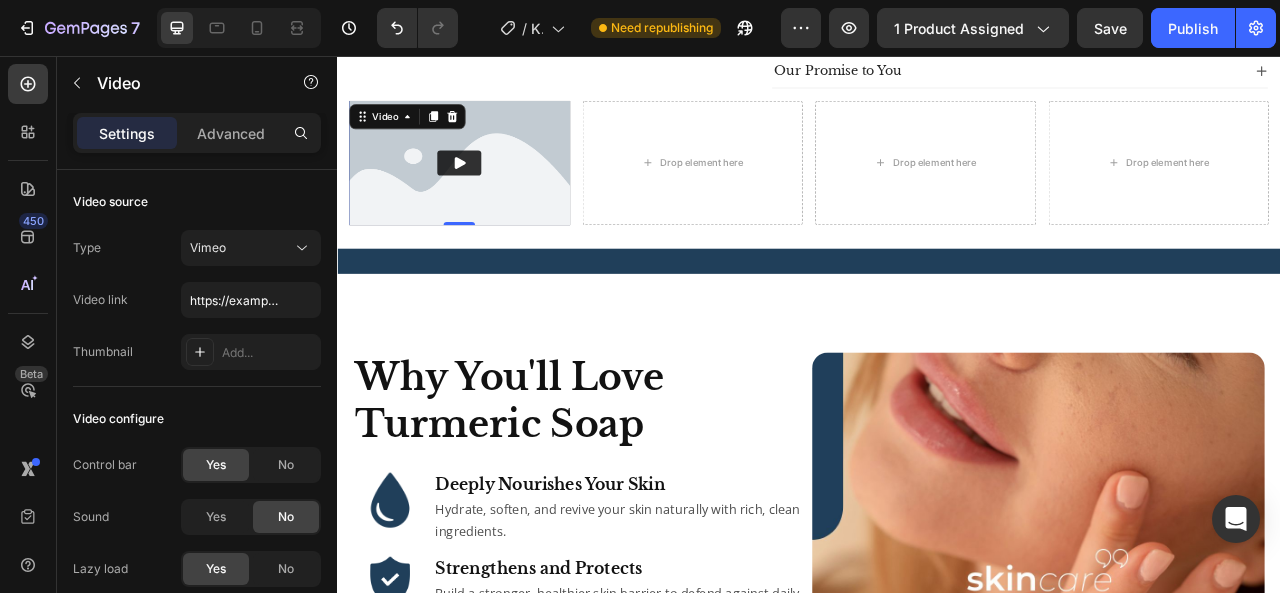 click 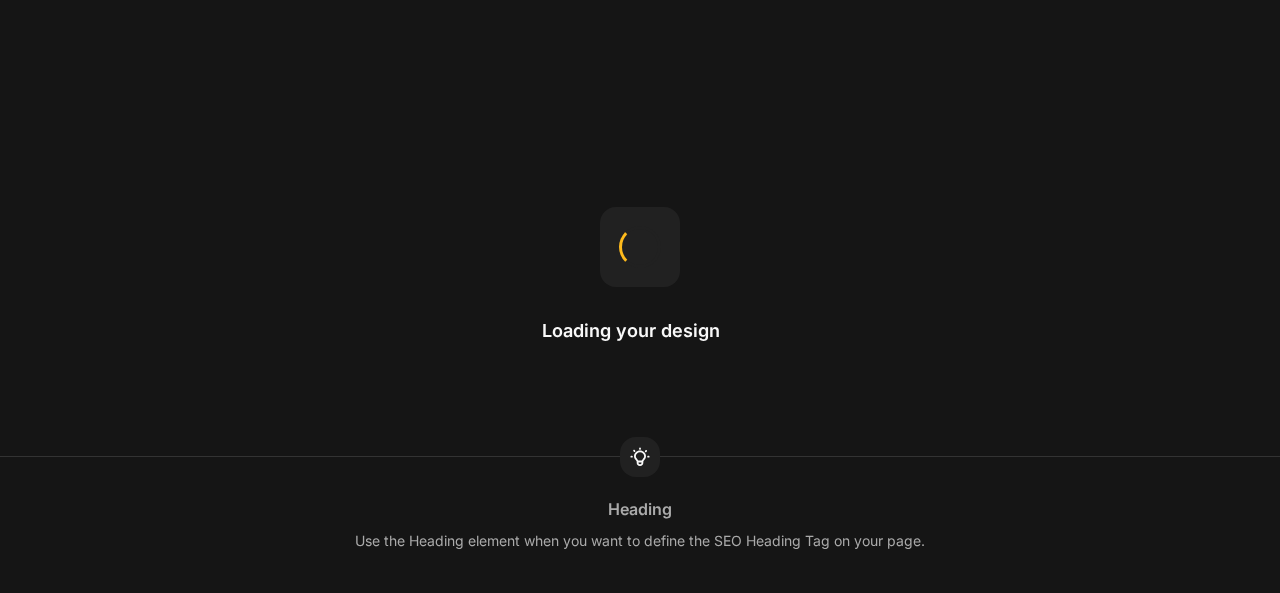 scroll, scrollTop: 0, scrollLeft: 0, axis: both 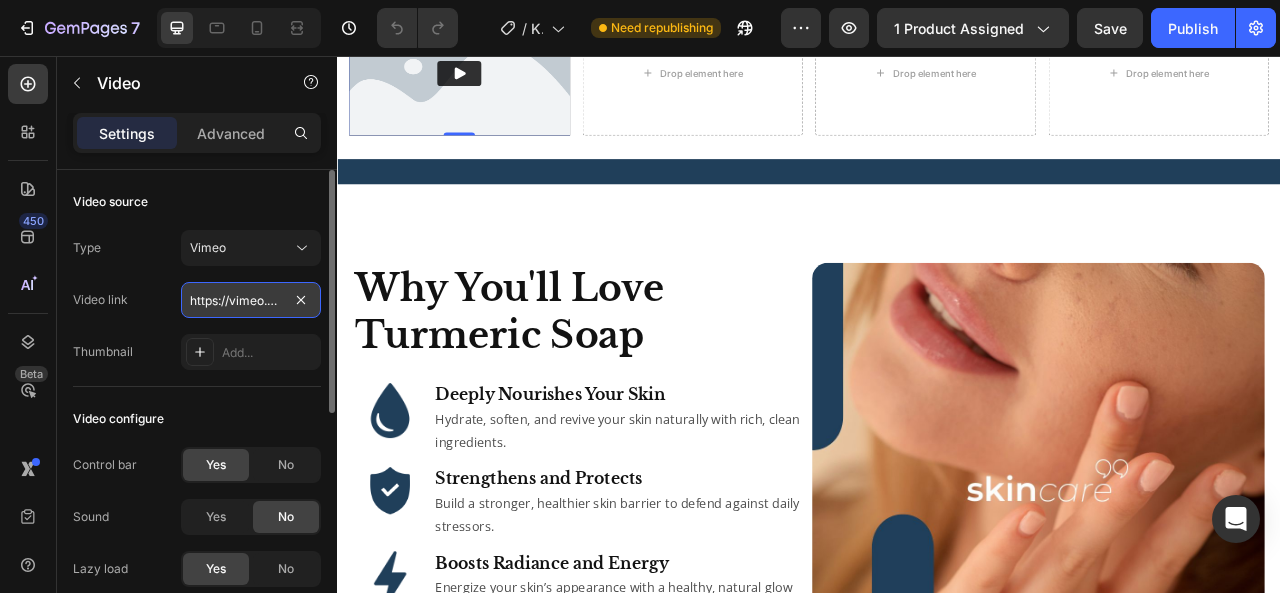 click on "https://vimeo.com/1106976470/8aa448ff72?ts=0&share=copy" at bounding box center (251, 300) 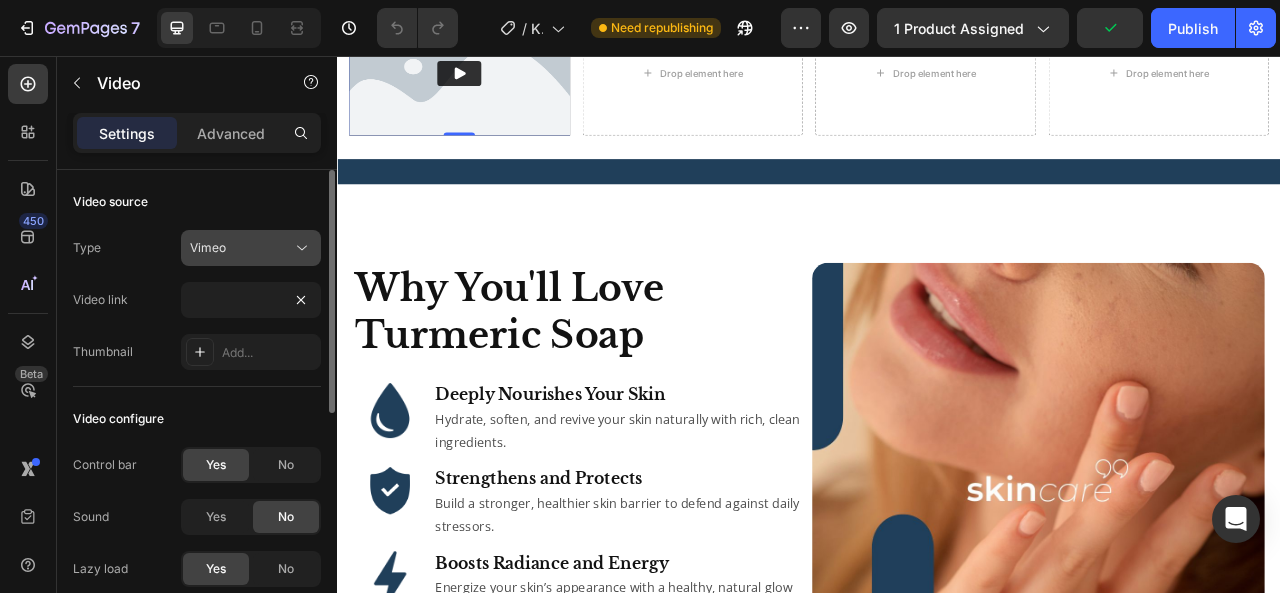 scroll, scrollTop: 0, scrollLeft: 0, axis: both 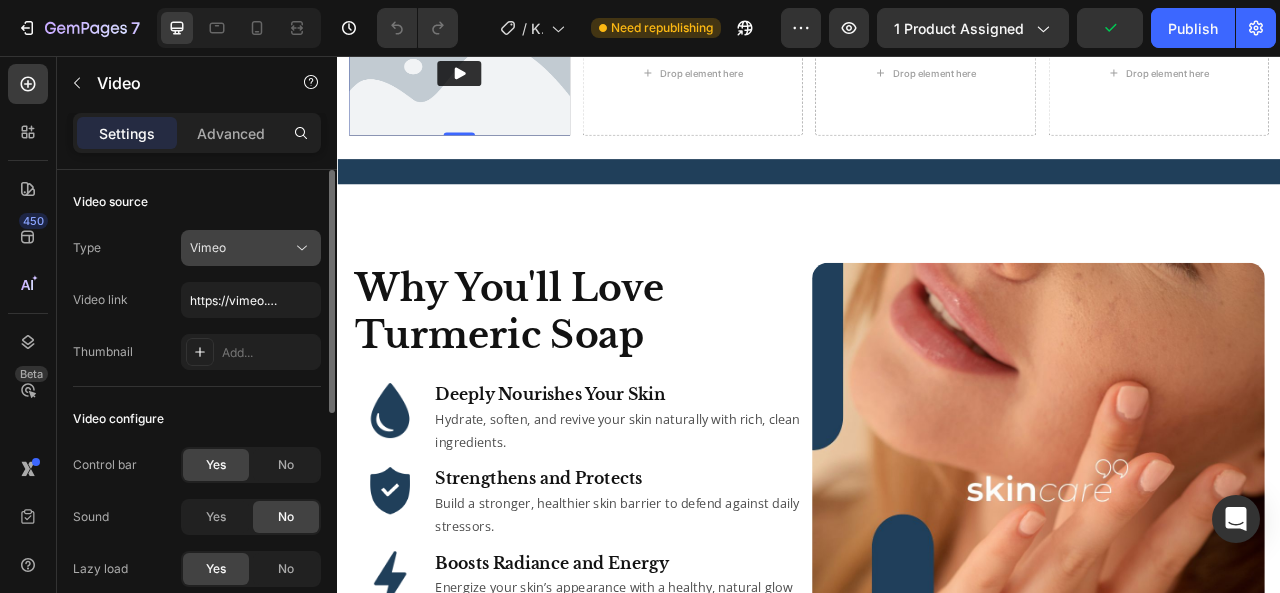 click on "Vimeo" at bounding box center [241, 248] 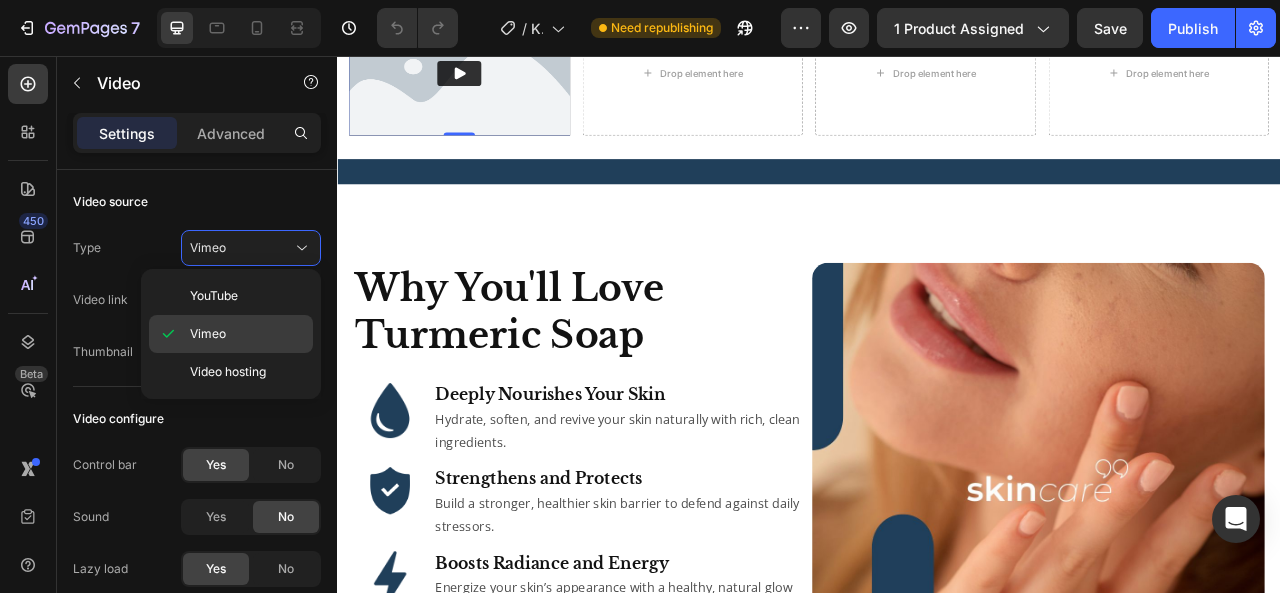 click on "Vimeo" at bounding box center [208, 334] 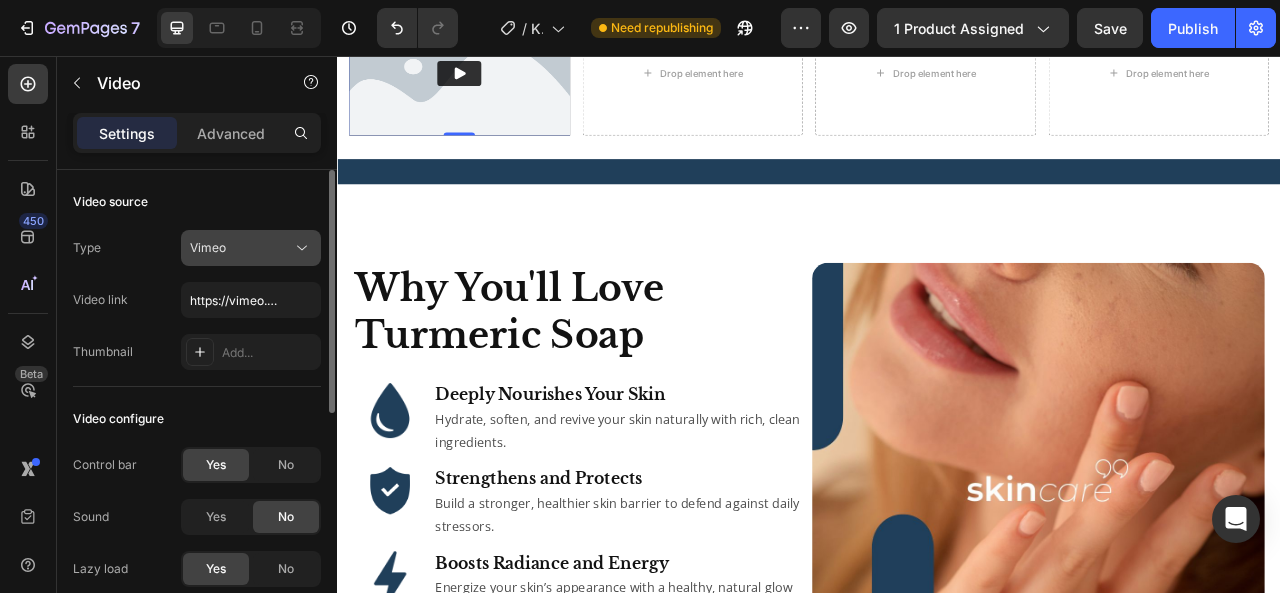 click on "Vimeo" 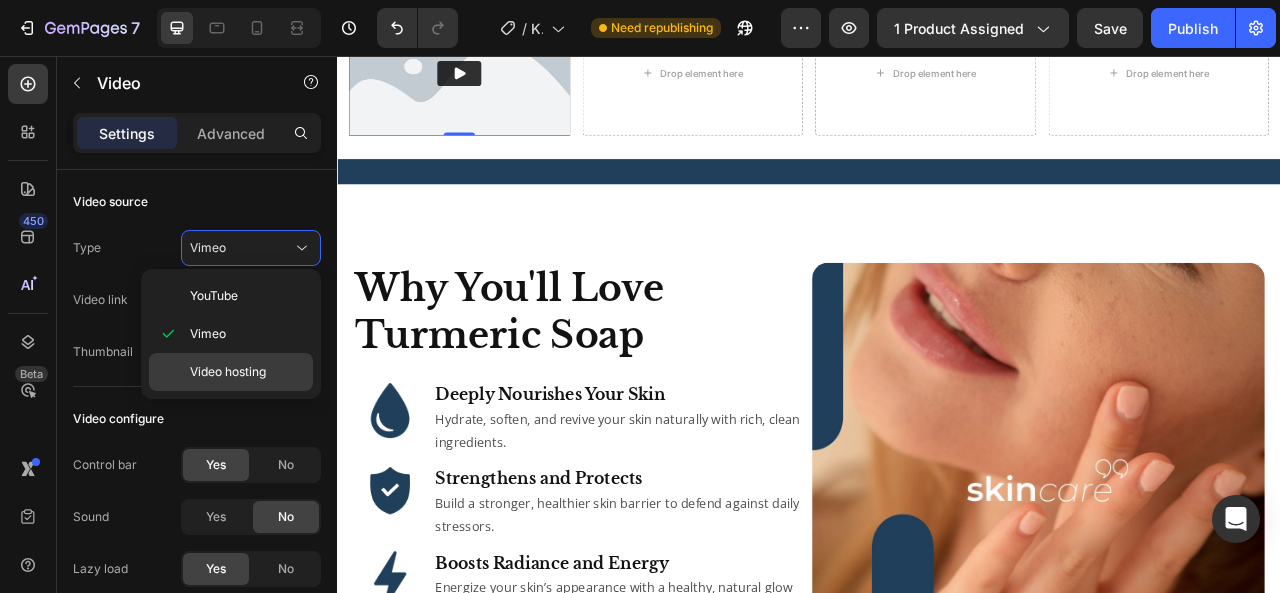 click on "Video hosting" 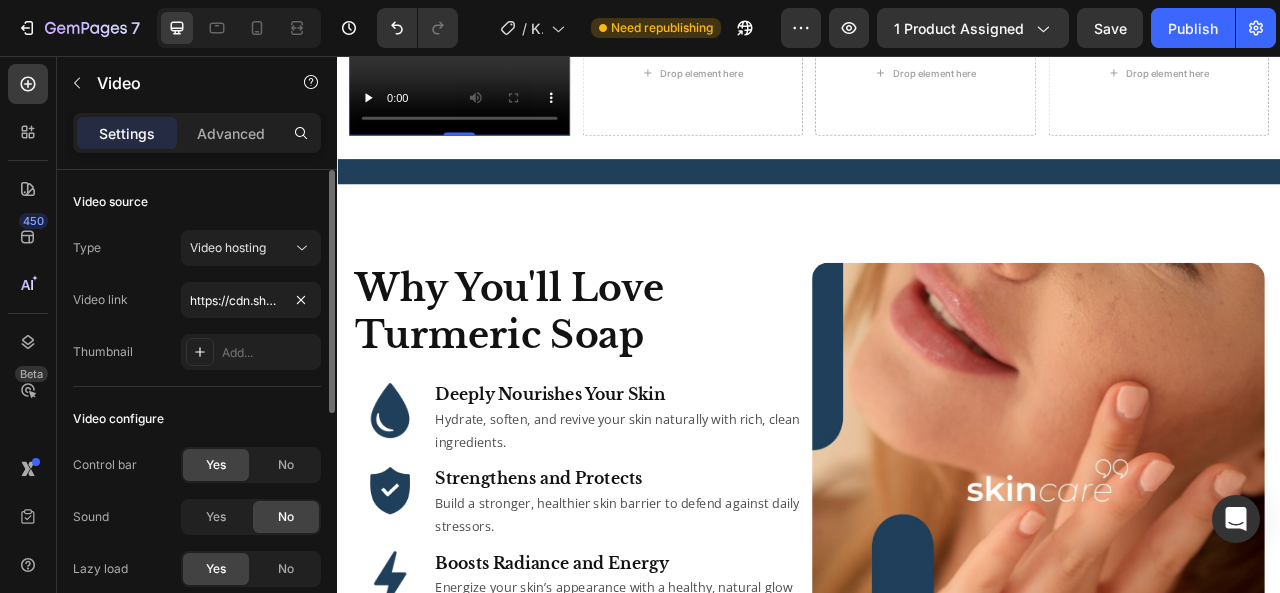 click 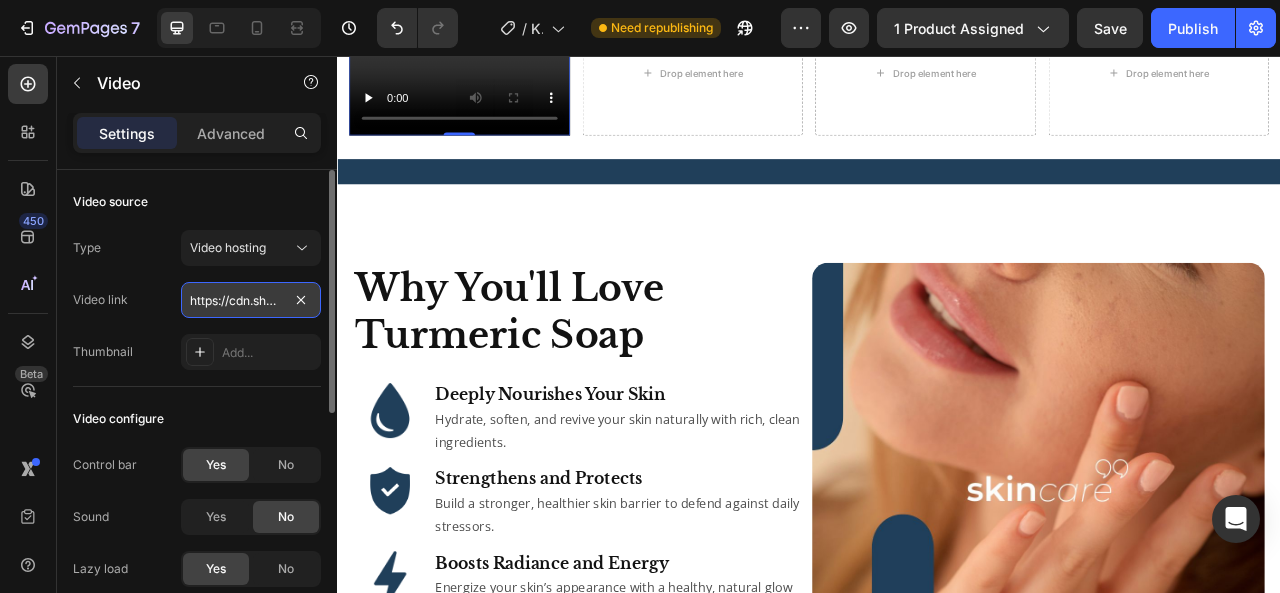 click on "https://cdn.shopify.com/videos/c/o/v/2cd3deb506b54b009063f7270ab5cf2e.mp4" at bounding box center (251, 300) 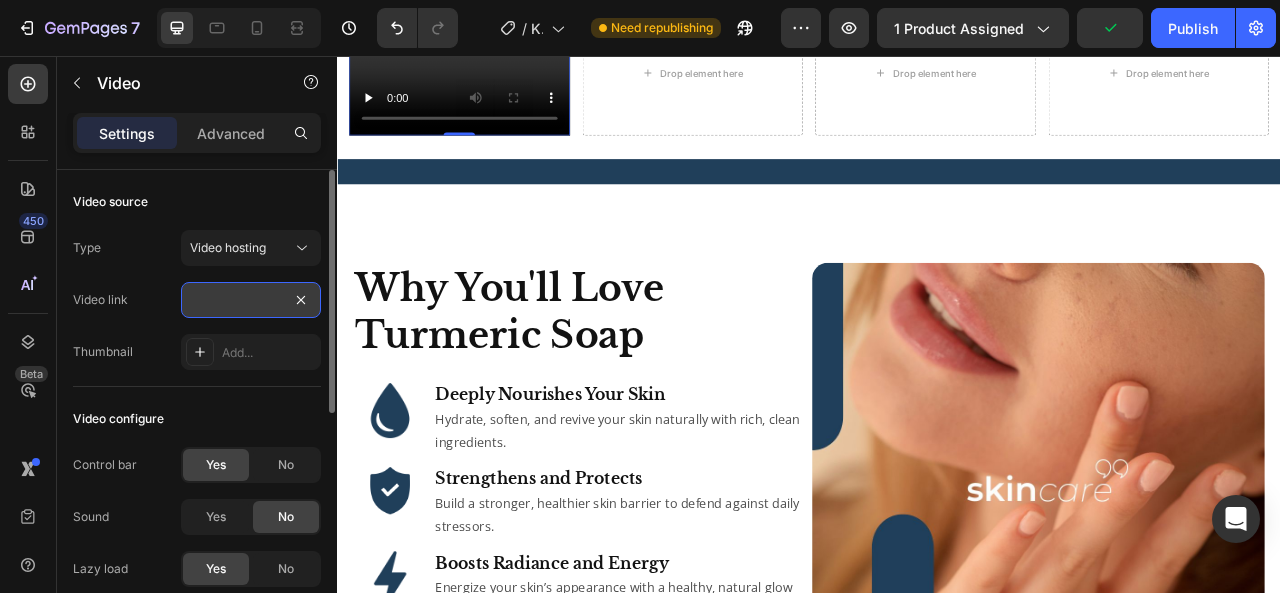 scroll, scrollTop: 0, scrollLeft: 0, axis: both 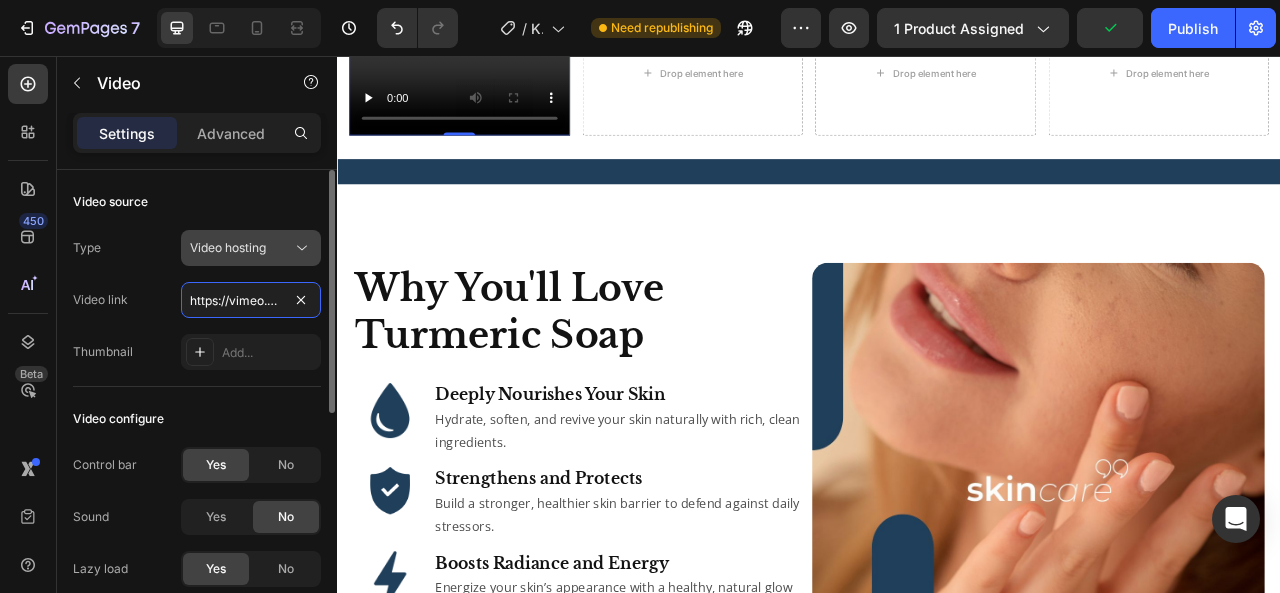 type on "https://vimeo.com/1106976470/8aa448ff72?ts=0&share=copy" 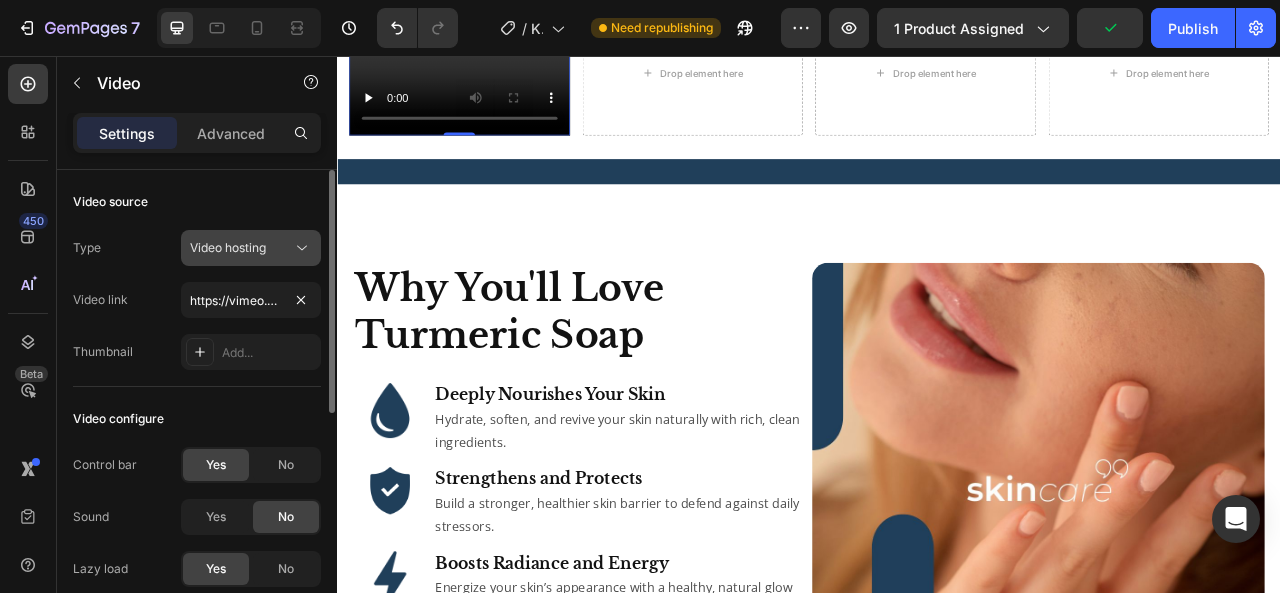 click 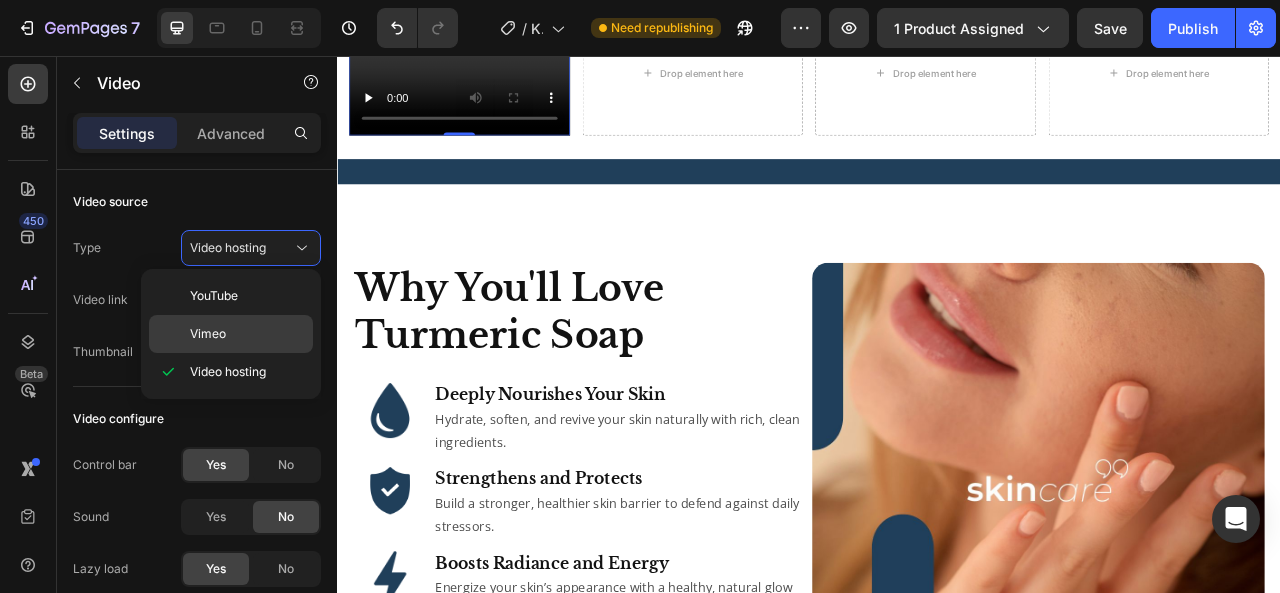click on "Vimeo" at bounding box center [247, 334] 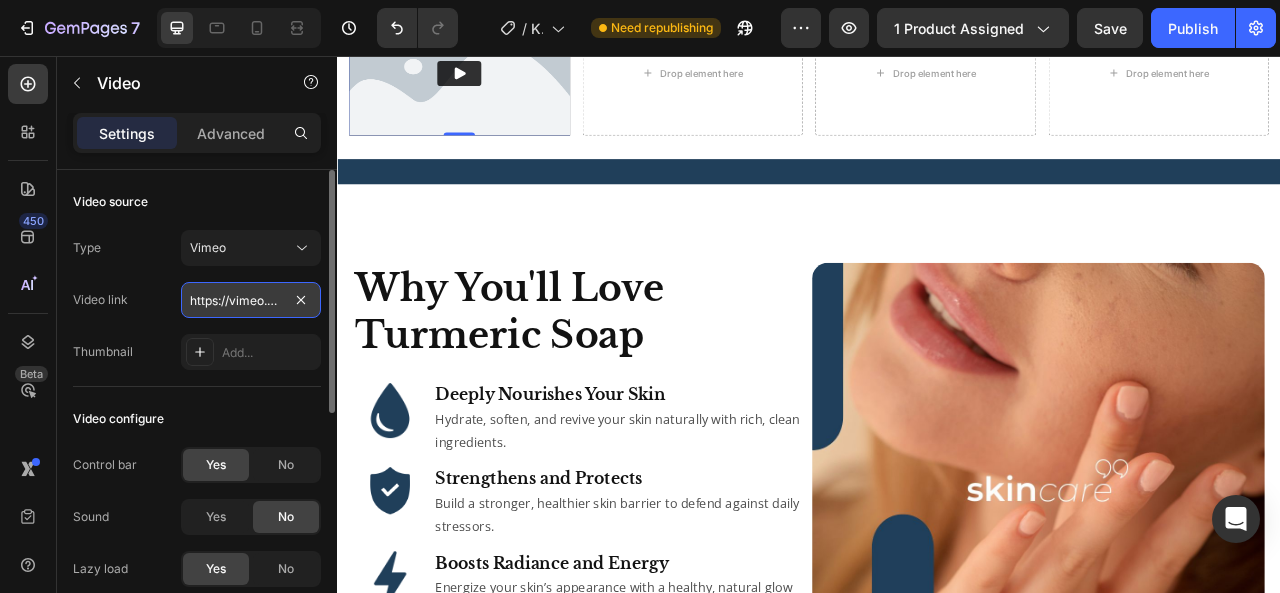 click on "https://vimeo.com/1106976470/8aa448ff72?ts=0&share=copy" at bounding box center [251, 300] 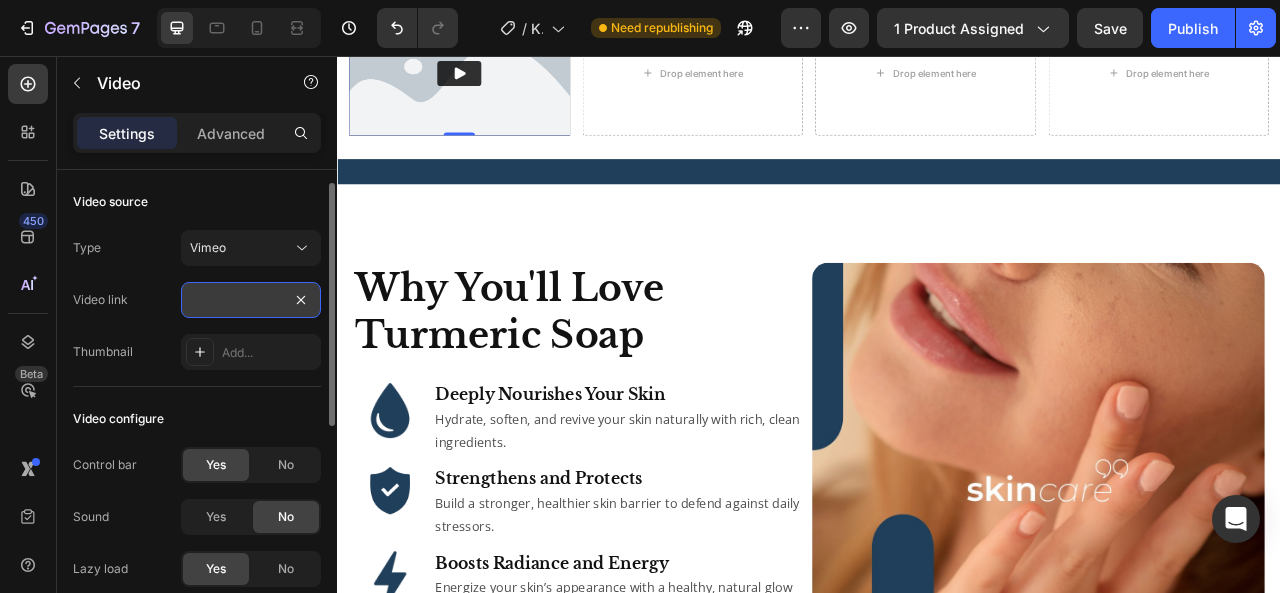 scroll, scrollTop: 0, scrollLeft: 0, axis: both 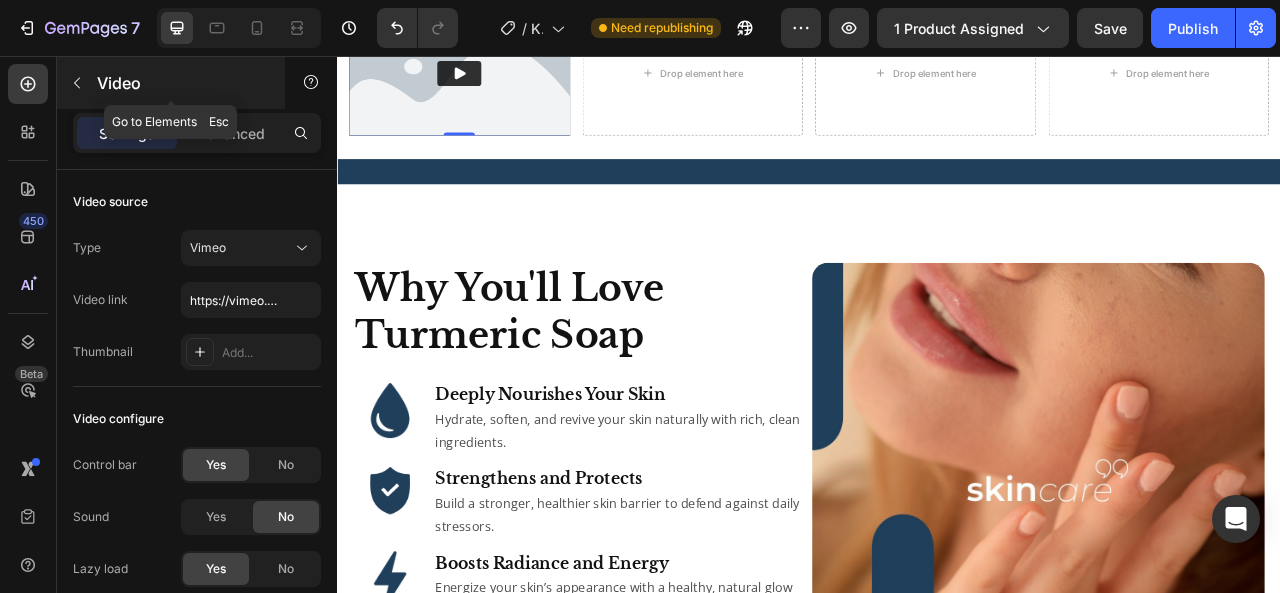 click at bounding box center (77, 83) 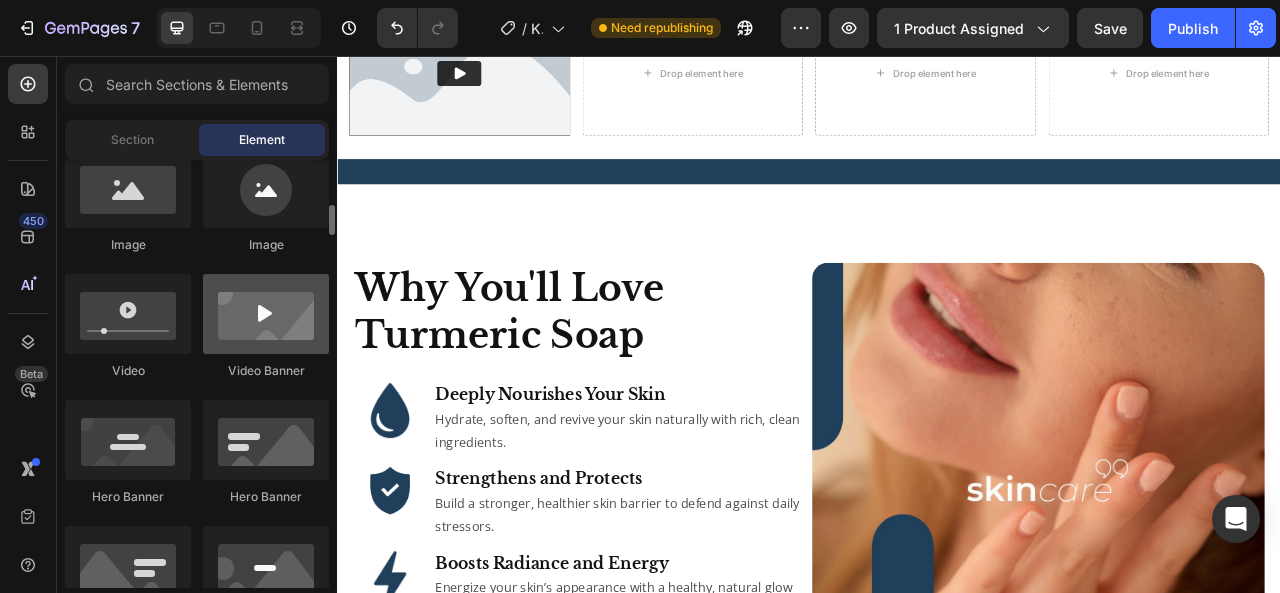 scroll, scrollTop: 676, scrollLeft: 0, axis: vertical 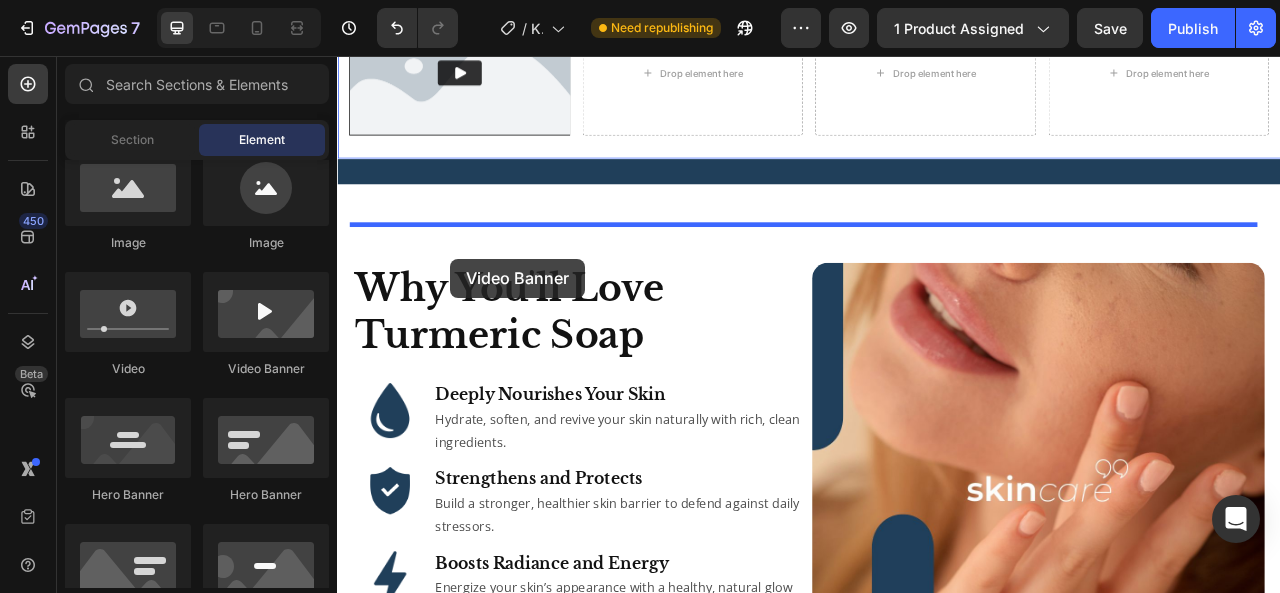 drag, startPoint x: 610, startPoint y: 391, endPoint x: 554, endPoint y: 283, distance: 121.65525 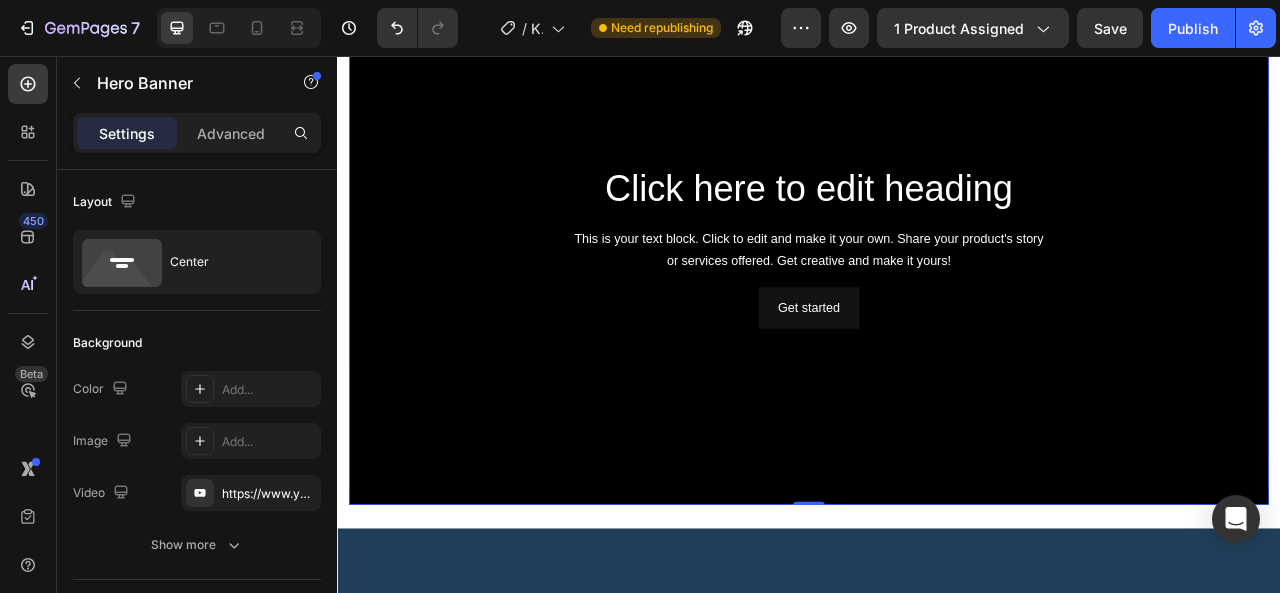 scroll, scrollTop: 1278, scrollLeft: 0, axis: vertical 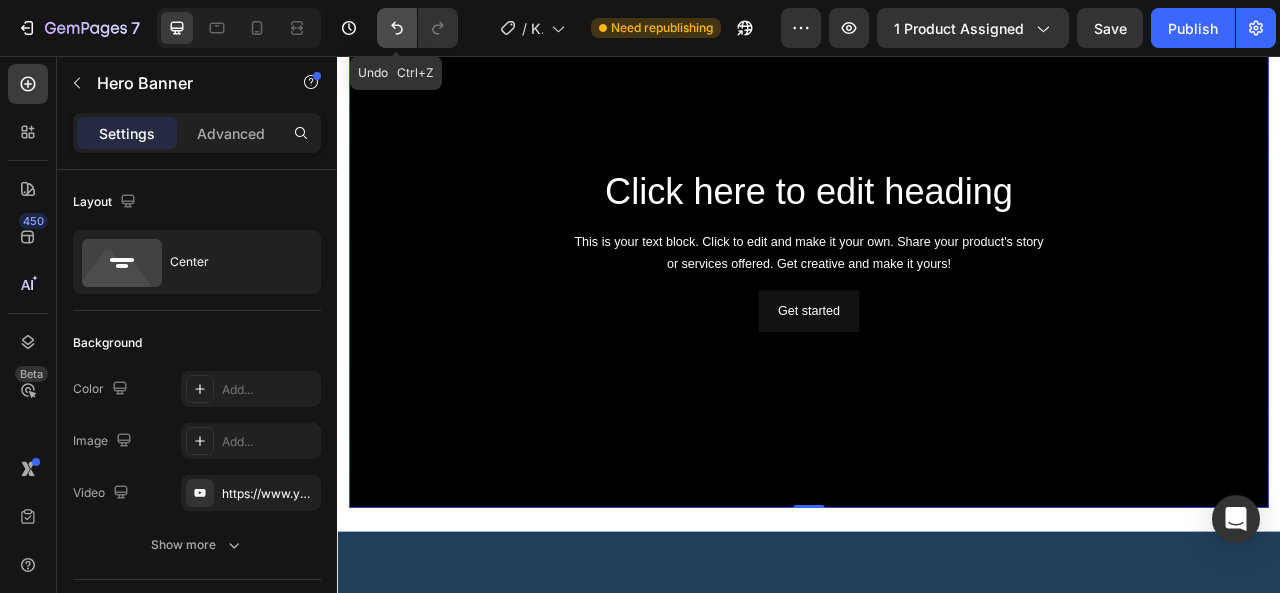 click 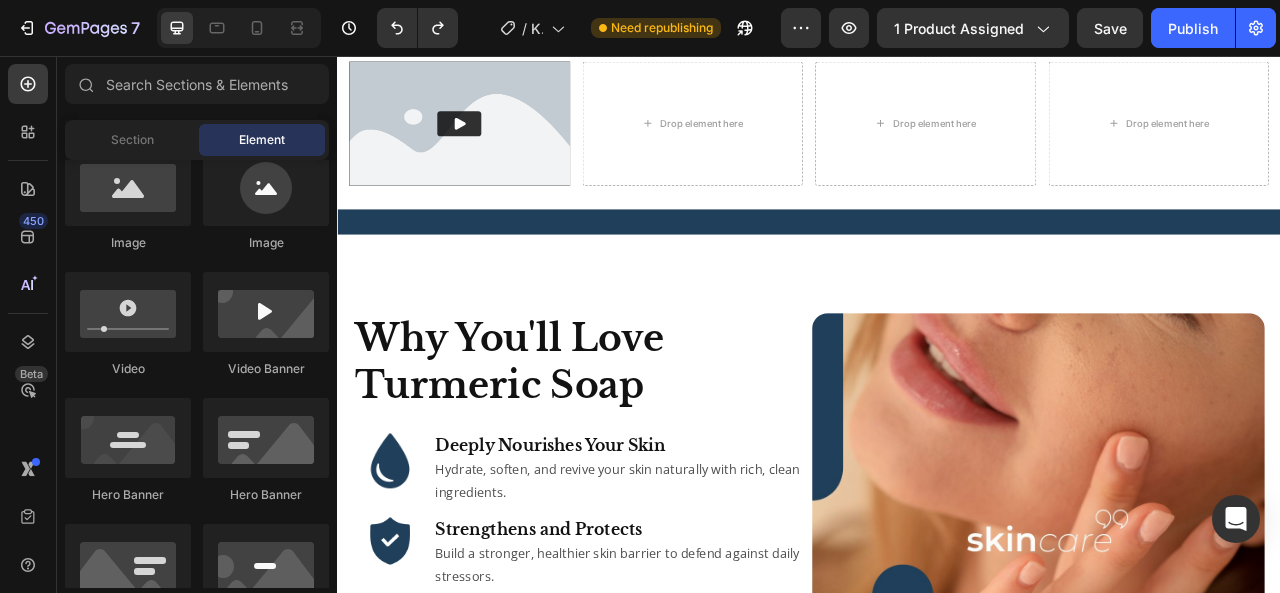 scroll, scrollTop: 1028, scrollLeft: 0, axis: vertical 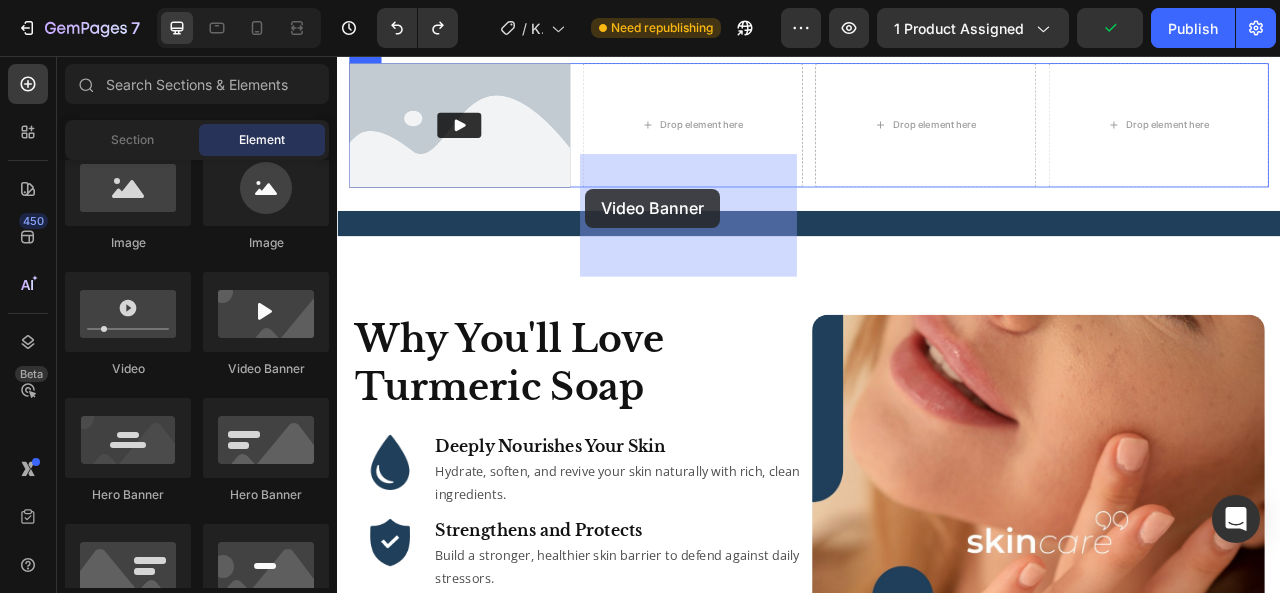 drag, startPoint x: 603, startPoint y: 386, endPoint x: 653, endPoint y: 225, distance: 168.5853 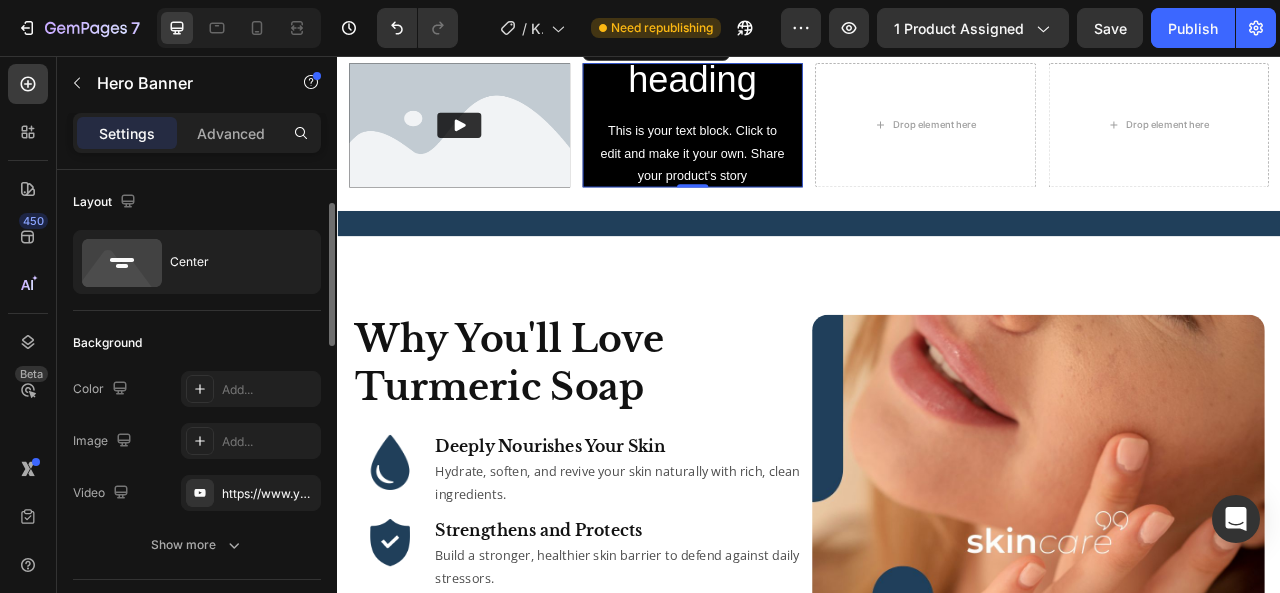 scroll, scrollTop: 44, scrollLeft: 0, axis: vertical 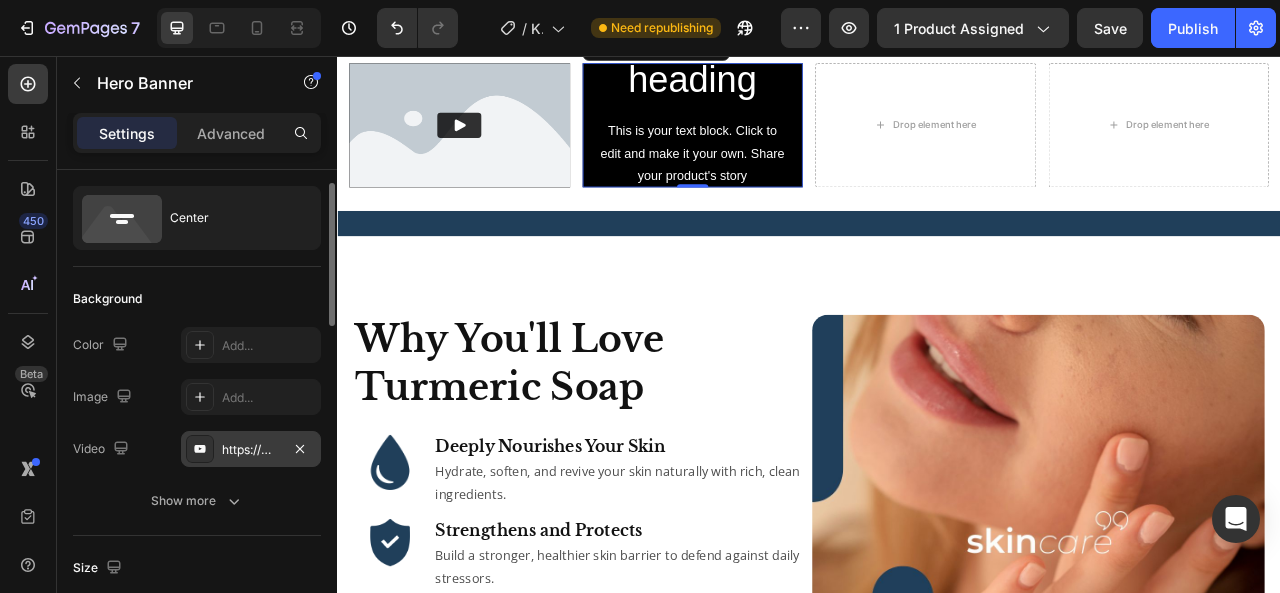 click on "https://www.youtube.com/watch?v=drIt4RH_kyQ" at bounding box center [251, 450] 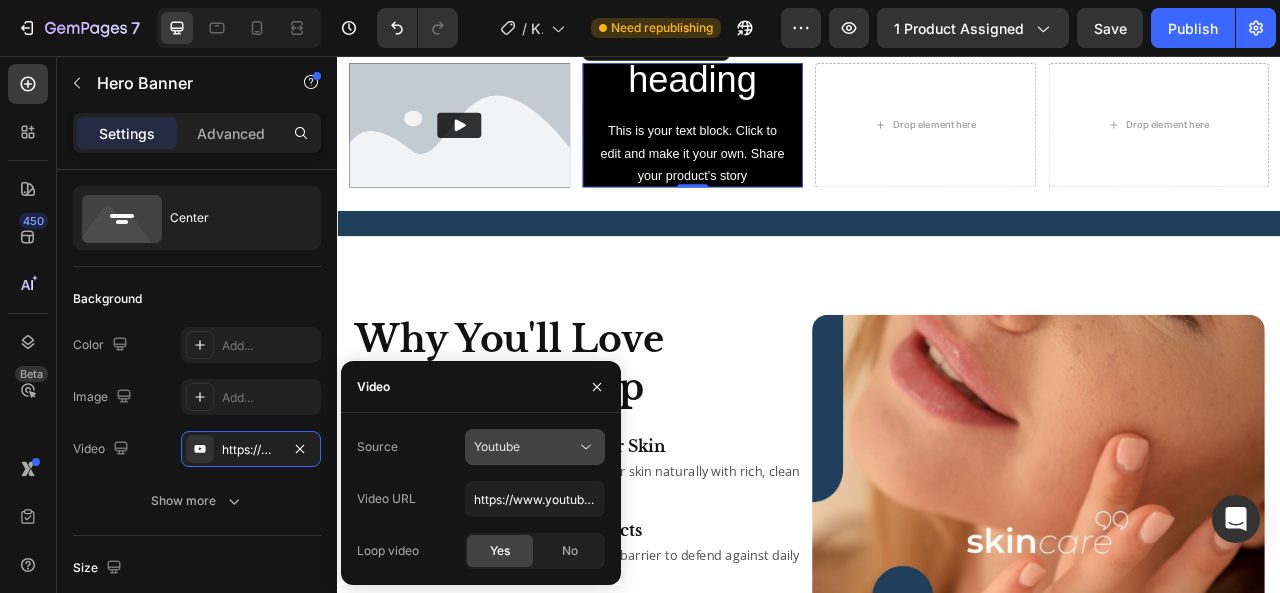 click on "Youtube" at bounding box center [525, 447] 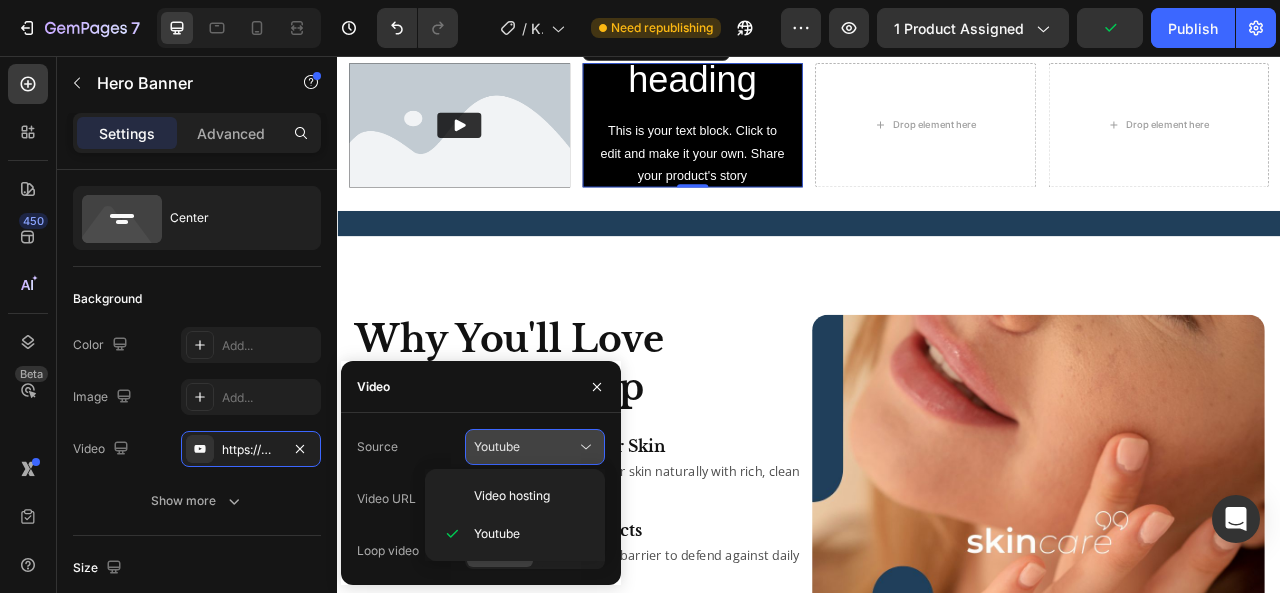 click on "Youtube" at bounding box center (525, 447) 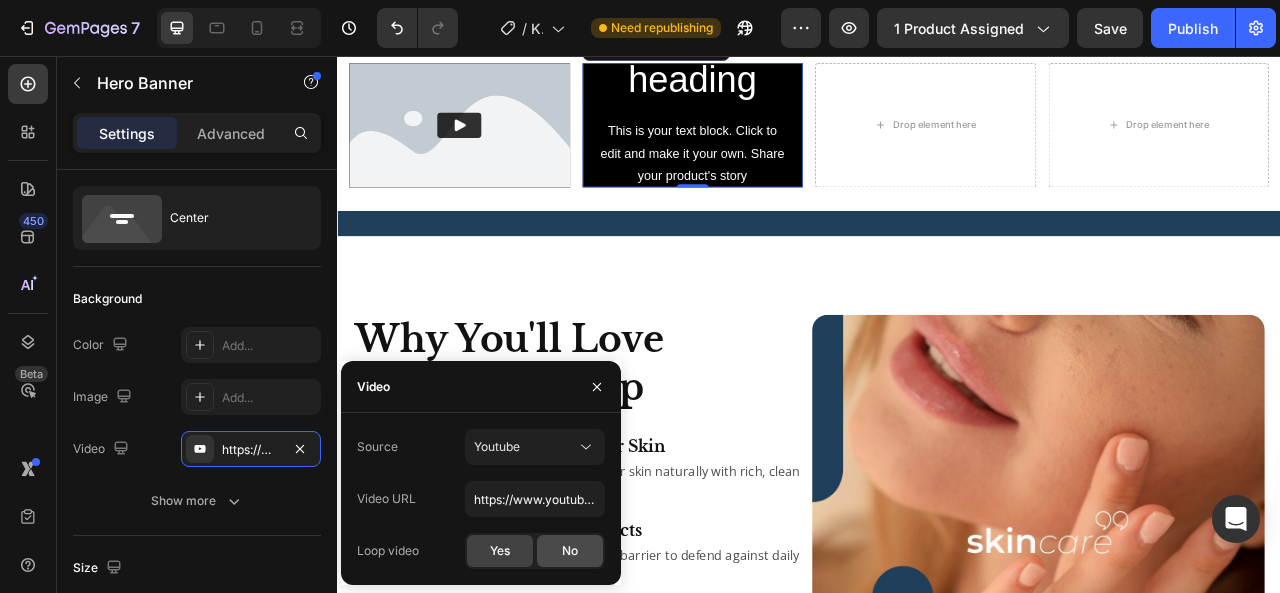 click on "No" 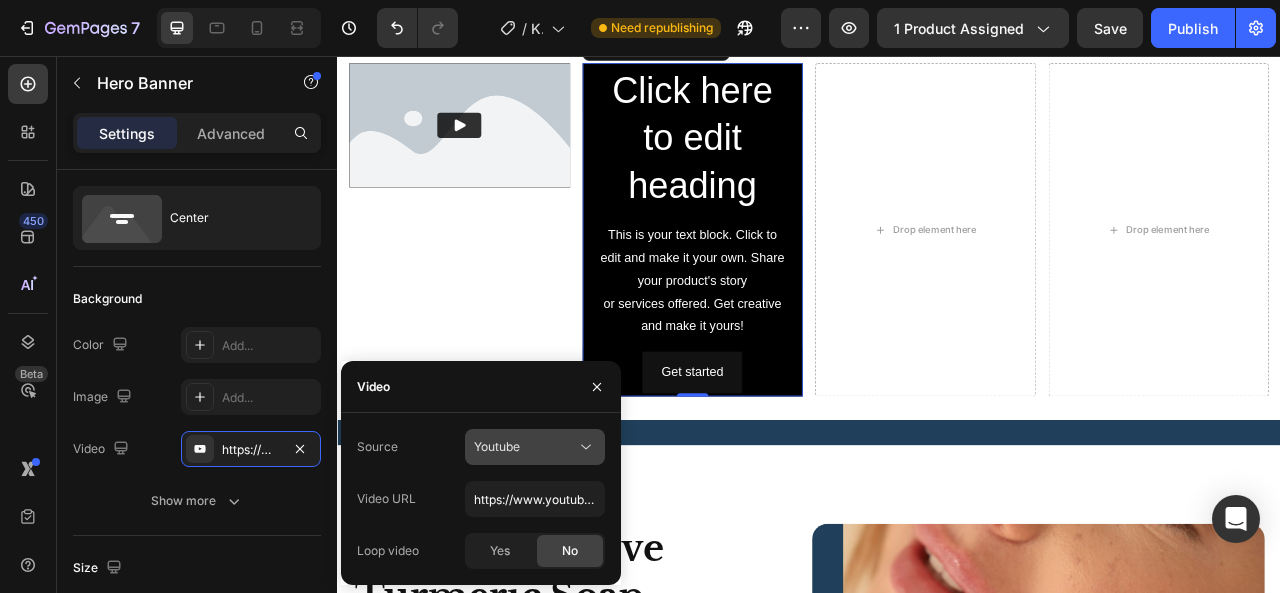 click on "Youtube" at bounding box center (525, 447) 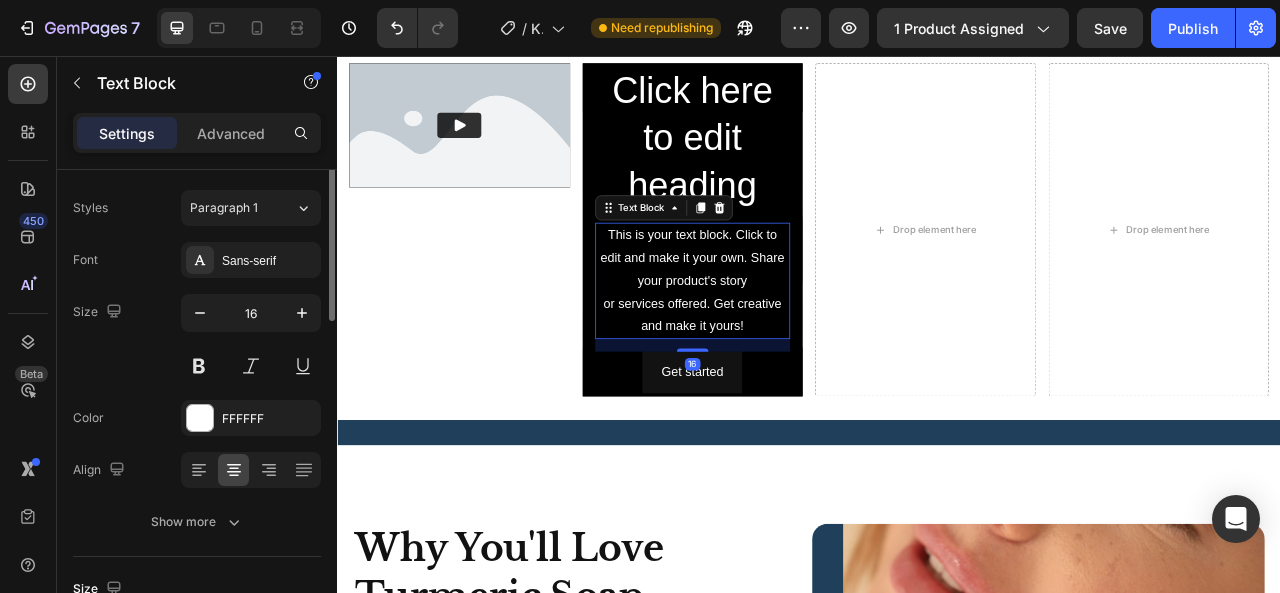 scroll, scrollTop: 0, scrollLeft: 0, axis: both 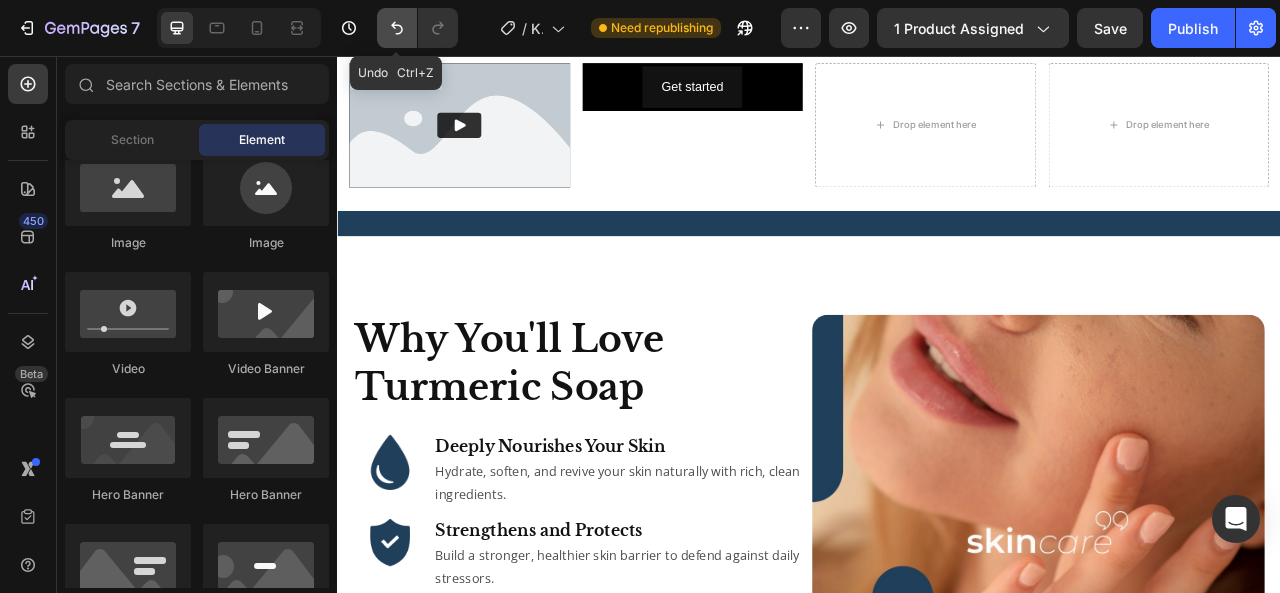 click 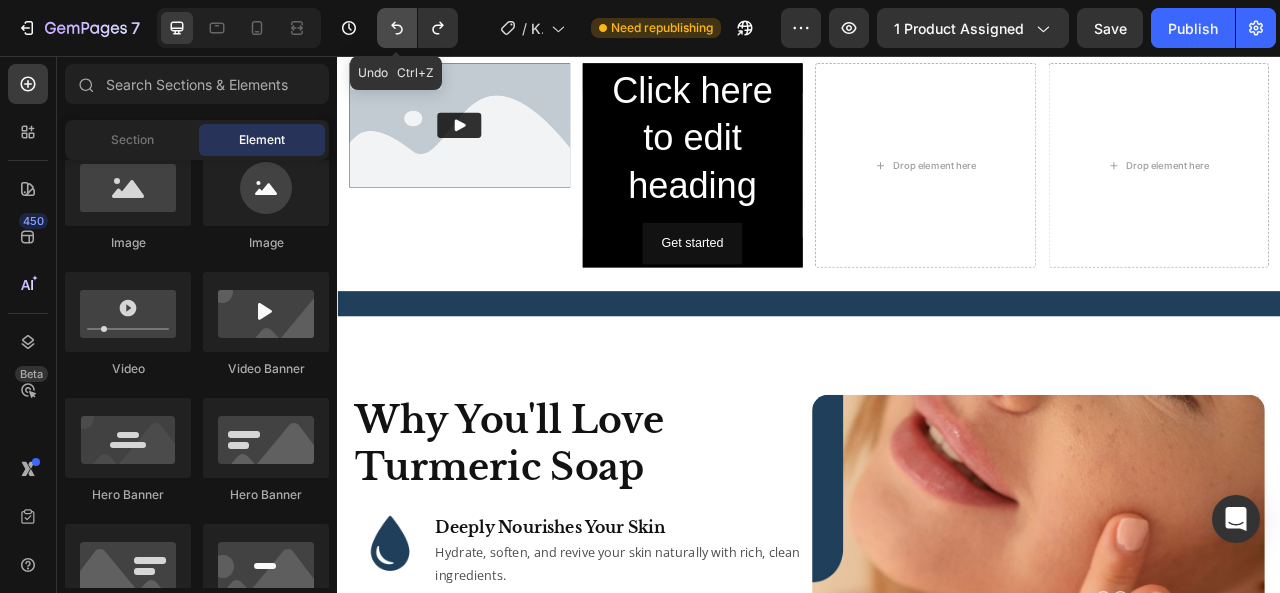 click 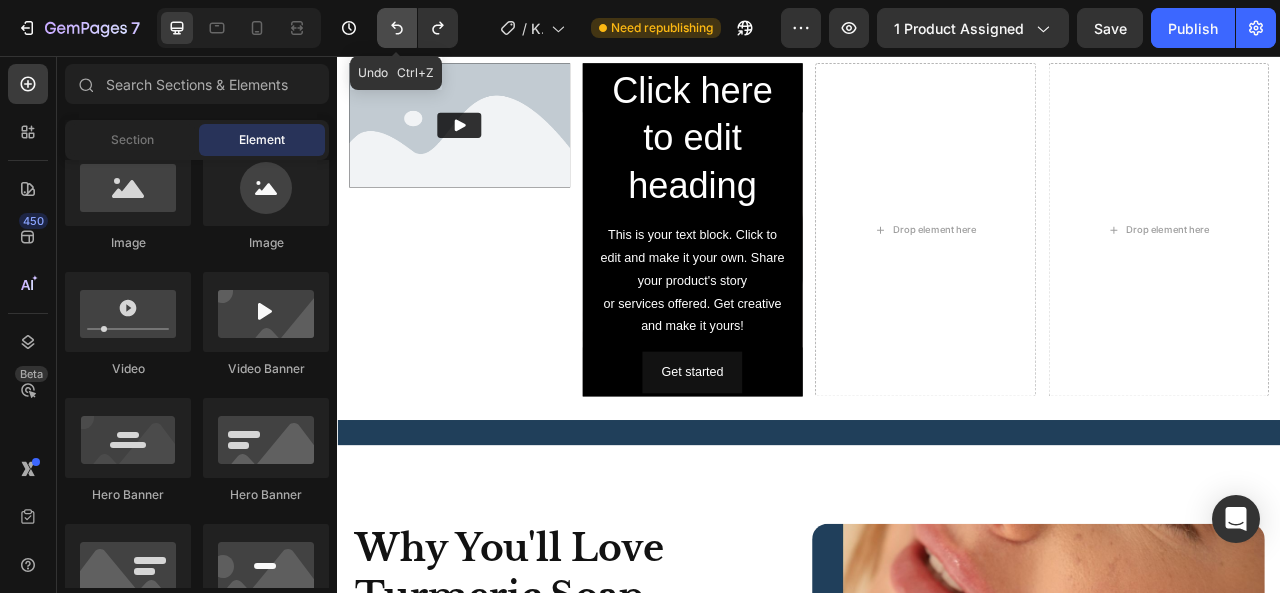 click 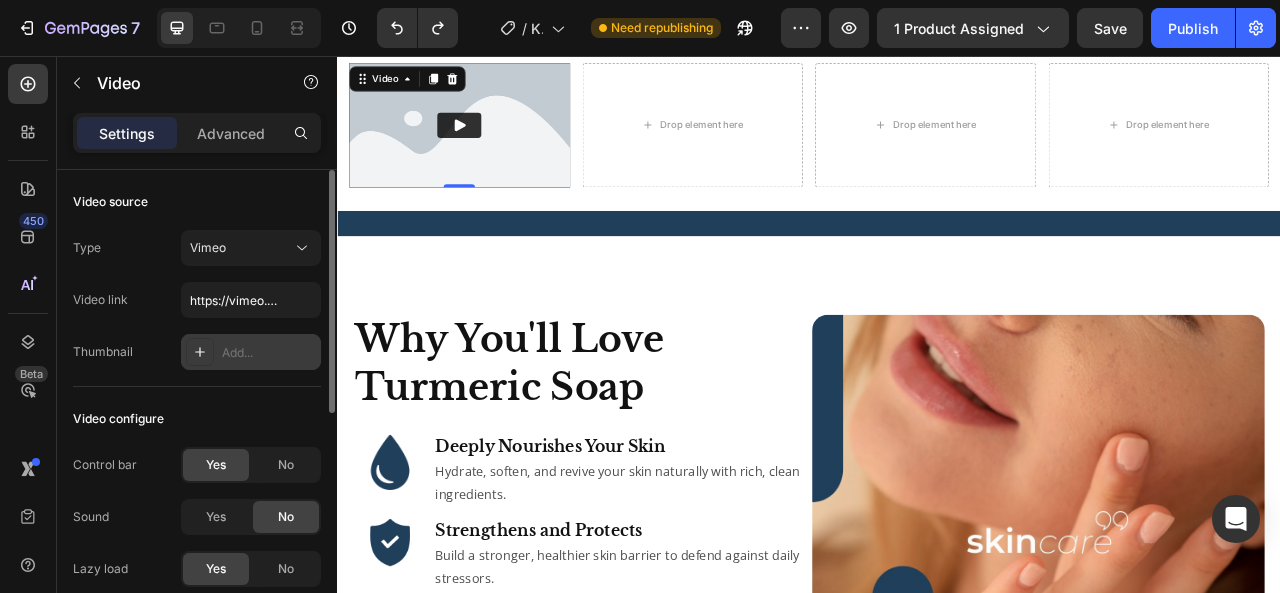scroll, scrollTop: 0, scrollLeft: 0, axis: both 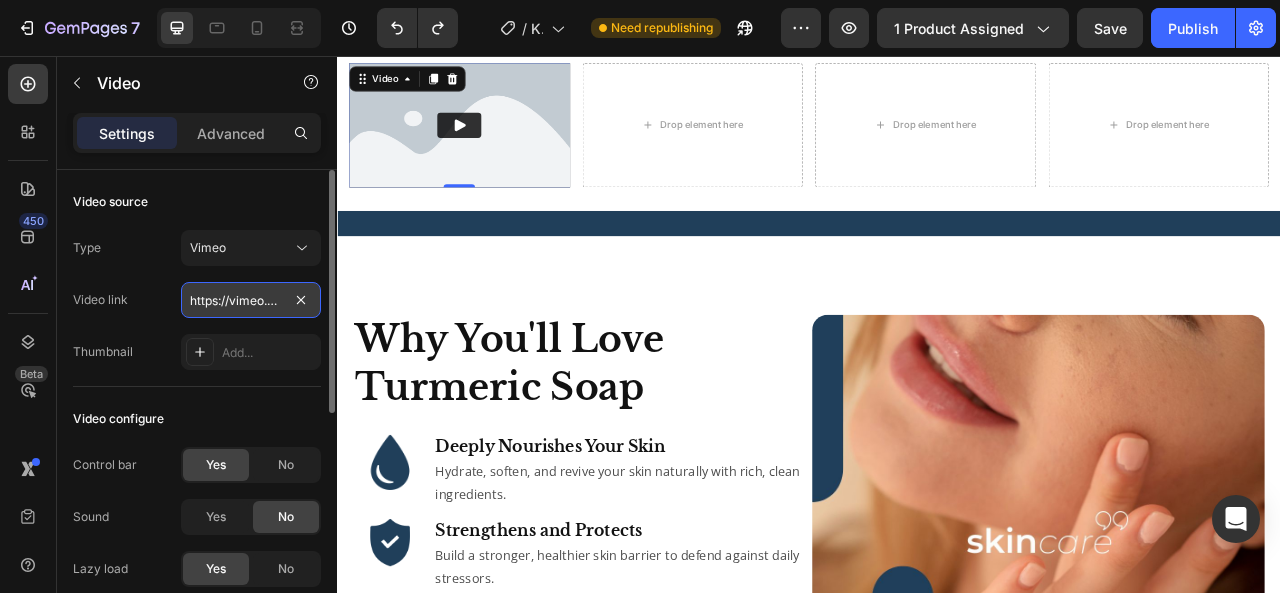 click on "https://vimeo.com/1106976470/8aa448ff72?ts=0&share=copy" at bounding box center [251, 300] 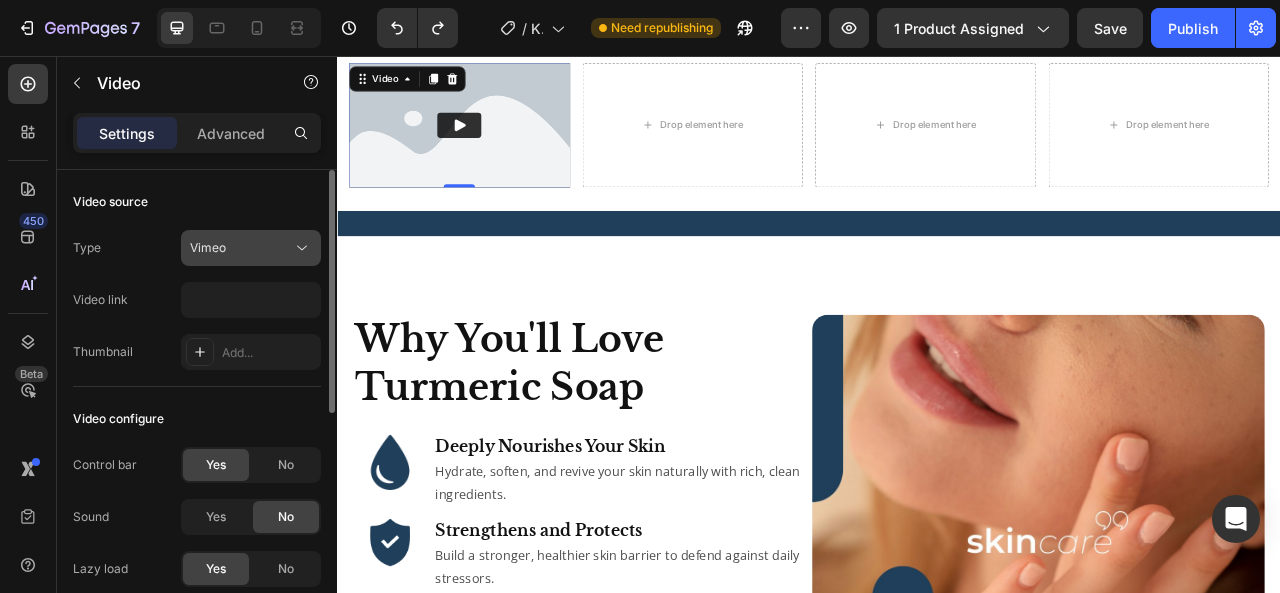 scroll, scrollTop: 0, scrollLeft: 0, axis: both 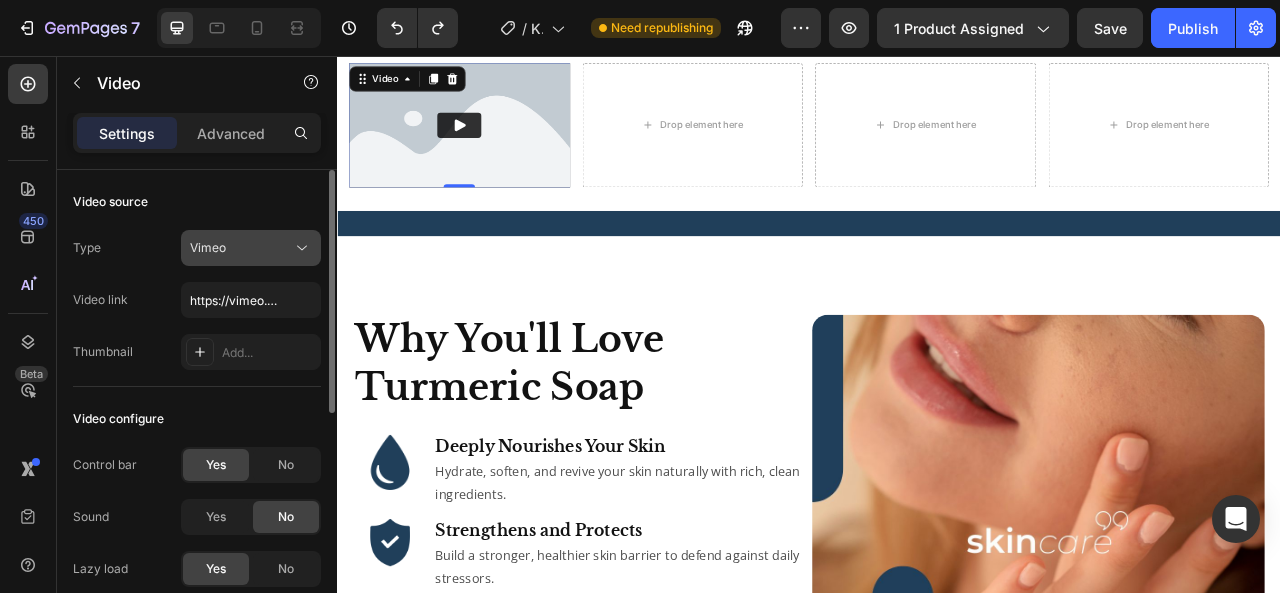 click on "Vimeo" at bounding box center [241, 248] 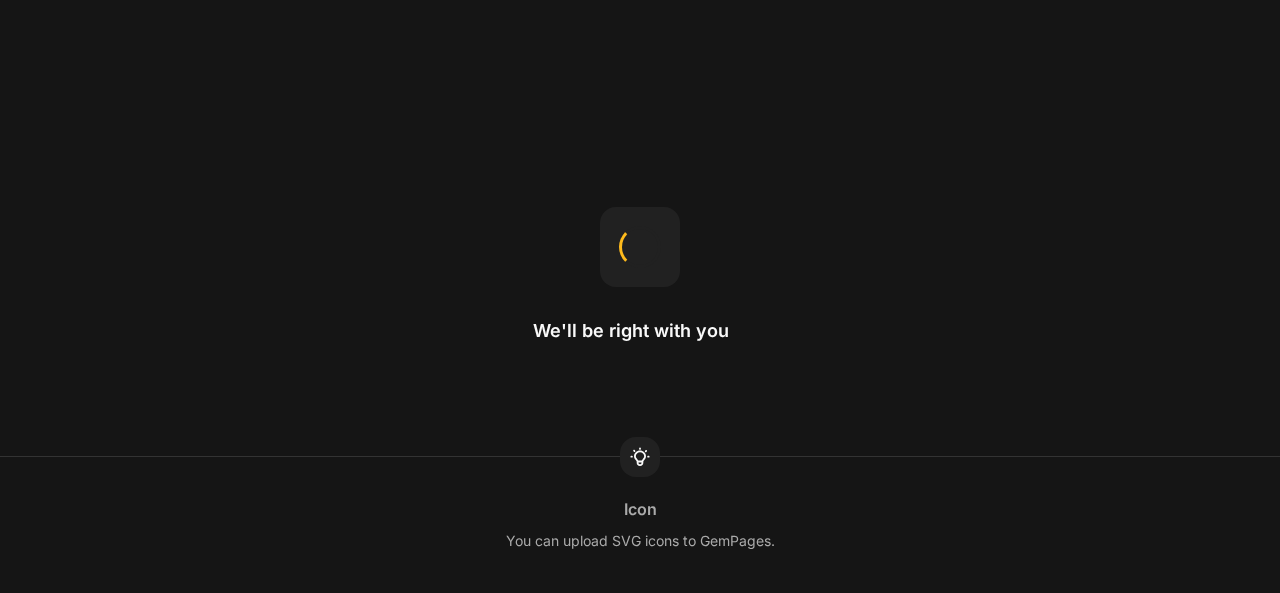 scroll, scrollTop: 0, scrollLeft: 0, axis: both 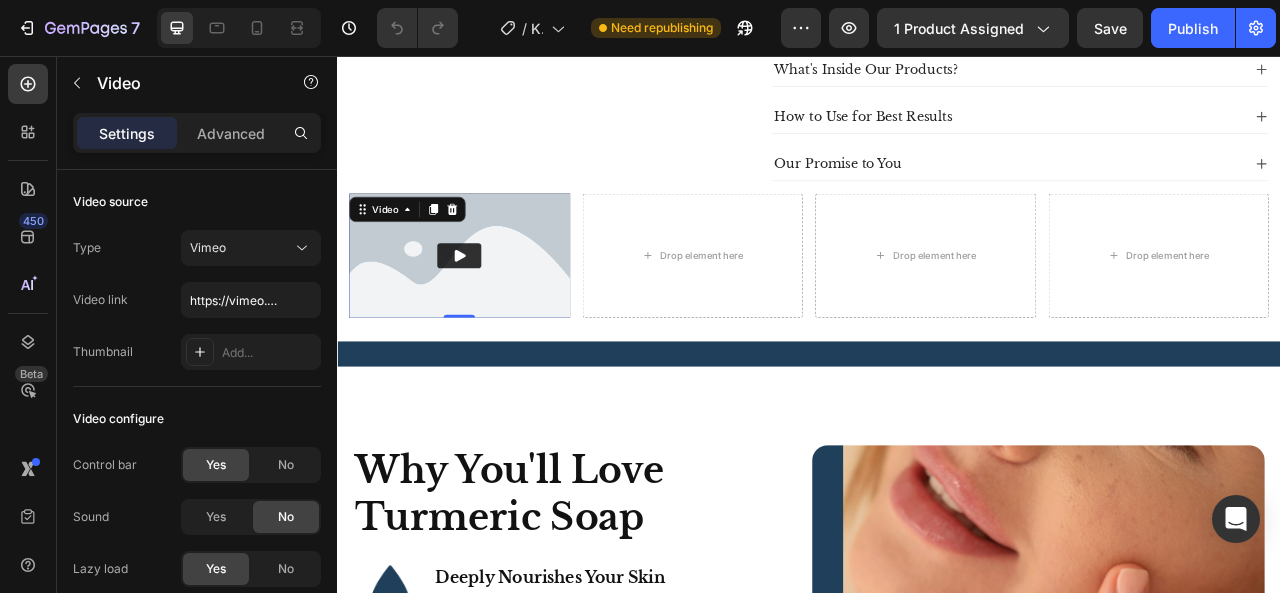 click at bounding box center [492, 310] 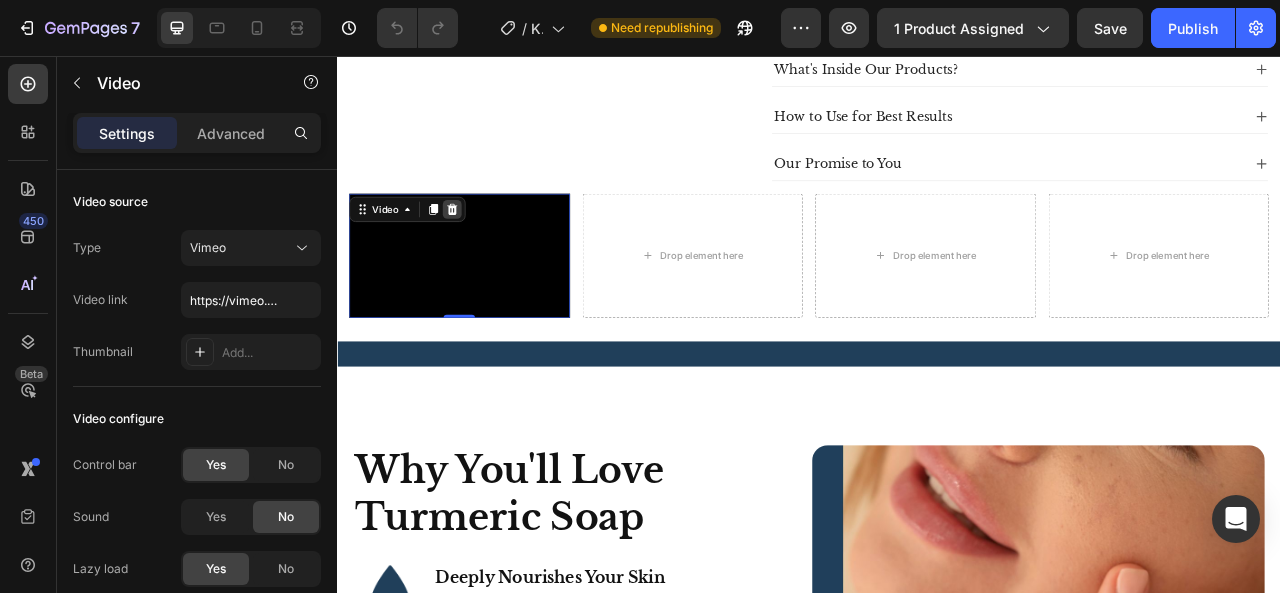 click 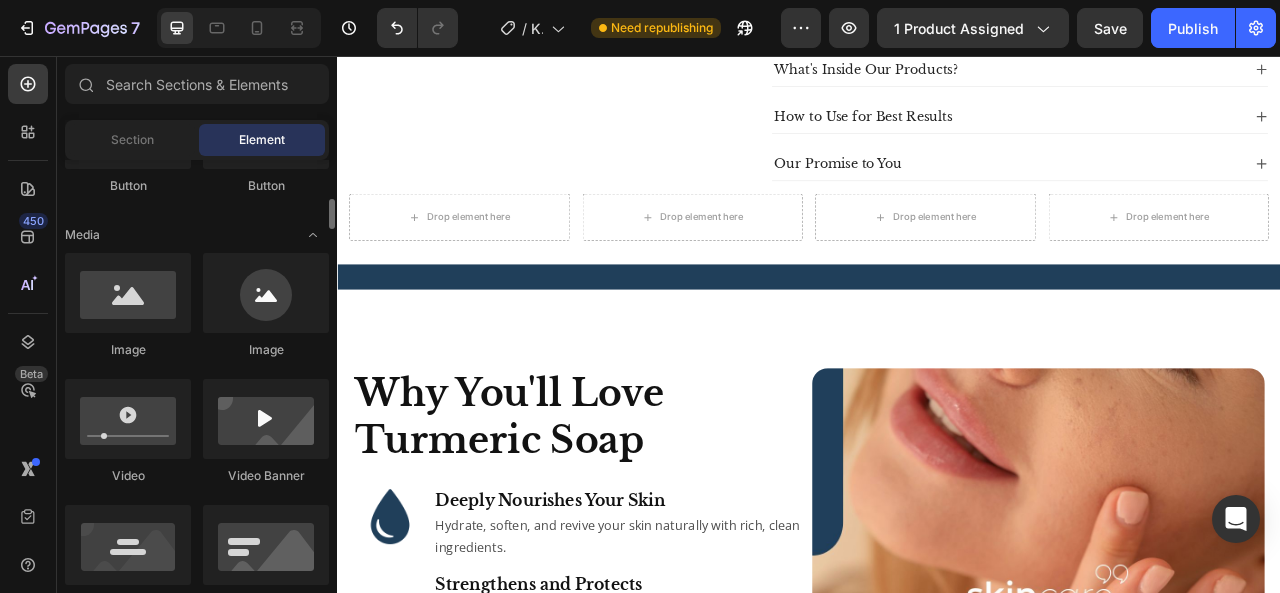 scroll, scrollTop: 568, scrollLeft: 0, axis: vertical 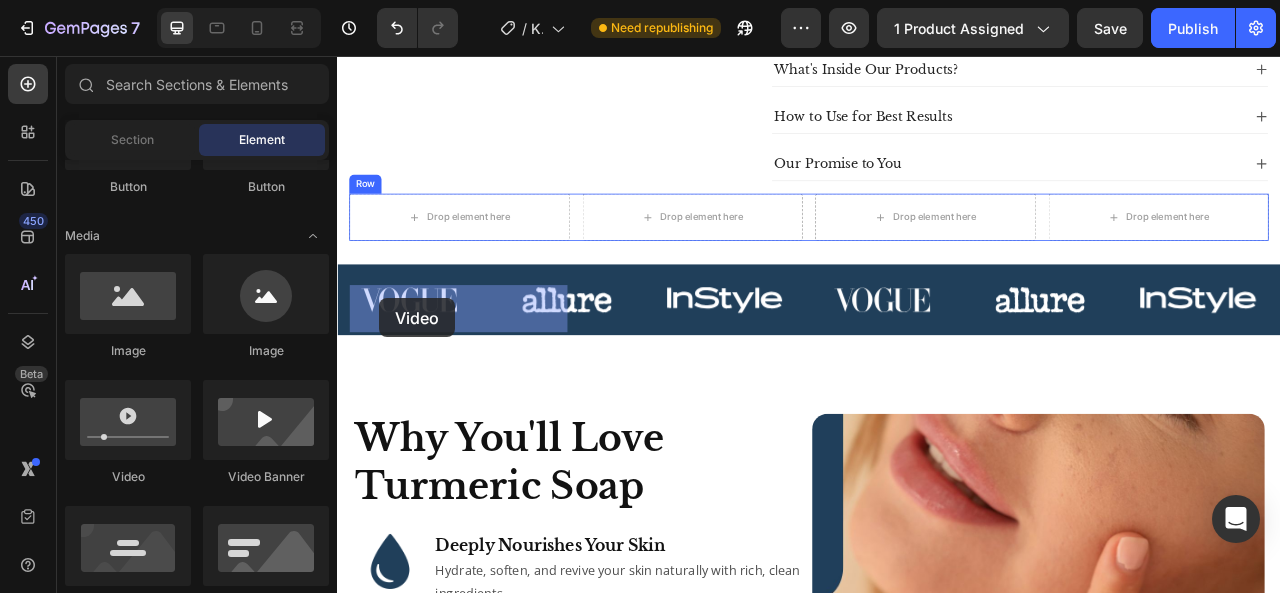 drag, startPoint x: 481, startPoint y: 488, endPoint x: 391, endPoint y: 364, distance: 153.2188 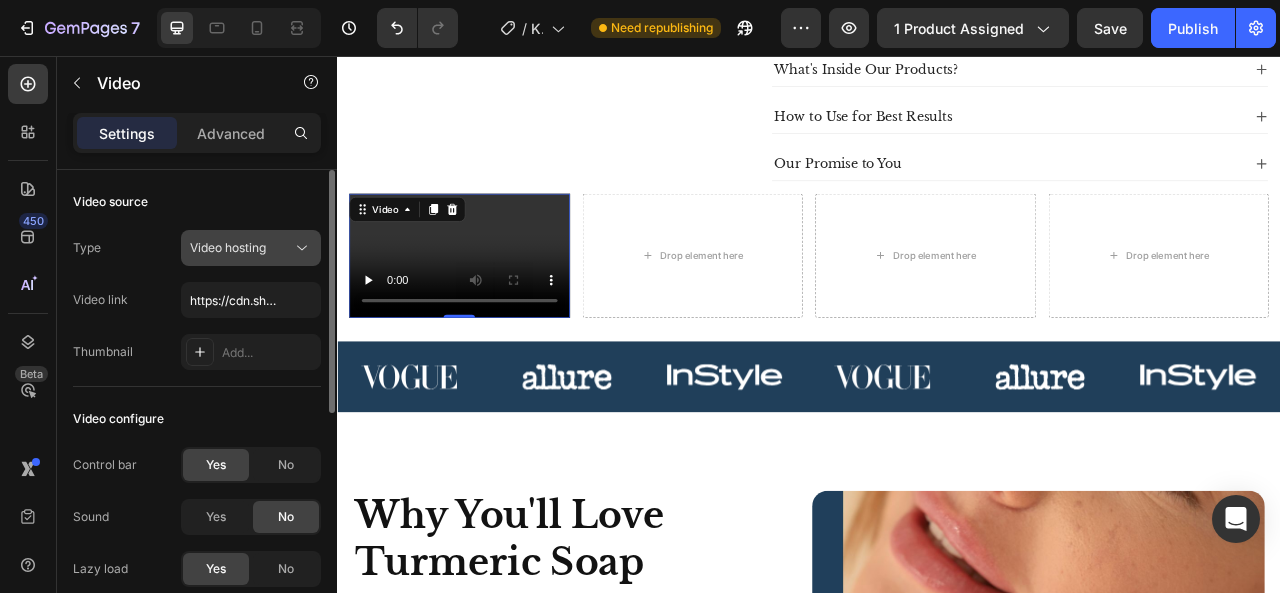 click on "Video hosting" at bounding box center [241, 248] 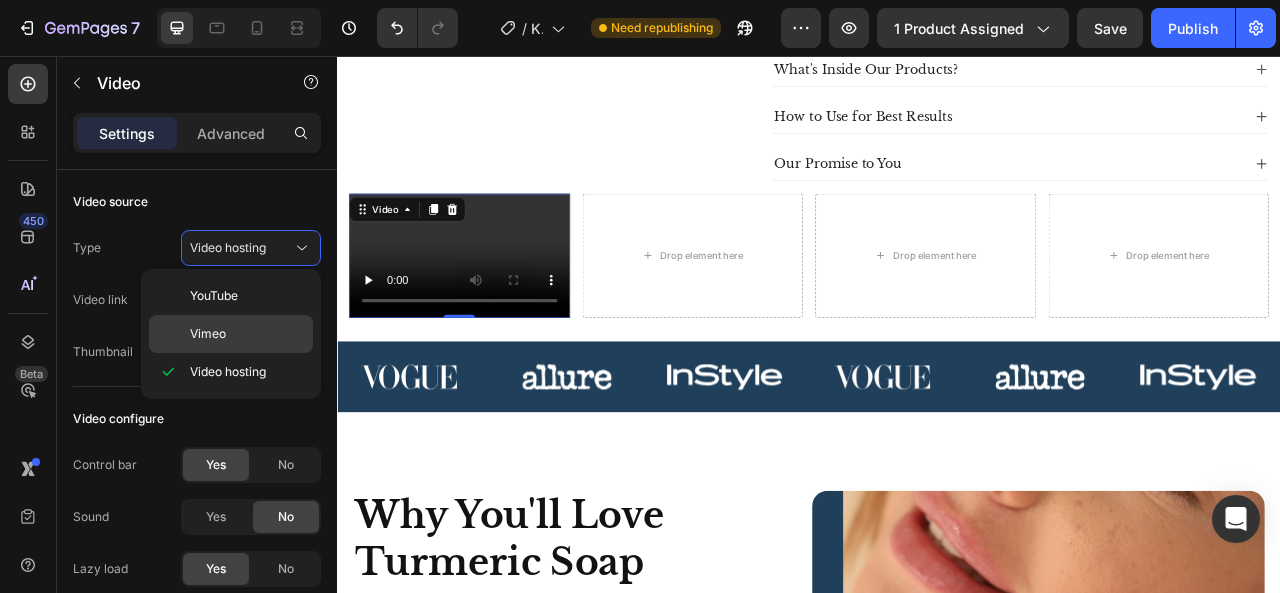 click on "Vimeo" at bounding box center [247, 334] 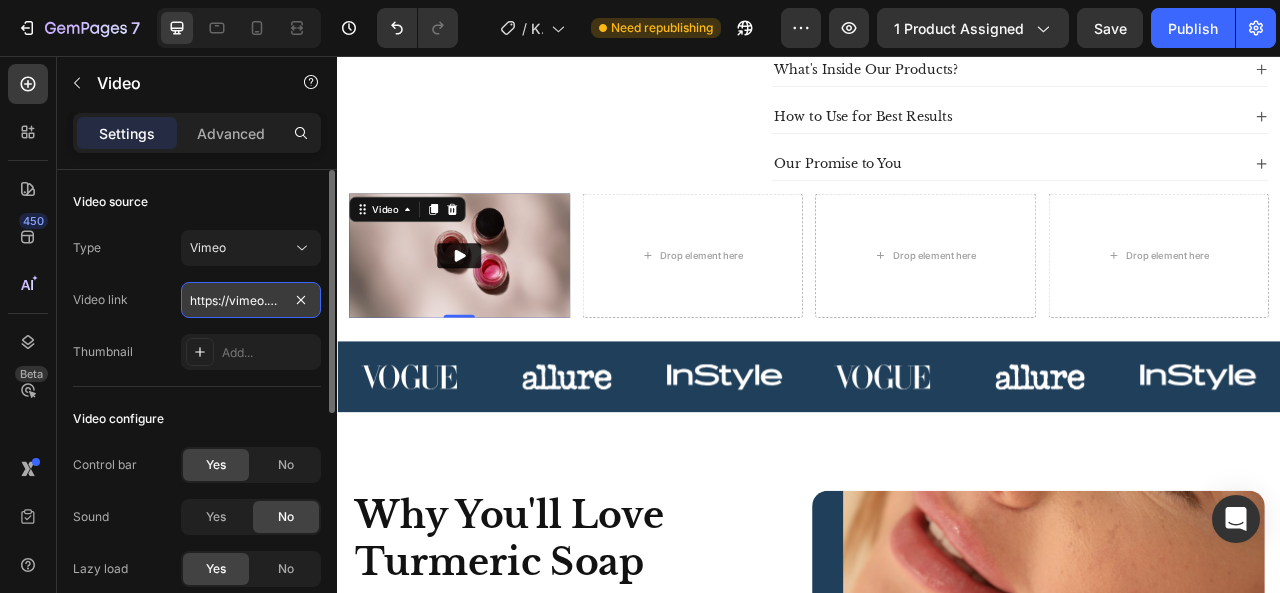 click on "https://vimeo.com/1095883398" at bounding box center (251, 300) 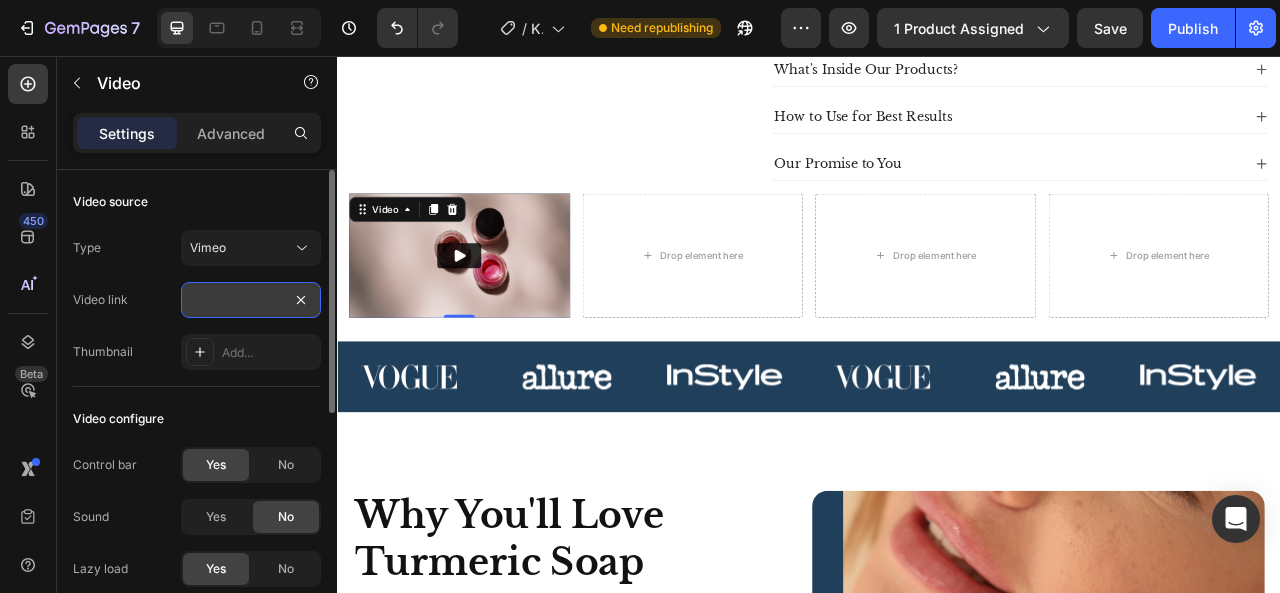 scroll, scrollTop: 0, scrollLeft: 0, axis: both 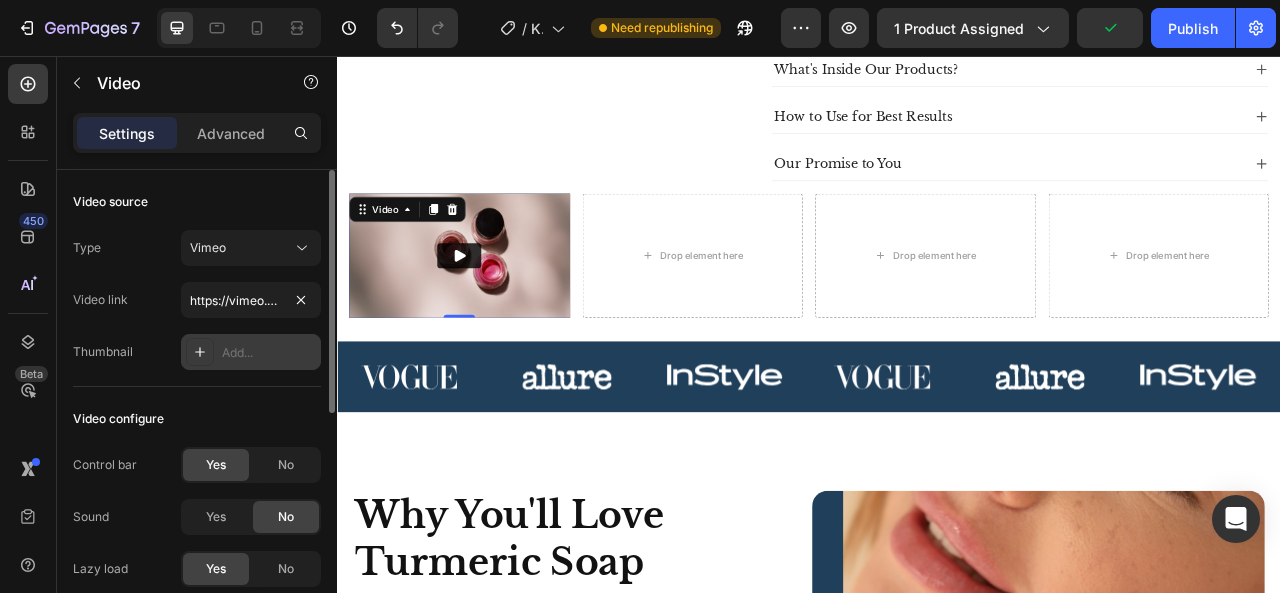 click on "Add..." at bounding box center (269, 353) 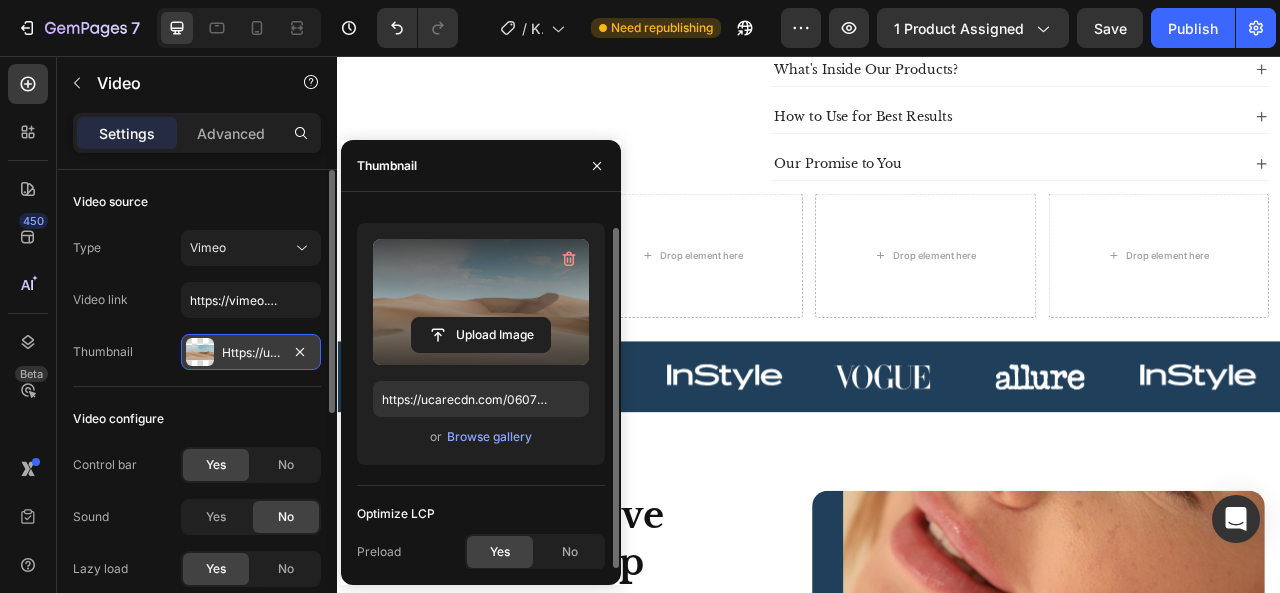scroll, scrollTop: 17, scrollLeft: 0, axis: vertical 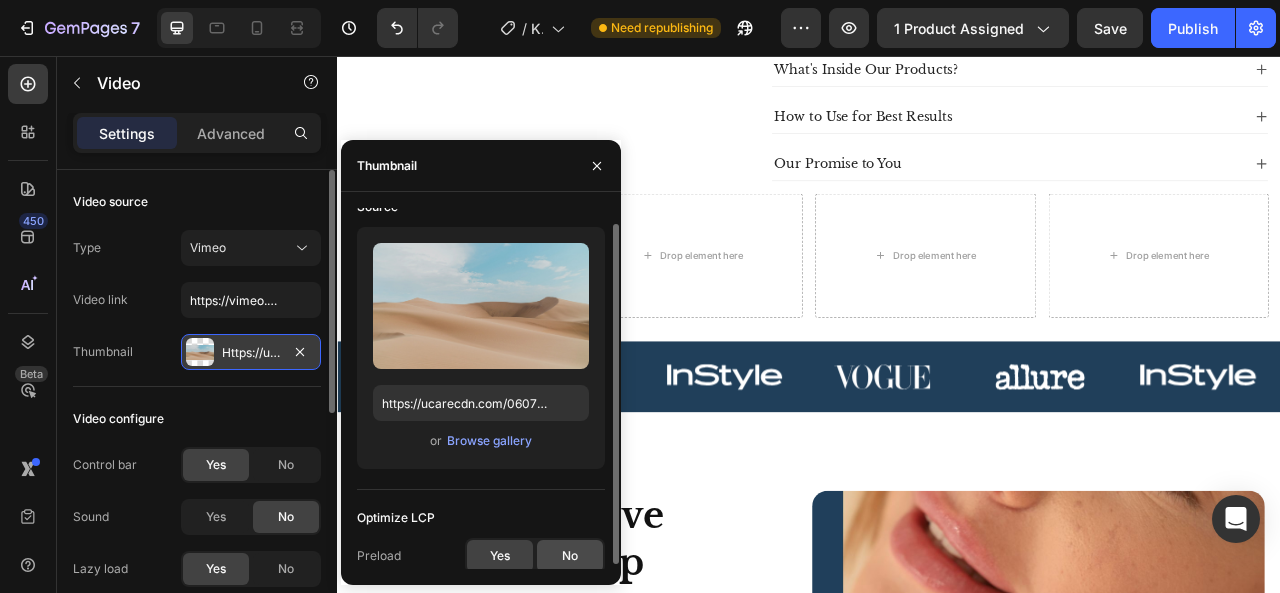 click on "No" 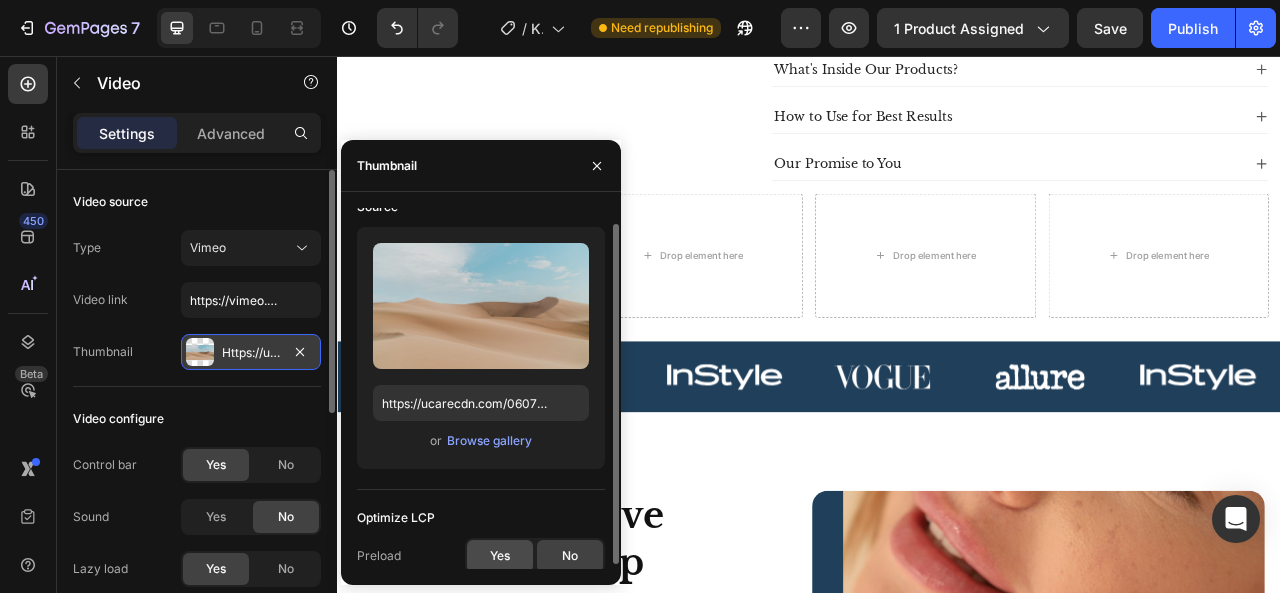click on "Yes" 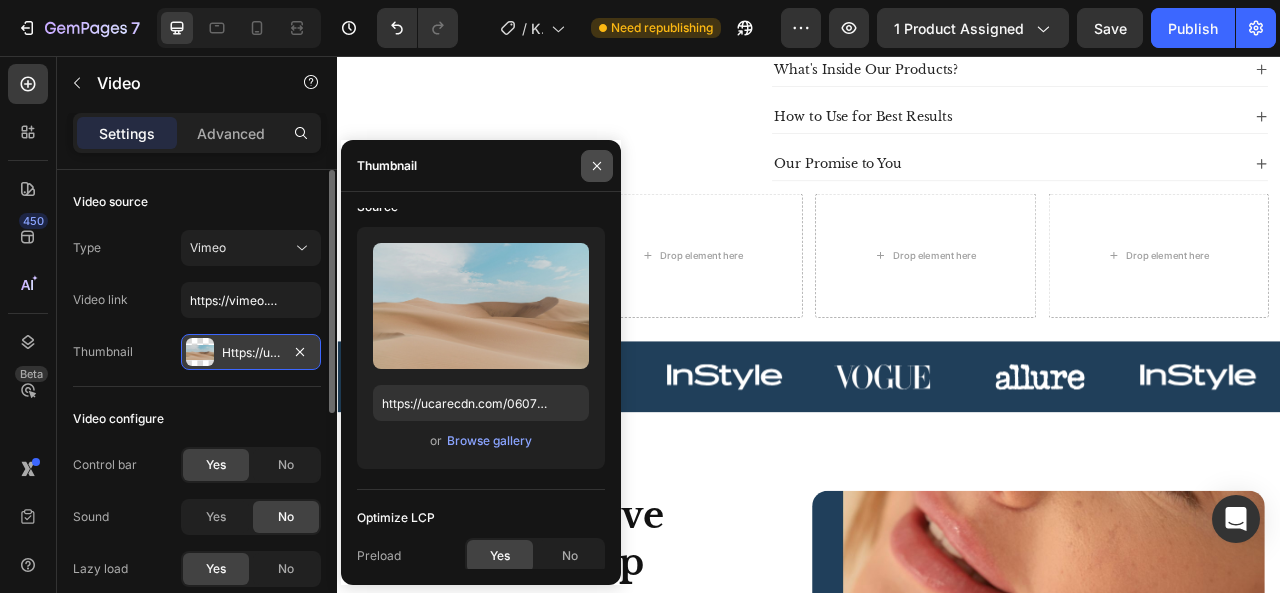 click 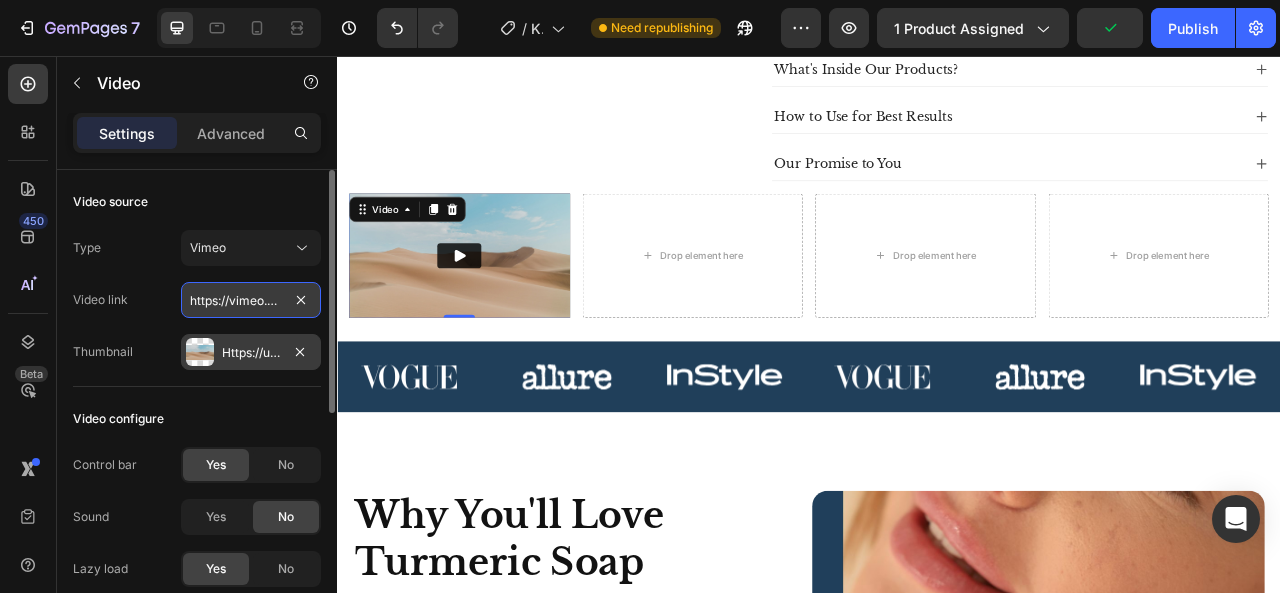 click on "https://vimeo.com/[ID]/[HASH]?ts=0&share=copy" at bounding box center (251, 300) 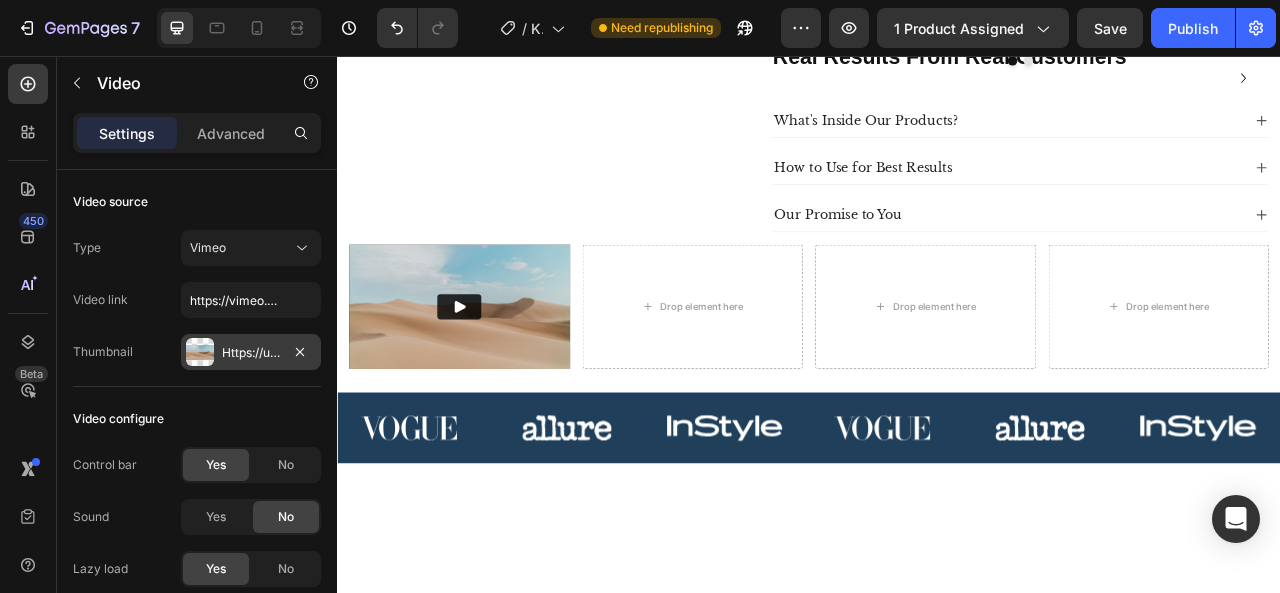 scroll, scrollTop: 801, scrollLeft: 0, axis: vertical 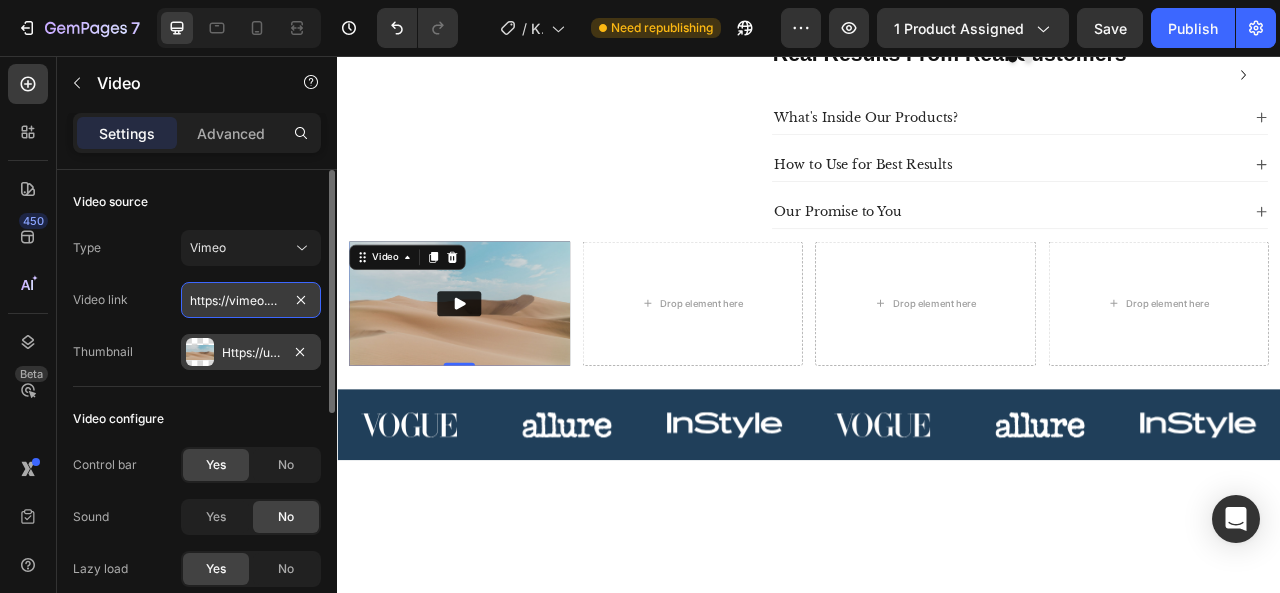 click on "https://vimeo.com/[ID]/[HASH]?ts=0&share=copy" at bounding box center (251, 300) 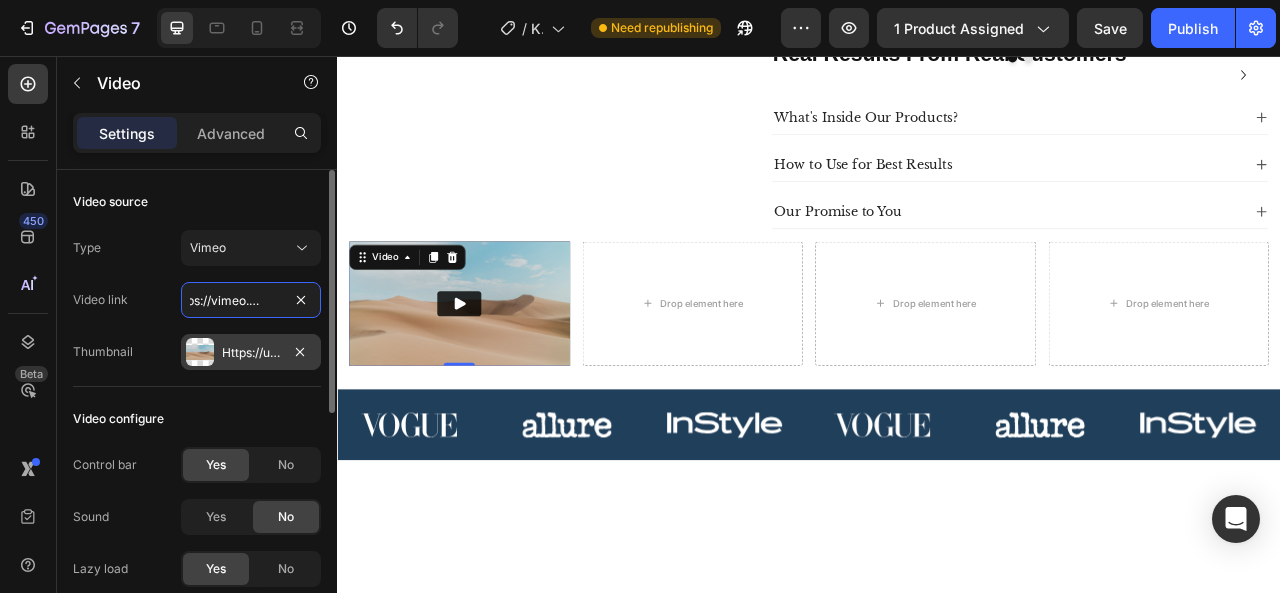 scroll, scrollTop: 0, scrollLeft: 0, axis: both 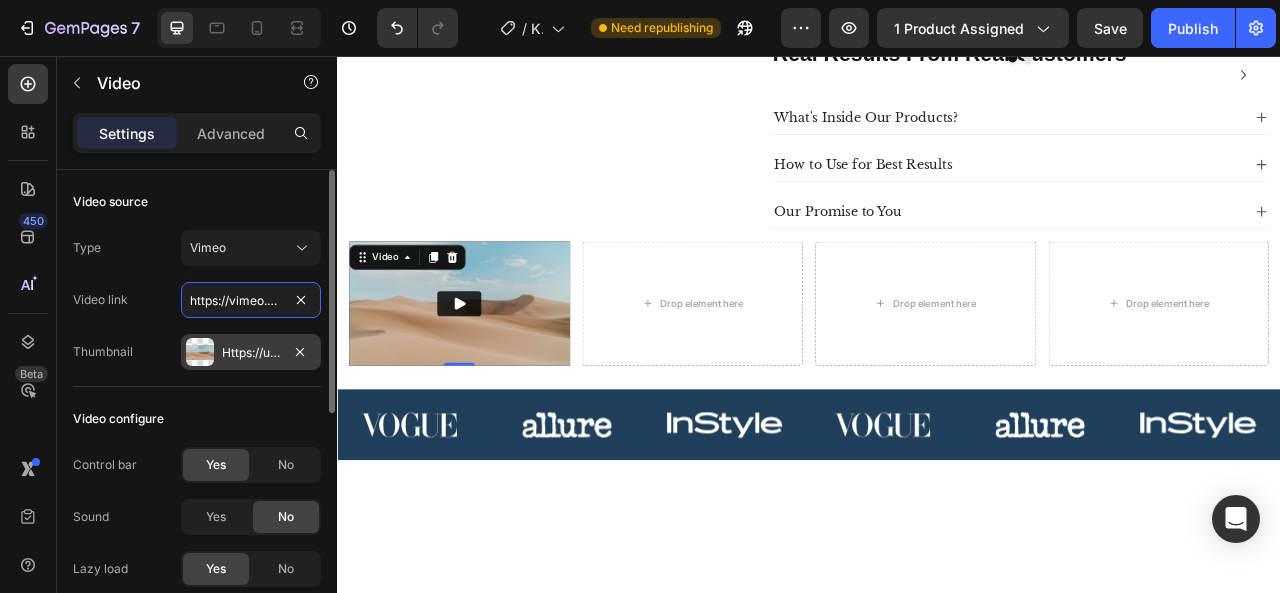 drag, startPoint x: 281, startPoint y: 303, endPoint x: 102, endPoint y: 311, distance: 179.17868 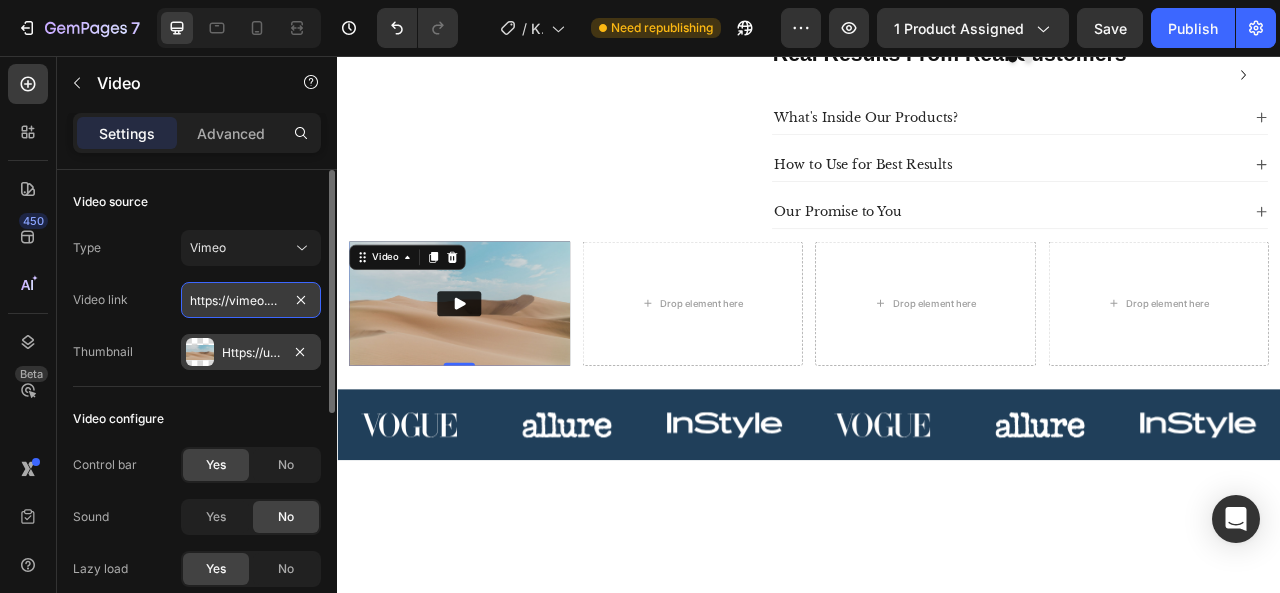 paste on "4958" 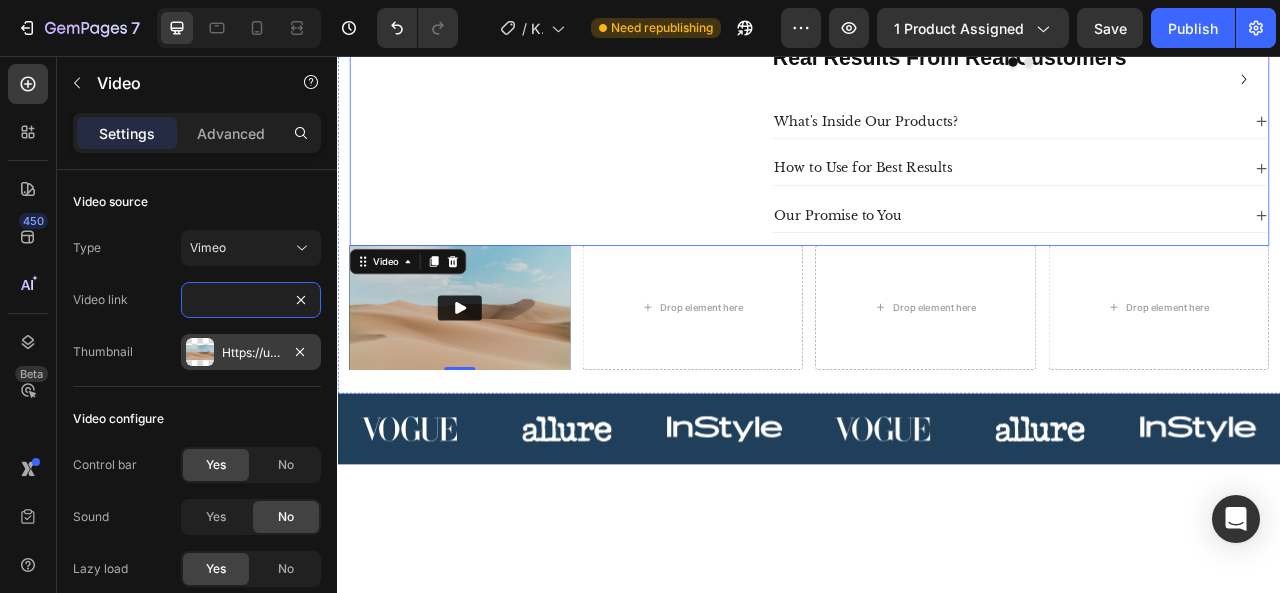 scroll, scrollTop: 789, scrollLeft: 0, axis: vertical 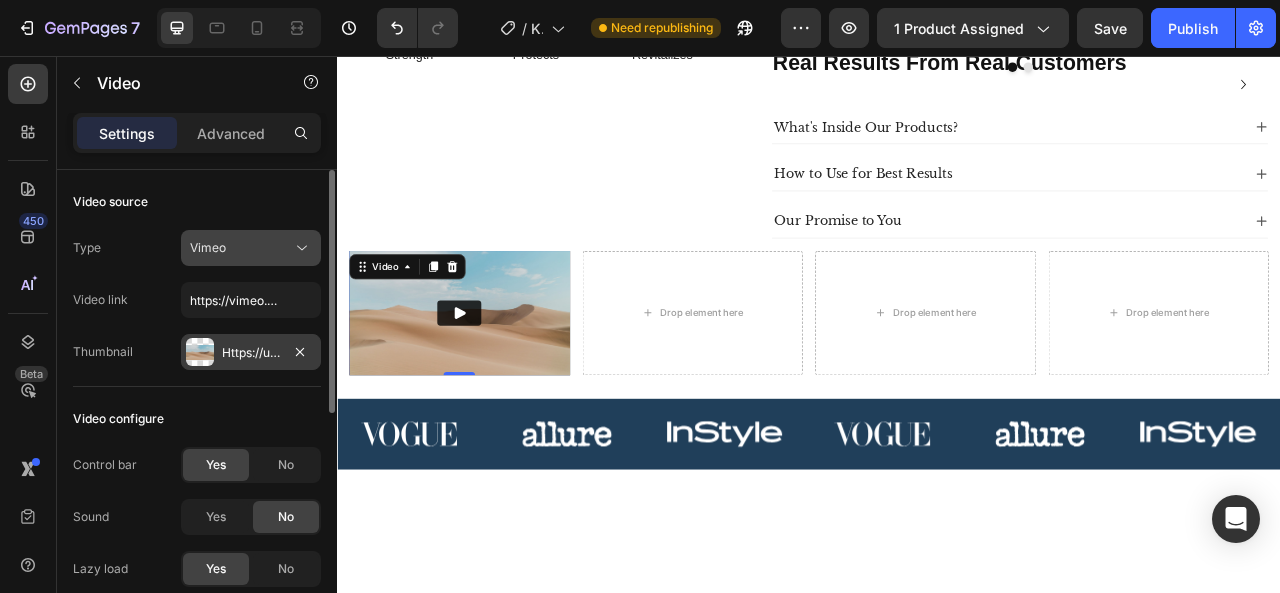 click on "Vimeo" at bounding box center (241, 248) 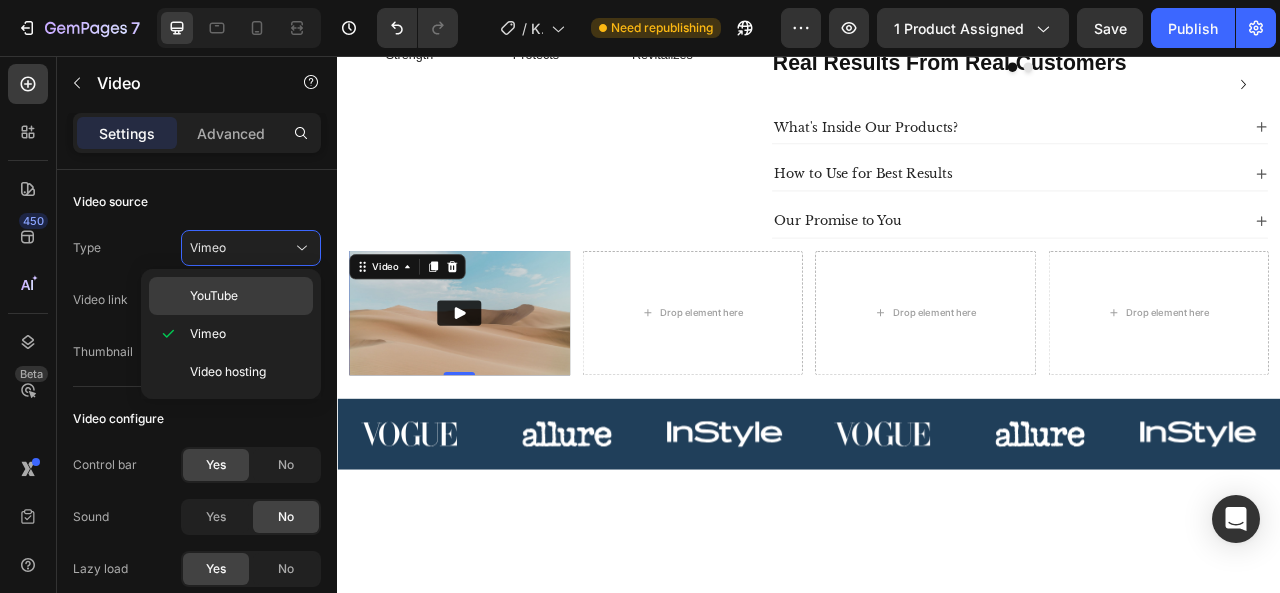 click on "YouTube" at bounding box center (247, 296) 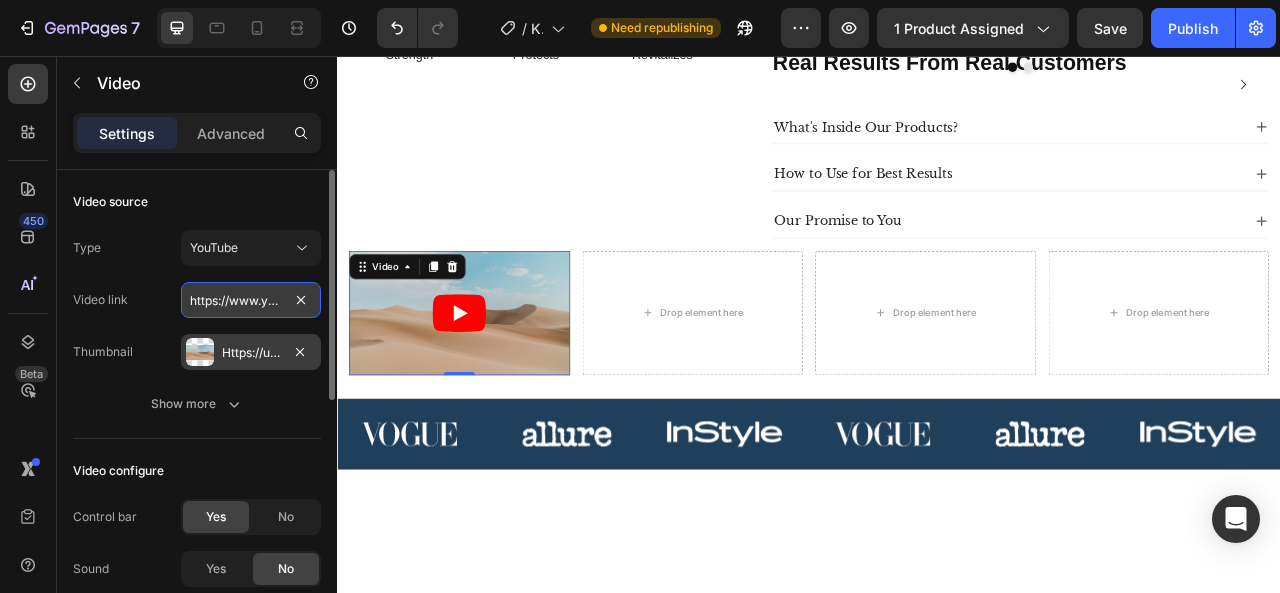 click on "https://www.youtube.com/watch?v=drIt4RH_kyQ" at bounding box center [251, 300] 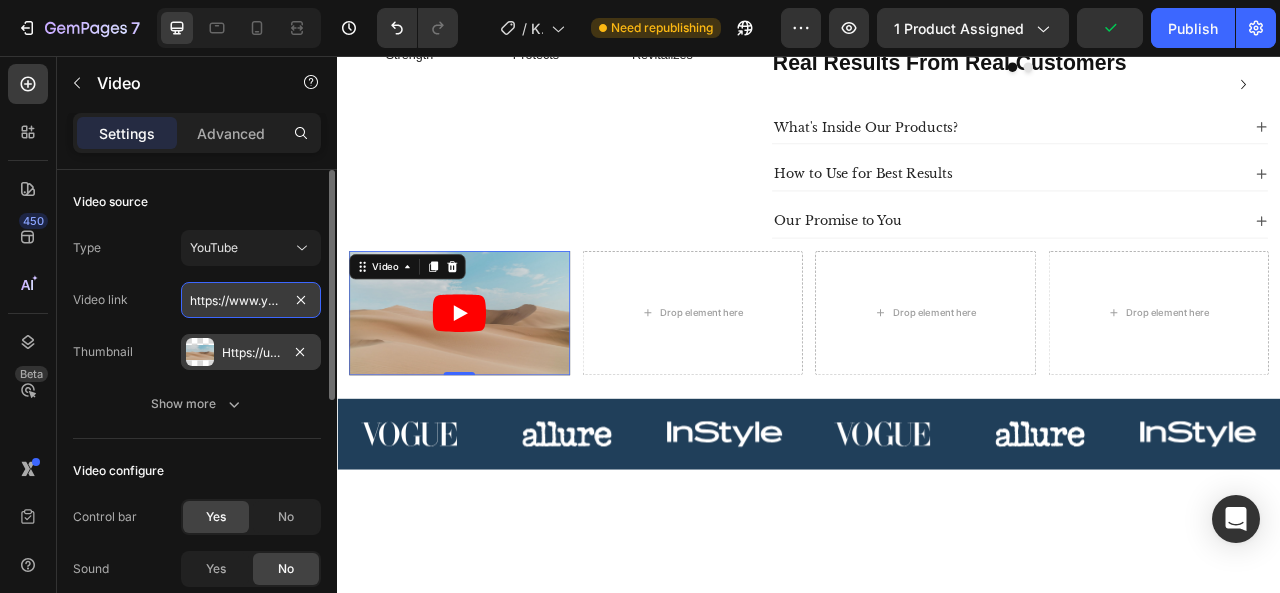 paste on "youtube.com/shorts/8zx2z7_kyLE" 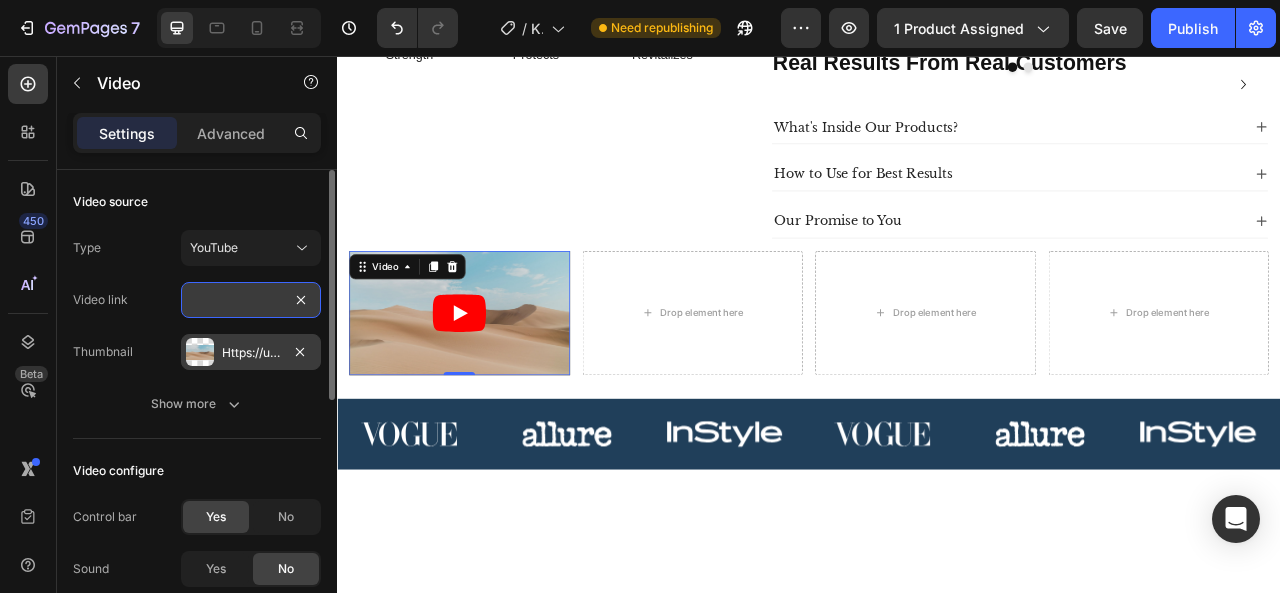 scroll, scrollTop: 0, scrollLeft: 0, axis: both 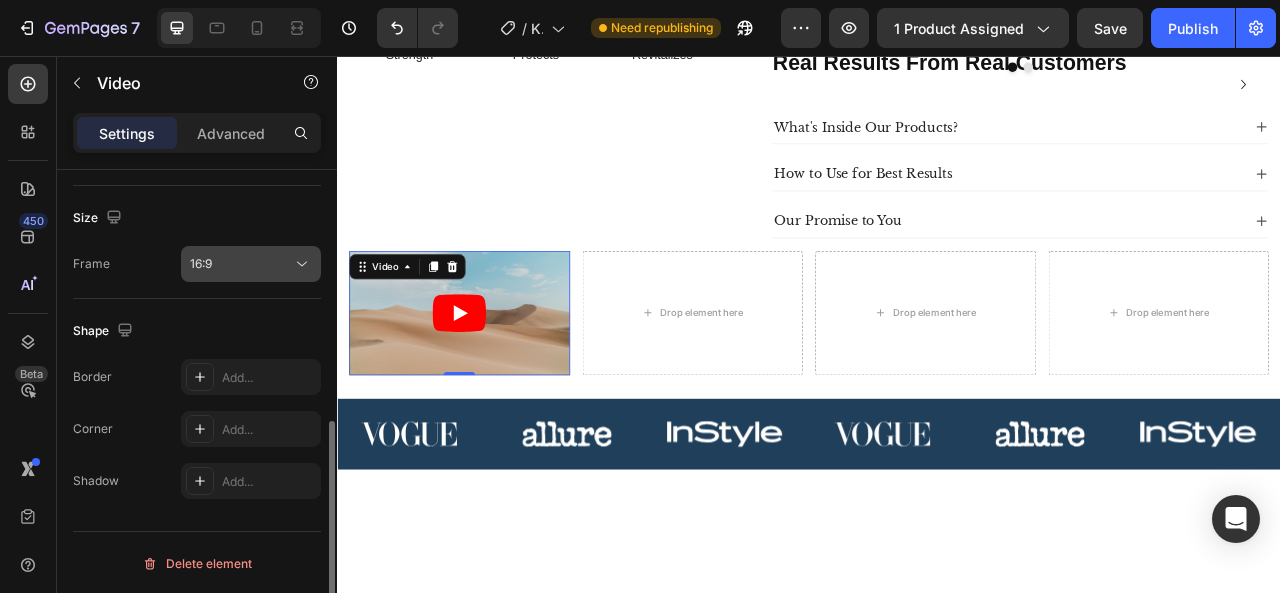 type on "https://youtube.com/shorts/8zx2z7_kyLE" 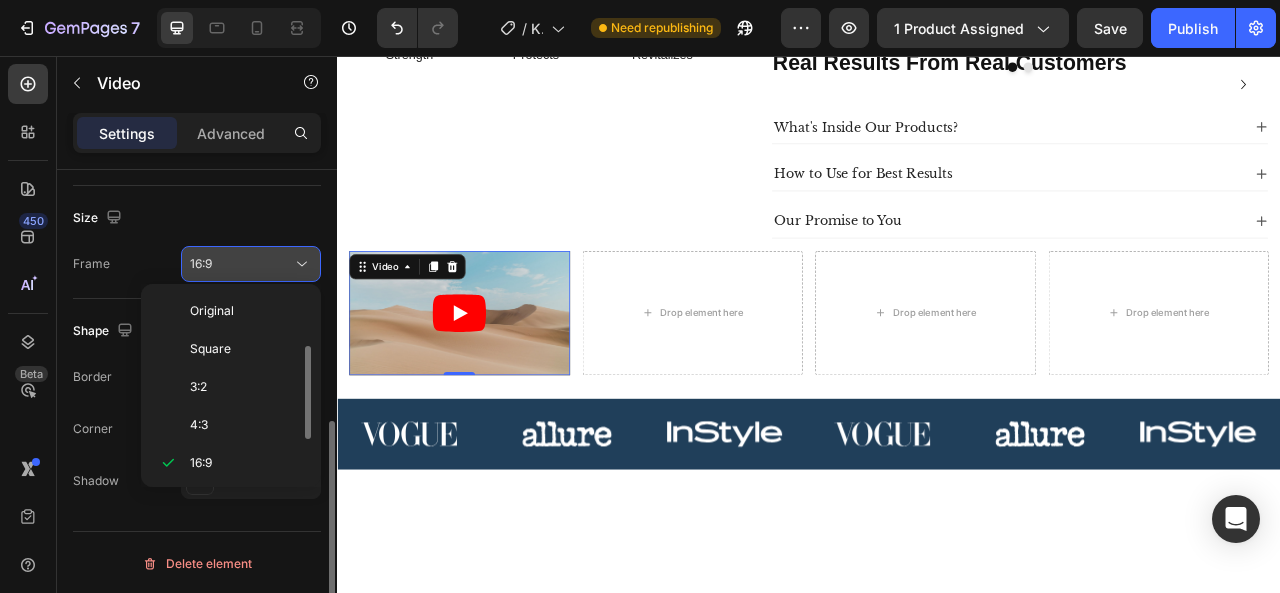 scroll, scrollTop: 36, scrollLeft: 0, axis: vertical 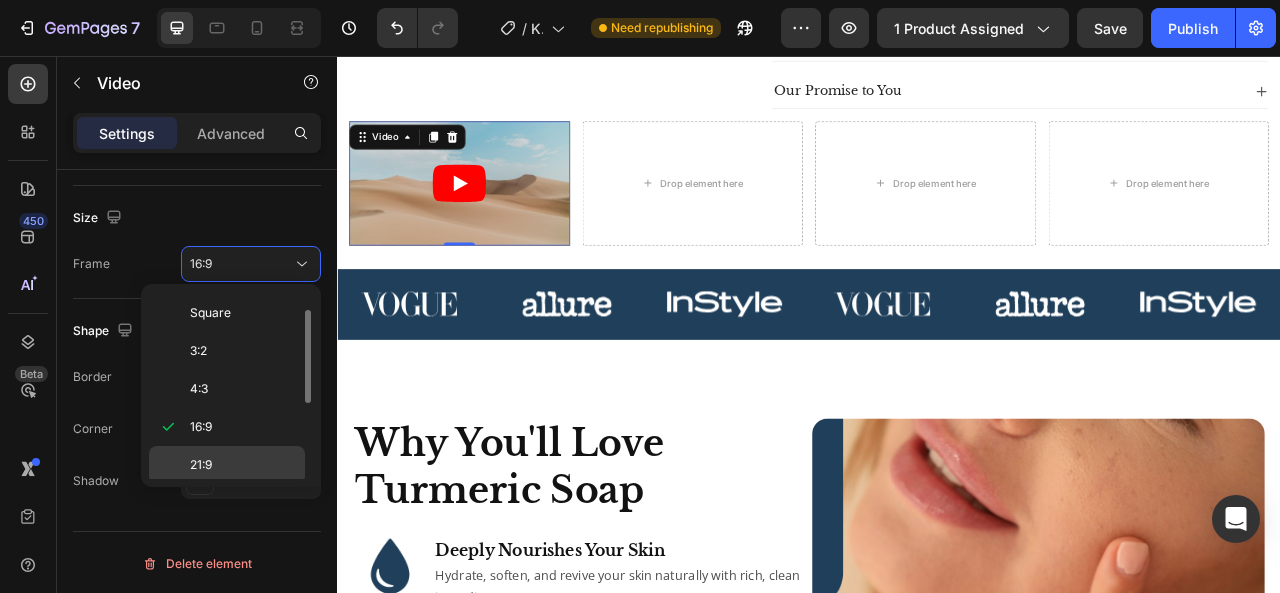 click on "21:9" at bounding box center [243, 465] 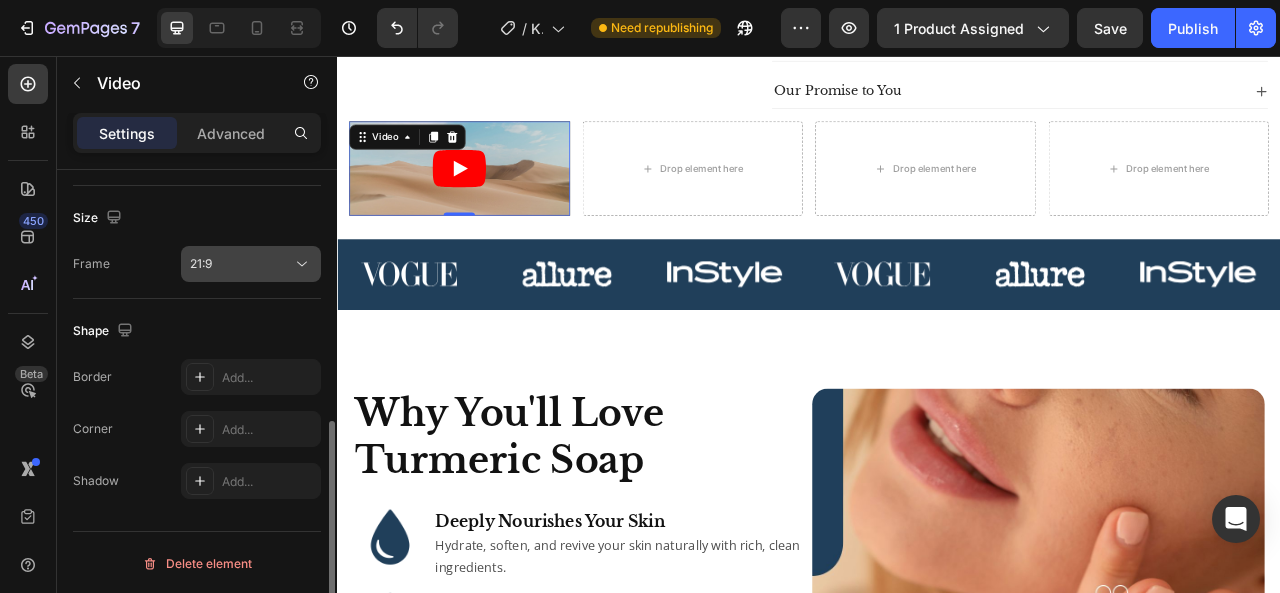 click 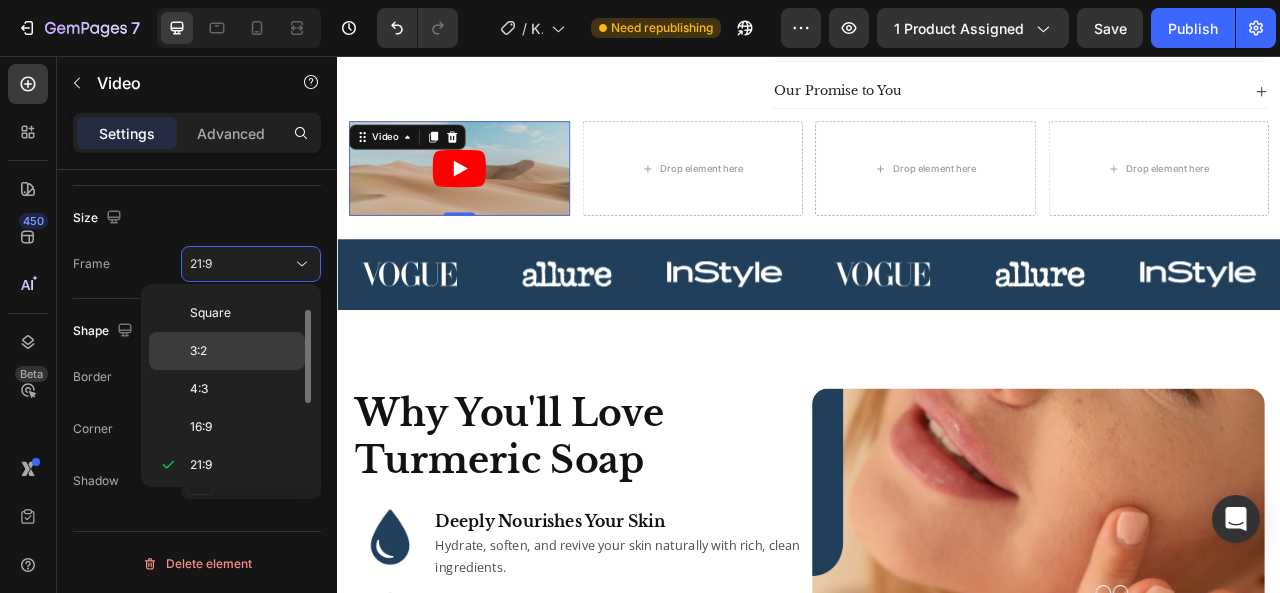 click on "3:2" 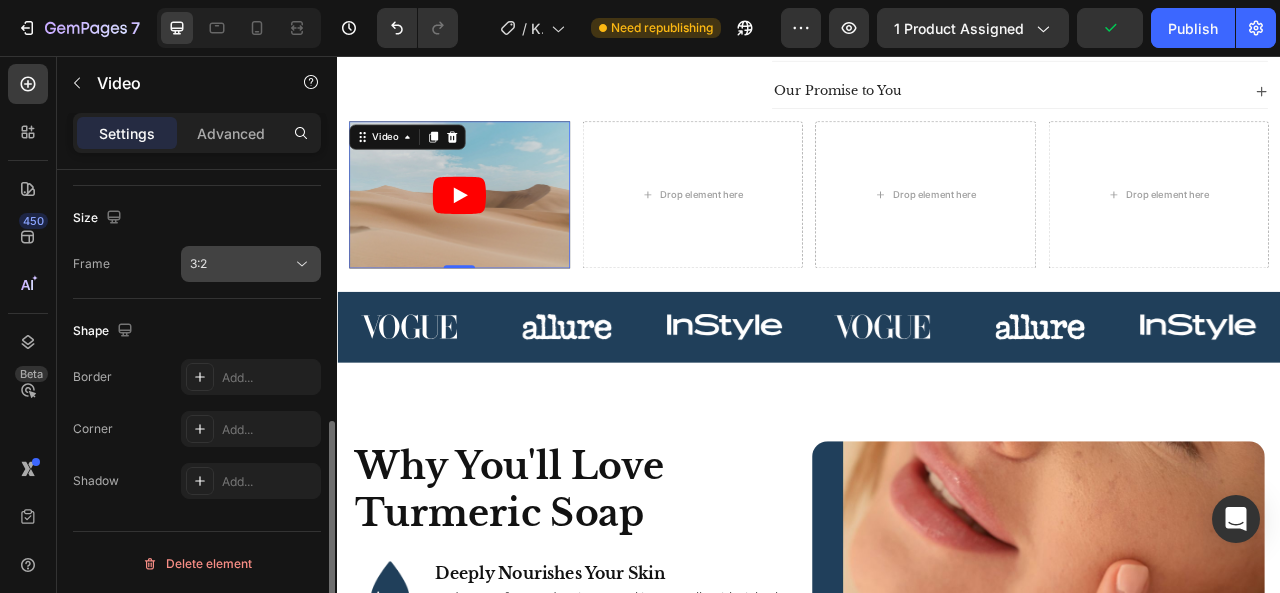click on "3:2" at bounding box center (241, 264) 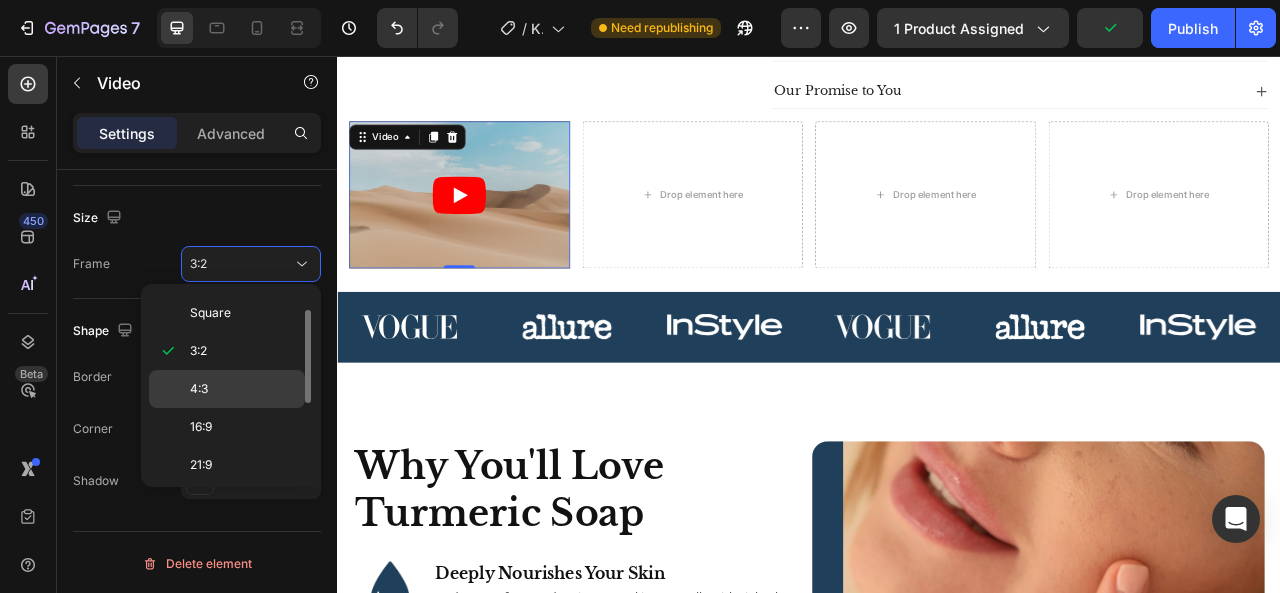 click on "4:3" at bounding box center (243, 389) 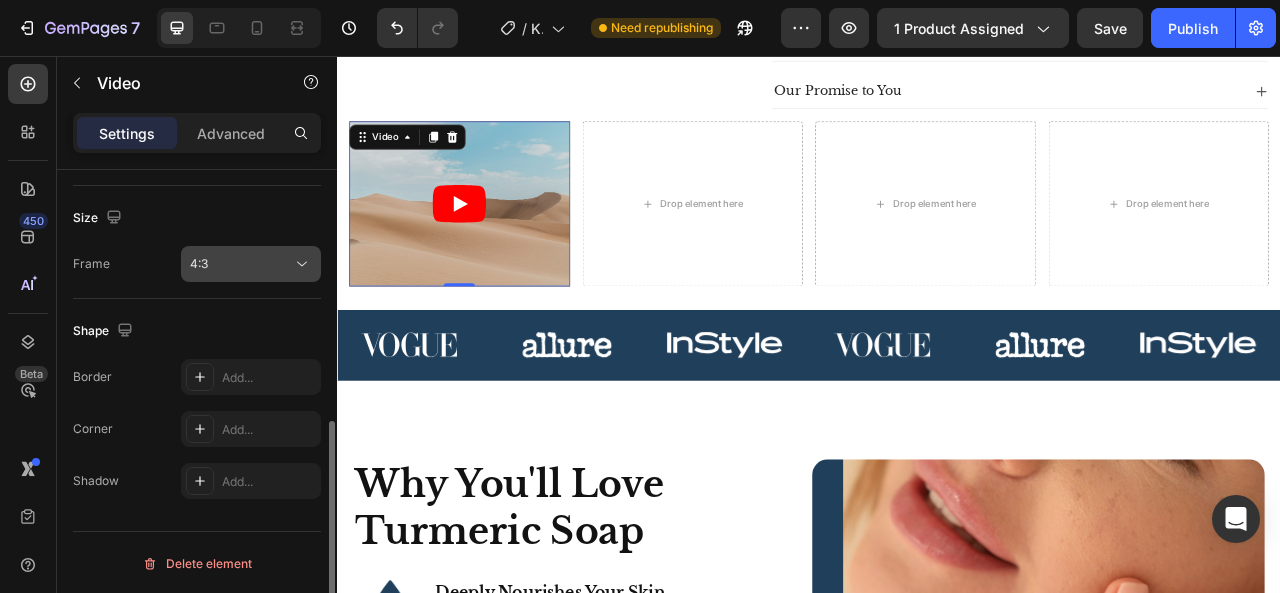 click on "4:3" at bounding box center [241, 264] 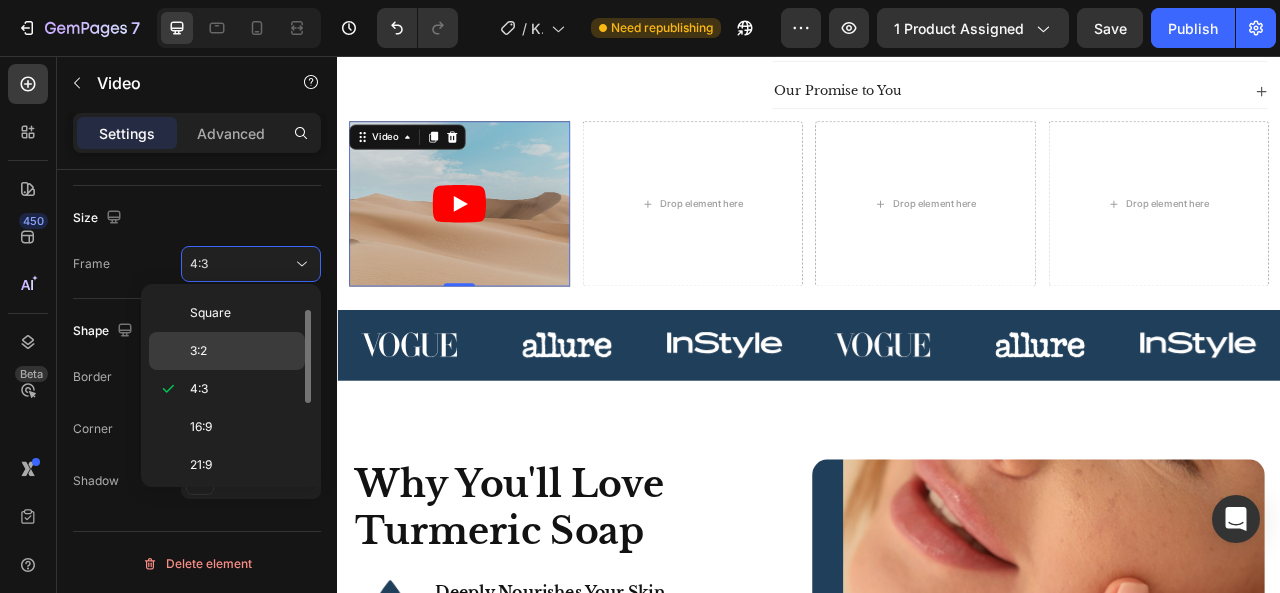 click on "3:2" at bounding box center [243, 351] 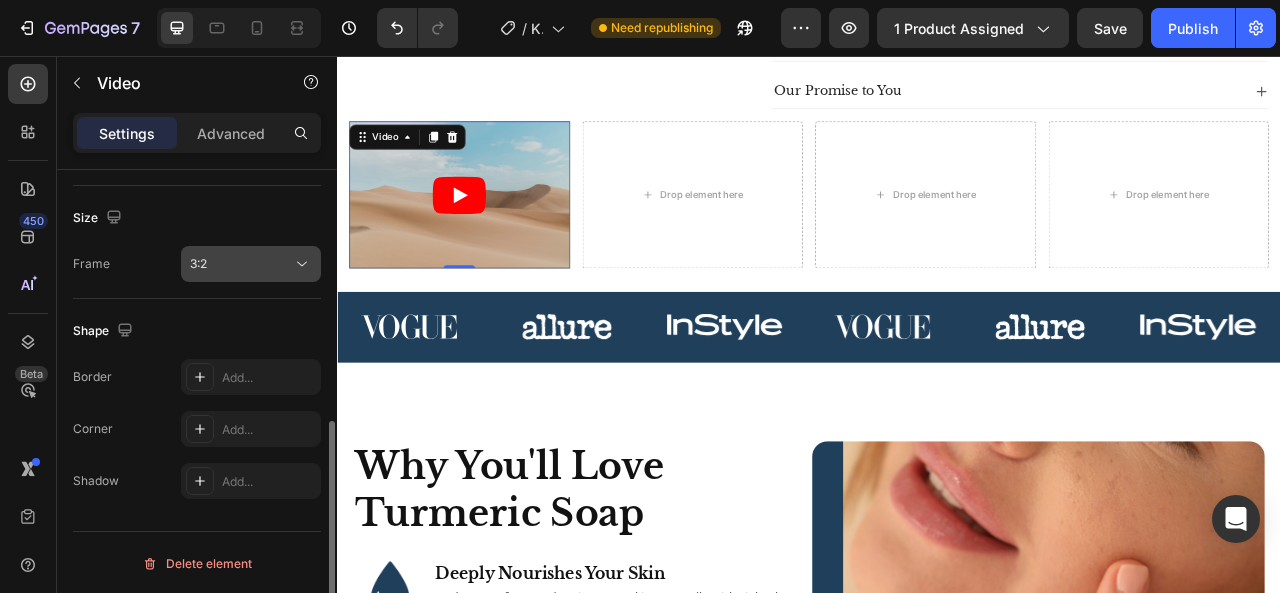 click on "3:2" 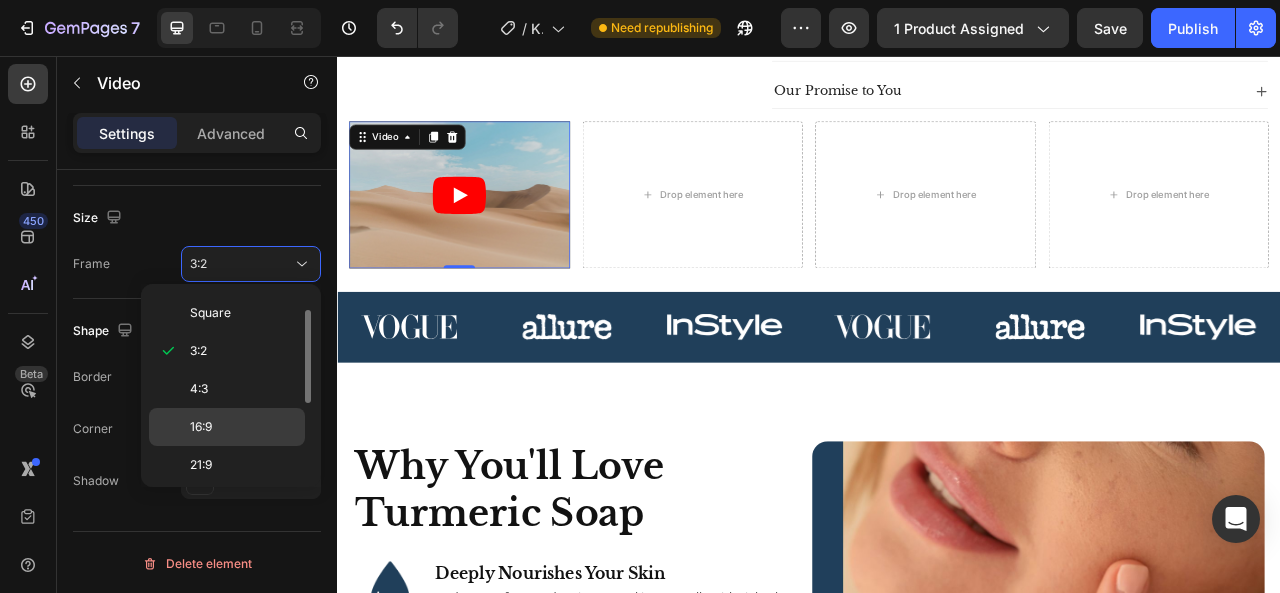 click on "16:9" at bounding box center [243, 427] 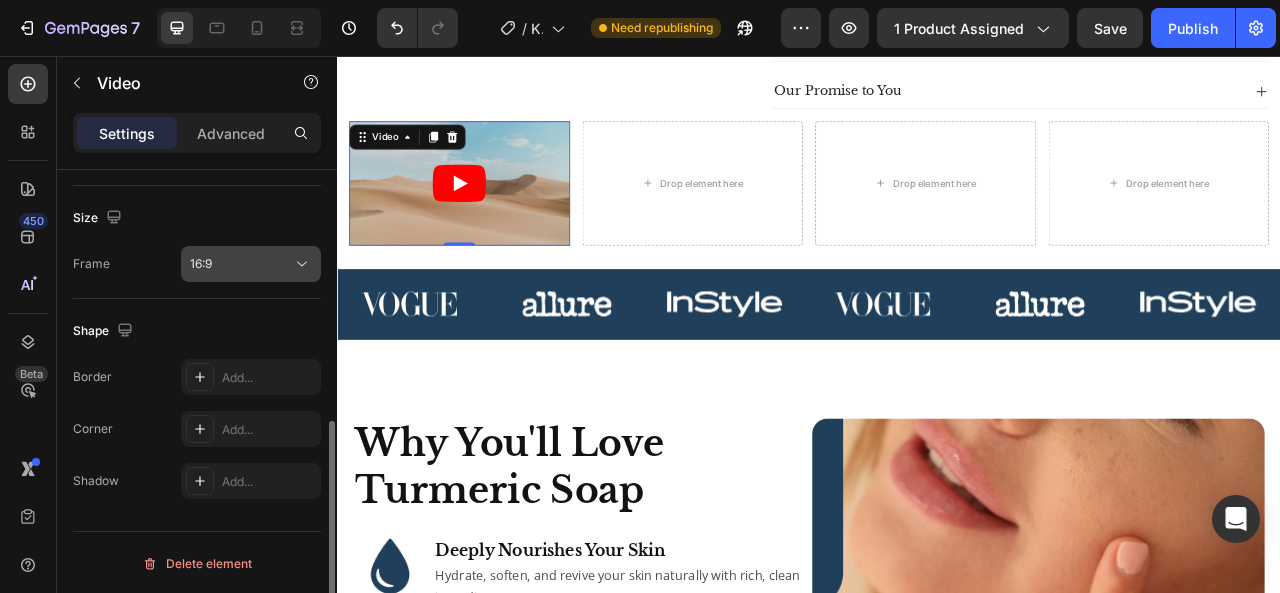 click on "16:9" at bounding box center [241, 264] 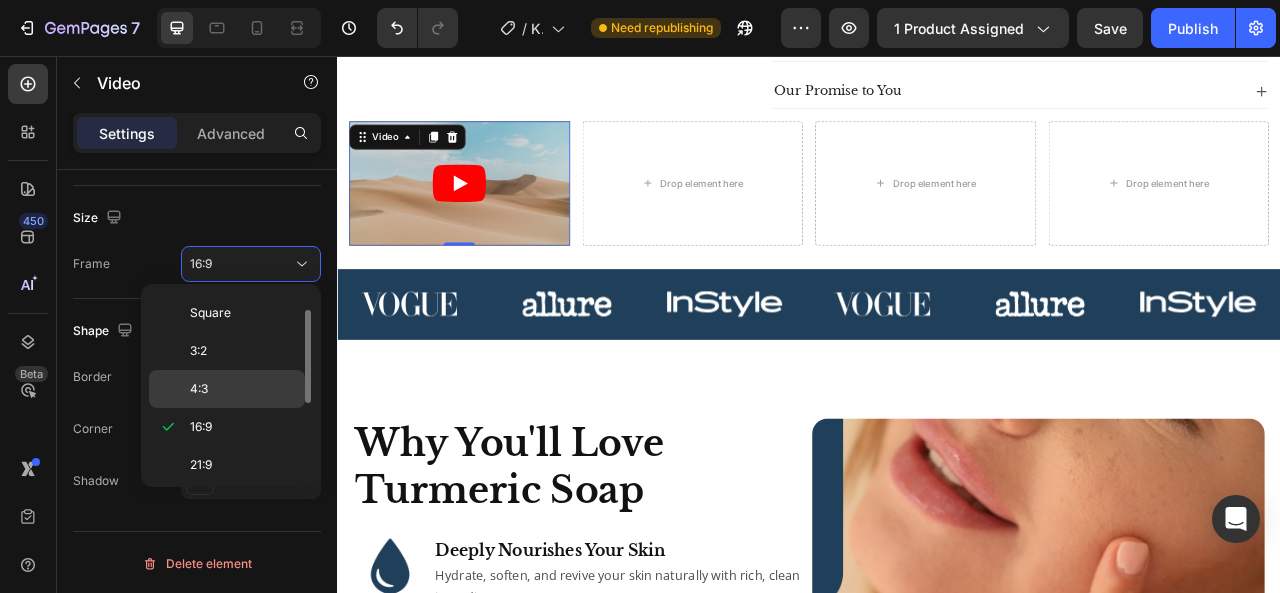 click on "4:3" at bounding box center (243, 389) 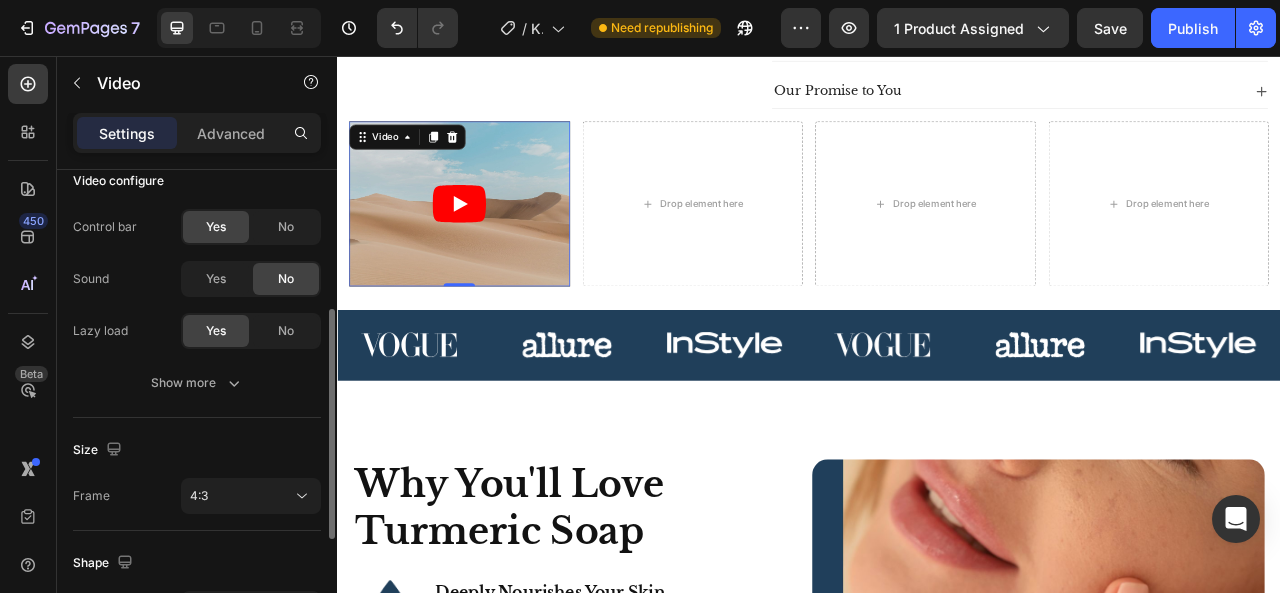 scroll, scrollTop: 289, scrollLeft: 0, axis: vertical 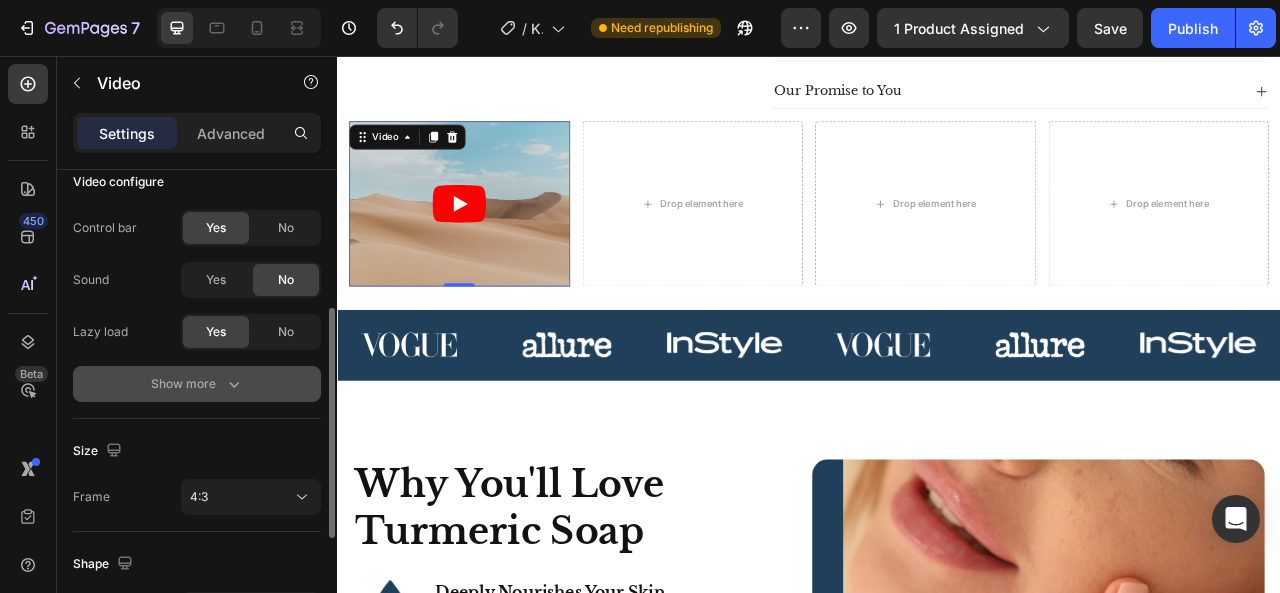 click on "Show more" at bounding box center [197, 384] 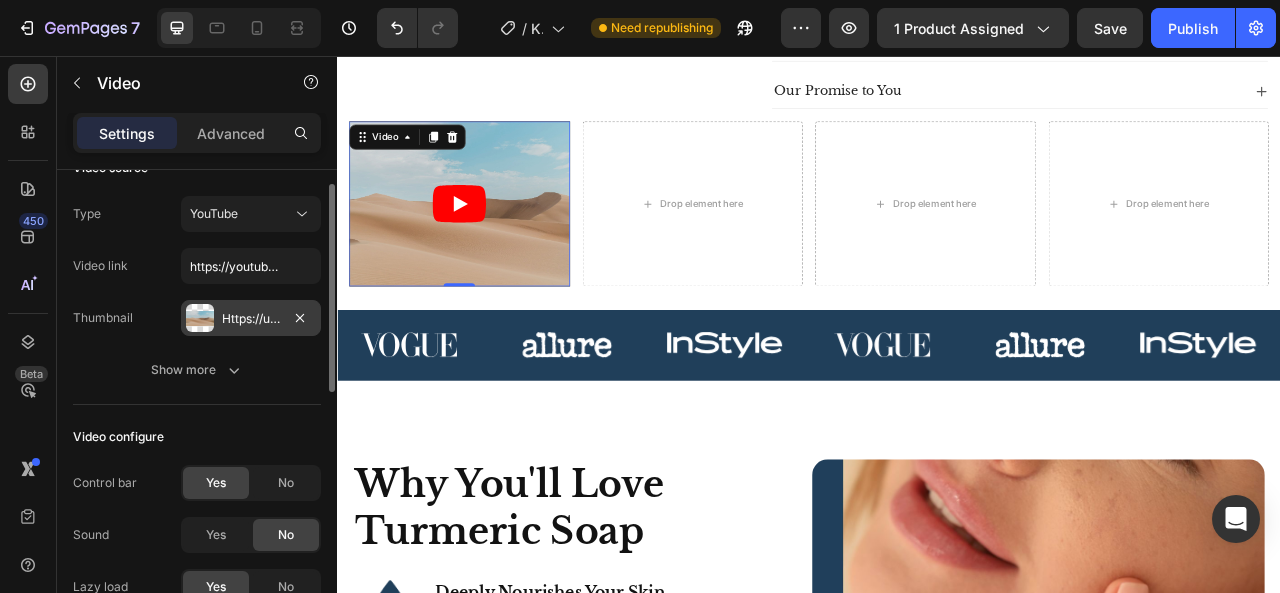 scroll, scrollTop: 33, scrollLeft: 0, axis: vertical 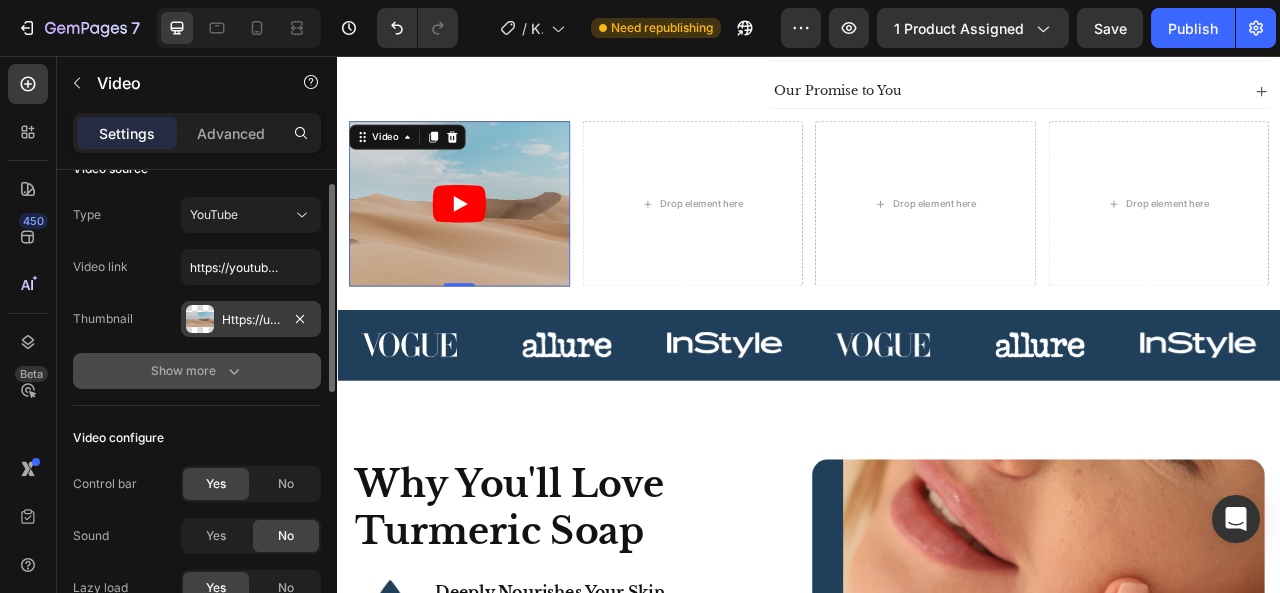 click on "Show more" at bounding box center (197, 371) 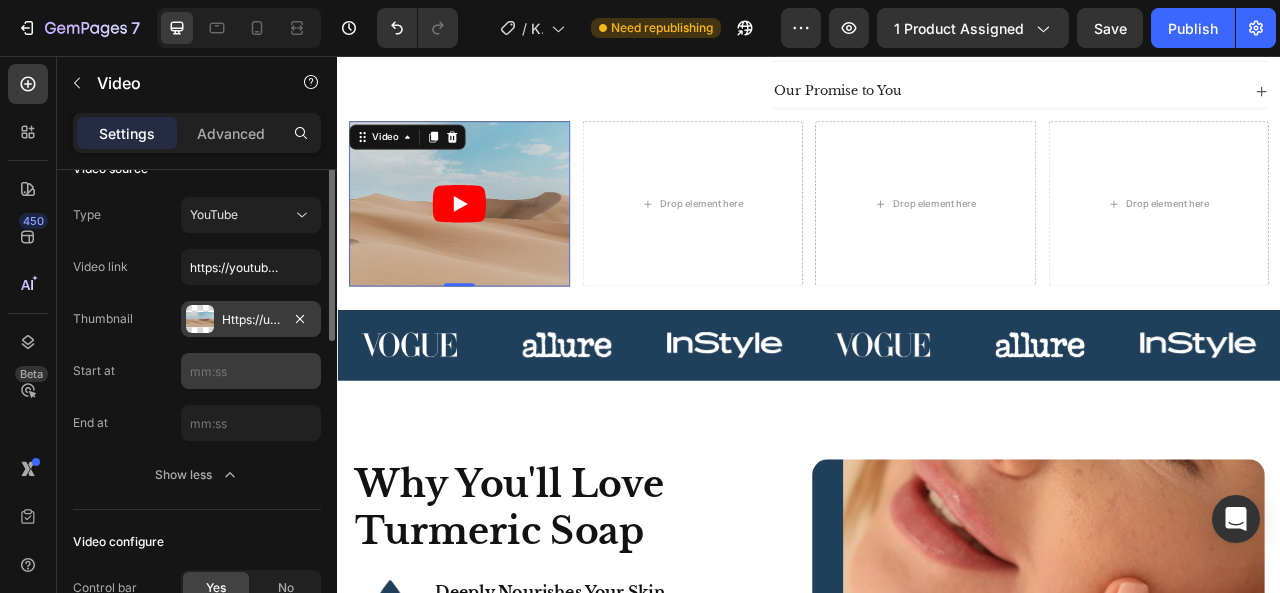scroll, scrollTop: 0, scrollLeft: 0, axis: both 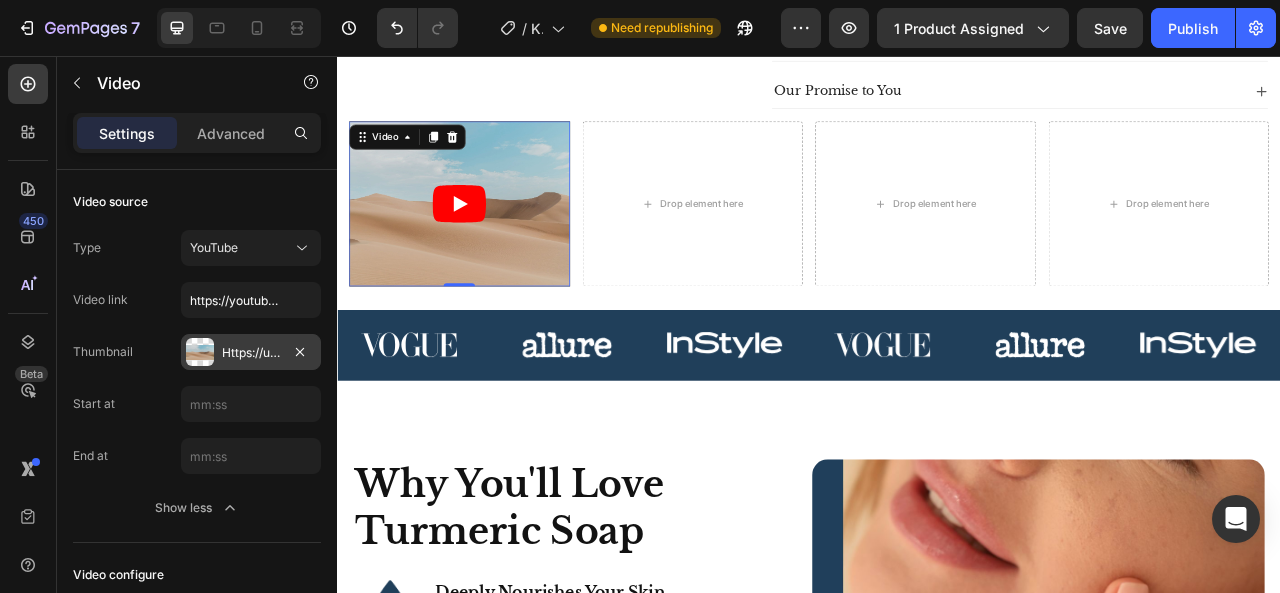 click on "Https://ucarecdn.Com/06075225-af9e-460c-8e3c-6be63c0b773a/-/format/auto/" at bounding box center [251, 353] 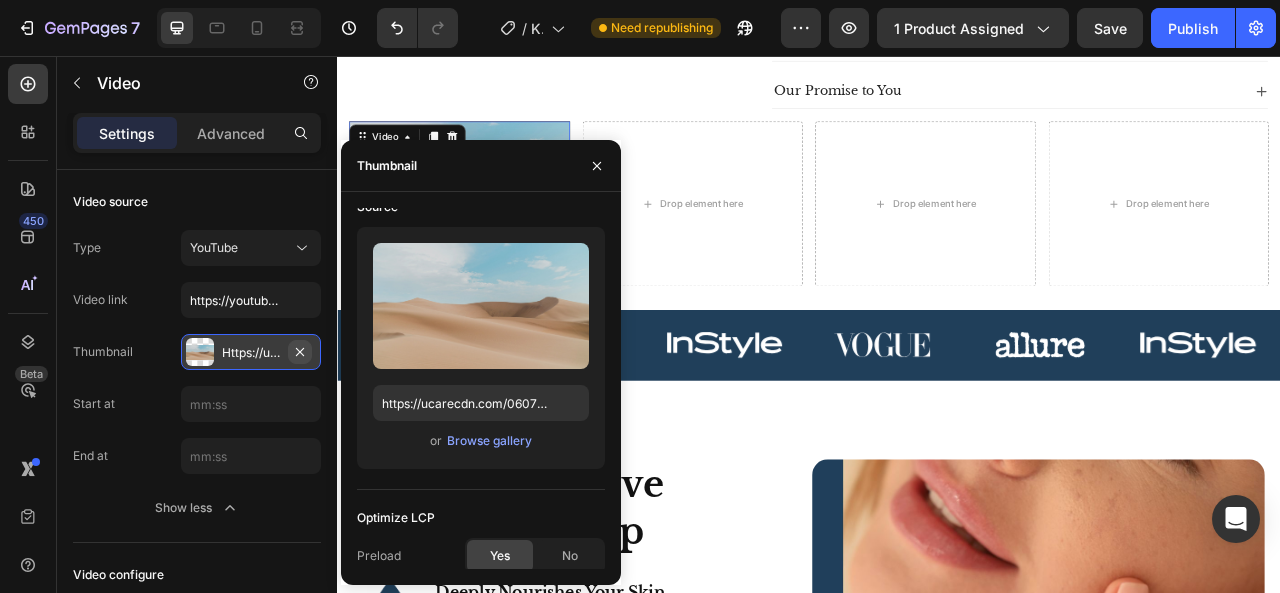 click 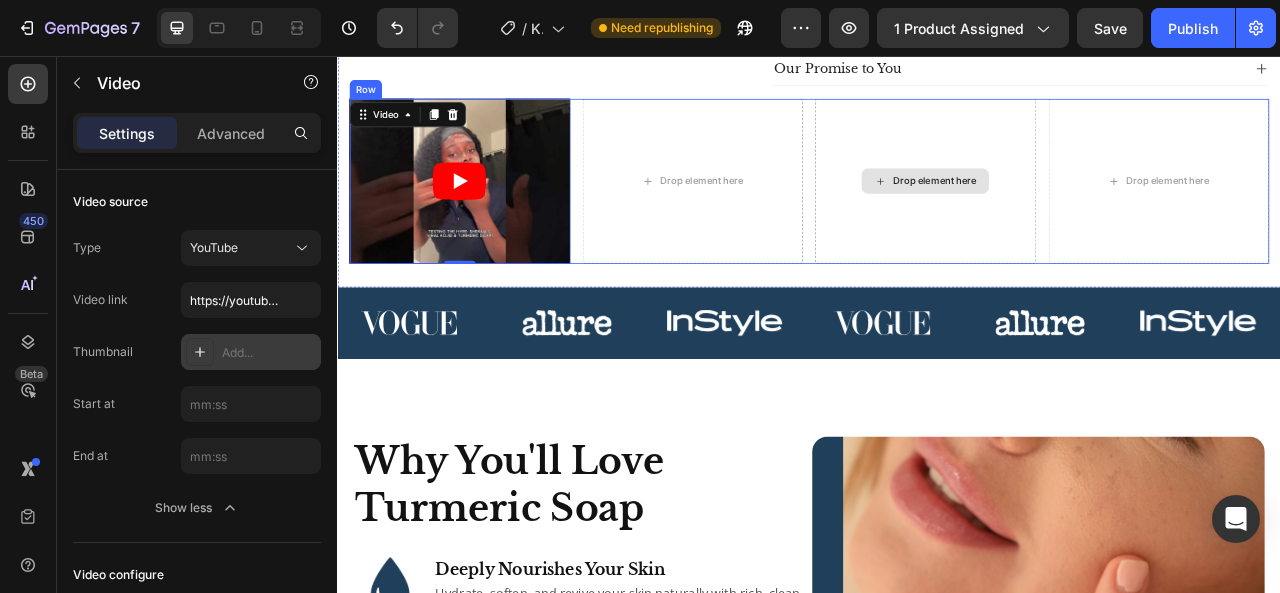 scroll, scrollTop: 933, scrollLeft: 0, axis: vertical 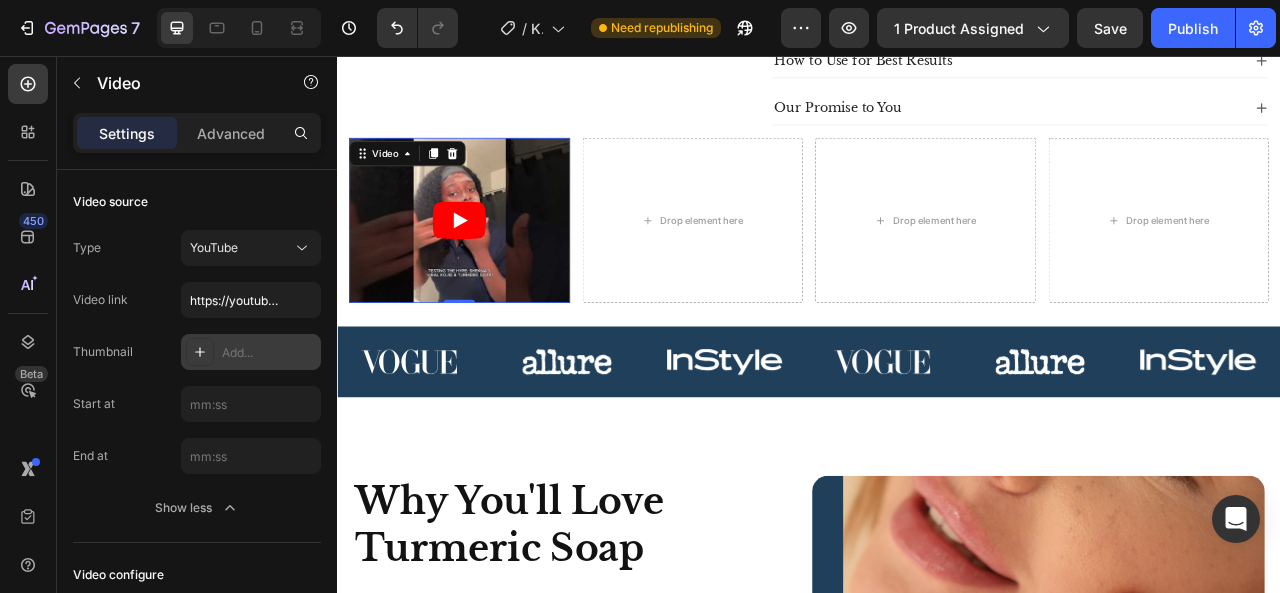 click on "Video   0" at bounding box center [492, 265] 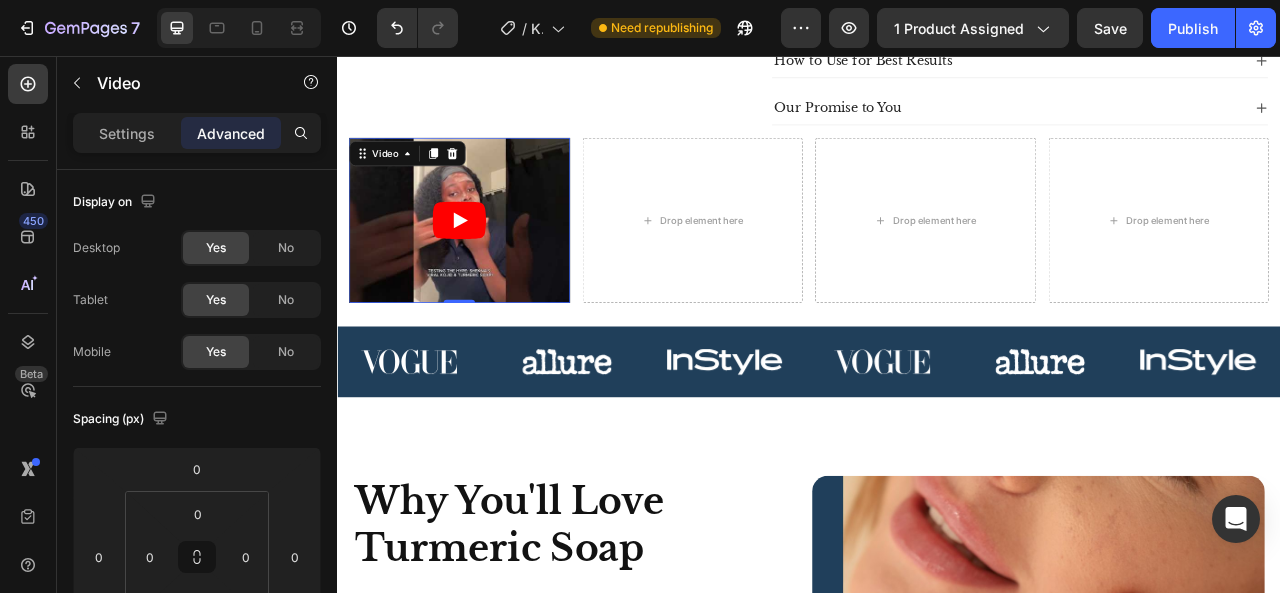 drag, startPoint x: 496, startPoint y: 481, endPoint x: 507, endPoint y: 429, distance: 53.15073 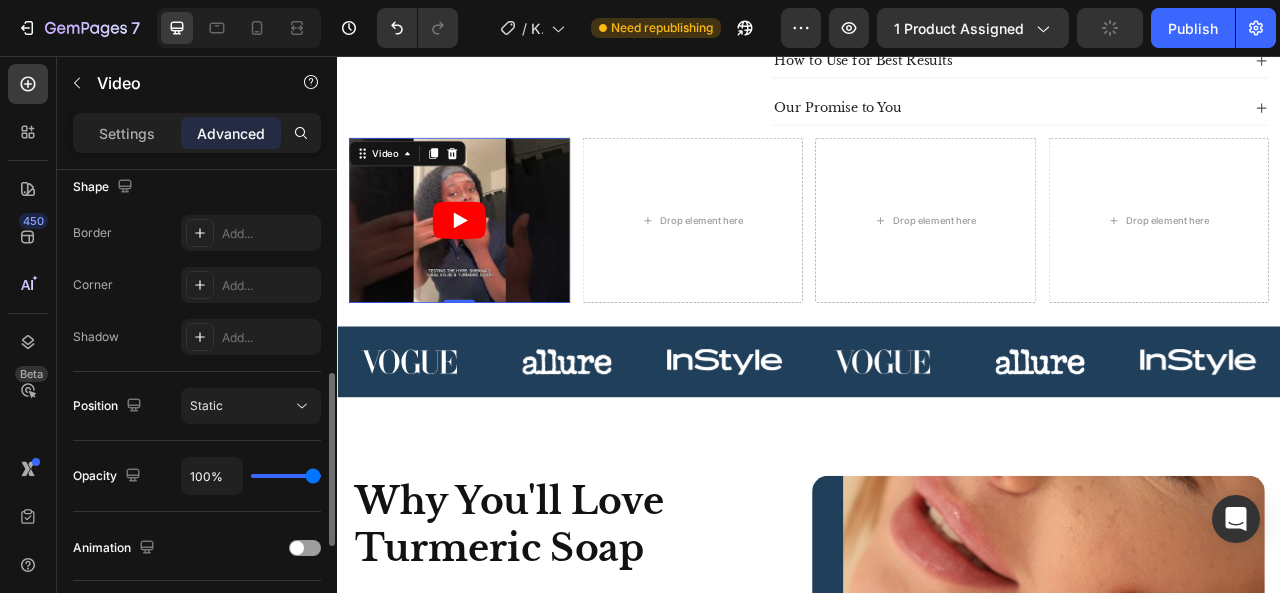 scroll, scrollTop: 538, scrollLeft: 0, axis: vertical 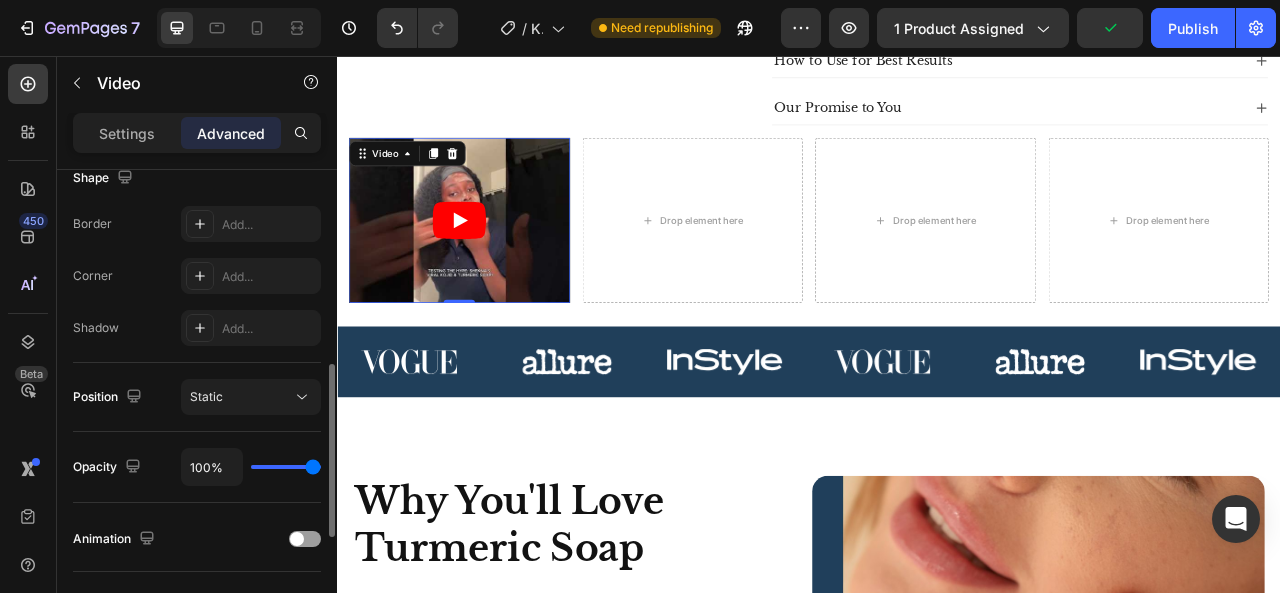 type on "97%" 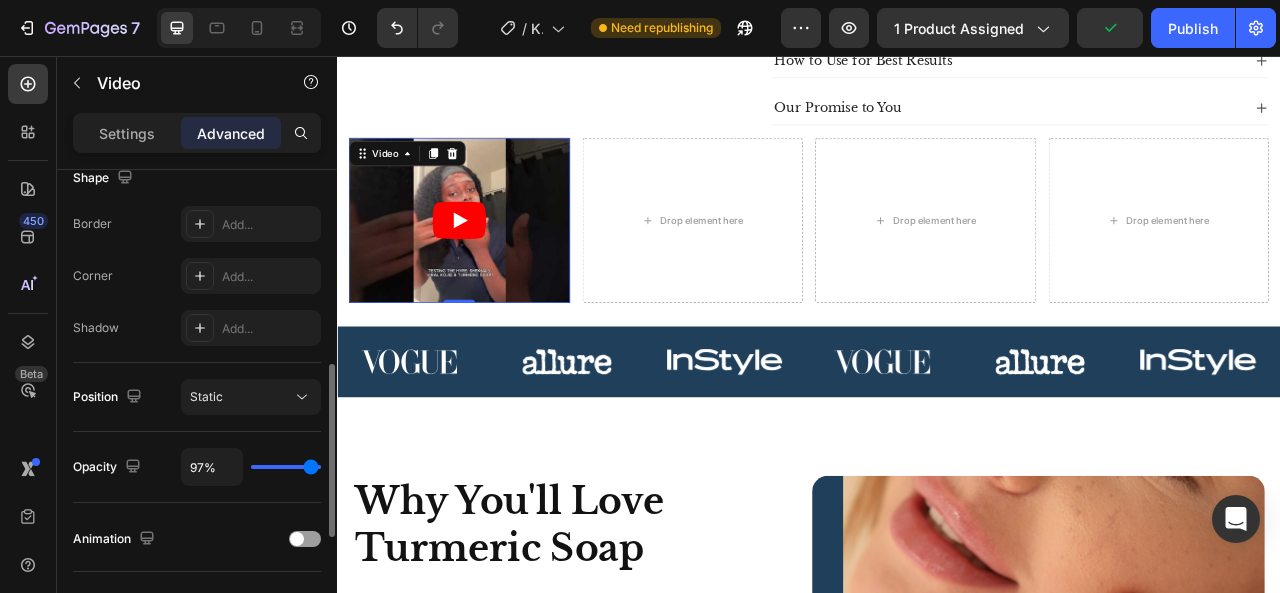 type on "31%" 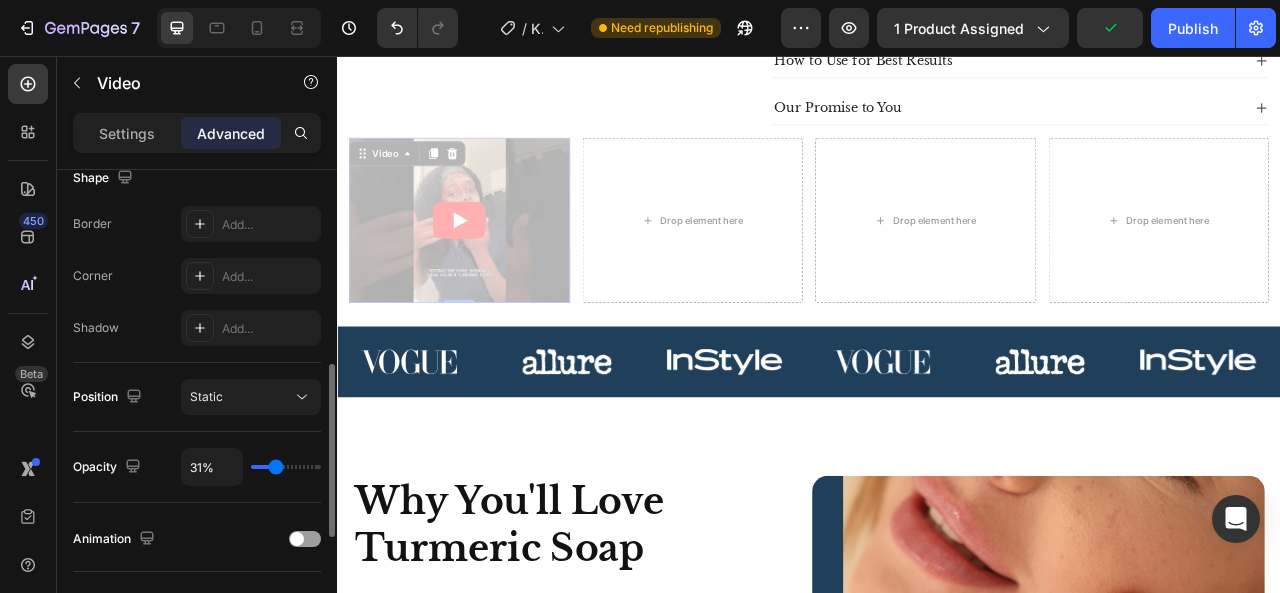 type on "23%" 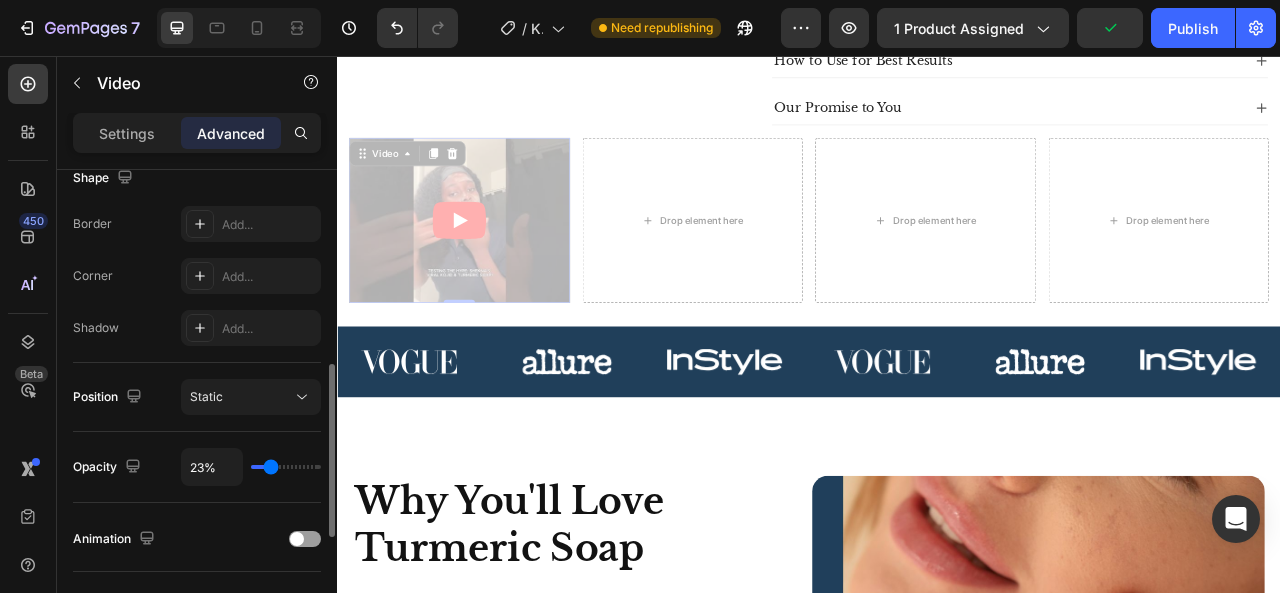 type on "19%" 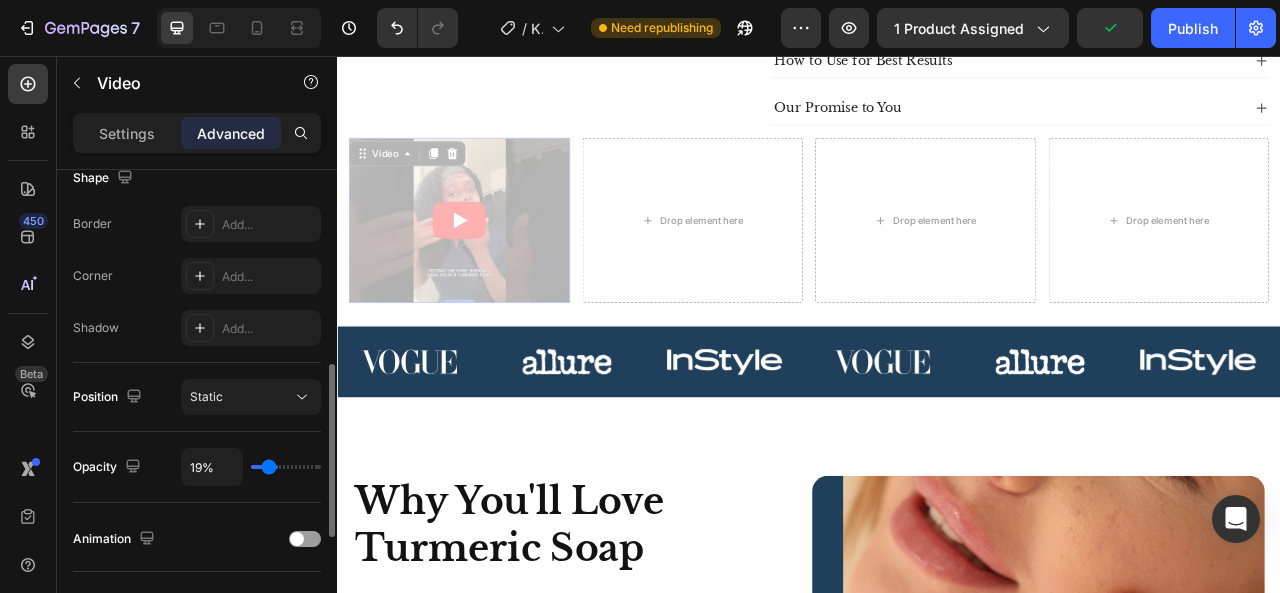 type on "15%" 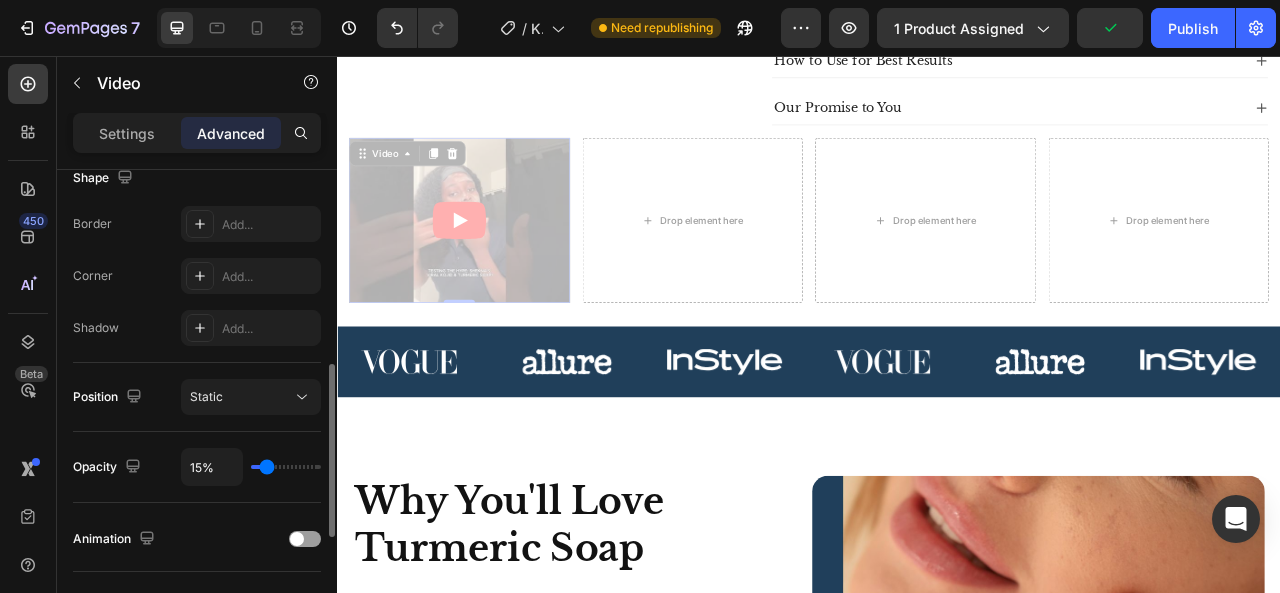 type on "13%" 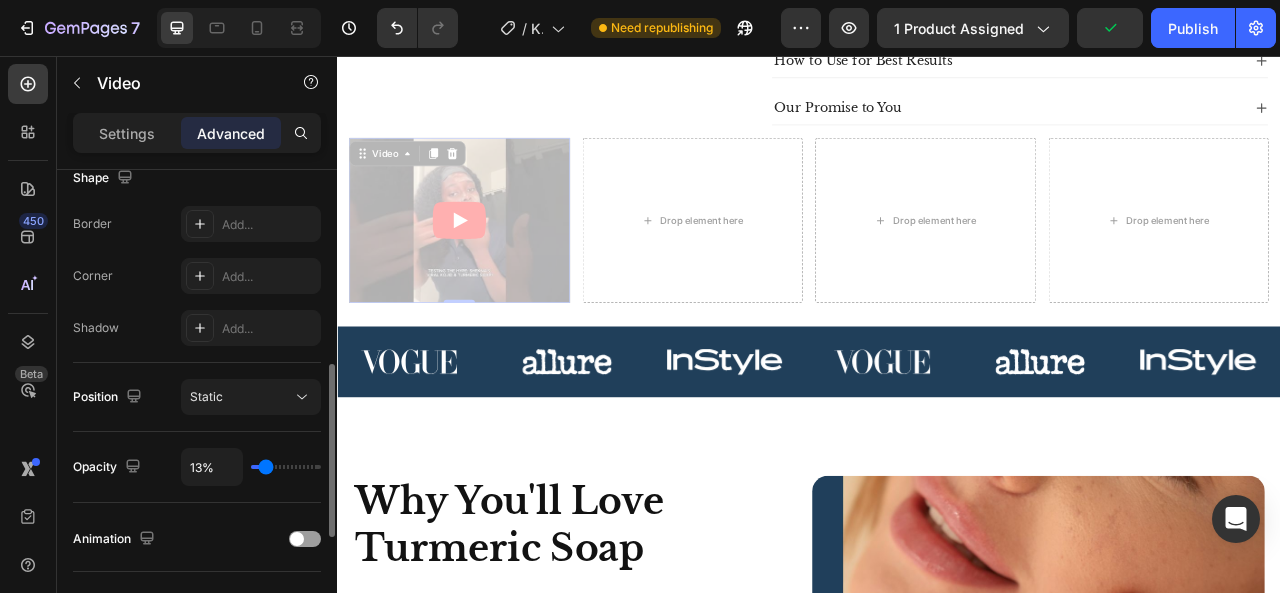 type on "10%" 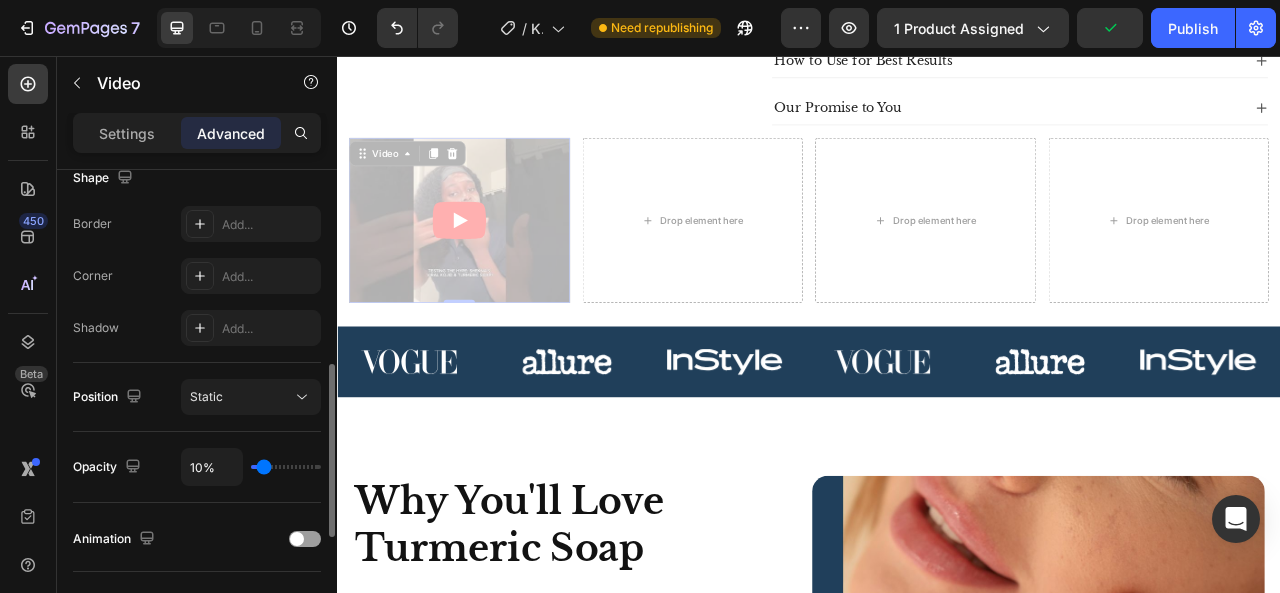type on "8%" 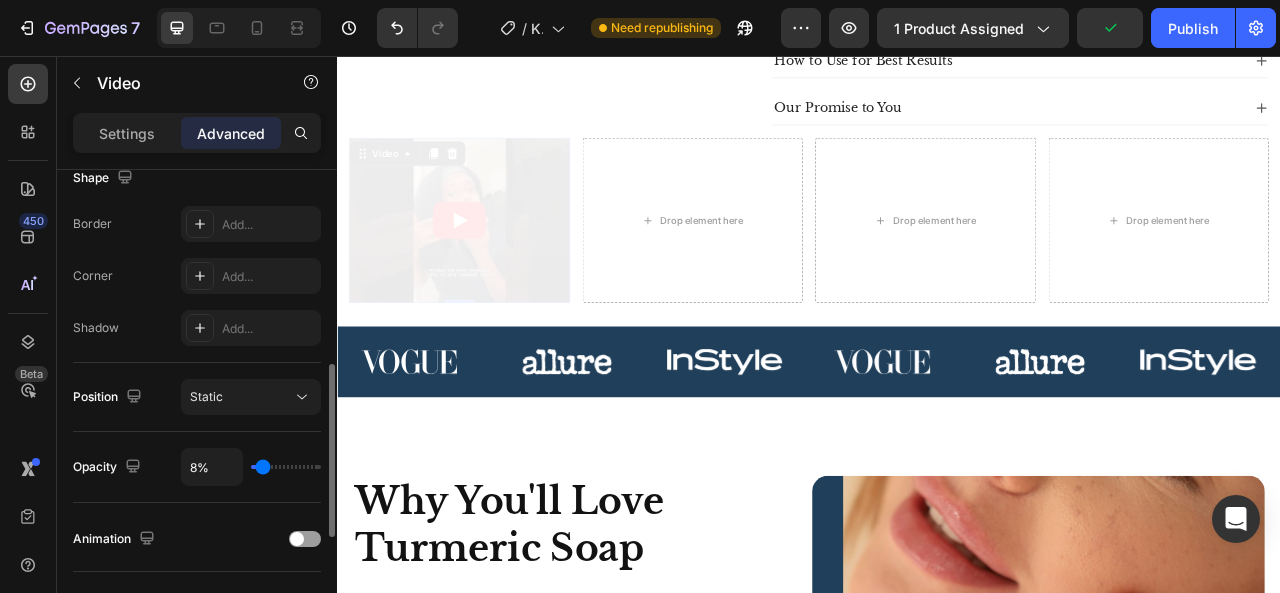 type on "7%" 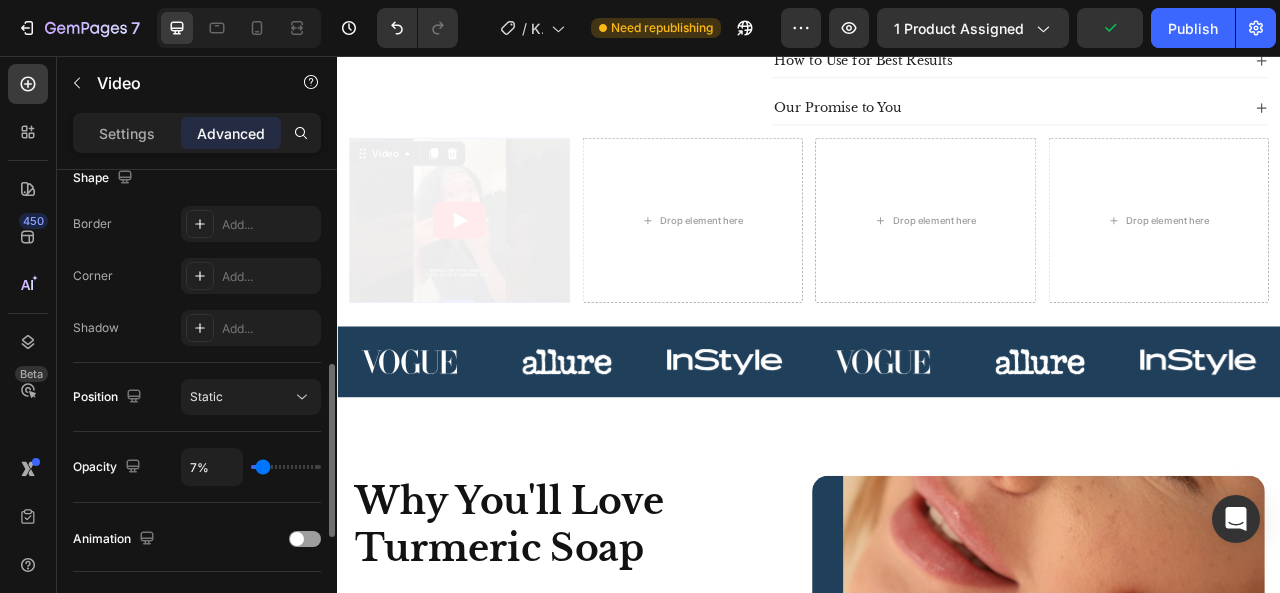 type on "6%" 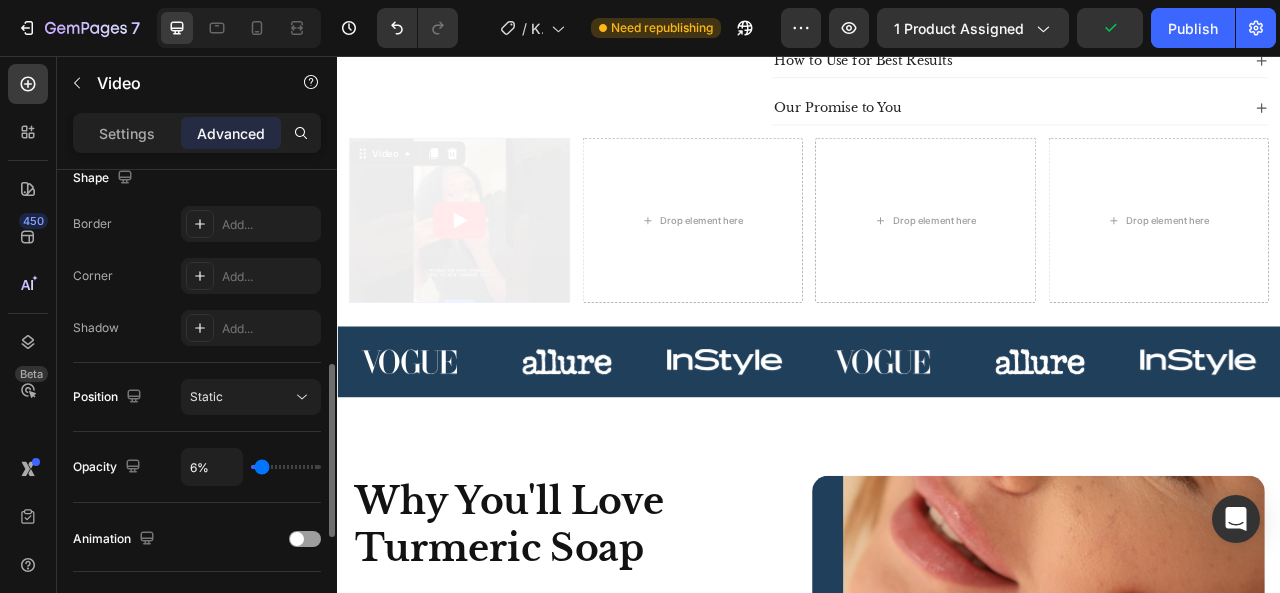 type on "4%" 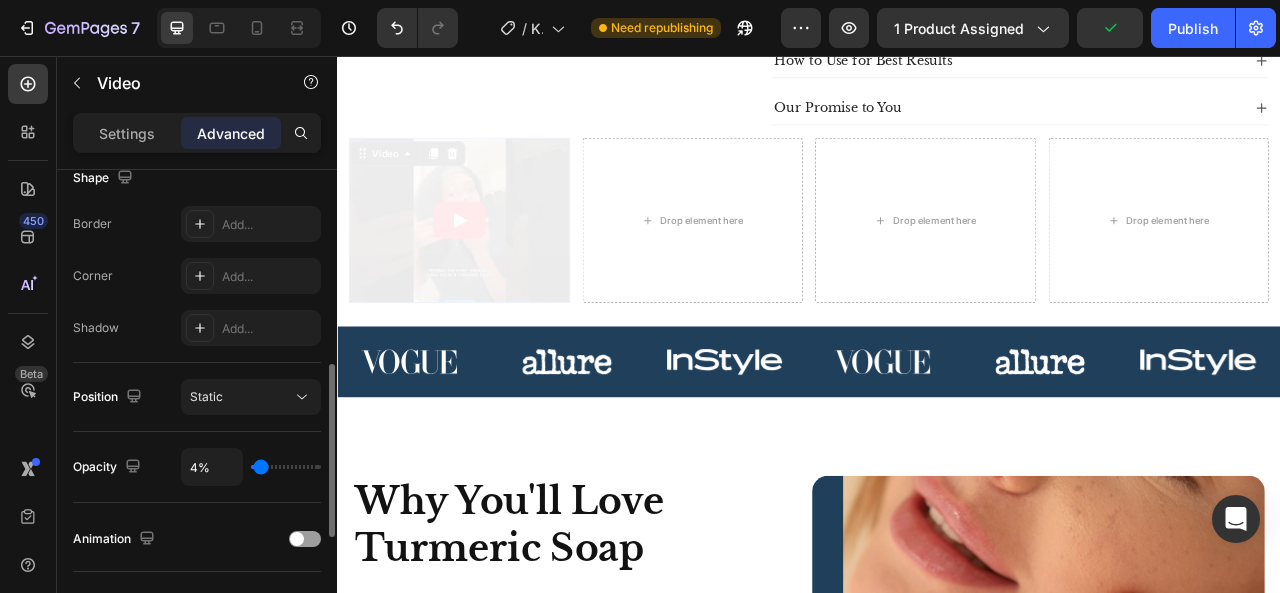 type on "3%" 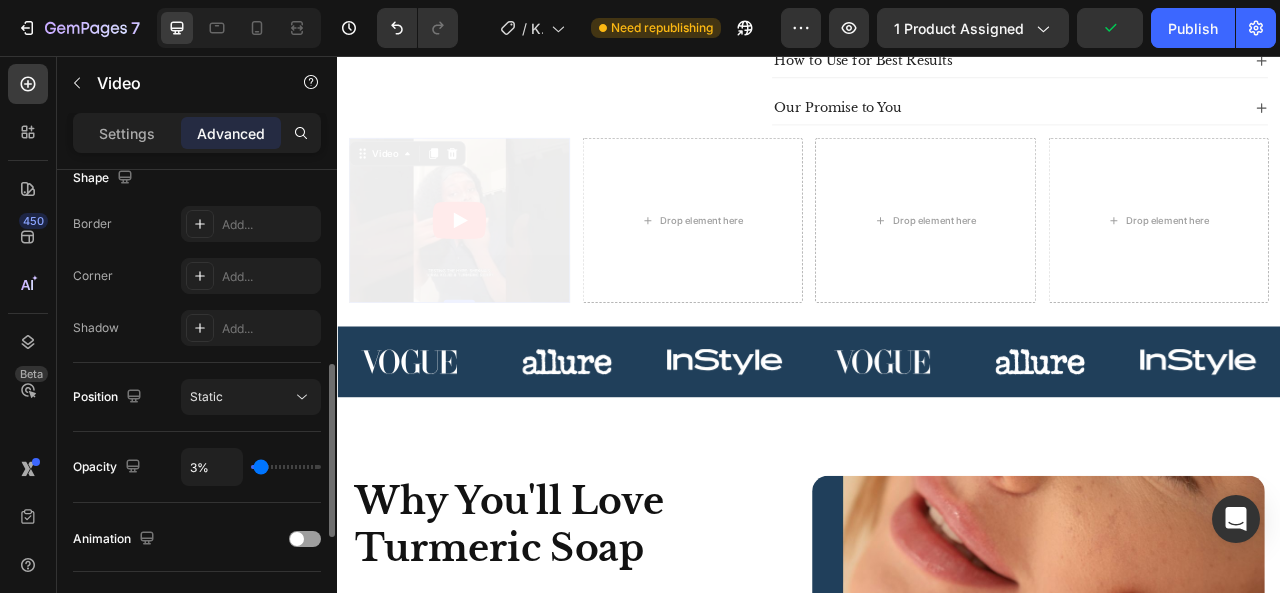 type on "2%" 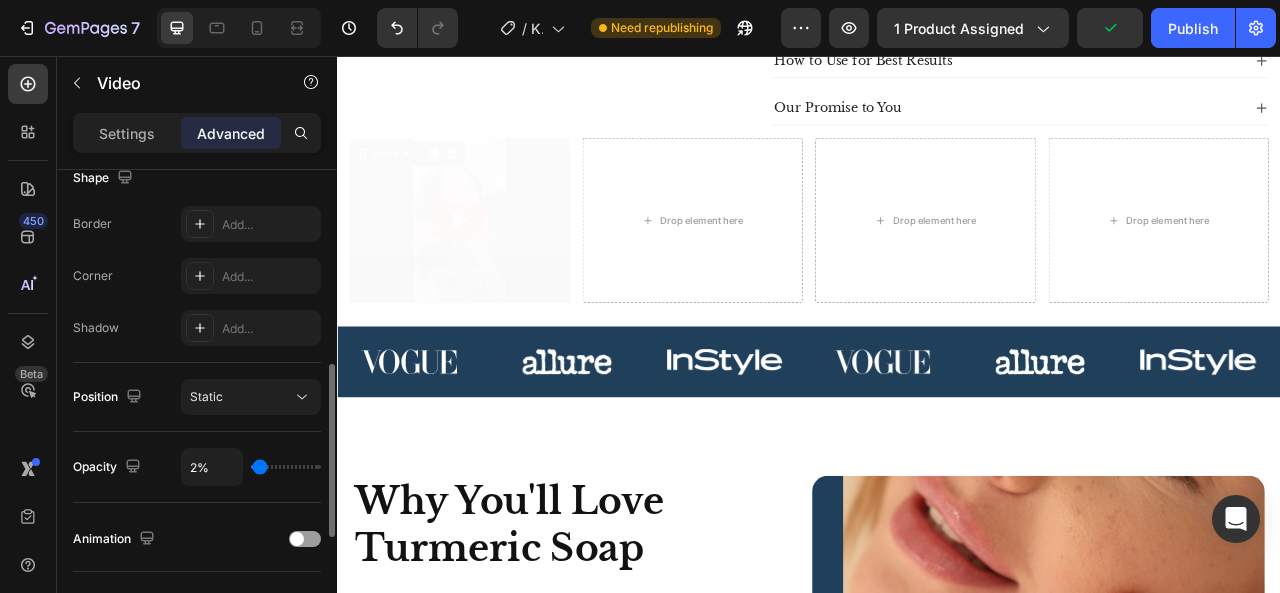 type on "1%" 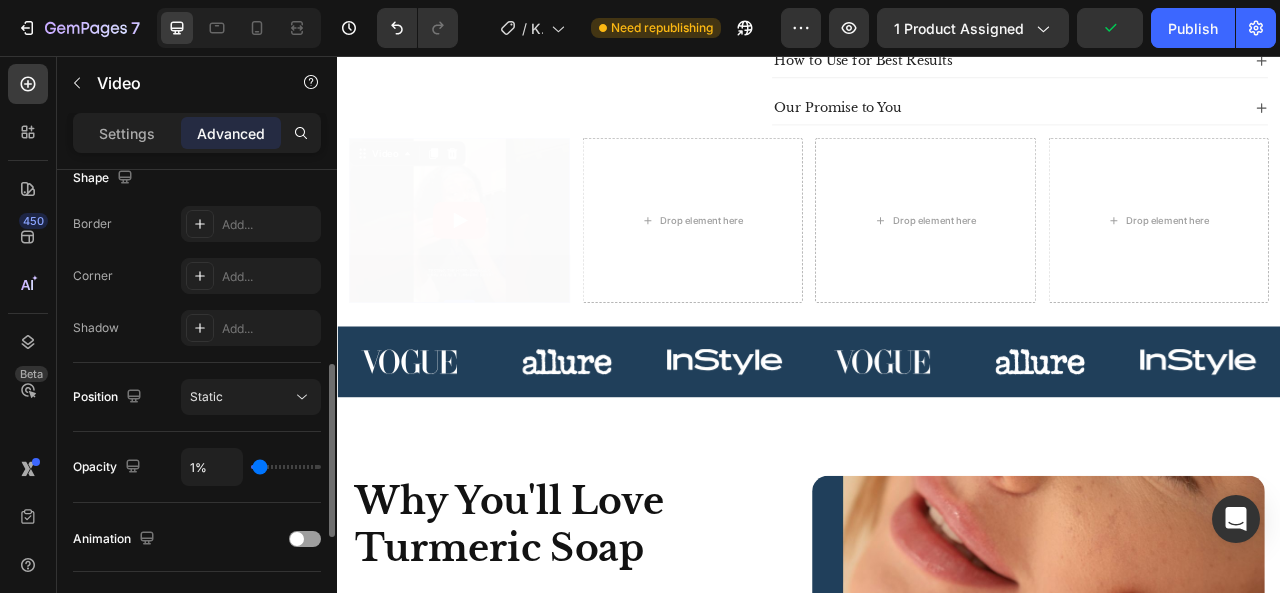 type on "8%" 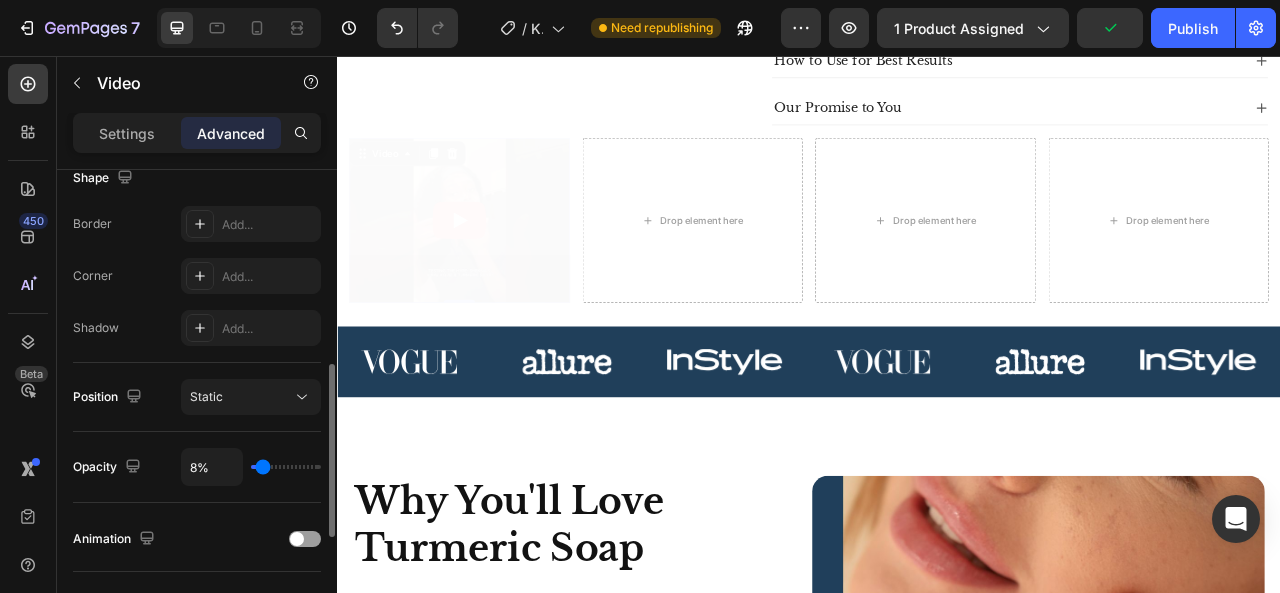 type on "35%" 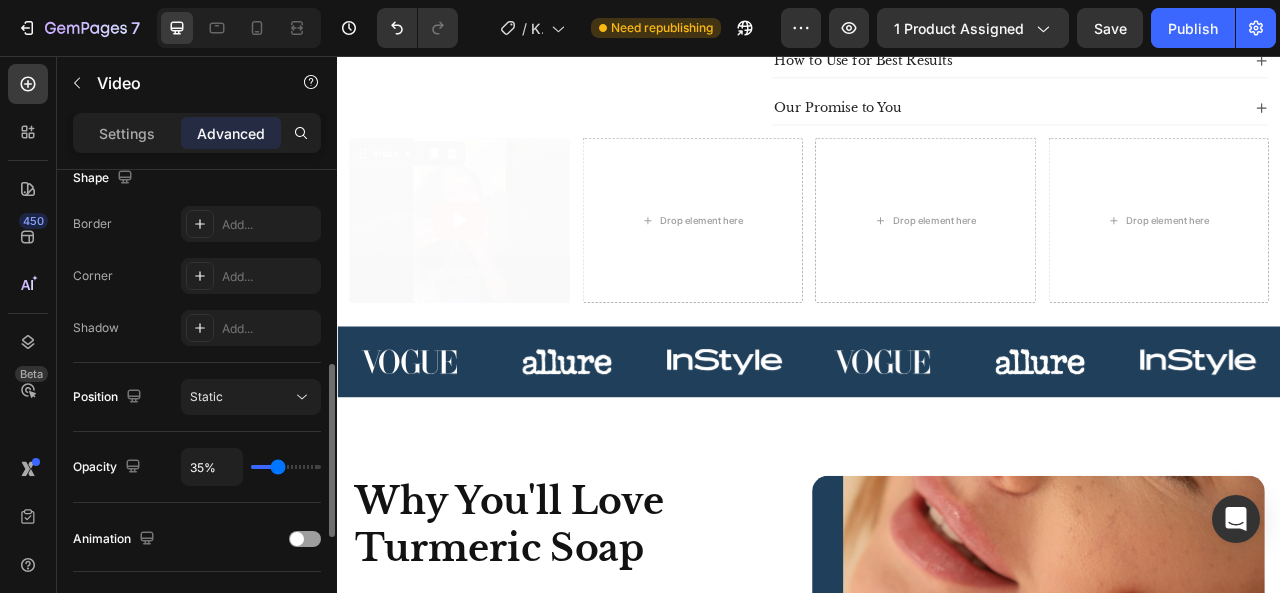 type on "39%" 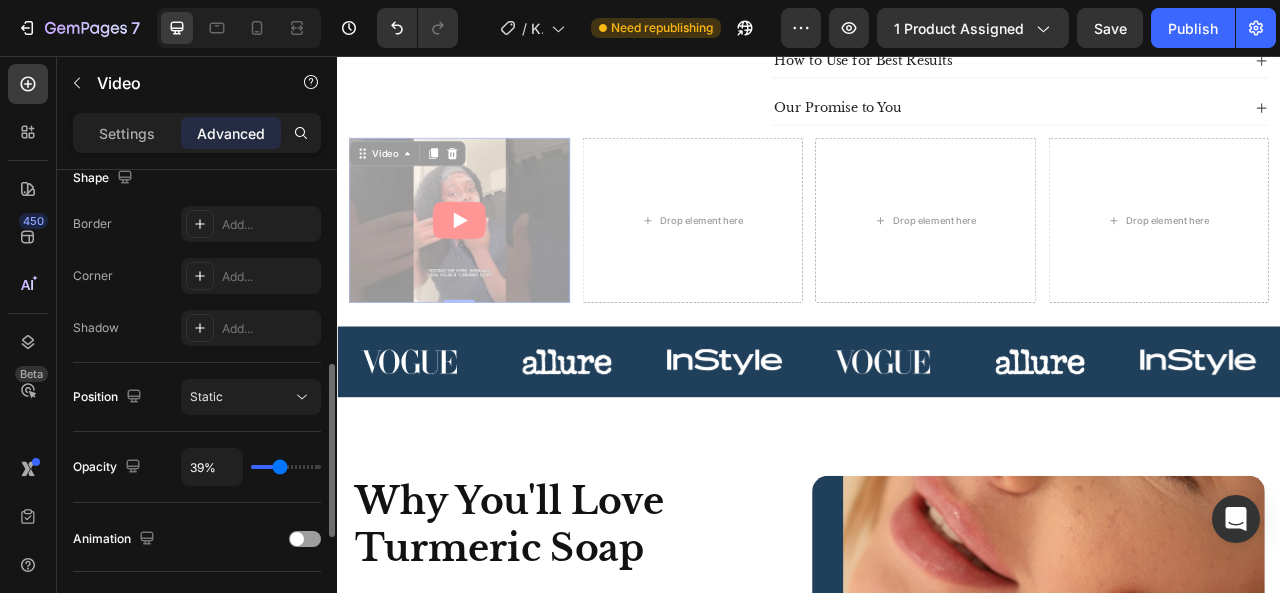 type on "41%" 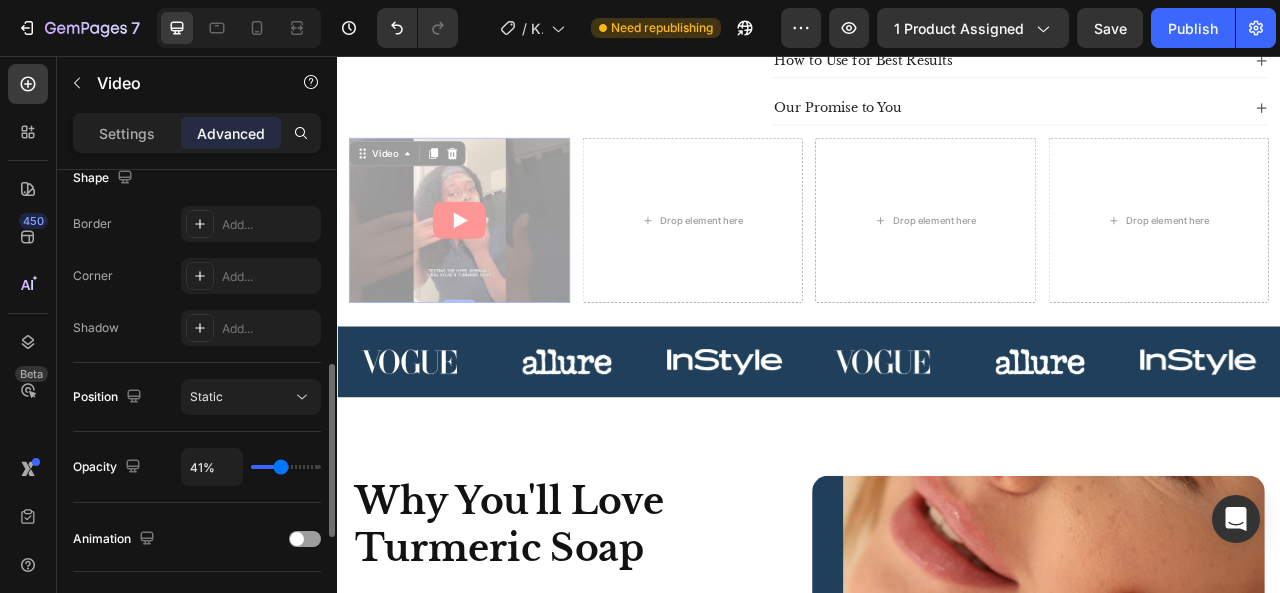 type on "44%" 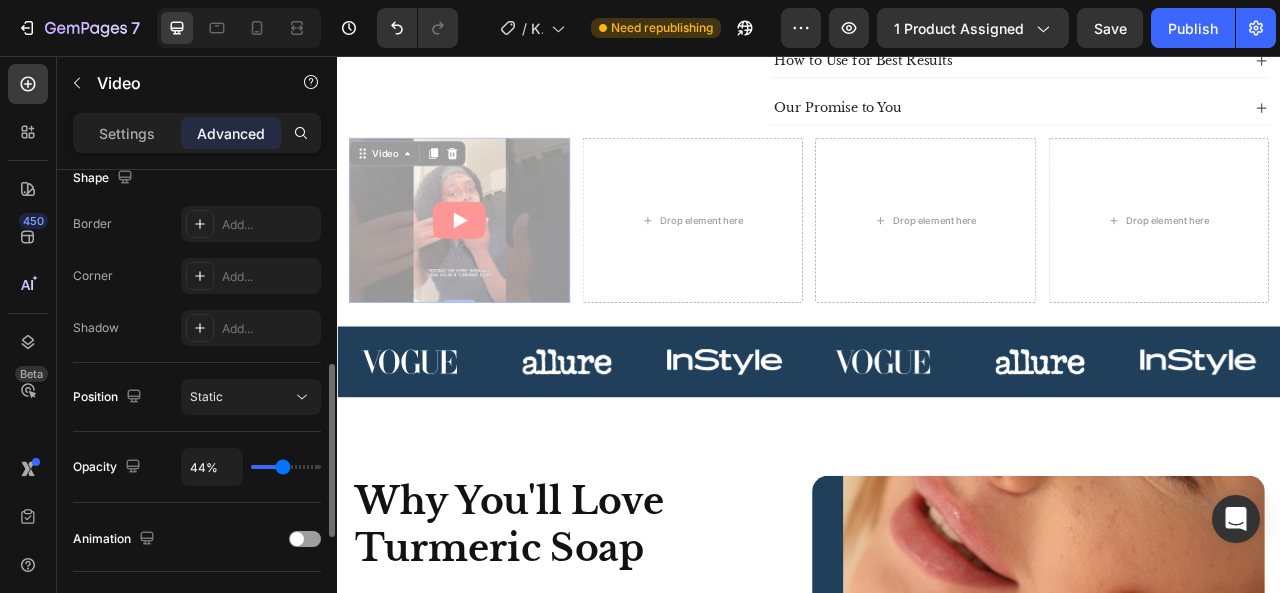 type on "48%" 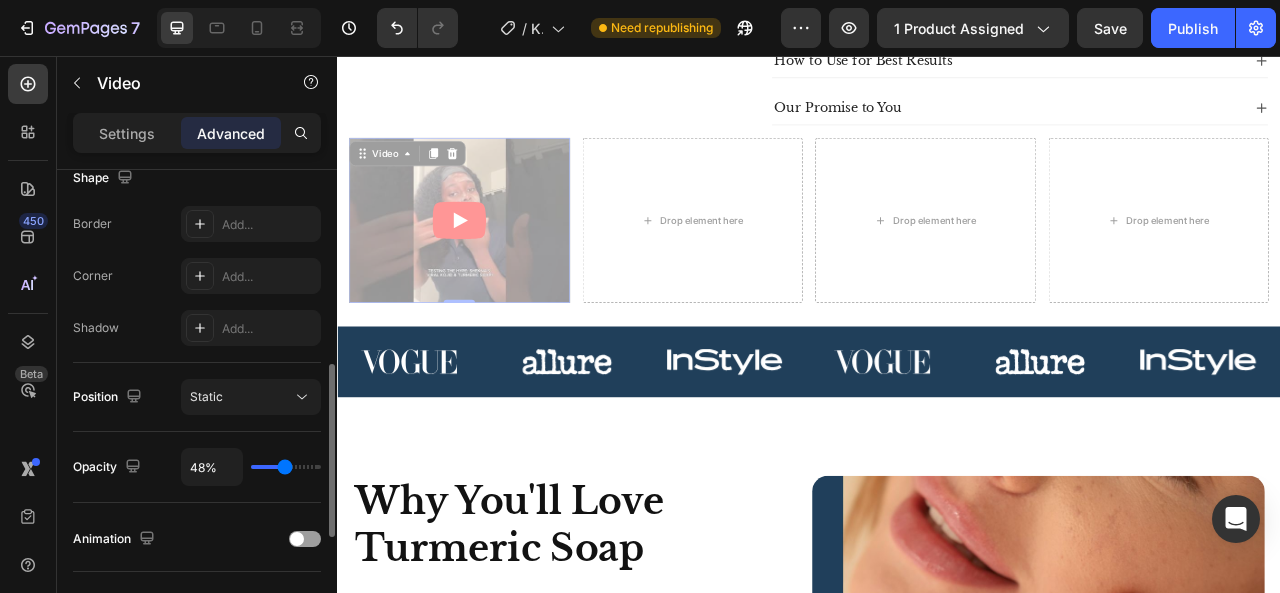 type on "51%" 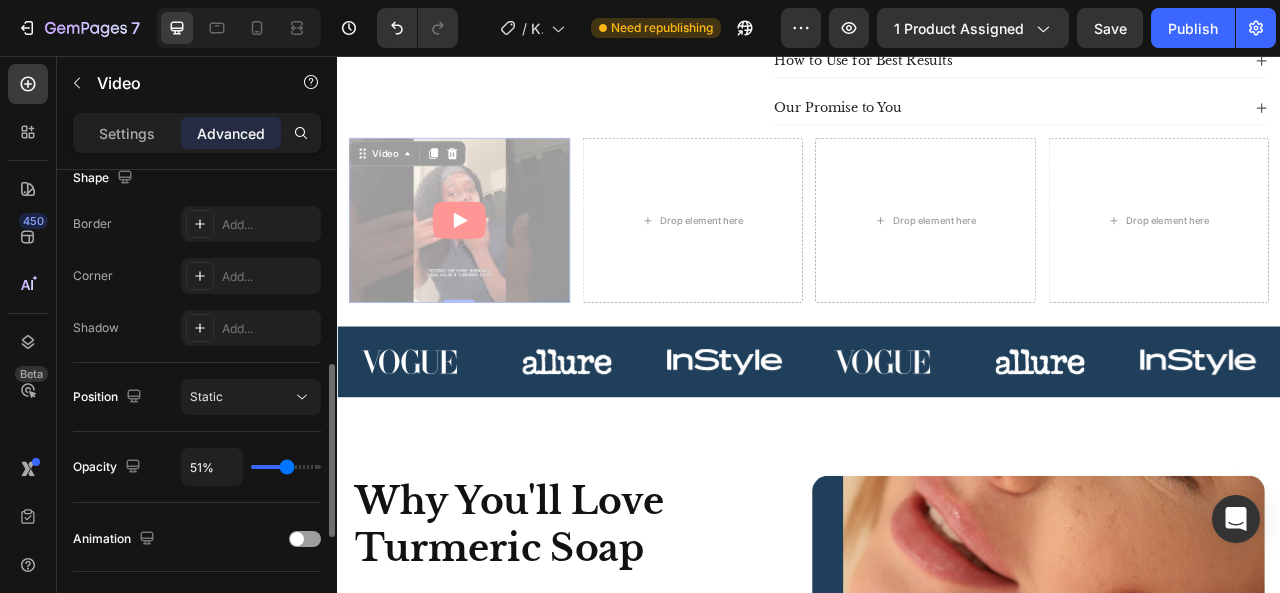 type on "52%" 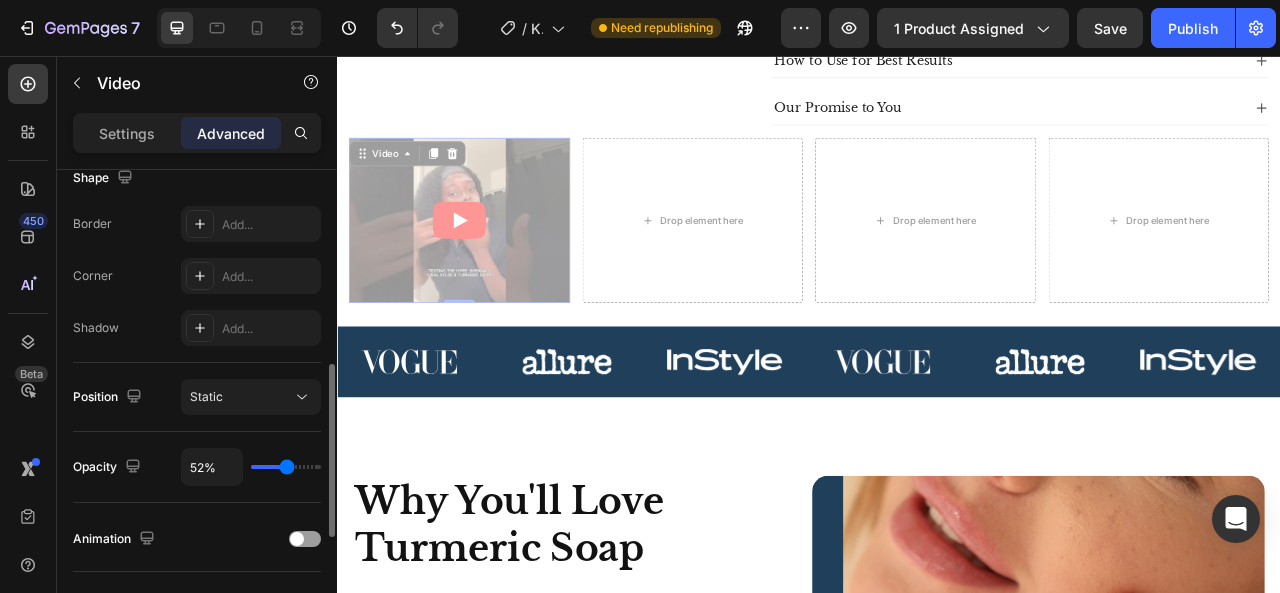 type on "54%" 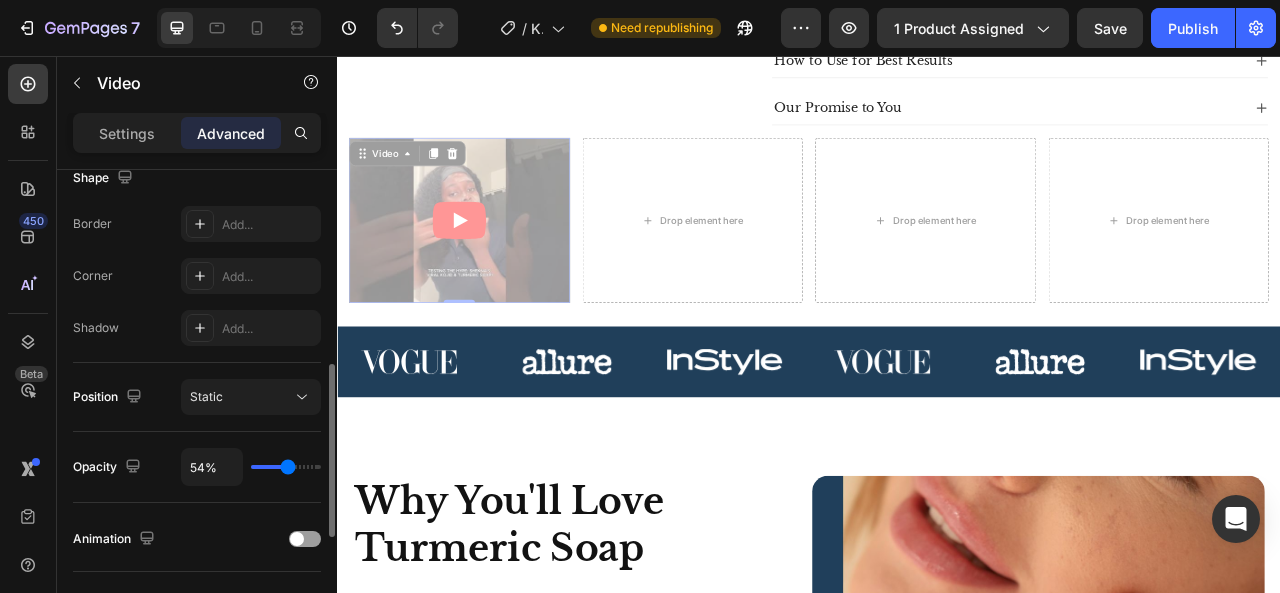 type on "55%" 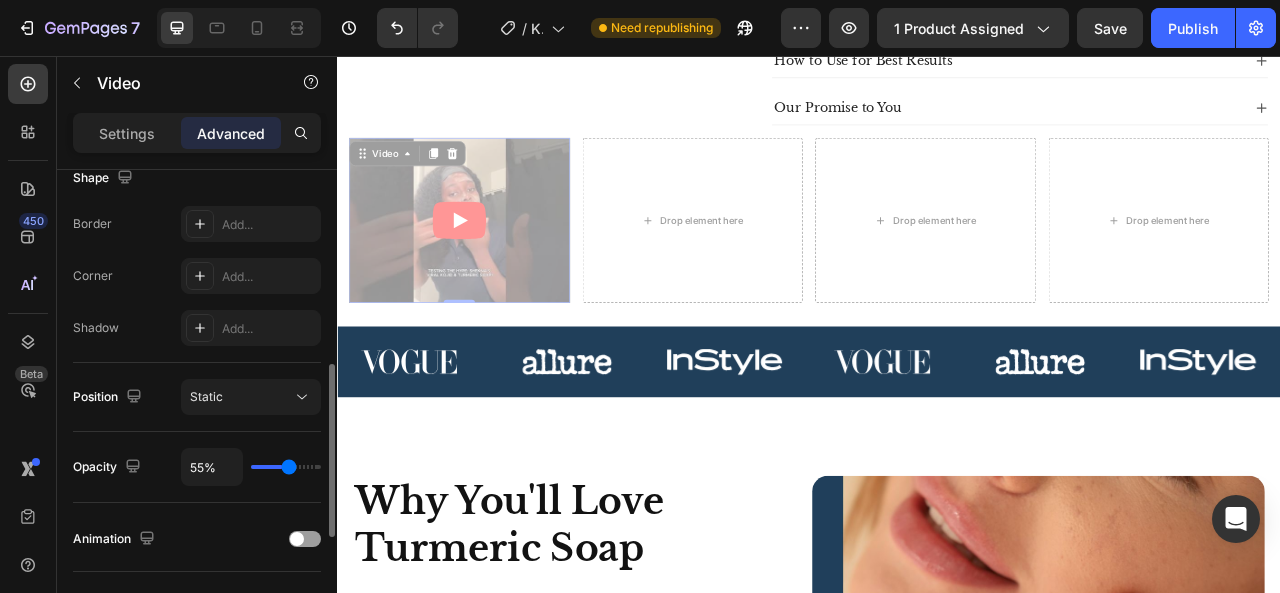type on "56%" 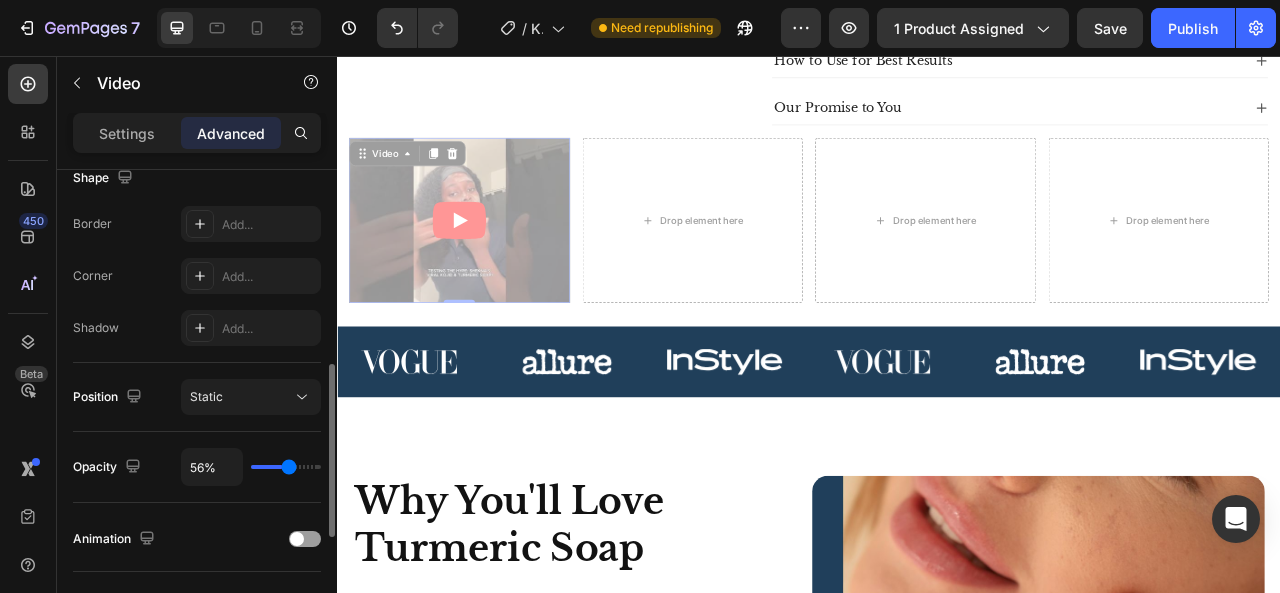 type on "60%" 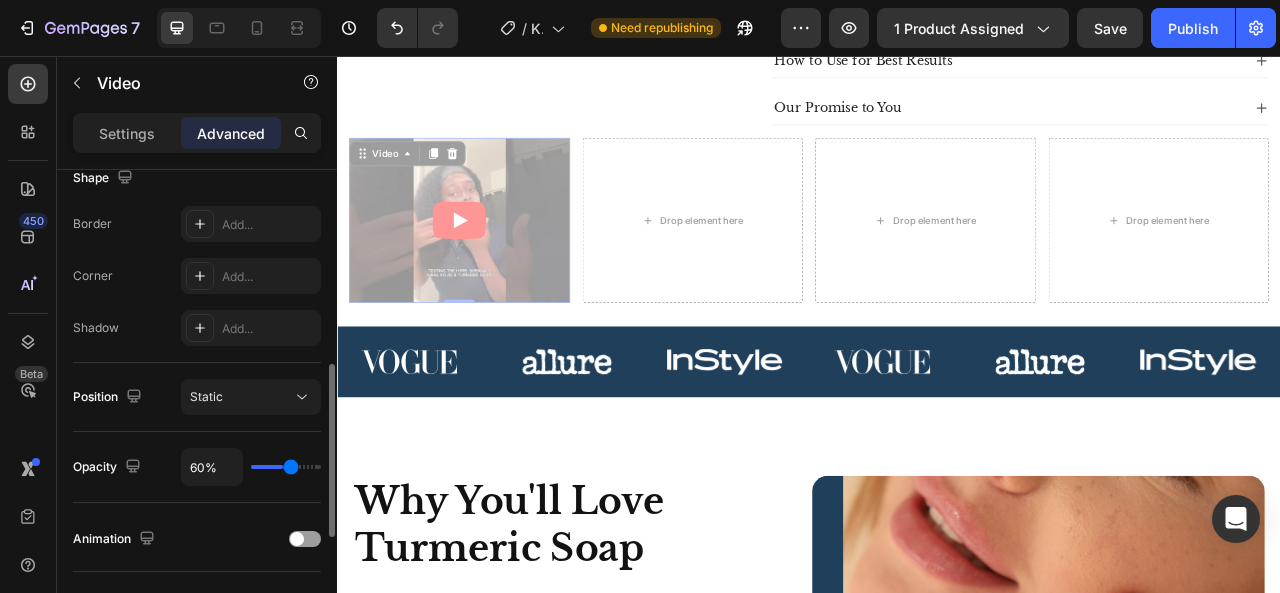 type on "62%" 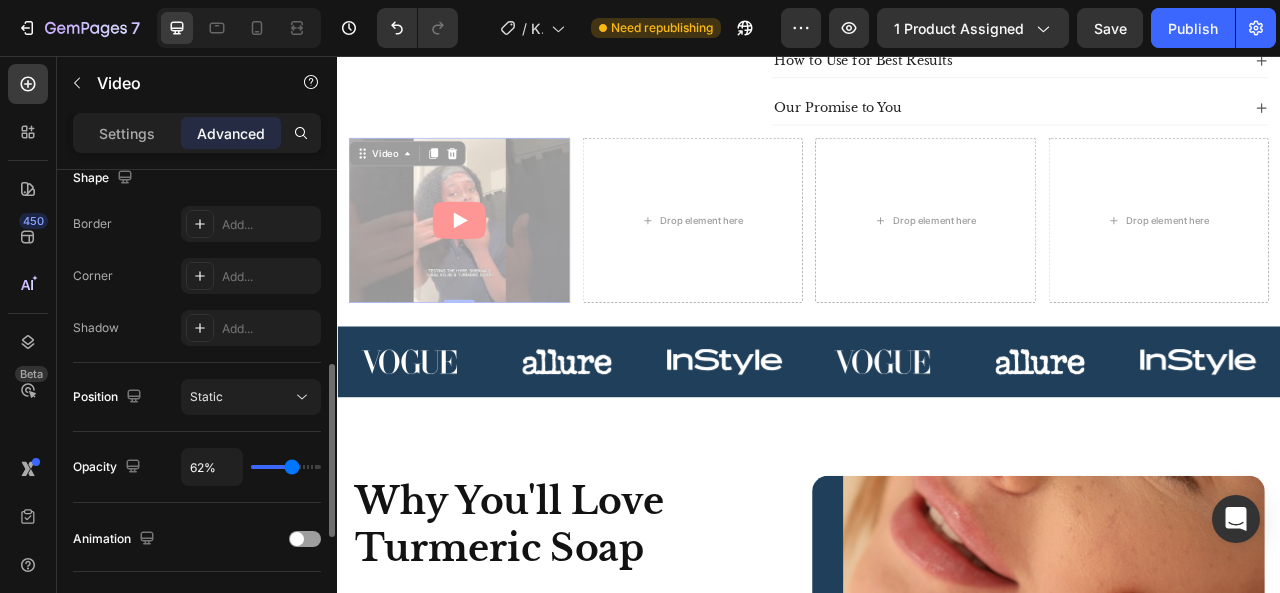 type on "67%" 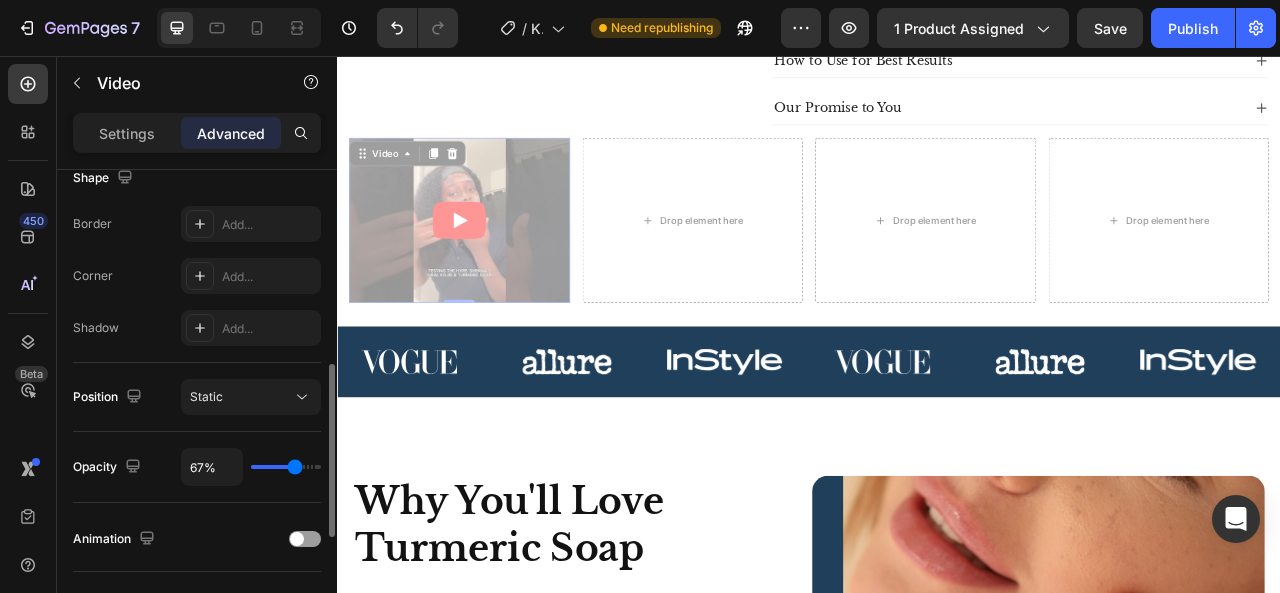 type on "70%" 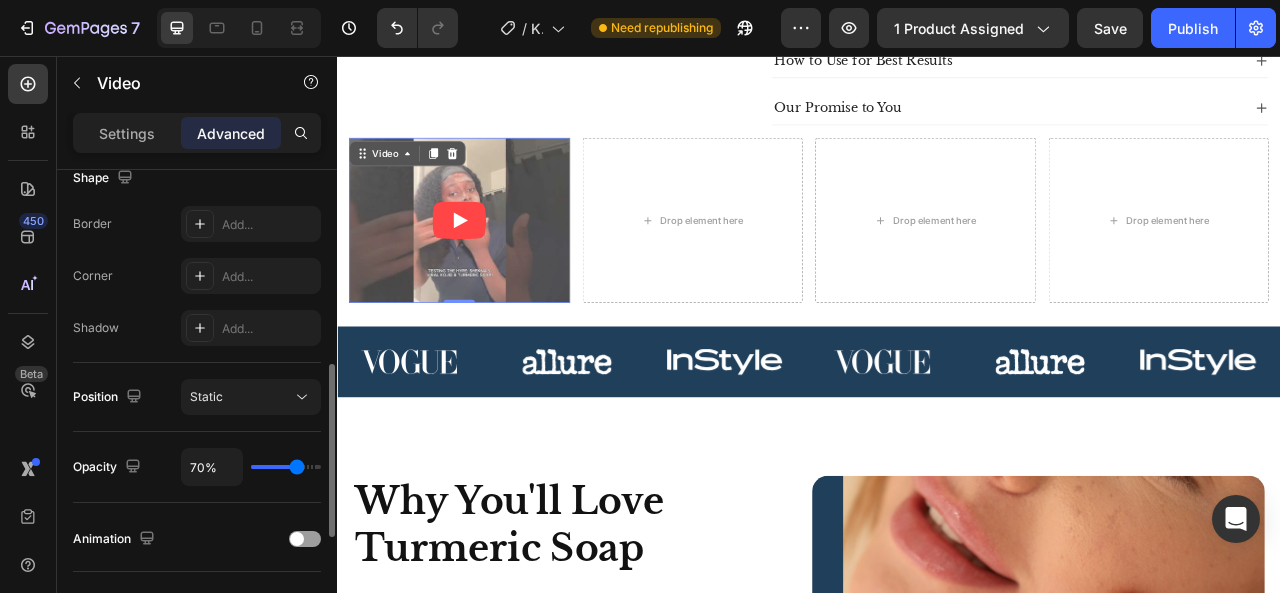 type on "73%" 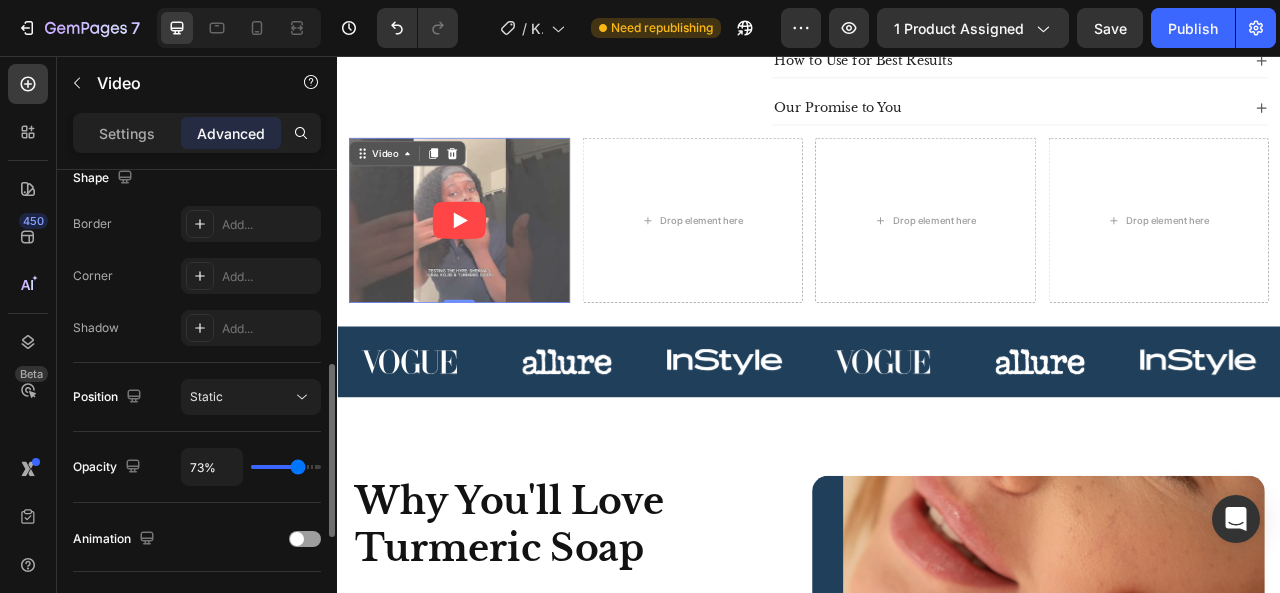 type on "80%" 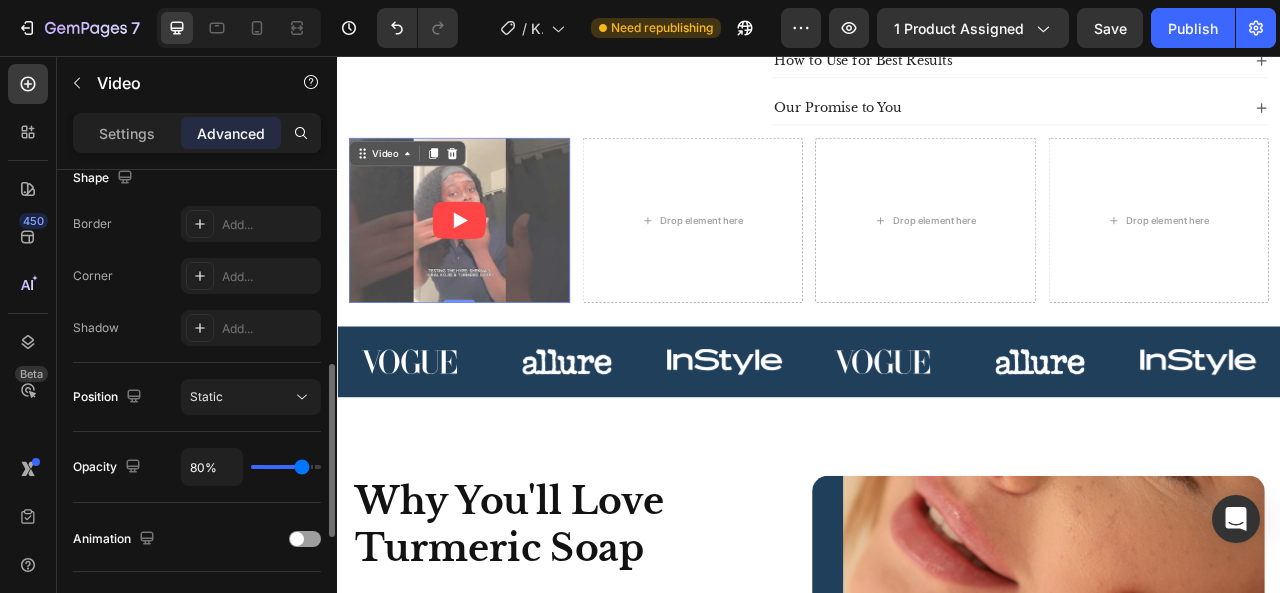 type on "88%" 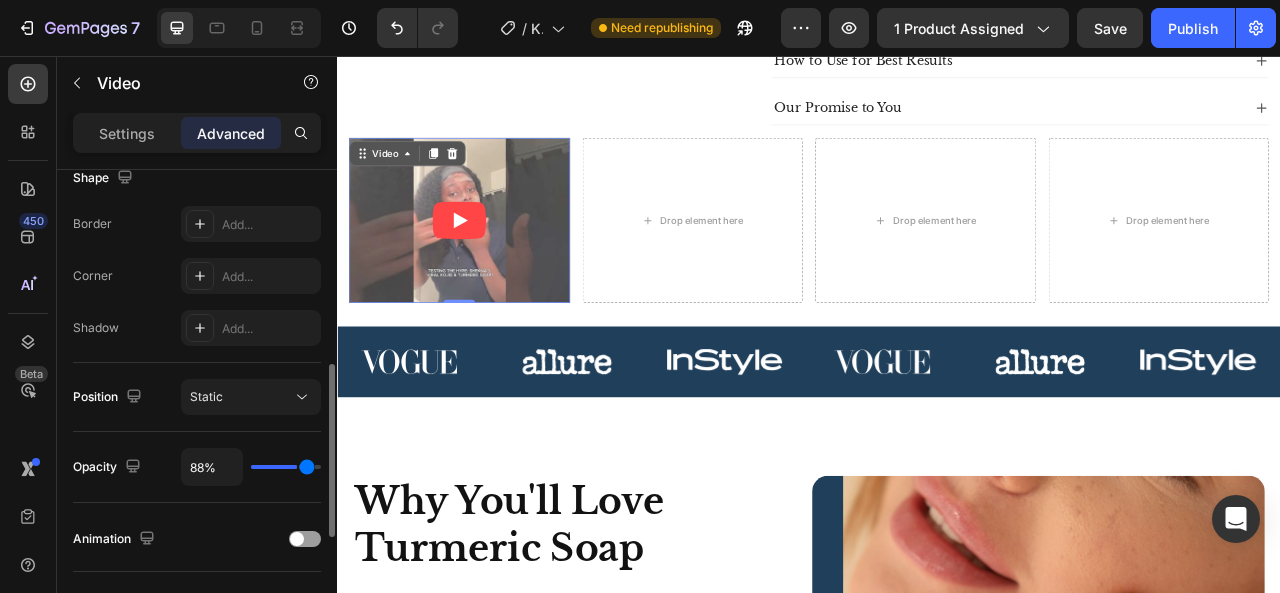type on "100%" 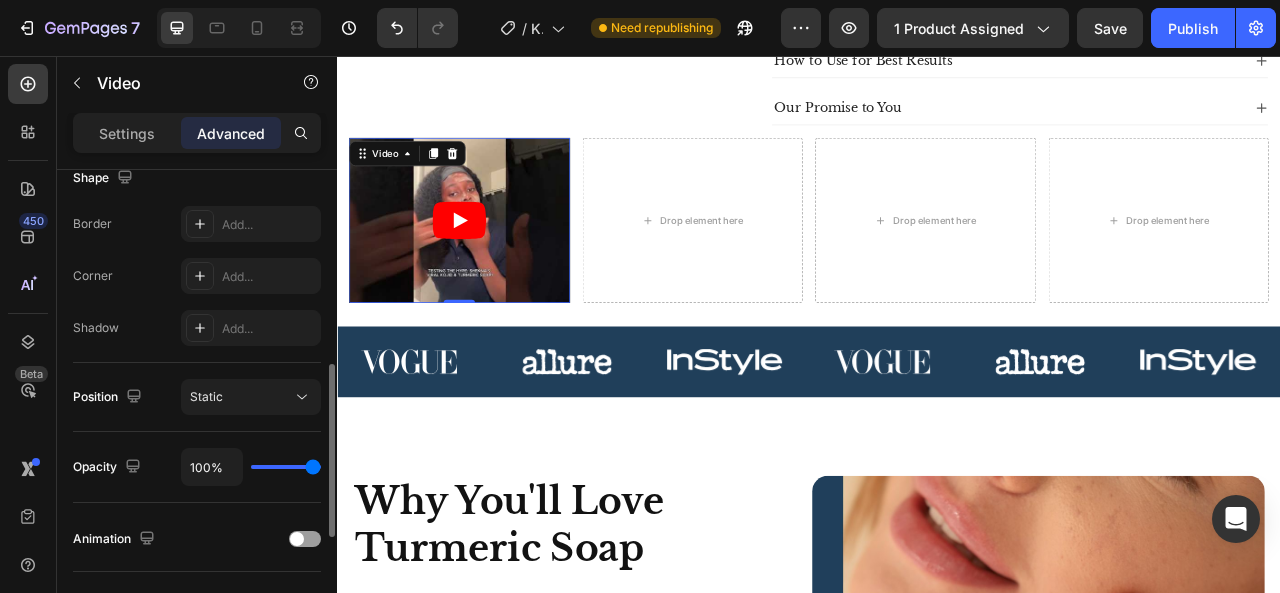 type on "96%" 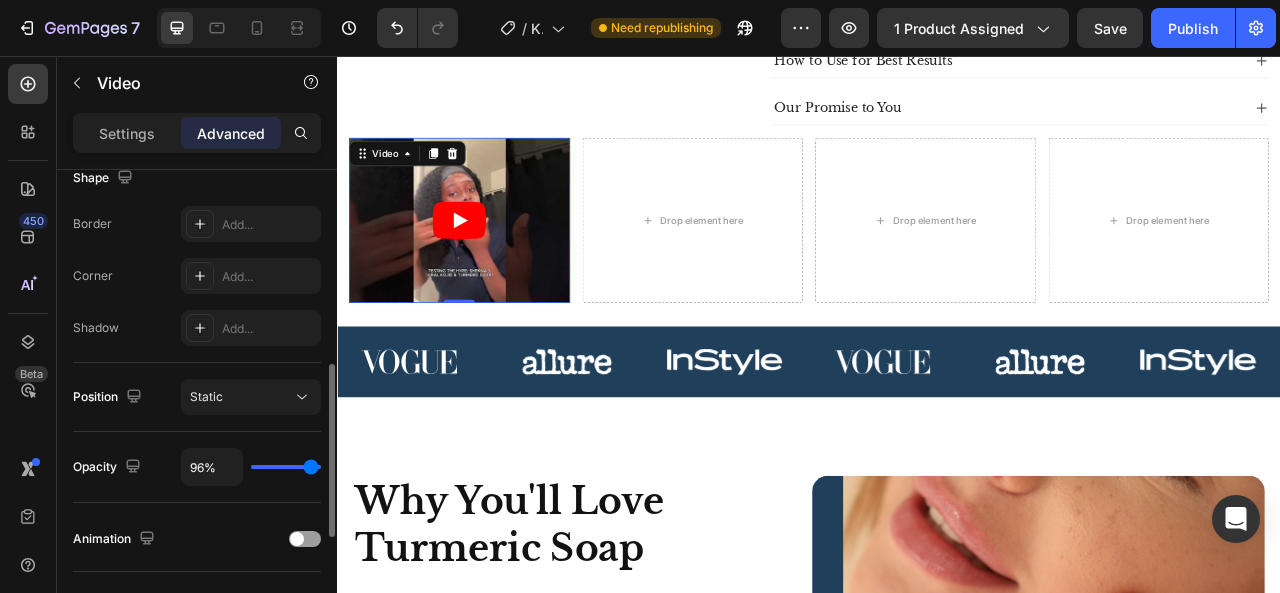 type on "12%" 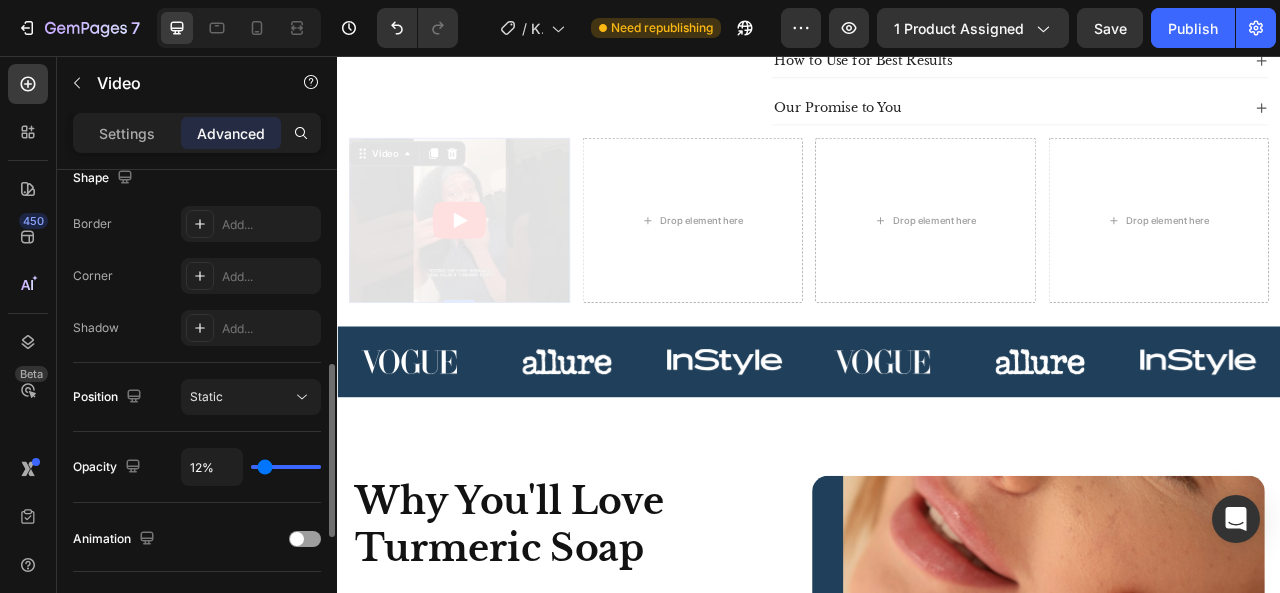 type on "3%" 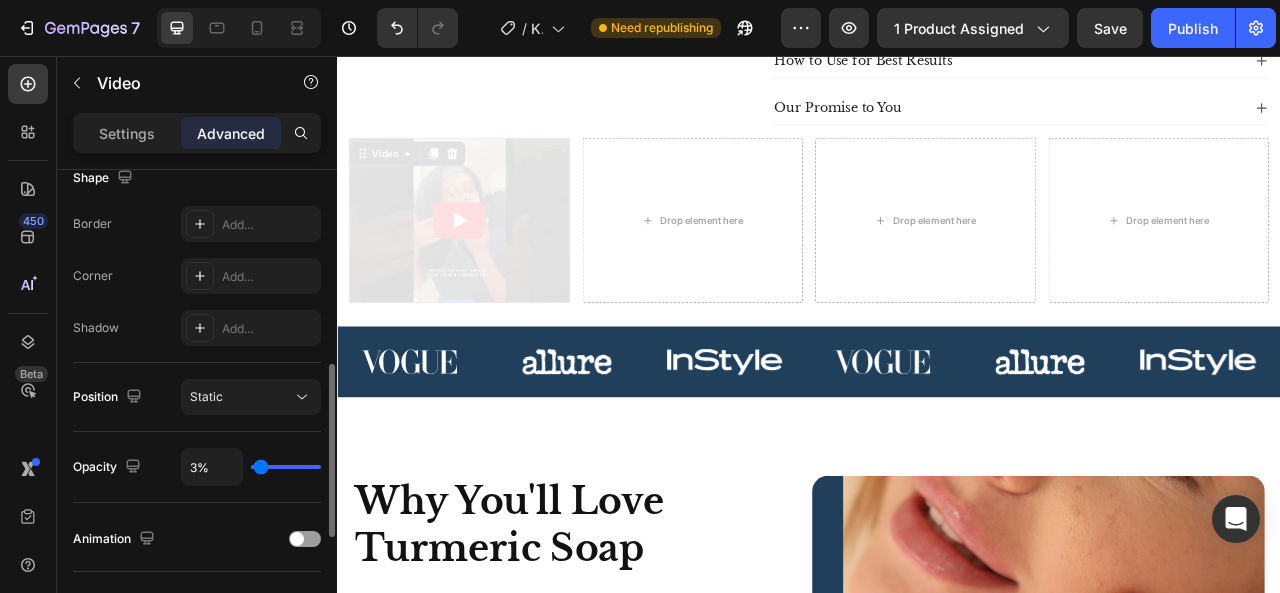 type on "1%" 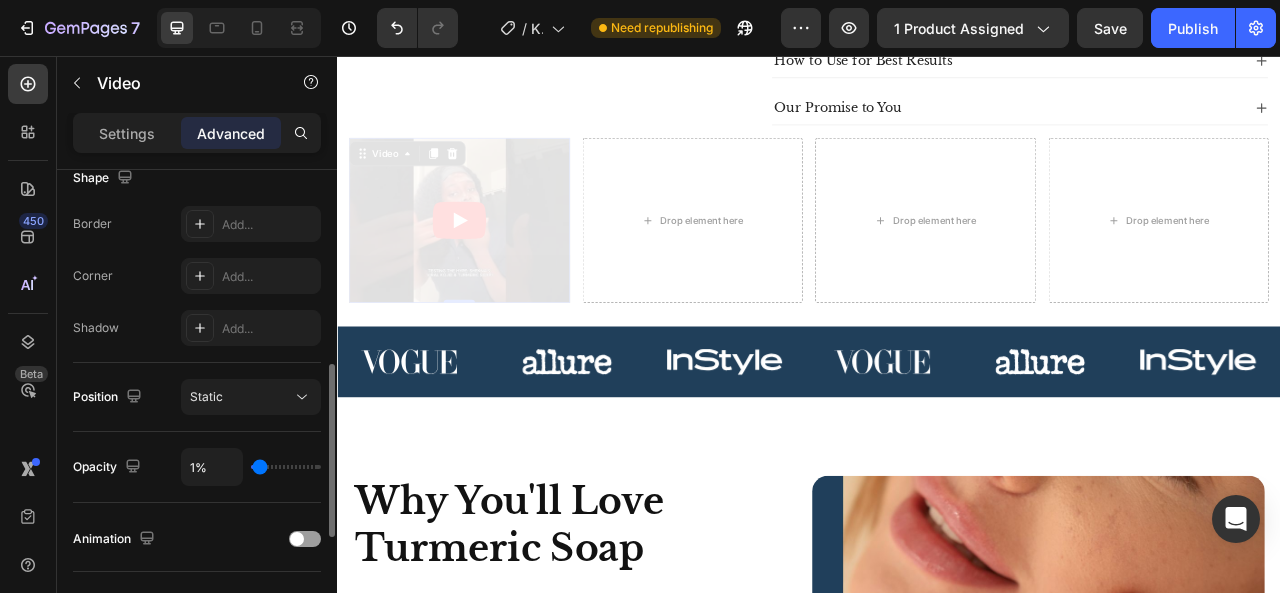 type on "0%" 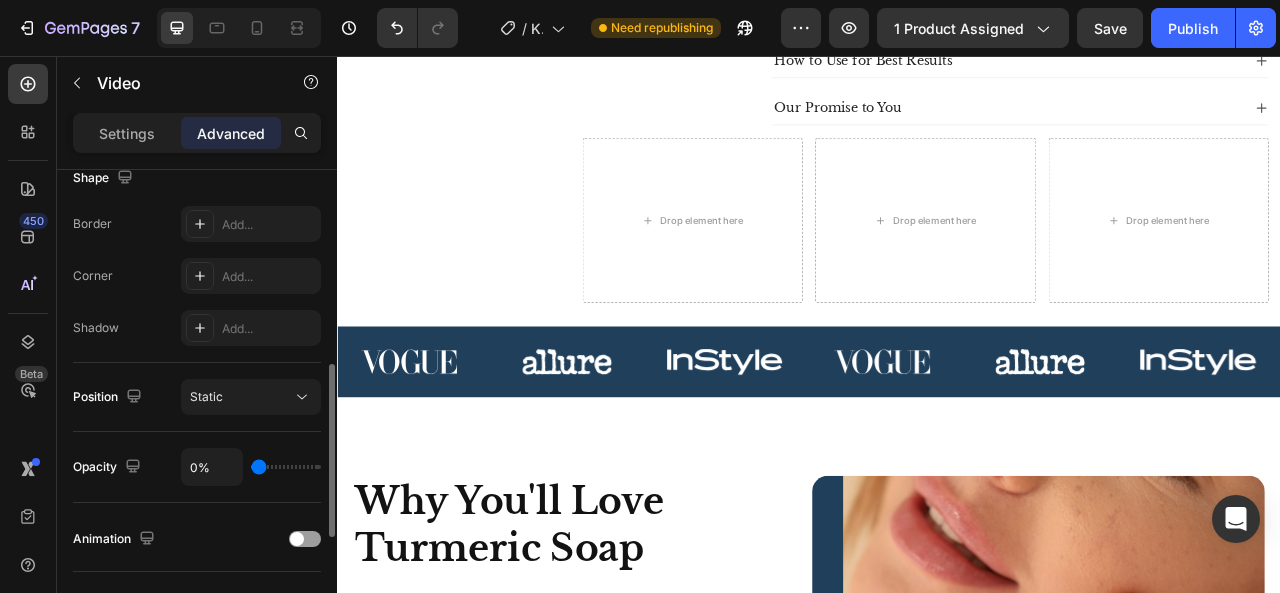 type on "3%" 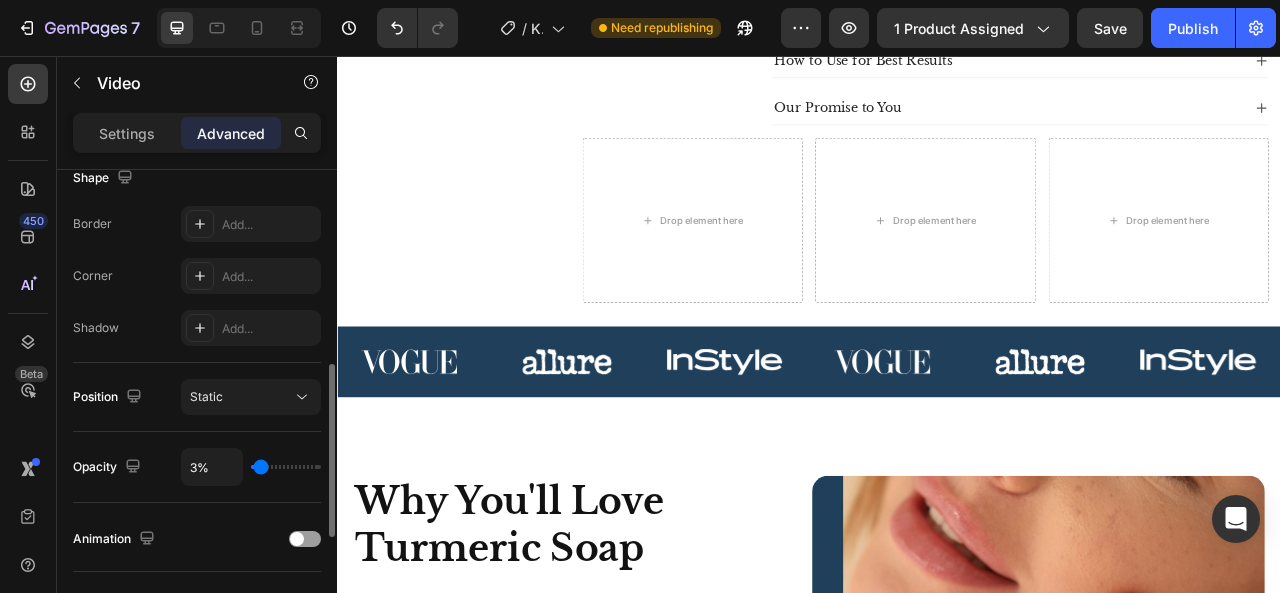 type on "85%" 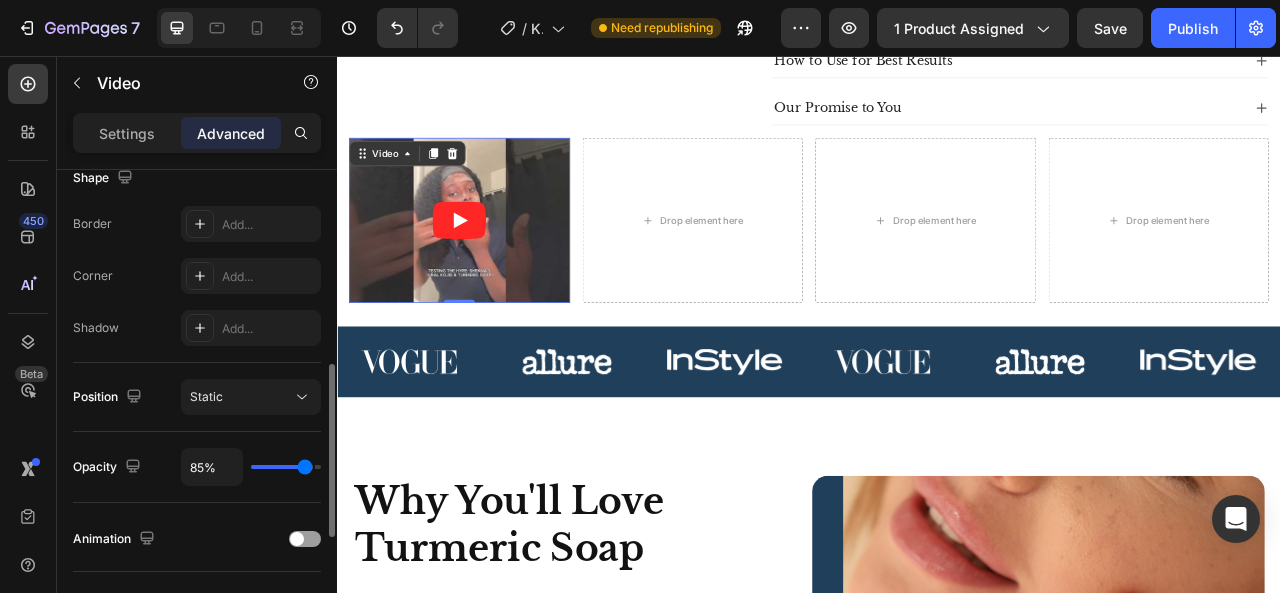 type on "91%" 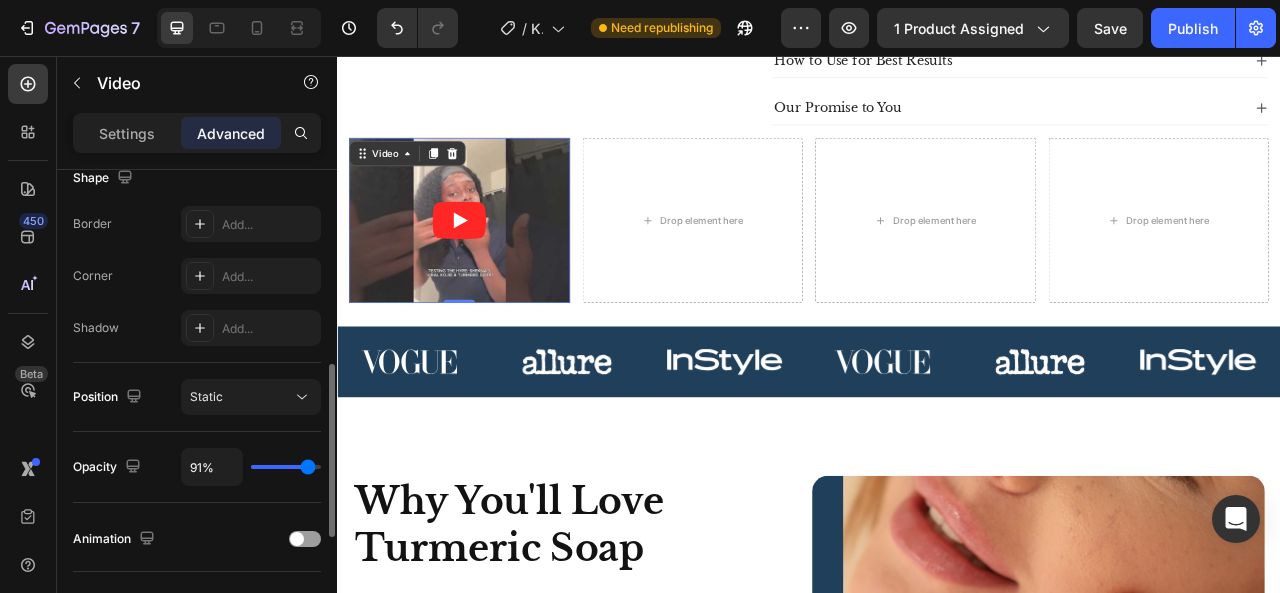 type on "92%" 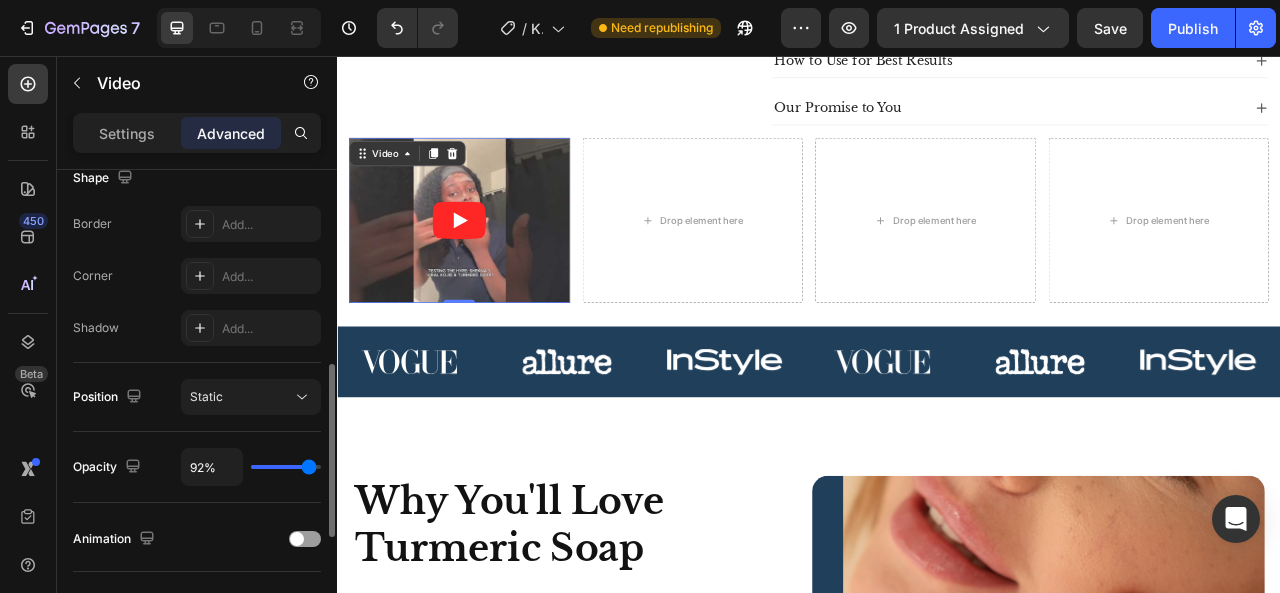 type on "93%" 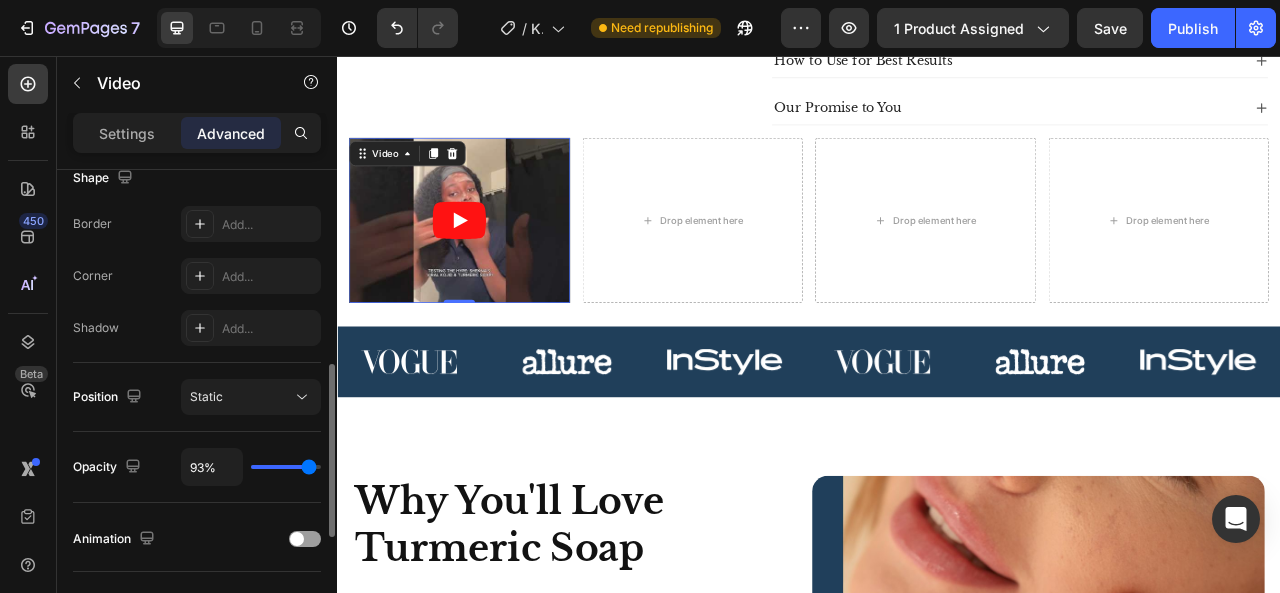 type on "94%" 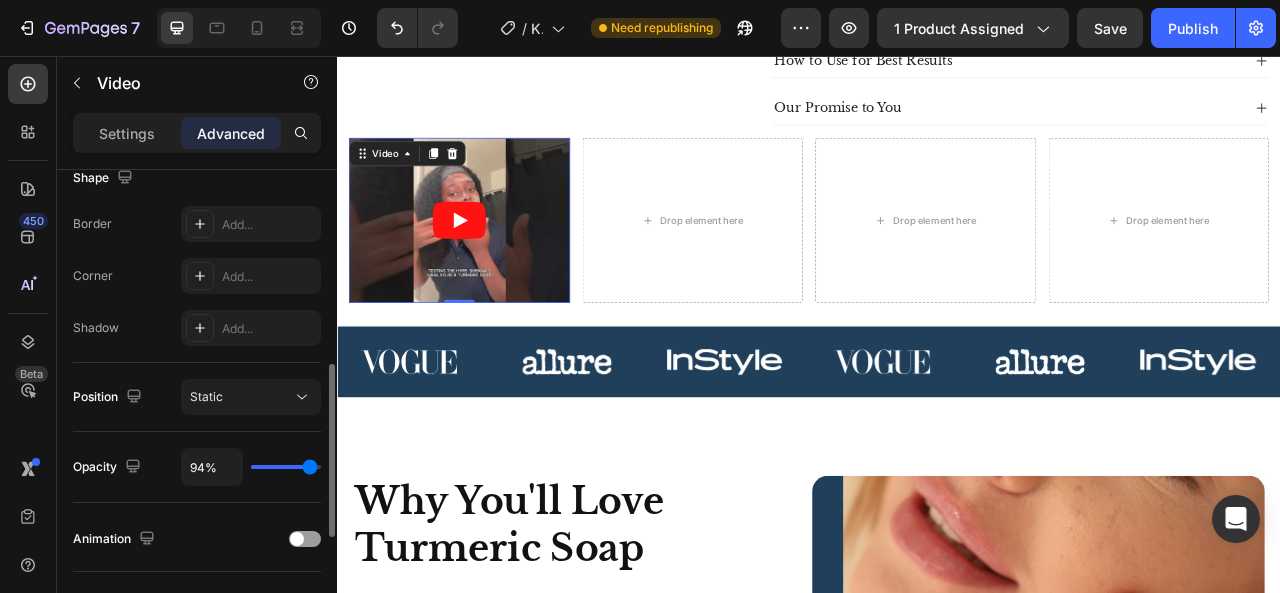 type on "96%" 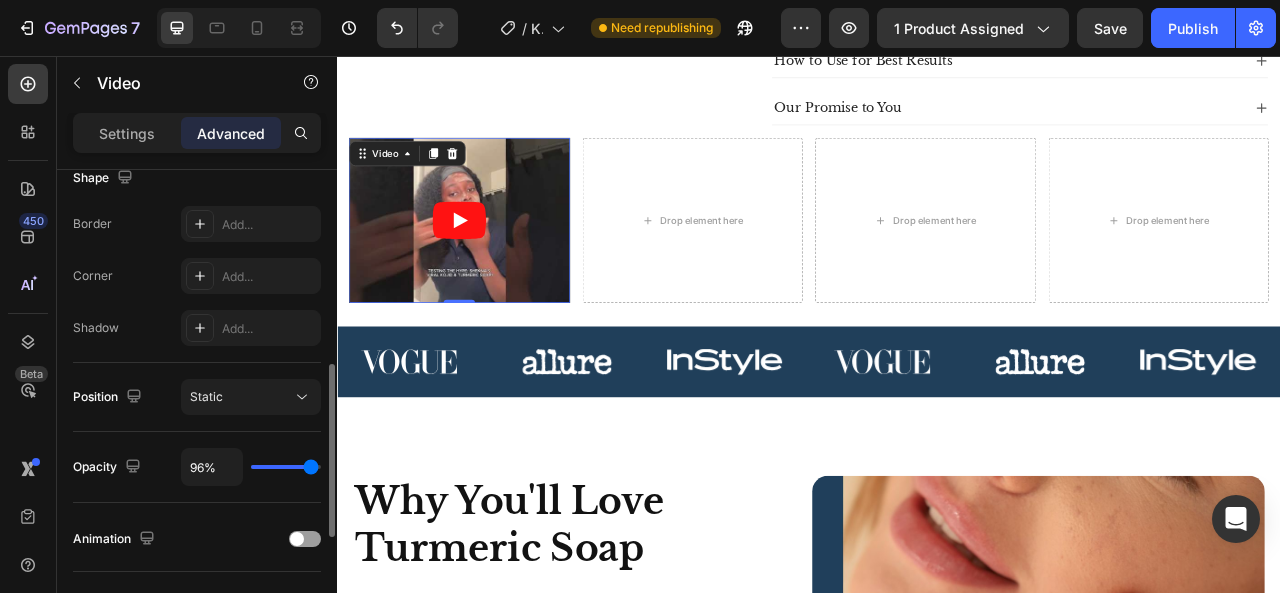 type on "97%" 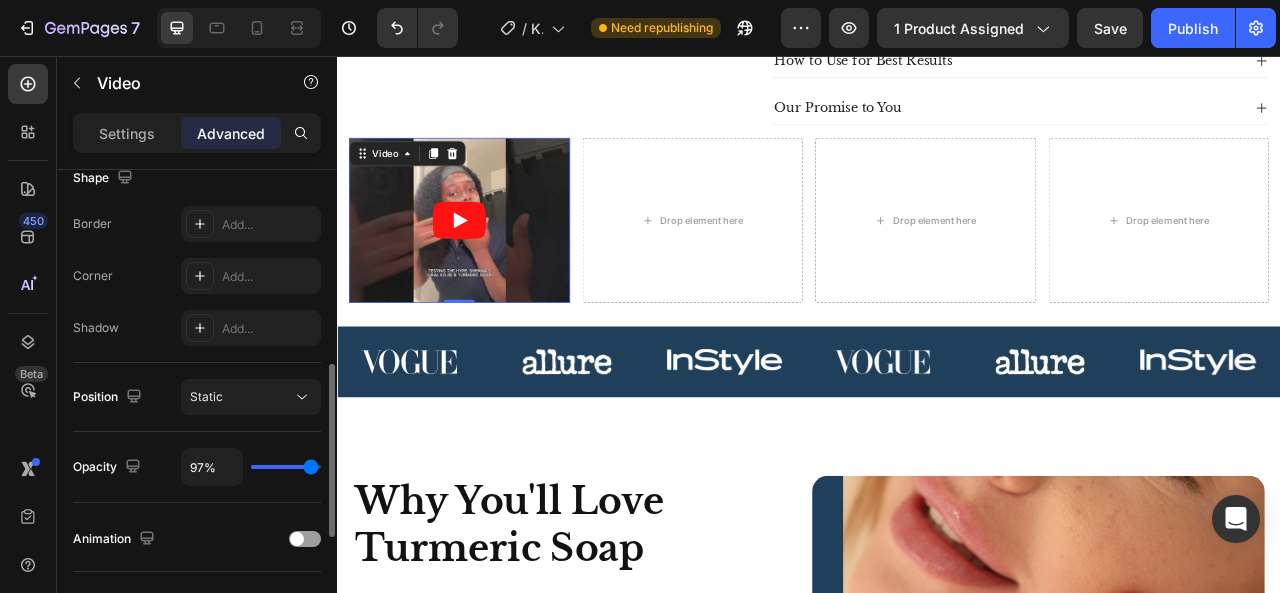 type on "98%" 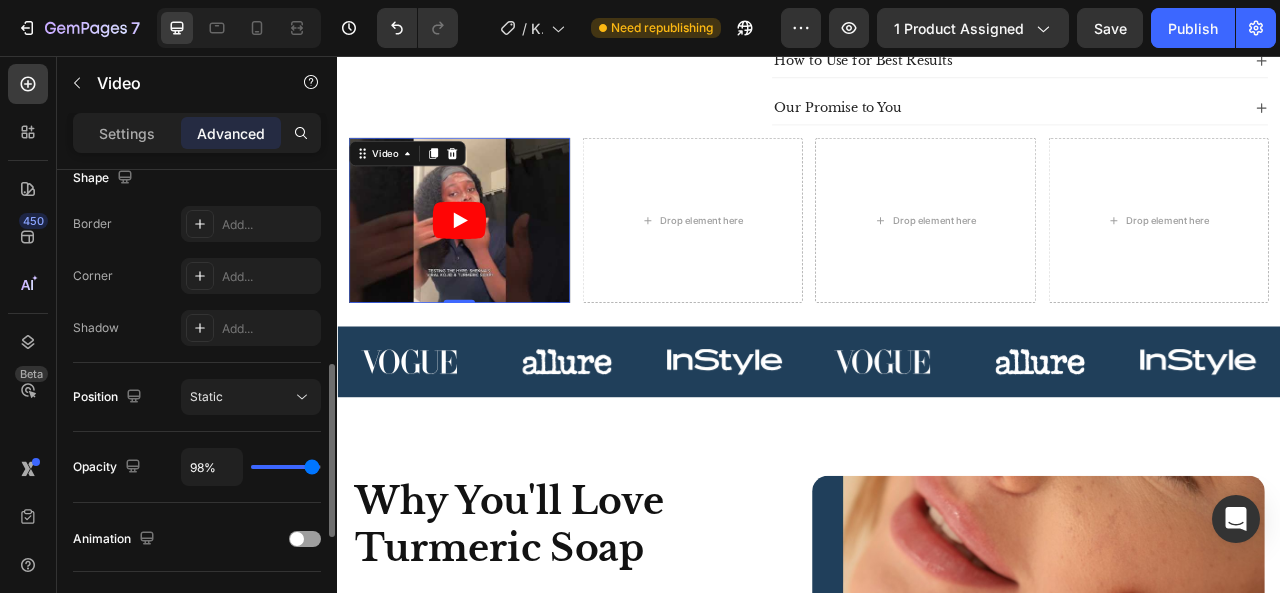 type on "99%" 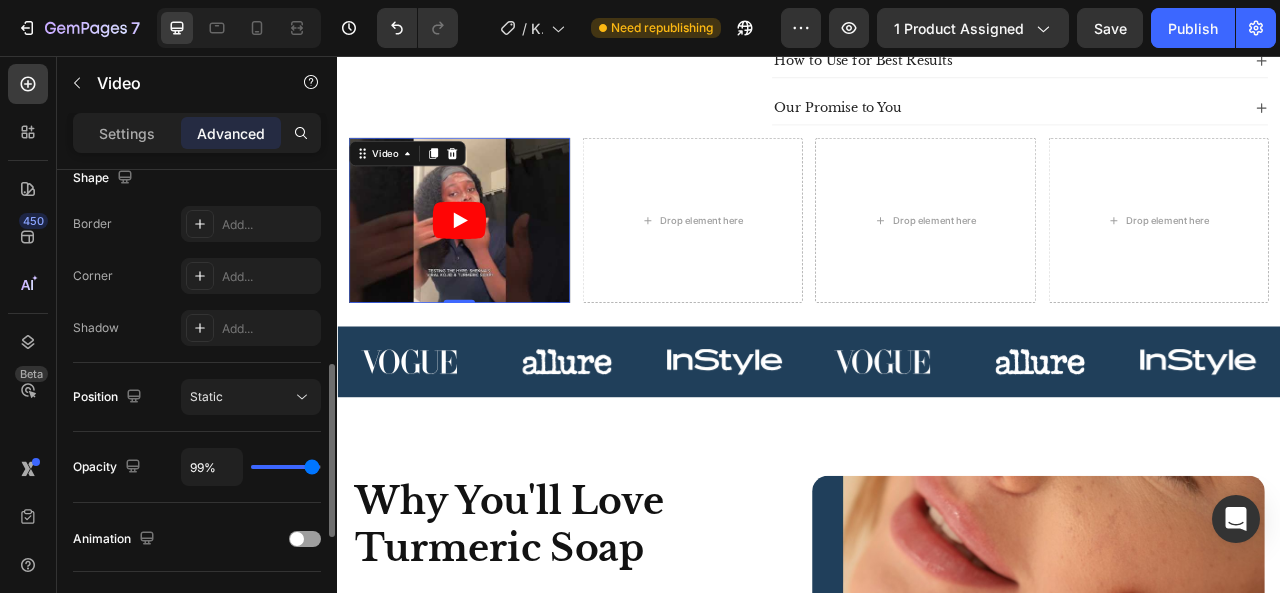 type on "100%" 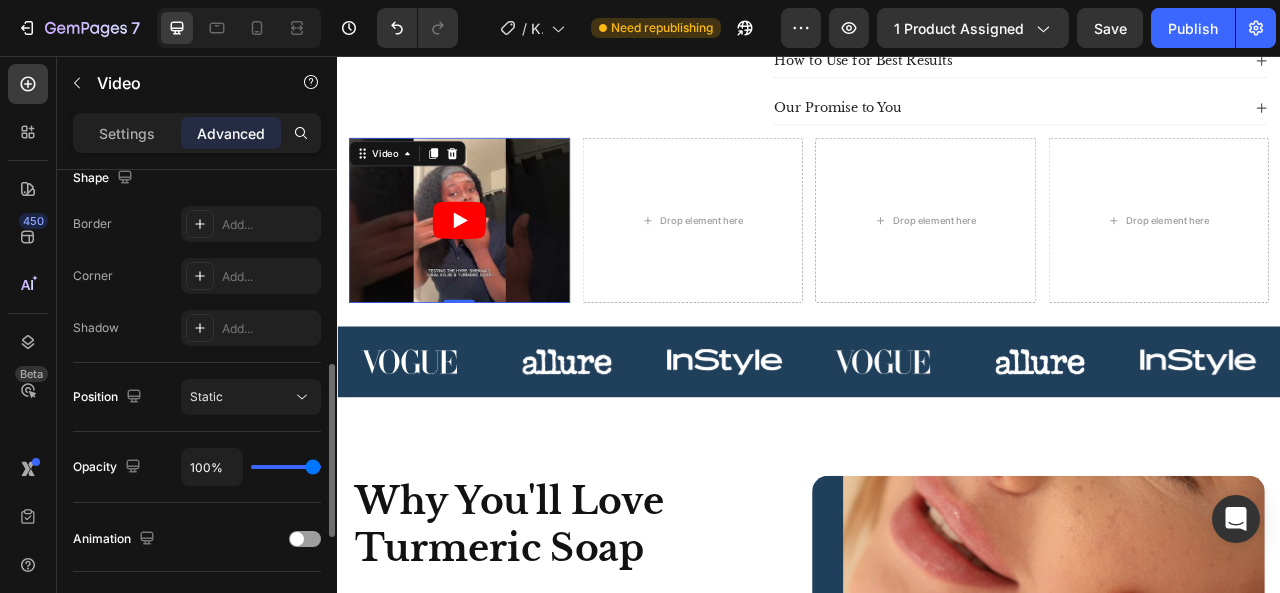 type on "98%" 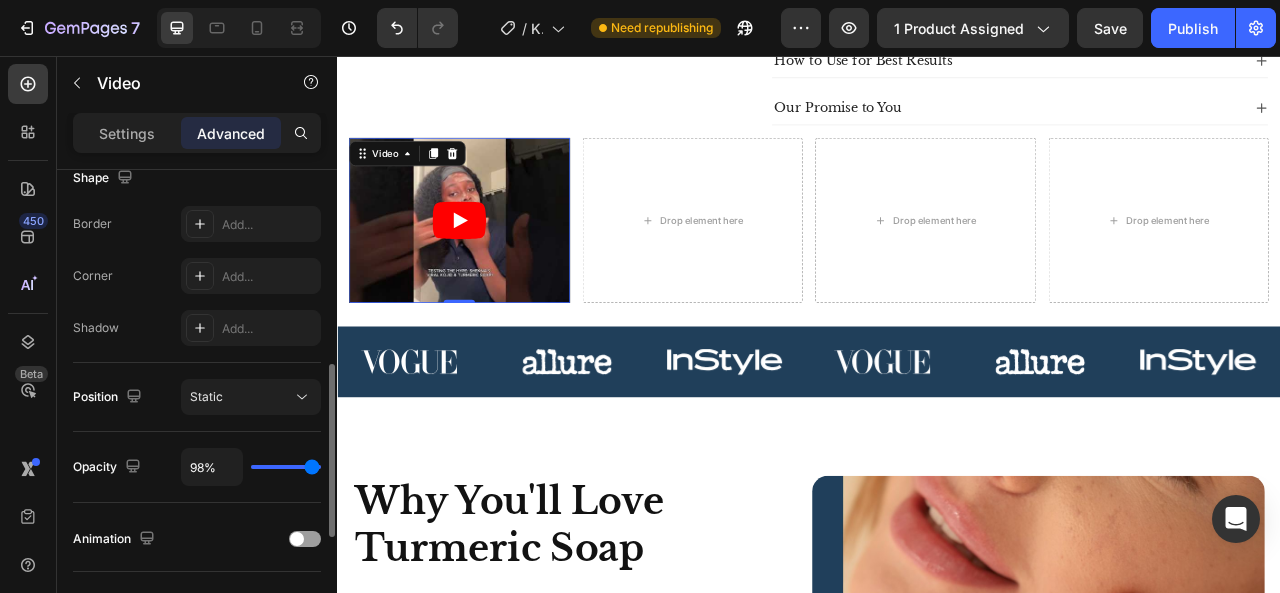type on "93%" 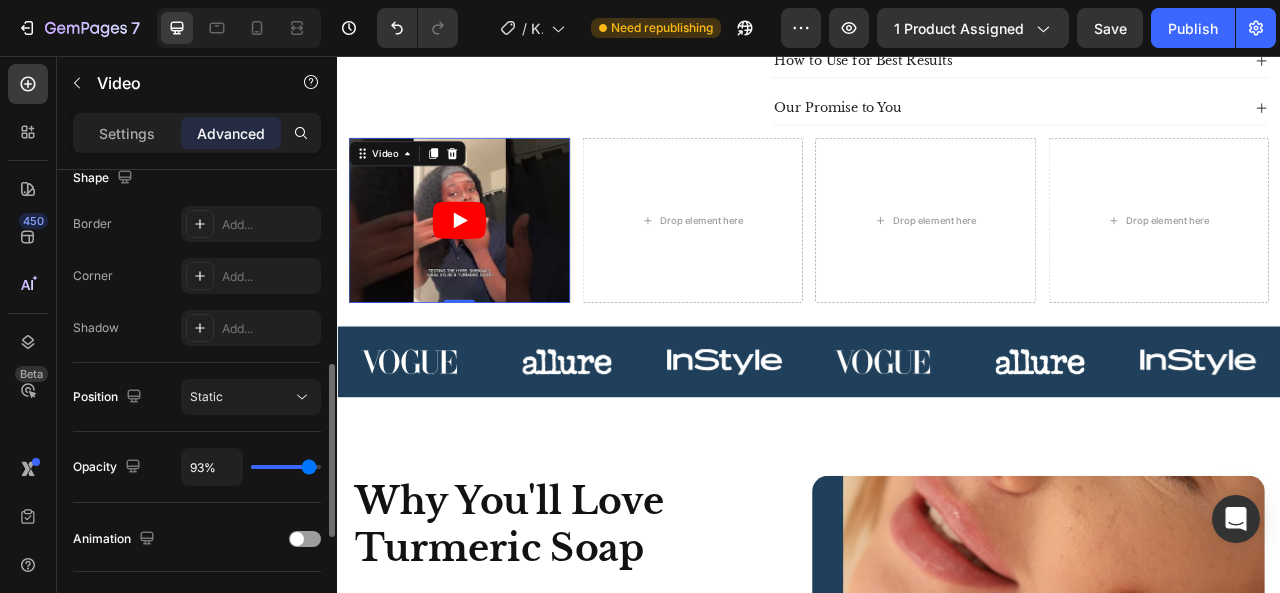 type on "92%" 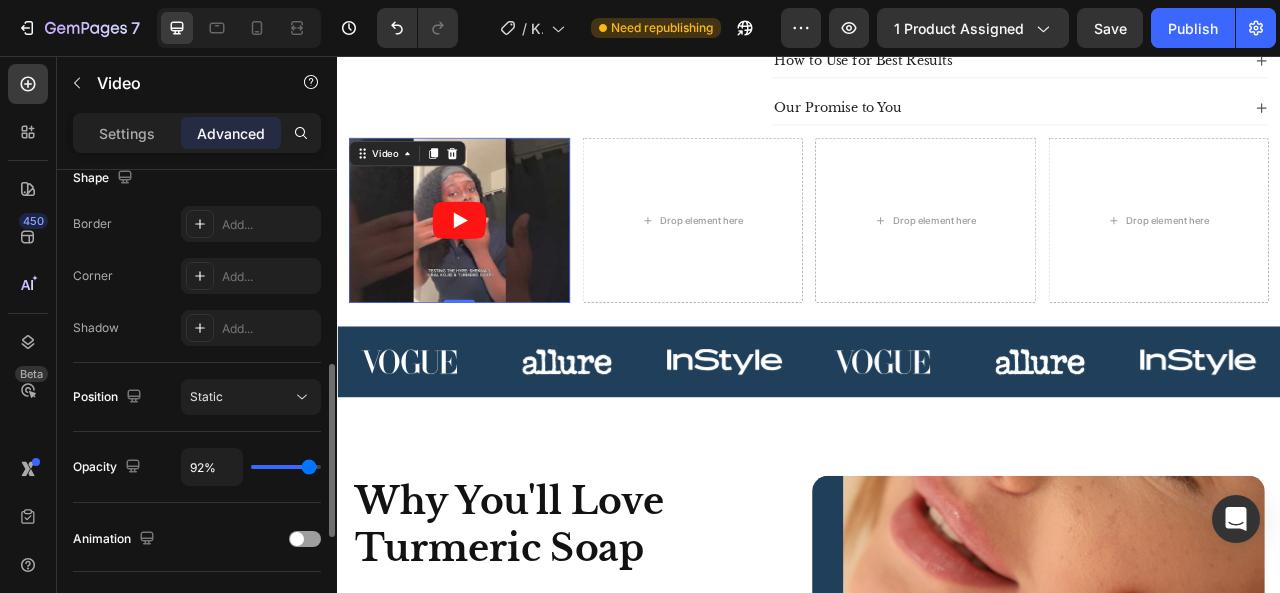 type on "91%" 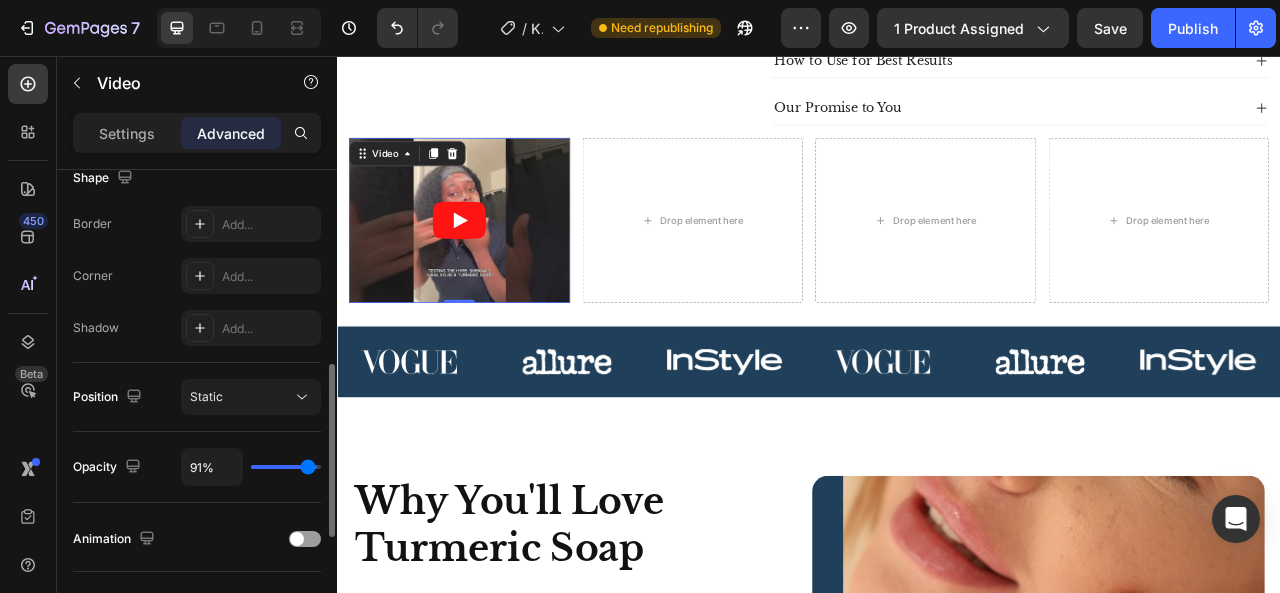 type on "90%" 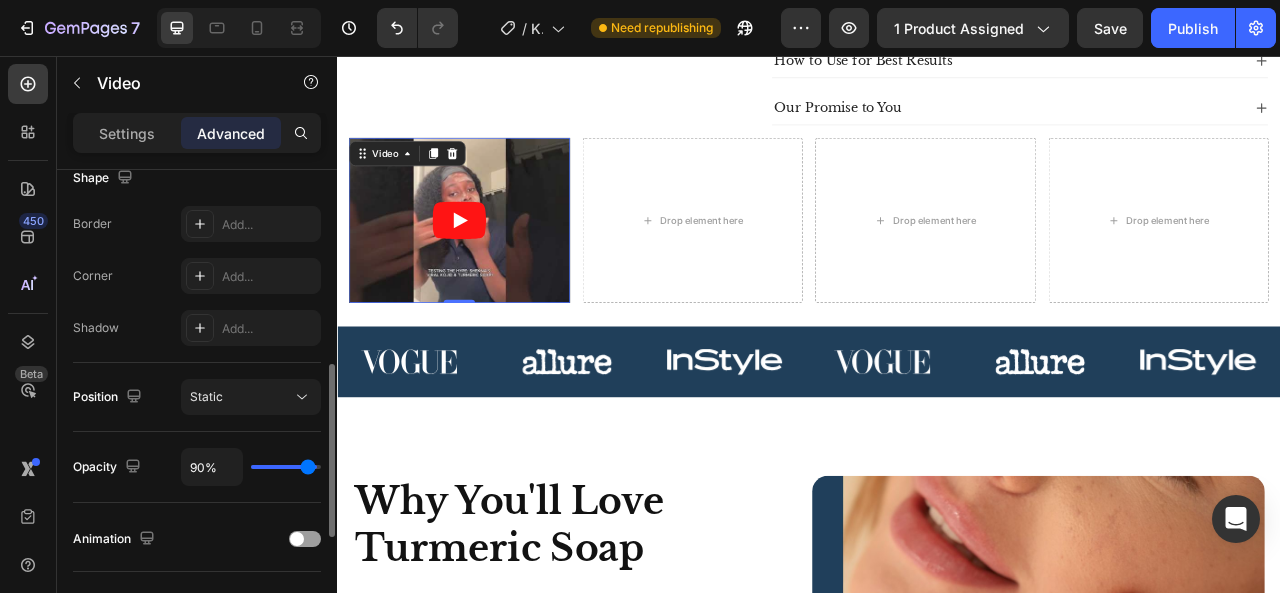 type on "88%" 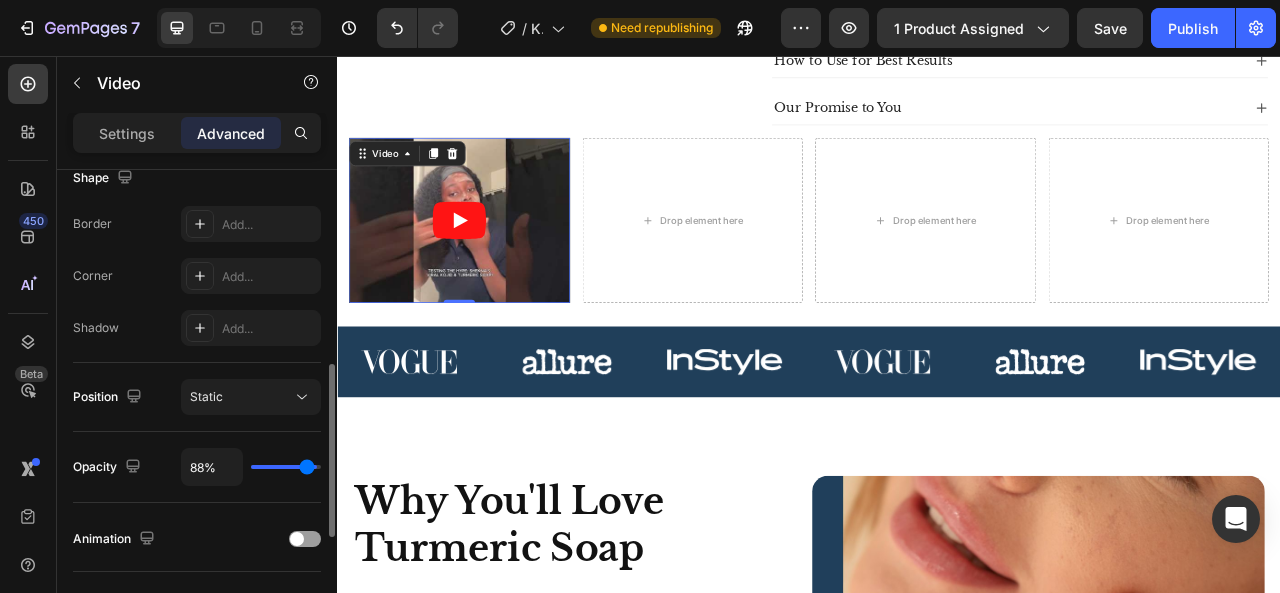 type on "87%" 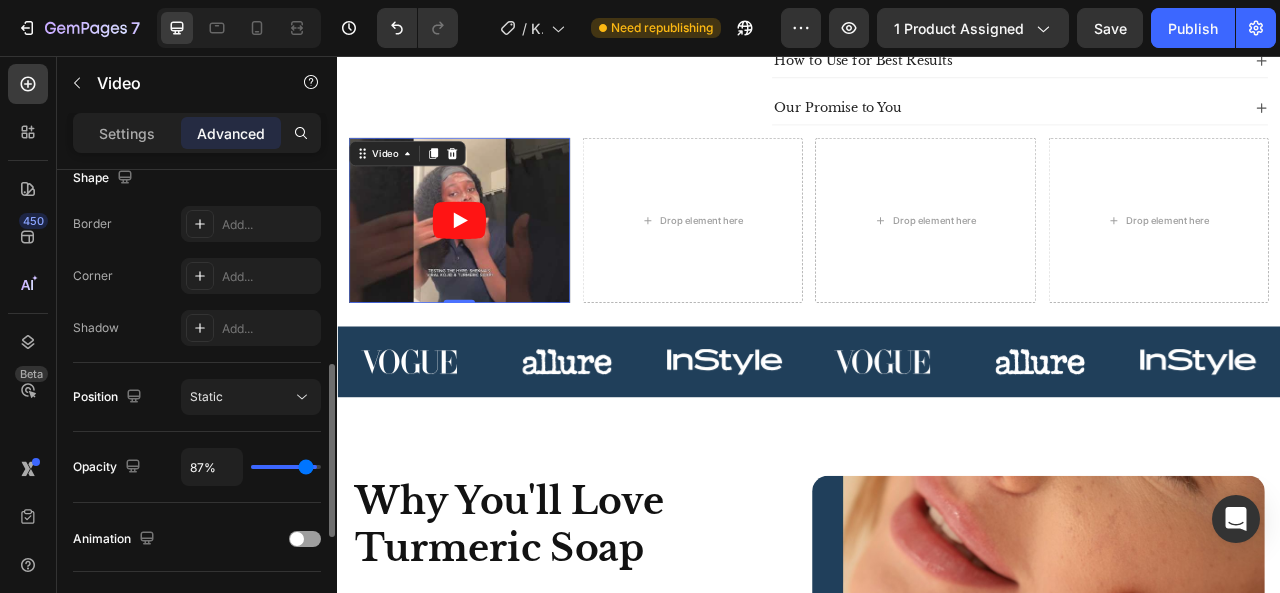 type on "85%" 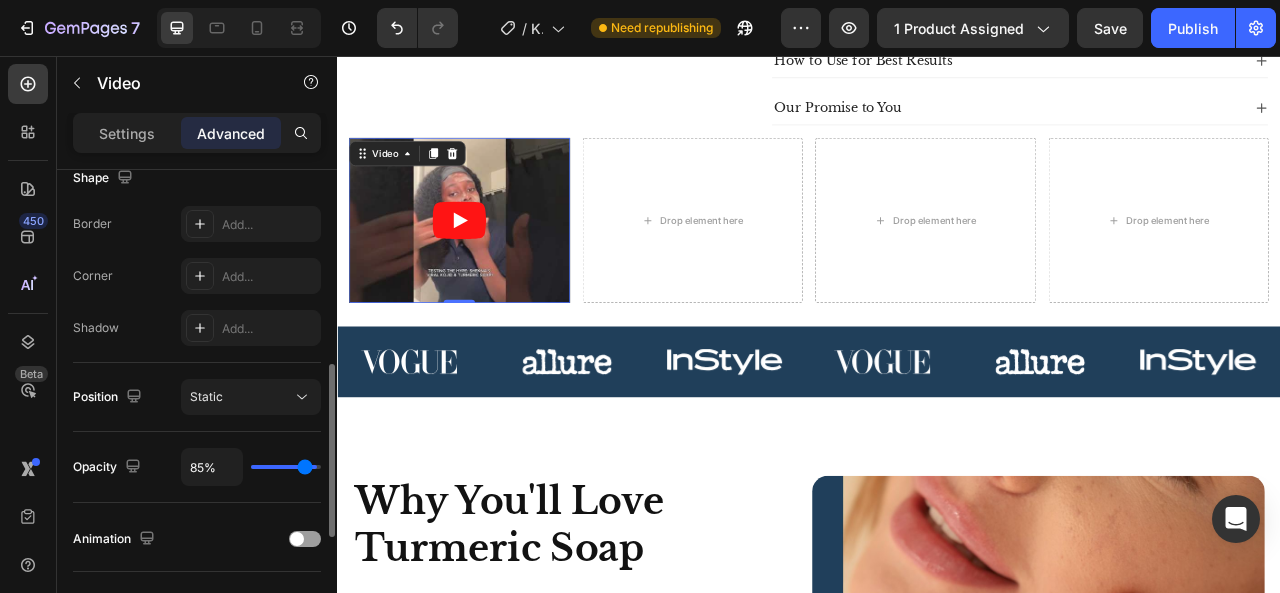 type on "81%" 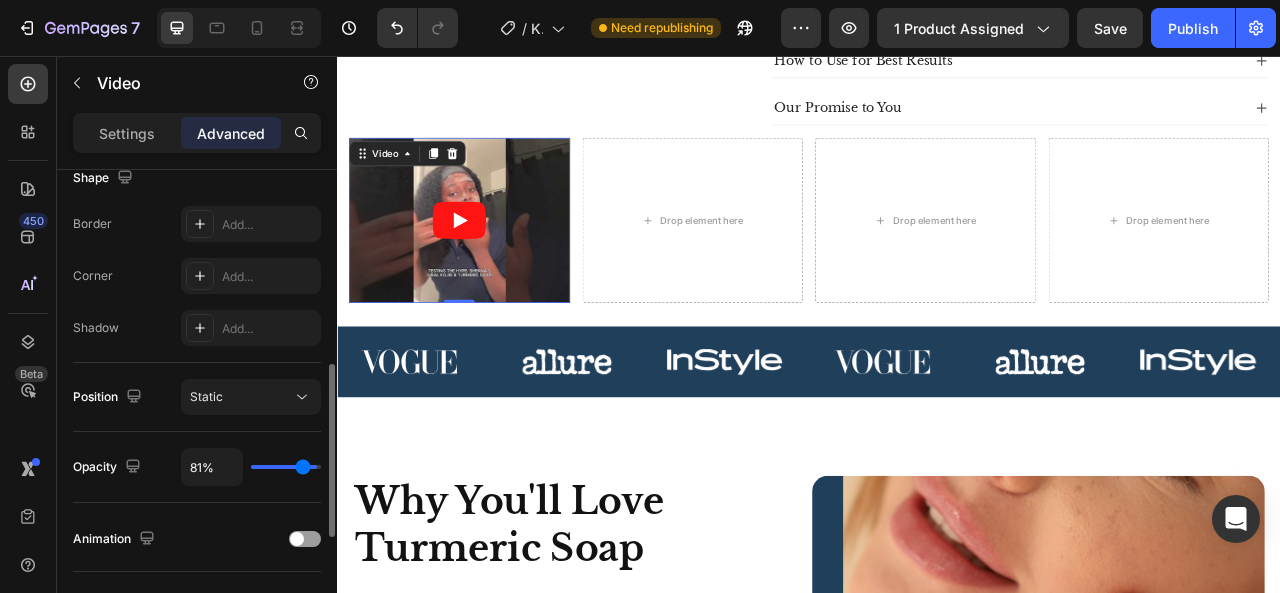 type on "80%" 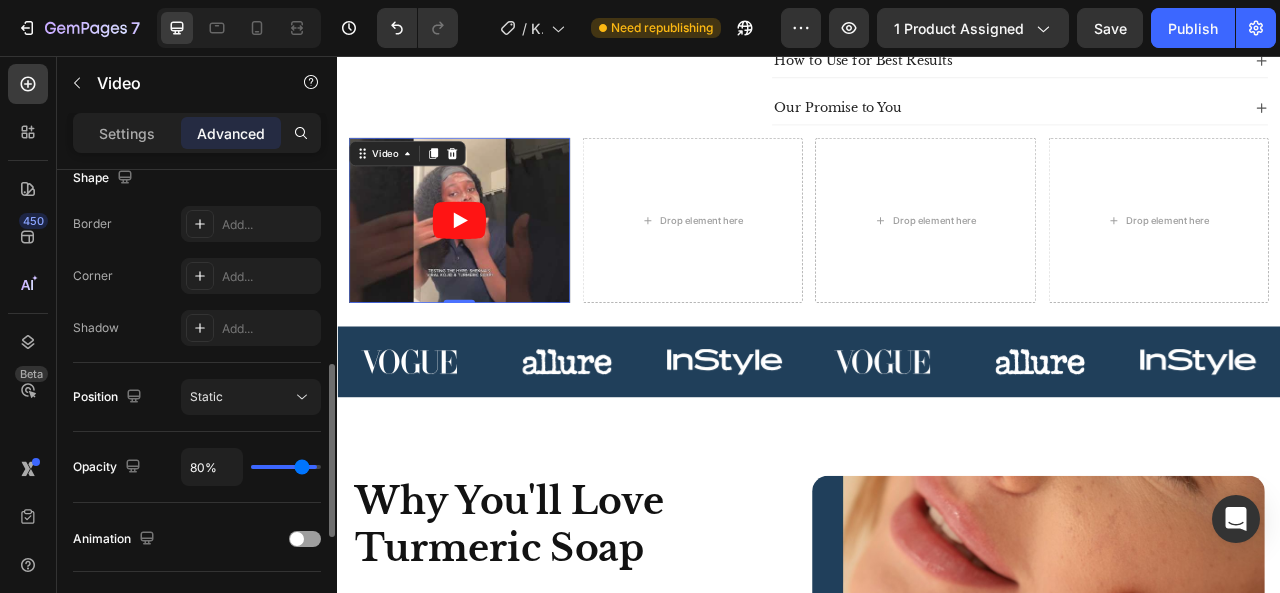 type on "78%" 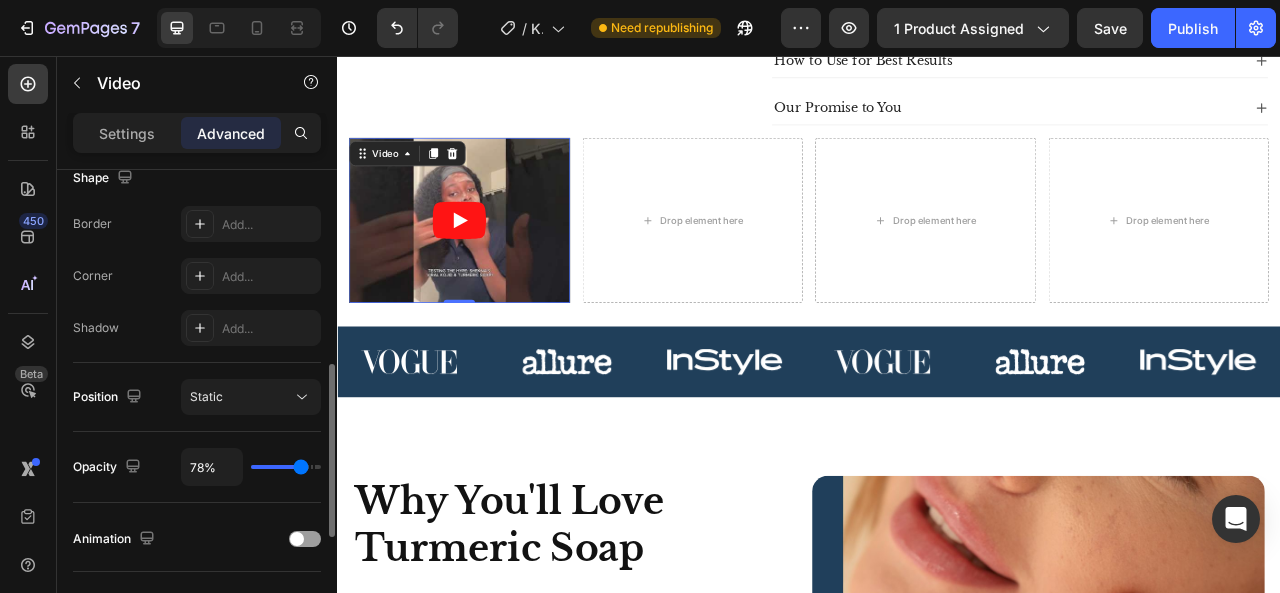 type on "77%" 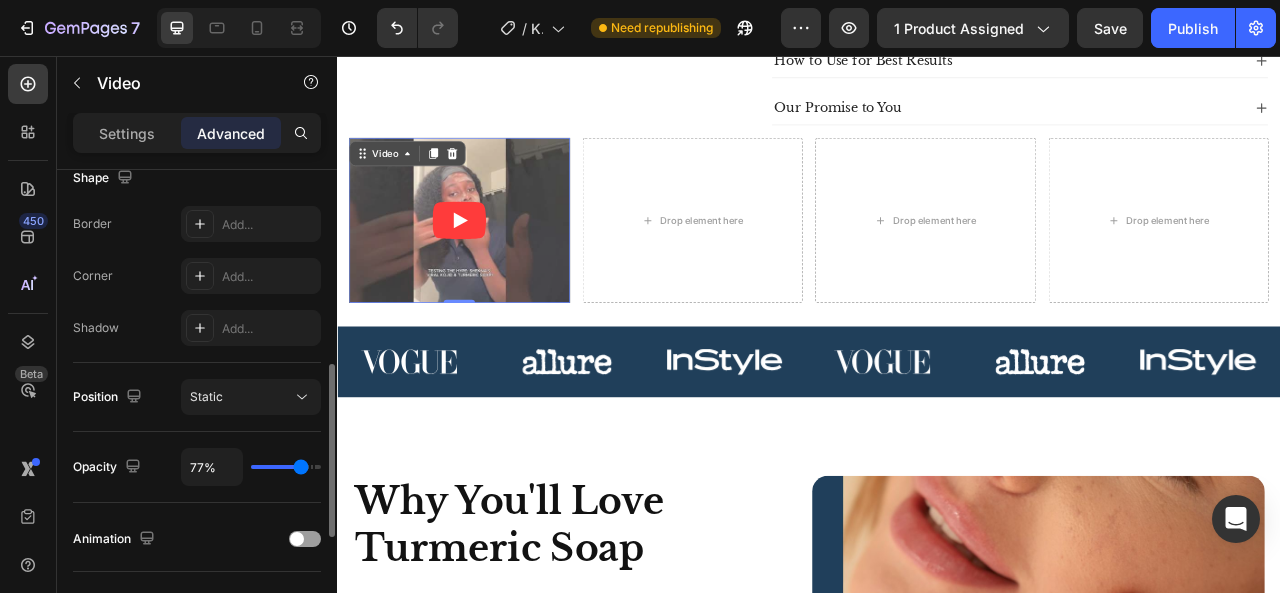 type on "76%" 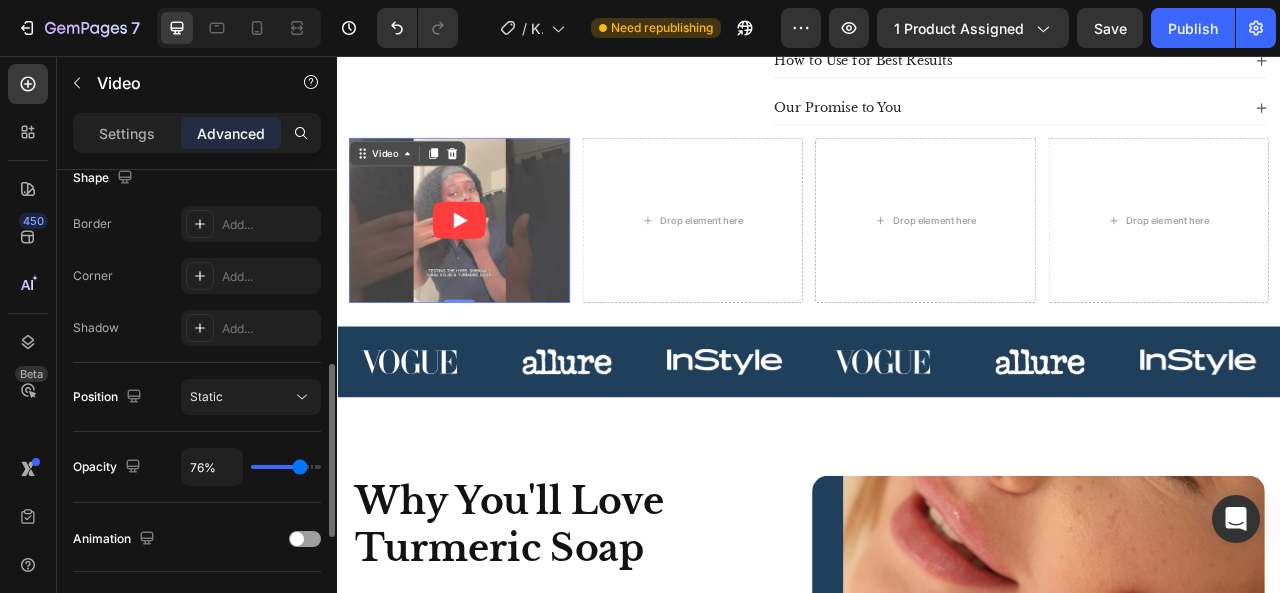 type on "77%" 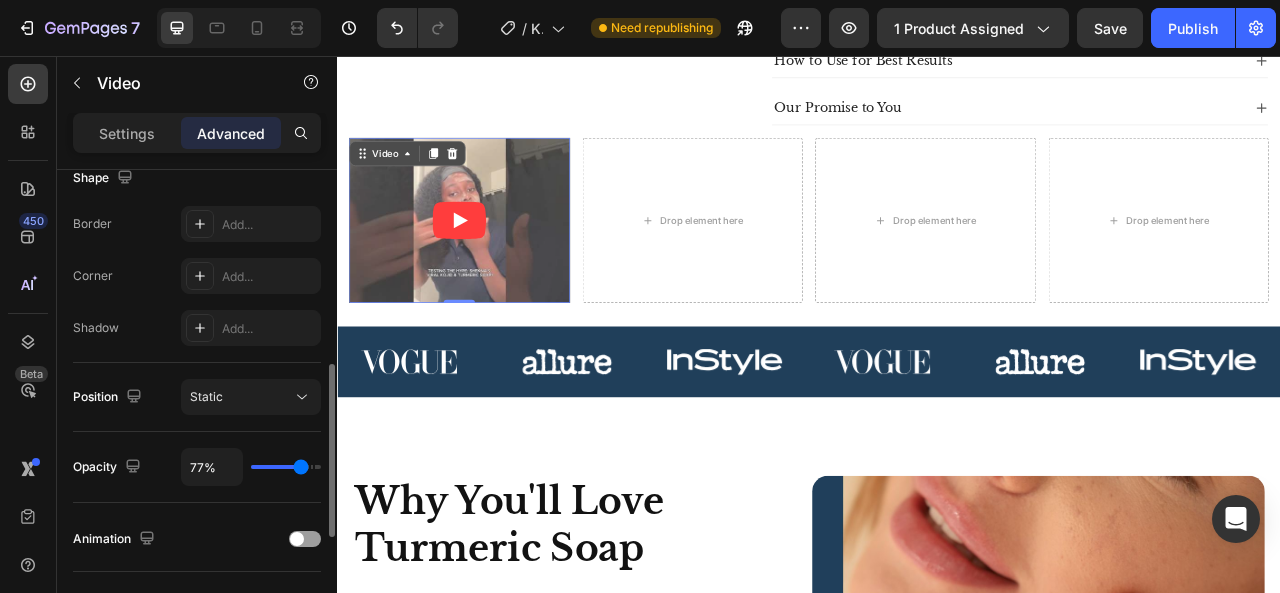 type on "78%" 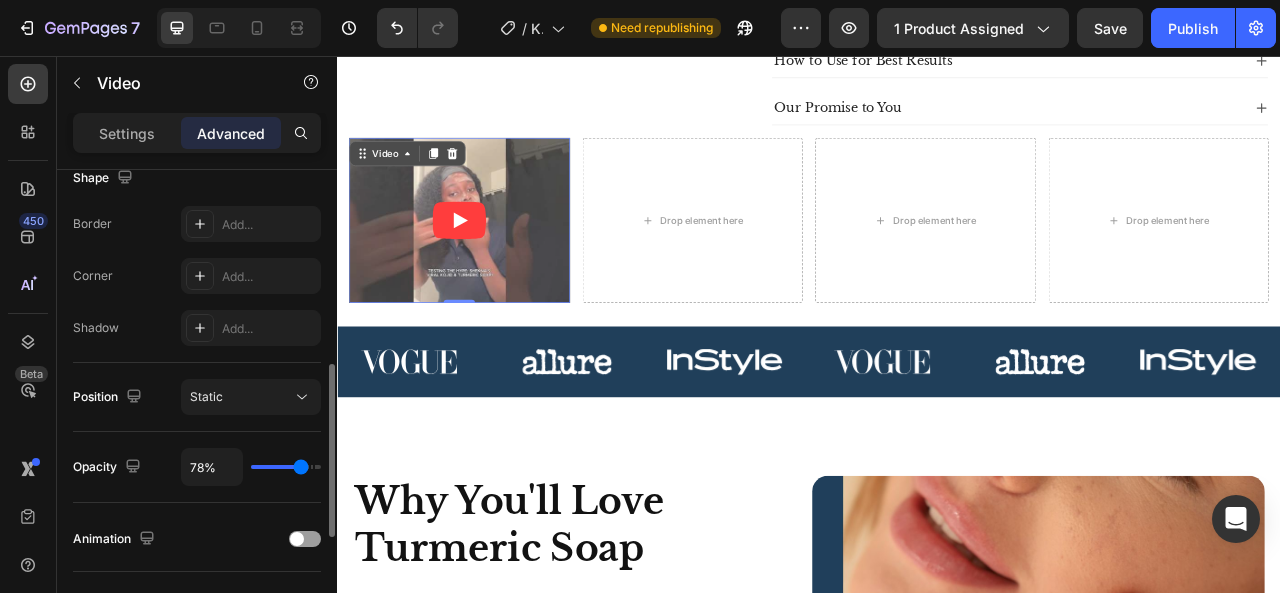 type on "80%" 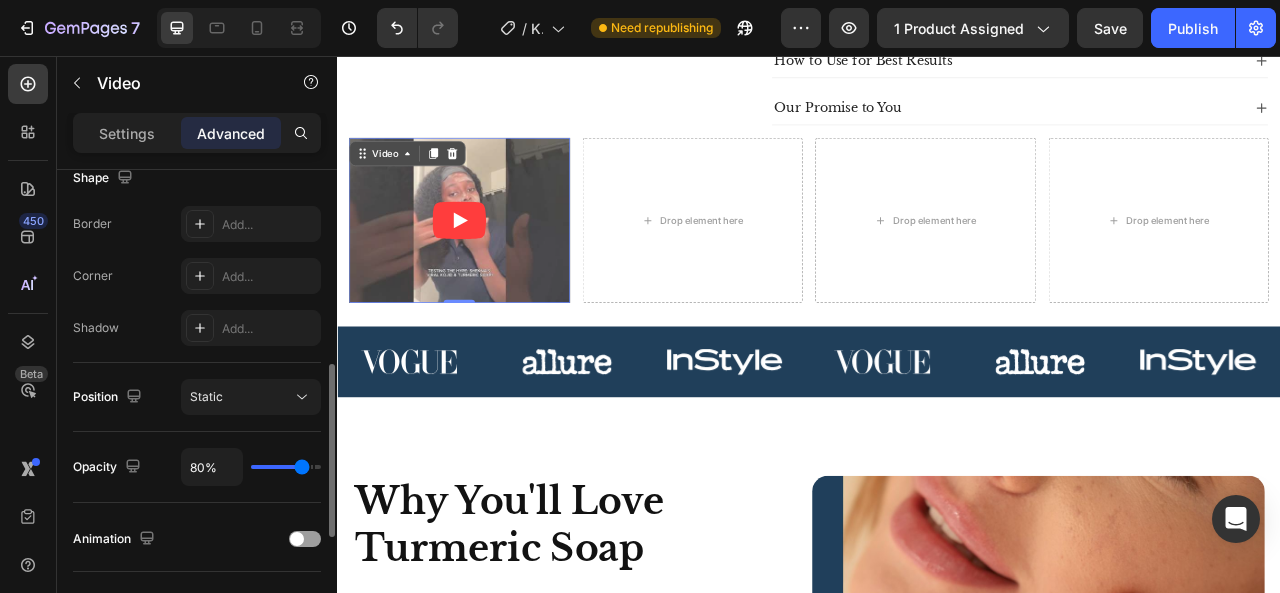 type on "81%" 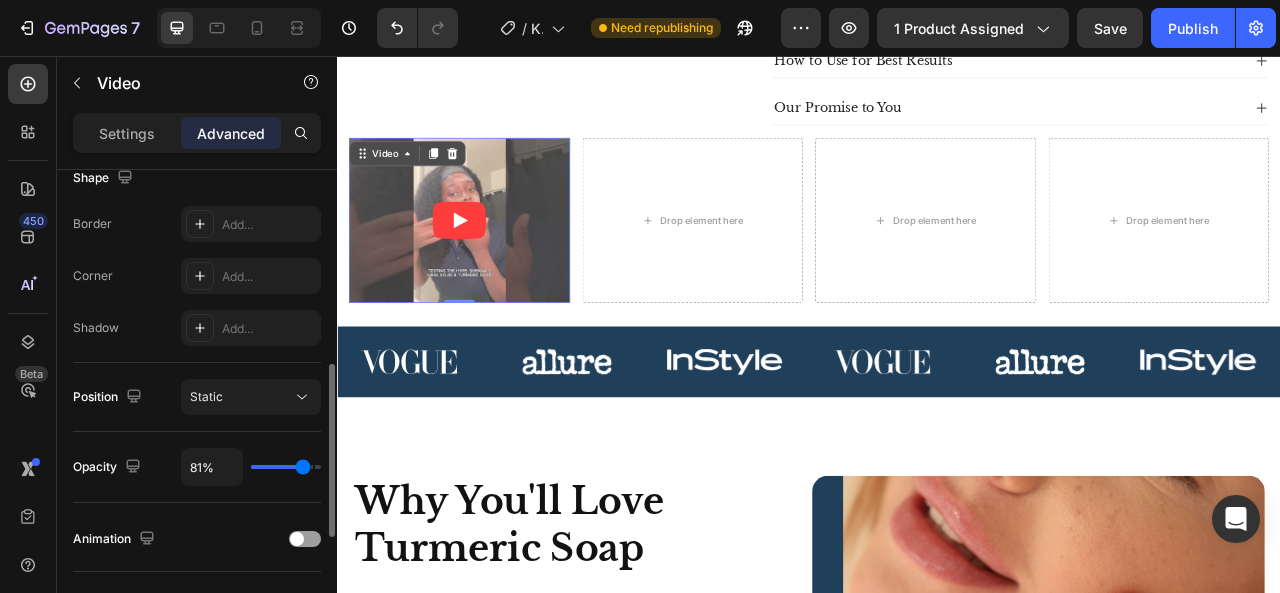 type on "100%" 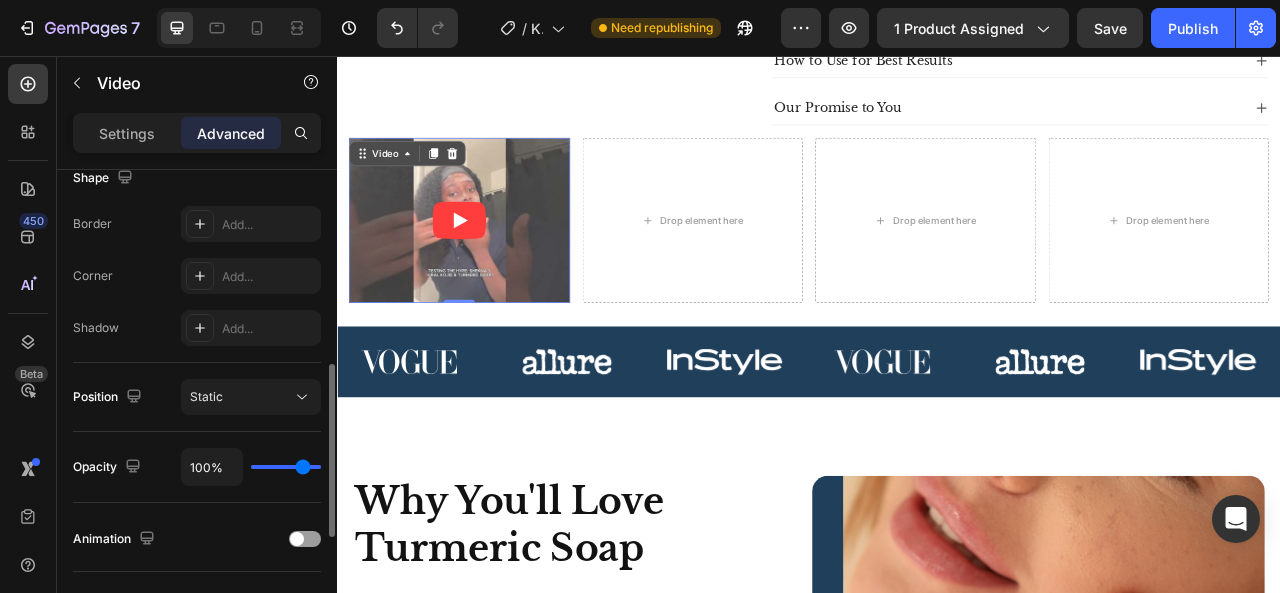 type on "100" 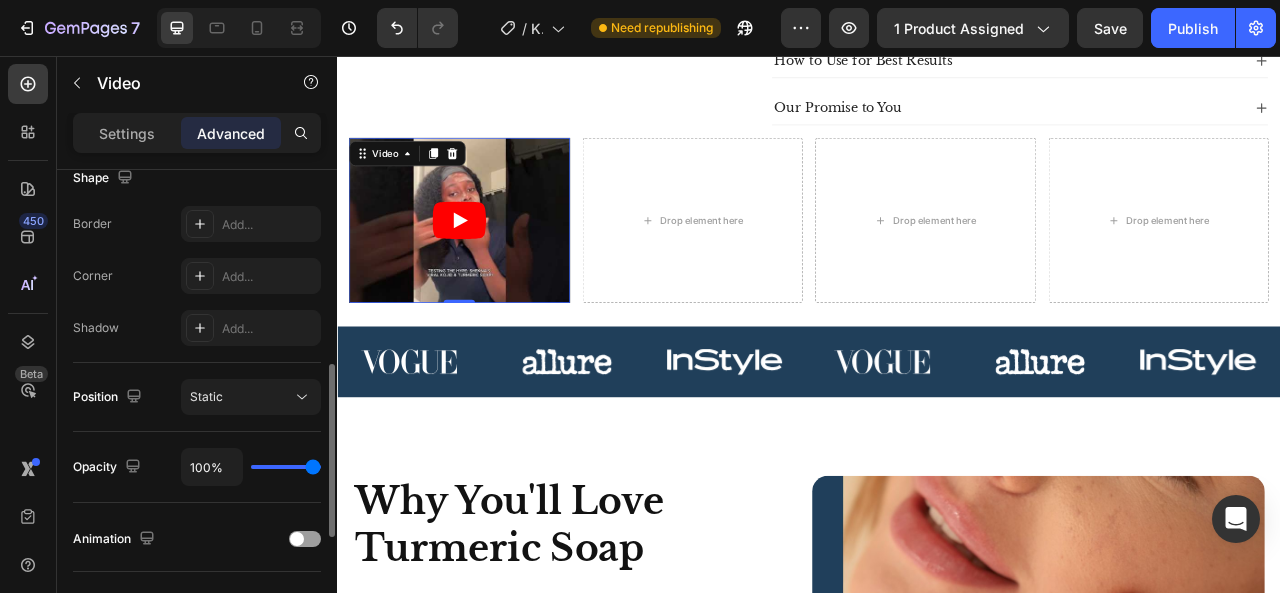drag, startPoint x: 315, startPoint y: 461, endPoint x: 370, endPoint y: 473, distance: 56.293873 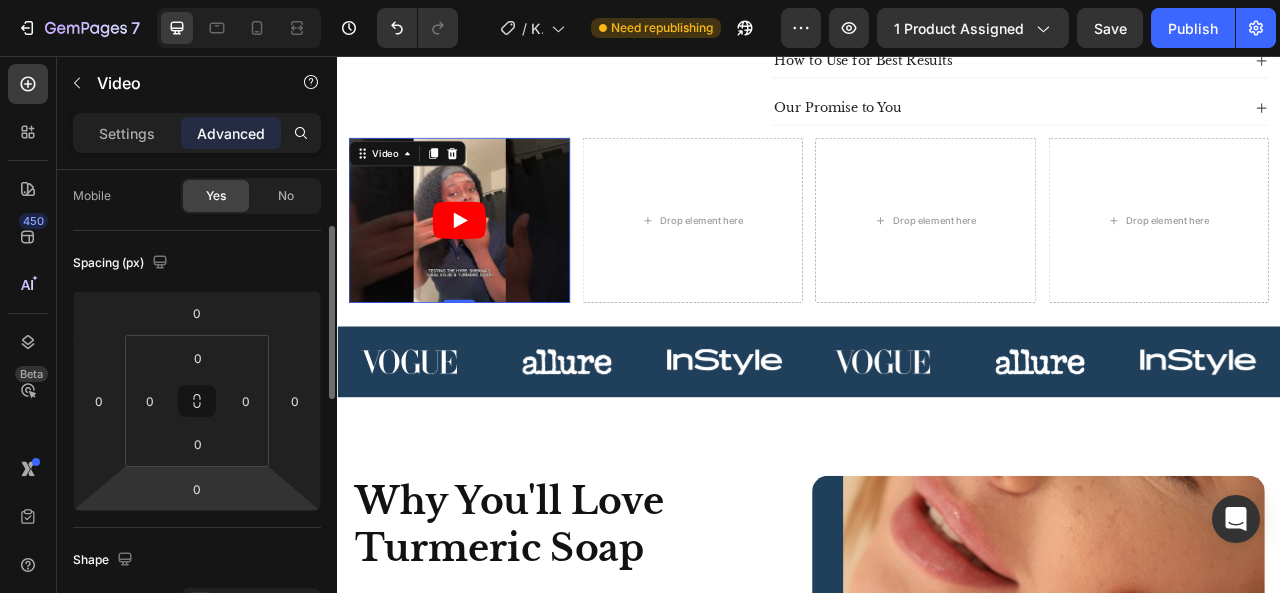 scroll, scrollTop: 155, scrollLeft: 0, axis: vertical 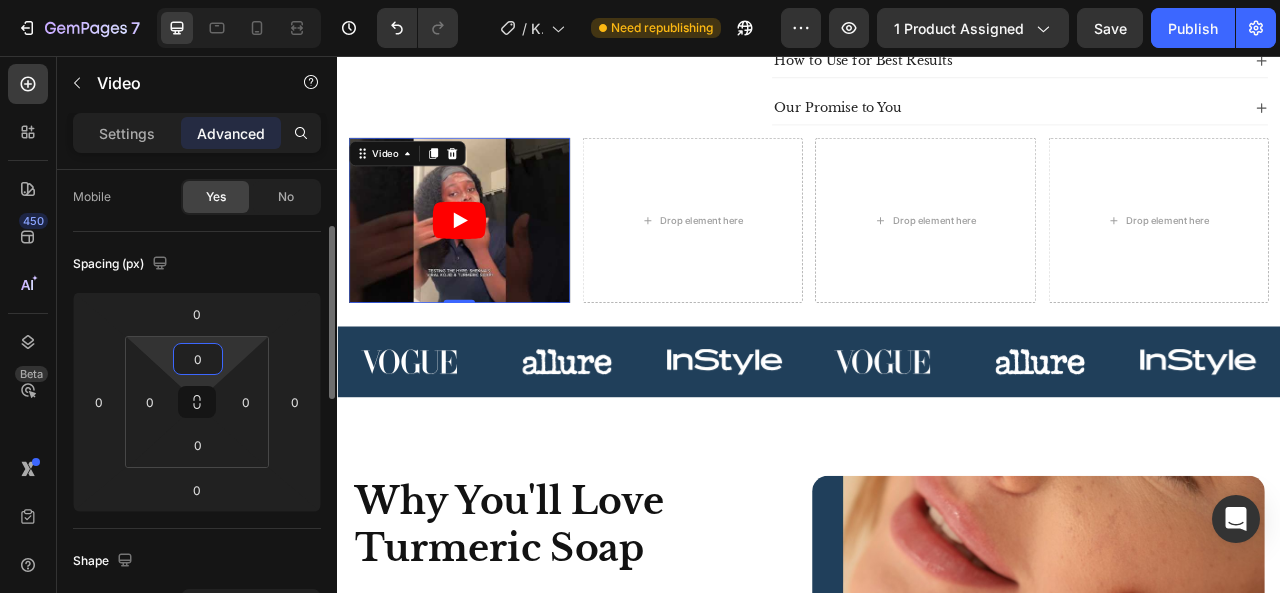 click on "0" at bounding box center [198, 359] 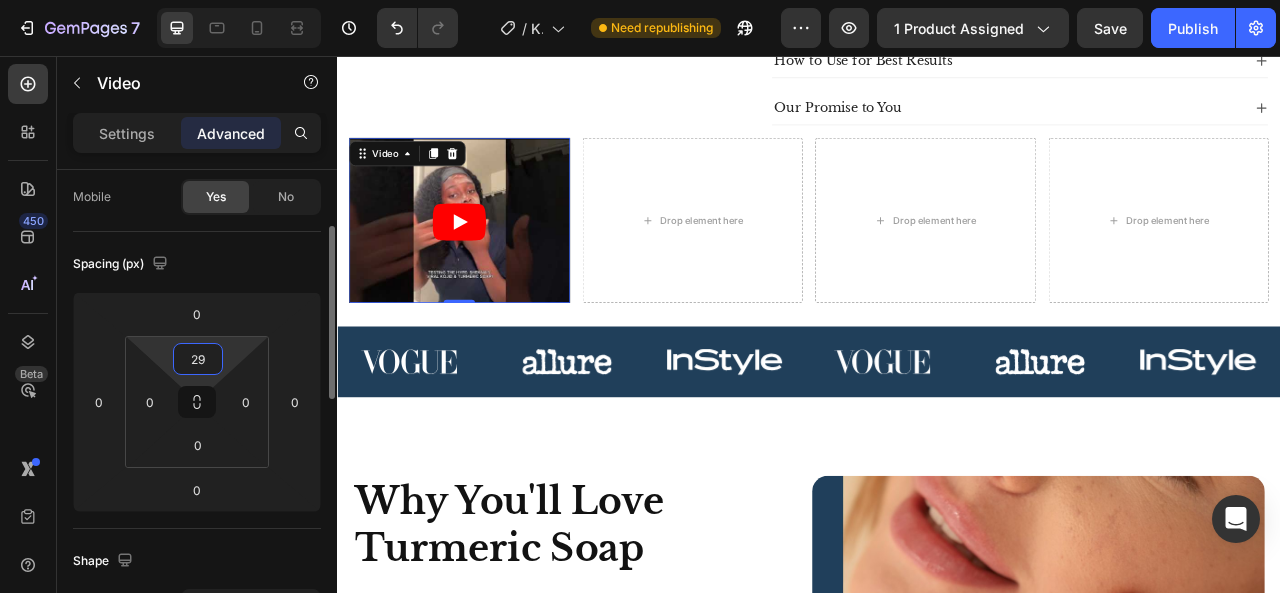 type on "2" 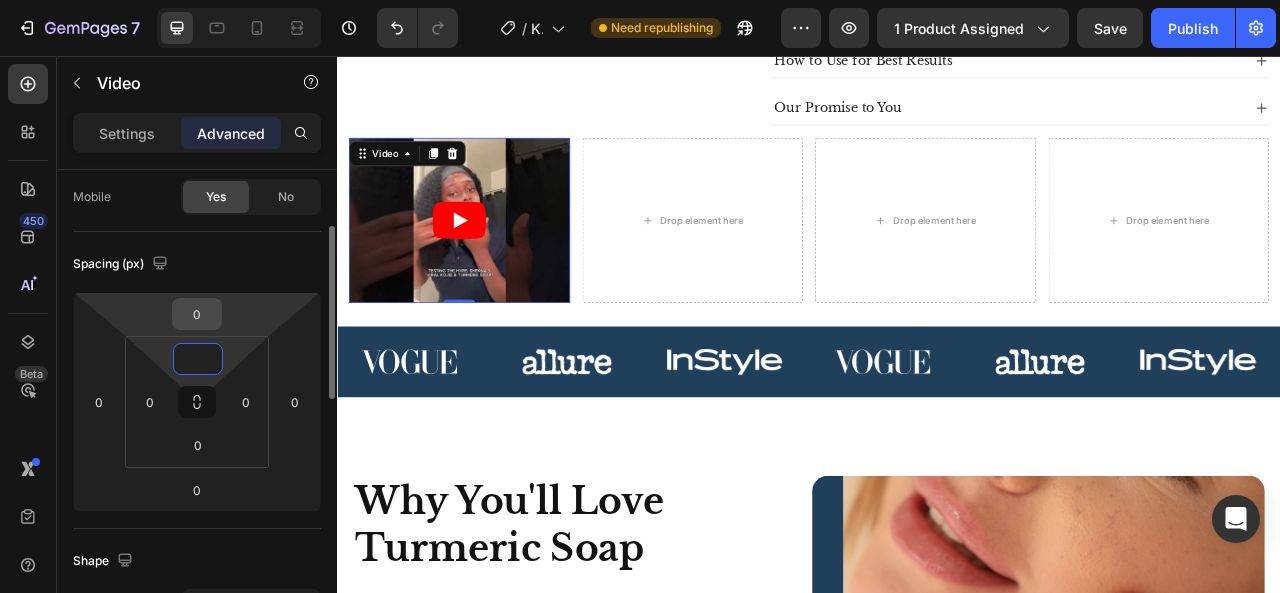 type on "0" 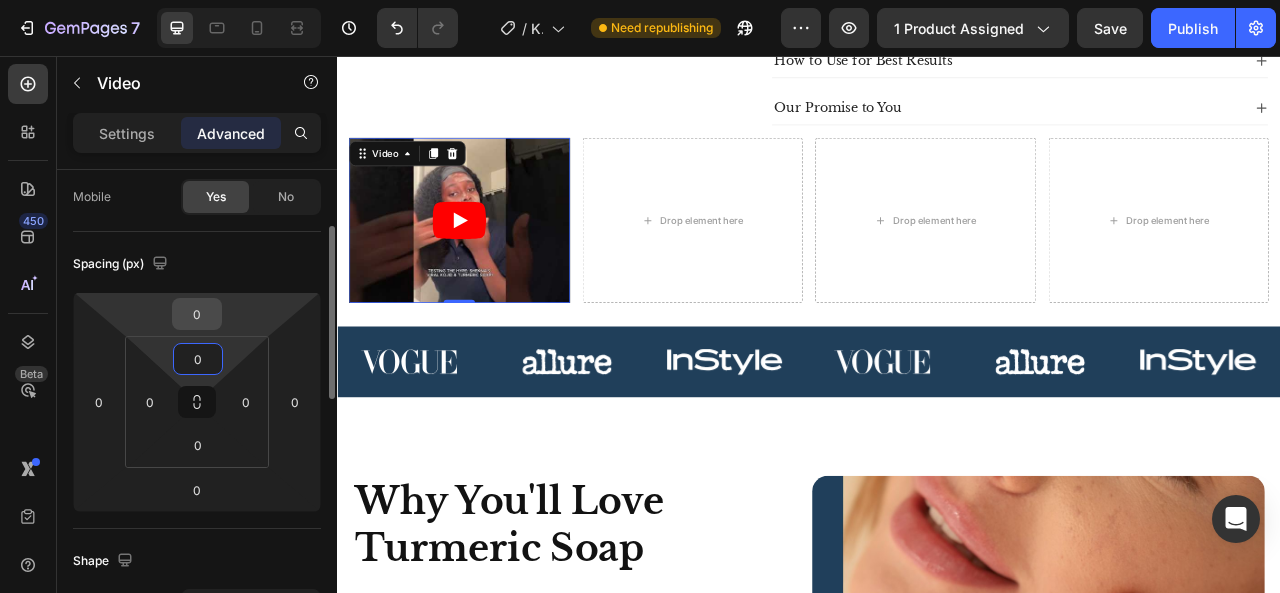 click on "0" at bounding box center (197, 314) 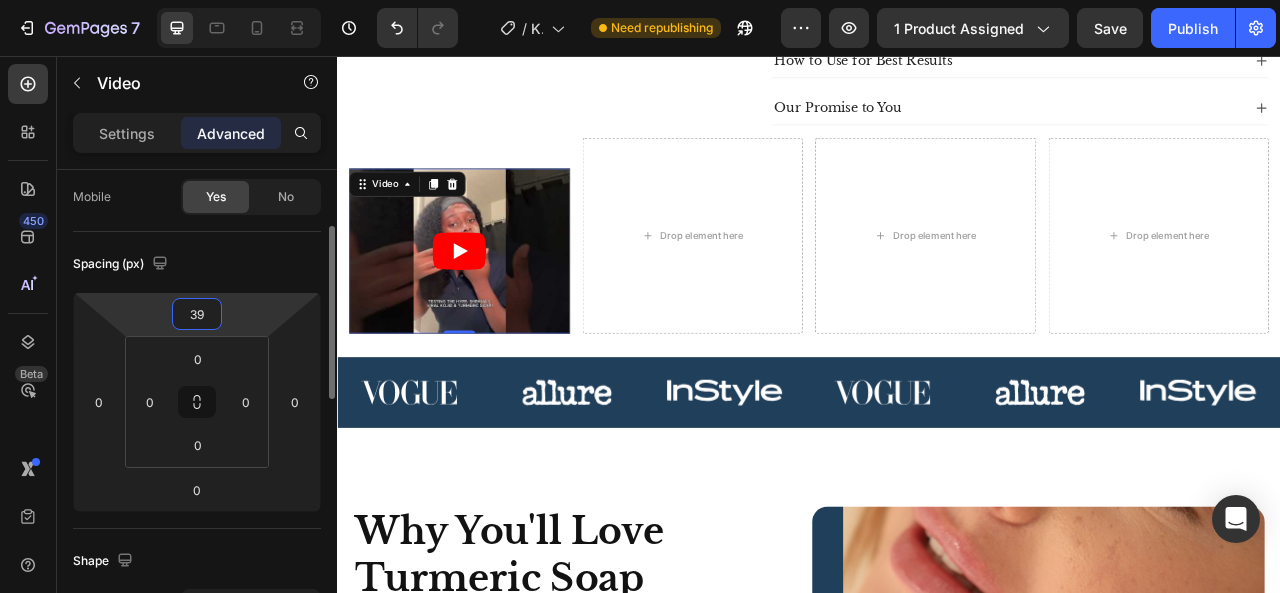 type on "3" 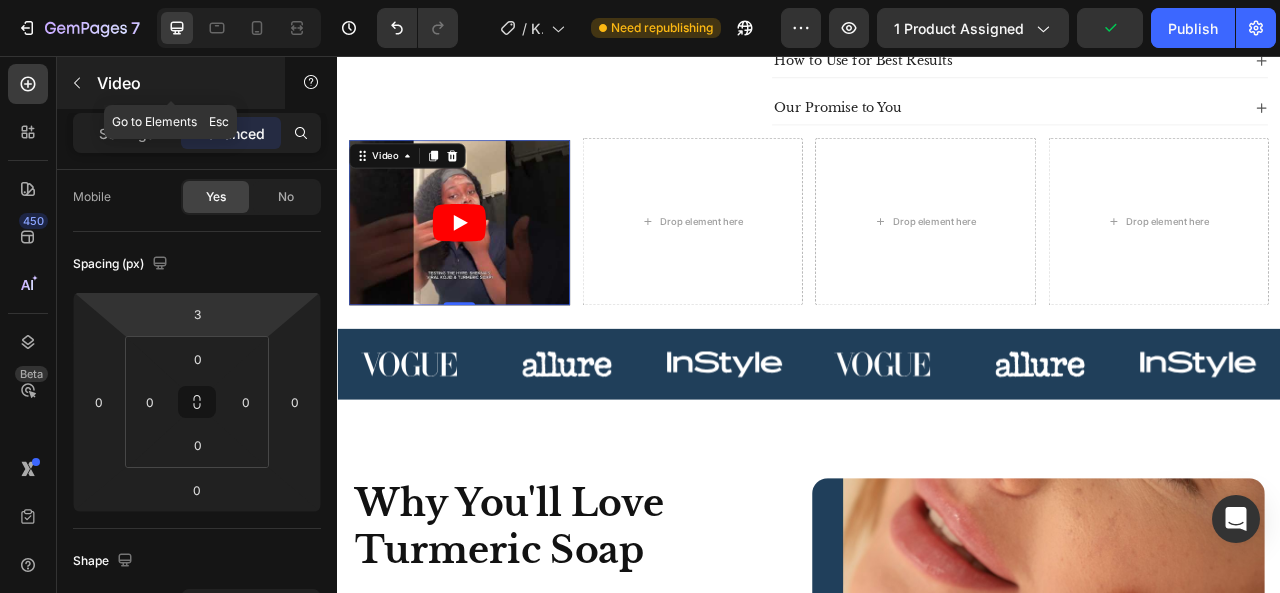 click 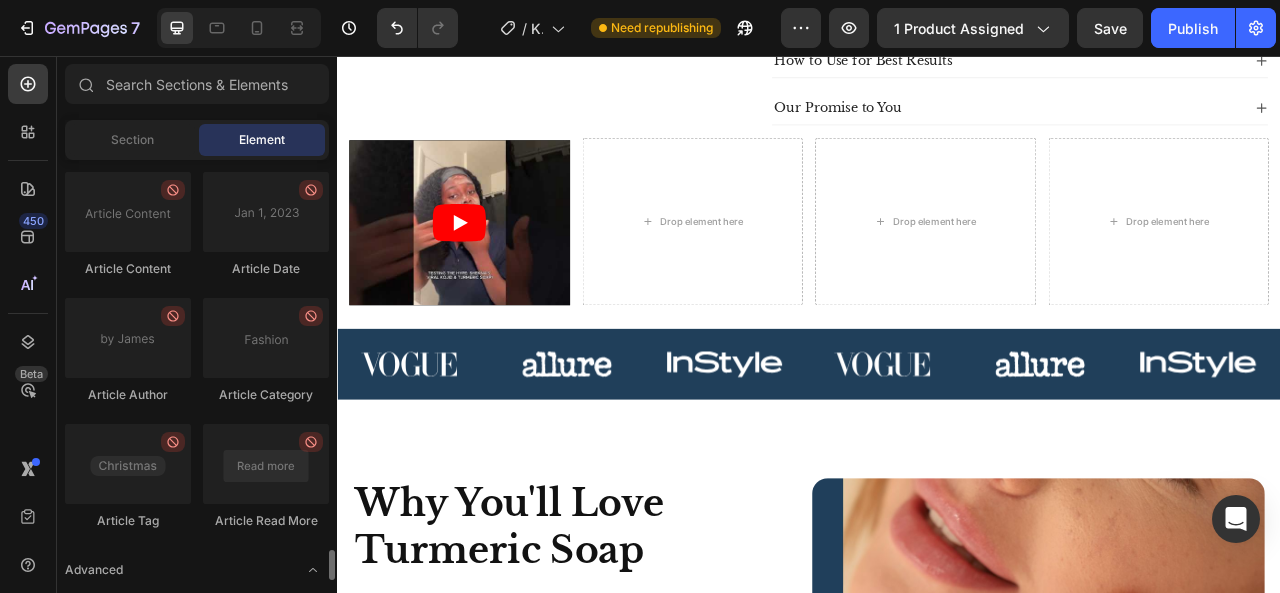 scroll, scrollTop: 5631, scrollLeft: 0, axis: vertical 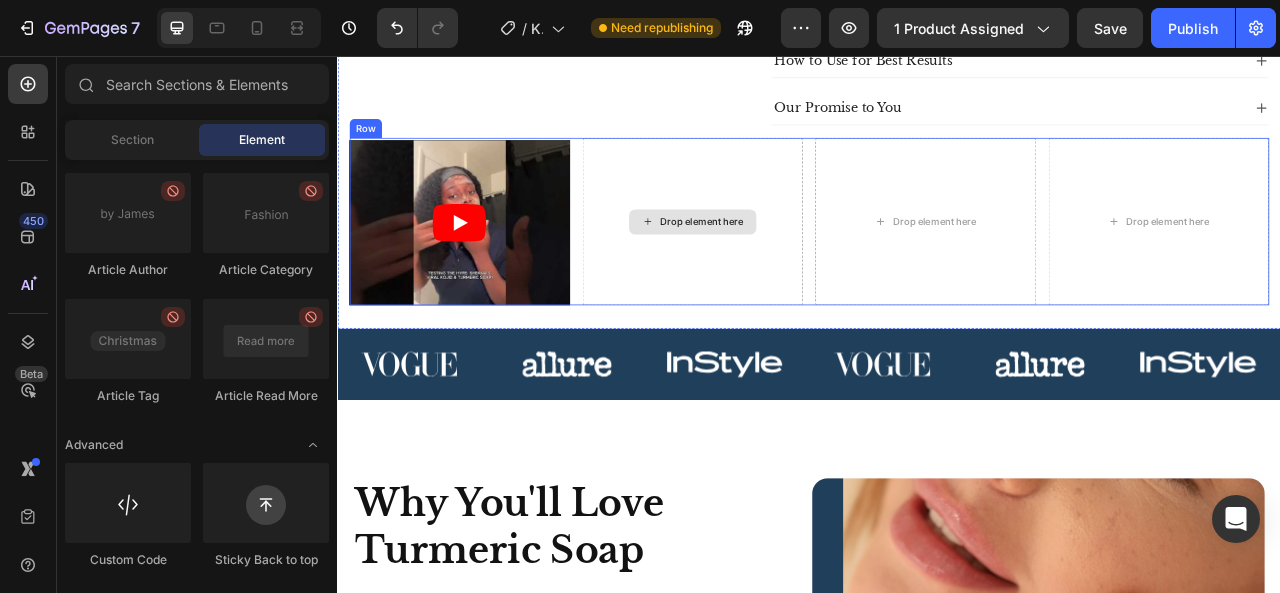 click on "Drop element here" at bounding box center [789, 266] 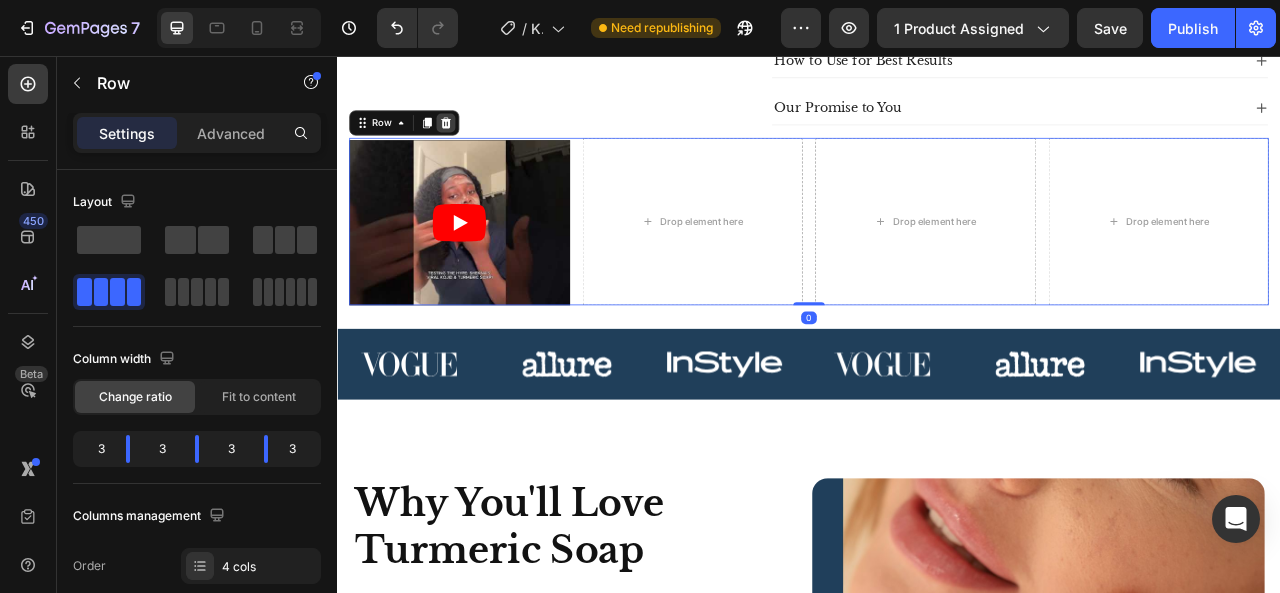 click 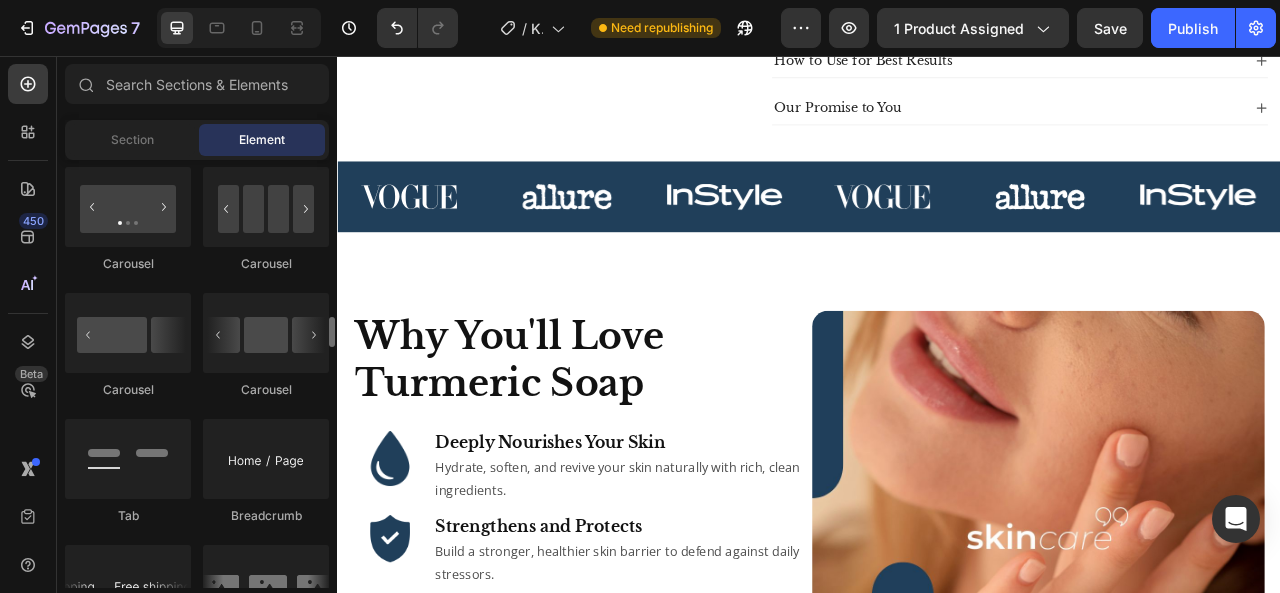 scroll, scrollTop: 2030, scrollLeft: 0, axis: vertical 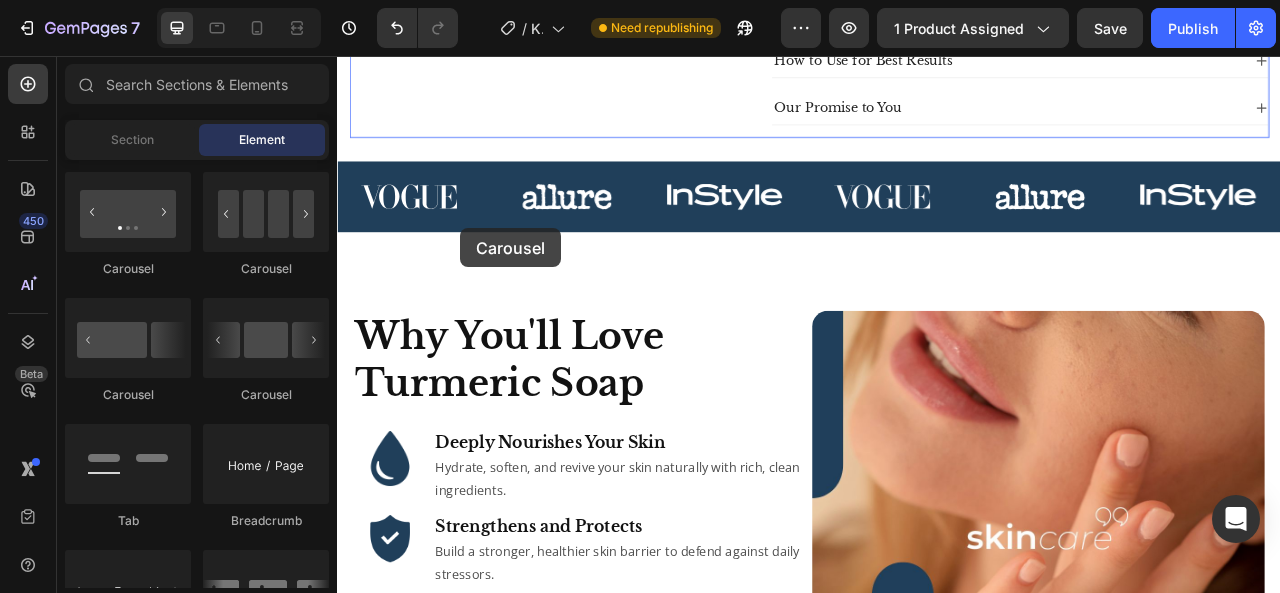 drag, startPoint x: 619, startPoint y: 287, endPoint x: 494, endPoint y: 271, distance: 126.01984 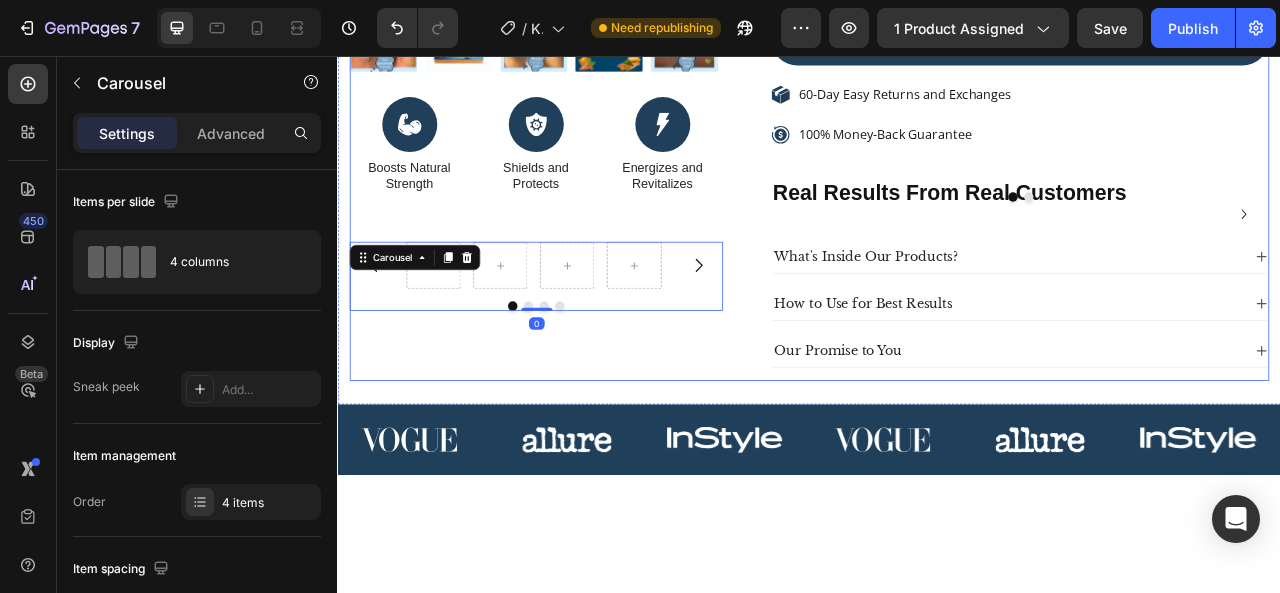 scroll, scrollTop: 614, scrollLeft: 0, axis: vertical 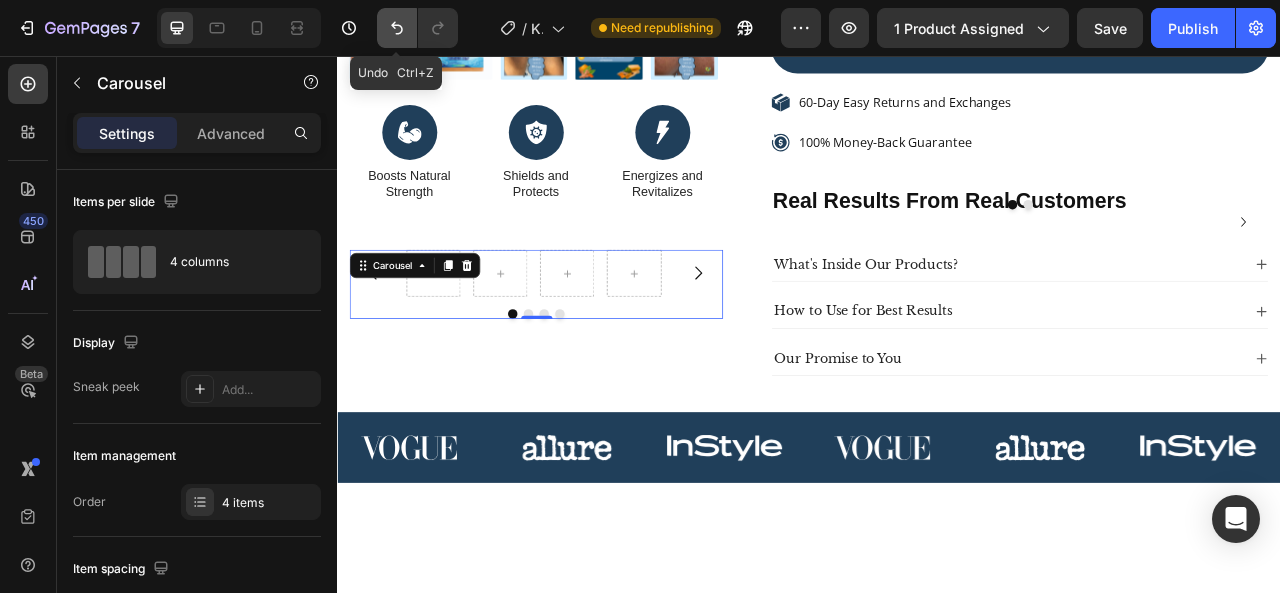 click 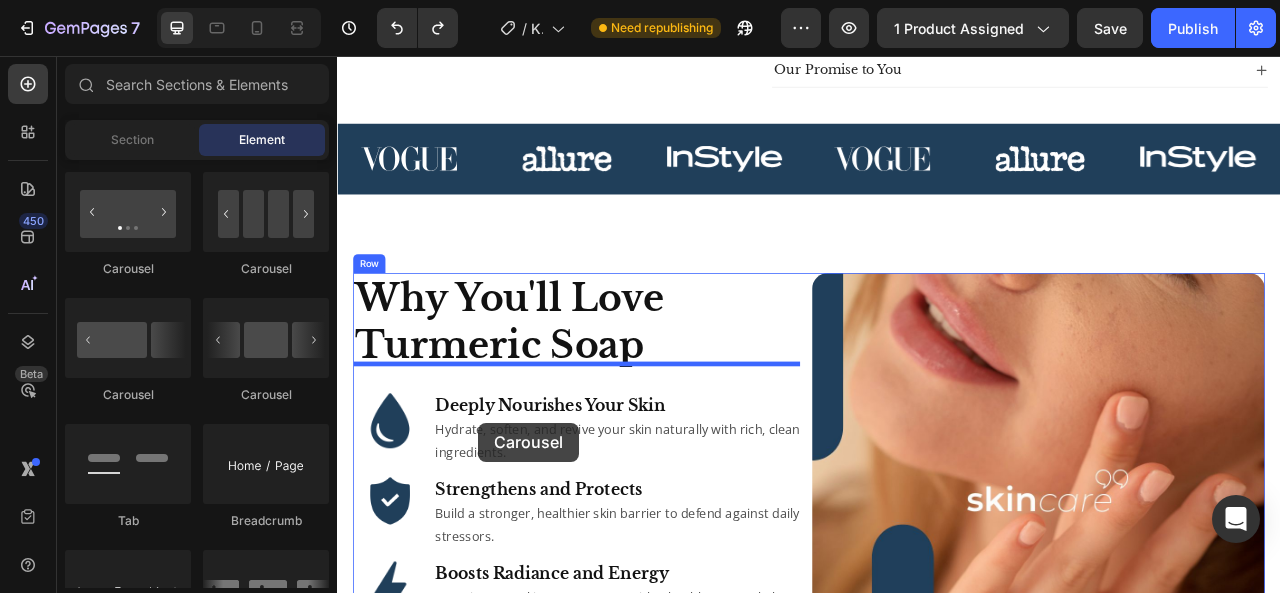 scroll, scrollTop: 1001, scrollLeft: 0, axis: vertical 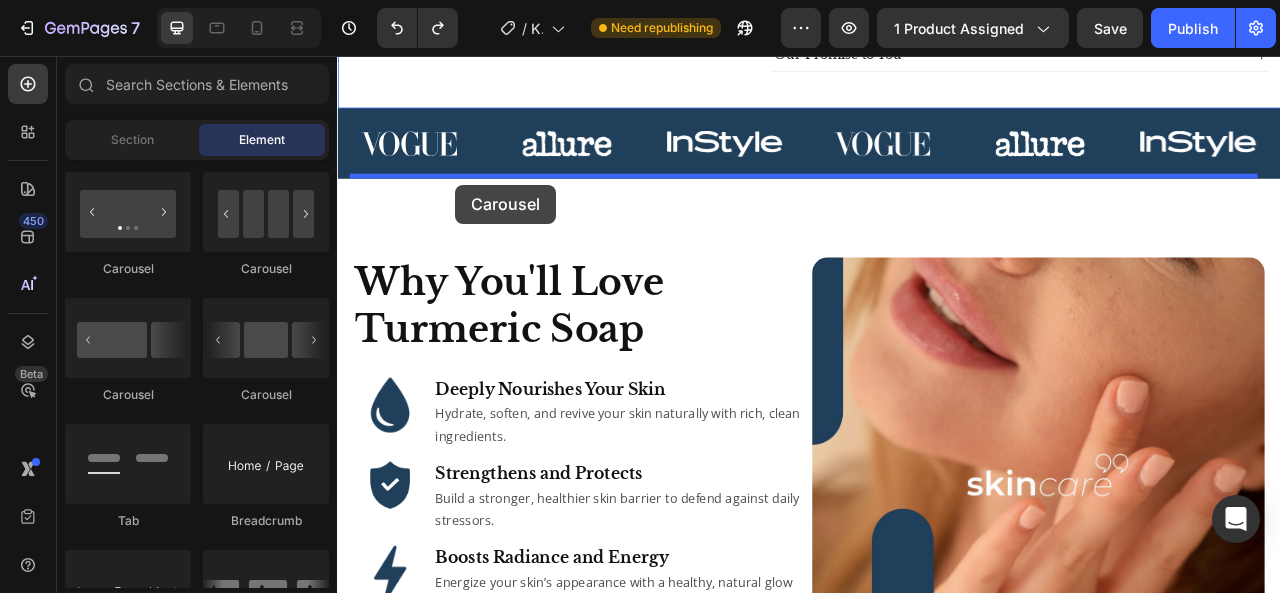 drag, startPoint x: 610, startPoint y: 293, endPoint x: 487, endPoint y: 220, distance: 143.03146 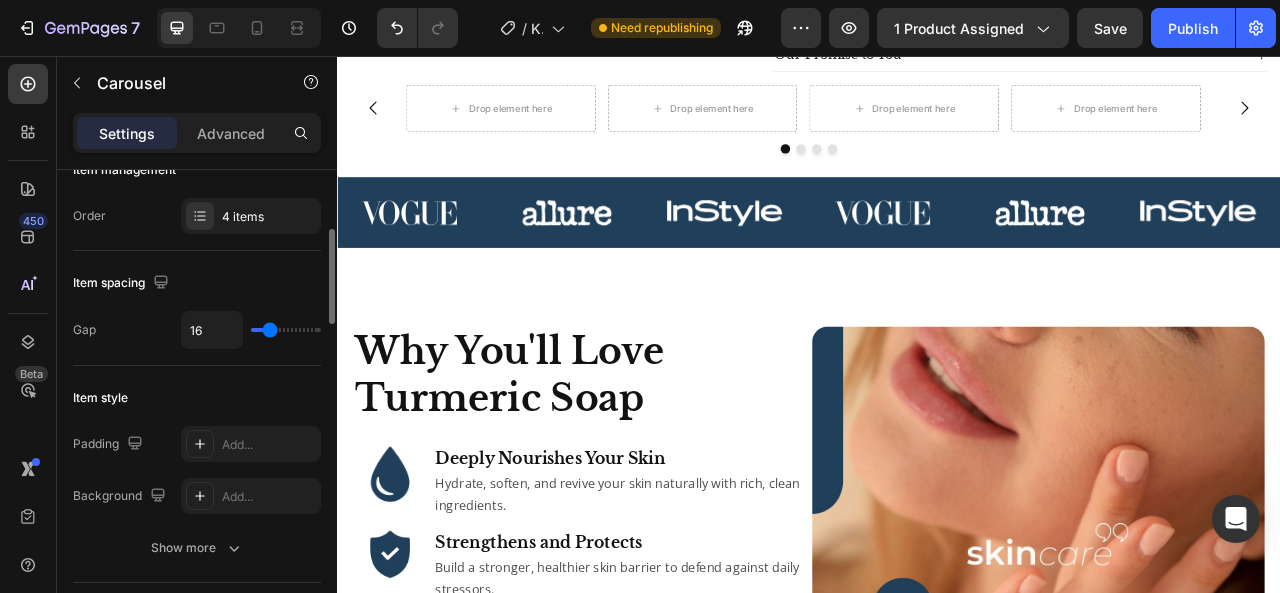 scroll, scrollTop: 288, scrollLeft: 0, axis: vertical 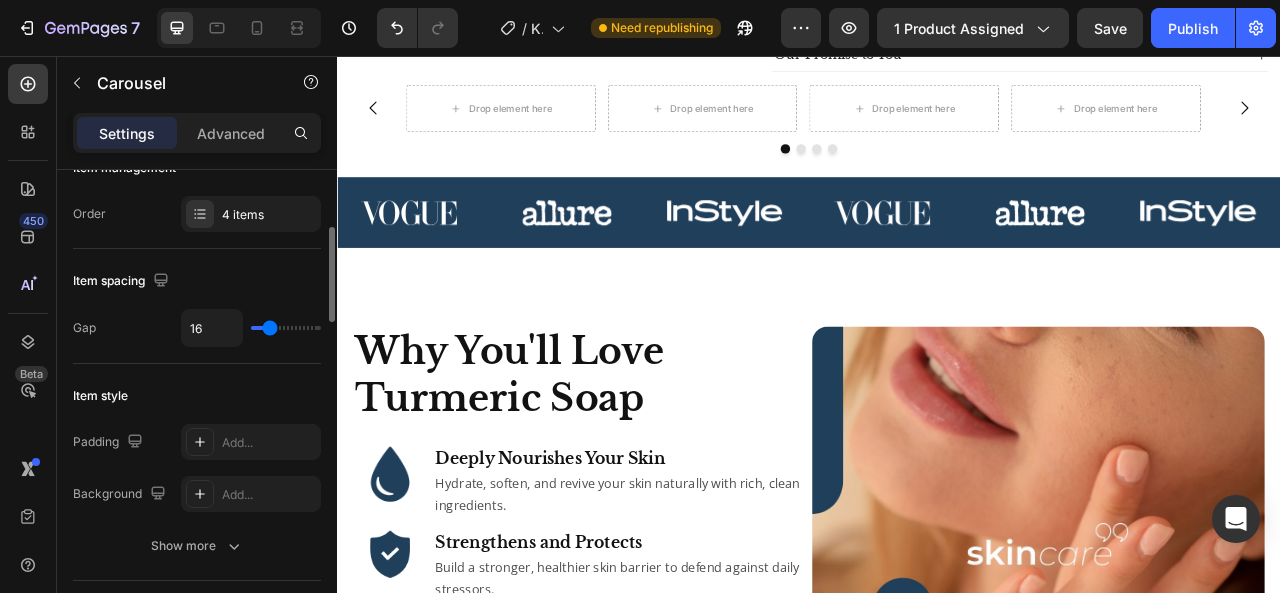 type on "43" 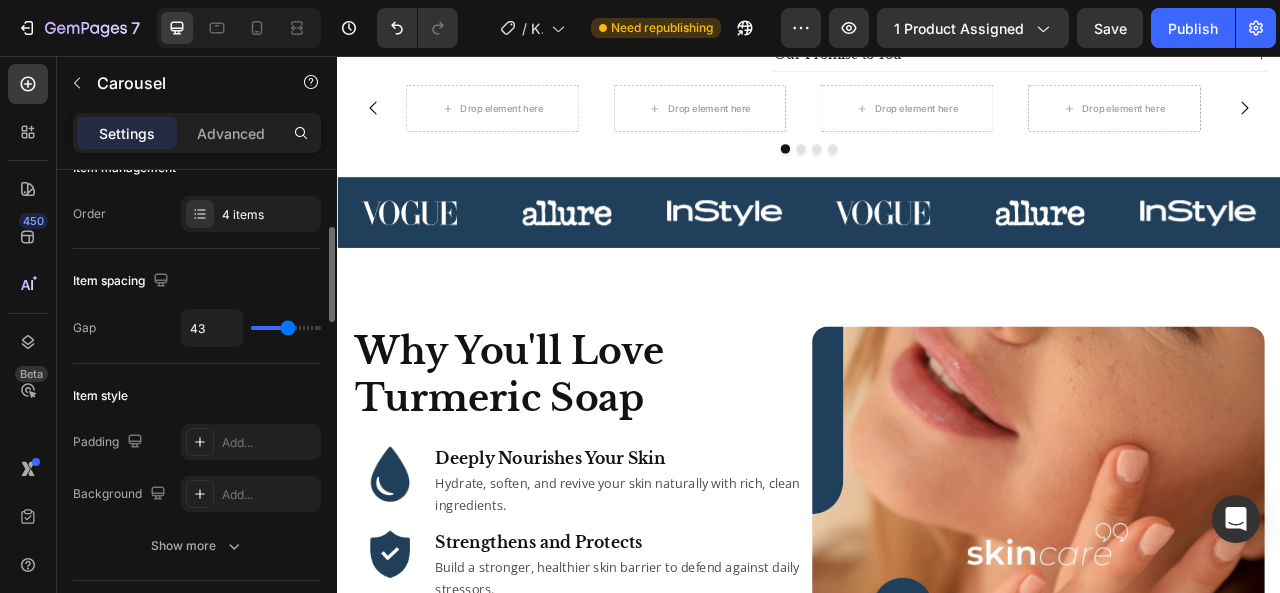 type on "44" 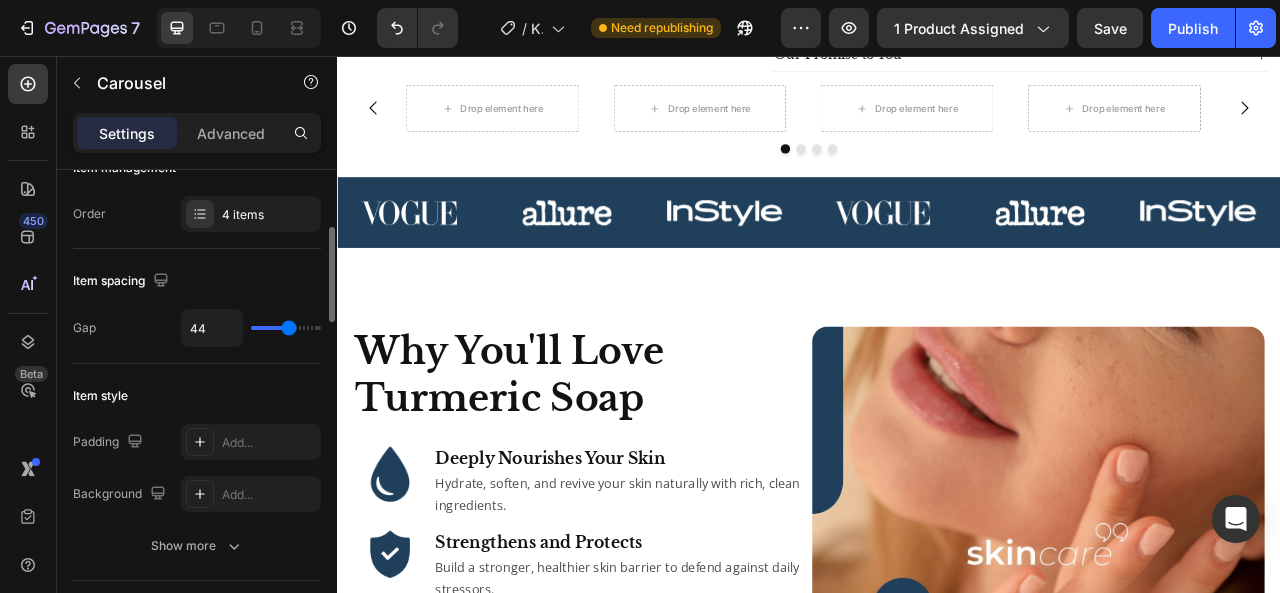 type on "40" 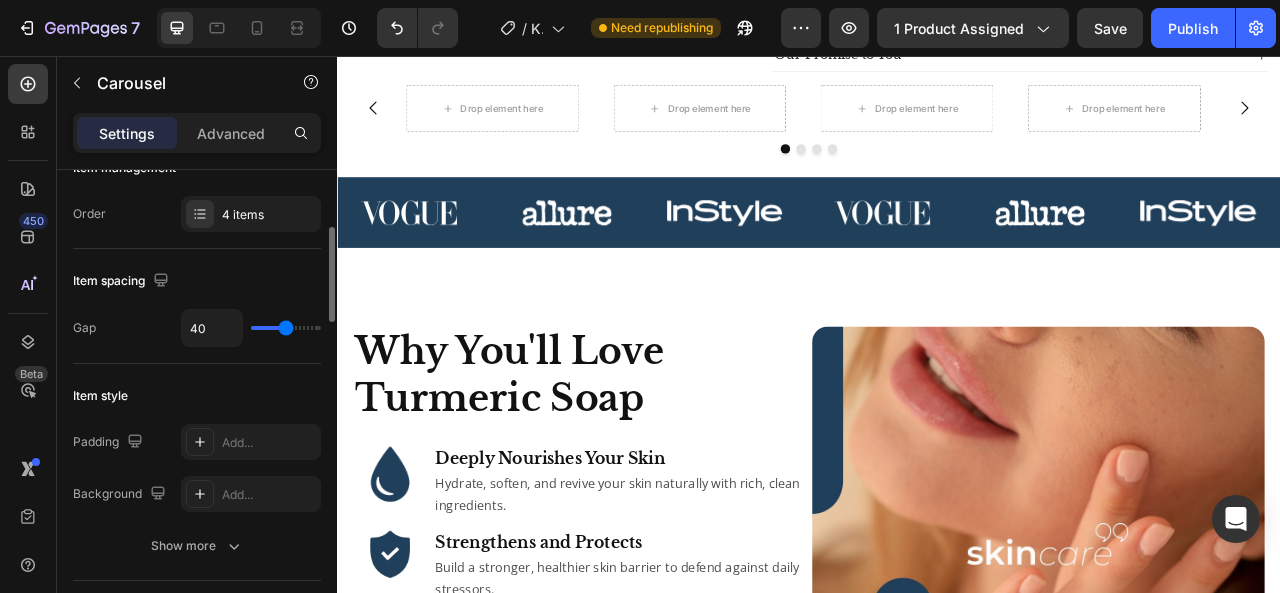 type on "23" 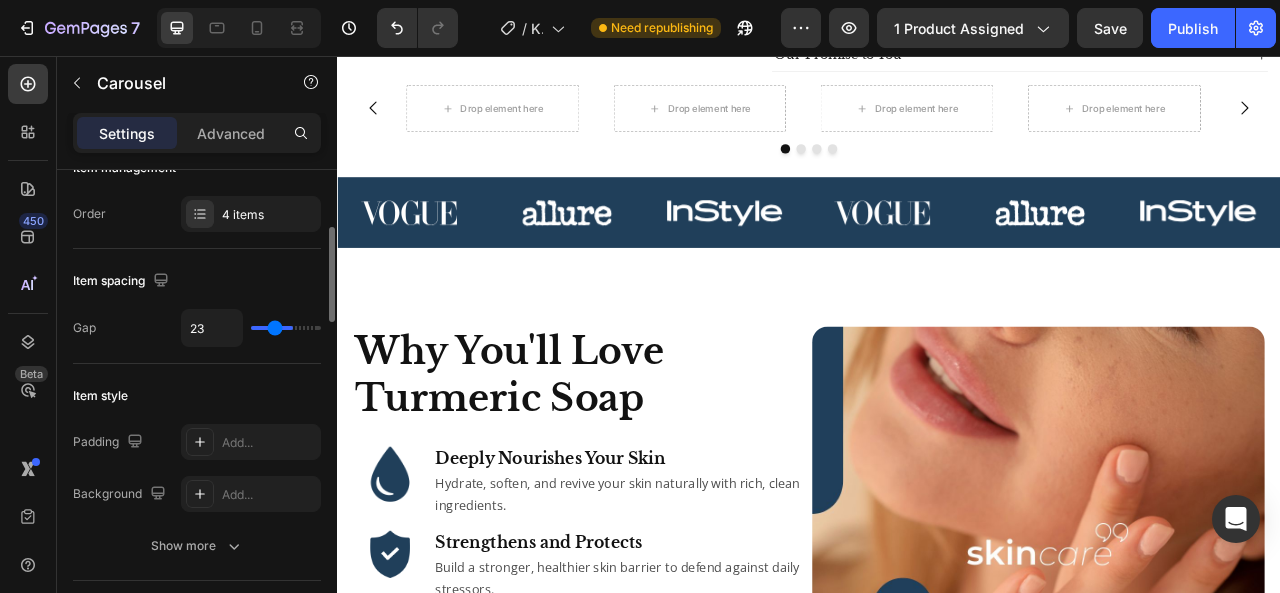 type on "12" 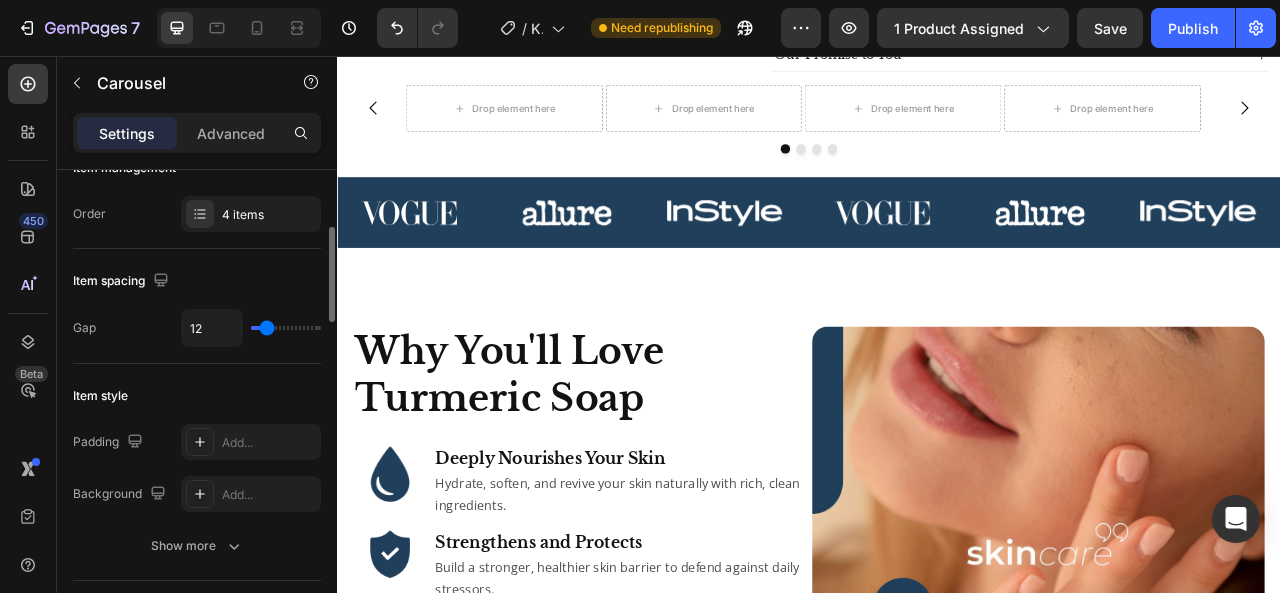 type on "4" 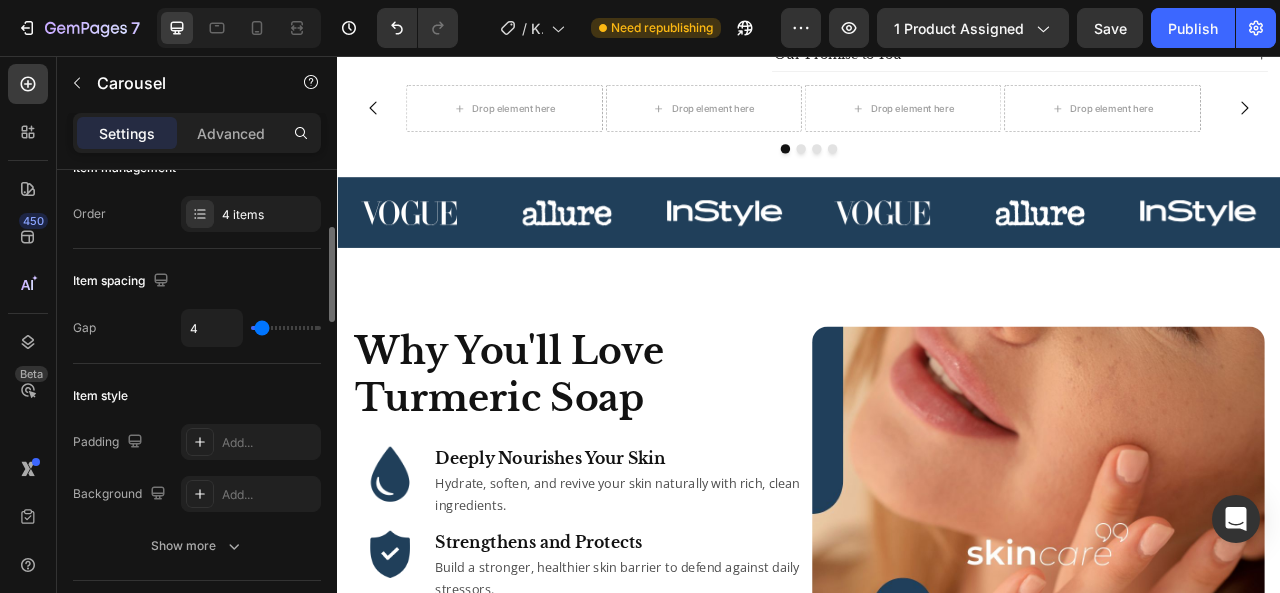 type on "0" 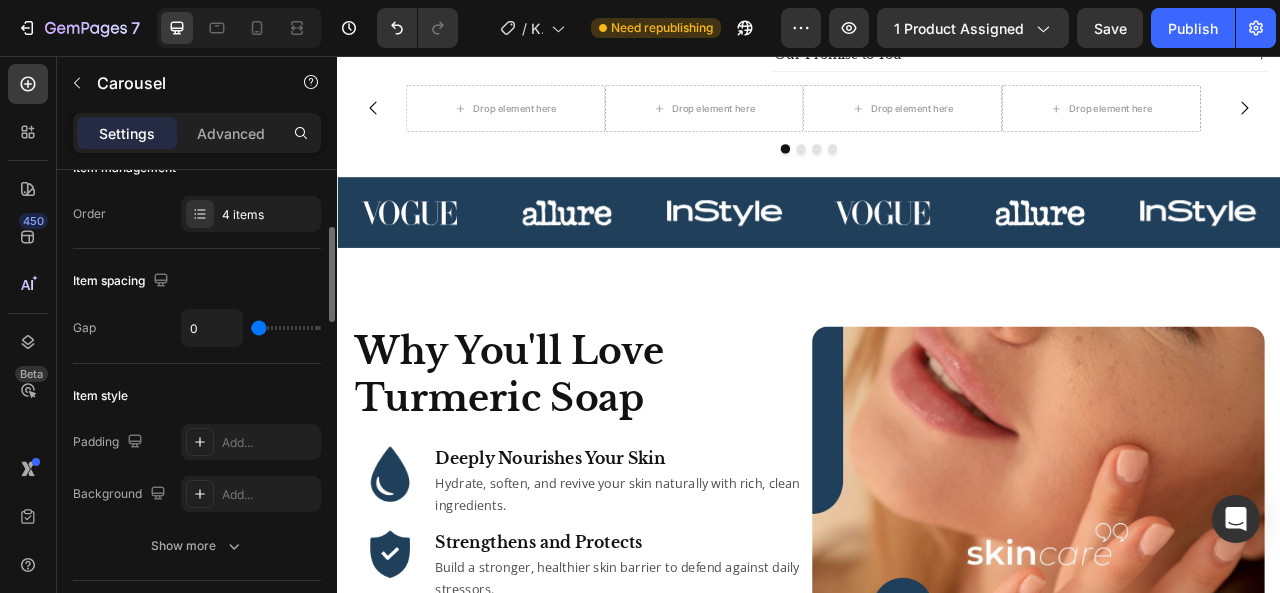 type on "3" 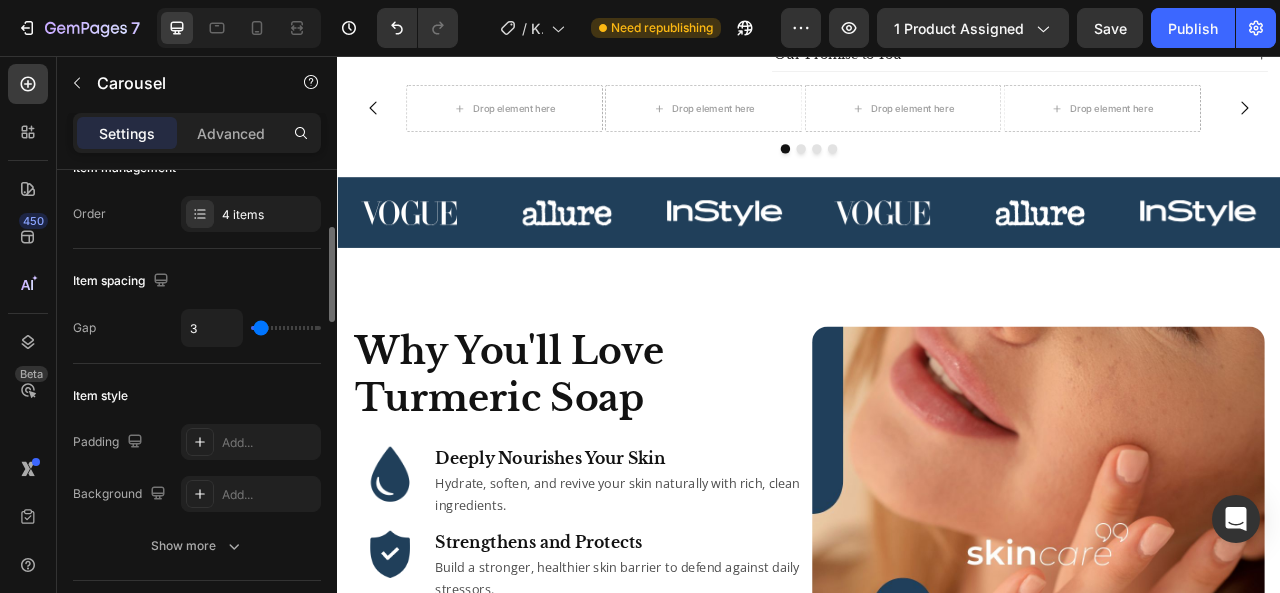 type on "7" 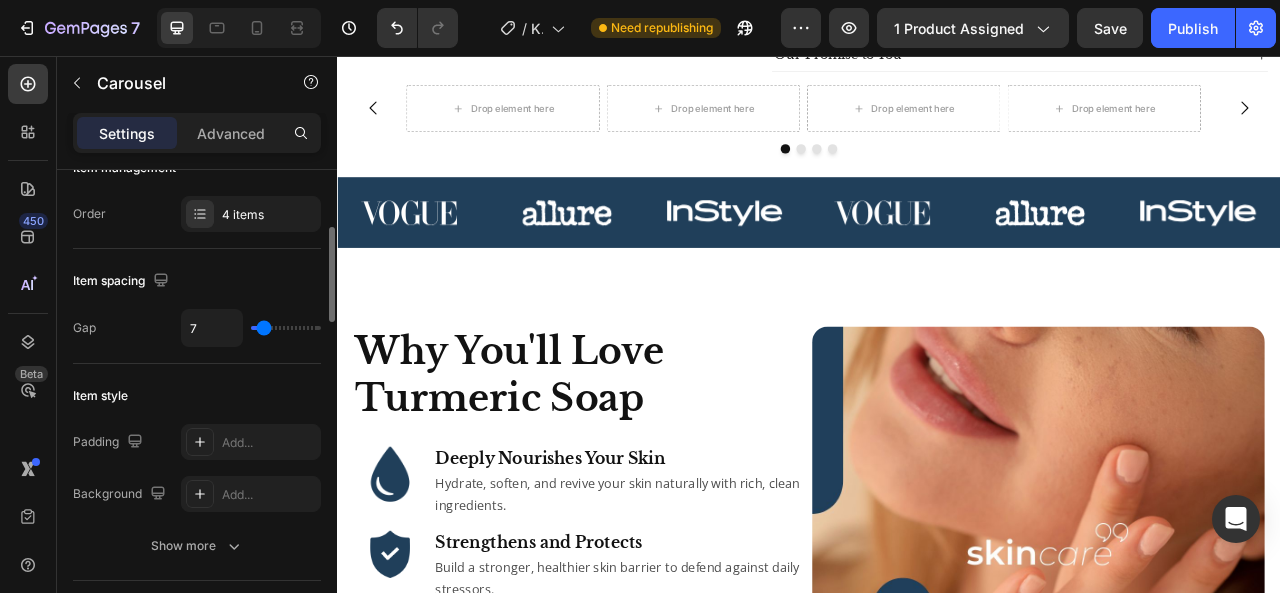 type on "9" 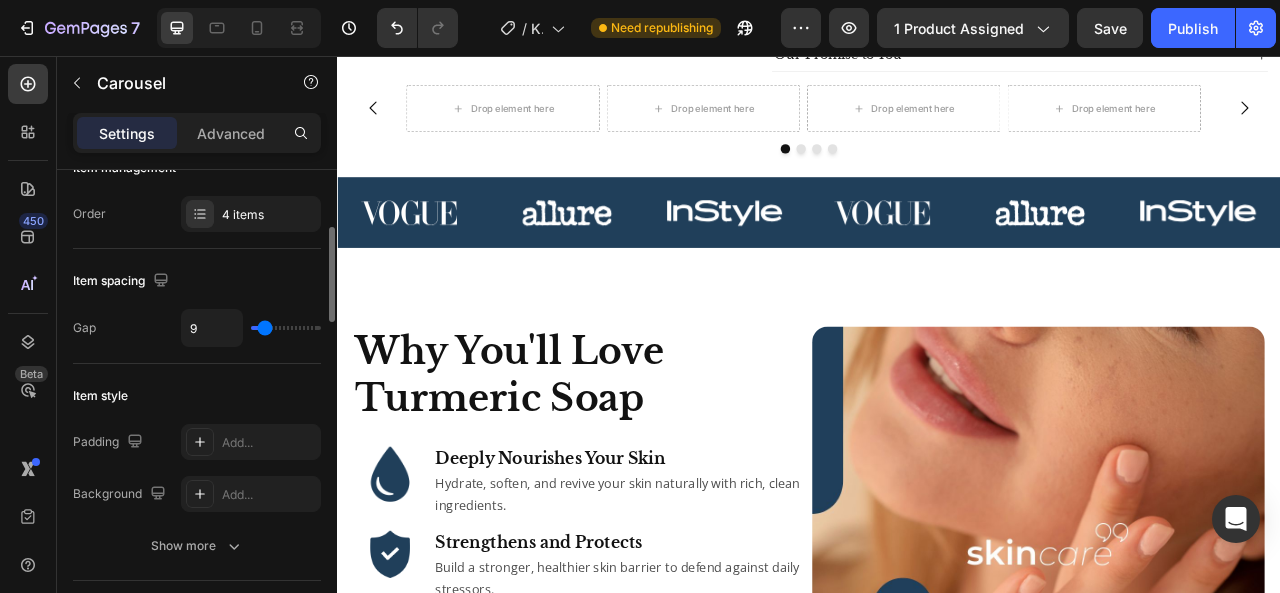 type on "9" 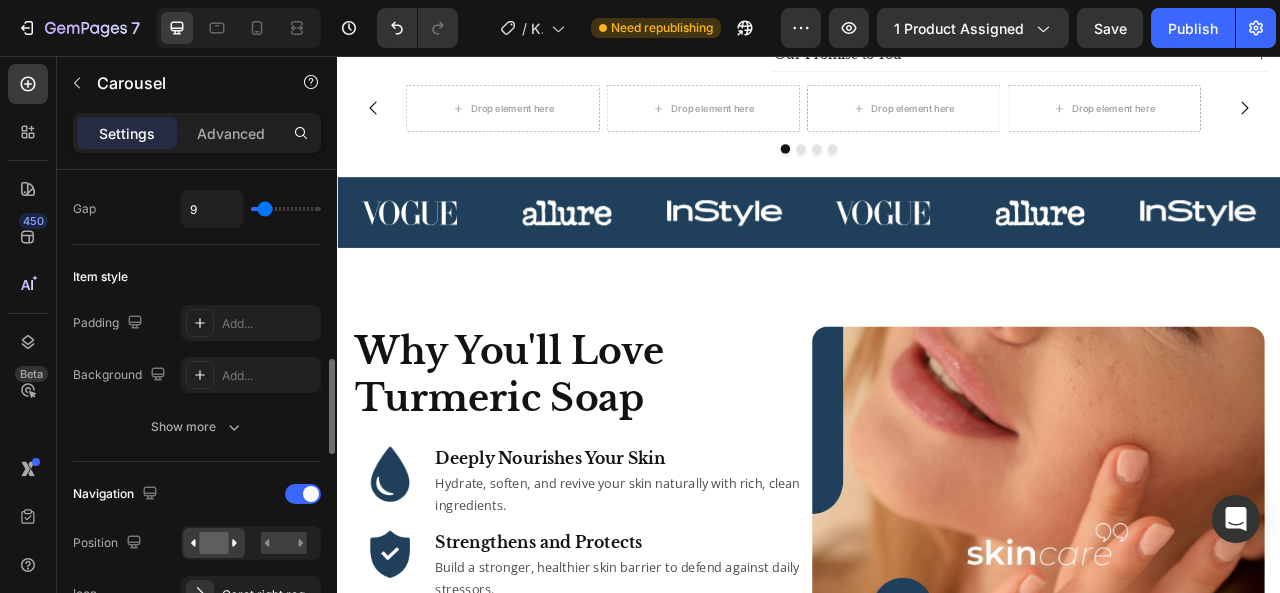 scroll, scrollTop: 0, scrollLeft: 0, axis: both 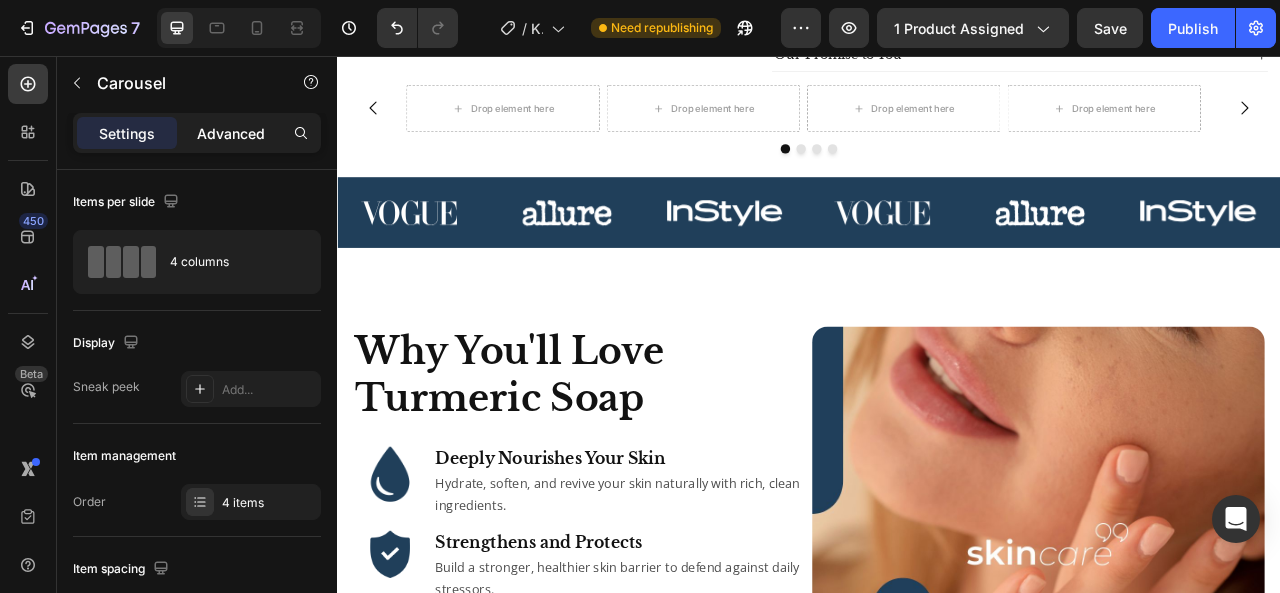 click on "Advanced" at bounding box center [231, 133] 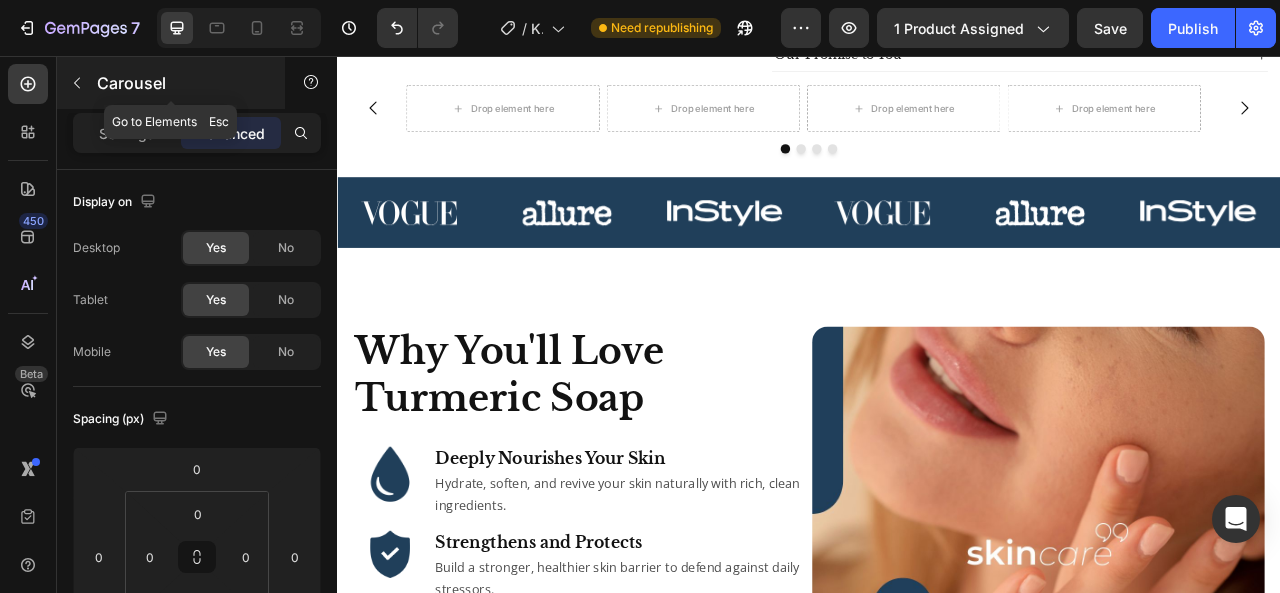click 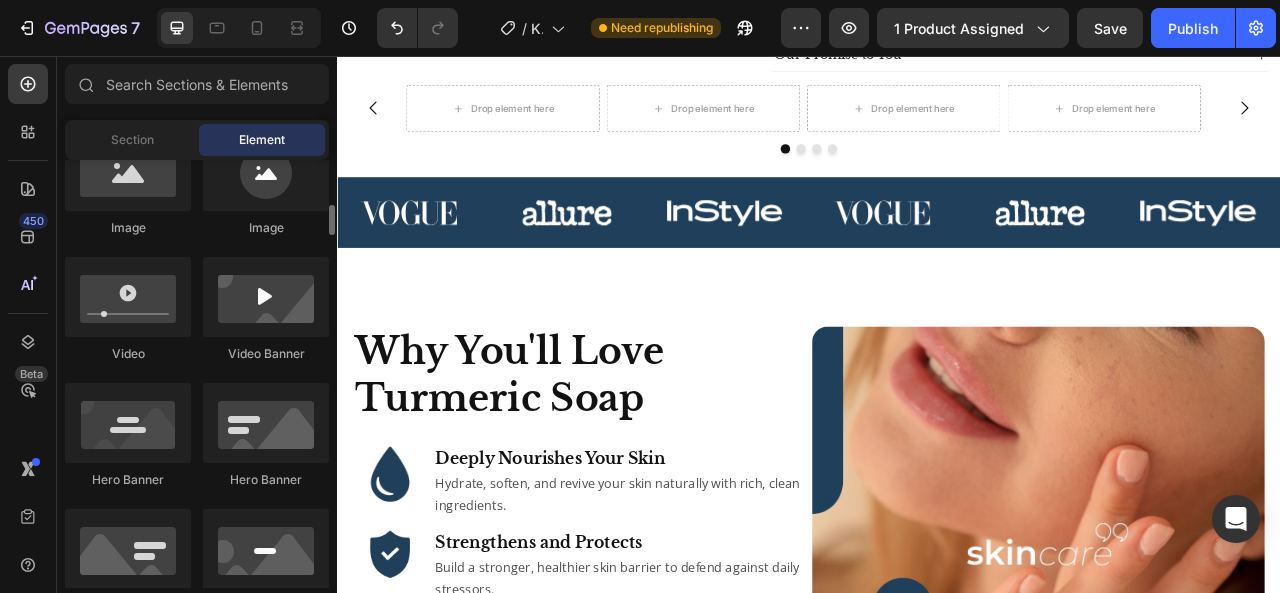 scroll, scrollTop: 688, scrollLeft: 0, axis: vertical 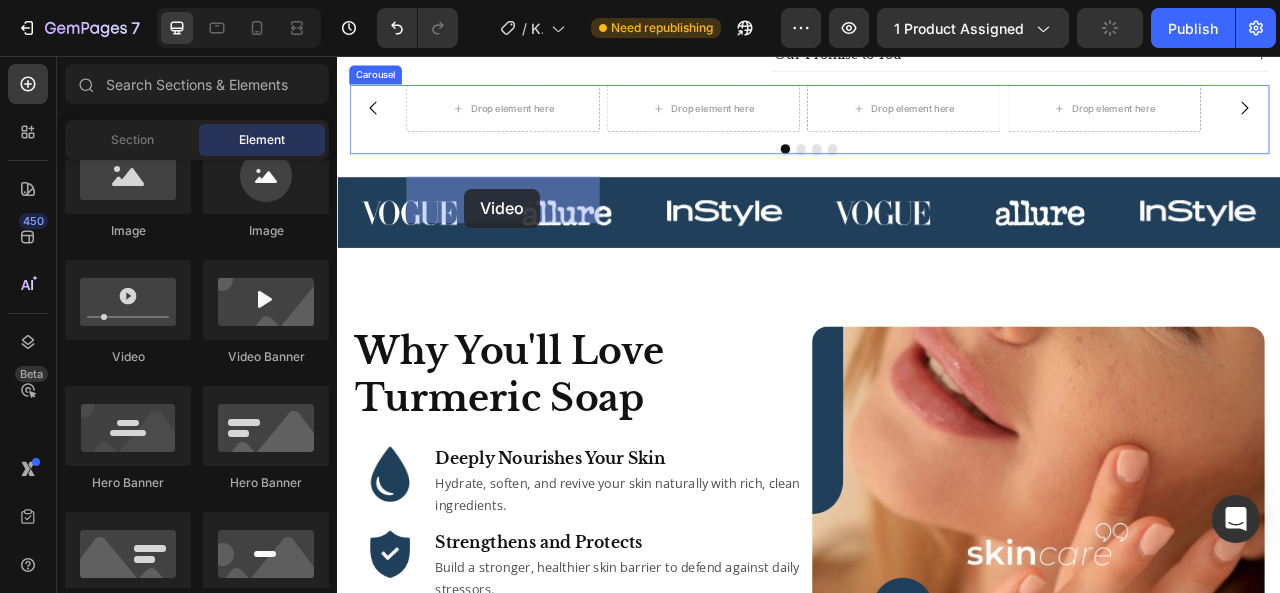 drag, startPoint x: 473, startPoint y: 364, endPoint x: 497, endPoint y: 225, distance: 141.05673 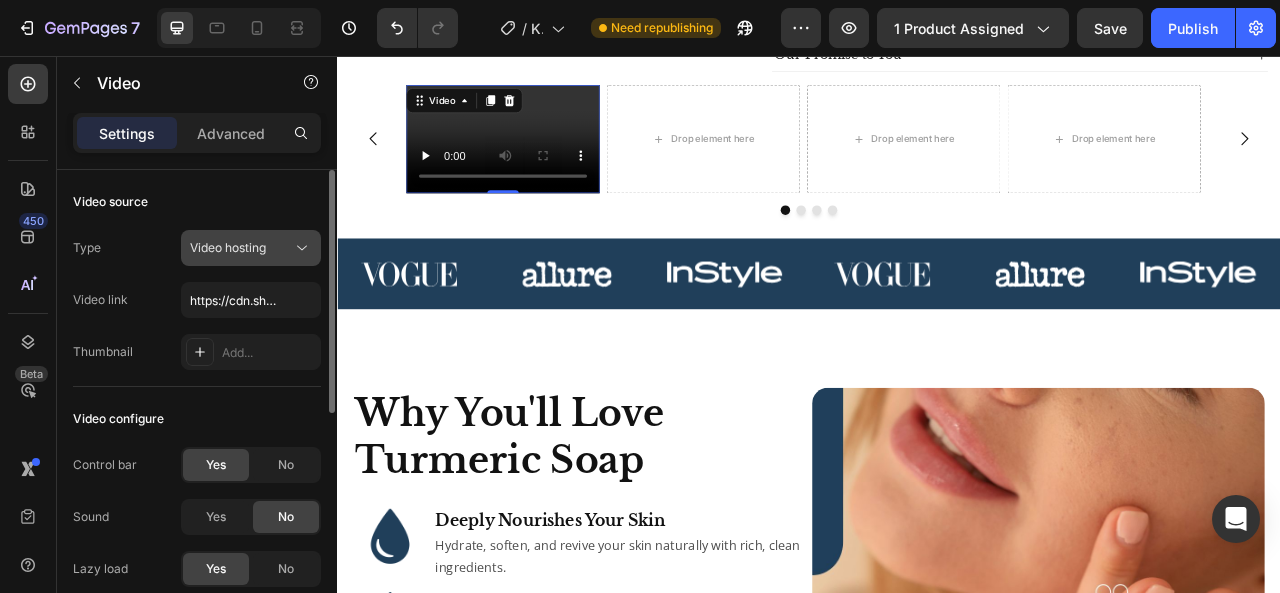 click 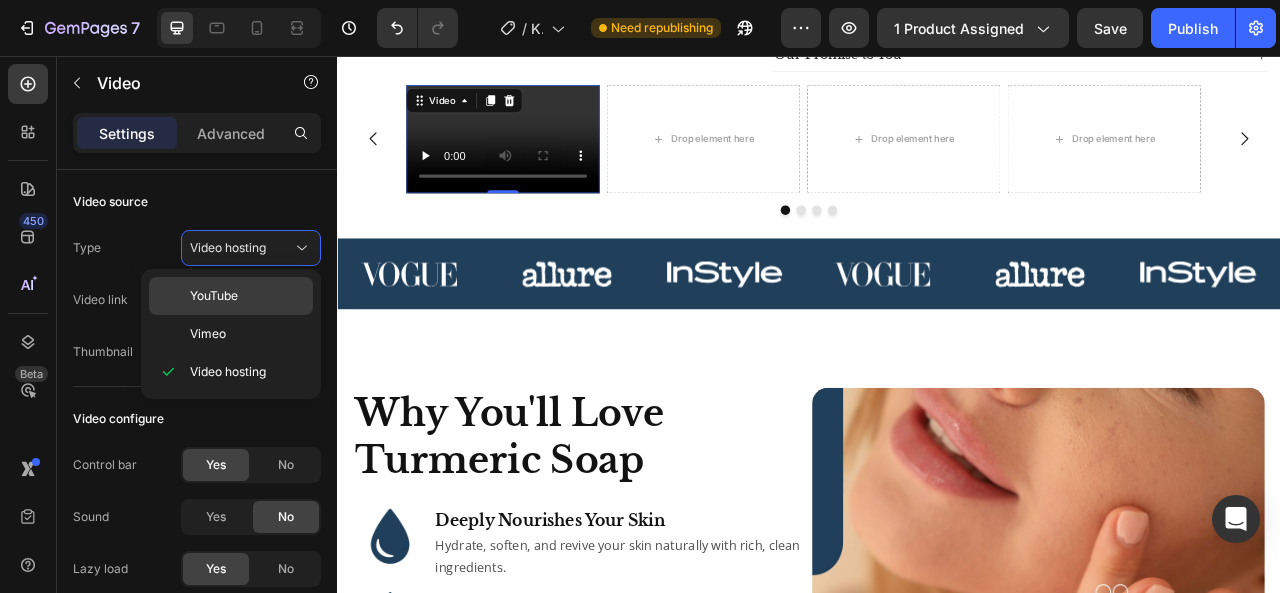 click on "YouTube" at bounding box center [214, 296] 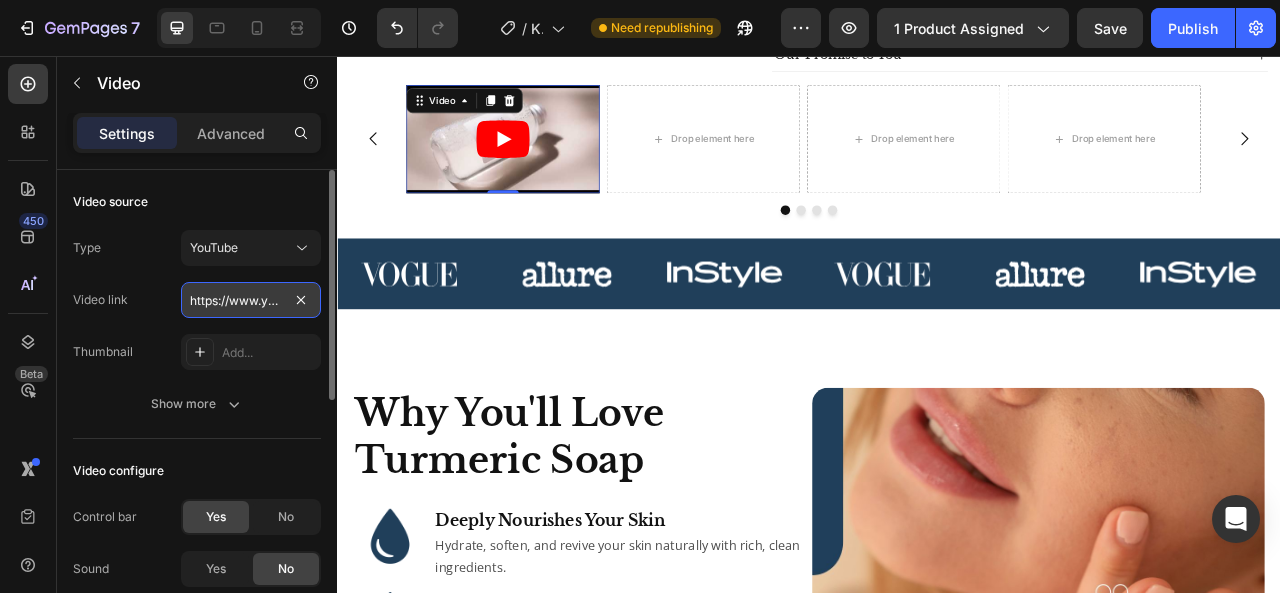 click on "https://www.youtube.com/watch?v=drIt4RH_kyQ" at bounding box center [251, 300] 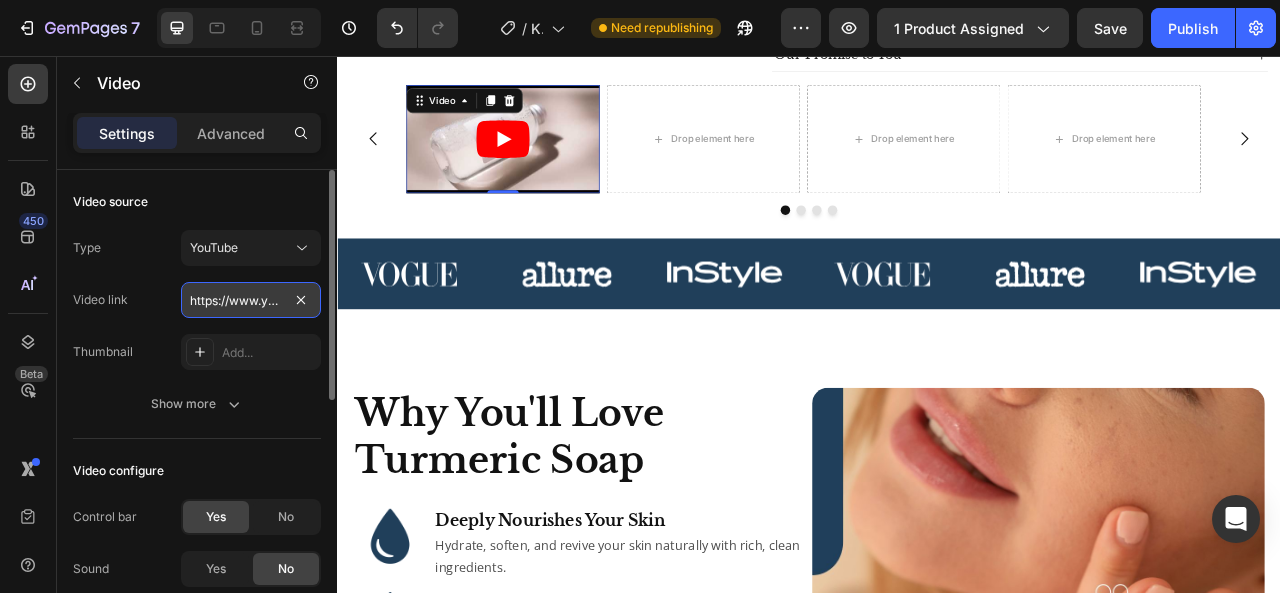 paste on "youtube.com/shorts/8zx2z7_kyLE" 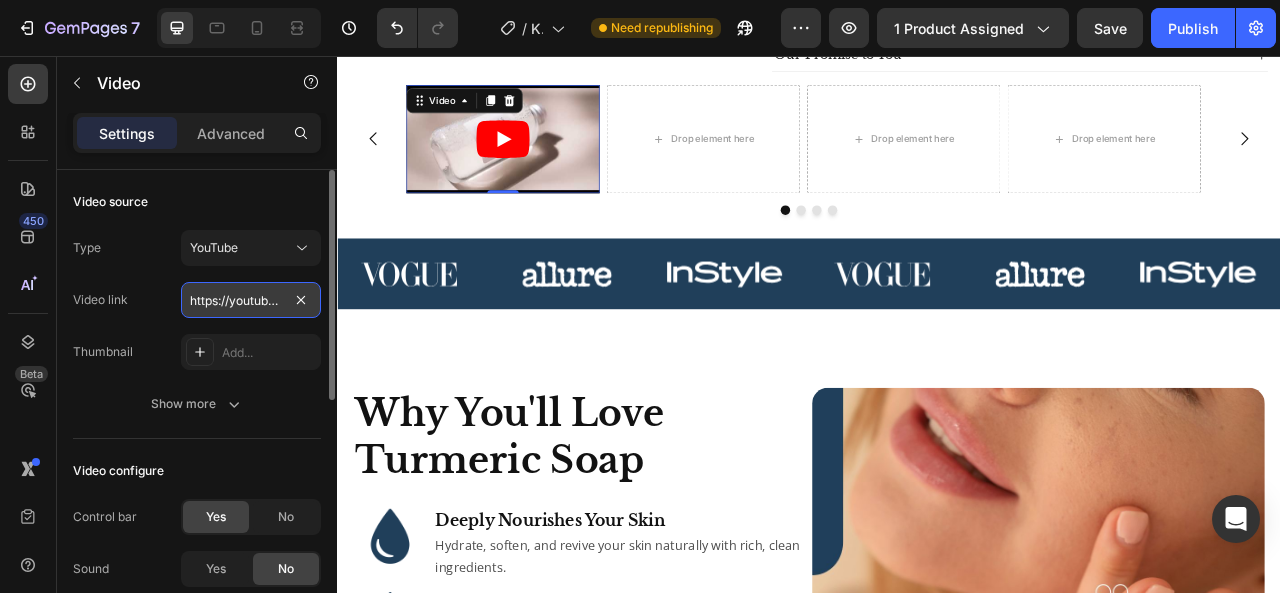 scroll, scrollTop: 0, scrollLeft: 141, axis: horizontal 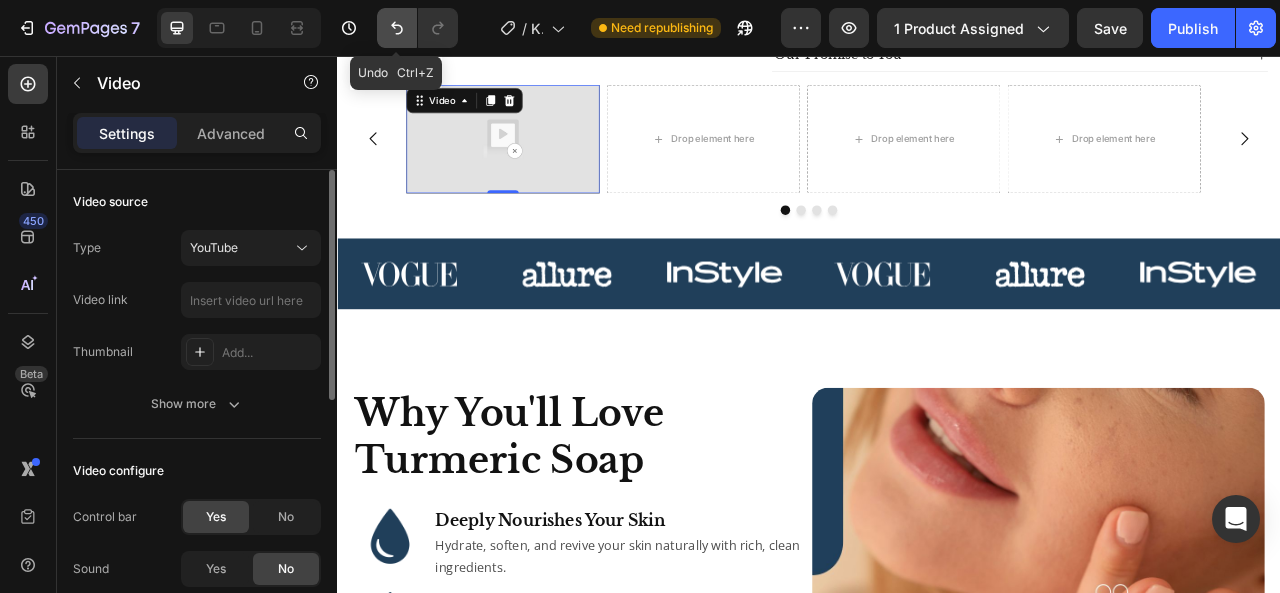 click 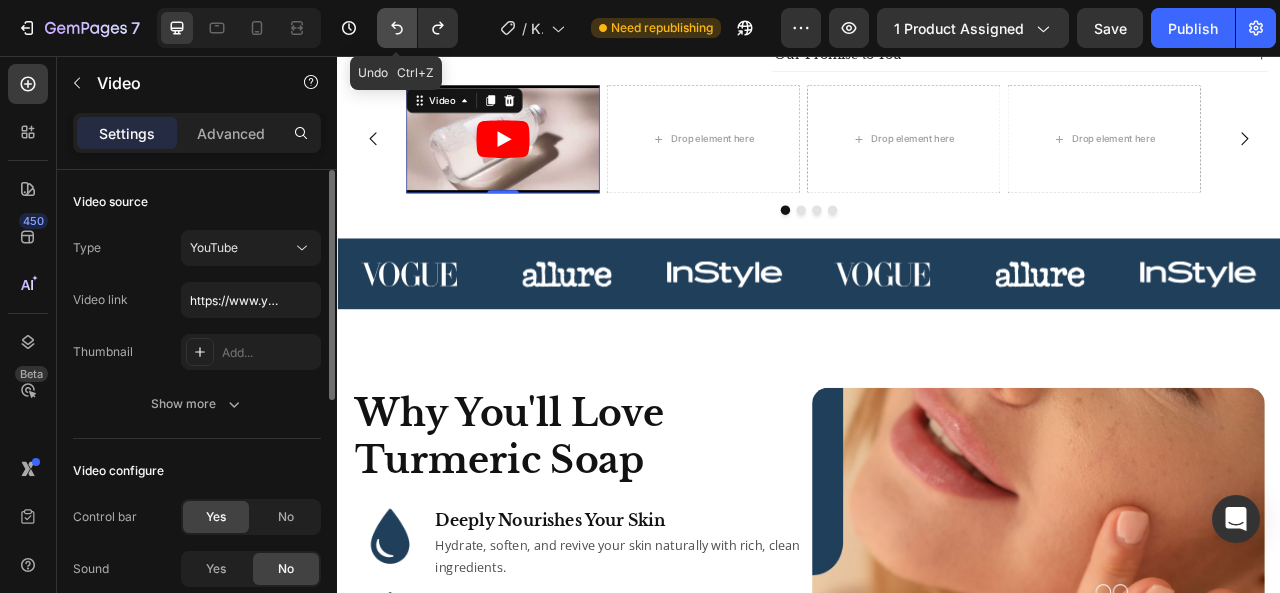 click 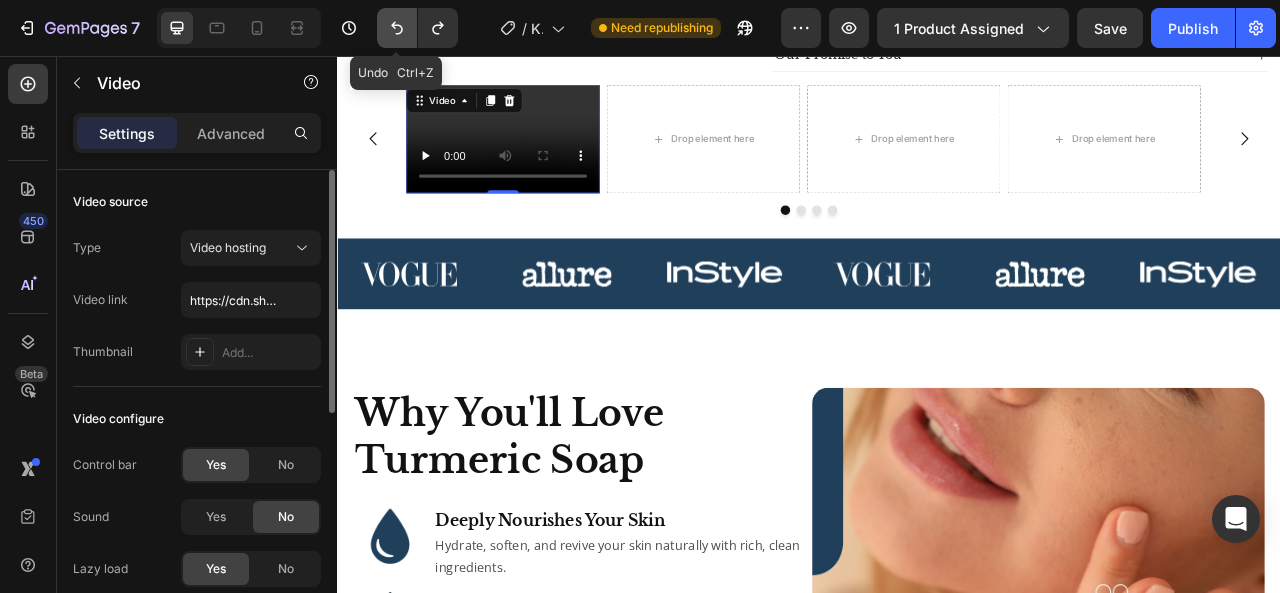 click 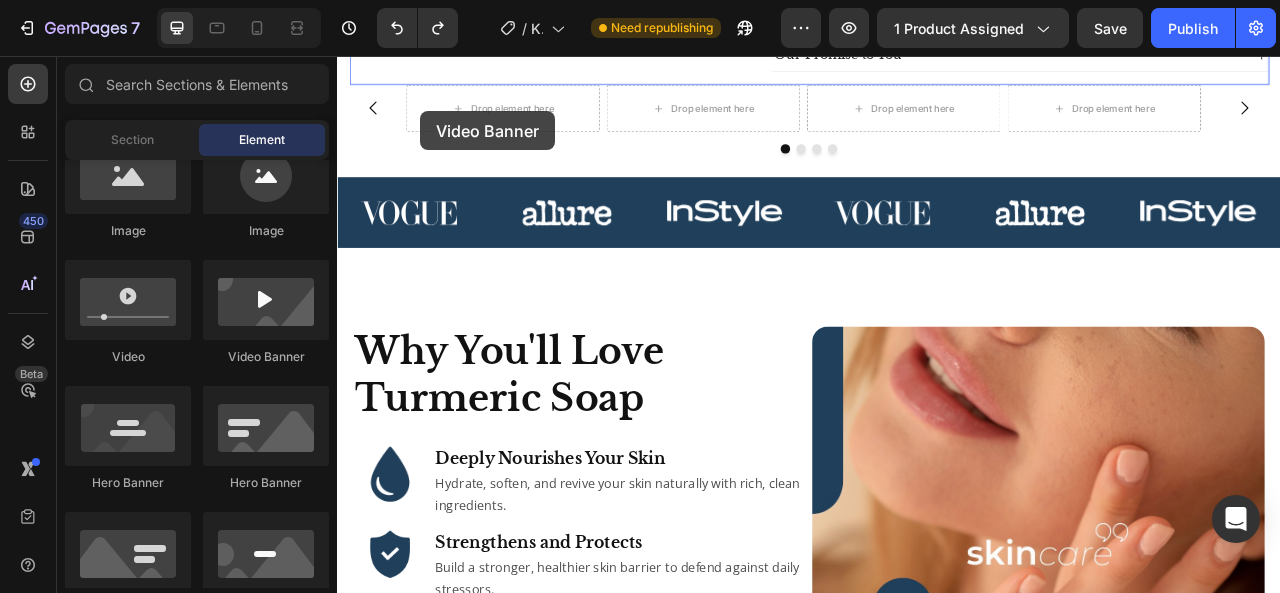 scroll, scrollTop: 974, scrollLeft: 0, axis: vertical 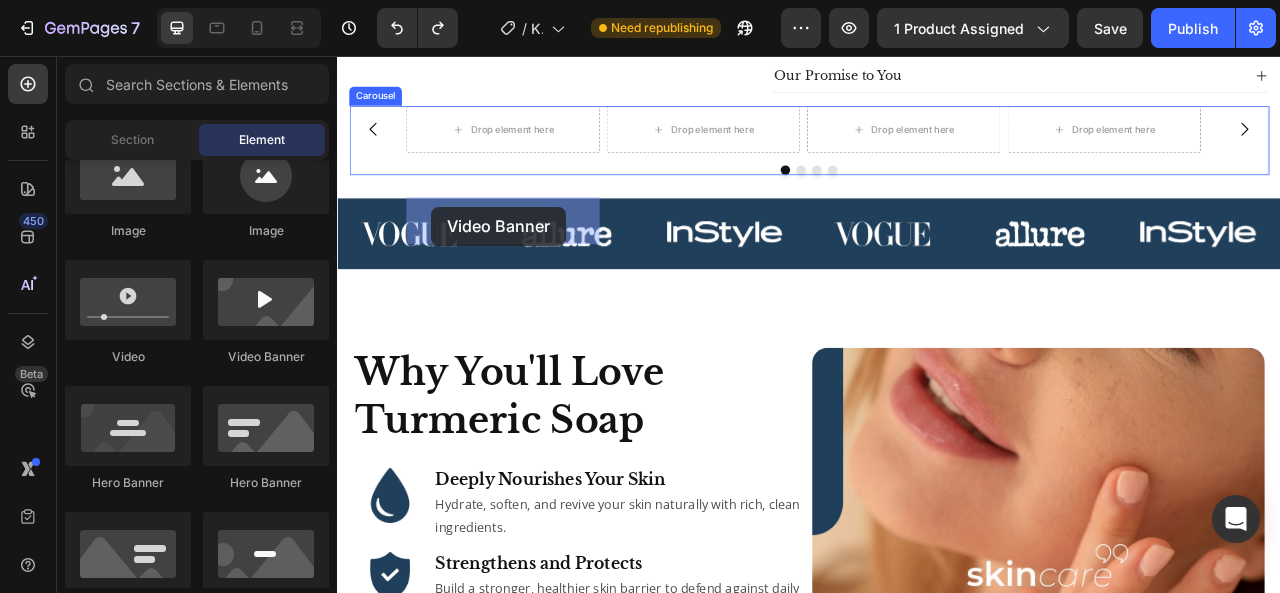 drag, startPoint x: 583, startPoint y: 373, endPoint x: 457, endPoint y: 248, distance: 177.48521 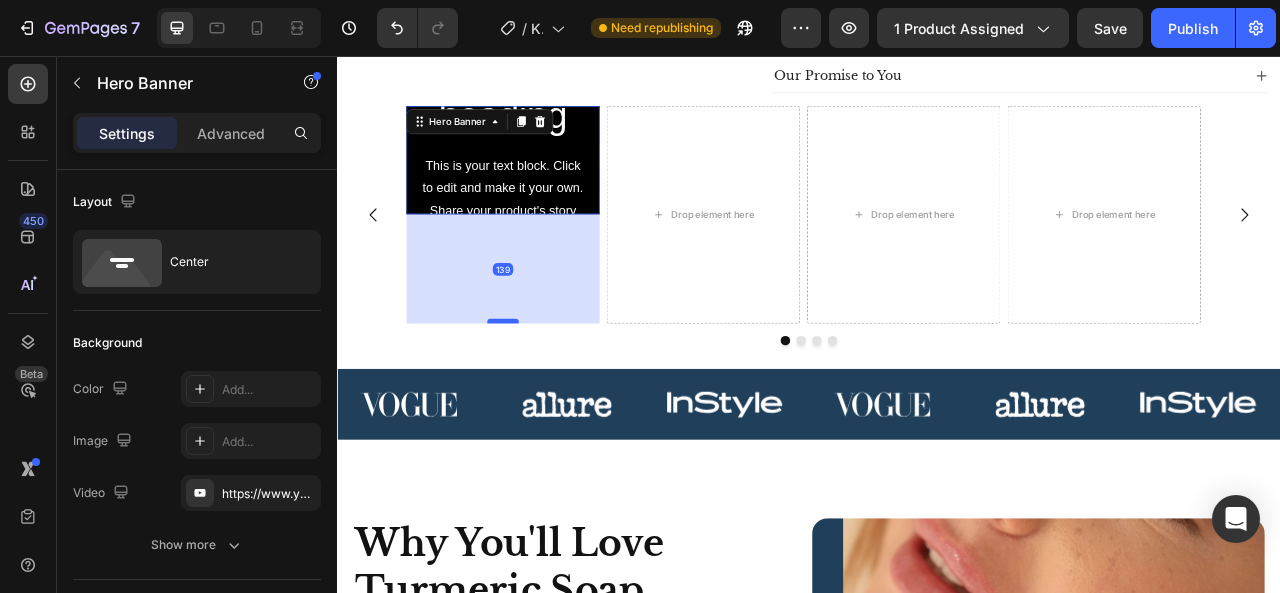 drag, startPoint x: 552, startPoint y: 366, endPoint x: 538, endPoint y: 506, distance: 140.69826 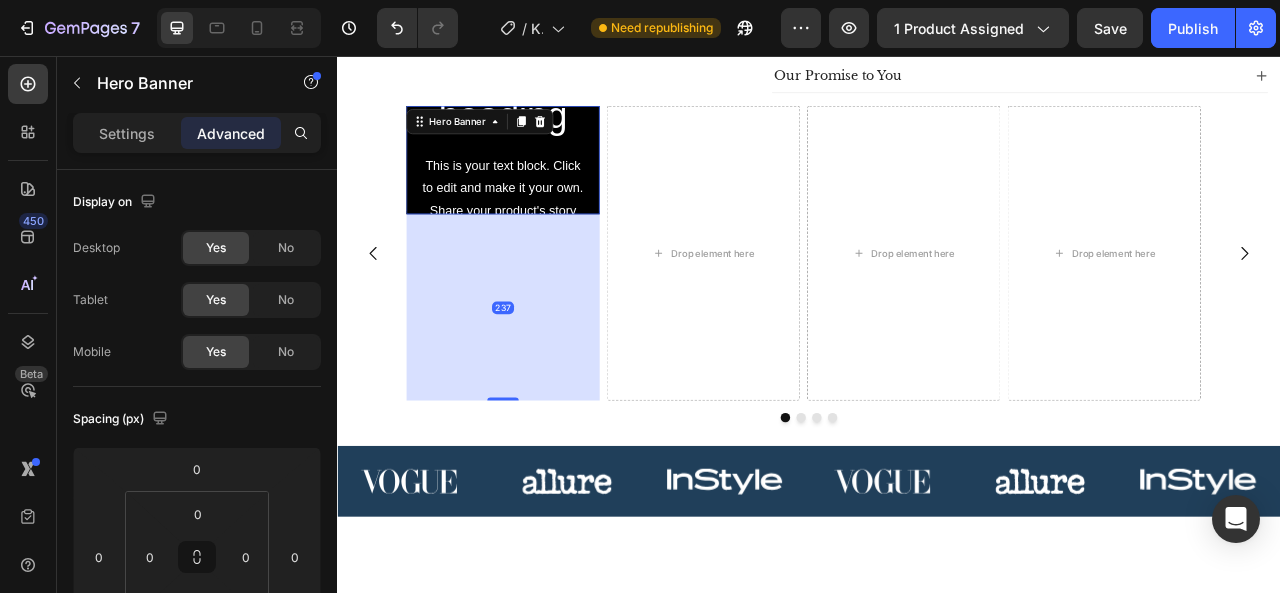 drag, startPoint x: 538, startPoint y: 506, endPoint x: 532, endPoint y: 606, distance: 100.17984 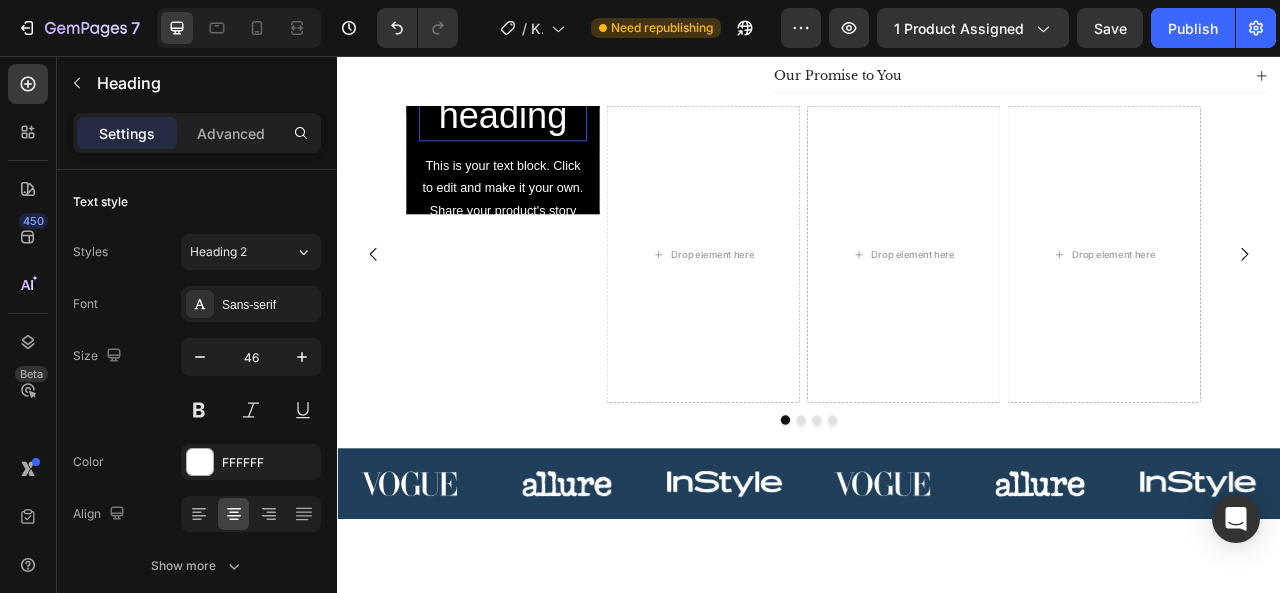 click on "Click here to edit heading" at bounding box center [547, 71] 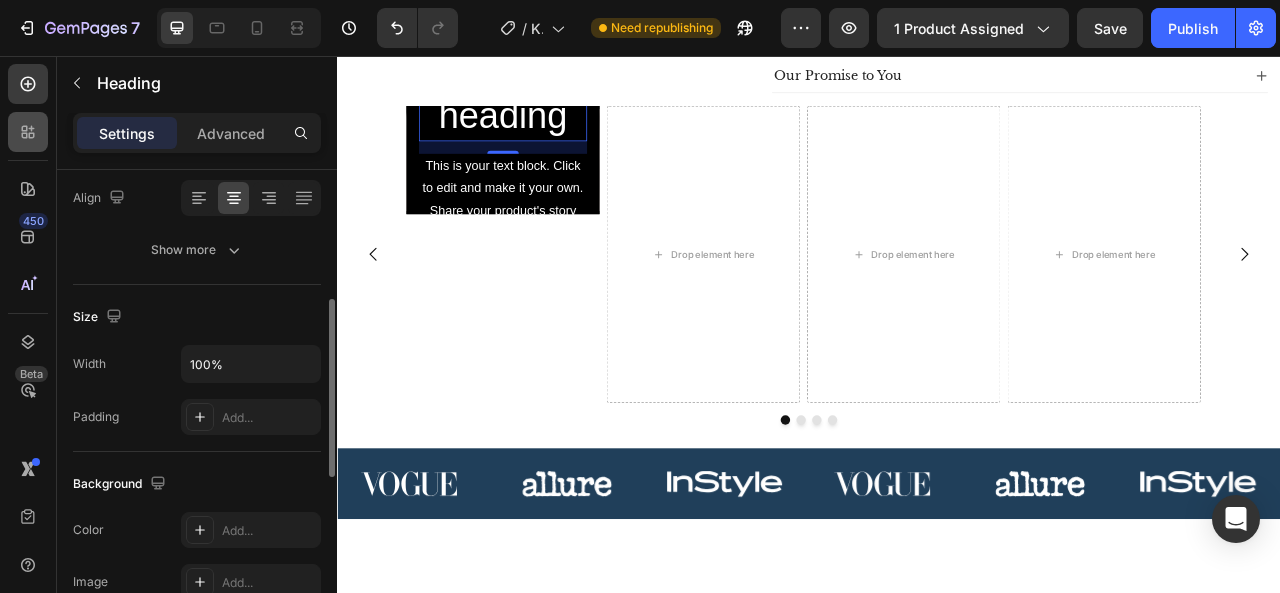 scroll, scrollTop: 314, scrollLeft: 0, axis: vertical 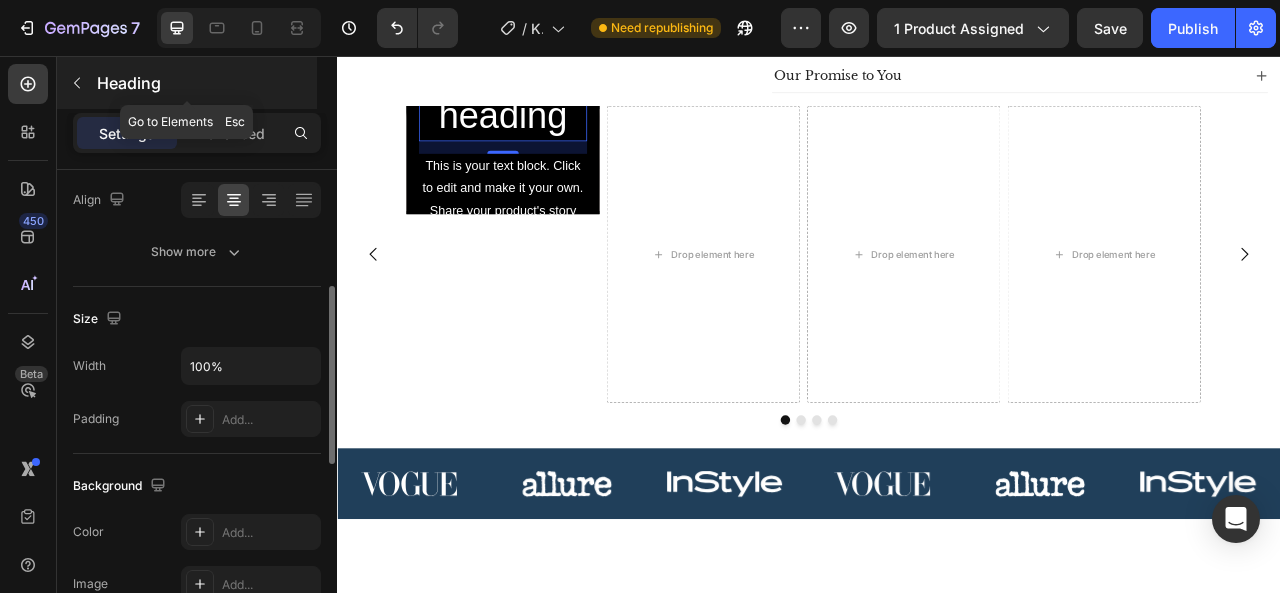 click at bounding box center (77, 83) 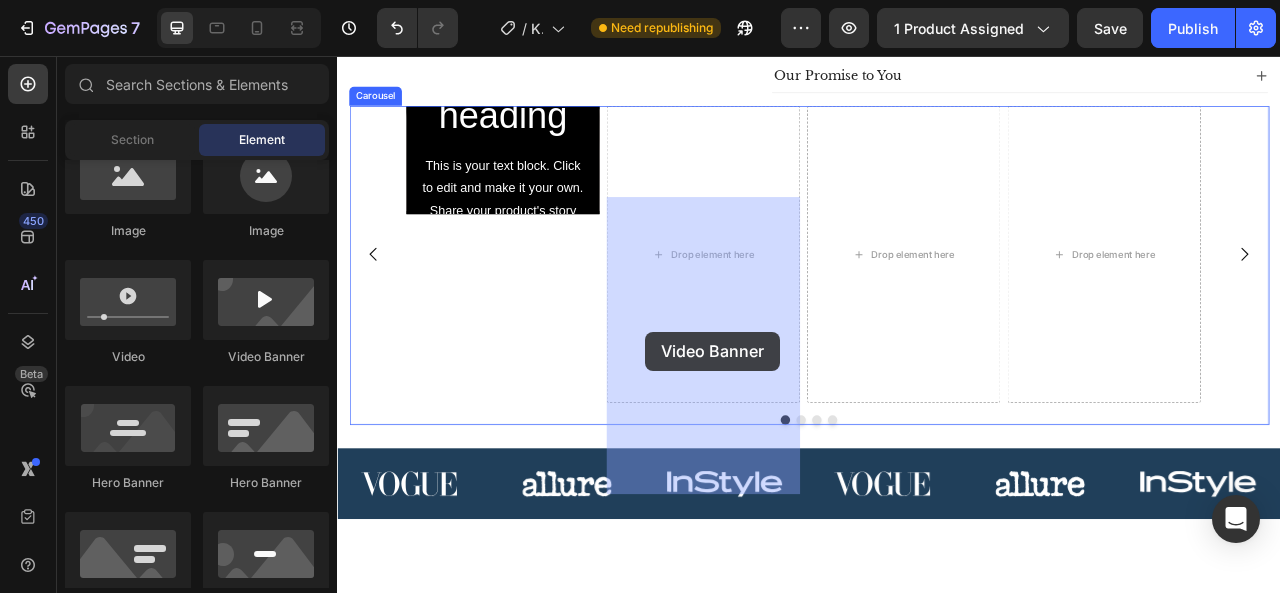 drag, startPoint x: 619, startPoint y: 367, endPoint x: 730, endPoint y: 407, distance: 117.98729 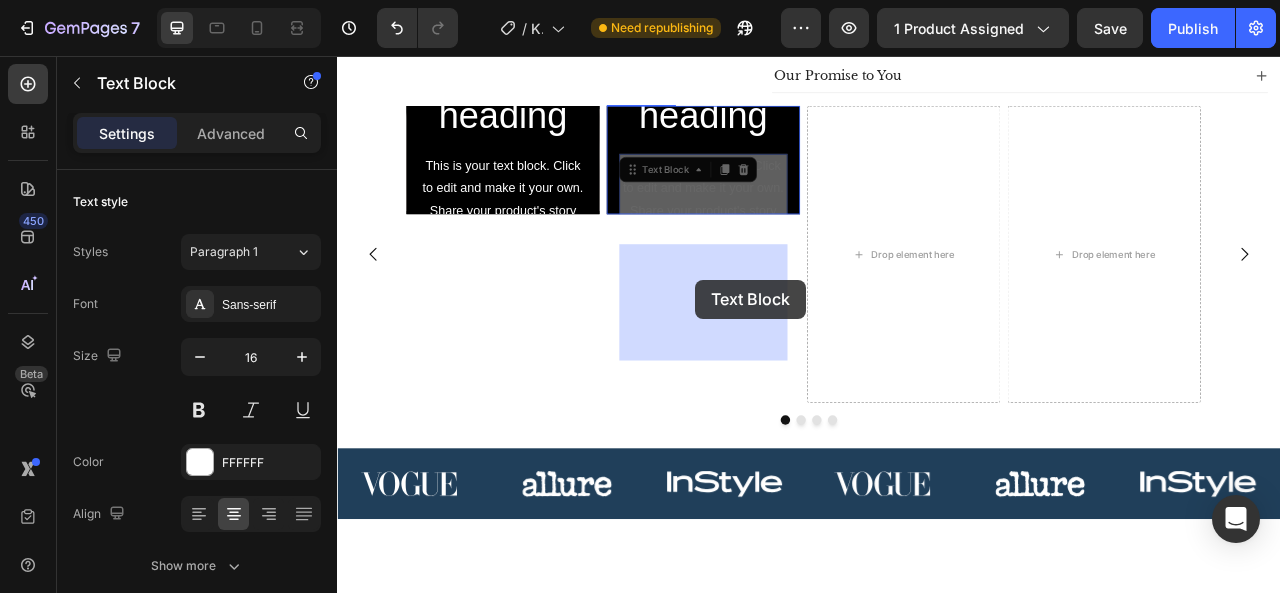 drag, startPoint x: 805, startPoint y: 361, endPoint x: 790, endPoint y: 331, distance: 33.54102 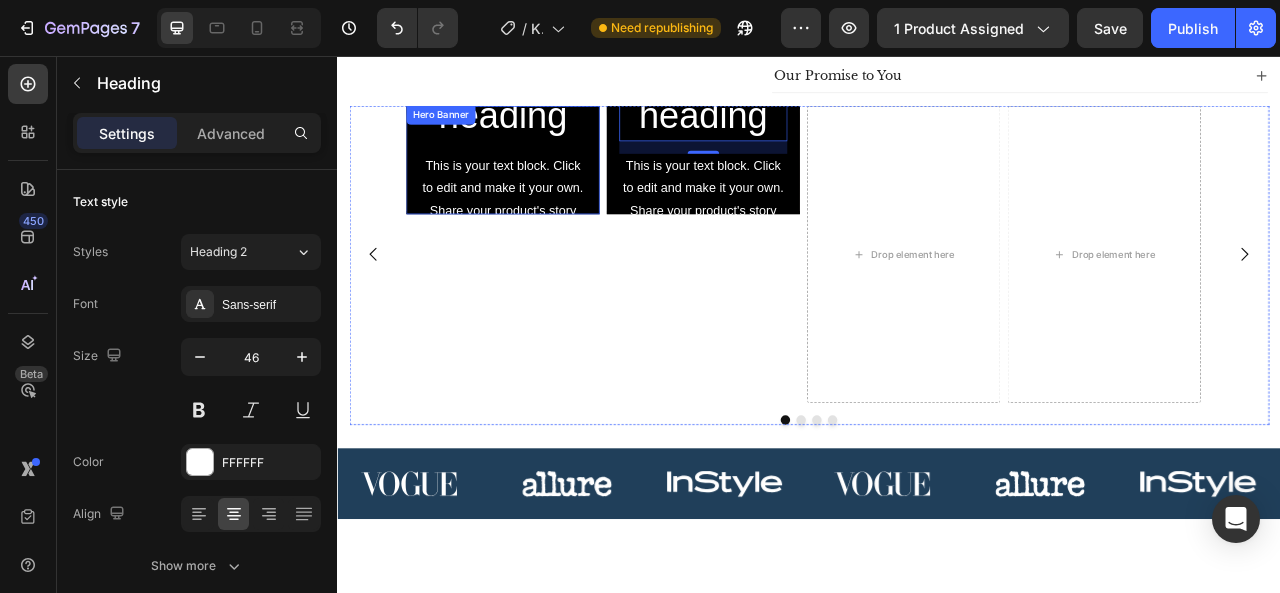 click on "Click here to edit heading Heading This is your text block. Click to edit and make it your own. Share your product's story                   or services offered. Get creative and make it yours! Text Block Get started Button" at bounding box center (547, 188) 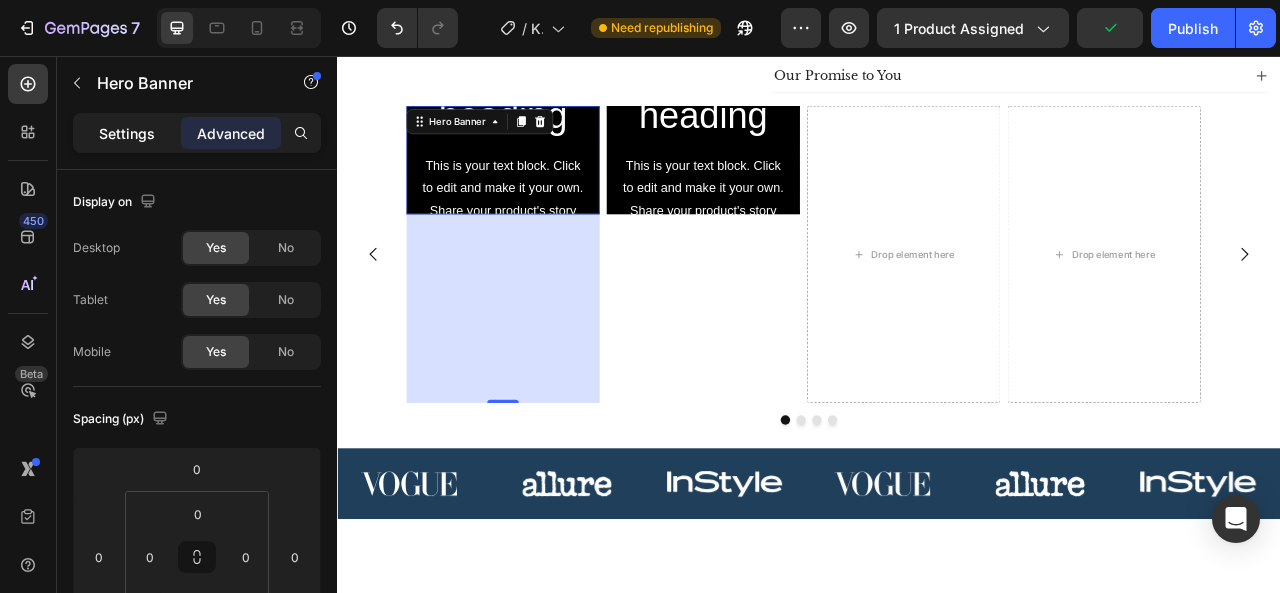 click on "Settings" at bounding box center (127, 133) 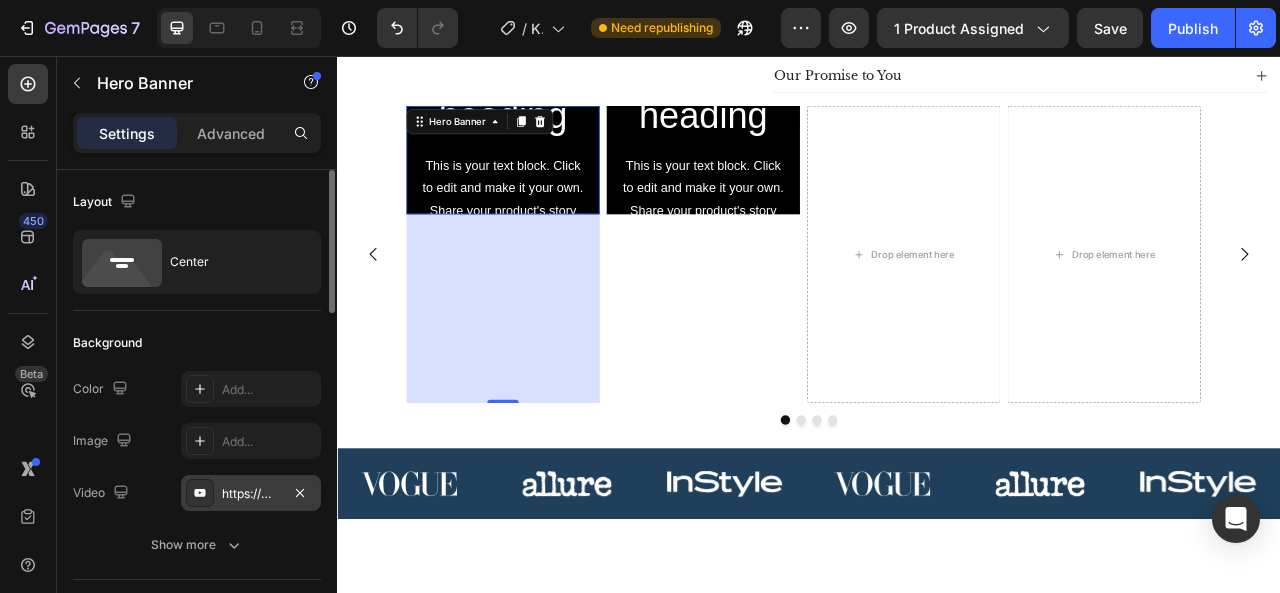click on "https://www.youtube.com/watch?v=drIt4RH_kyQ" at bounding box center (251, 494) 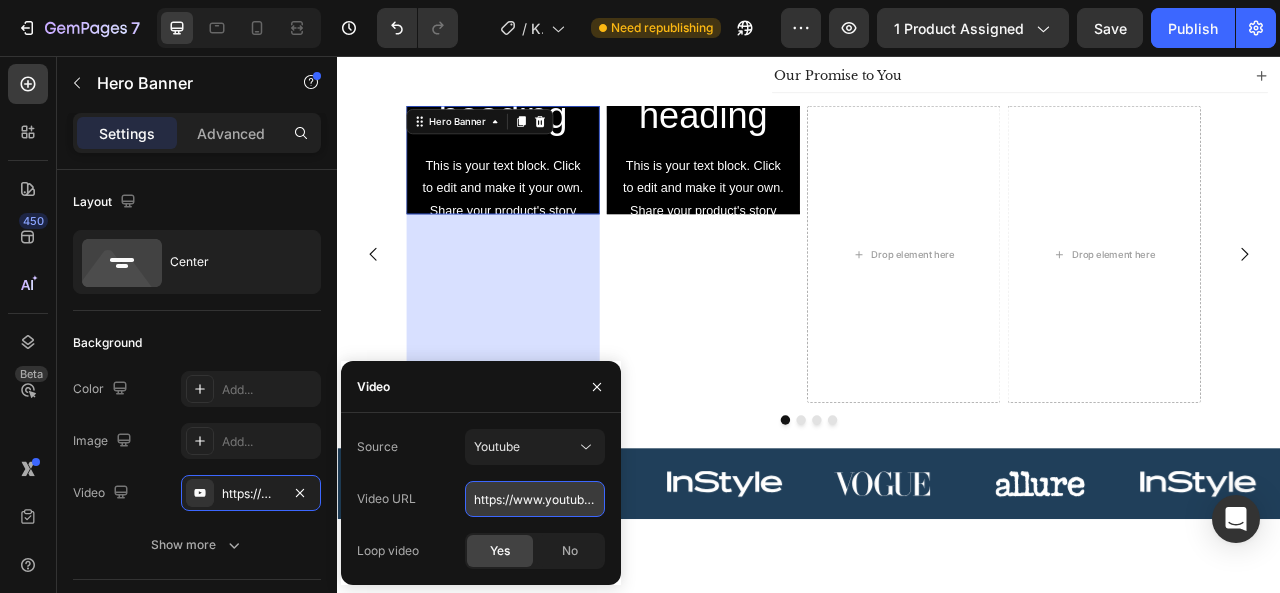 click on "https://www.youtube.com/watch?v=drIt4RH_kyQ" at bounding box center [535, 499] 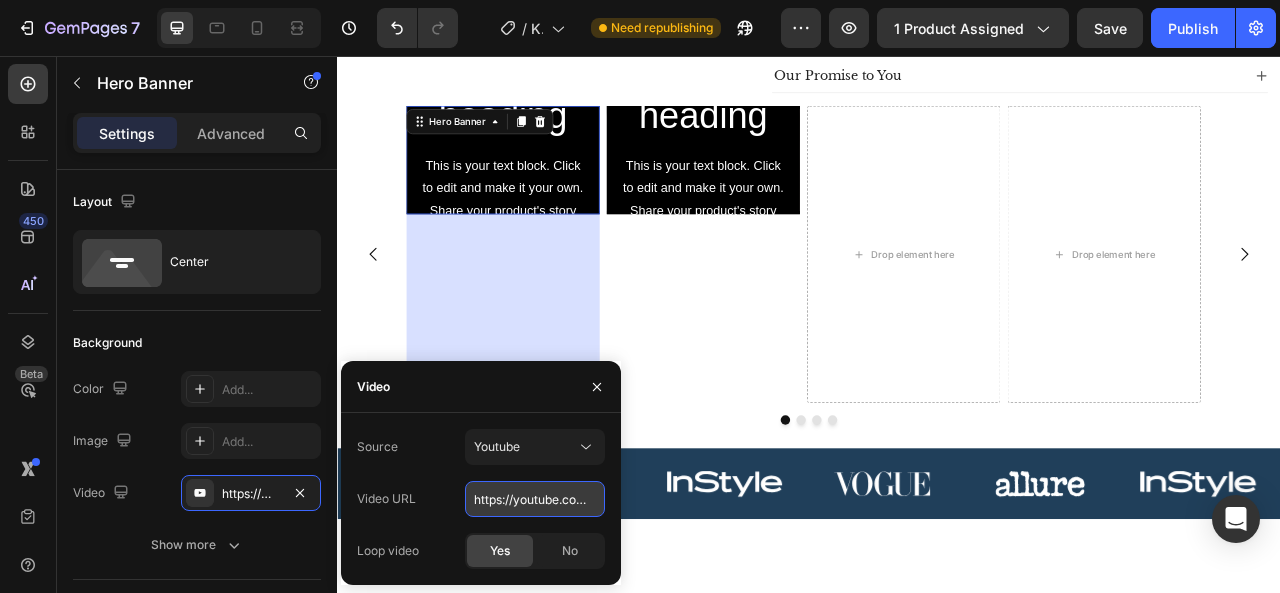 scroll, scrollTop: 0, scrollLeft: 109, axis: horizontal 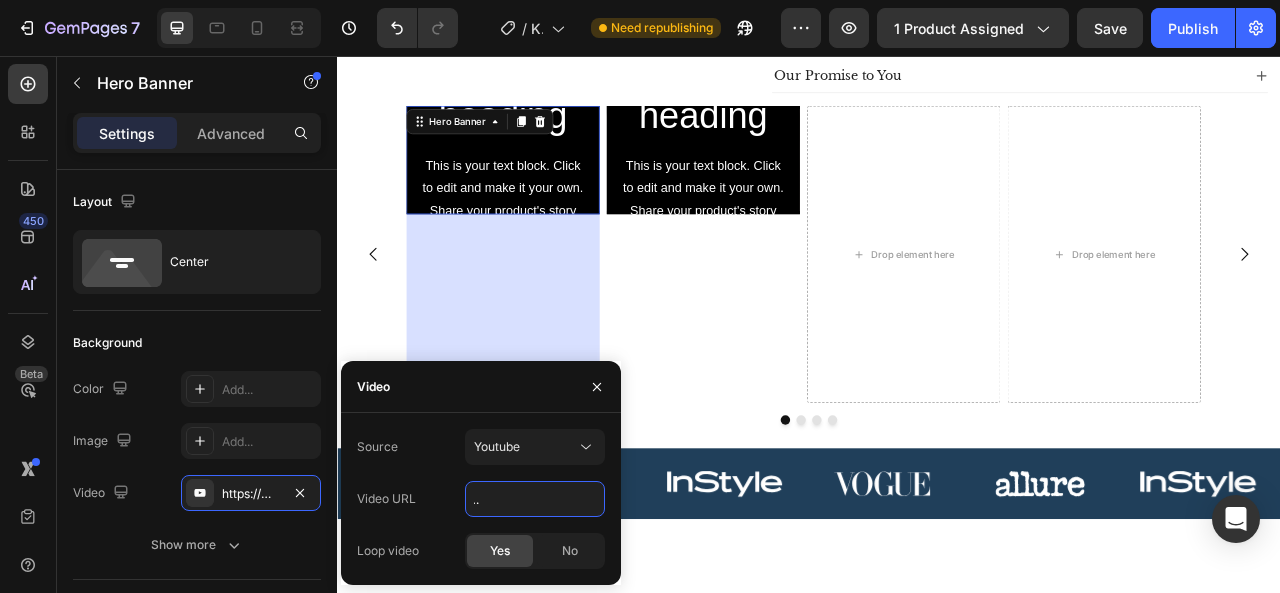type on "https://youtube.com/shorts/8zx2z7_kyLE" 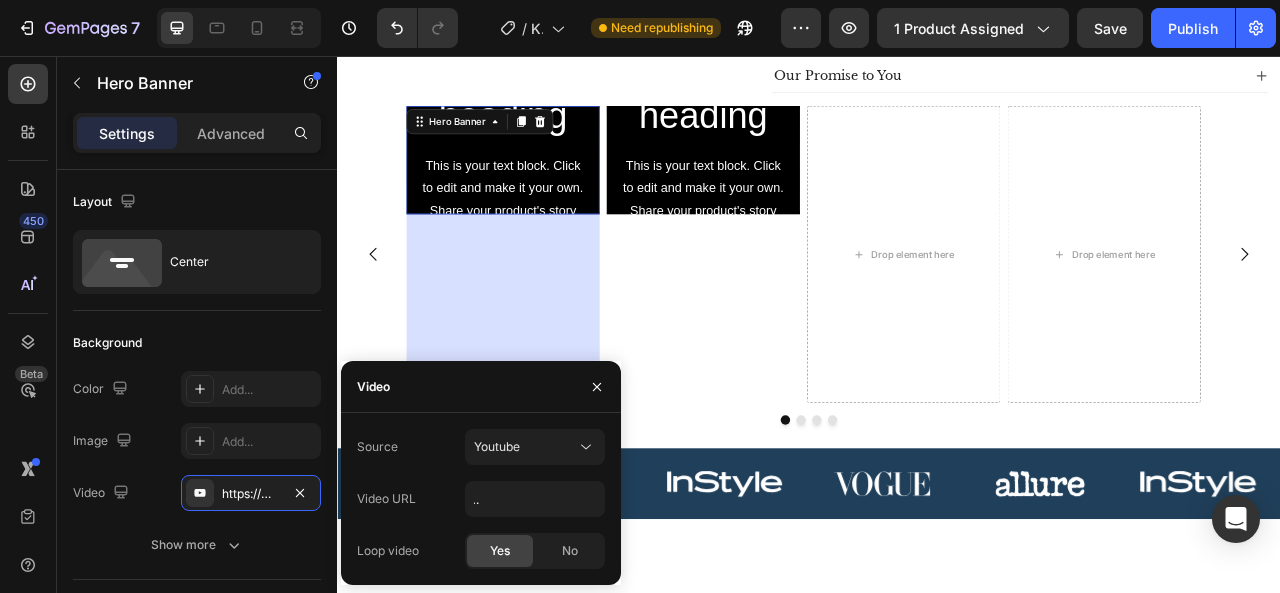 click on "Yes" 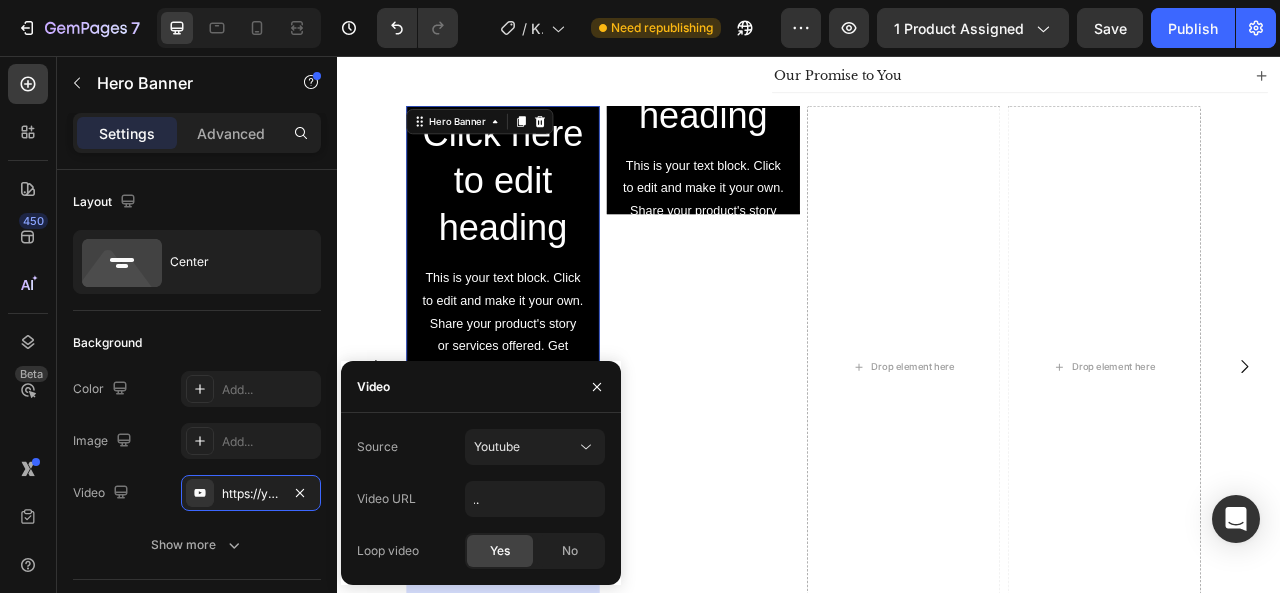 scroll, scrollTop: 0, scrollLeft: 0, axis: both 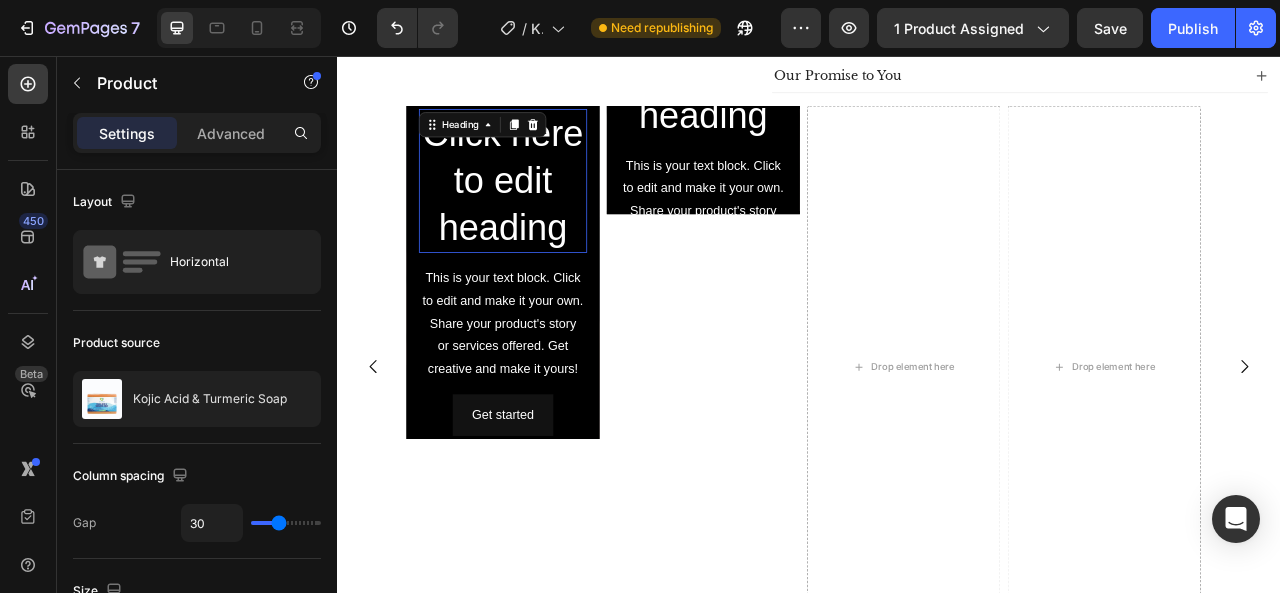 click on "Click here to edit heading" at bounding box center [547, 214] 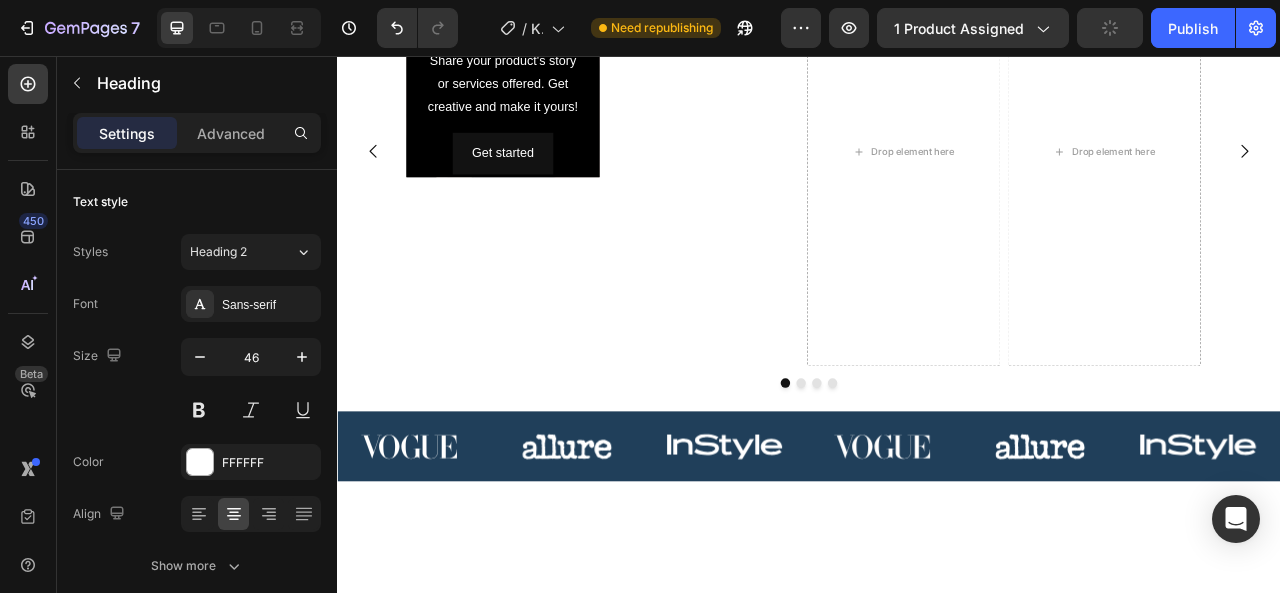 scroll, scrollTop: 1132, scrollLeft: 0, axis: vertical 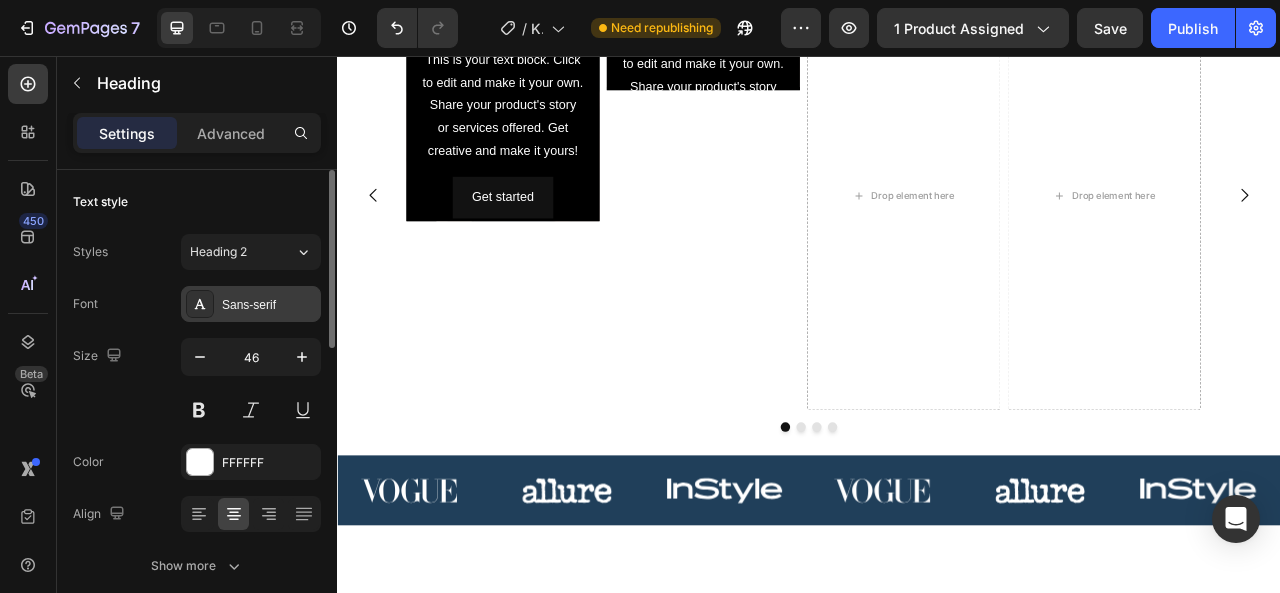 click on "Sans-serif" at bounding box center (269, 305) 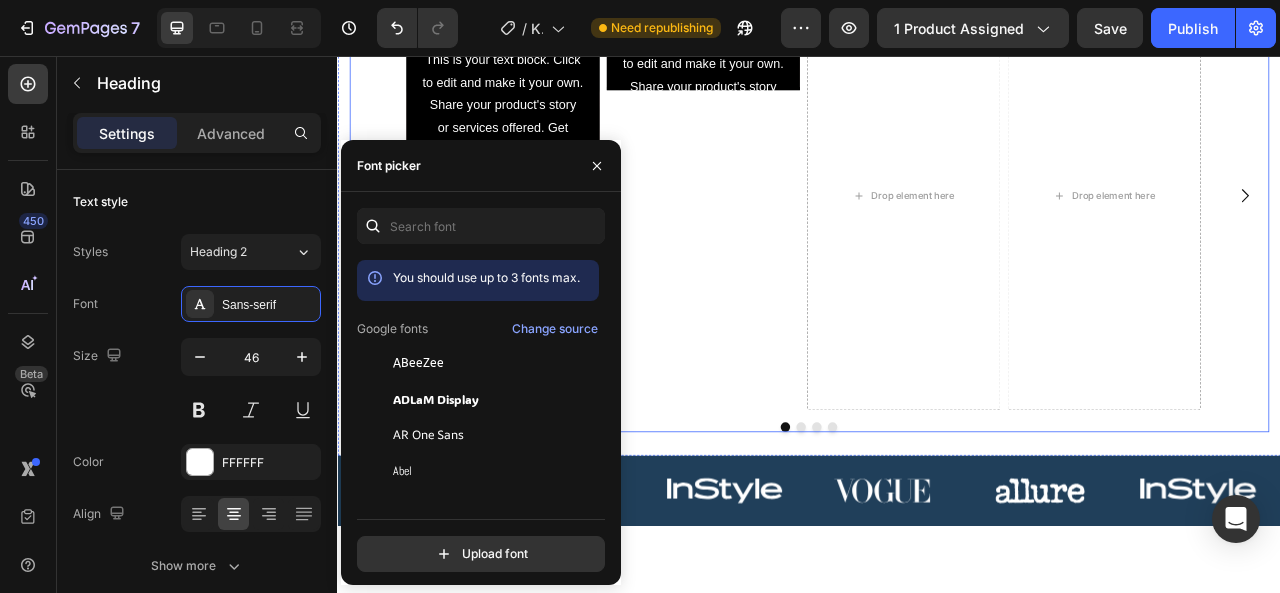 click on "Click here to edit heading Heading This is your text block. Click to edit and make it your own. Share your product's story                   or services offered. Get creative and make it yours! Text Block Get started Button Hero Banner" at bounding box center [802, 233] 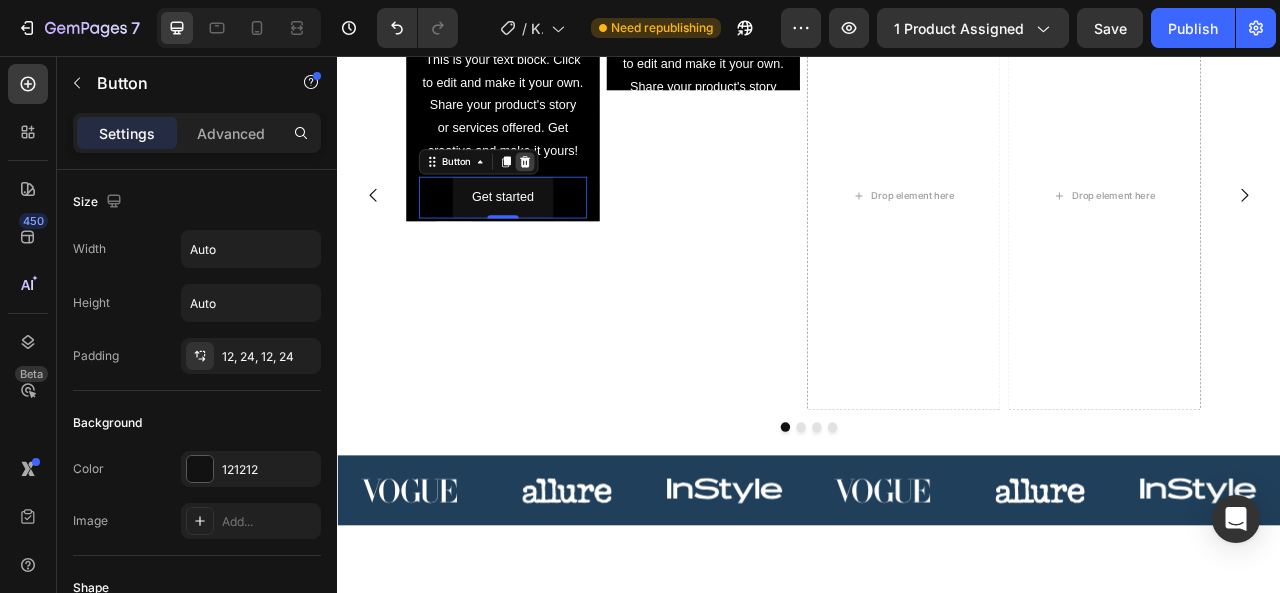 click 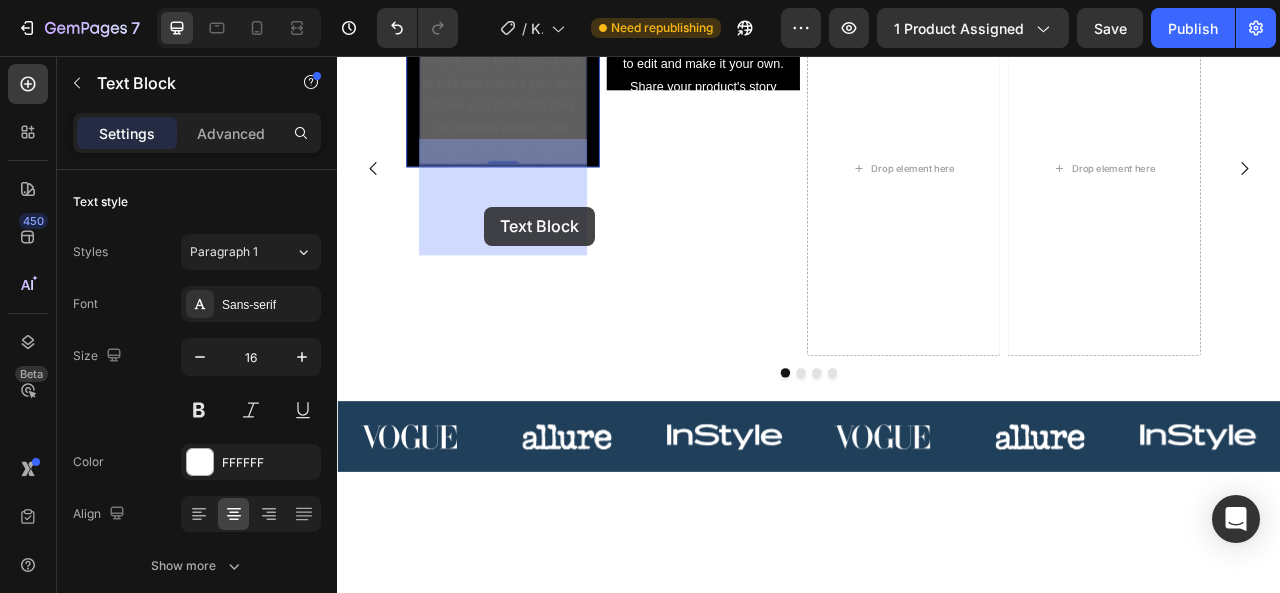 drag, startPoint x: 644, startPoint y: 282, endPoint x: 525, endPoint y: 250, distance: 123.22743 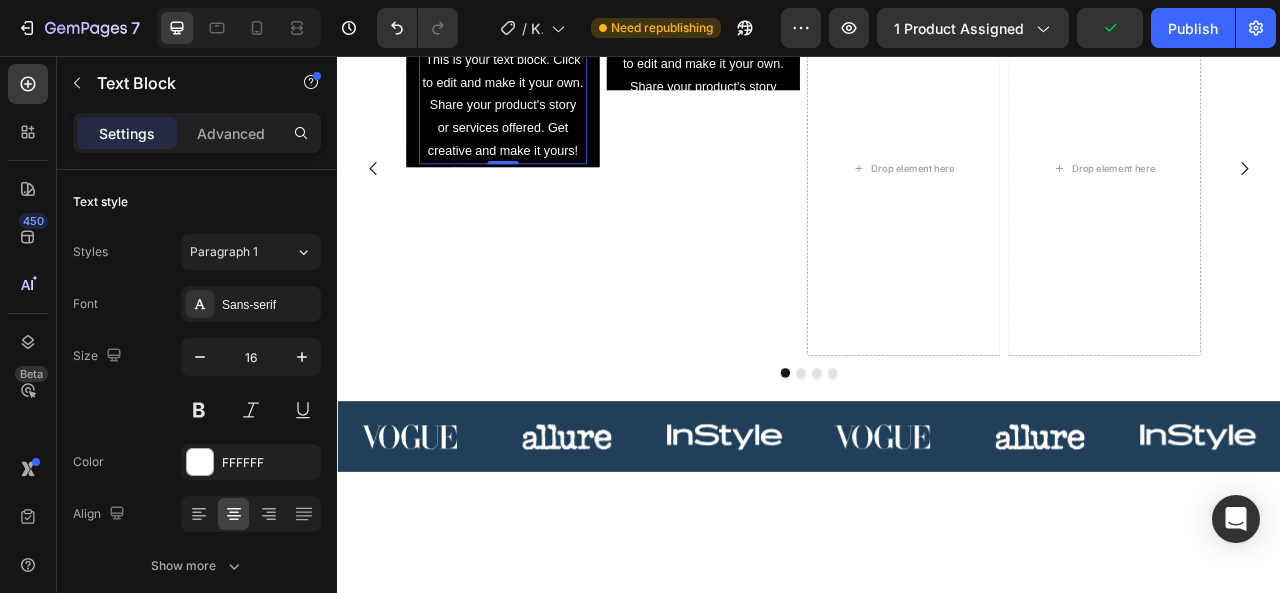 click on "This is your text block. Click to edit and make it your own. Share your product's story or services offered. Get creative and make it yours!" at bounding box center [547, 119] 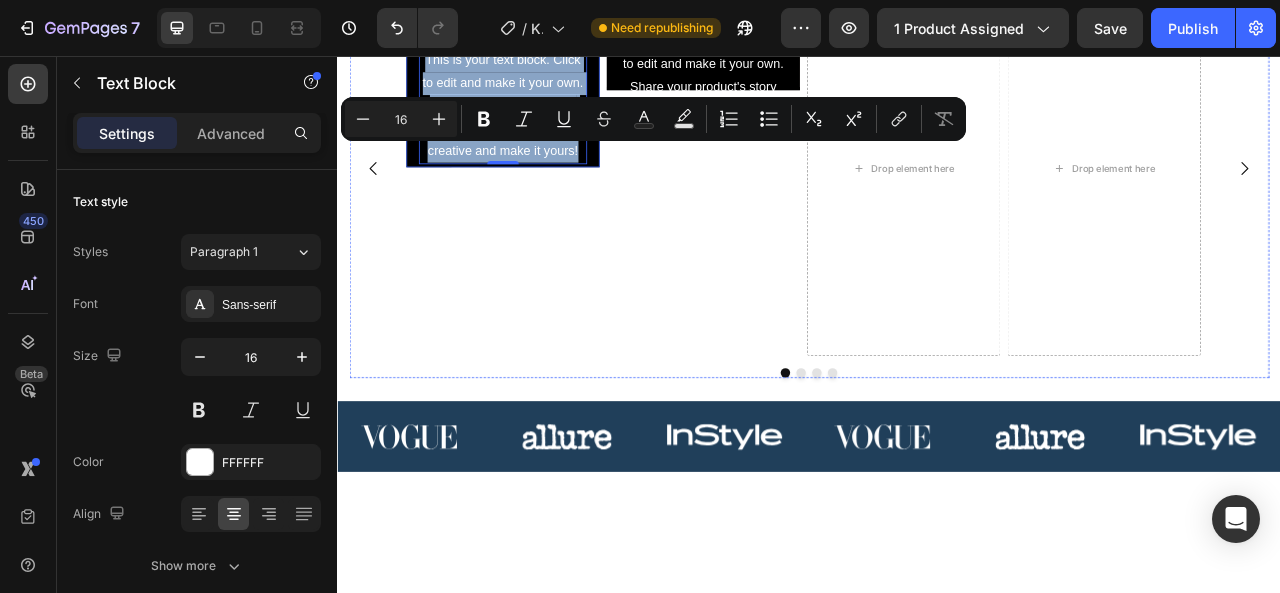 drag, startPoint x: 641, startPoint y: 283, endPoint x: 759, endPoint y: 193, distance: 148.40485 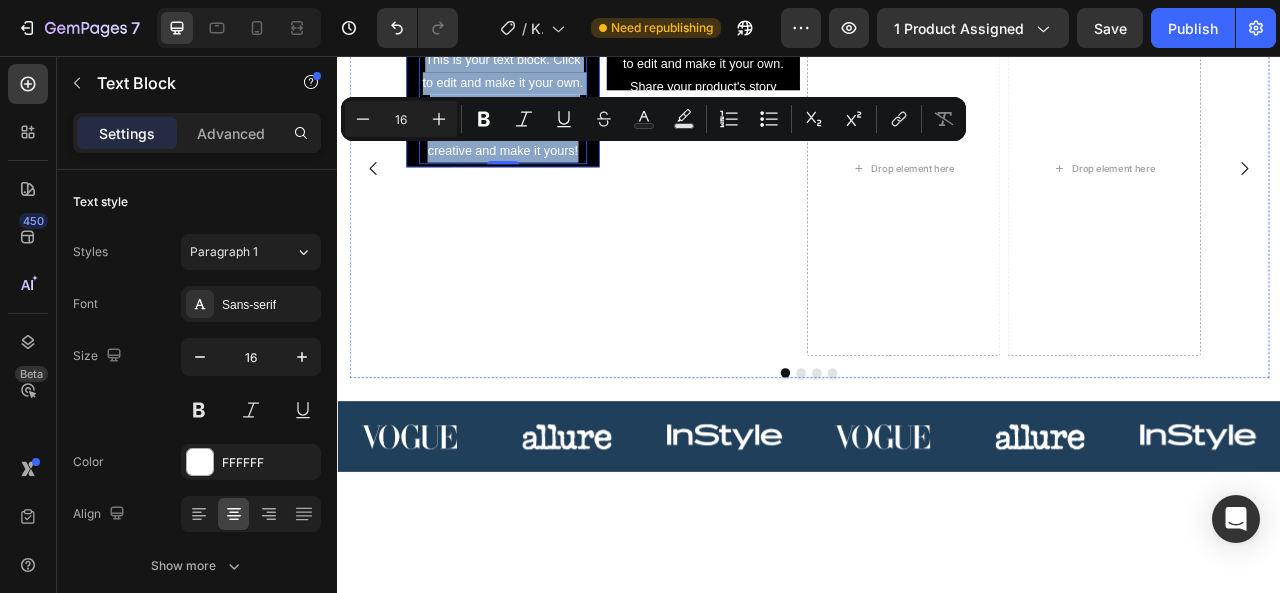 click on "Heading This is your text block. Click to edit and make it your own. Share your product's story or services offered. Get creative and make it yours! Text Block   0" at bounding box center (547, 79) 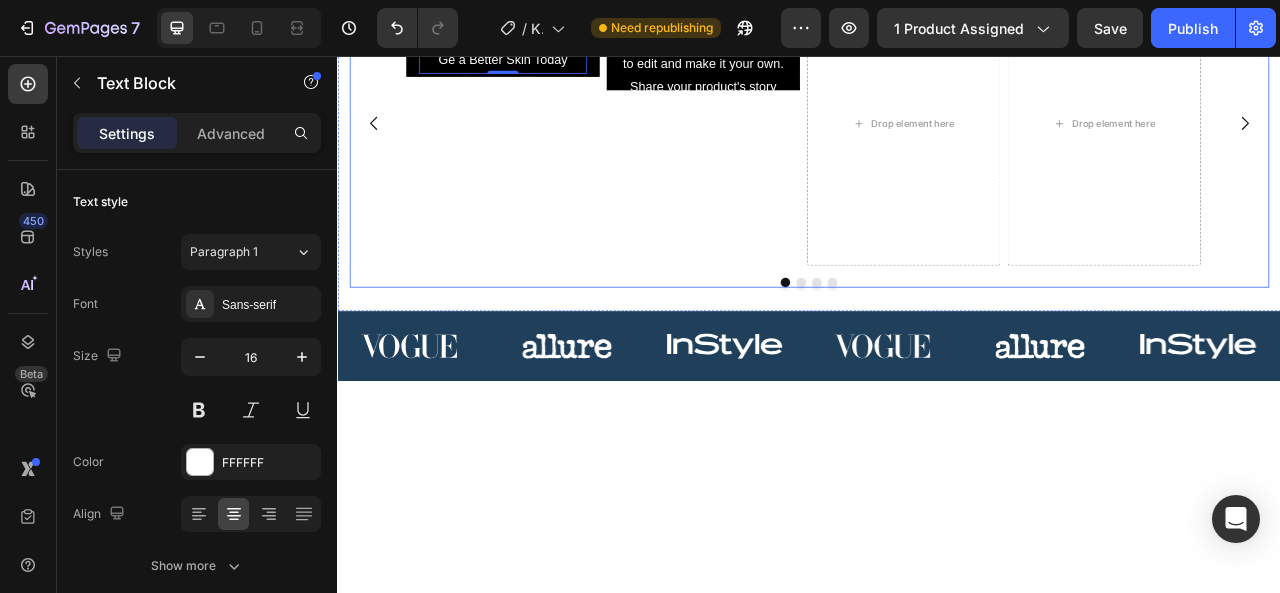 click on "Heading Ge a Better Skin Today Text Block   0 Hero Banner" at bounding box center [547, 141] 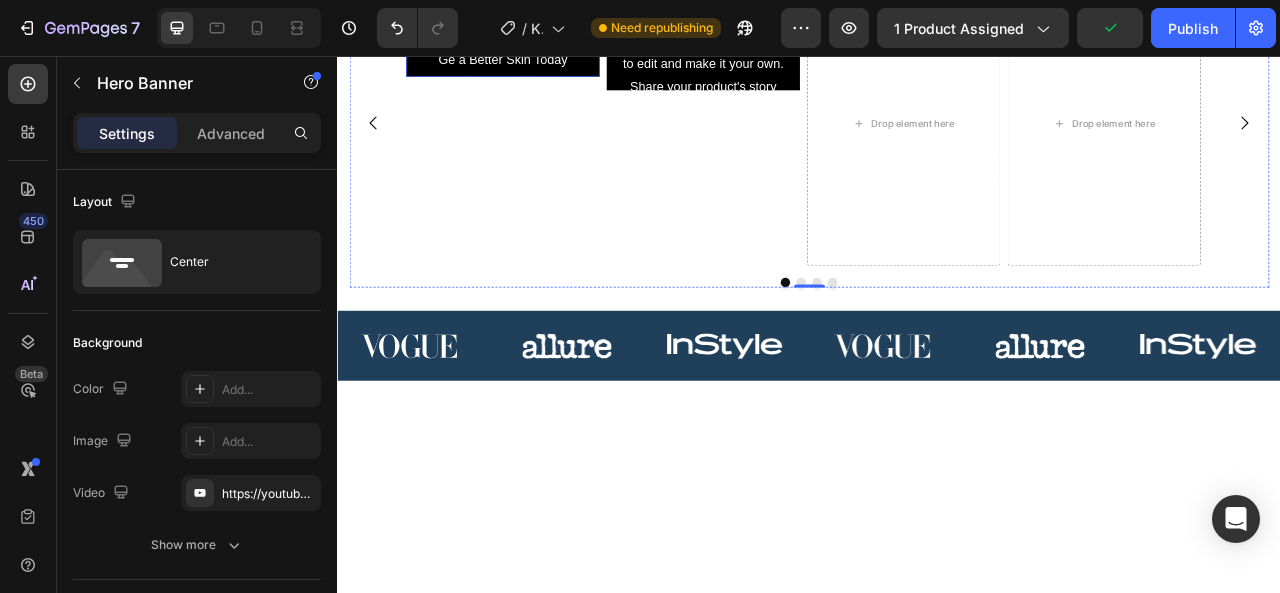 click on "Heading Ge a Better Skin Today Text Block" at bounding box center (547, 21) 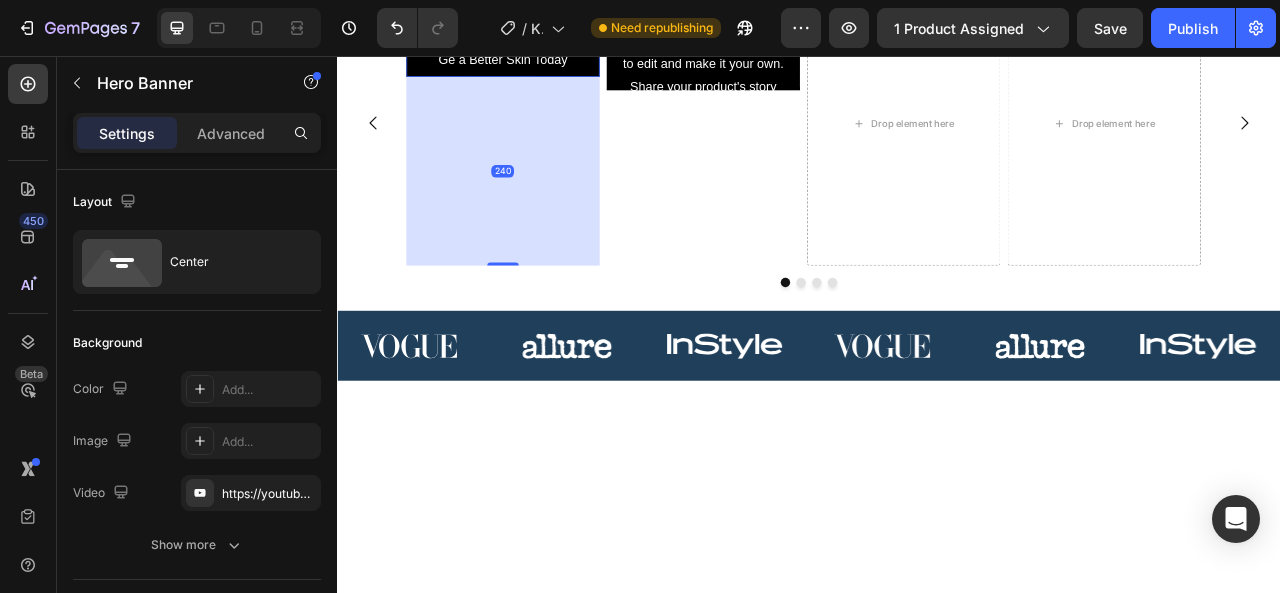 click on "240" at bounding box center [546, 202] 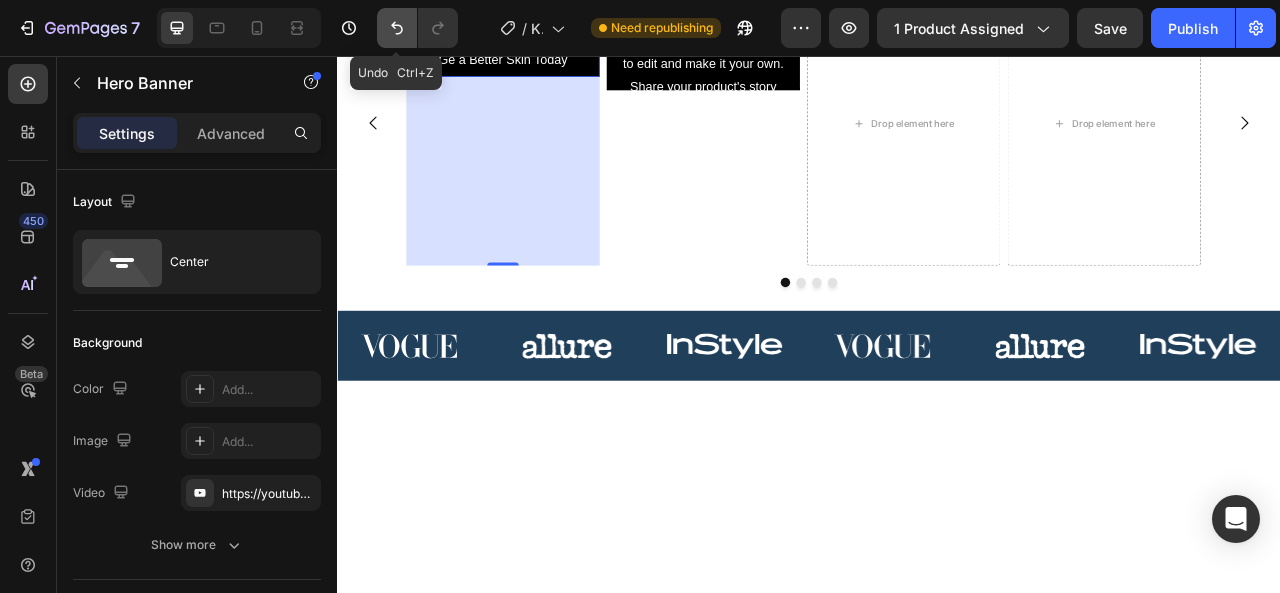 click 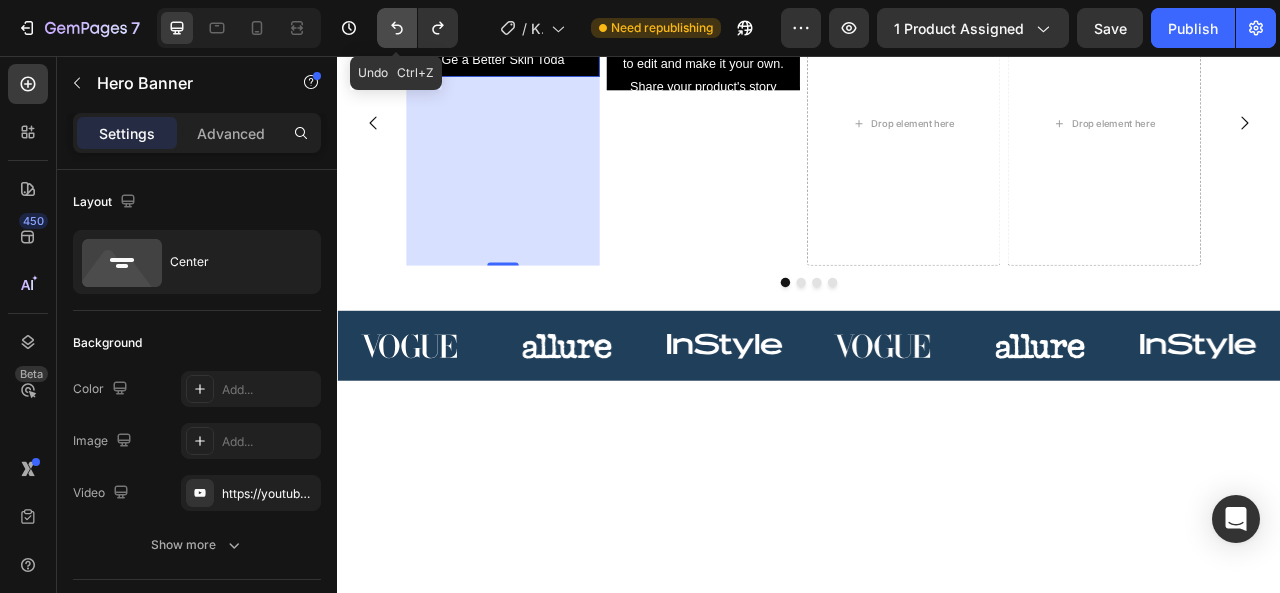 click 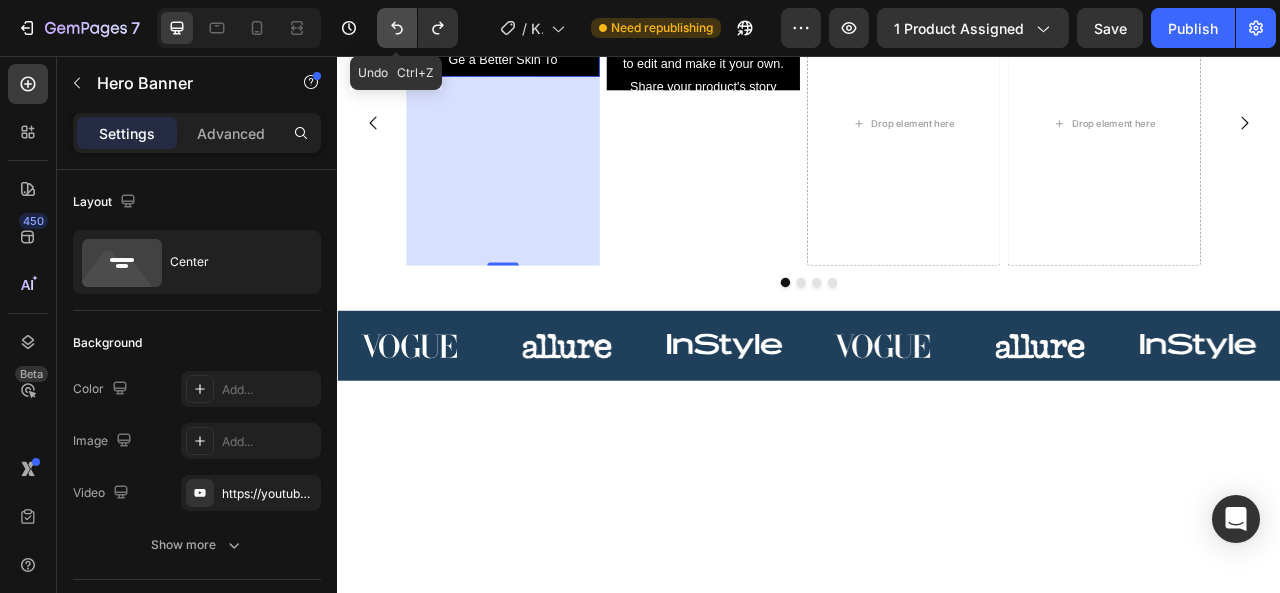 click 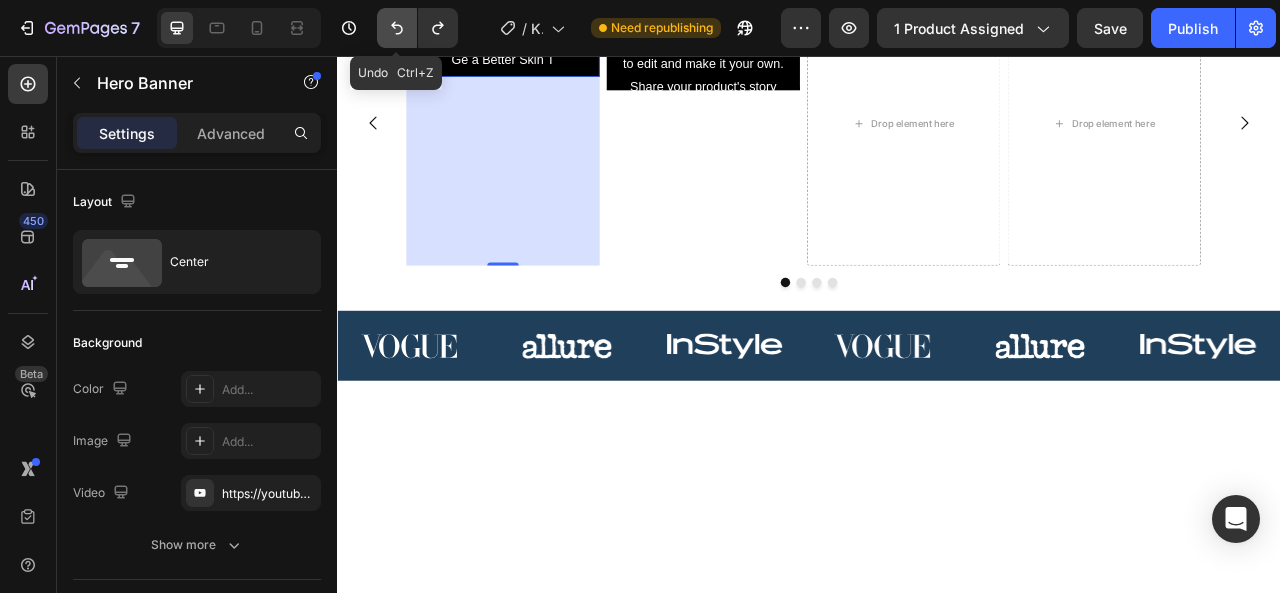 click 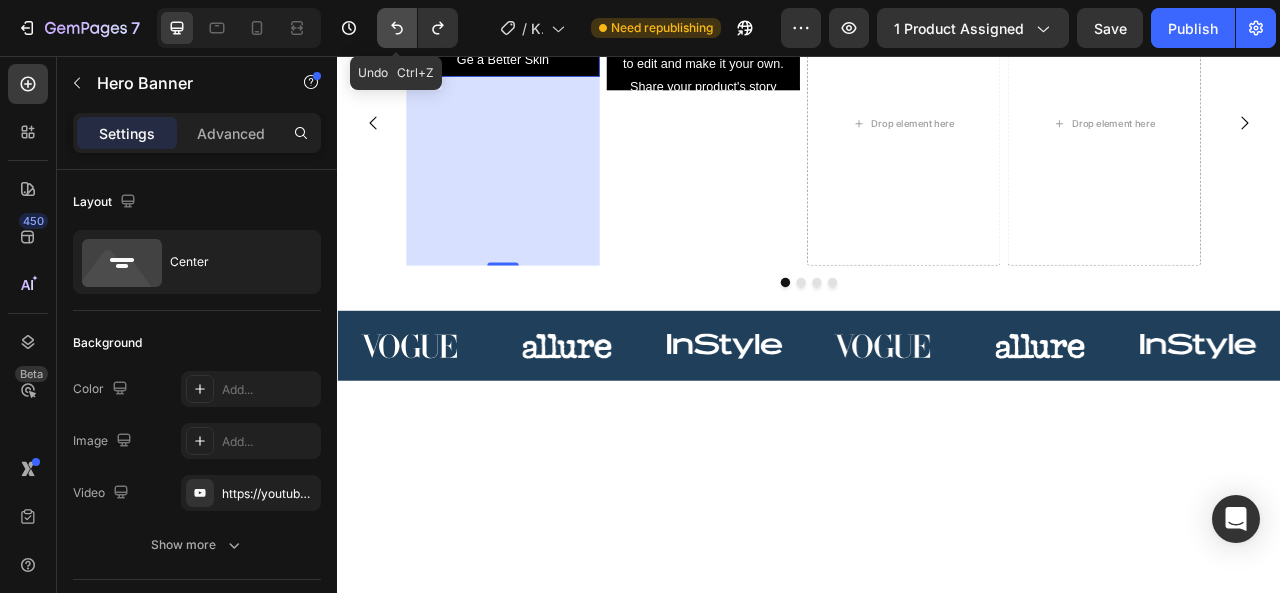 click 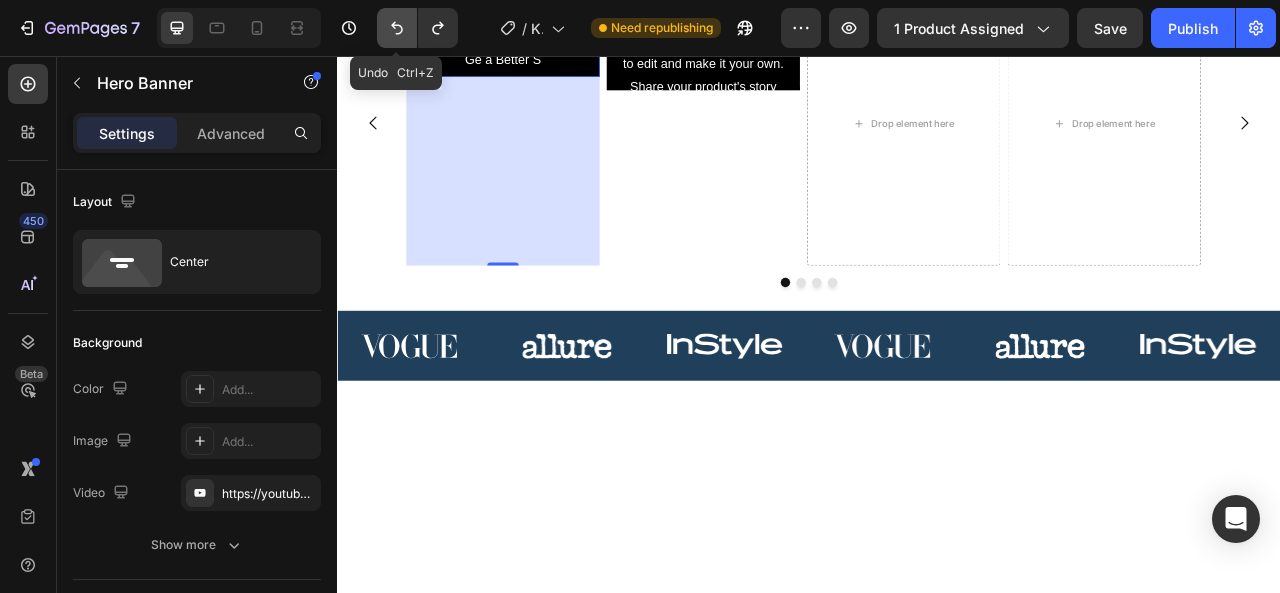 click 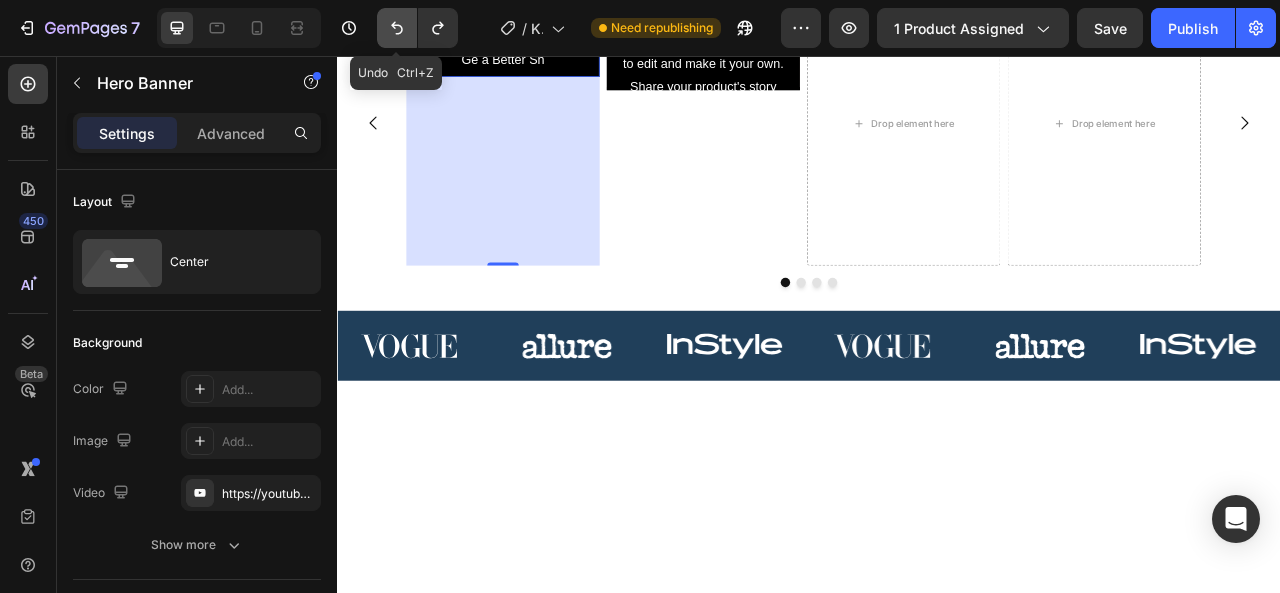 click 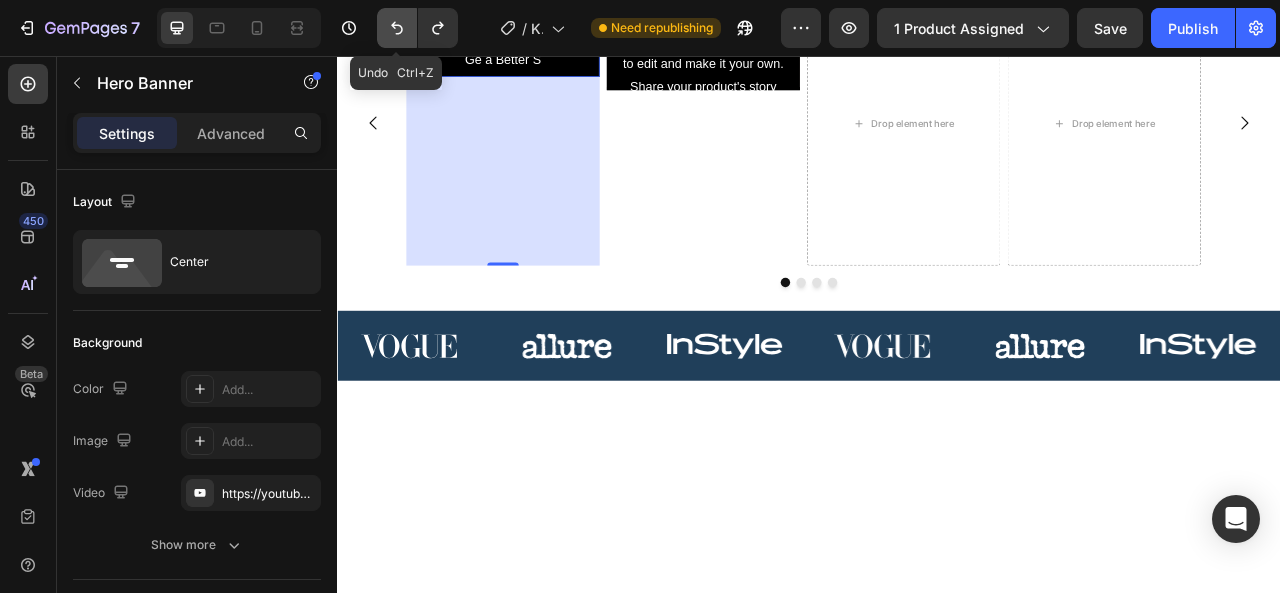 click 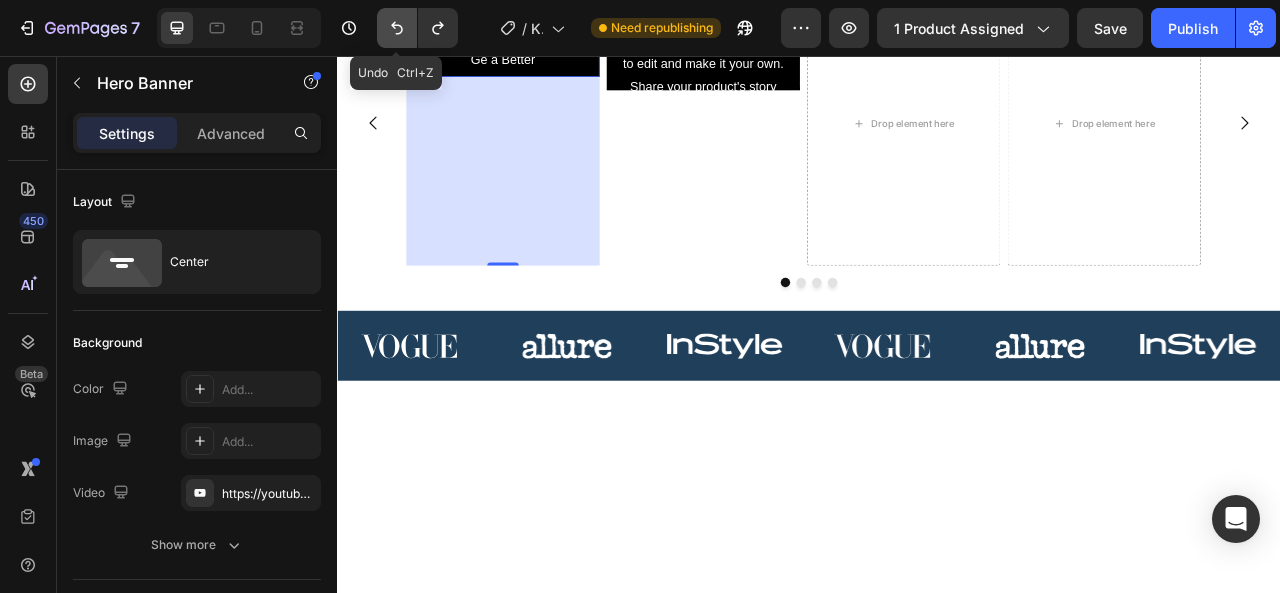 click 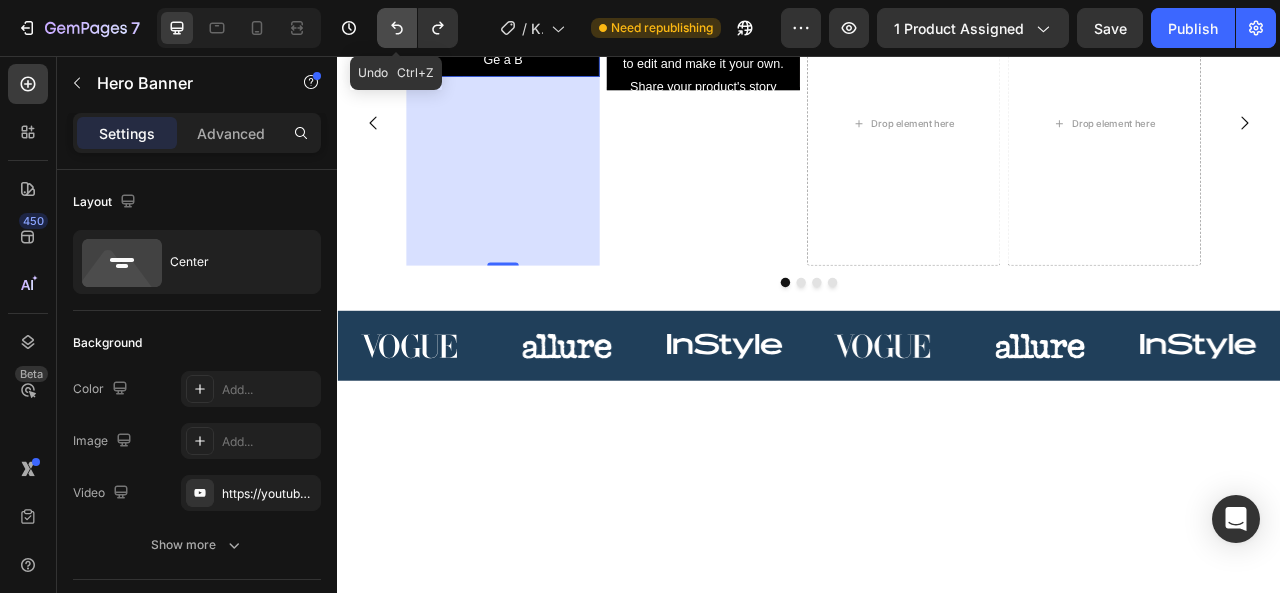 click 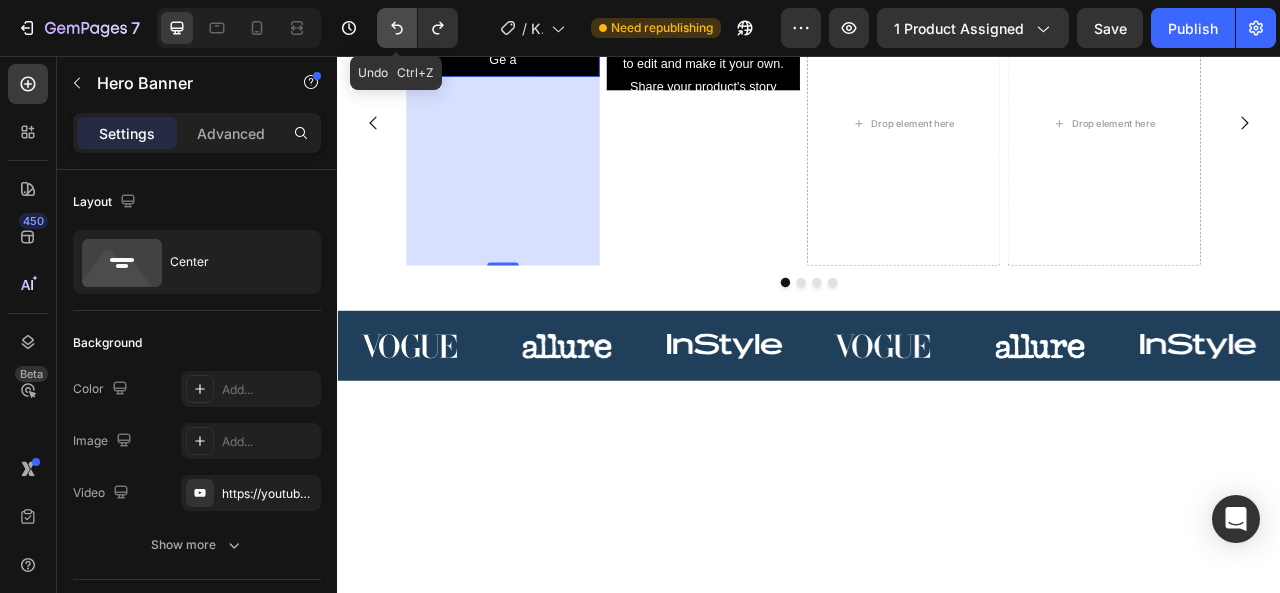 click 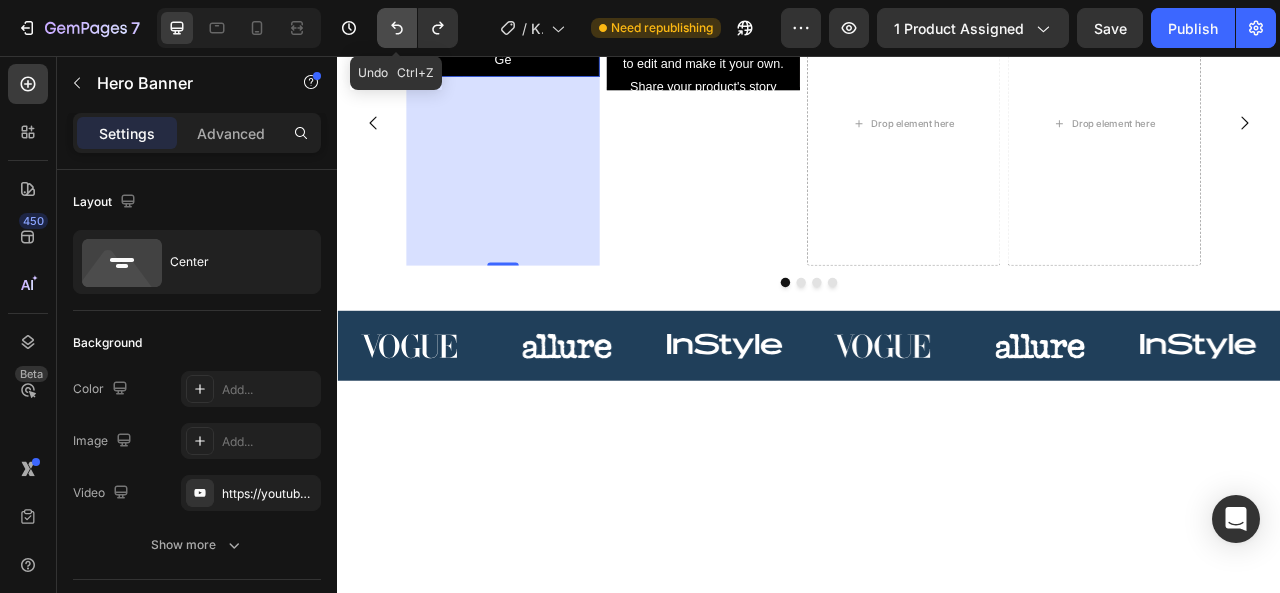 click 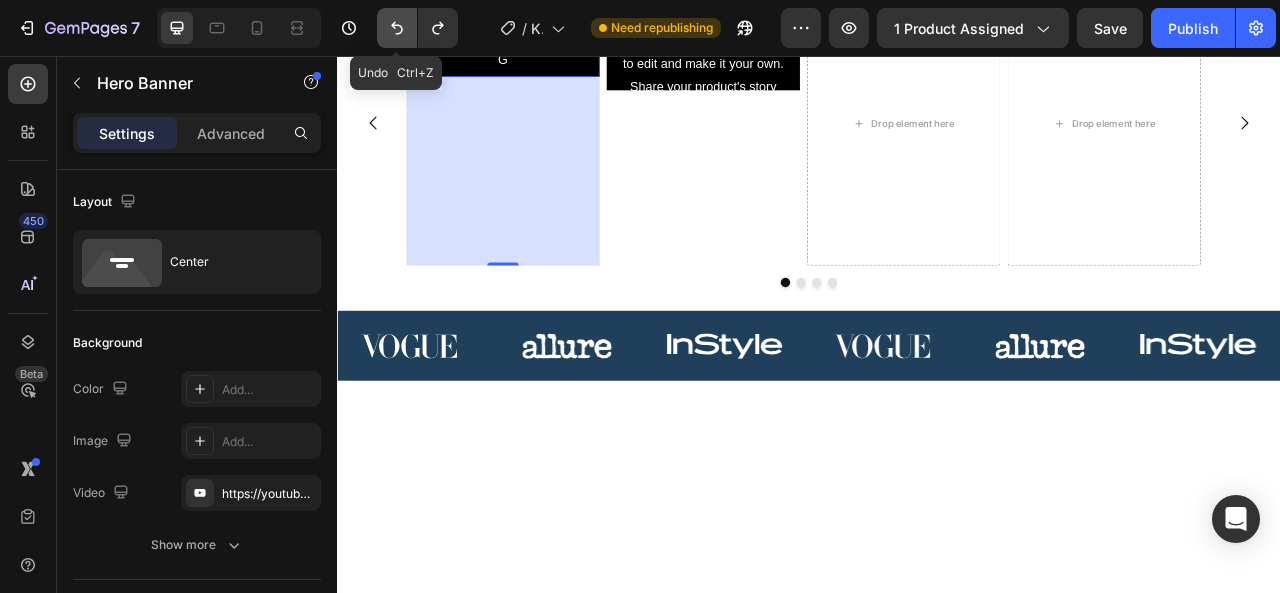 click 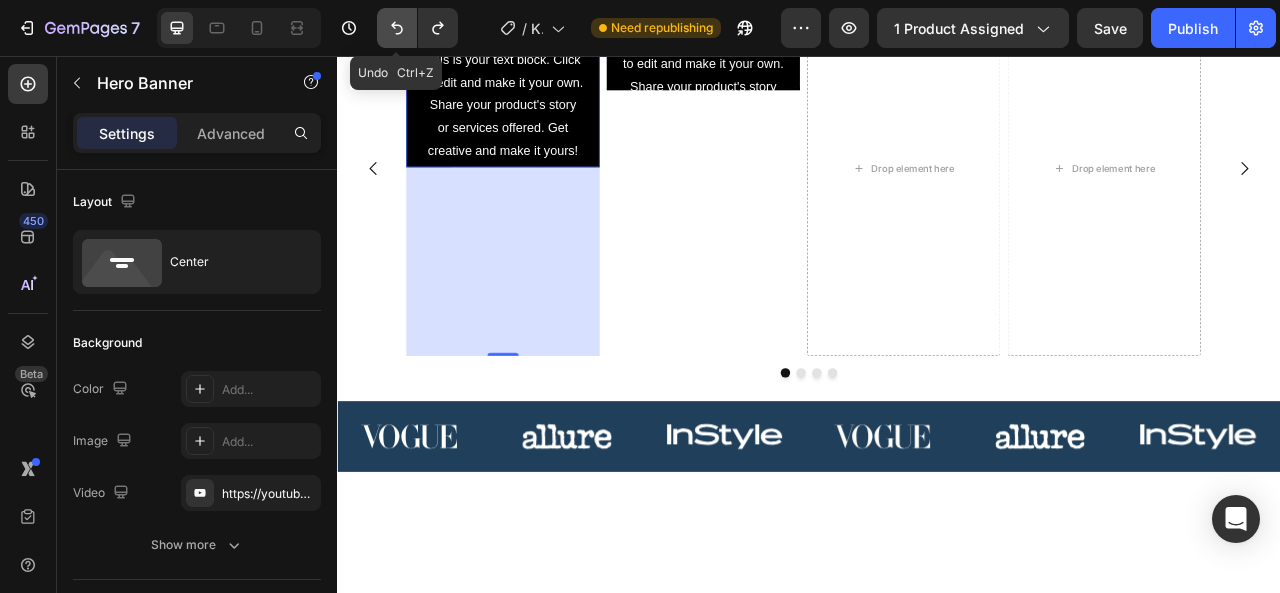 click 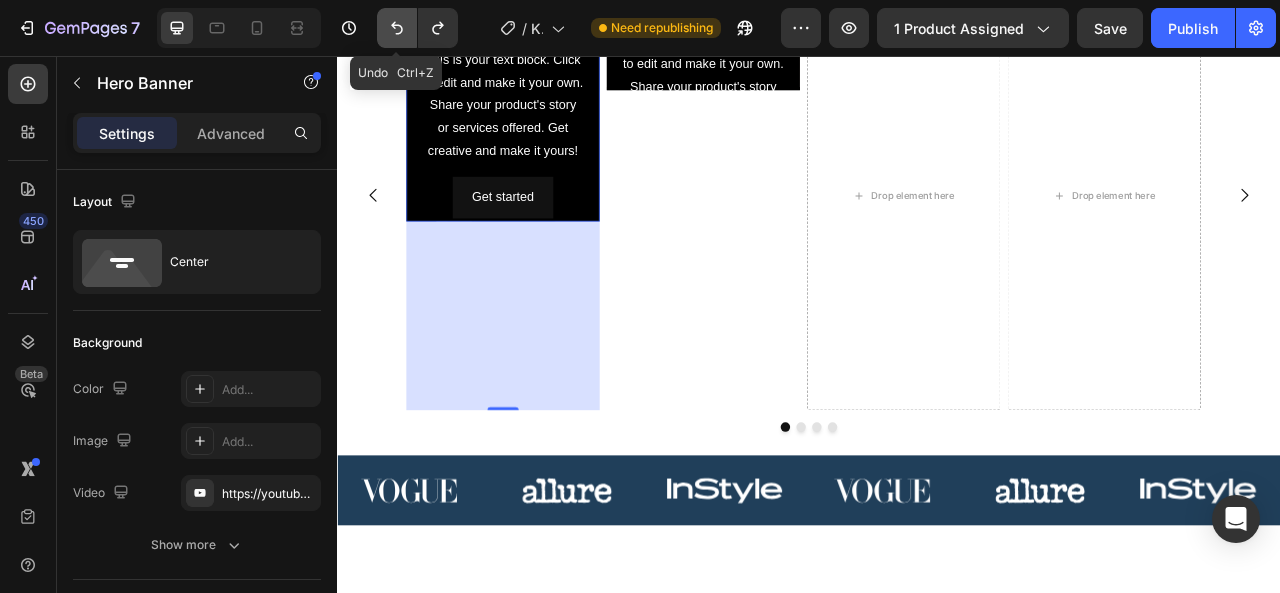 click 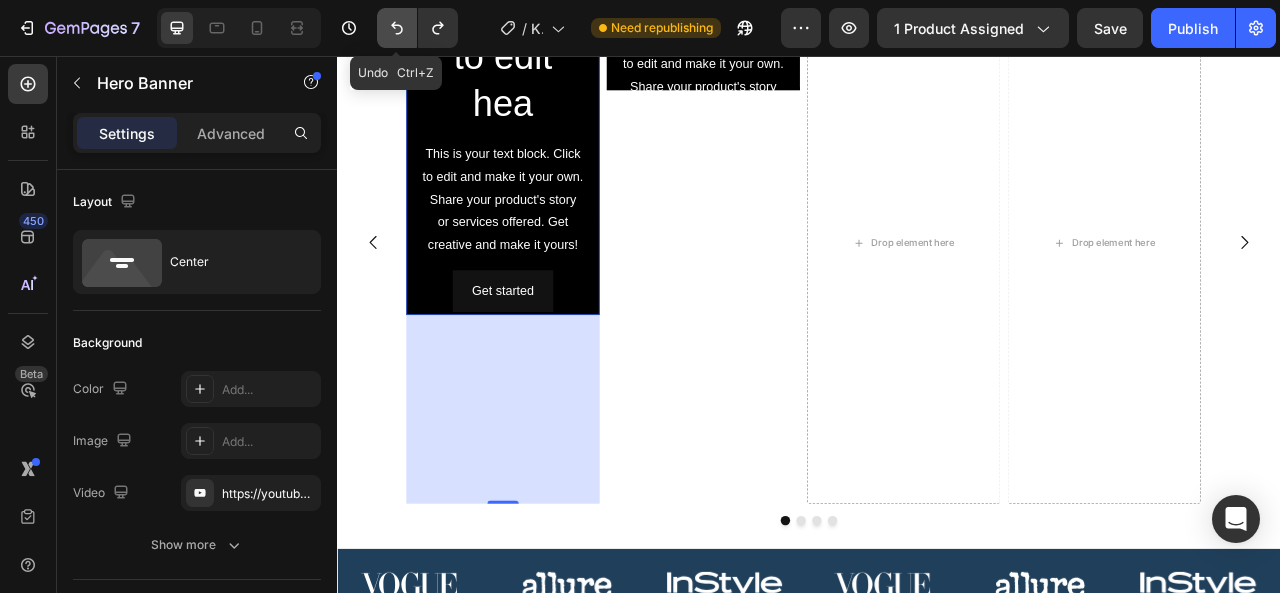 click 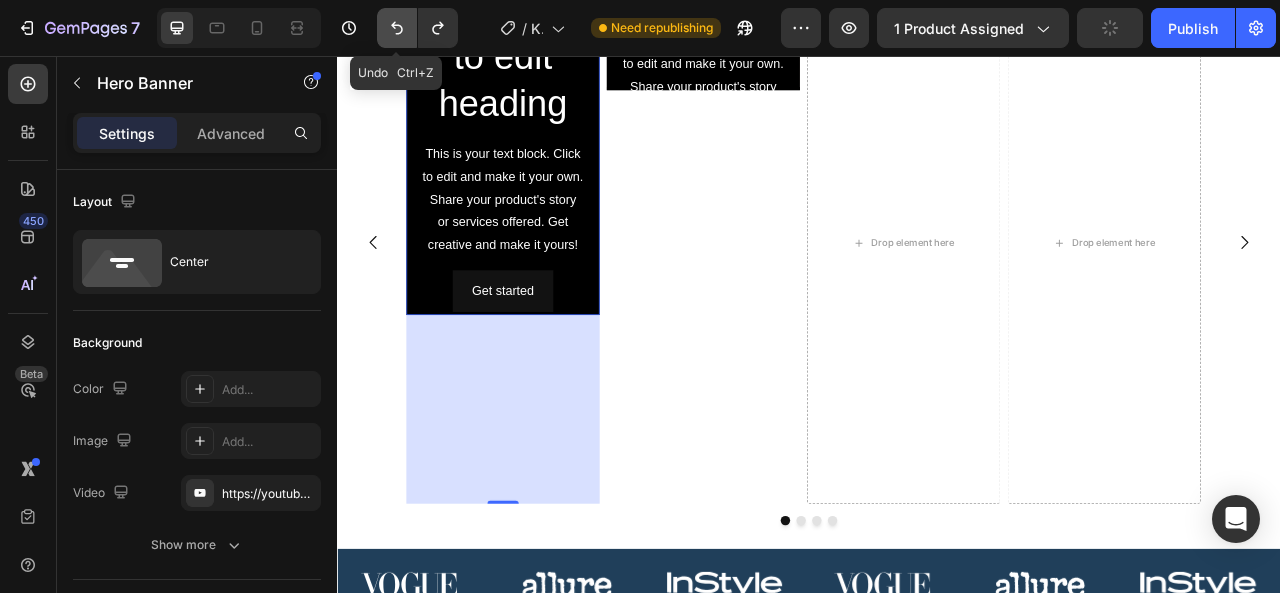 click 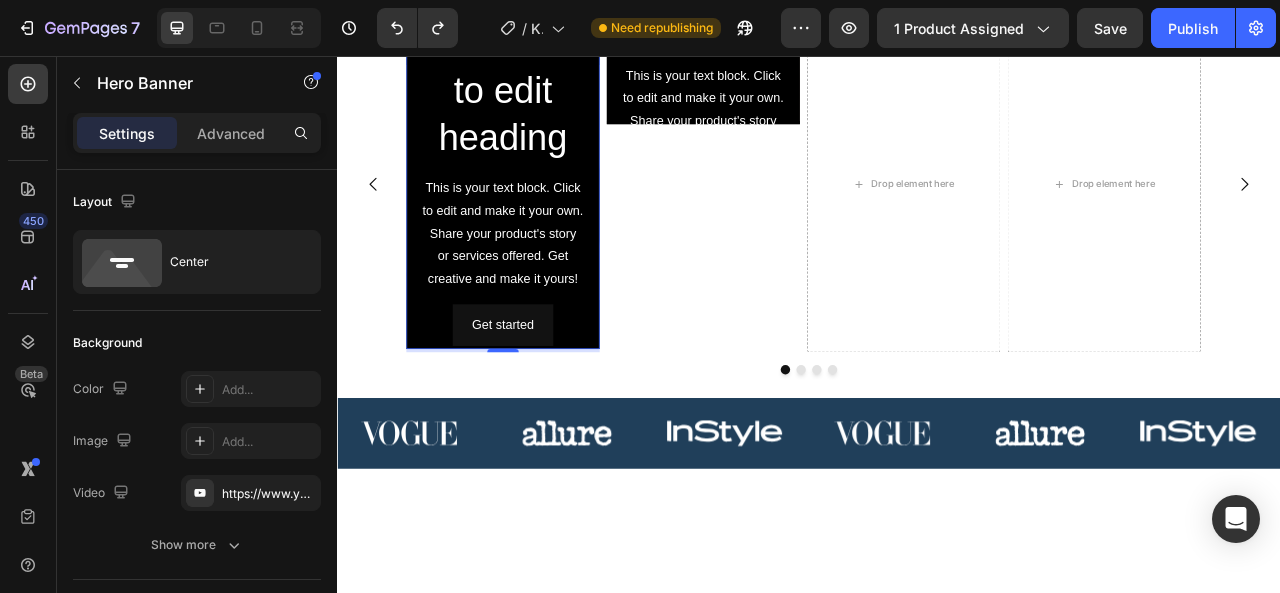 scroll, scrollTop: 1082, scrollLeft: 0, axis: vertical 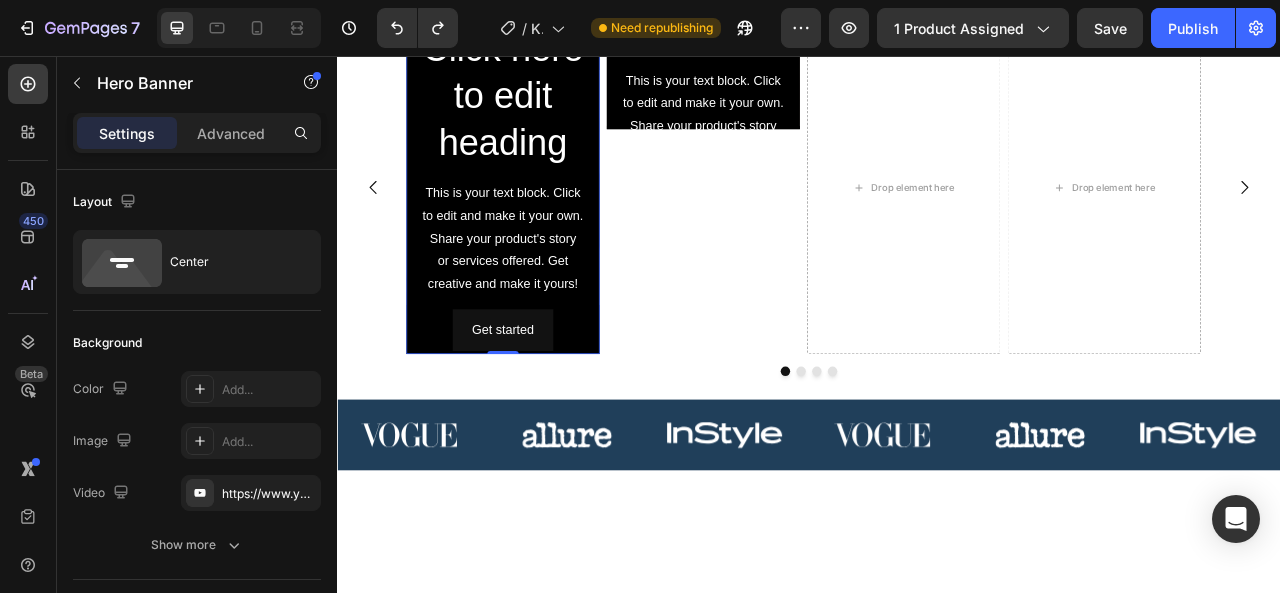 drag, startPoint x: 541, startPoint y: 668, endPoint x: 524, endPoint y: 424, distance: 244.59149 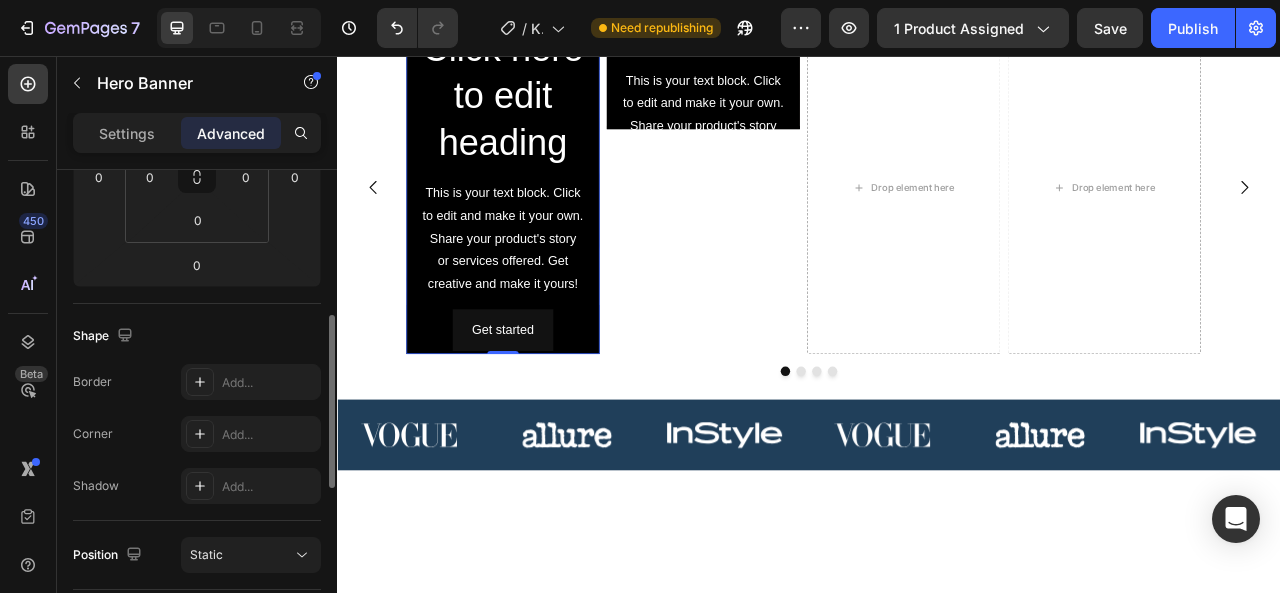 scroll, scrollTop: 386, scrollLeft: 0, axis: vertical 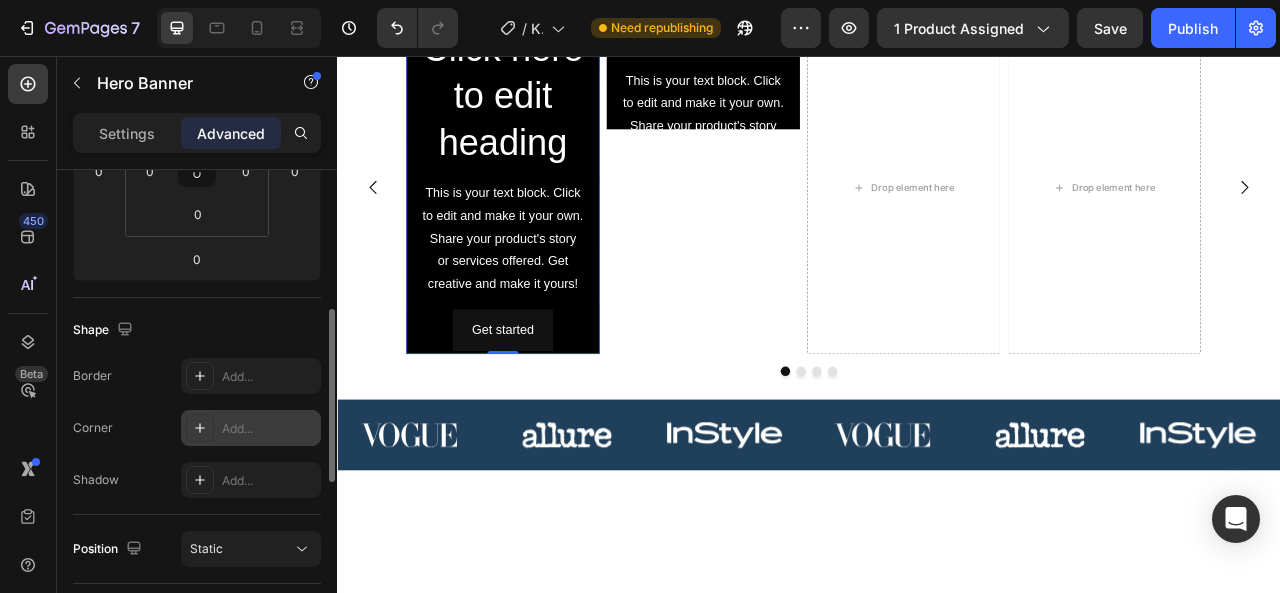 click on "Add..." at bounding box center [269, 429] 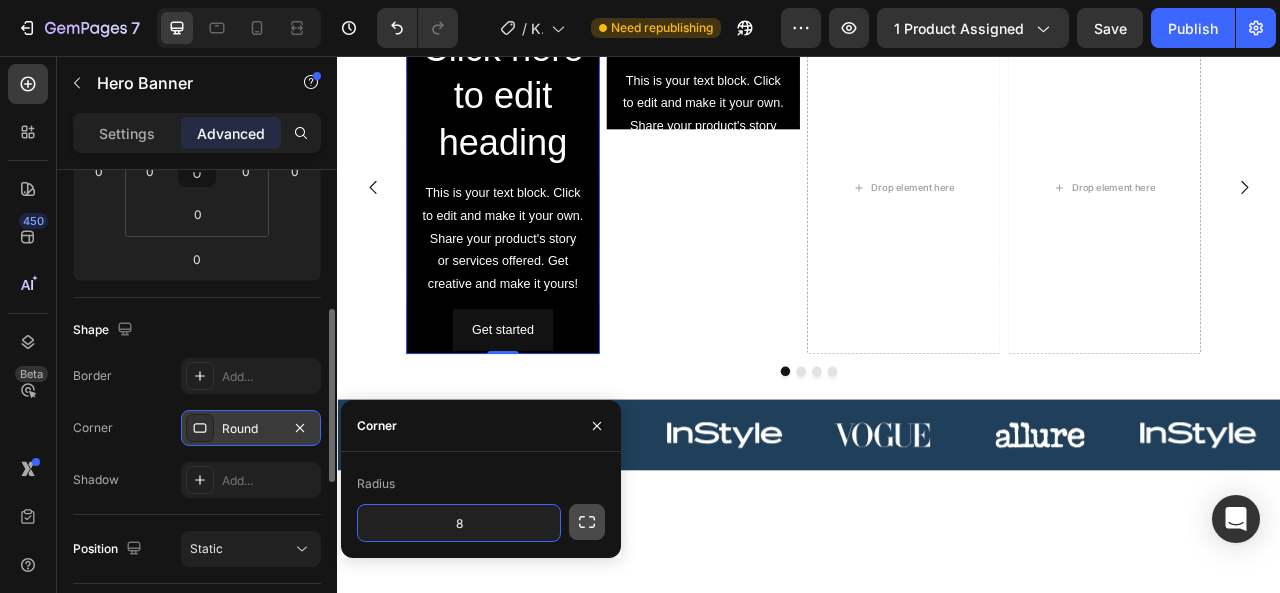 click 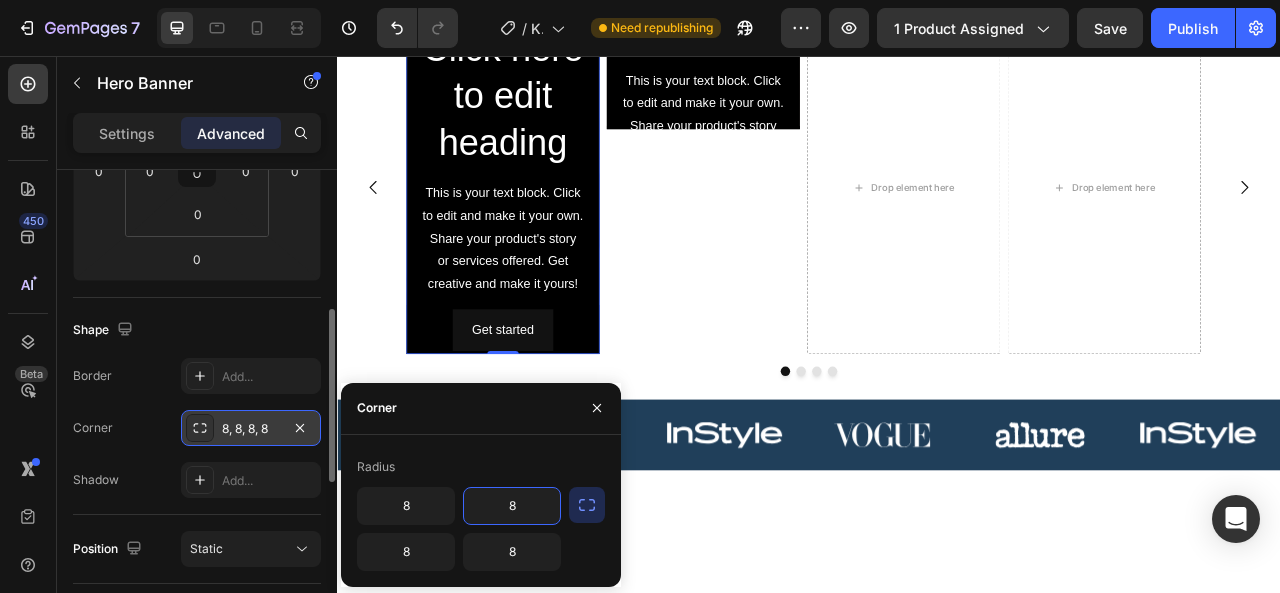 click on "8" at bounding box center [512, 506] 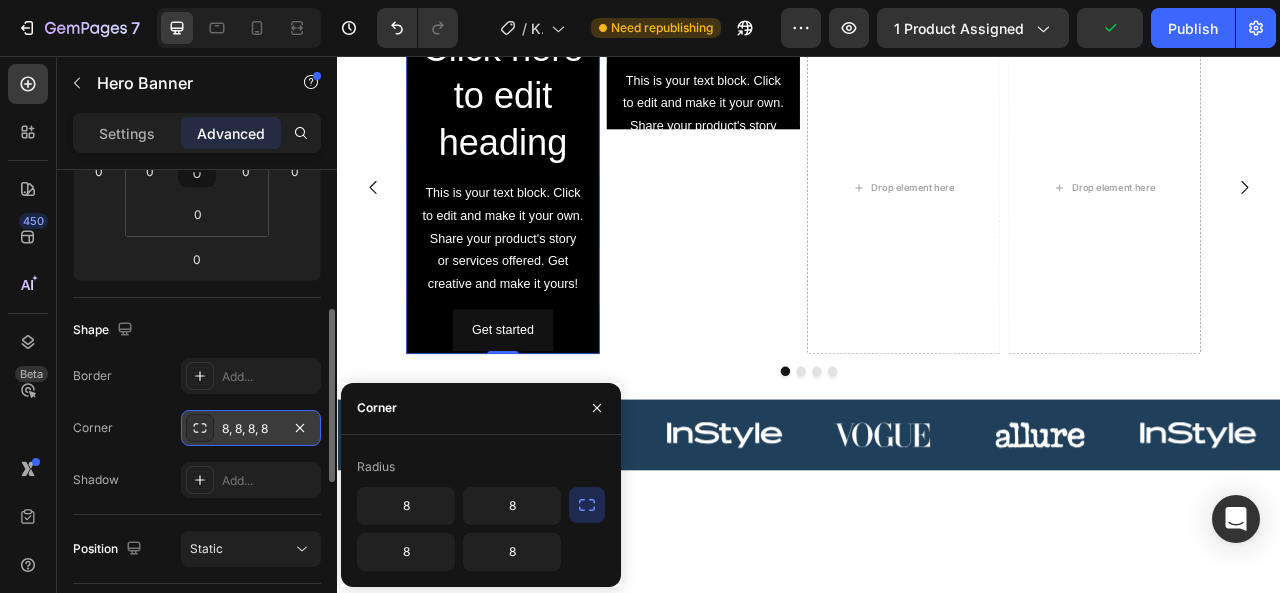 click at bounding box center (587, 505) 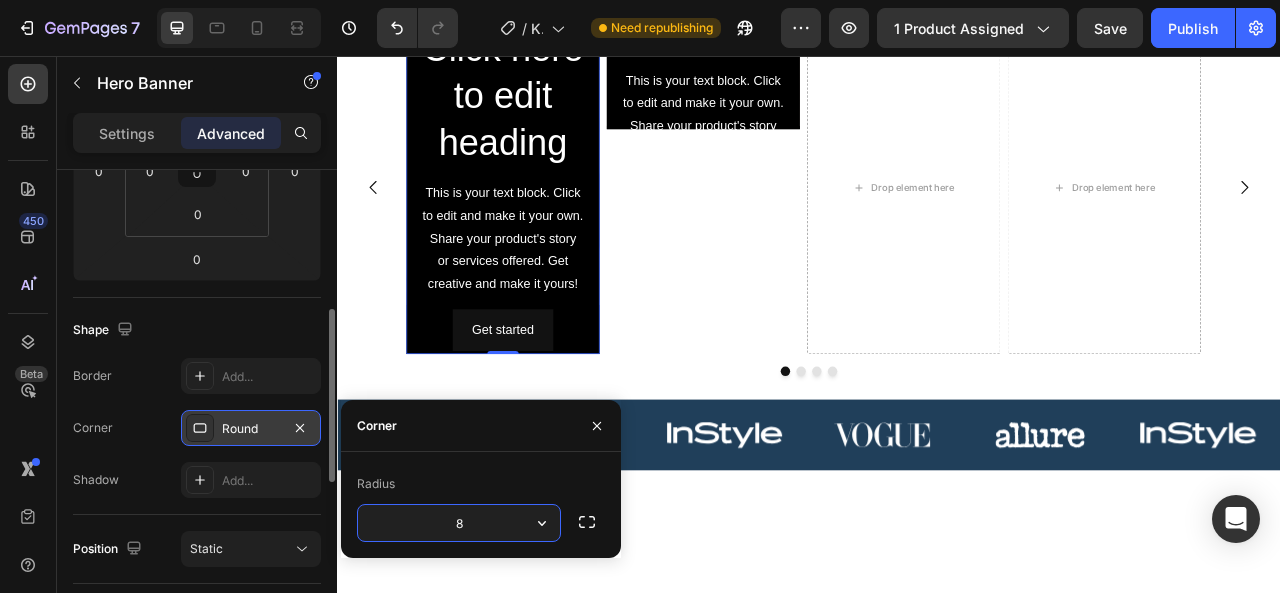 click on "8" at bounding box center (459, 523) 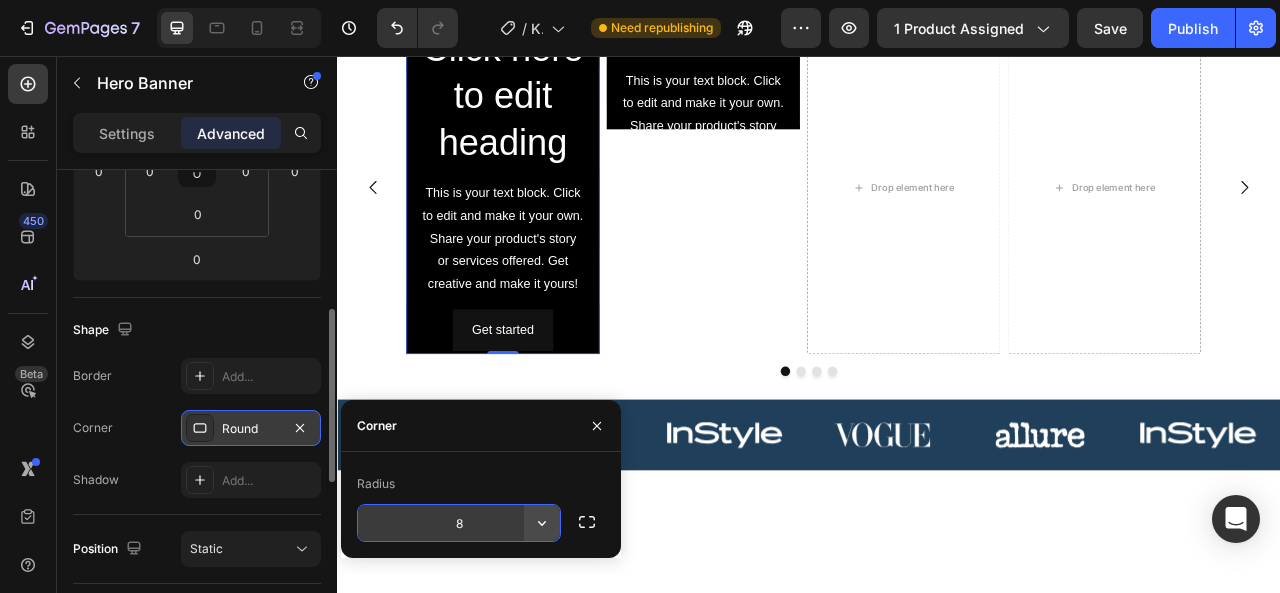 click 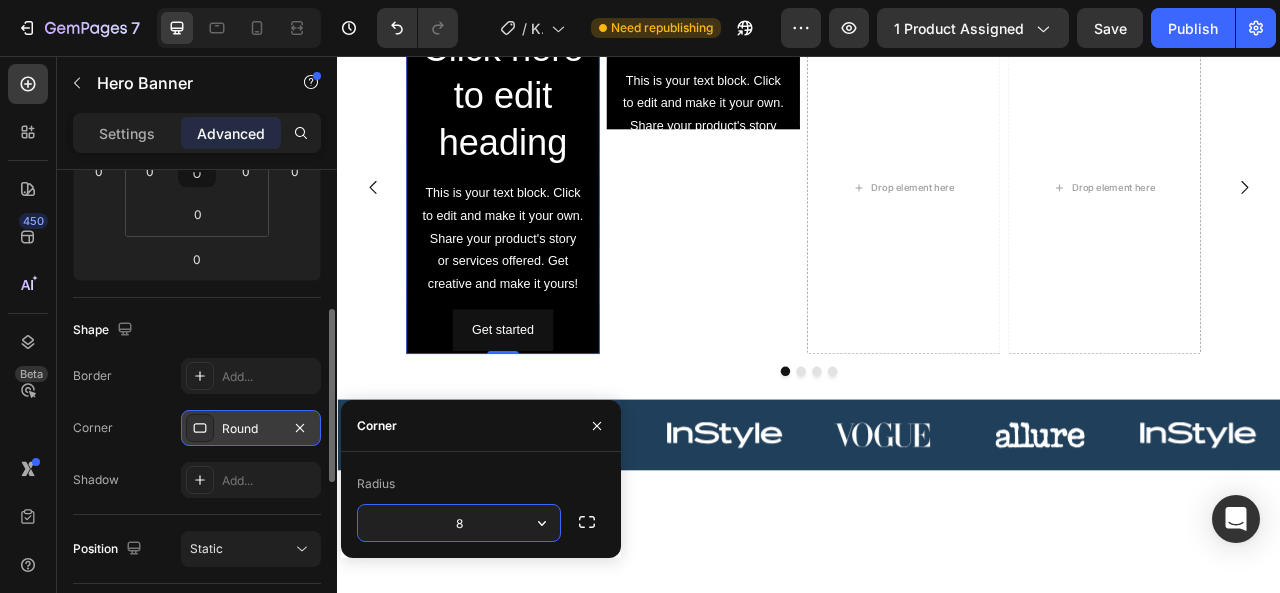 click on "8" at bounding box center (459, 523) 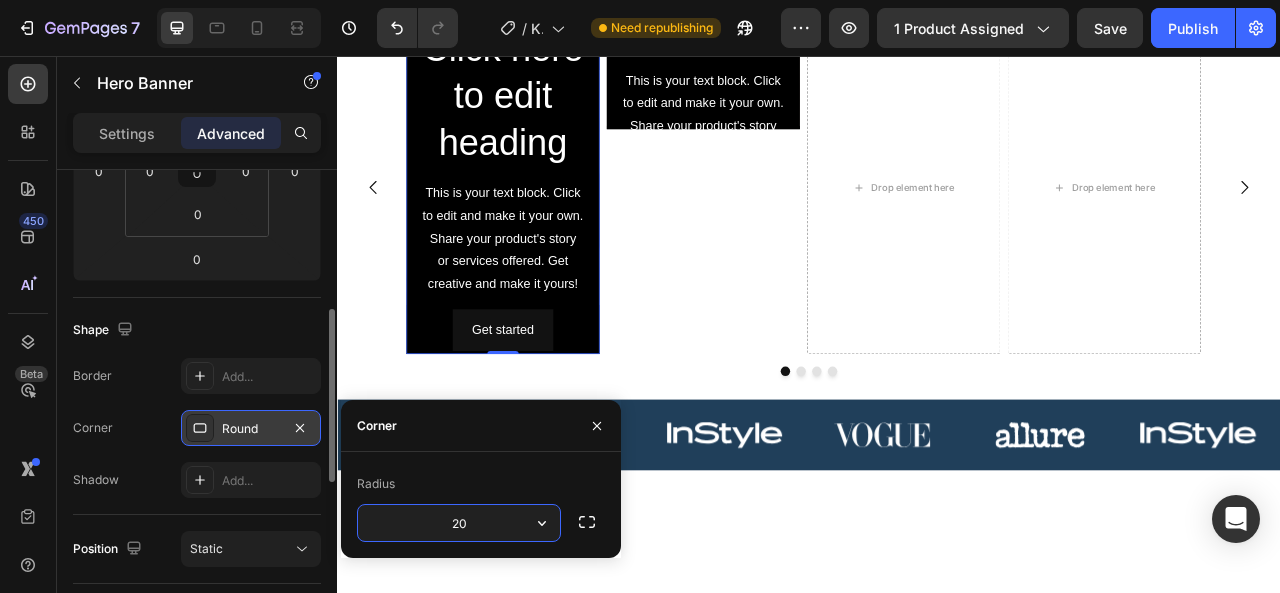 type on "2" 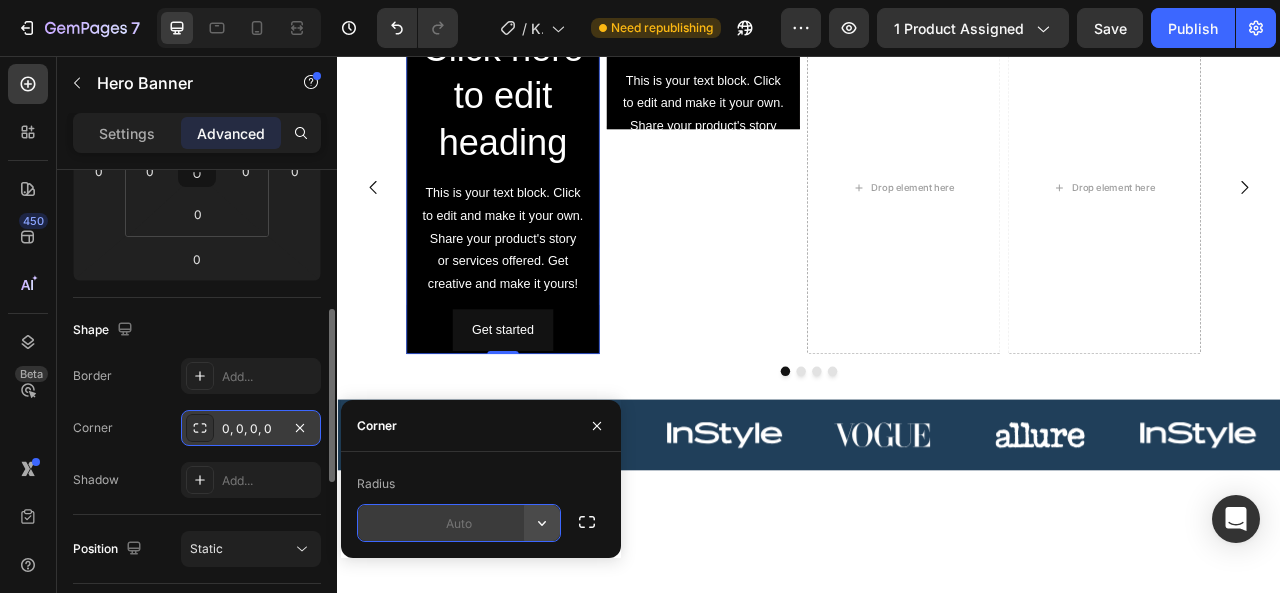 click 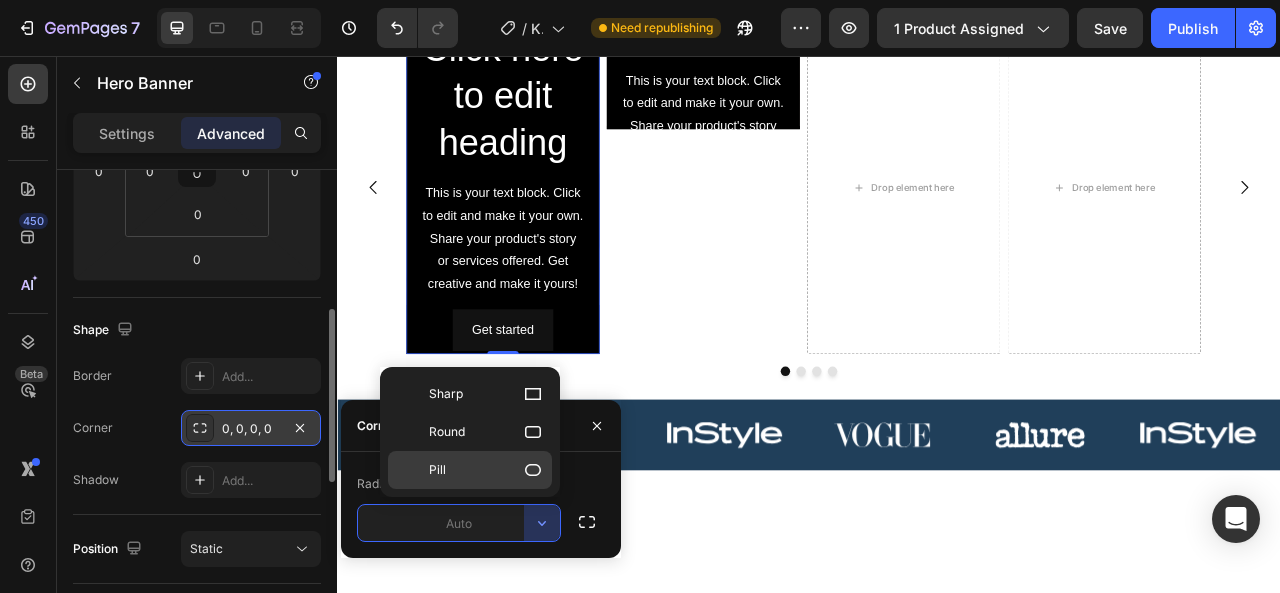 click 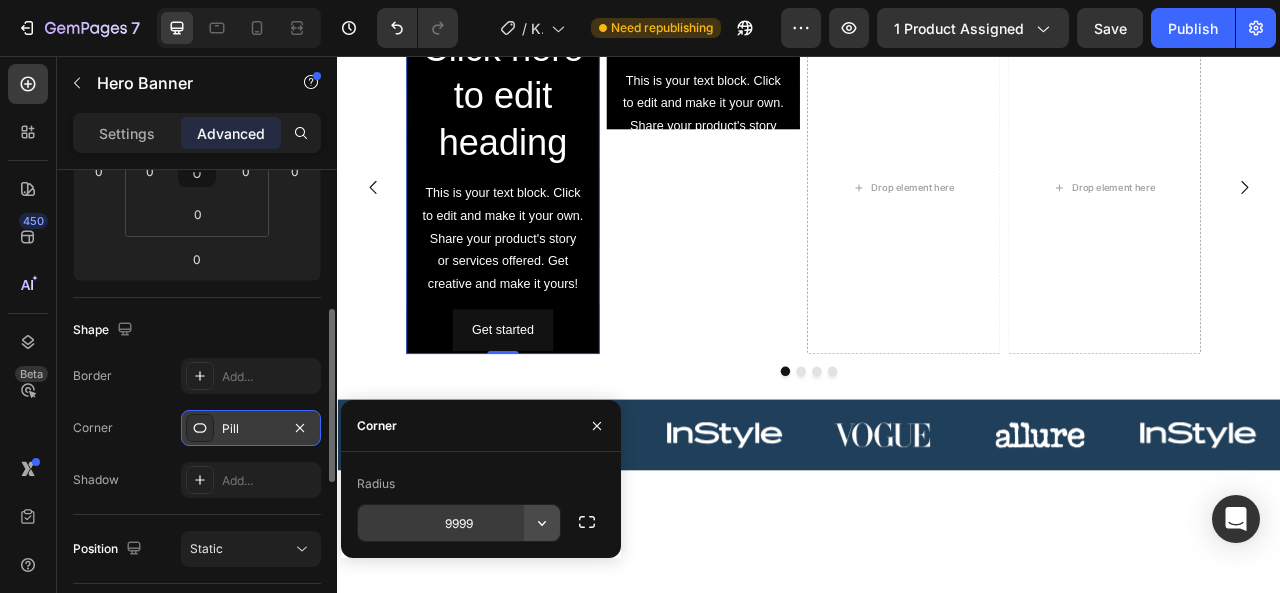 click 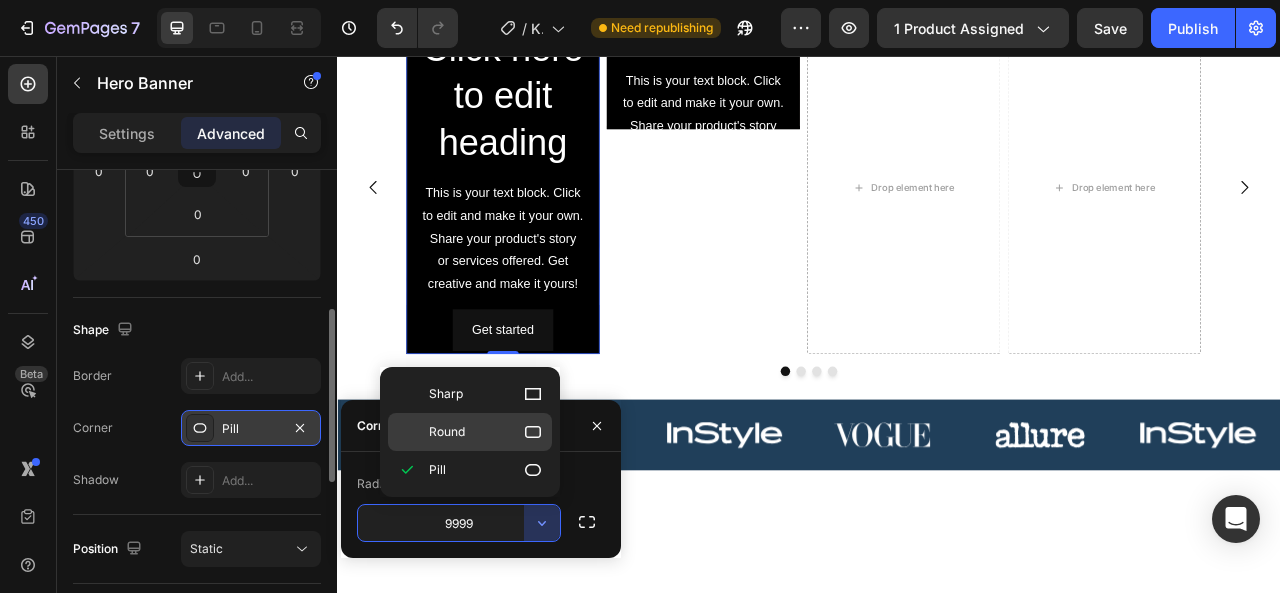 click on "Round" 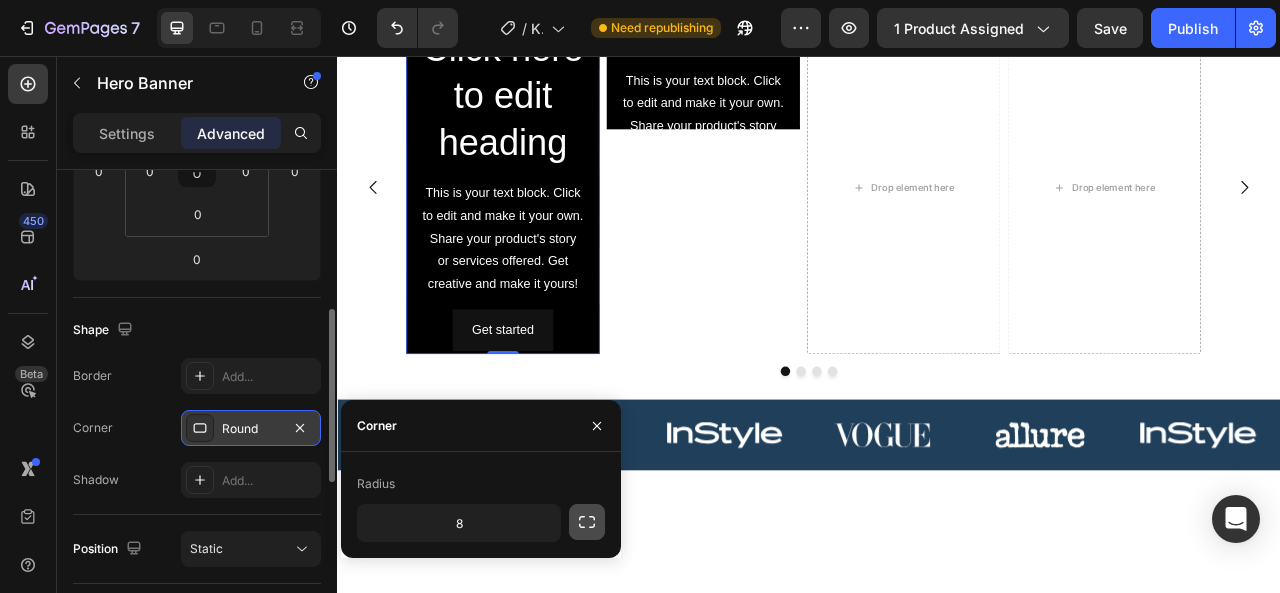click 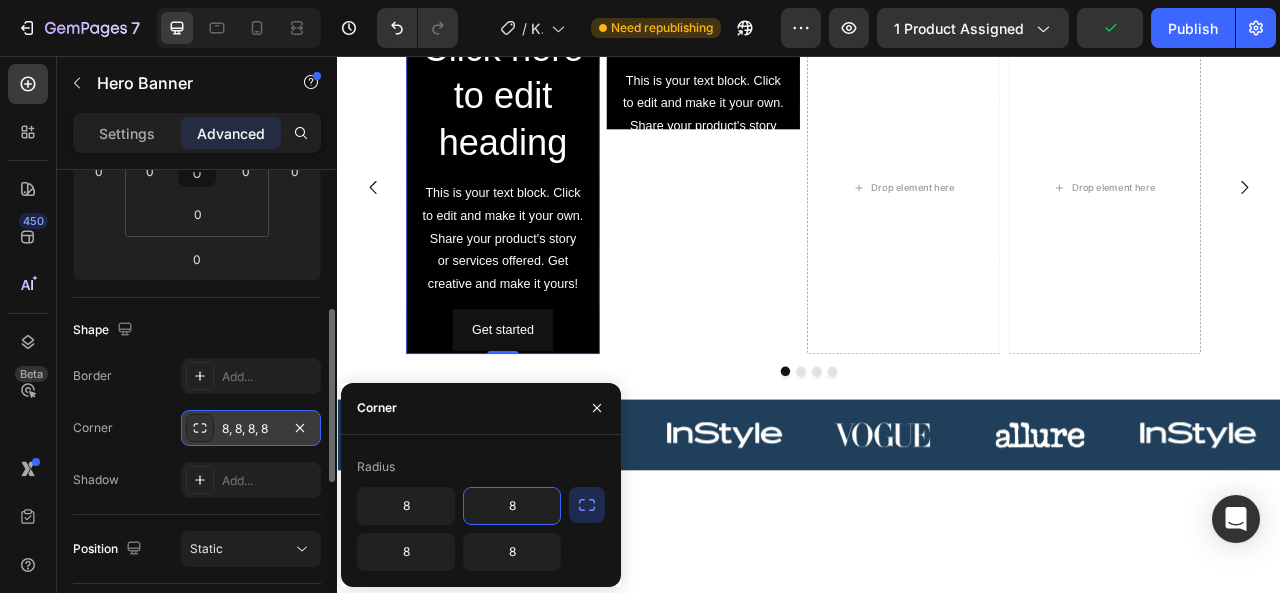 click on "8" at bounding box center [512, 506] 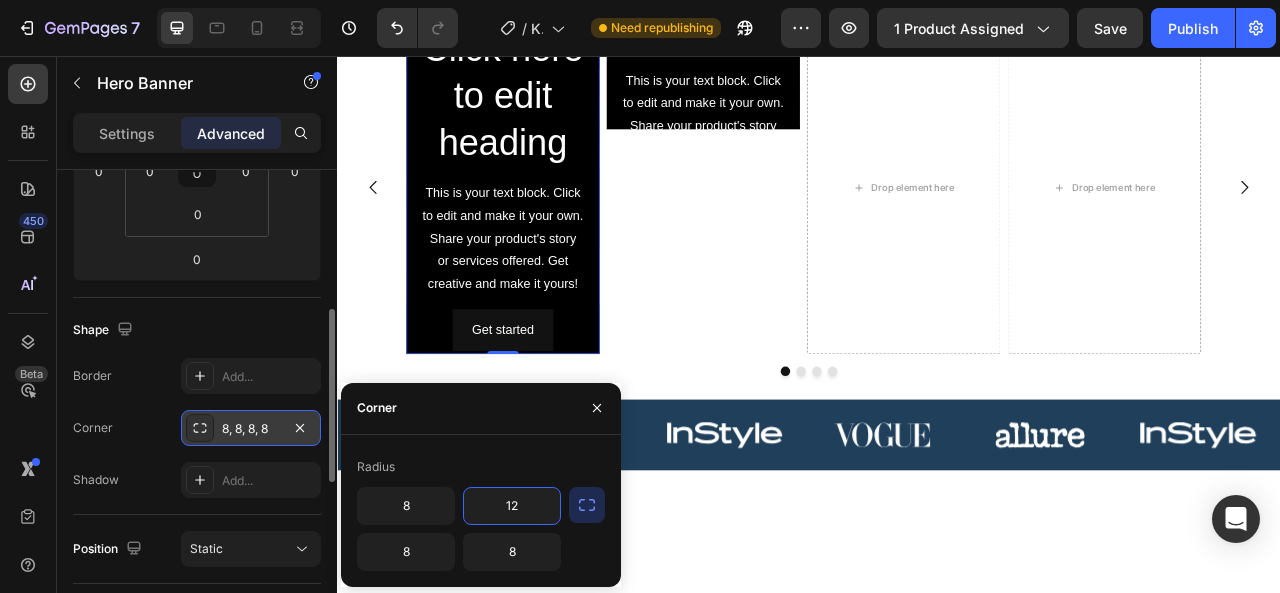 type on "12" 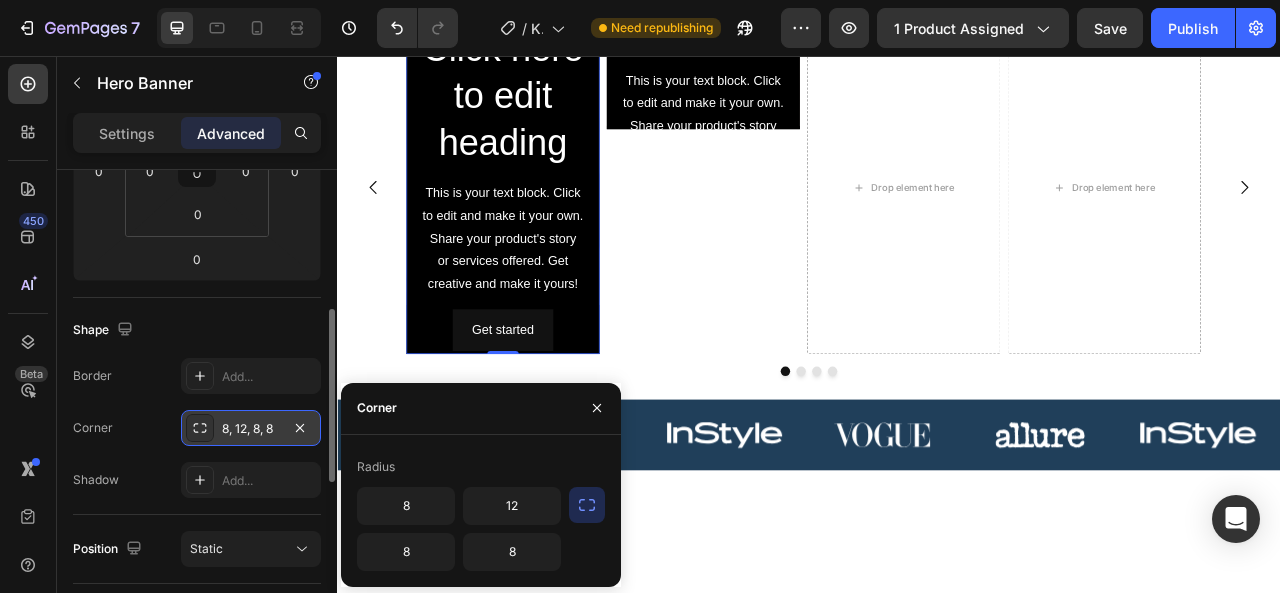 click on "Radius 8 12 8 8" 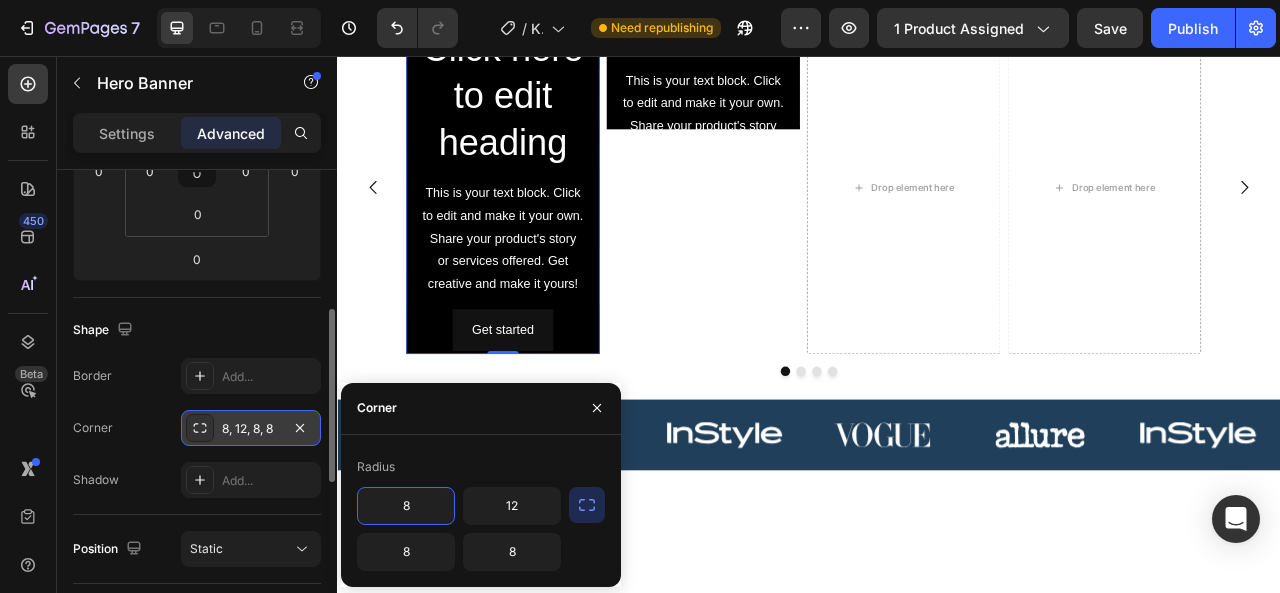 click on "8" at bounding box center (406, 506) 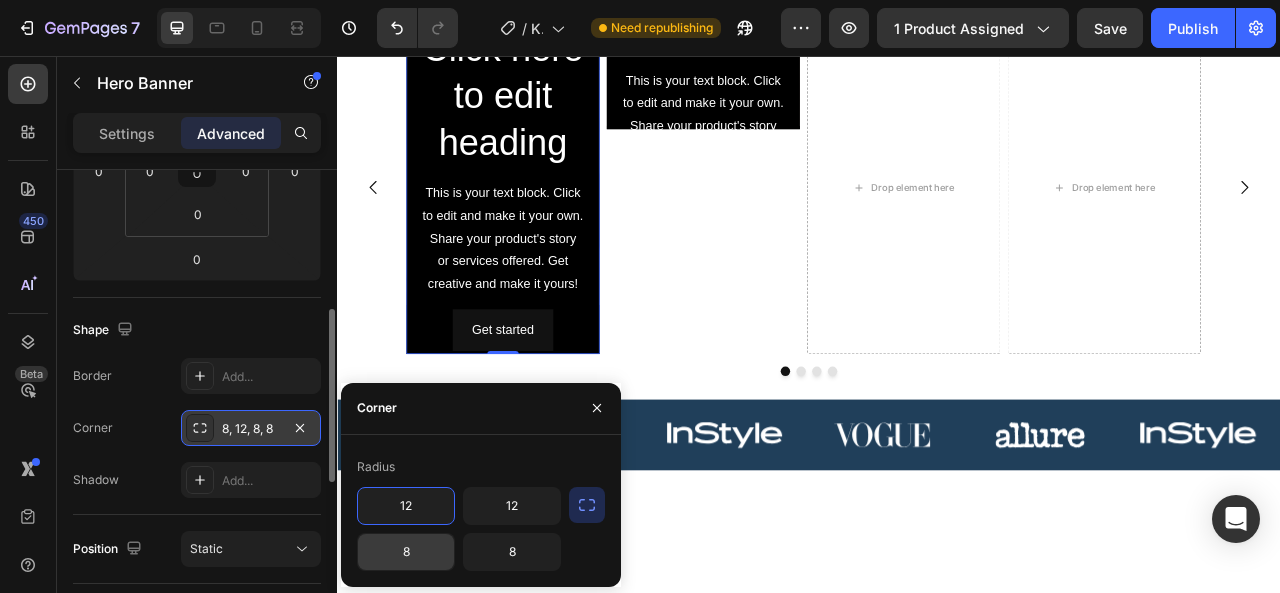 type on "12" 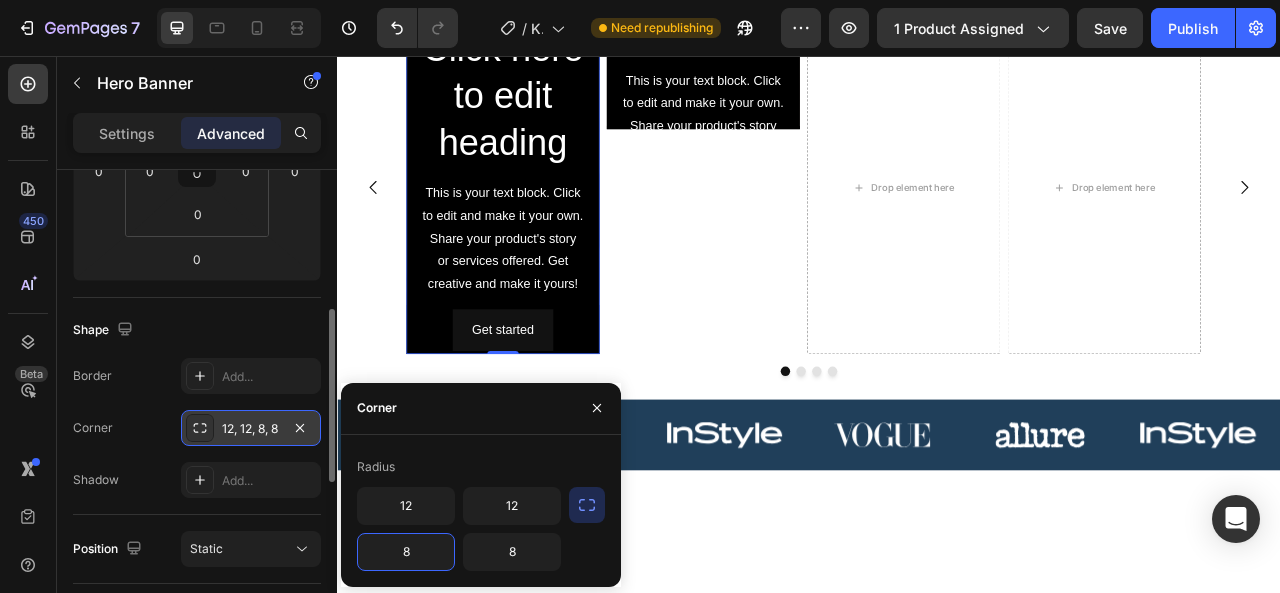 click on "8" at bounding box center (406, 552) 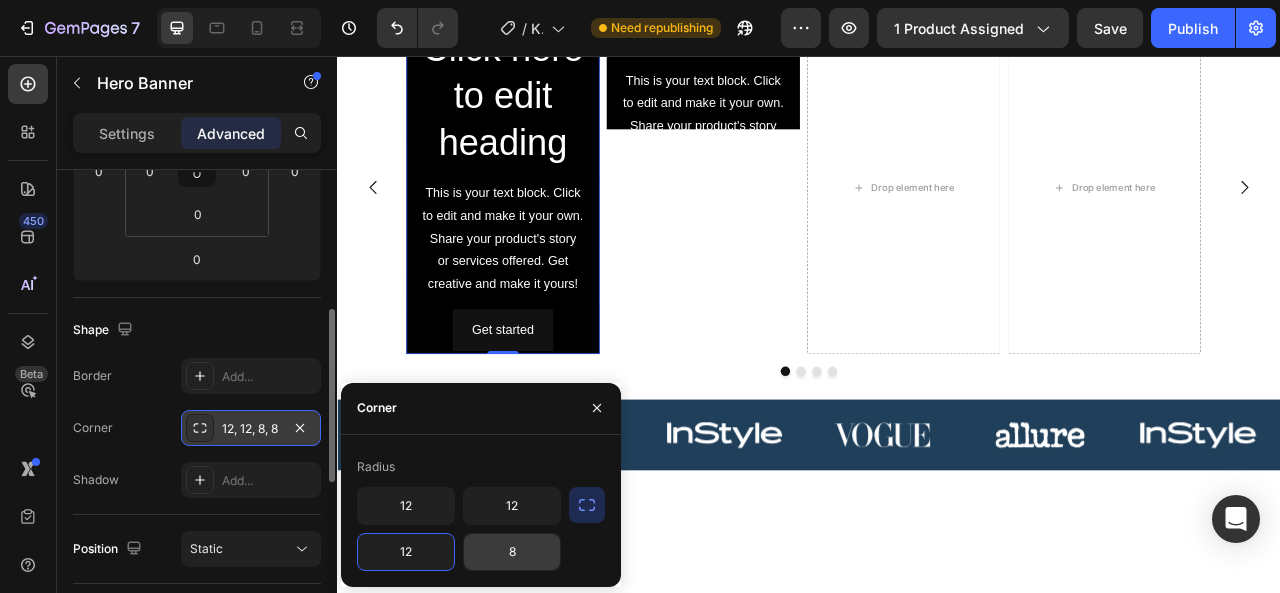 type on "12" 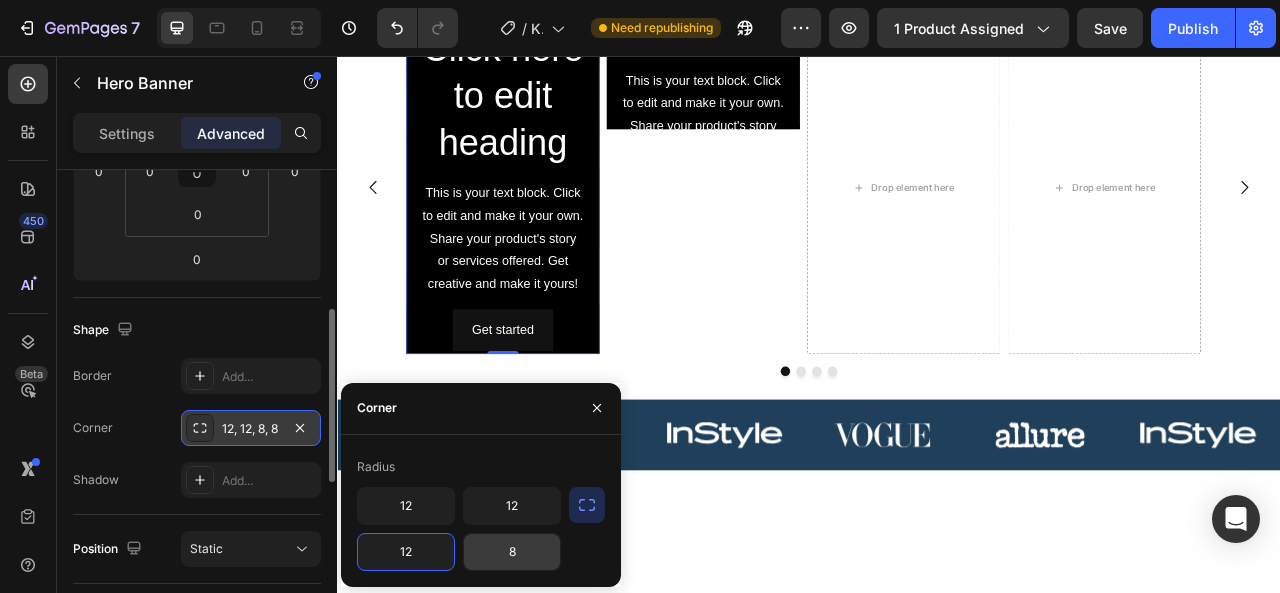 click on "8" at bounding box center (512, 552) 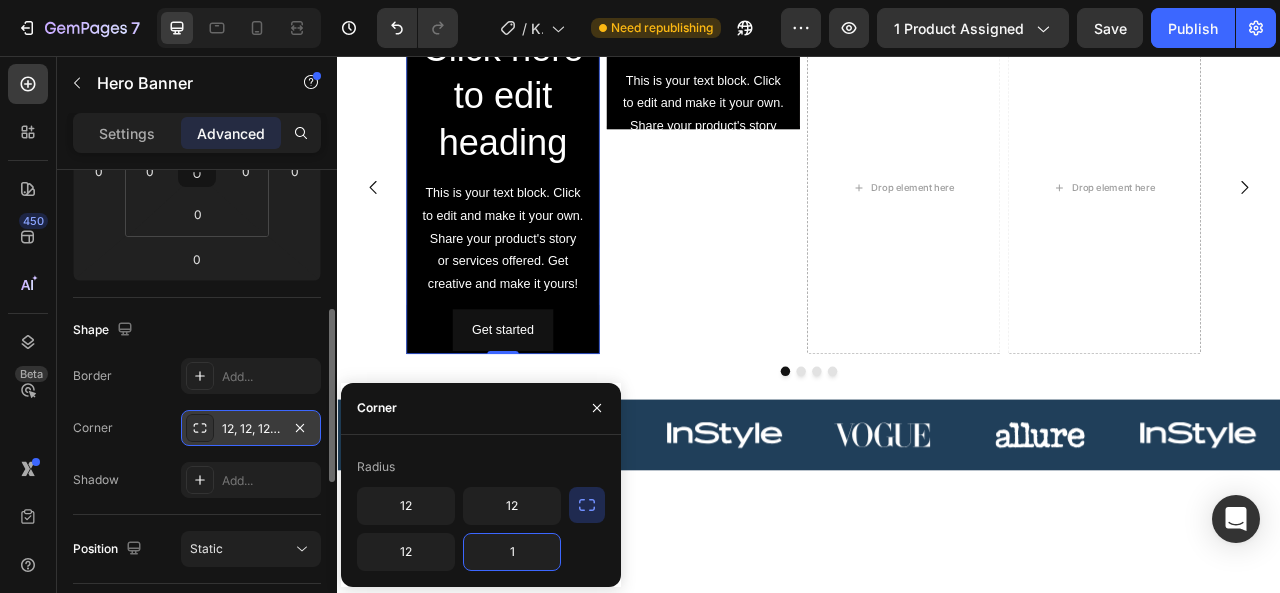 type on "12" 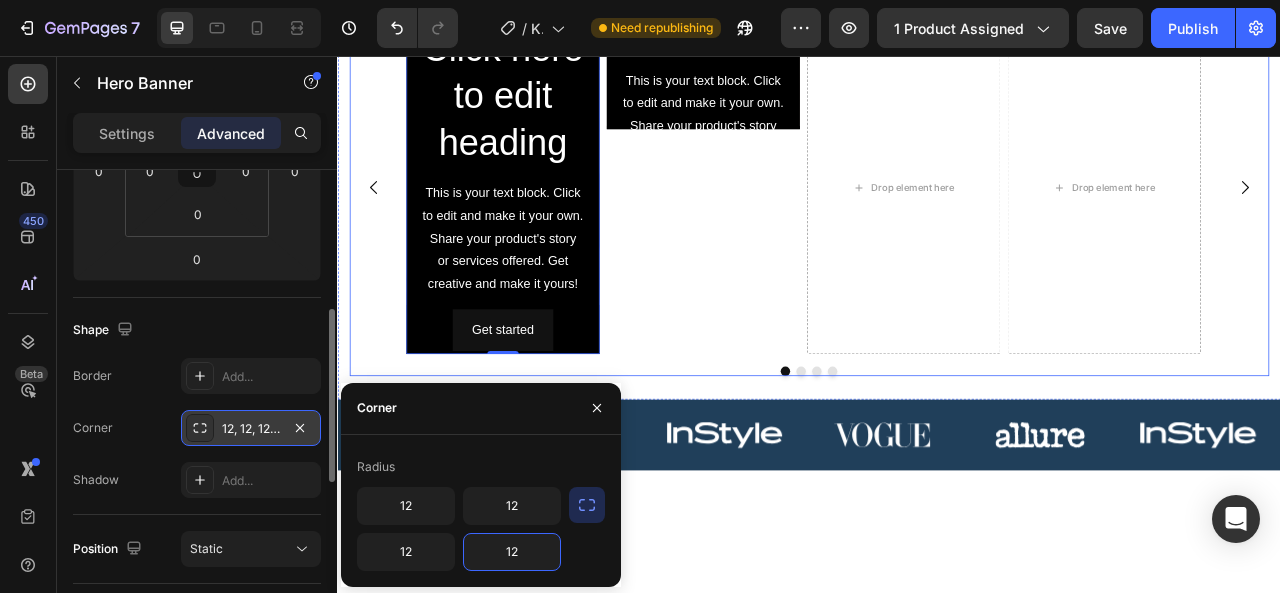 click on "Click here to edit heading Heading This is your text block. Click to edit and make it your own. Share your product's story                   or services offered. Get creative and make it yours! Text Block Get started Button Hero Banner   0 Click here to edit heading Heading This is your text block. Click to edit and make it your own. Share your product's story                   or services offered. Get creative and make it yours! Text Block Get started Button Hero Banner
Drop element here
Drop element here" at bounding box center [937, 223] 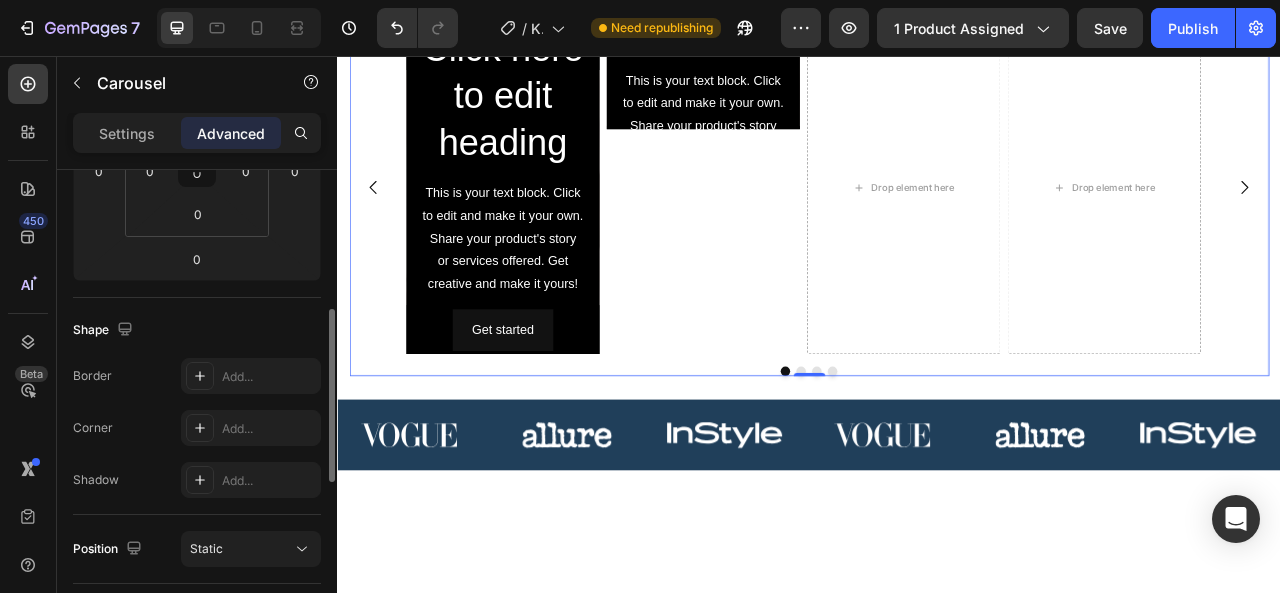 scroll, scrollTop: 0, scrollLeft: 0, axis: both 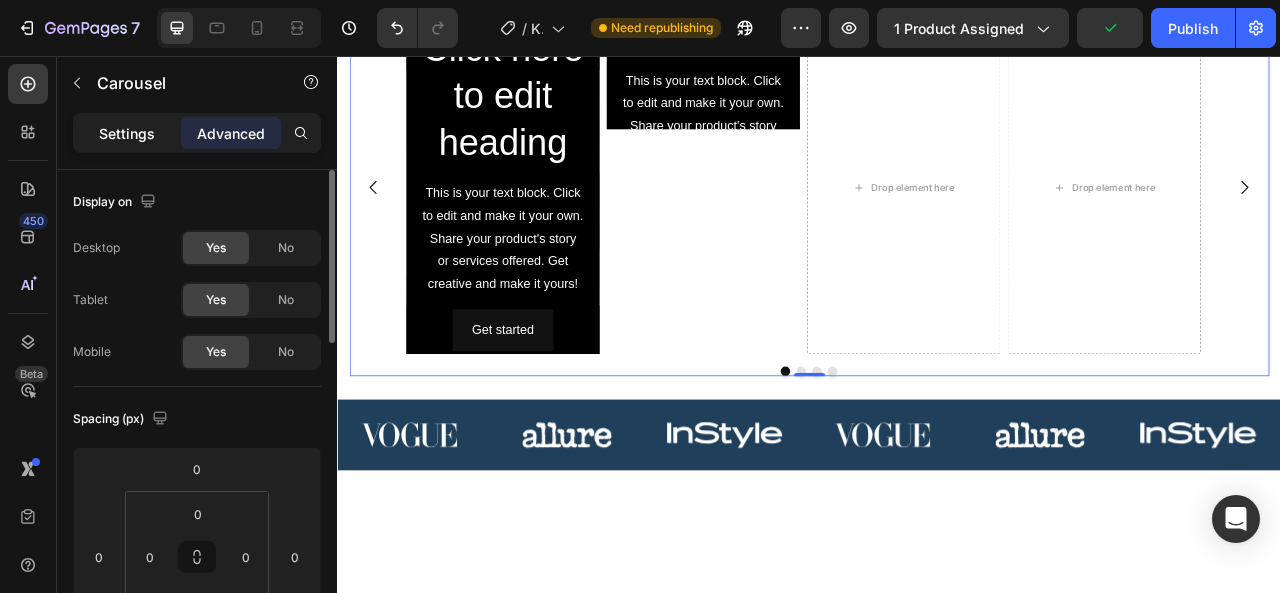 click on "Settings" 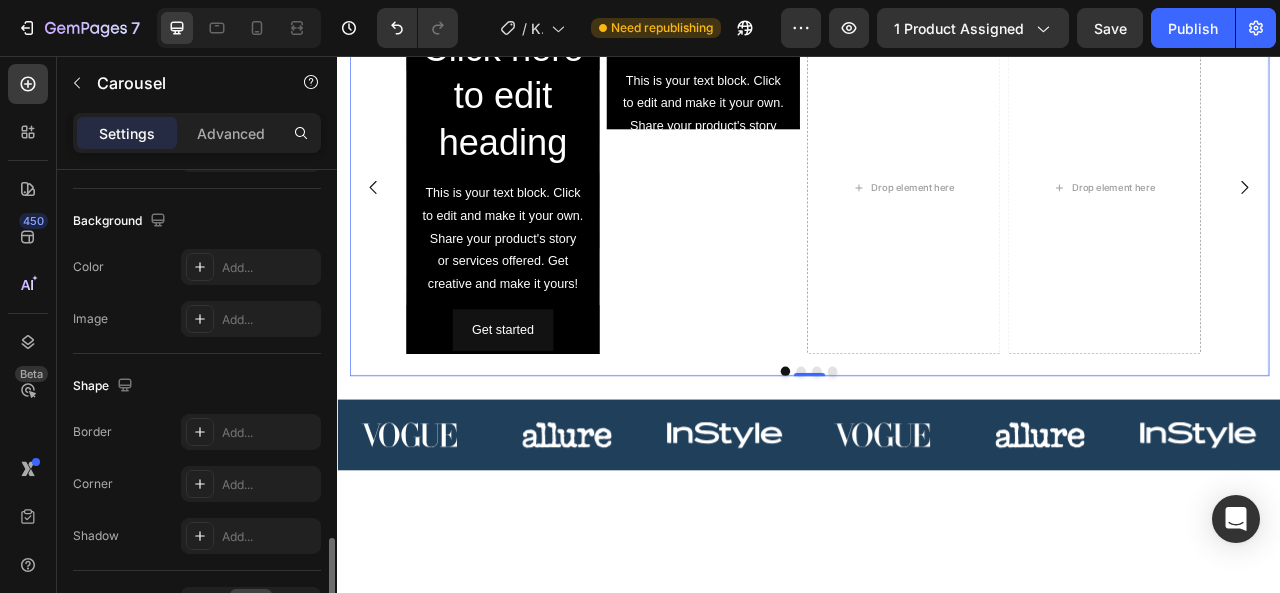 scroll, scrollTop: 1816, scrollLeft: 0, axis: vertical 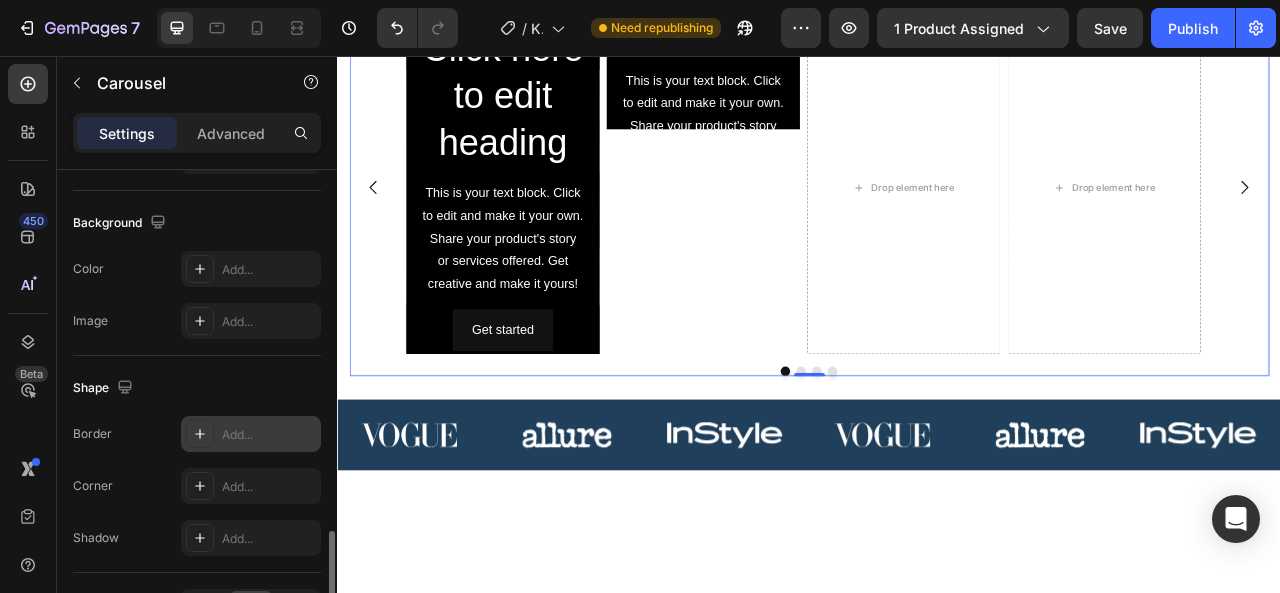 click on "Add..." at bounding box center [269, 435] 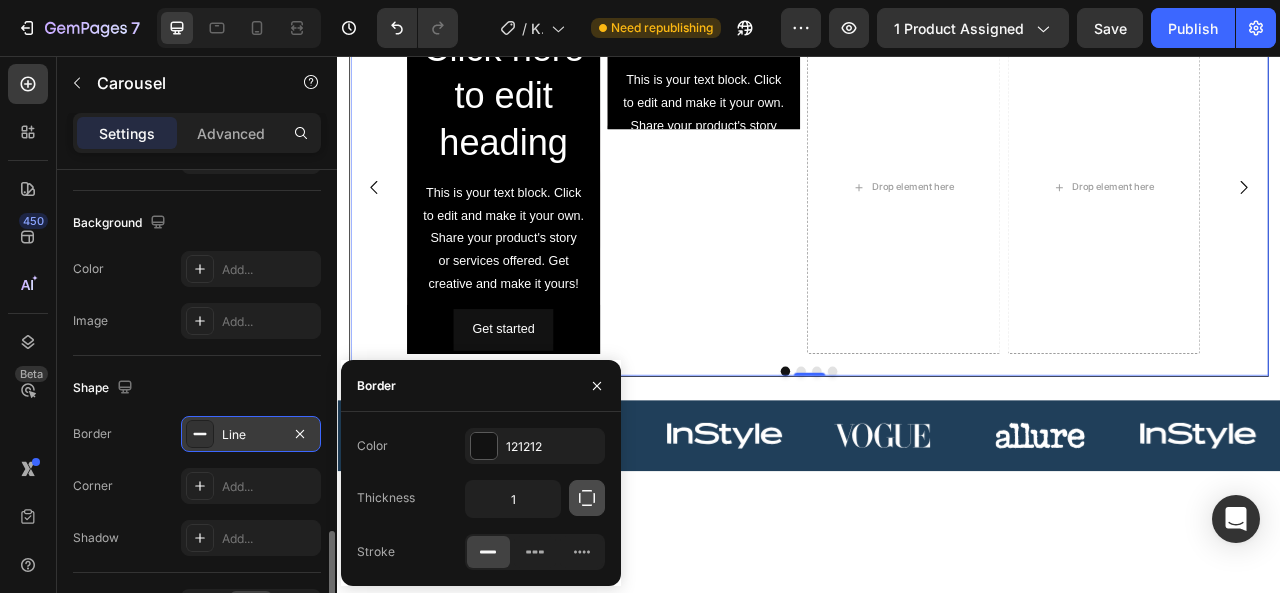 click 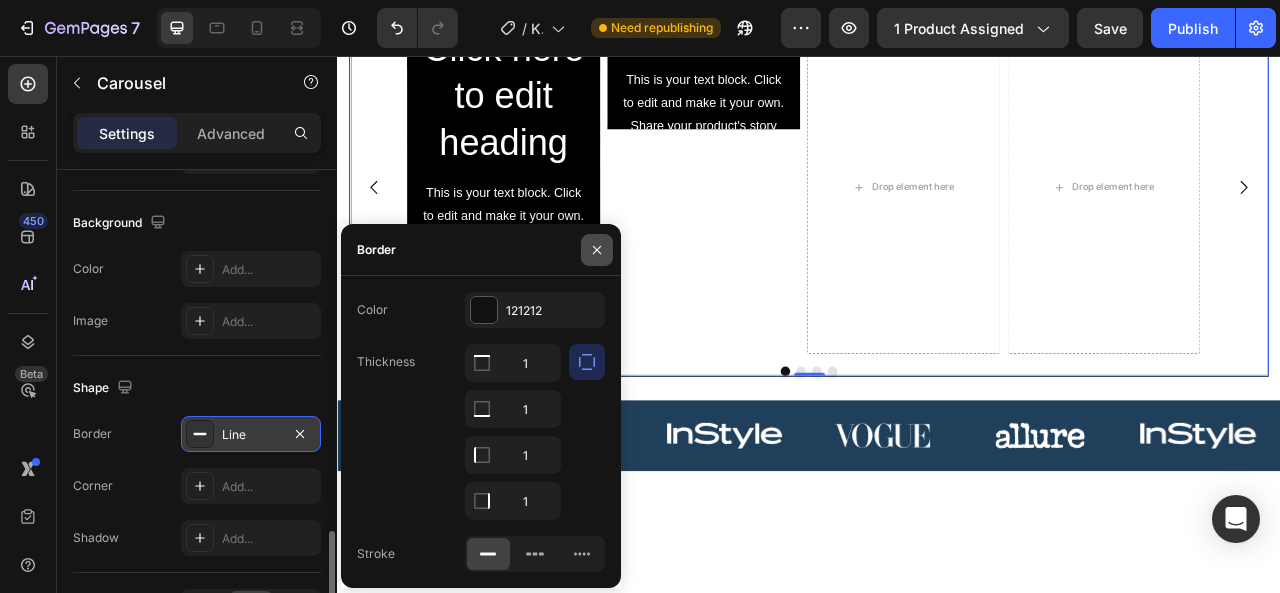 click at bounding box center (597, 250) 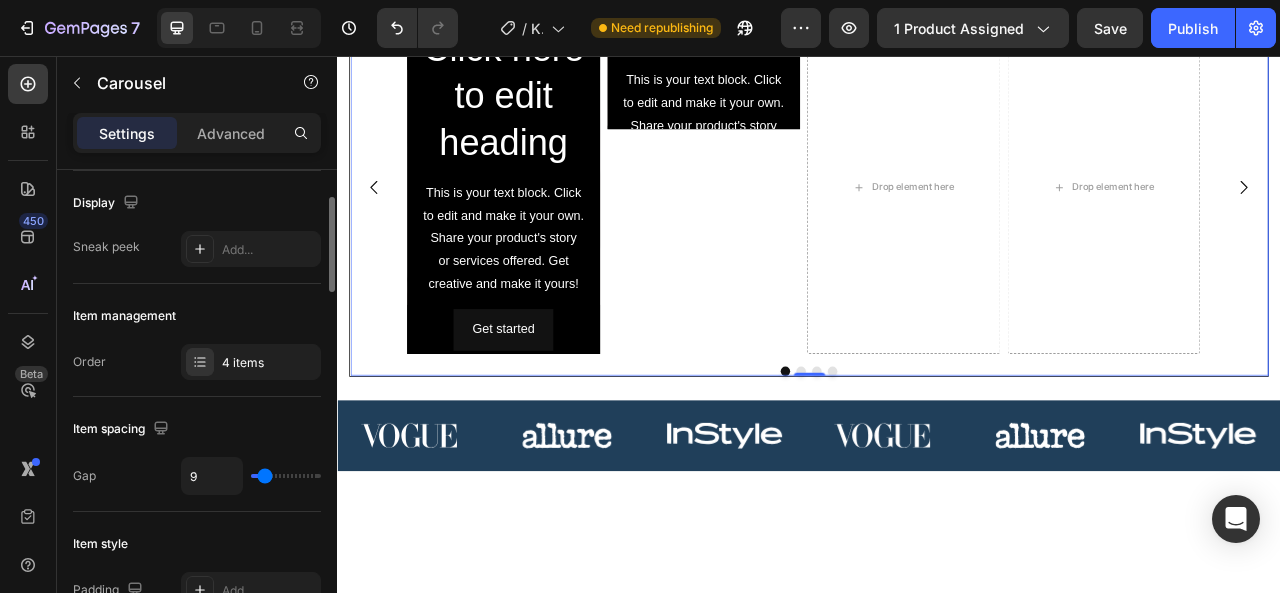scroll, scrollTop: 0, scrollLeft: 0, axis: both 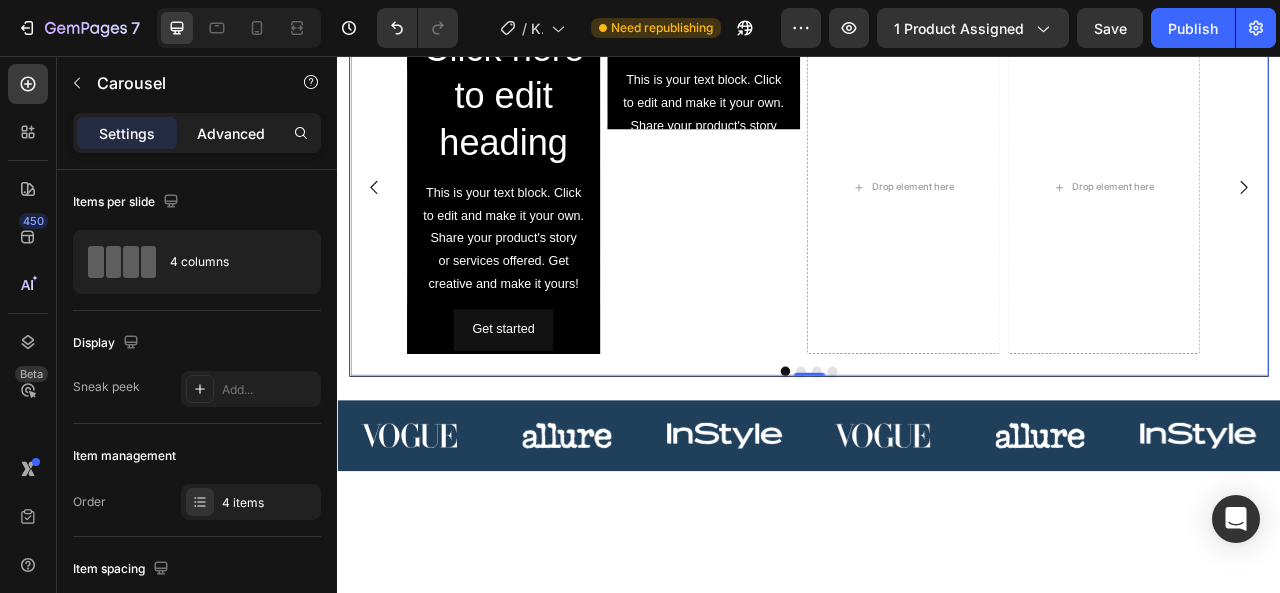click on "Advanced" at bounding box center [231, 133] 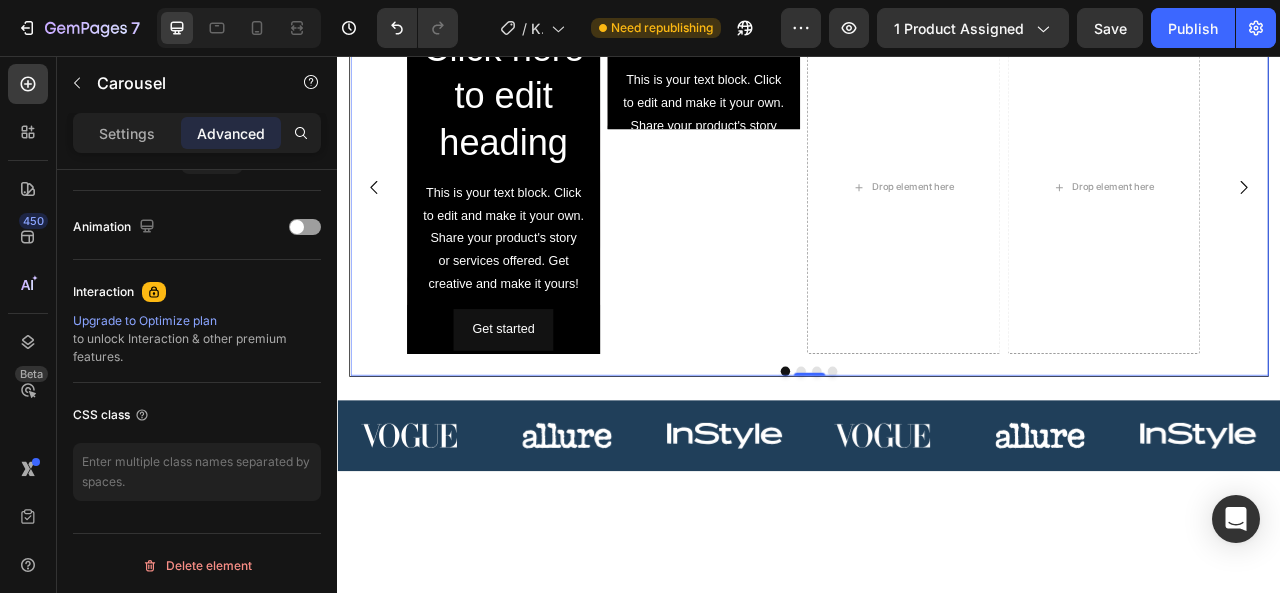 scroll, scrollTop: 0, scrollLeft: 0, axis: both 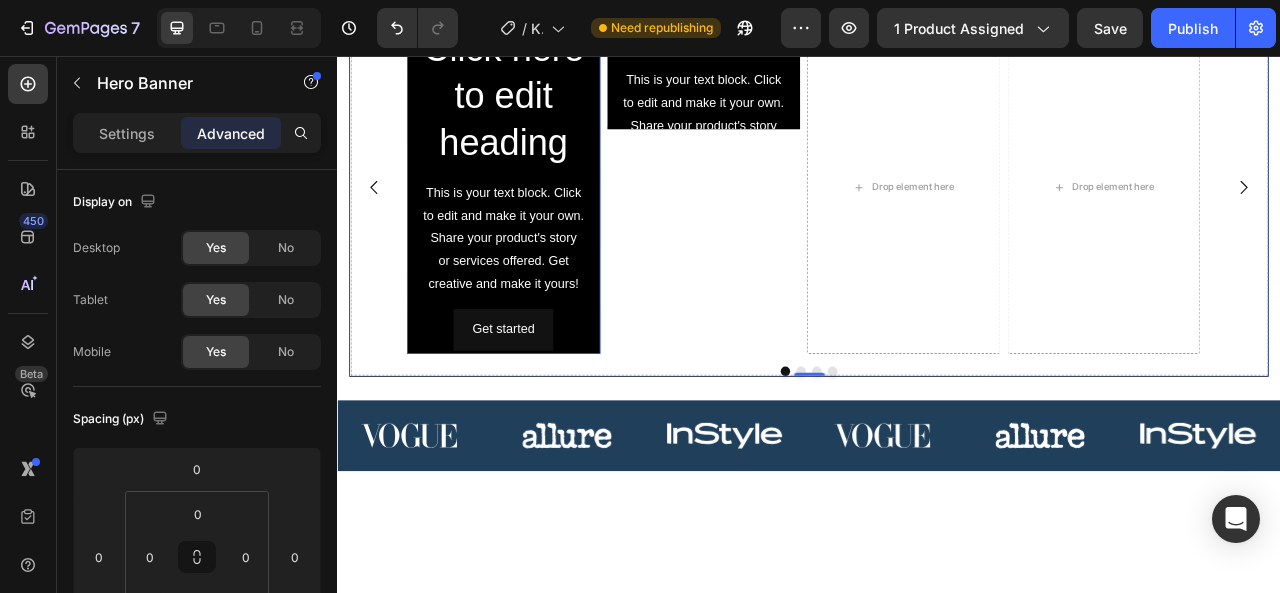 click on "Click here to edit heading Heading This is your text block. Click to edit and make it your own. Share your product's story                   or services offered. Get creative and make it yours! Text Block Get started Button" at bounding box center [548, 223] 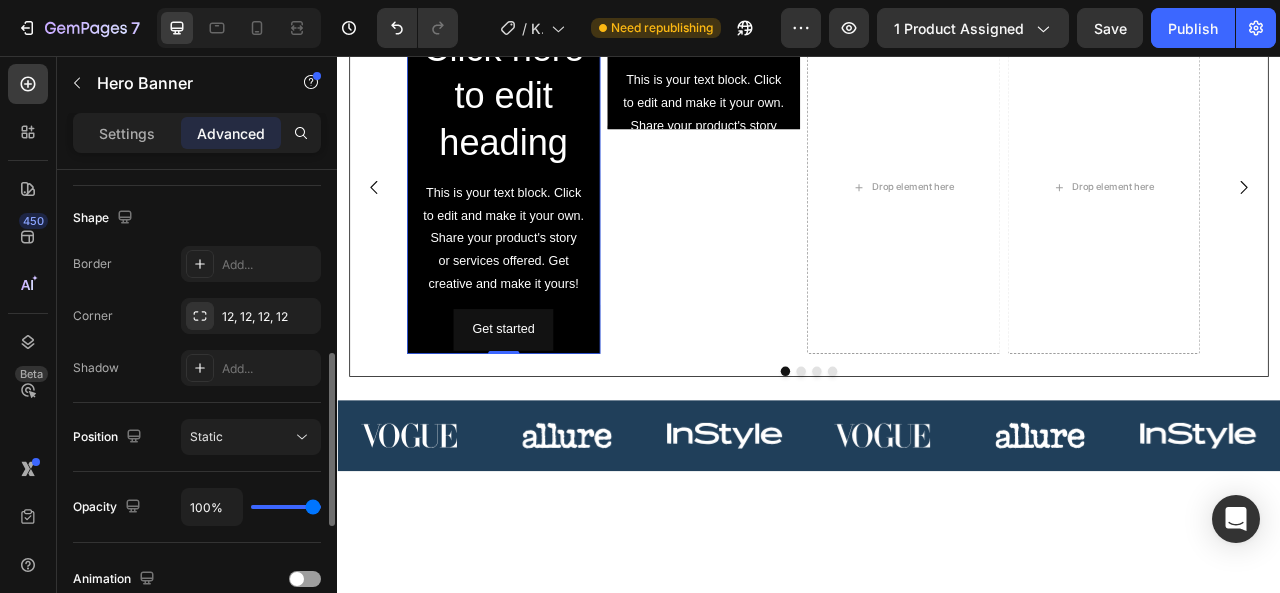 scroll, scrollTop: 500, scrollLeft: 0, axis: vertical 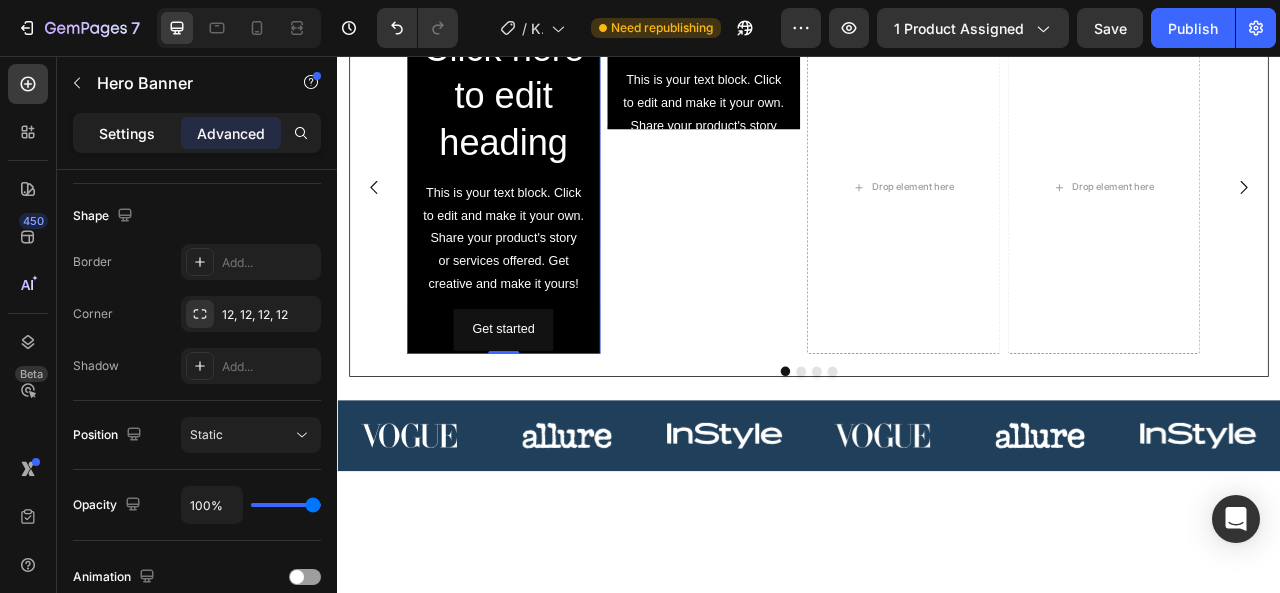 click on "Settings" at bounding box center [127, 133] 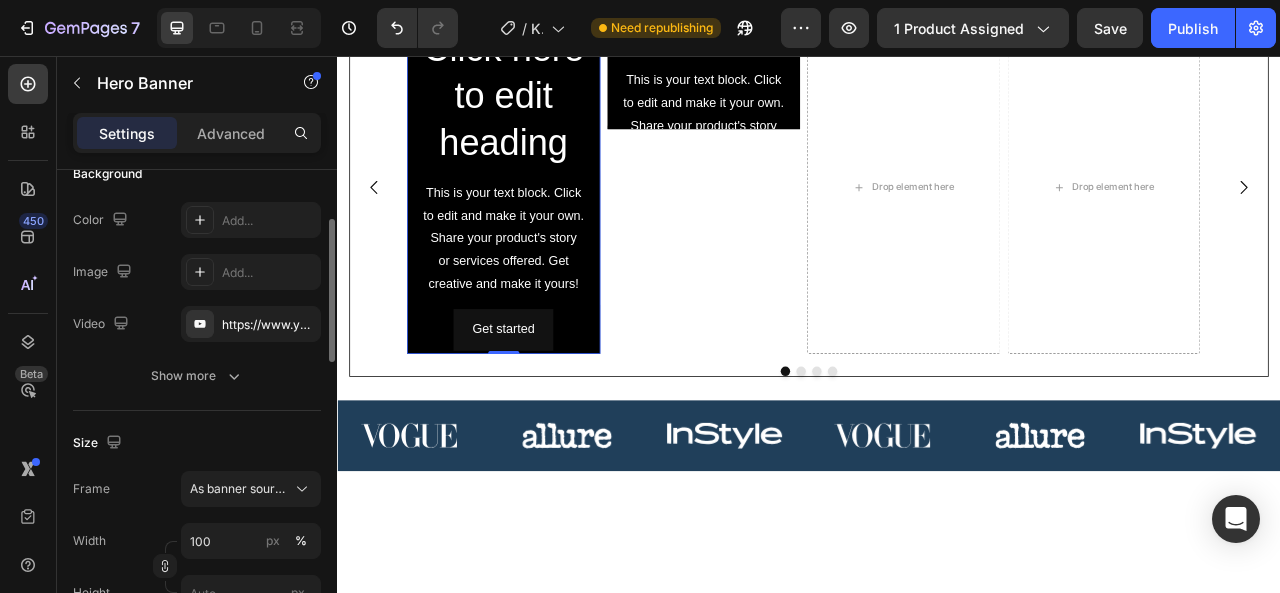 scroll, scrollTop: 168, scrollLeft: 0, axis: vertical 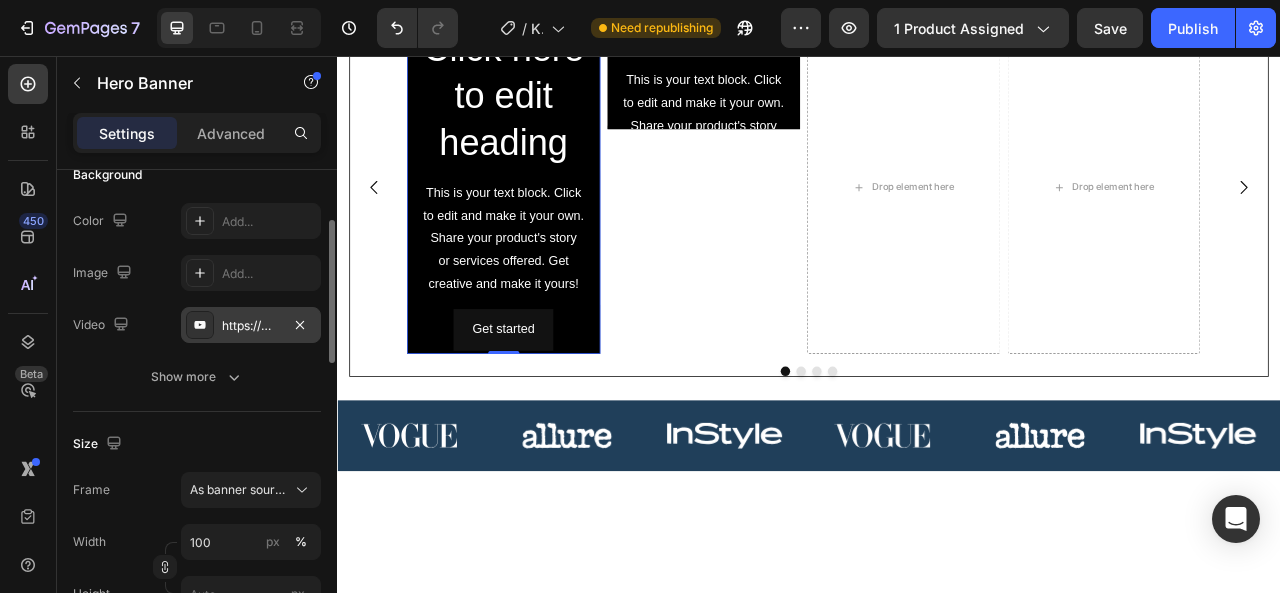click on "https://www.youtube.com/watch?v=drIt4RH_kyQ" at bounding box center [251, 326] 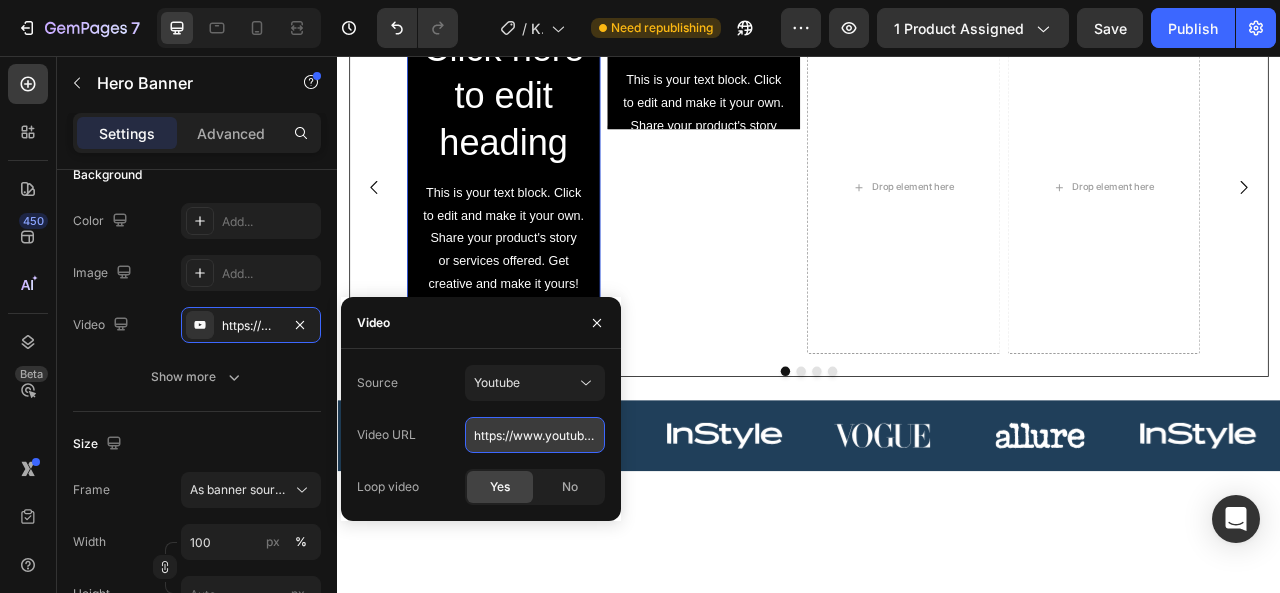 click on "https://www.youtube.com/watch?v=drIt4RH_kyQ" at bounding box center [535, 435] 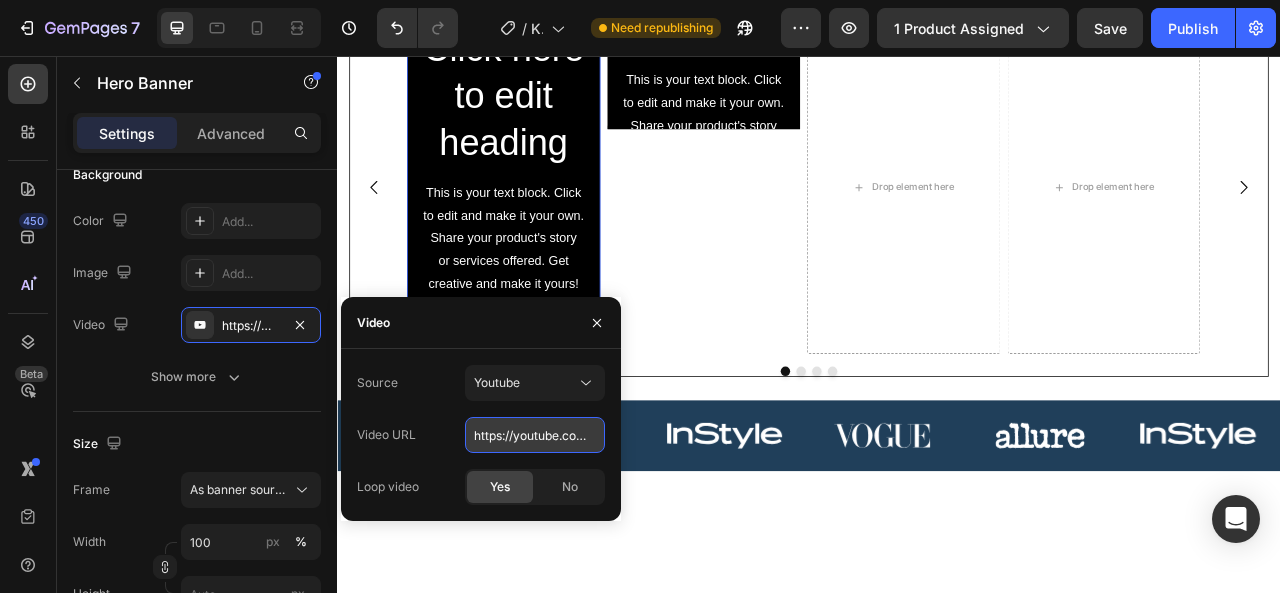 scroll, scrollTop: 0, scrollLeft: 109, axis: horizontal 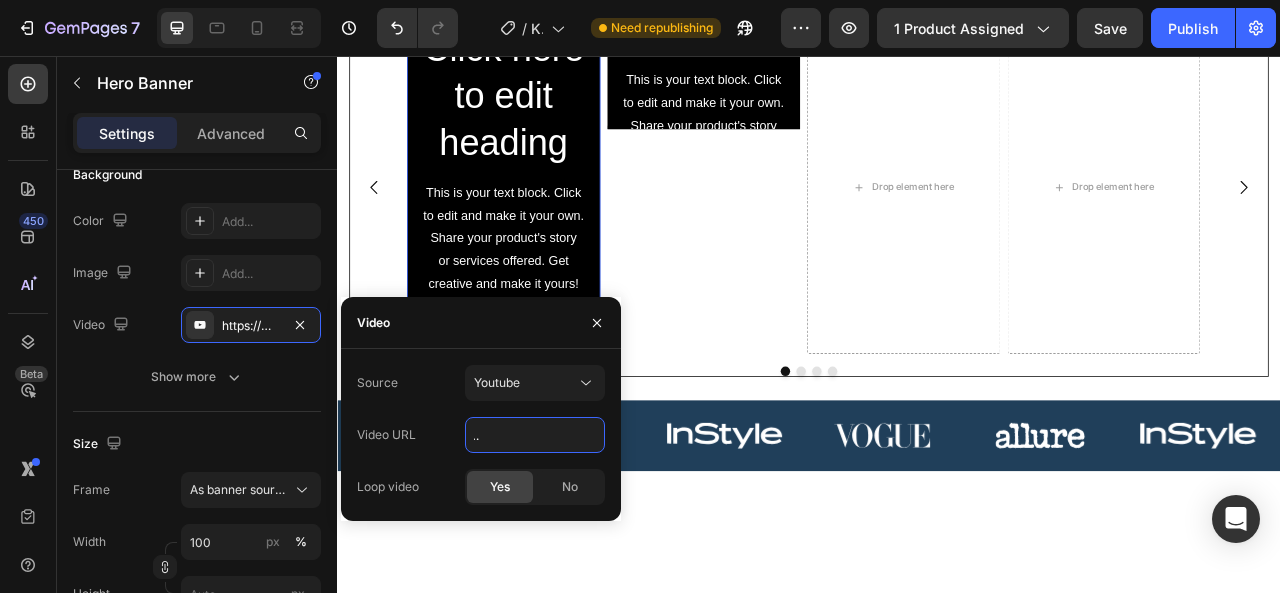 type on "https://youtube.com/shorts/8zx2z7_kyLE" 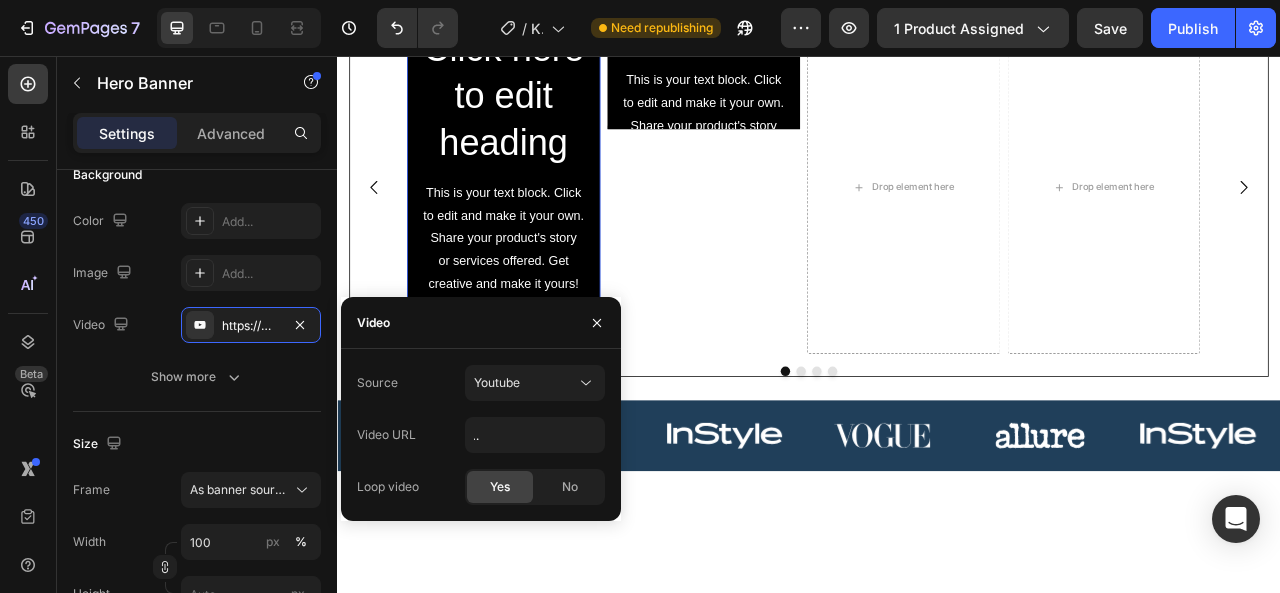 click on "Yes" 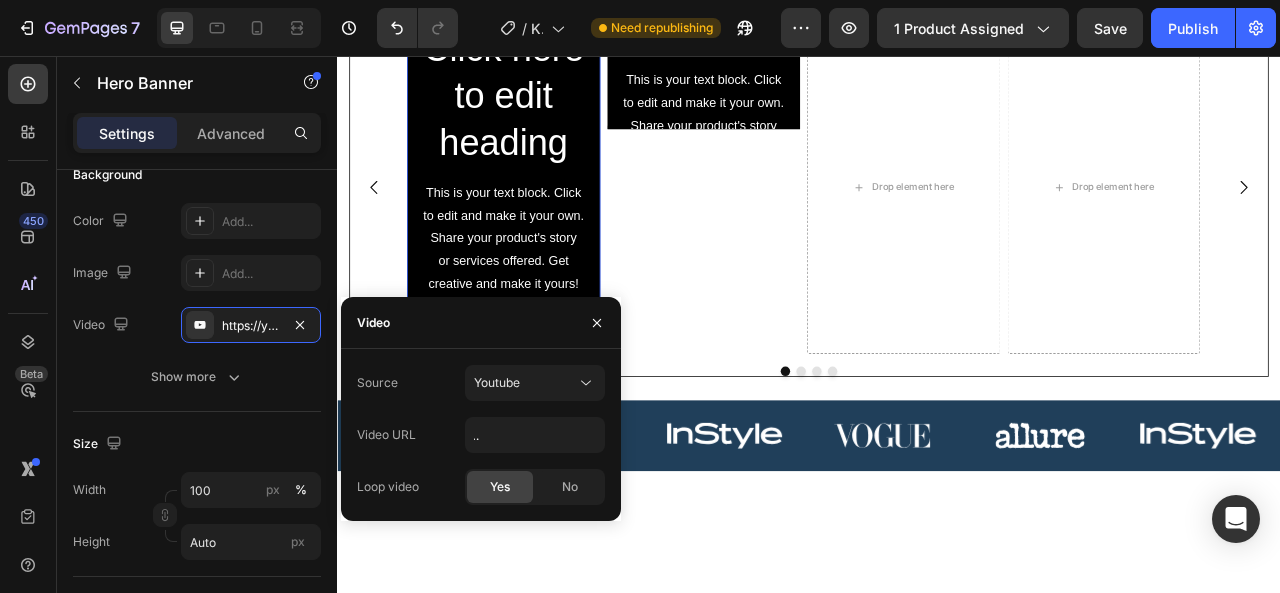 scroll, scrollTop: 0, scrollLeft: 0, axis: both 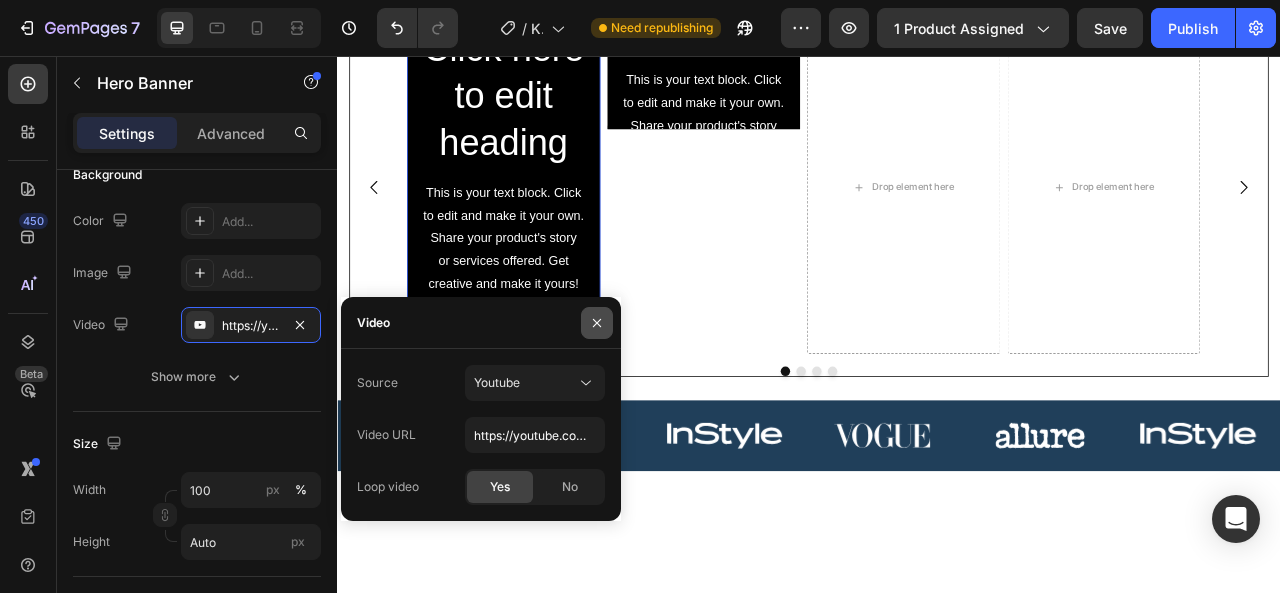 click 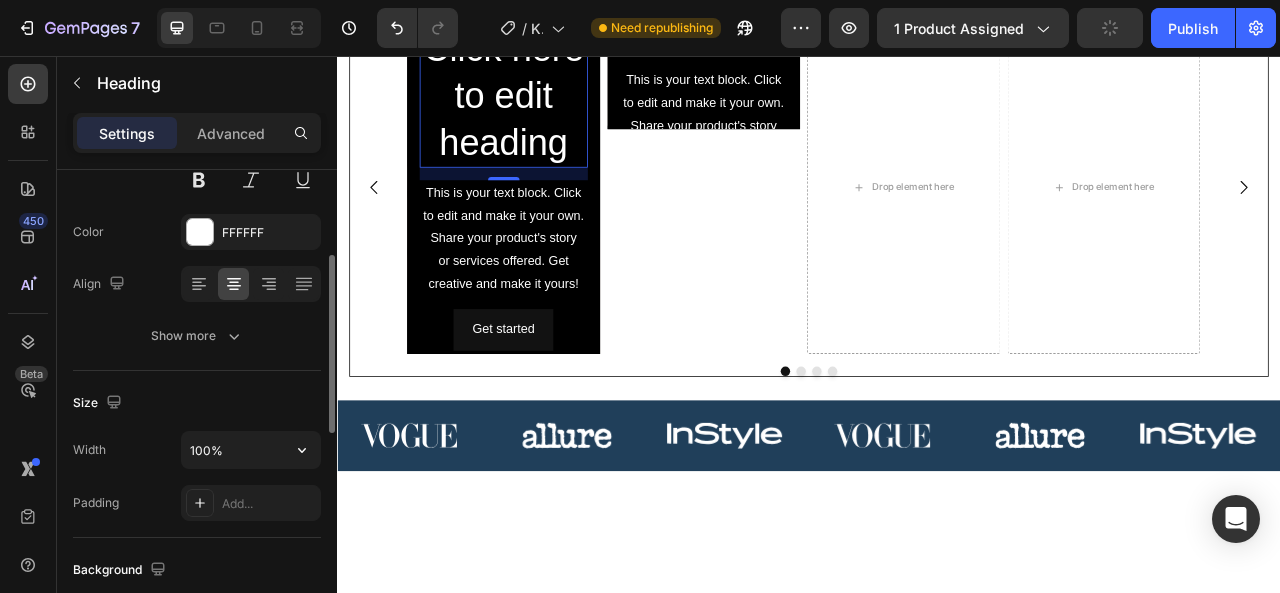 scroll, scrollTop: 232, scrollLeft: 0, axis: vertical 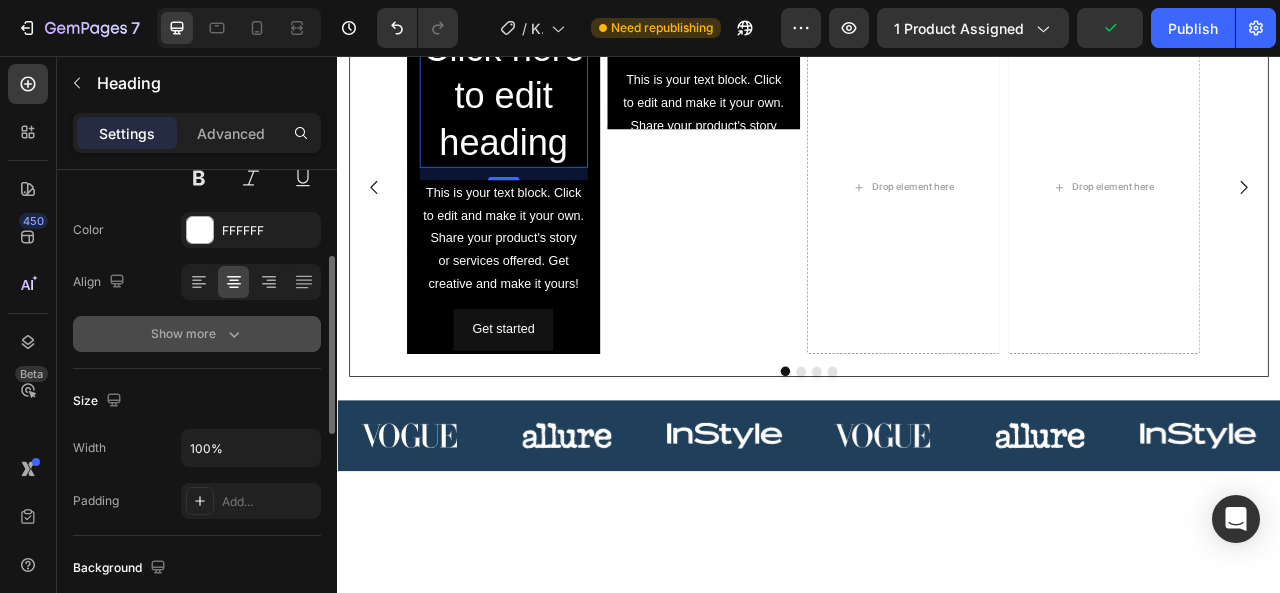 click 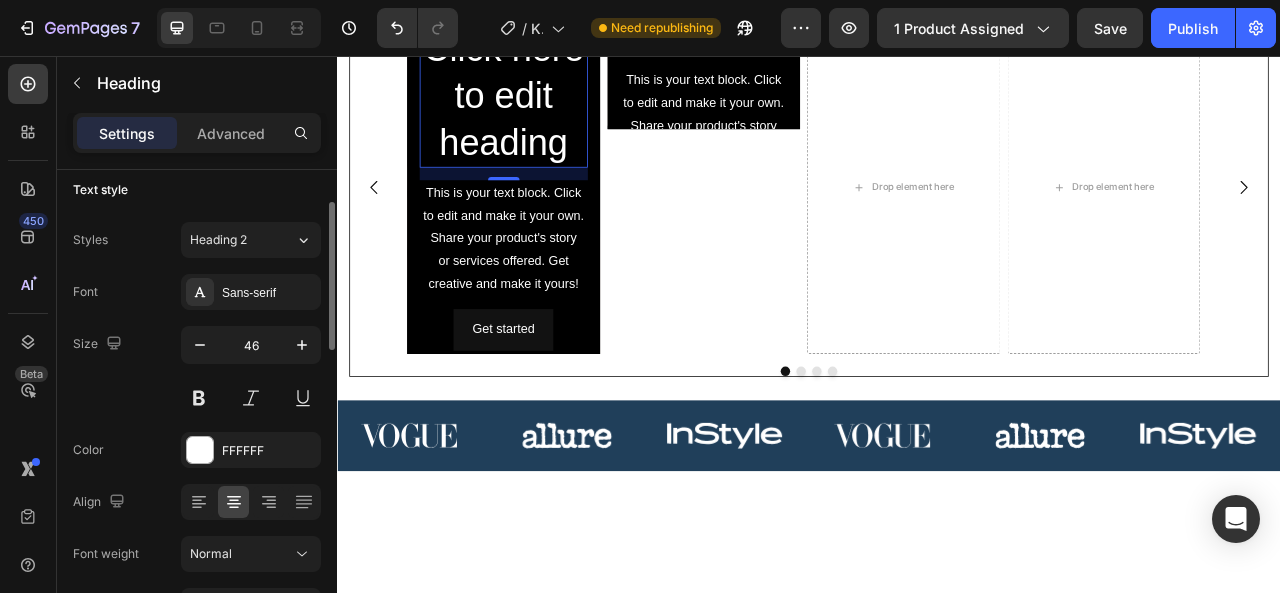 scroll, scrollTop: 0, scrollLeft: 0, axis: both 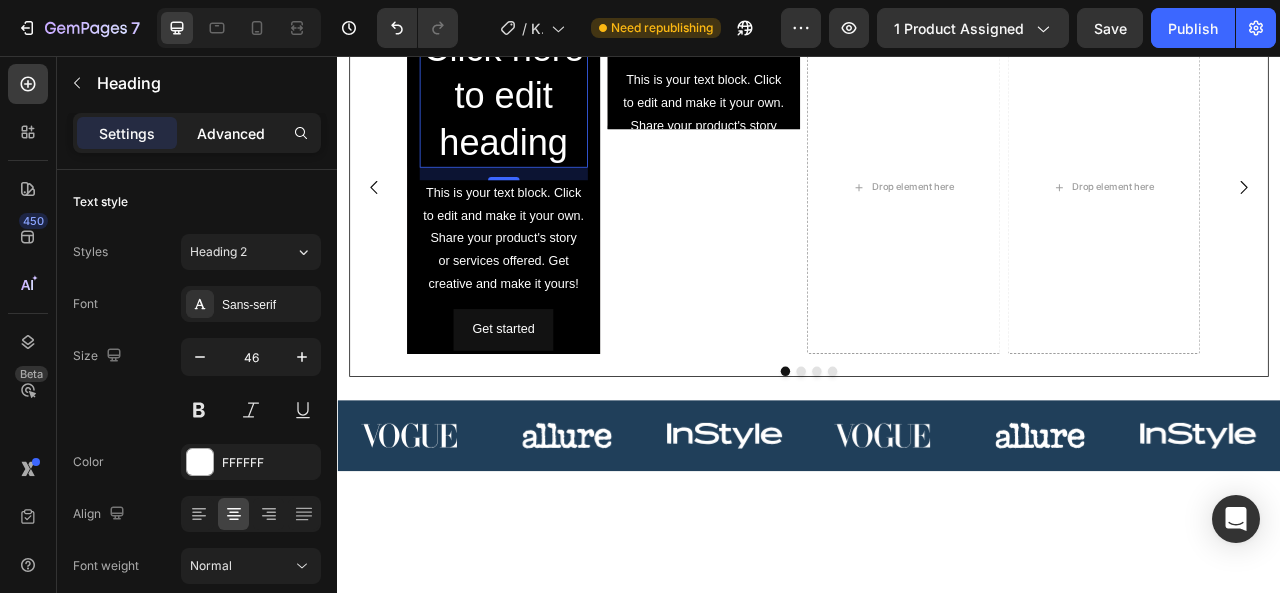 click on "Advanced" at bounding box center [231, 133] 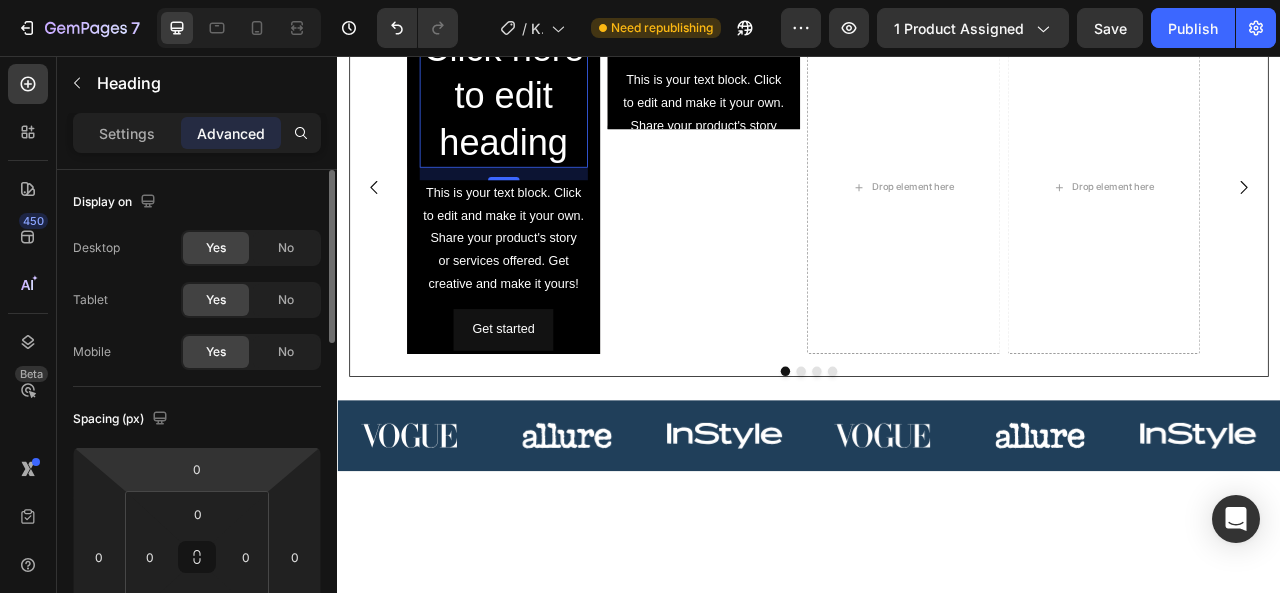 scroll, scrollTop: 993, scrollLeft: 0, axis: vertical 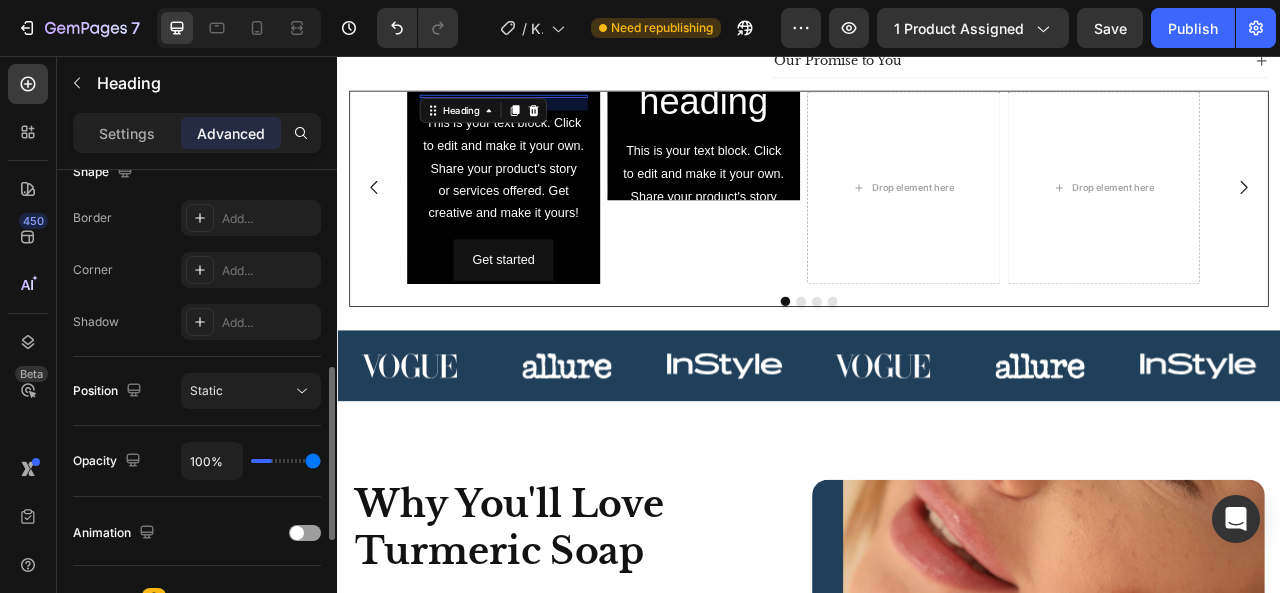 type on "8%" 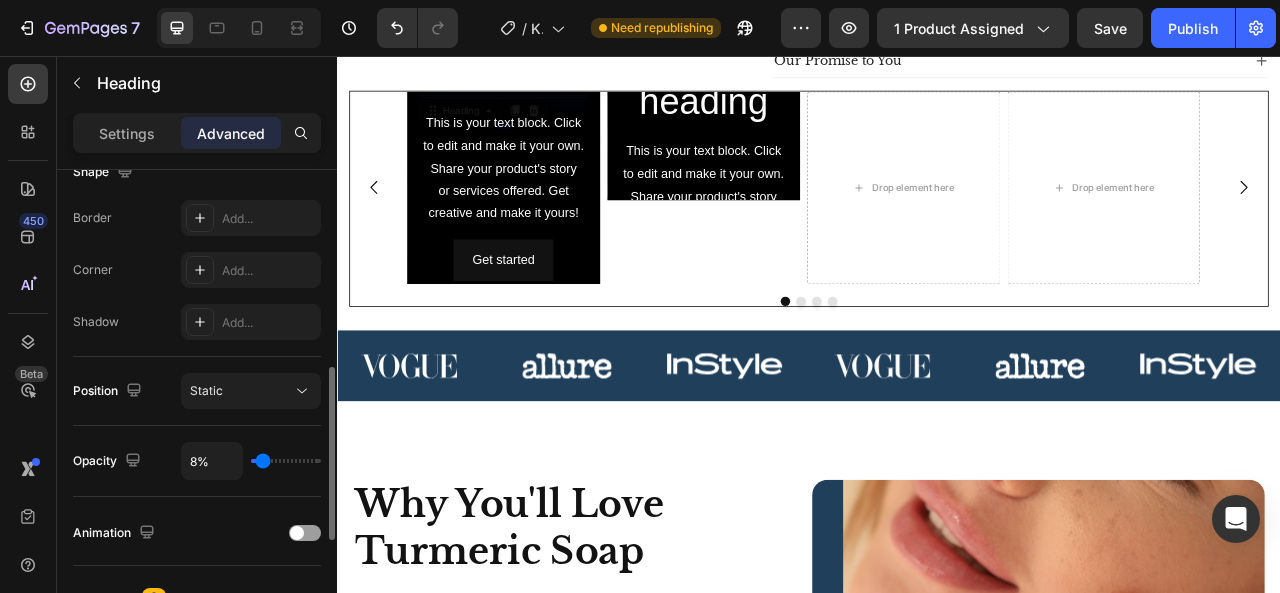 type on "0%" 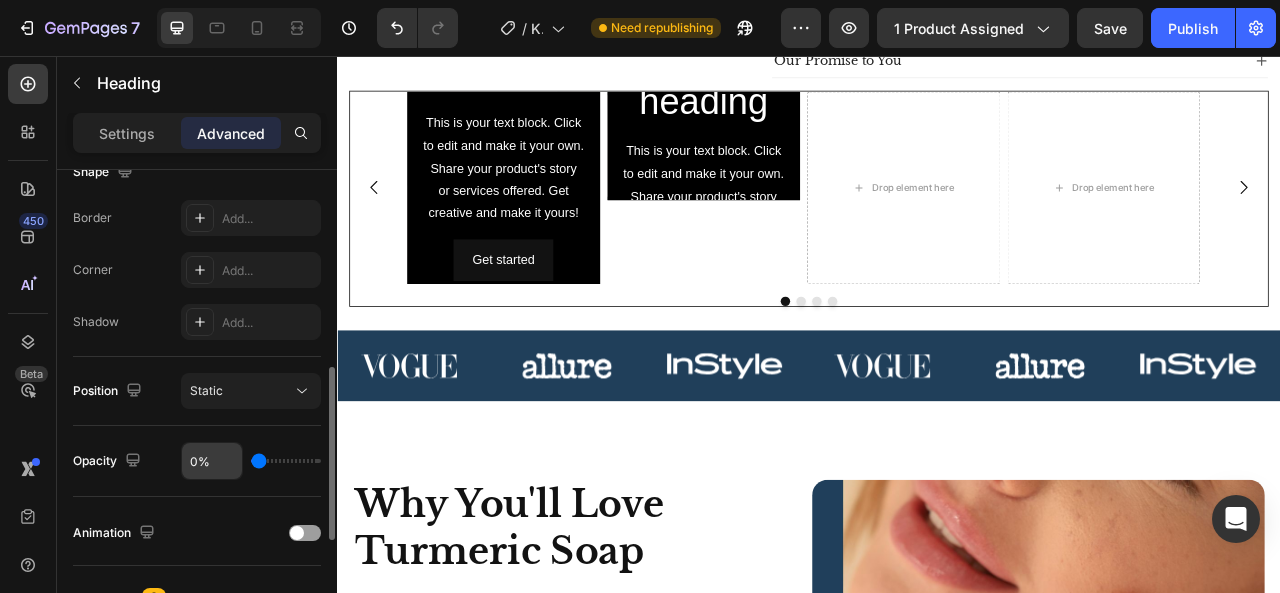 drag, startPoint x: 309, startPoint y: 458, endPoint x: 228, endPoint y: 466, distance: 81.394104 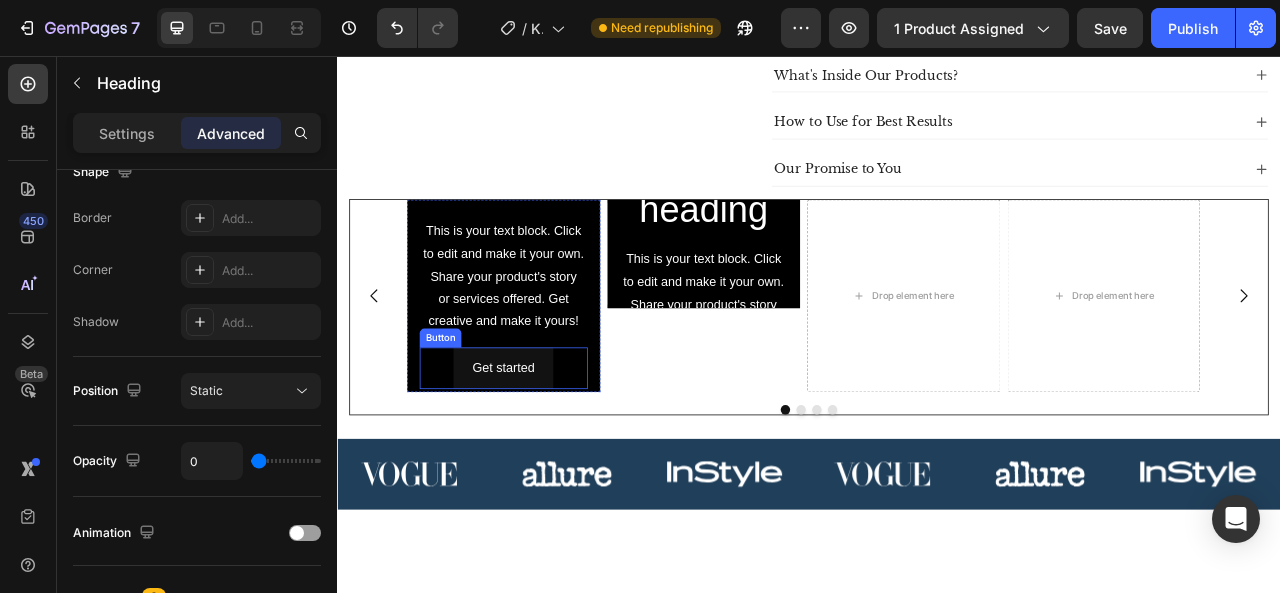 scroll, scrollTop: 873, scrollLeft: 0, axis: vertical 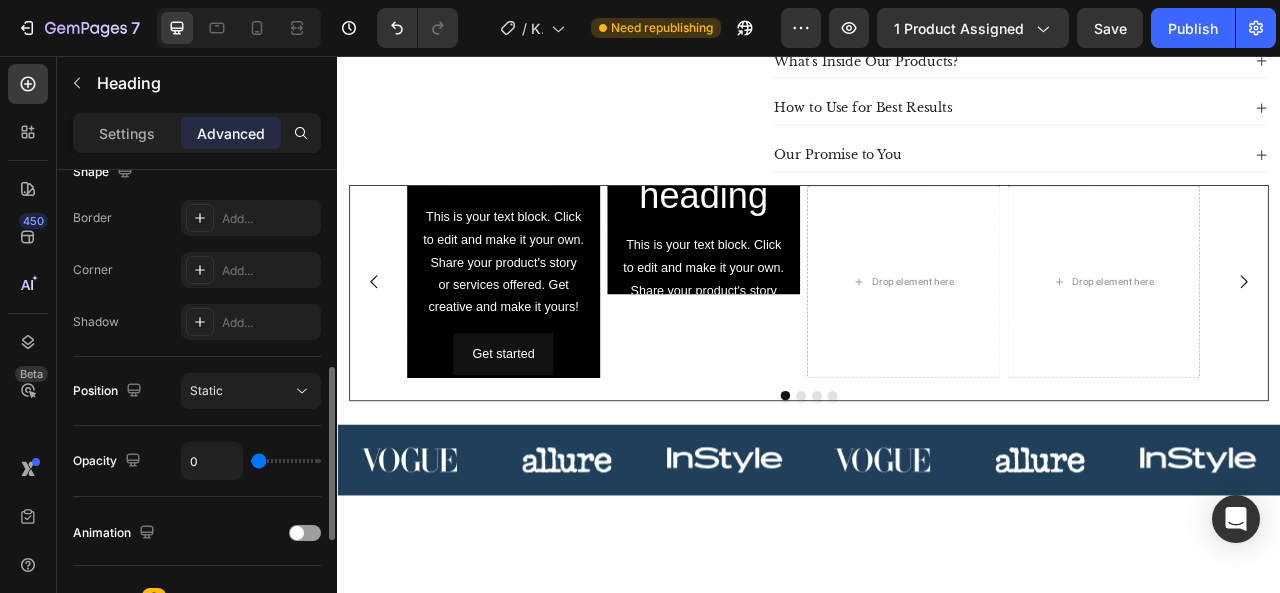 type on "49%" 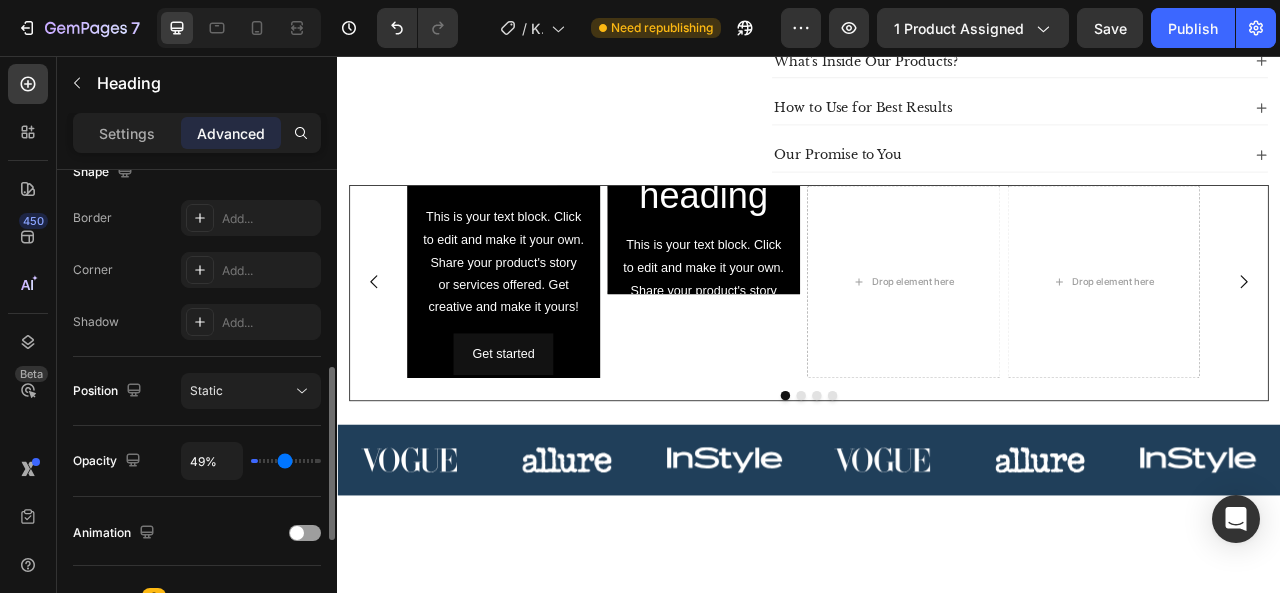type on "70%" 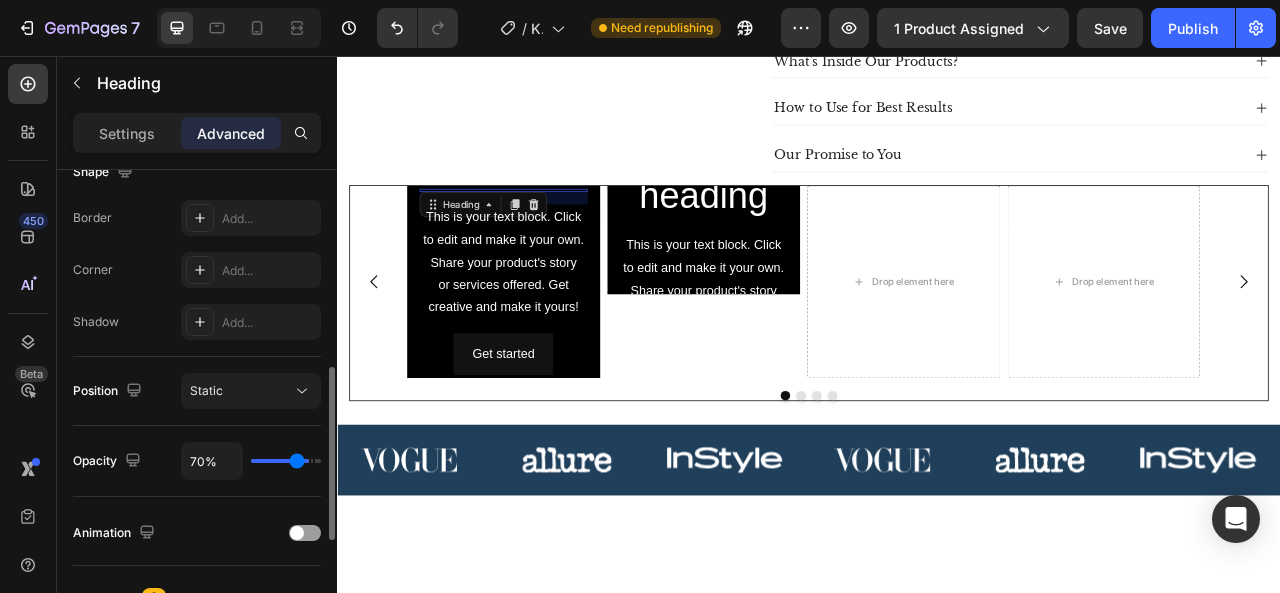 type on "81%" 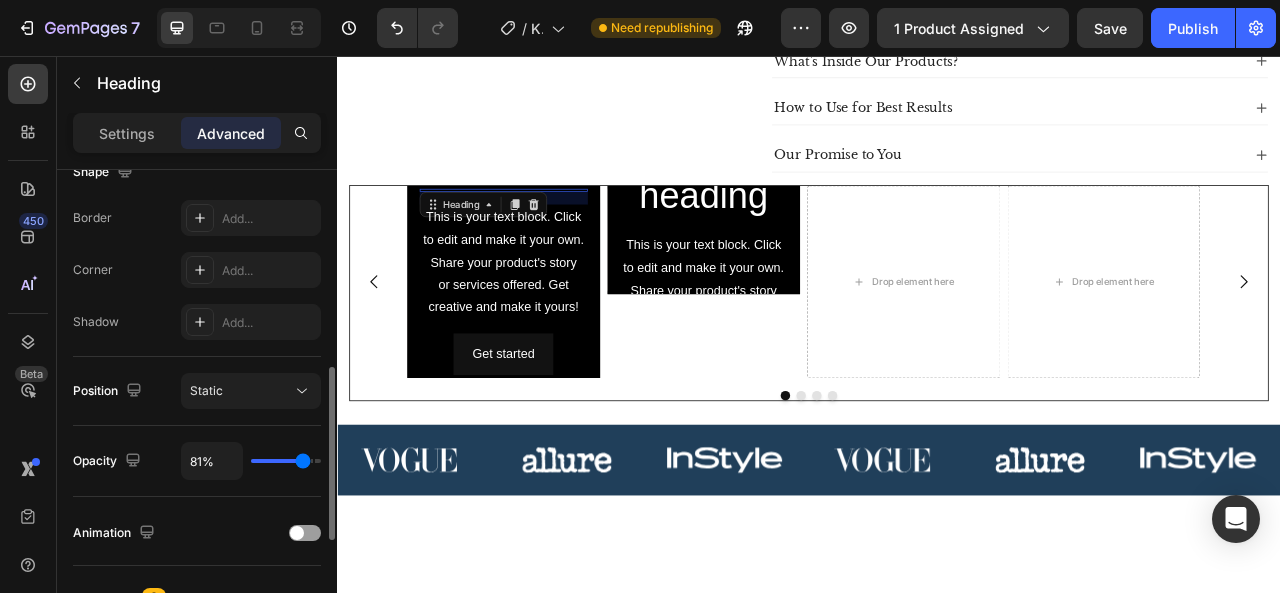 type on "83%" 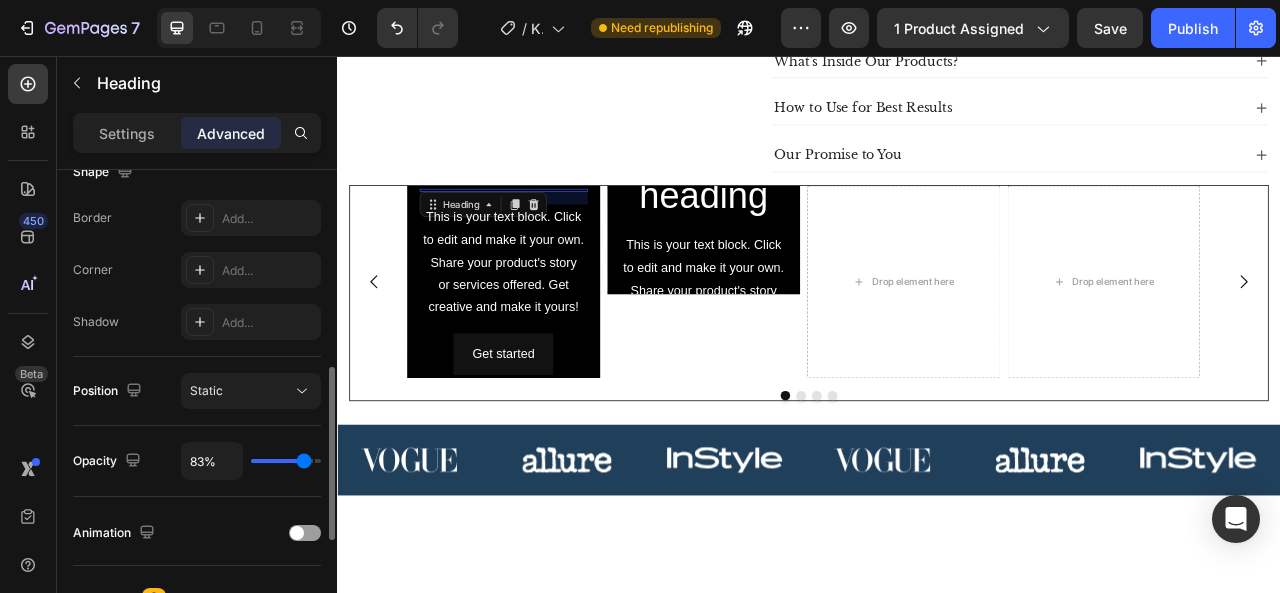 type on "85%" 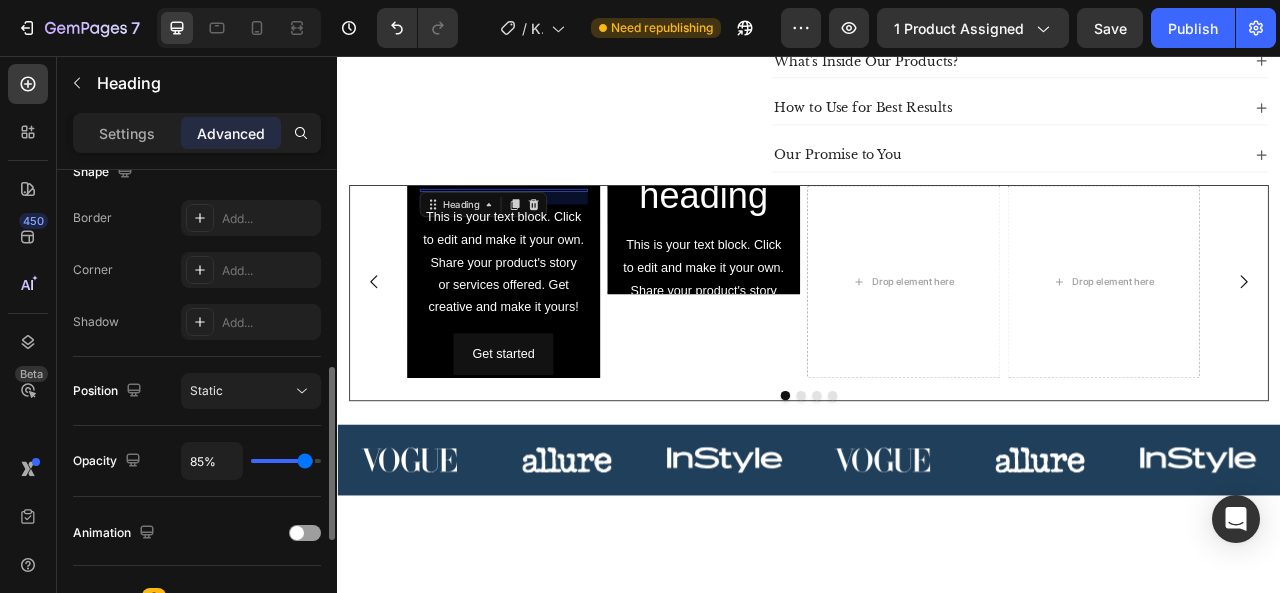 type on "90%" 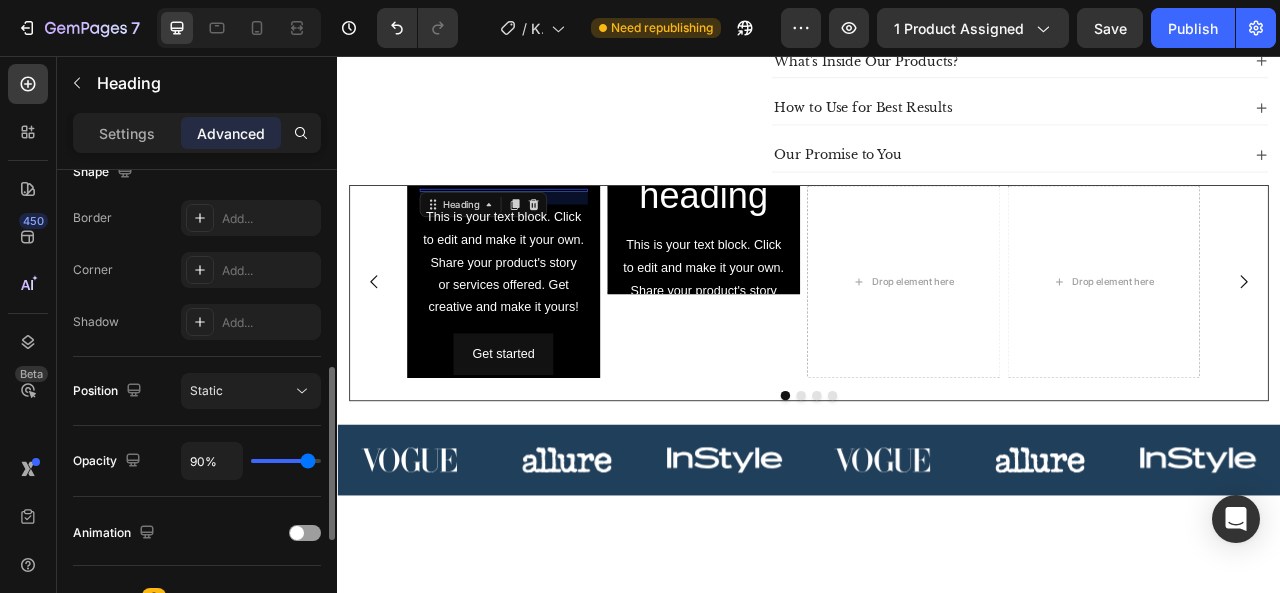 type on "94%" 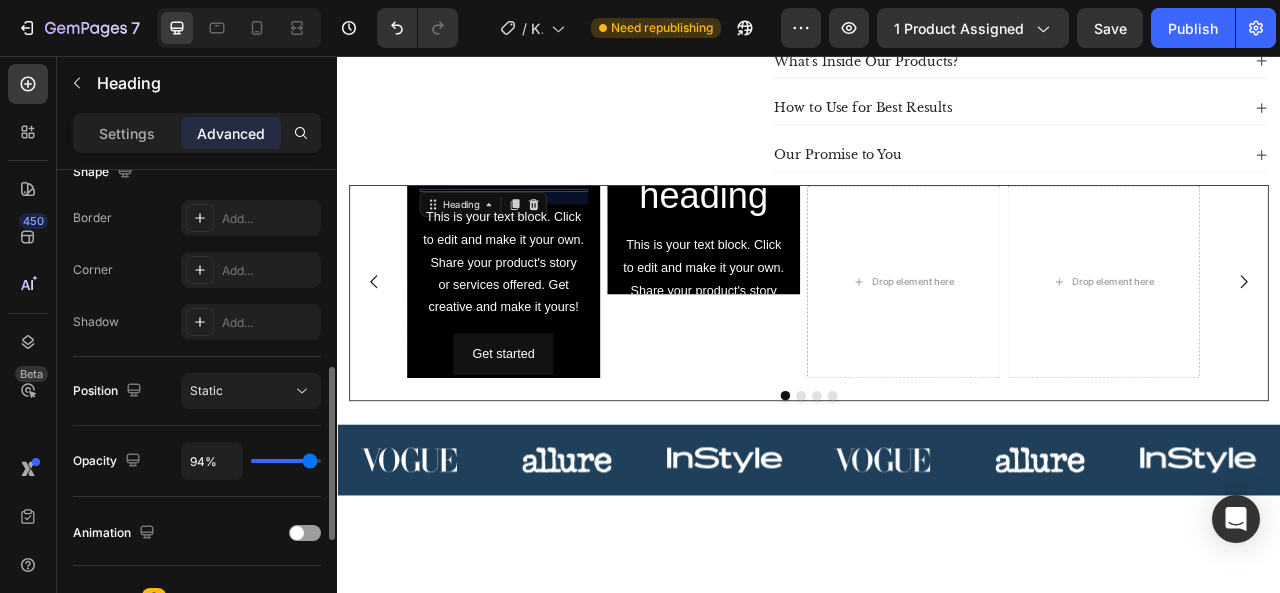 type on "99%" 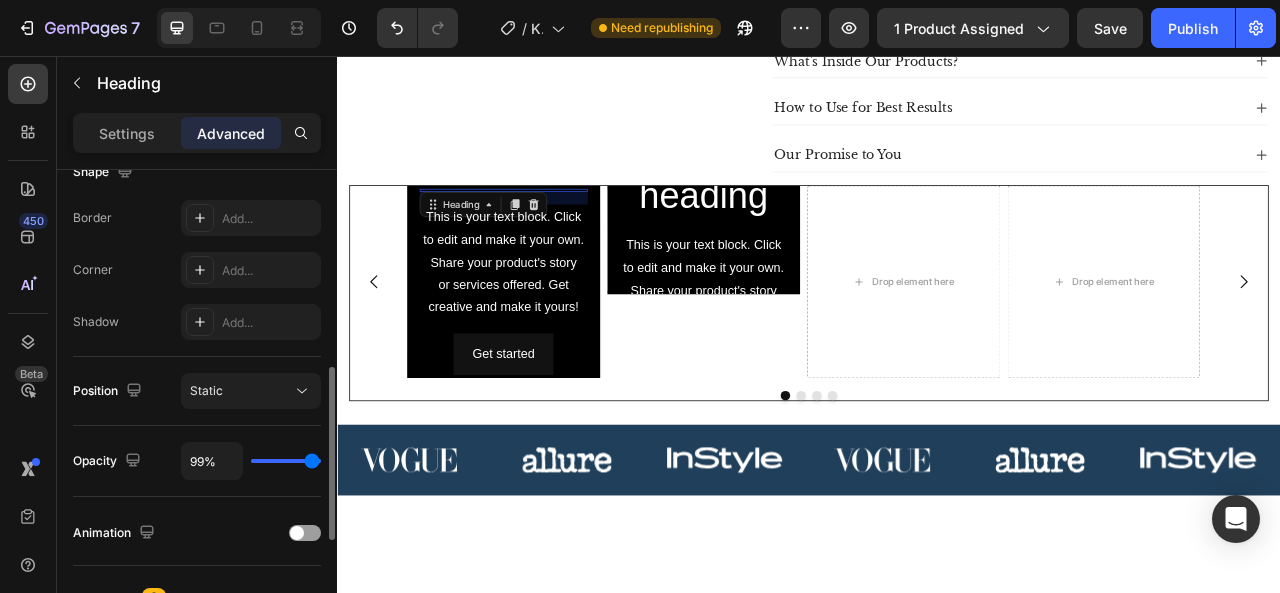 type on "100%" 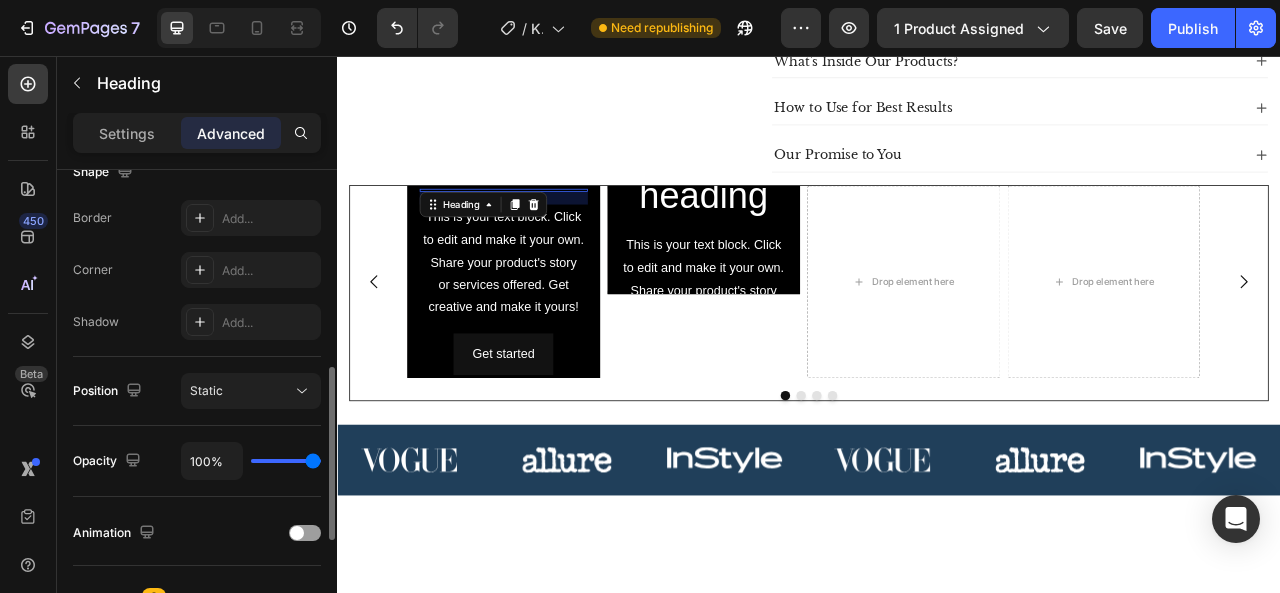 type on "97%" 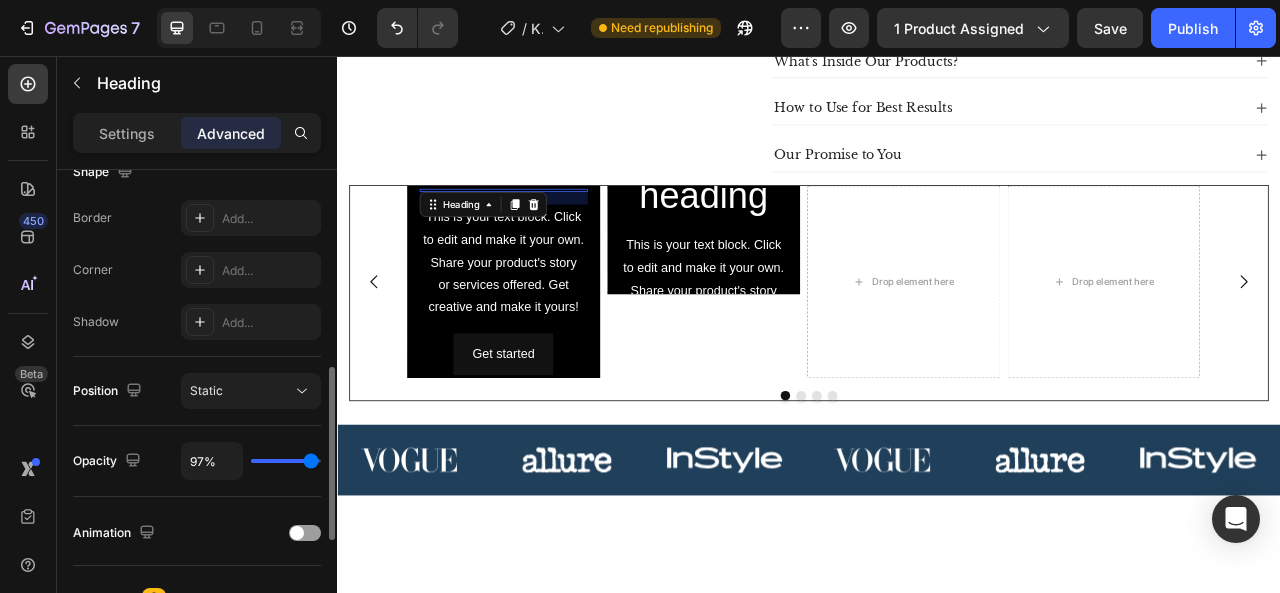 drag, startPoint x: 262, startPoint y: 457, endPoint x: 308, endPoint y: 463, distance: 46.389652 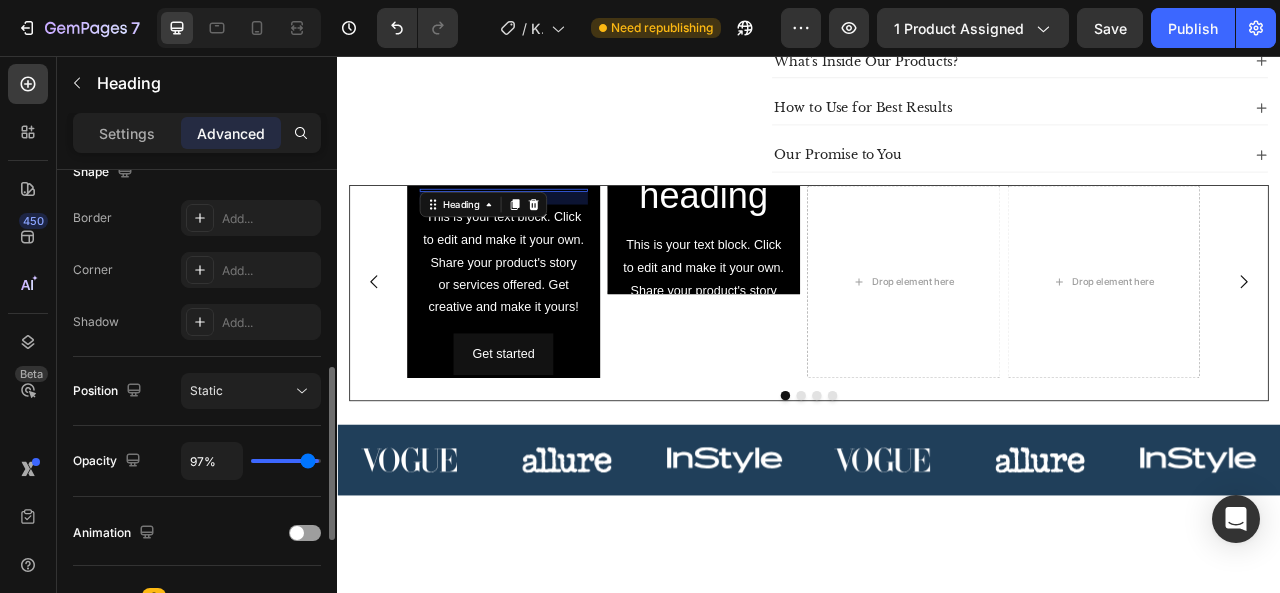 click at bounding box center (286, 461) 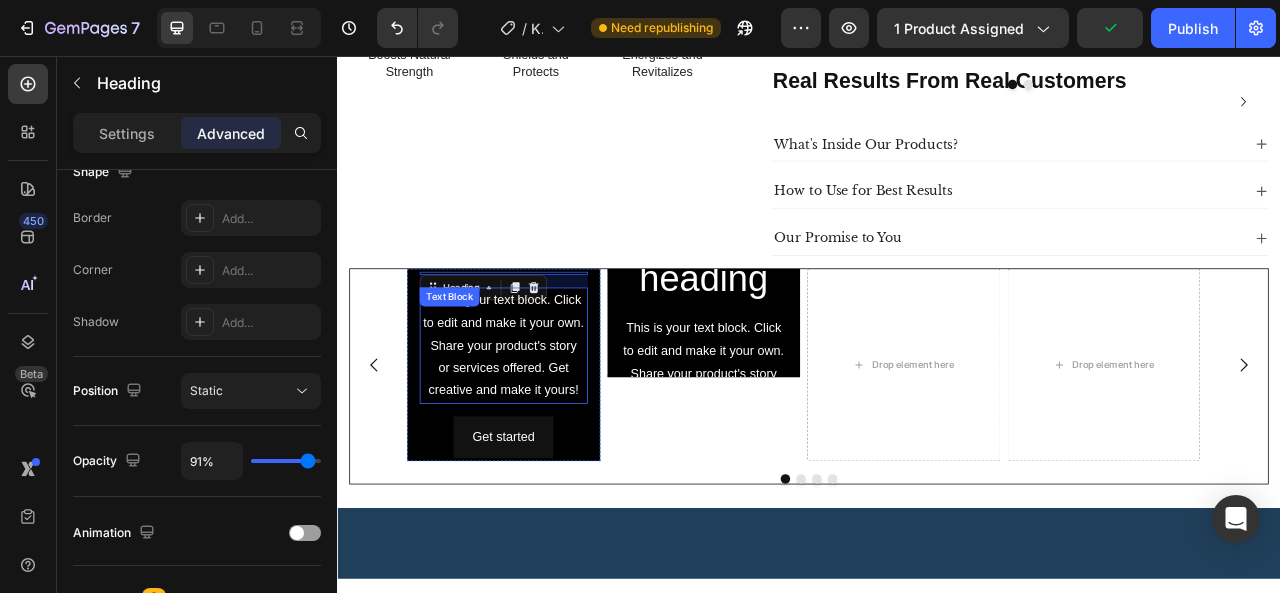 scroll, scrollTop: 765, scrollLeft: 0, axis: vertical 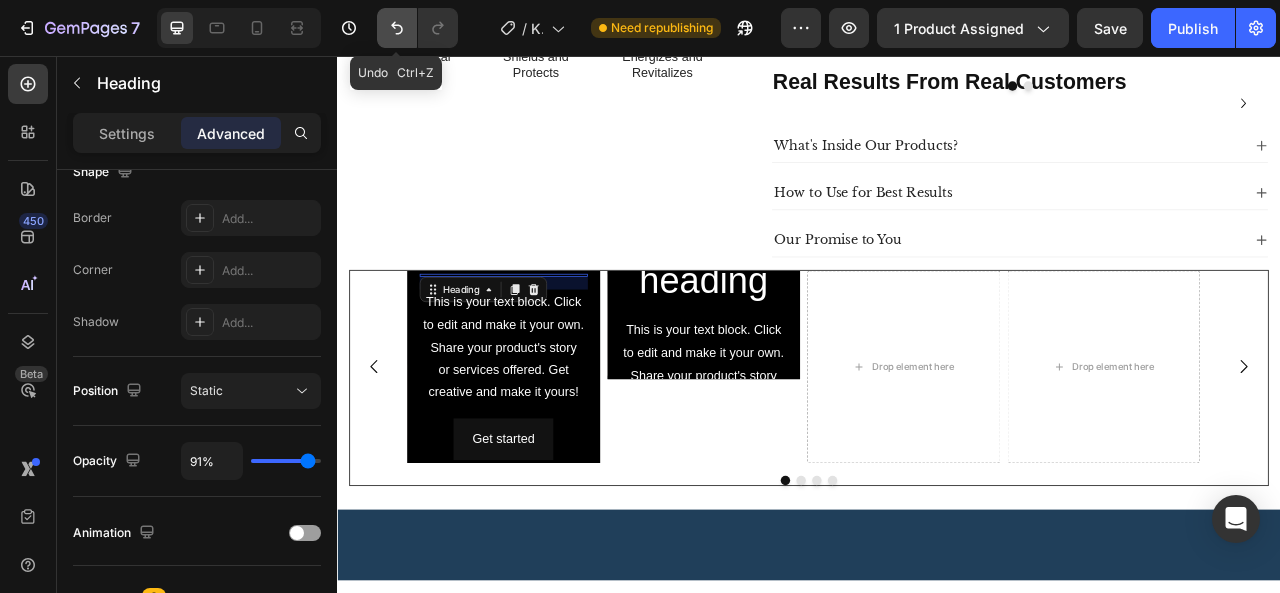 click 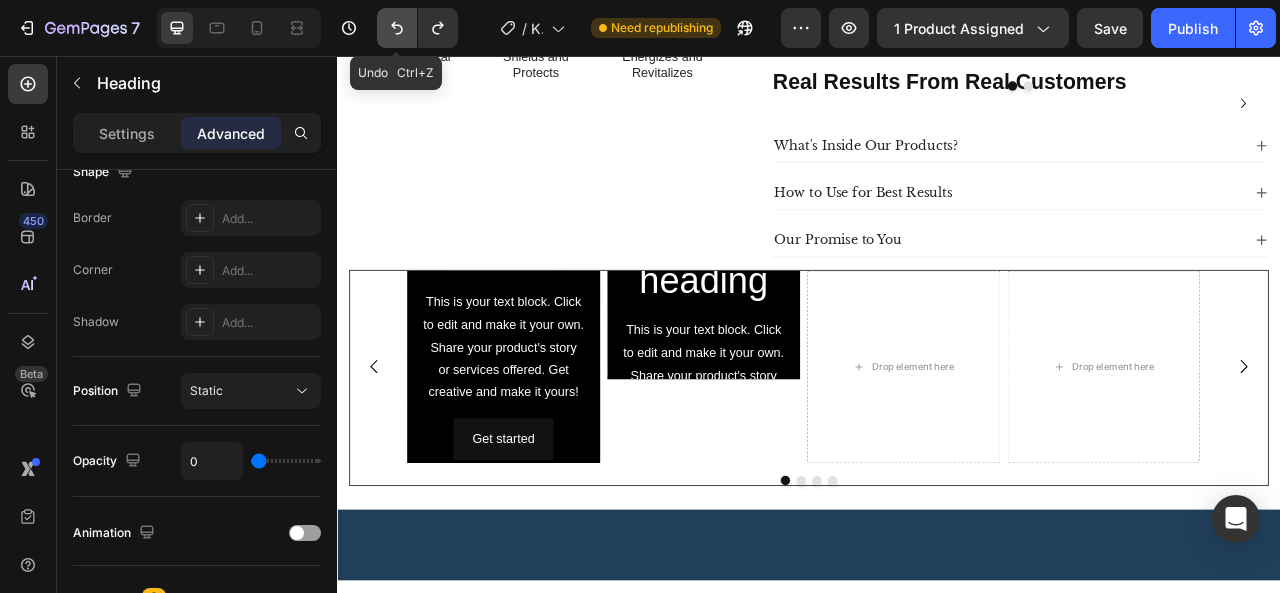 click 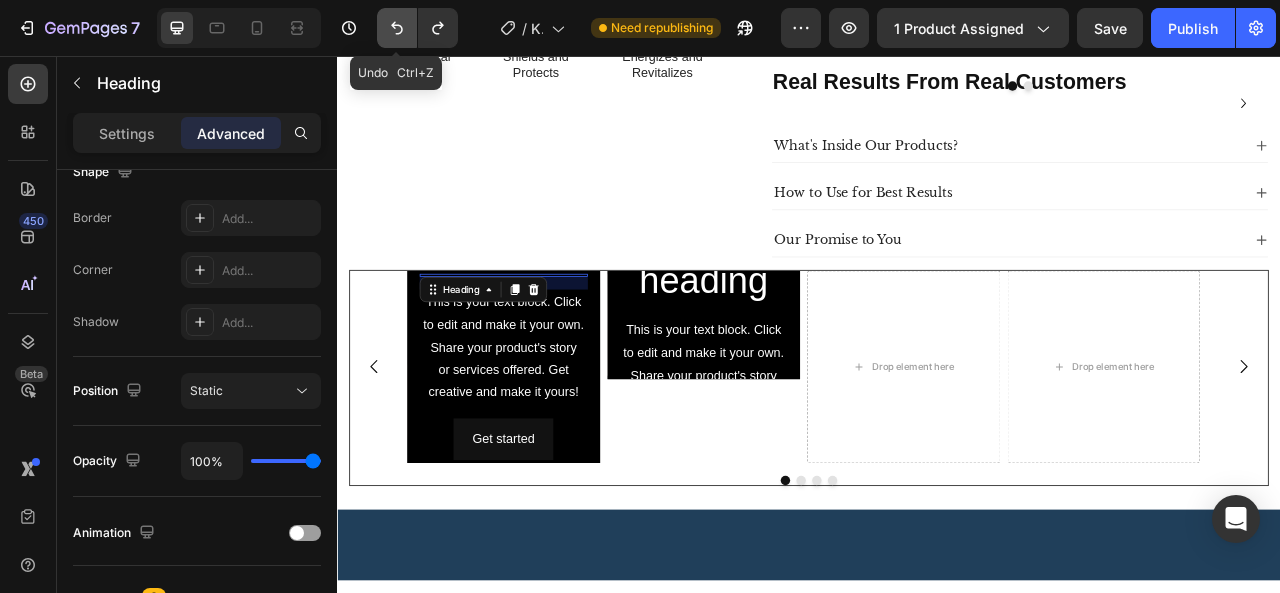 click 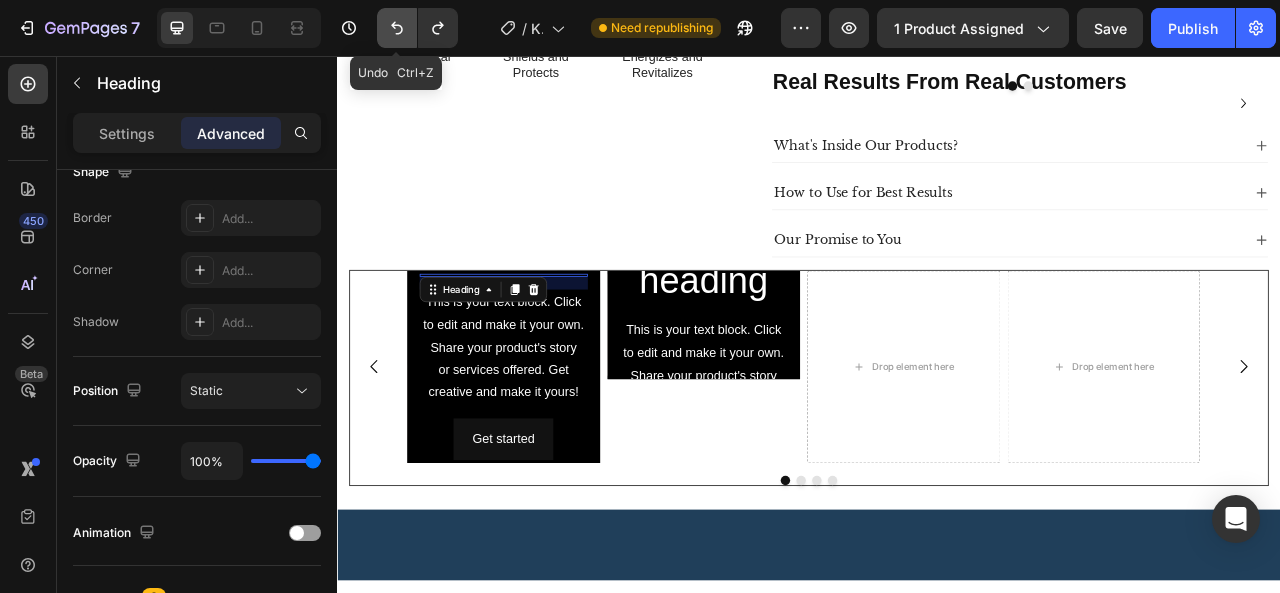 click 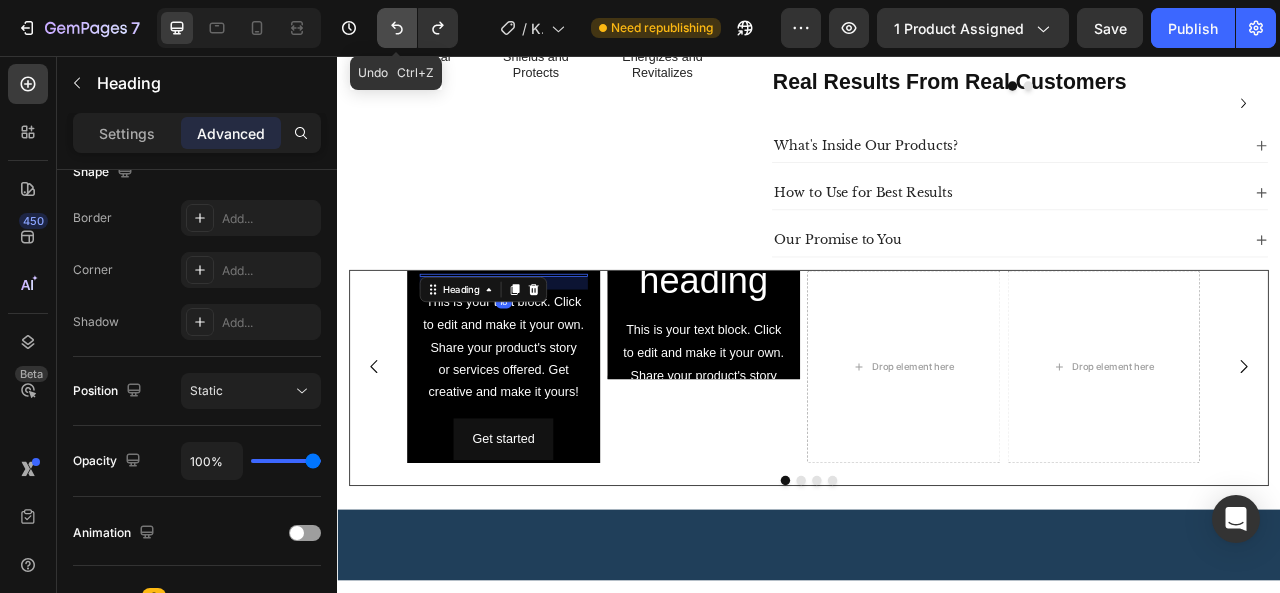 click 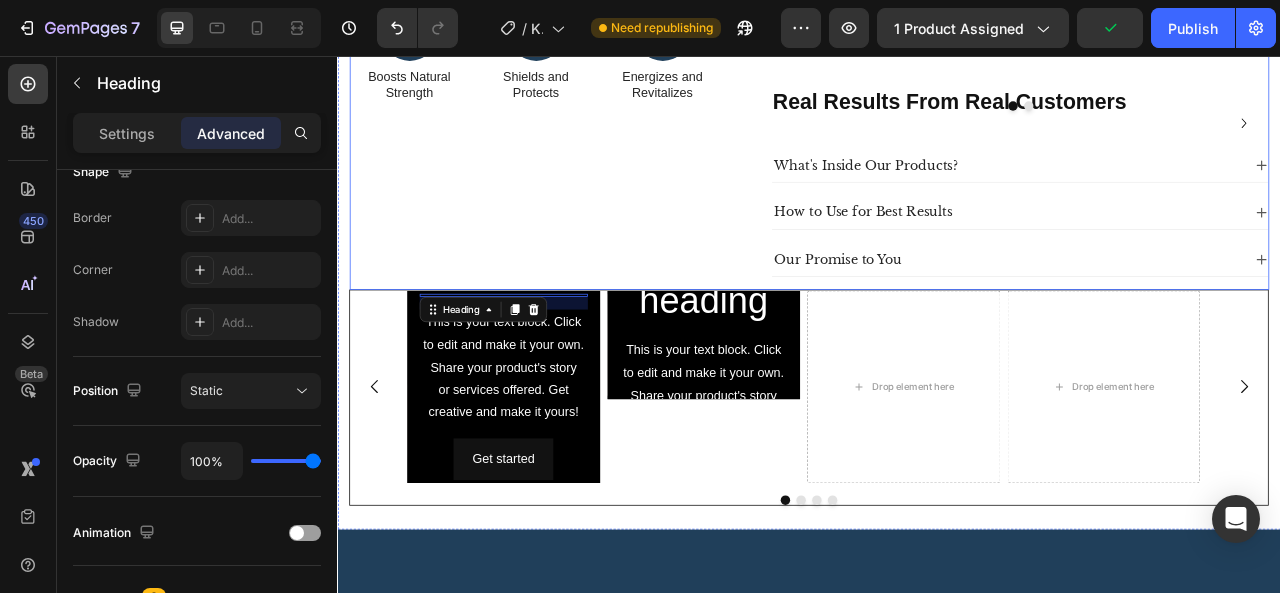 scroll, scrollTop: 737, scrollLeft: 0, axis: vertical 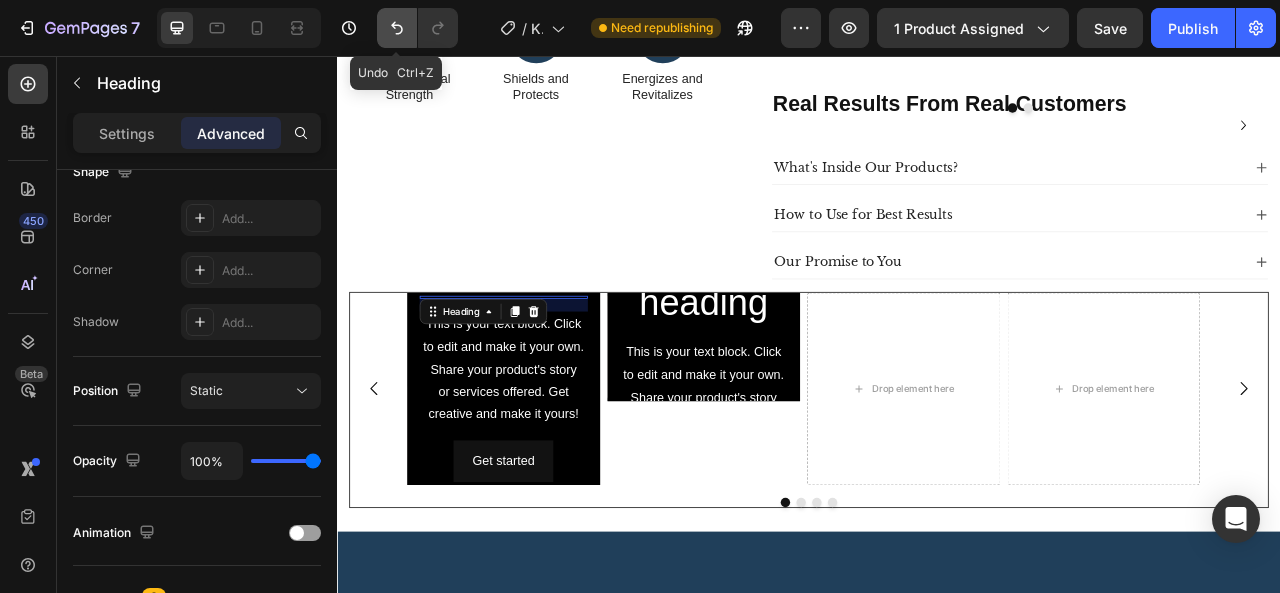 click 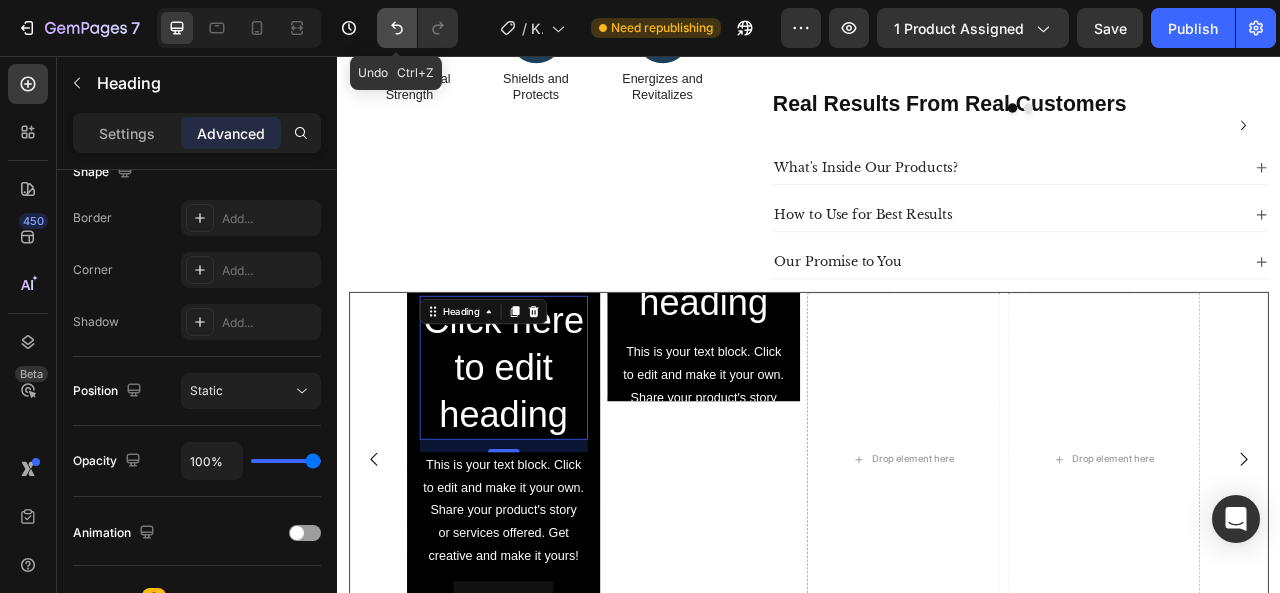 click 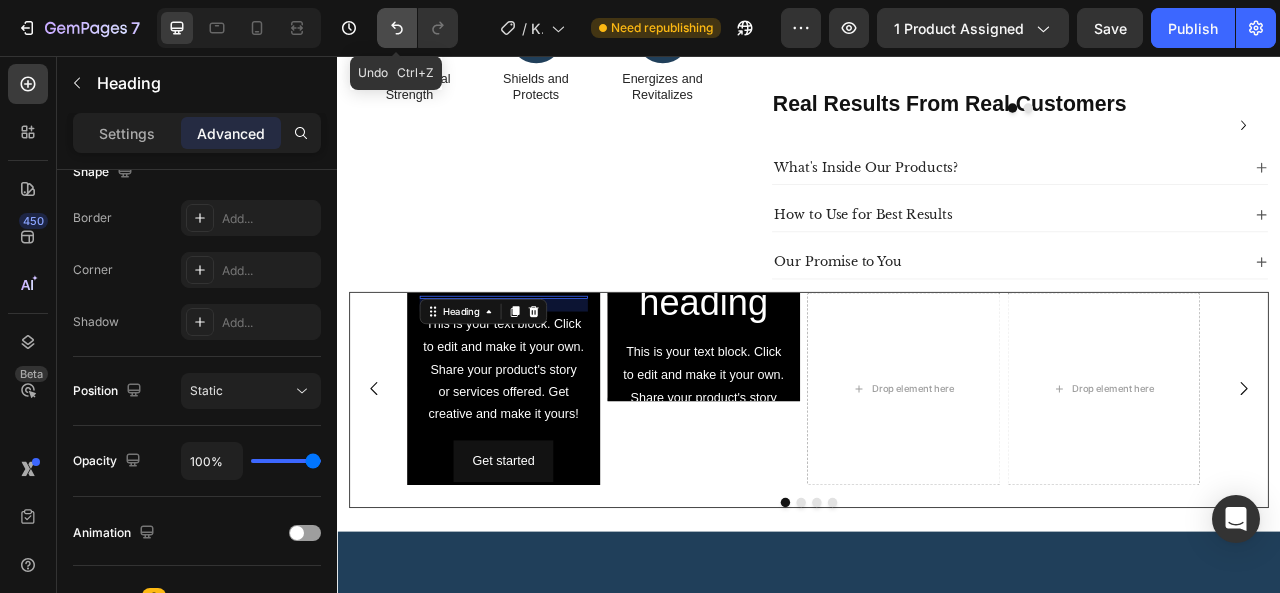 click 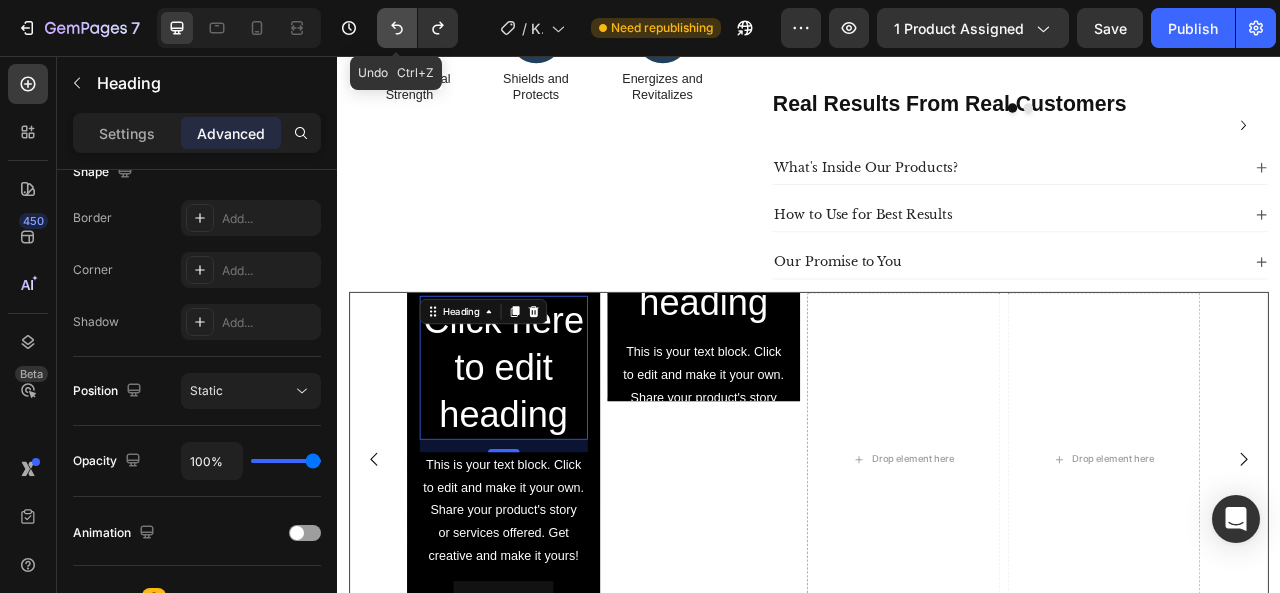 click 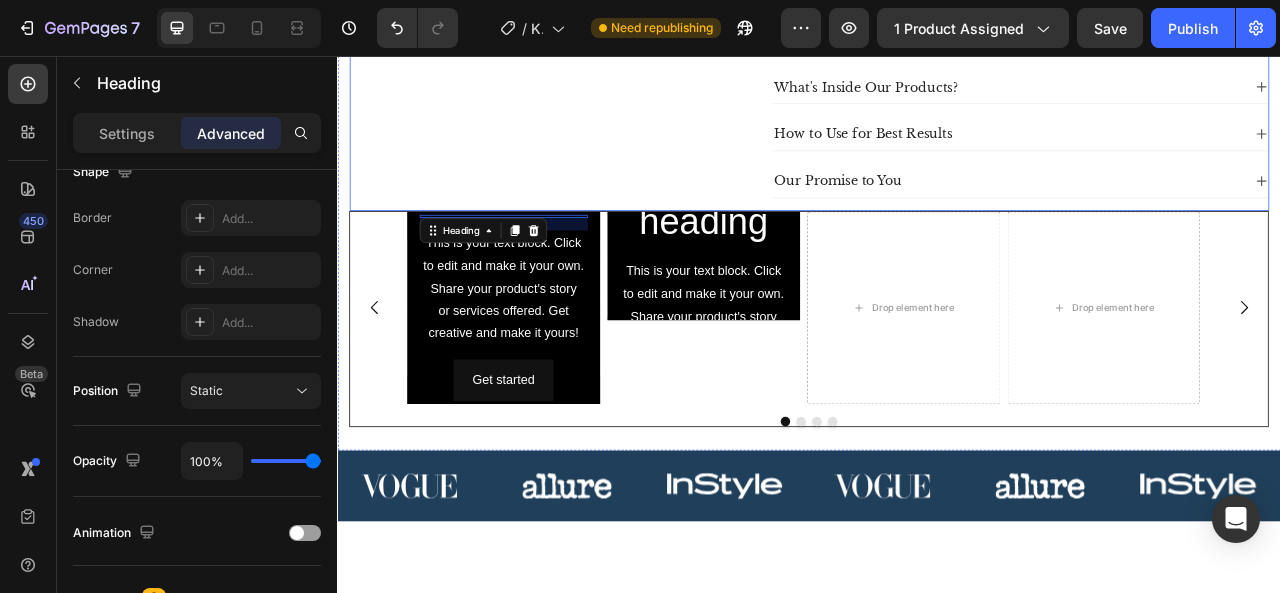 scroll, scrollTop: 814, scrollLeft: 0, axis: vertical 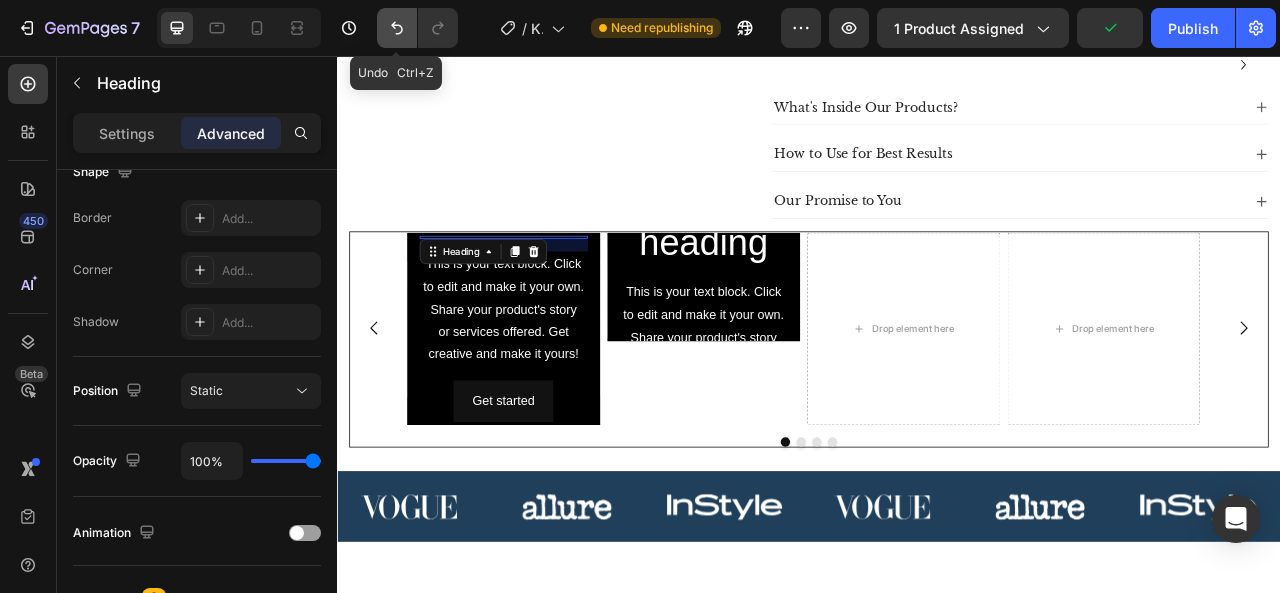 click 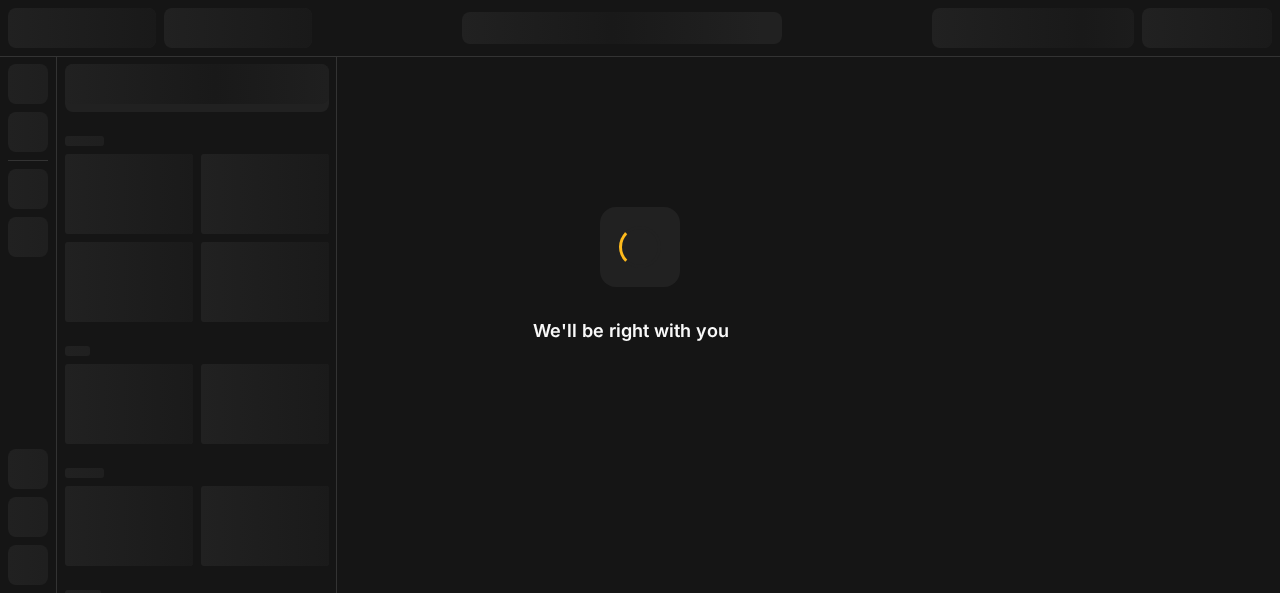 scroll, scrollTop: 0, scrollLeft: 0, axis: both 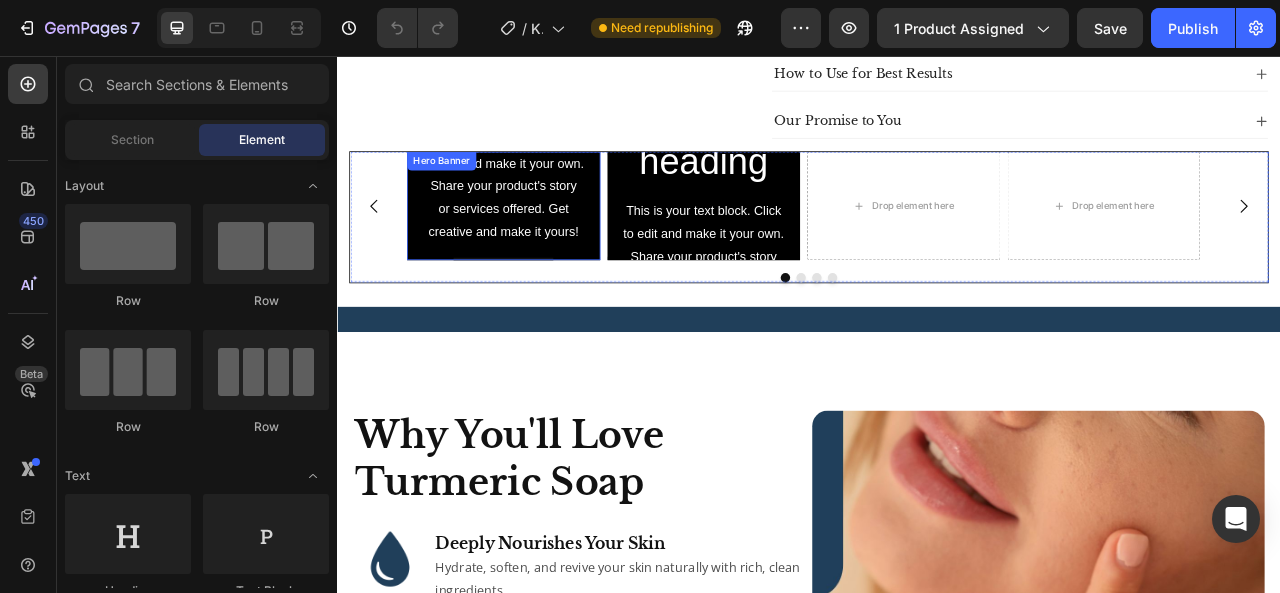 click on "Heading This is your text block. Click to edit and make it your own. Share your product's story                   or services offered. Get creative and make it yours! Text Block Get started Button" at bounding box center [548, 247] 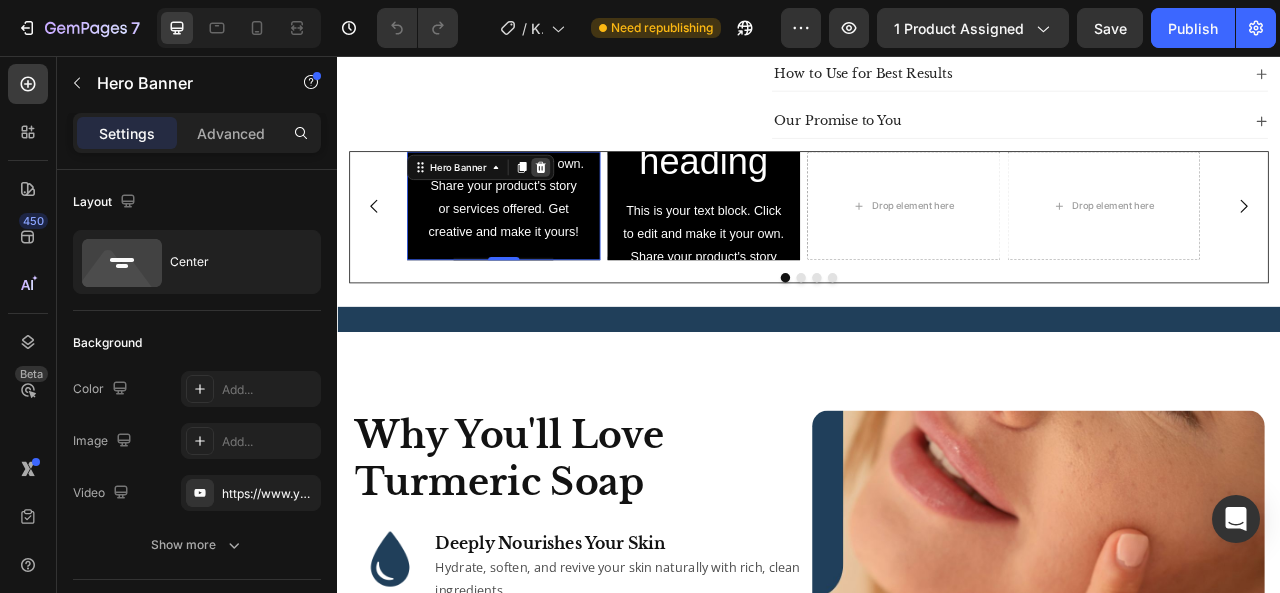 click 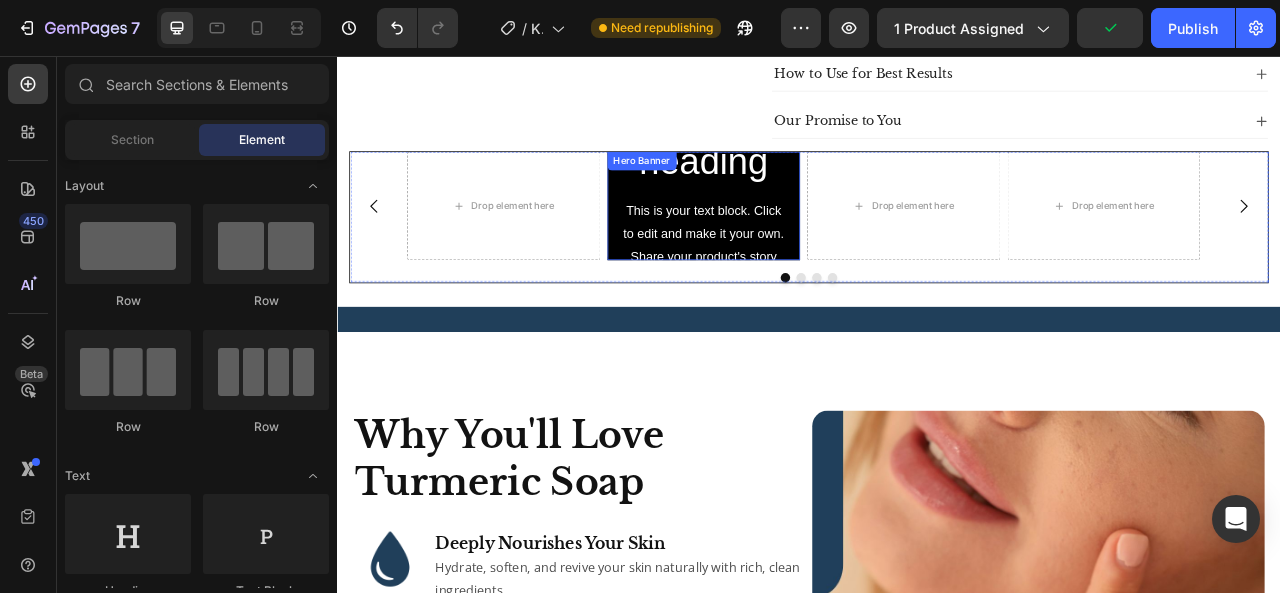 click on "Click here to edit heading Heading This is your text block. Click to edit and make it your own. Share your product's story                   or services offered. Get creative and make it yours! Text Block Get started Button" at bounding box center [803, 247] 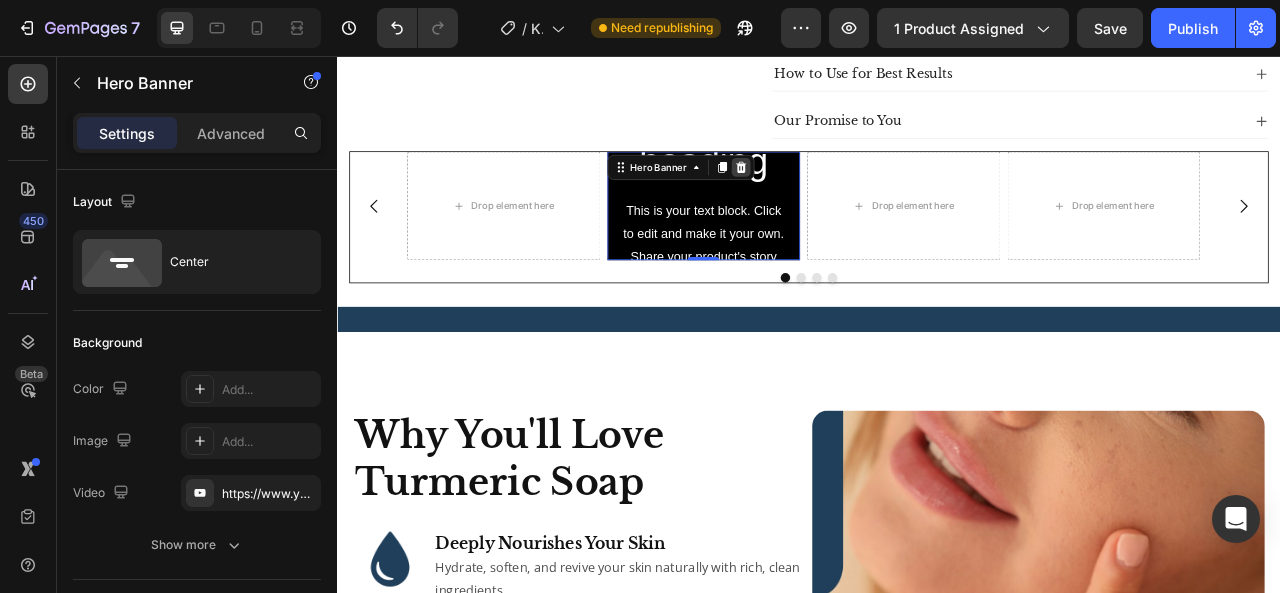 click at bounding box center [850, 198] 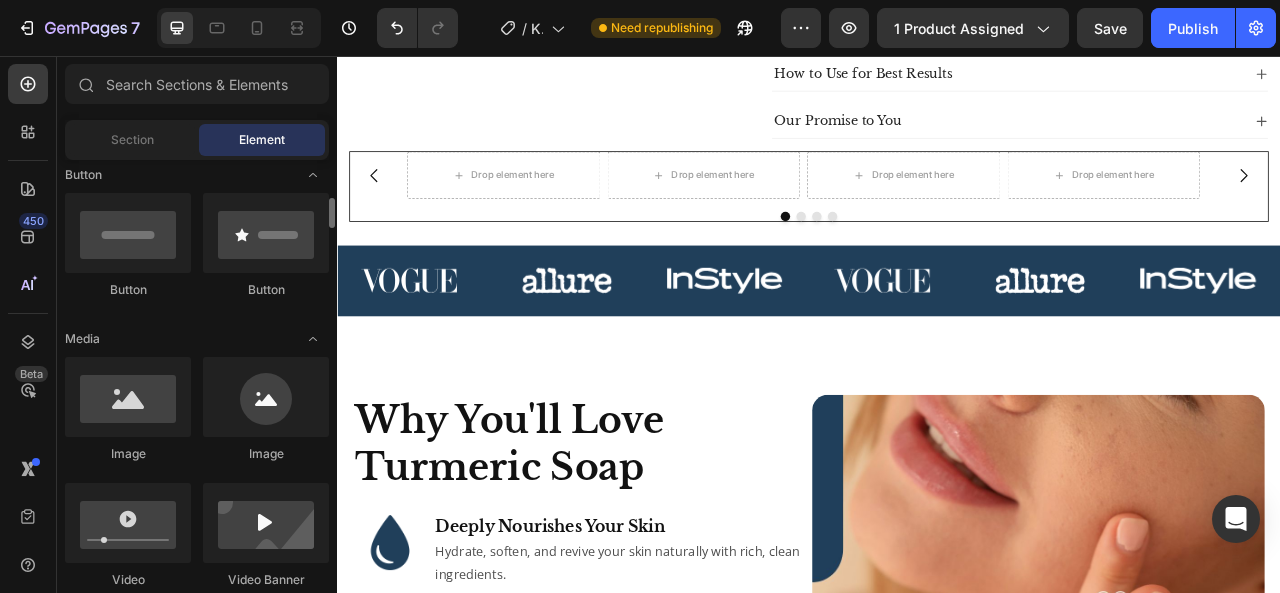 scroll, scrollTop: 470, scrollLeft: 0, axis: vertical 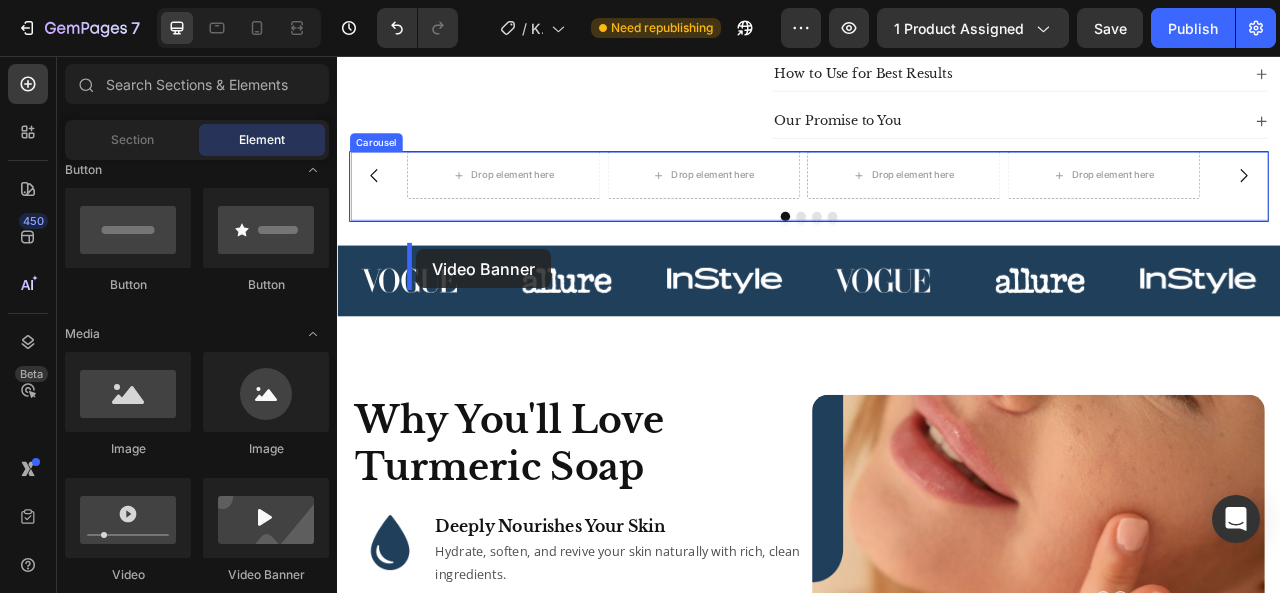 drag, startPoint x: 613, startPoint y: 612, endPoint x: 437, endPoint y: 302, distance: 356.4772 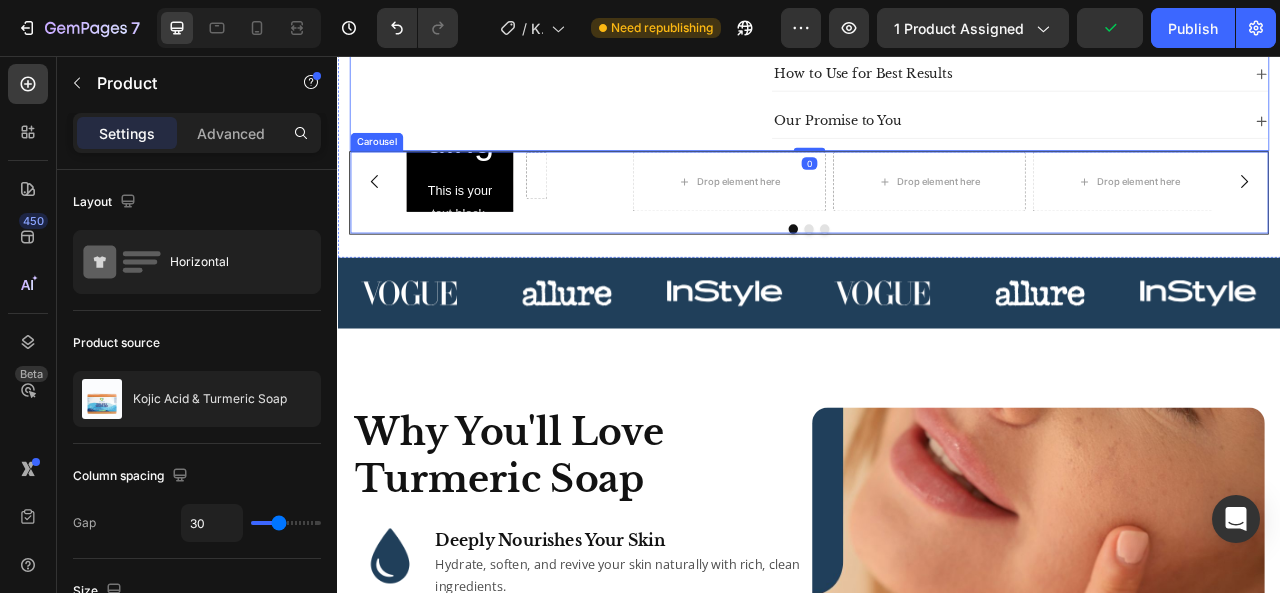 click on "Click here to edit heading Heading This is your text block. Click to edit and make it your own. Share your product's story                   or services offered. Get creative and make it yours! Text Block Get started Button Hero Banner
Row
Drop element here
Drop element here
Drop element here
Carousel" at bounding box center [937, 230] 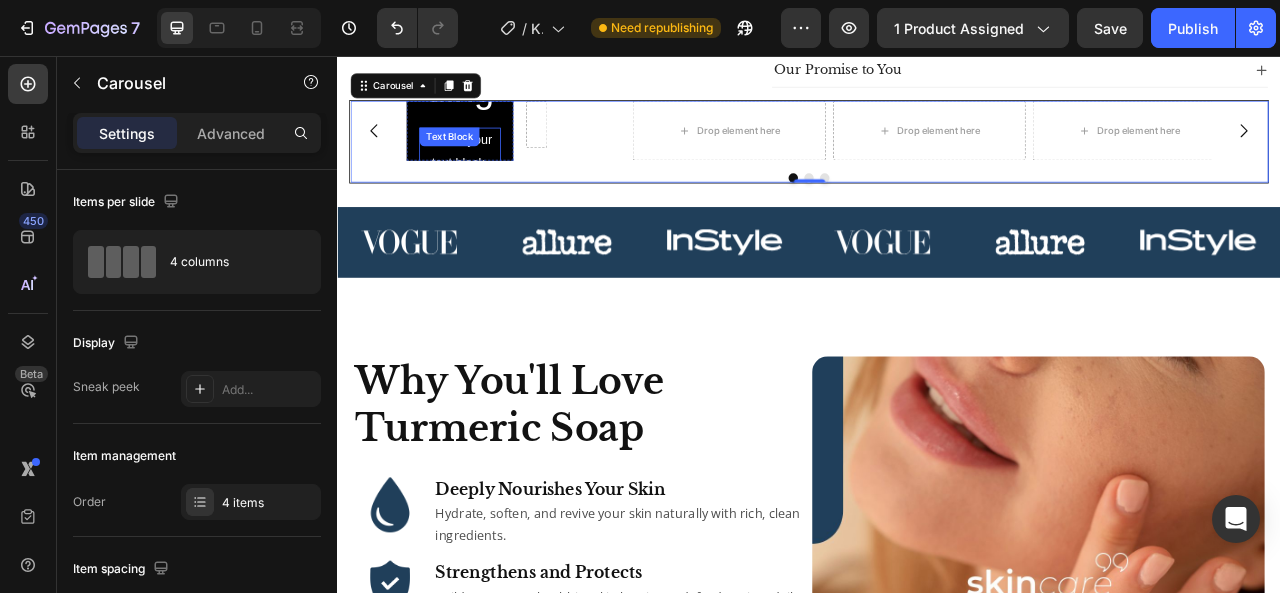 scroll, scrollTop: 900, scrollLeft: 0, axis: vertical 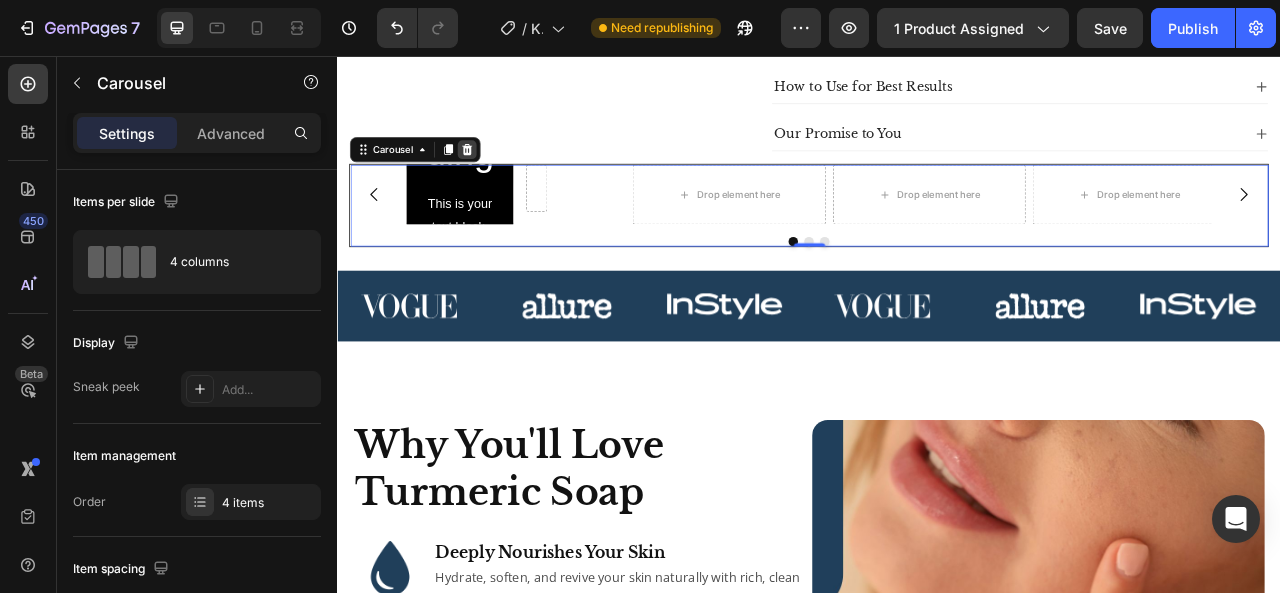 click at bounding box center [502, 175] 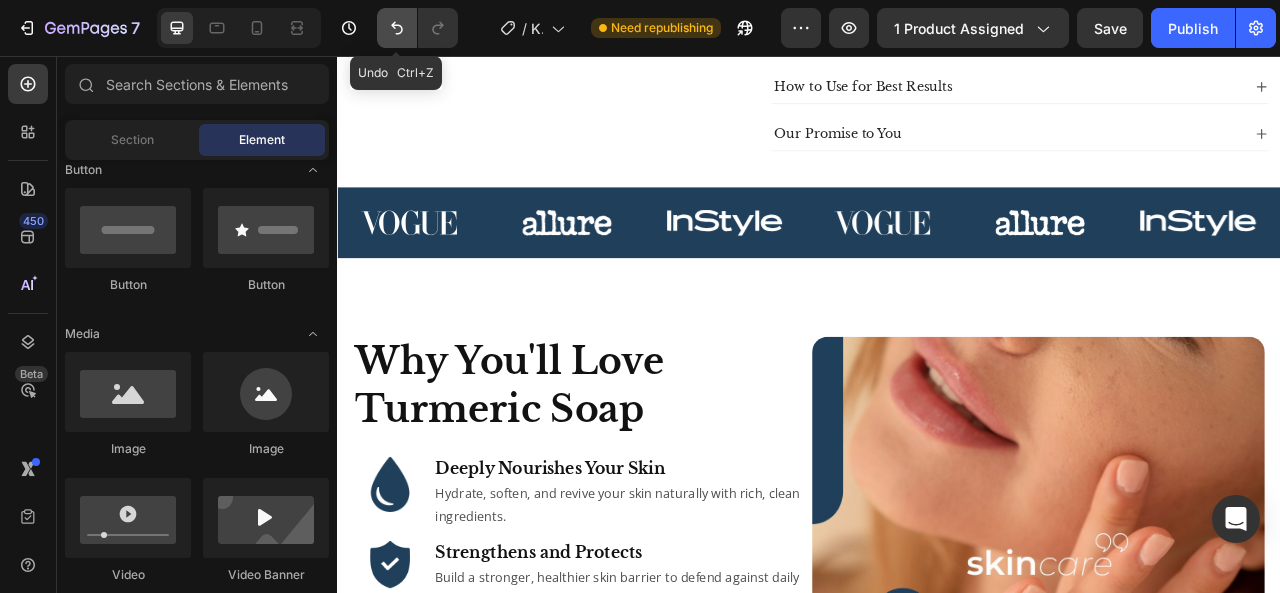 click 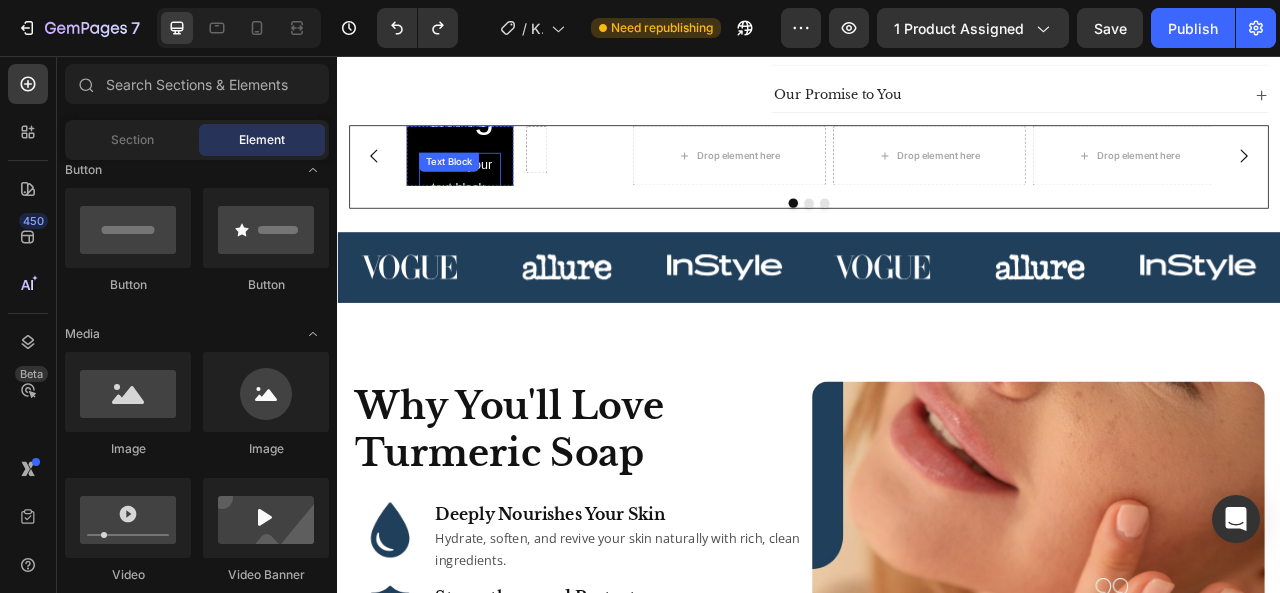 scroll, scrollTop: 906, scrollLeft: 0, axis: vertical 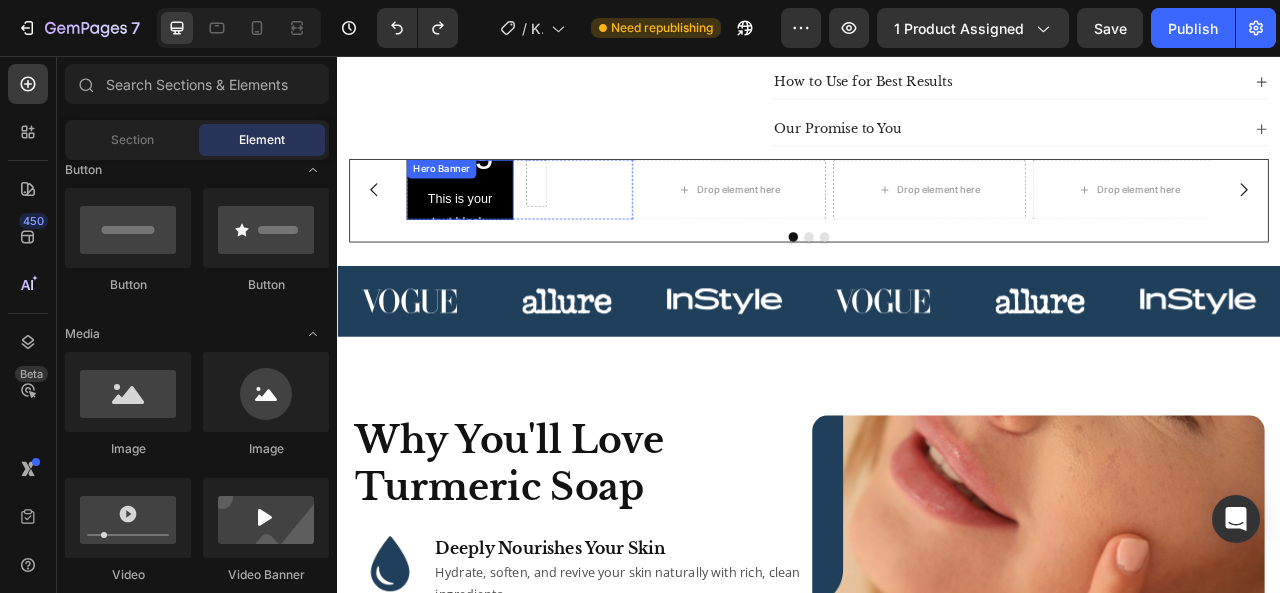 click on "Click here to edit heading Heading This is your text block. Click to edit and make it your own. Share your product's story                   or services offered. Get creative and make it yours! Text Block Get started Button" at bounding box center [493, 226] 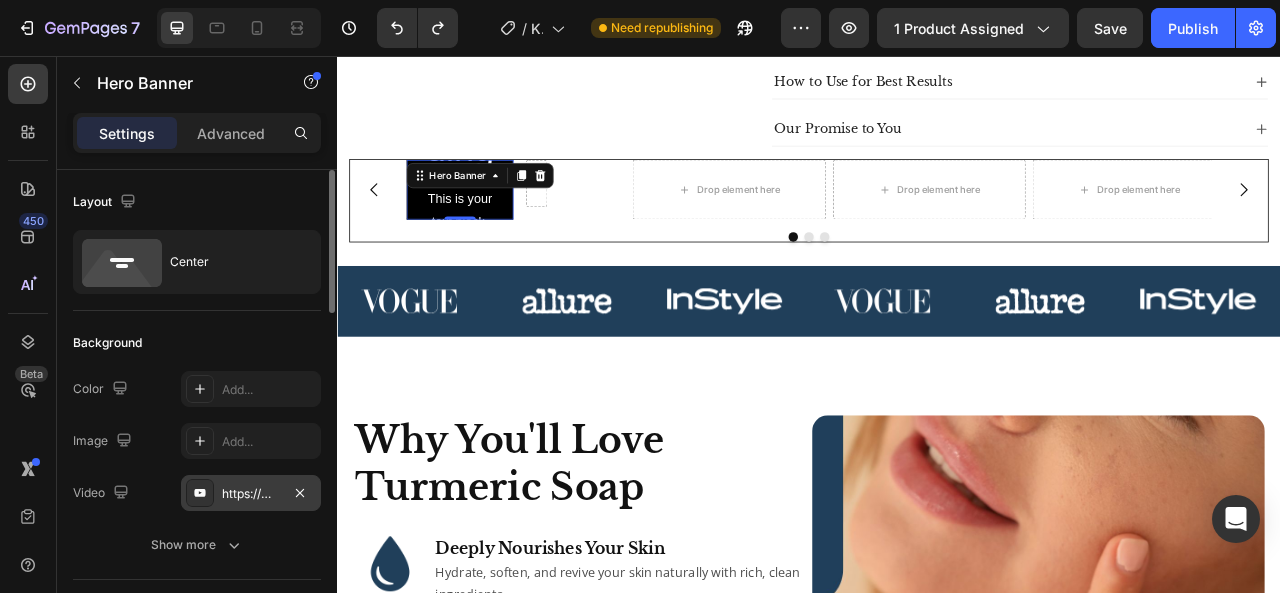 click on "https://www.youtube.com/watch?v=drIt4RH_kyQ" at bounding box center (251, 494) 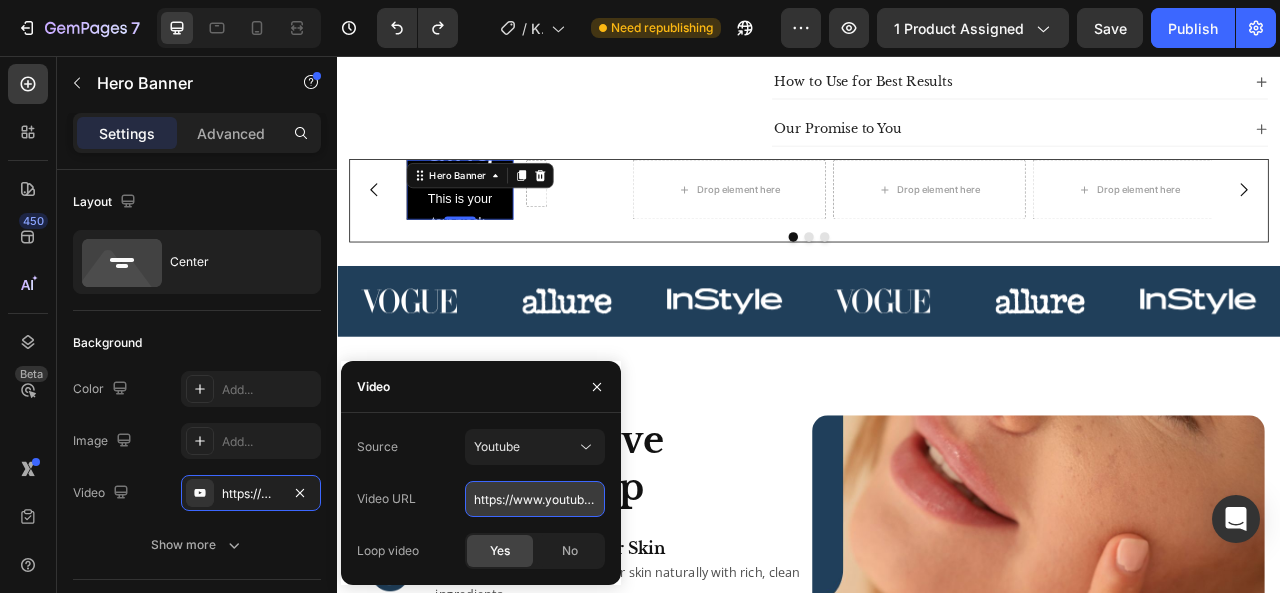 click on "https://www.youtube.com/watch?v=drIt4RH_kyQ" at bounding box center [535, 499] 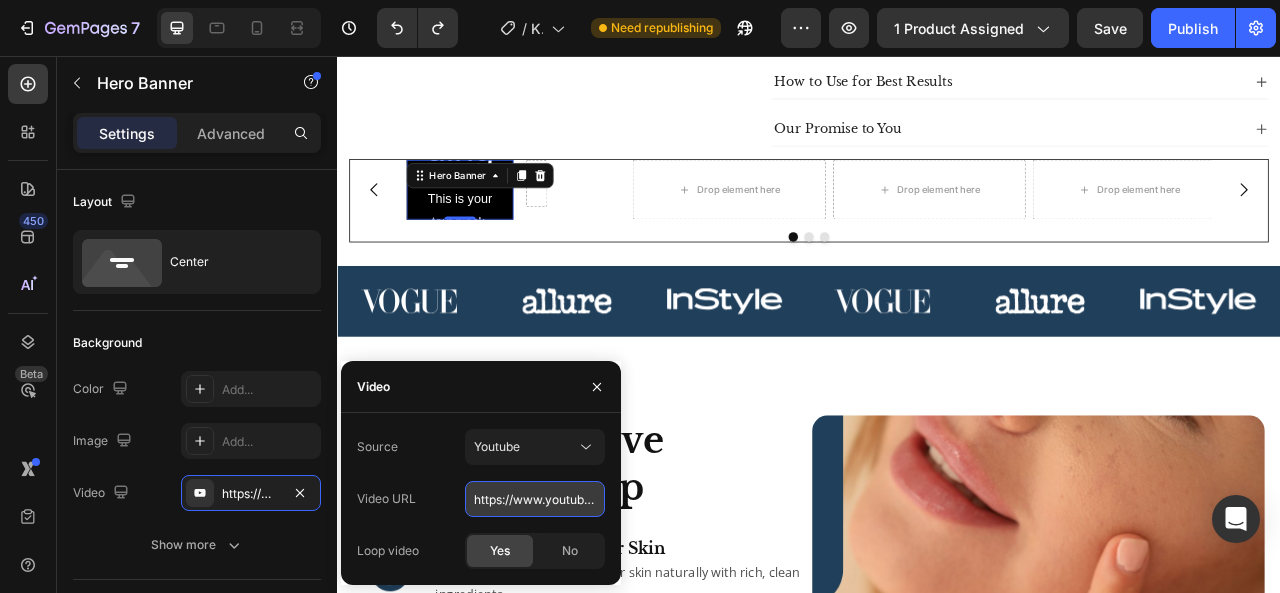 paste on "youtube.com/shorts/8zx2z7_kyLE" 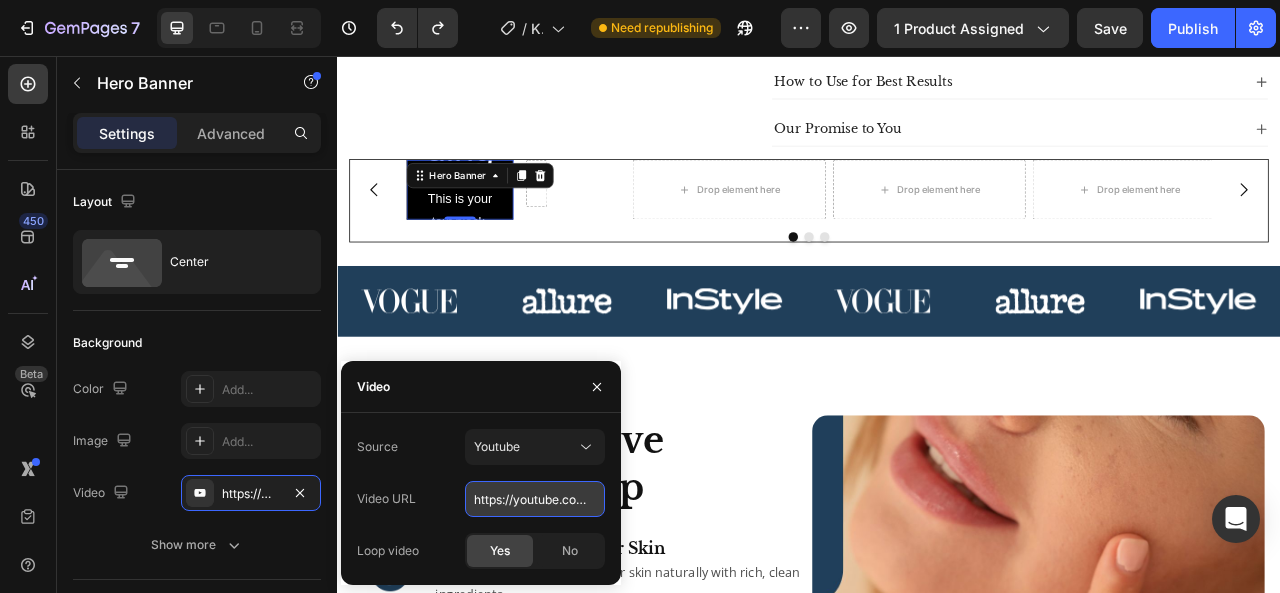 scroll, scrollTop: 0, scrollLeft: 109, axis: horizontal 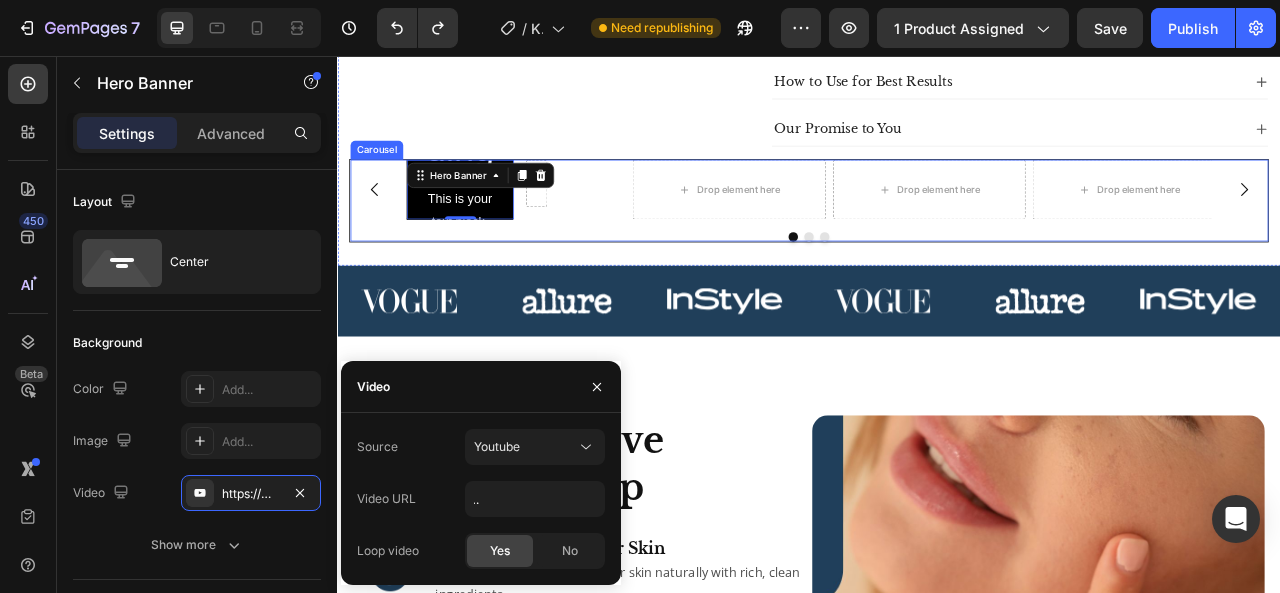 click on "Click here to edit heading Heading This is your text block. Click to edit and make it your own. Share your product's story                   or services offered. Get creative and make it yours! Text Block Get started Button Hero Banner   0
Row
Drop element here
Drop element here
Drop element here
Carousel" at bounding box center (937, 240) 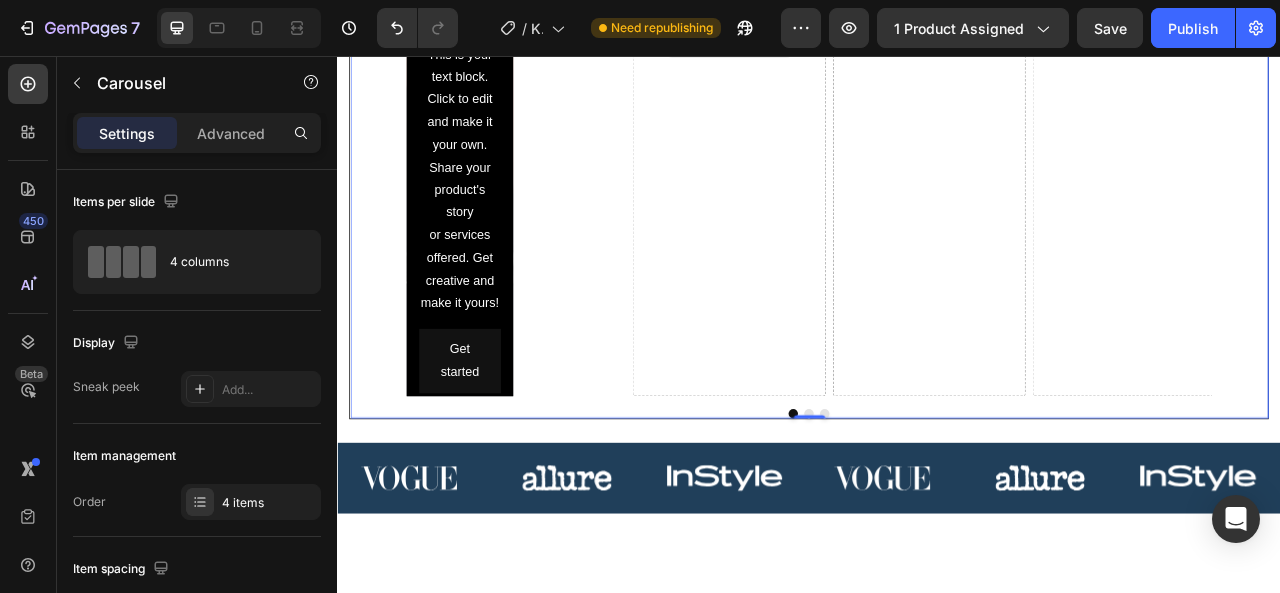 scroll, scrollTop: 1515, scrollLeft: 0, axis: vertical 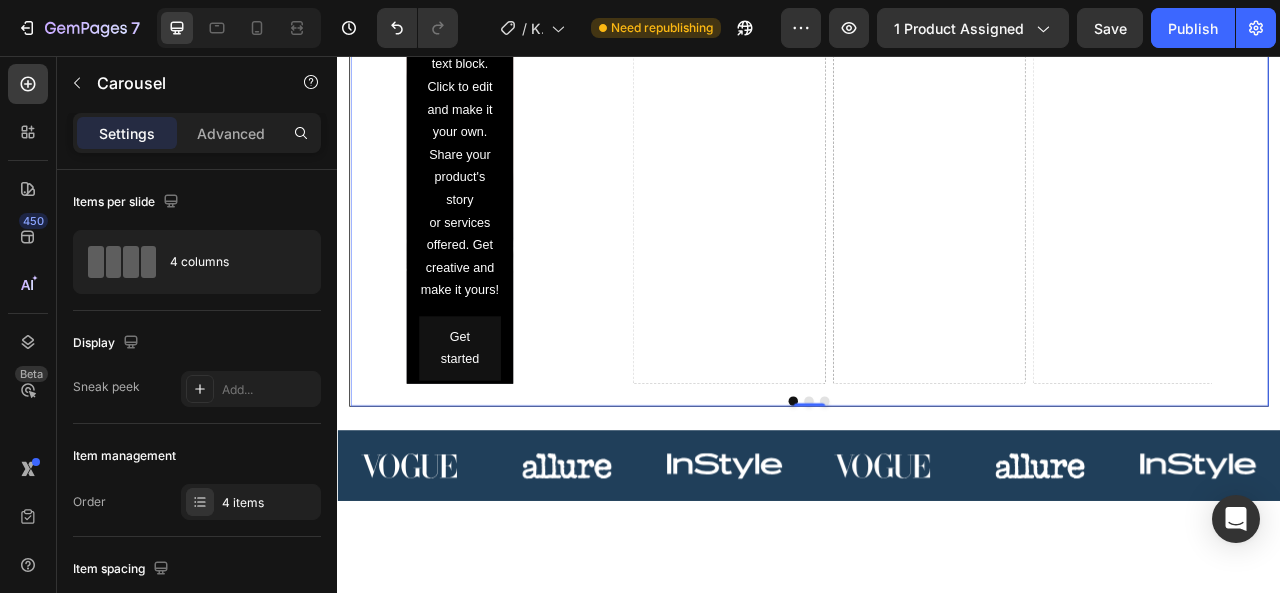 click on "Drop element here" at bounding box center [835, 26] 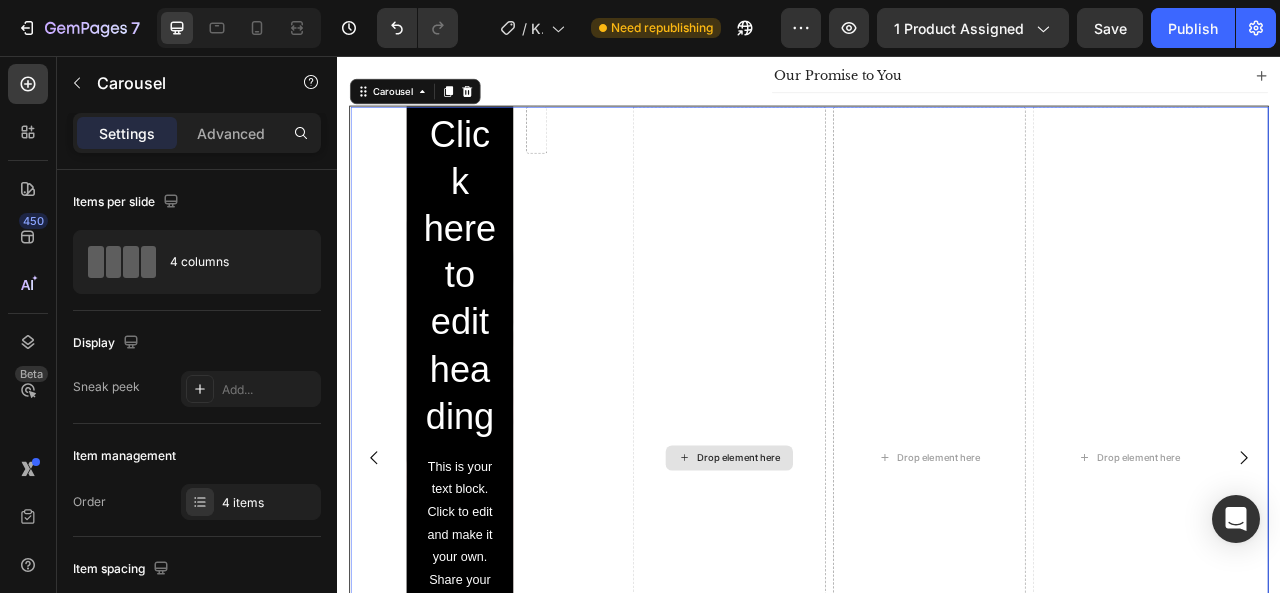 scroll, scrollTop: 971, scrollLeft: 0, axis: vertical 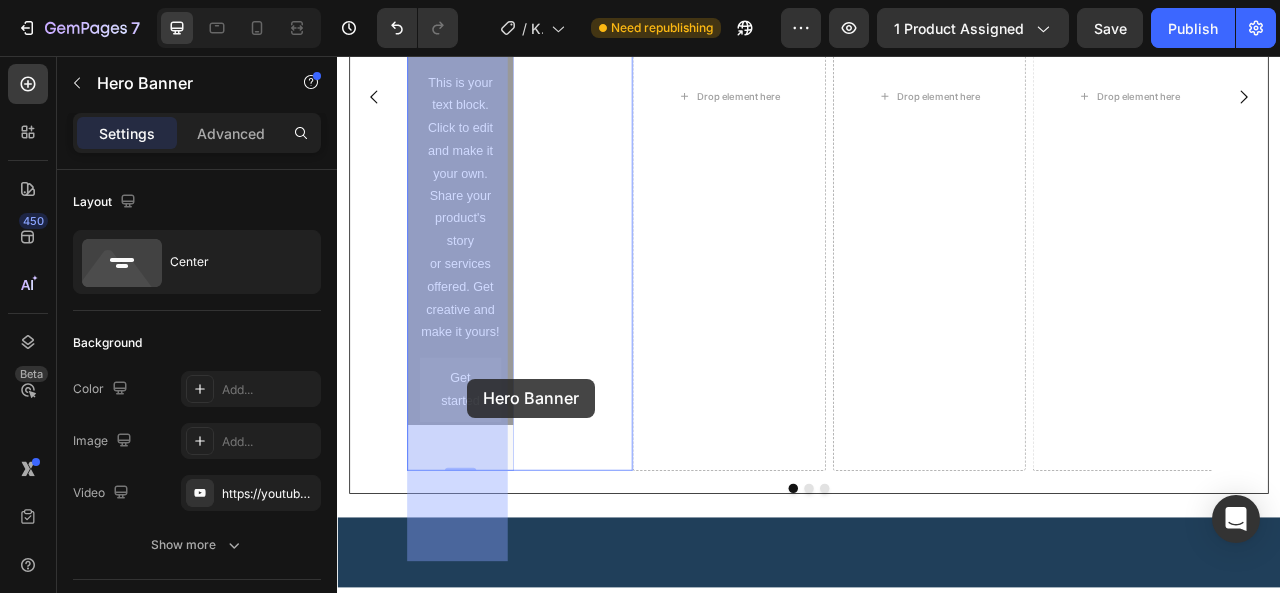 drag, startPoint x: 548, startPoint y: 453, endPoint x: 502, endPoint y: 467, distance: 48.08326 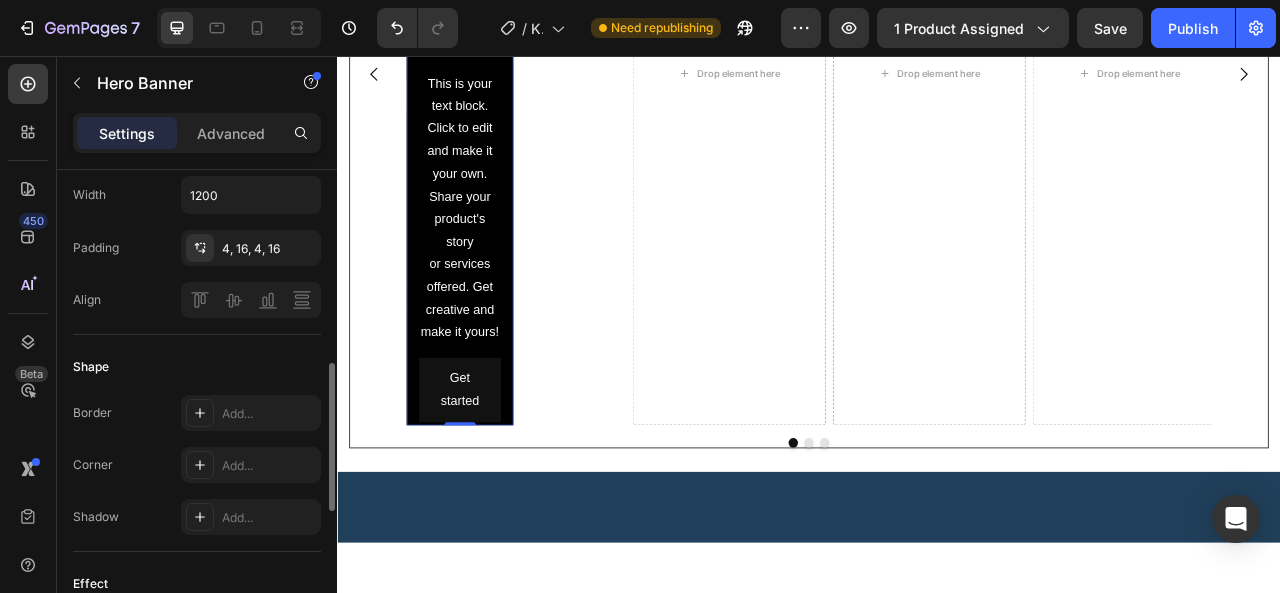 scroll, scrollTop: 628, scrollLeft: 0, axis: vertical 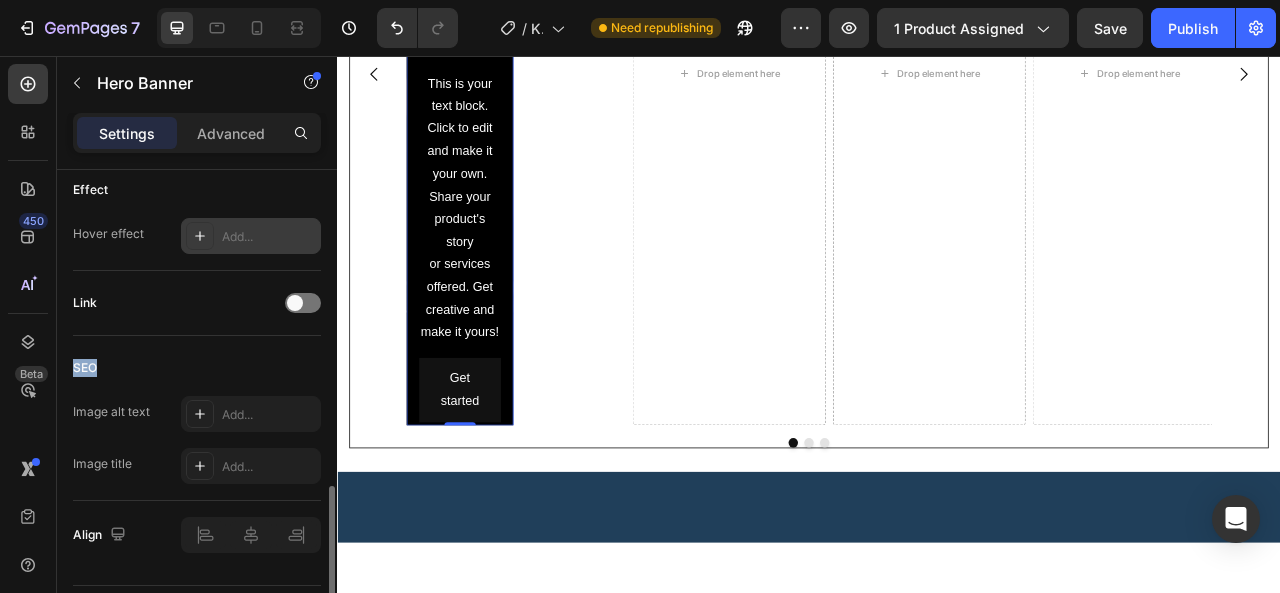 drag, startPoint x: 244, startPoint y: 346, endPoint x: 211, endPoint y: 234, distance: 116.76044 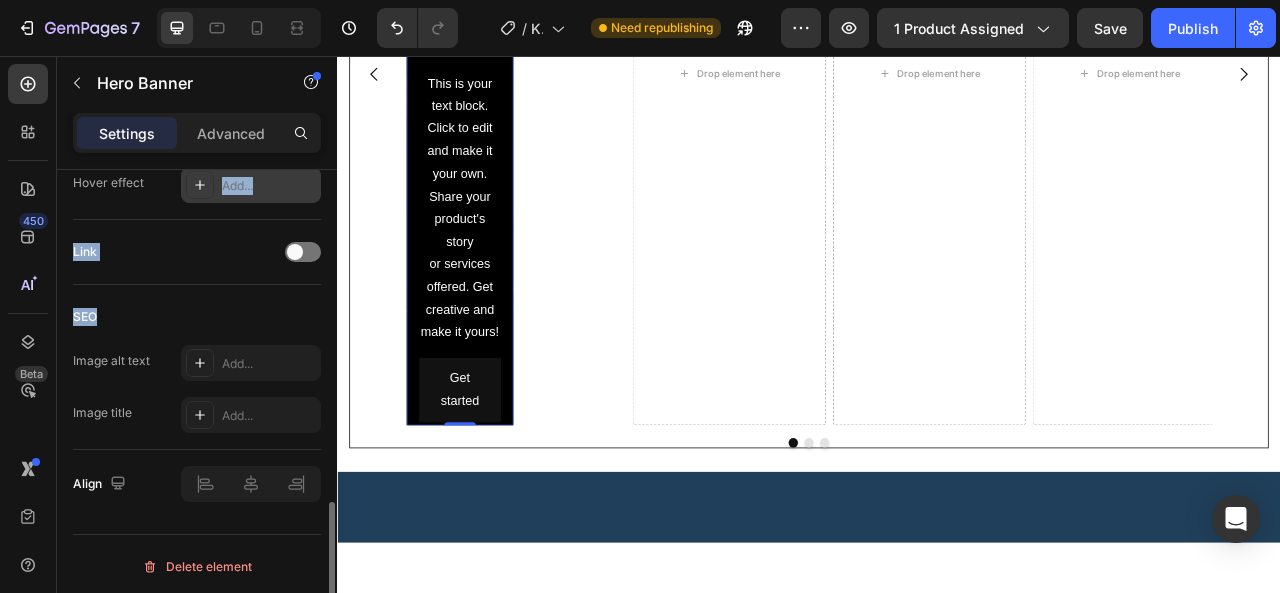 scroll, scrollTop: 1075, scrollLeft: 0, axis: vertical 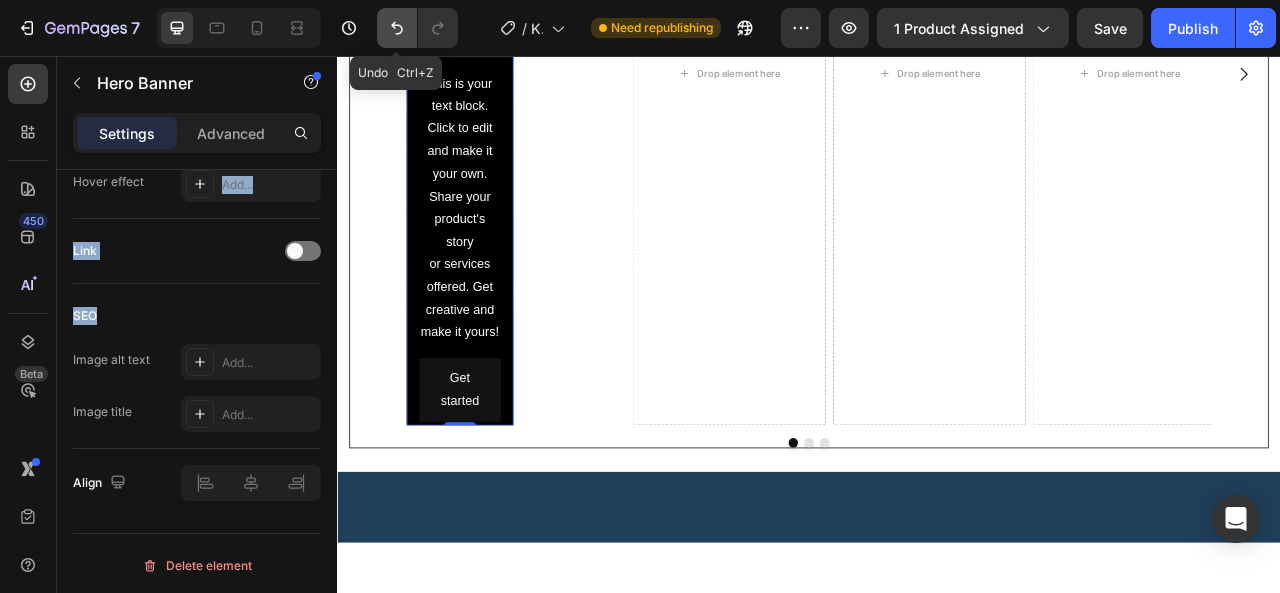 click 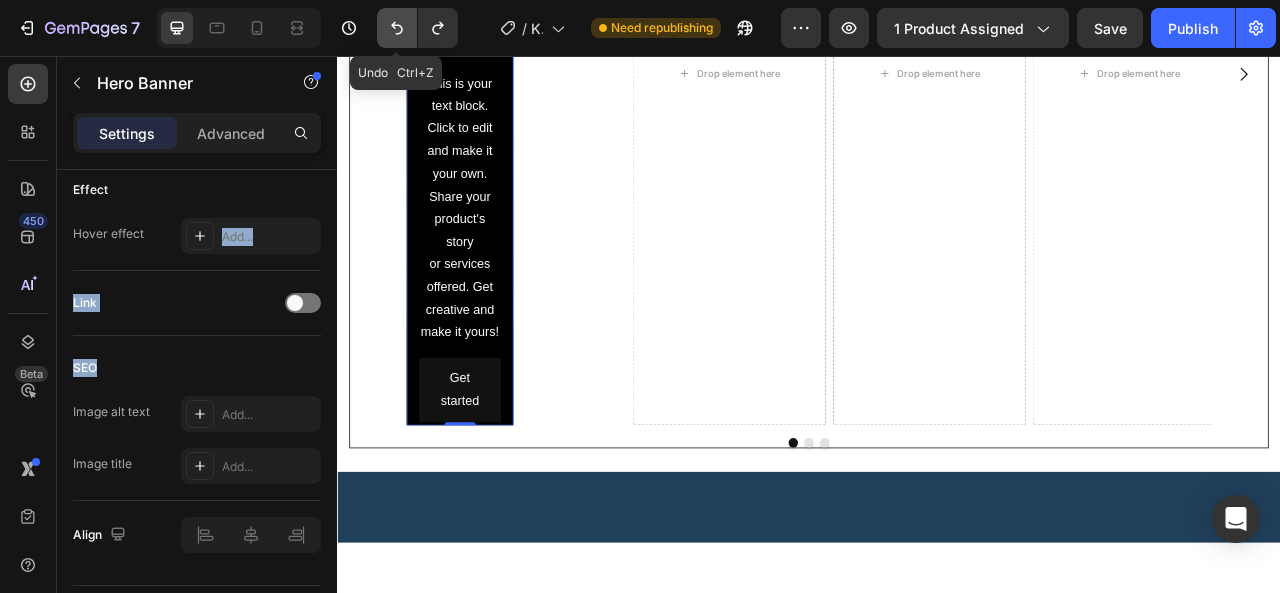 click 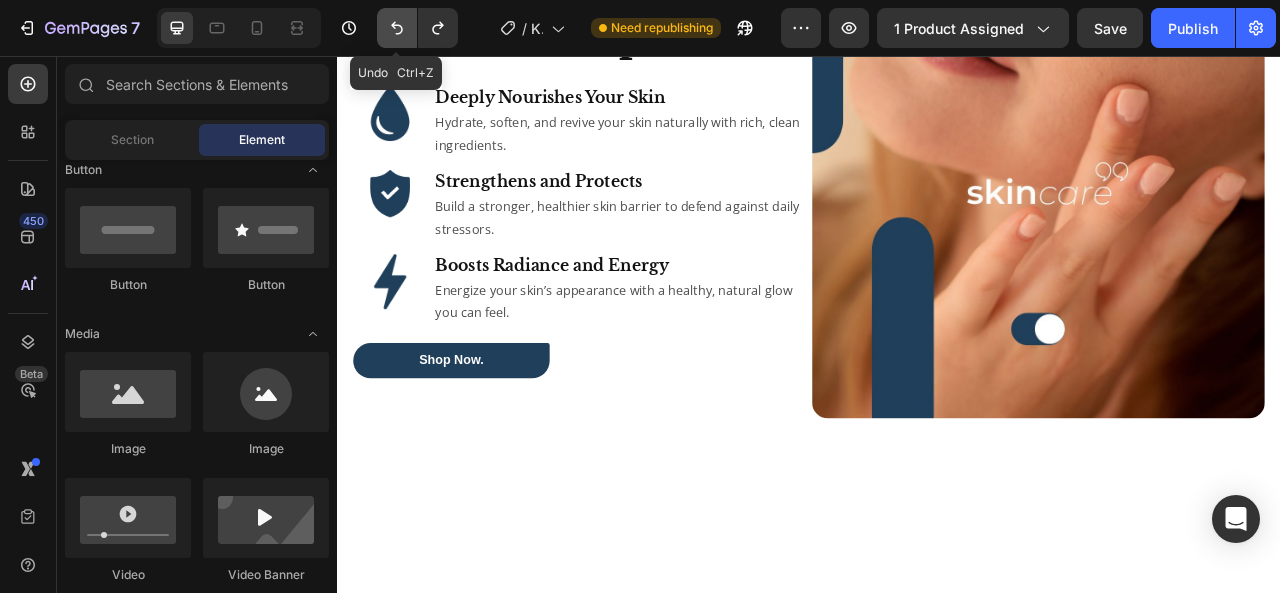 scroll, scrollTop: 1016, scrollLeft: 0, axis: vertical 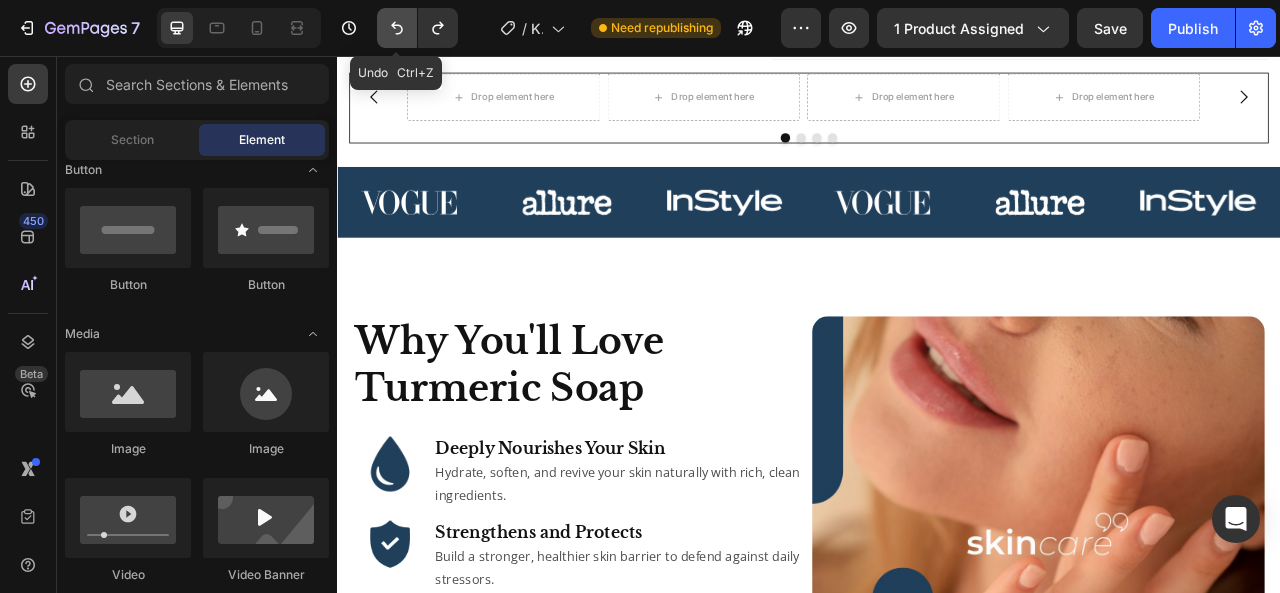 click 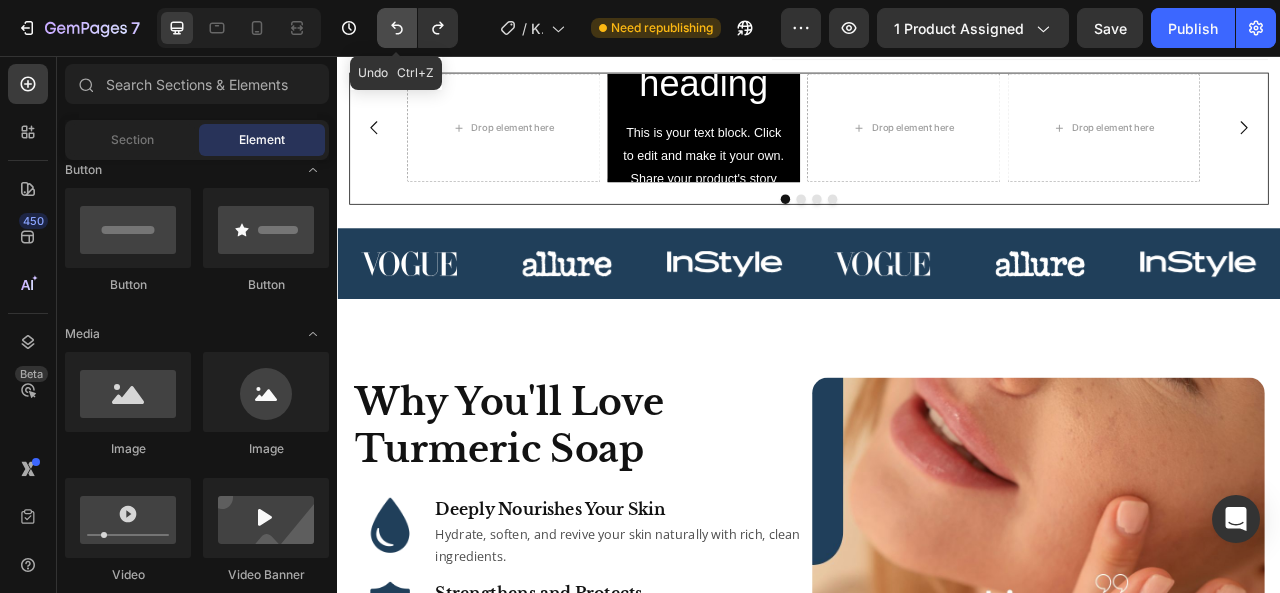 scroll, scrollTop: 1055, scrollLeft: 0, axis: vertical 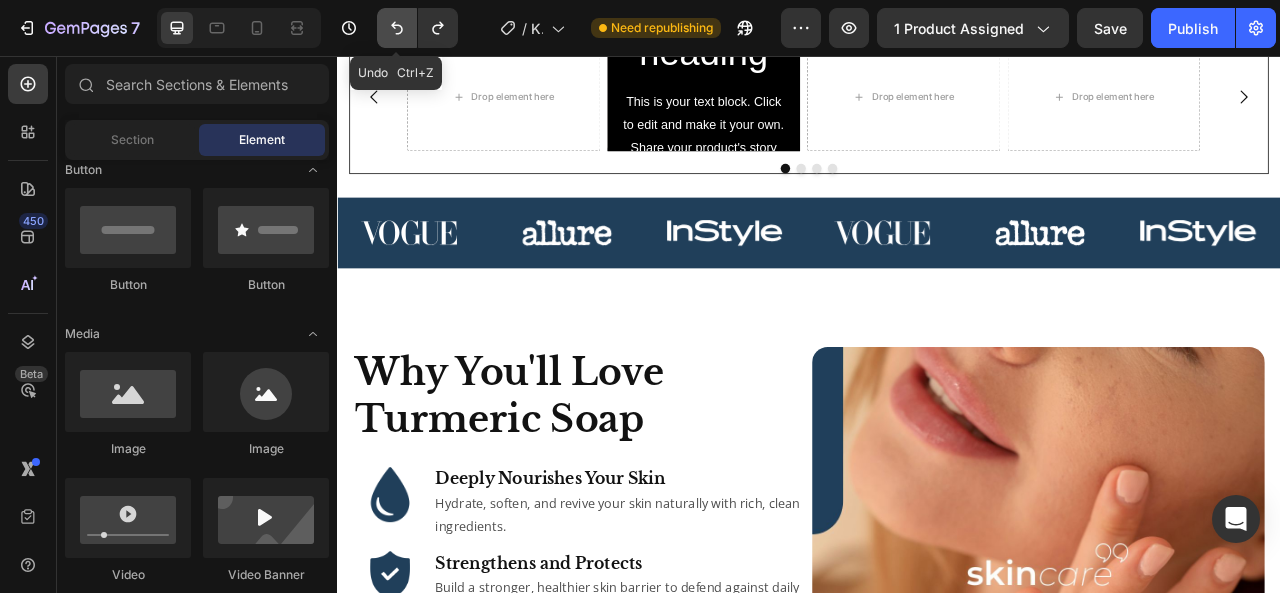click 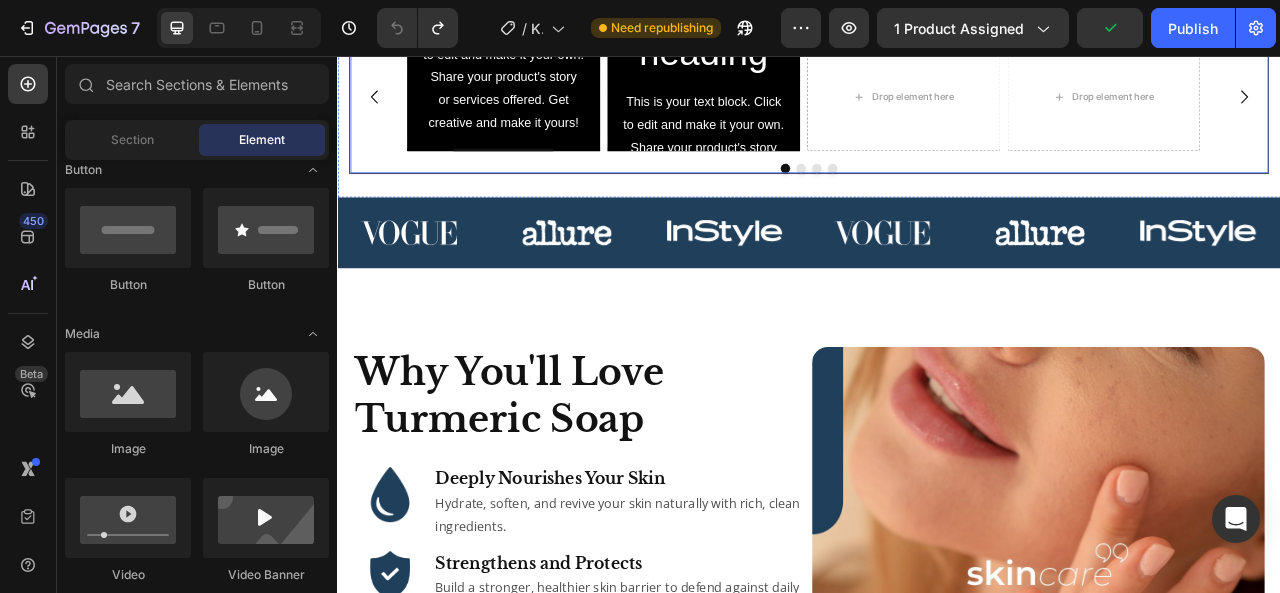 click on "Heading This is your text block. Click to edit and make it your own. Share your product's story                   or services offered. Get creative and make it yours! Text Block Get started Button Hero Banner Click here to edit heading Heading This is your text block. Click to edit and make it your own. Share your product's story                   or services offered. Get creative and make it yours! Text Block Get started Button Hero Banner
Drop element here
Drop element here
Carousel" at bounding box center (937, 122) 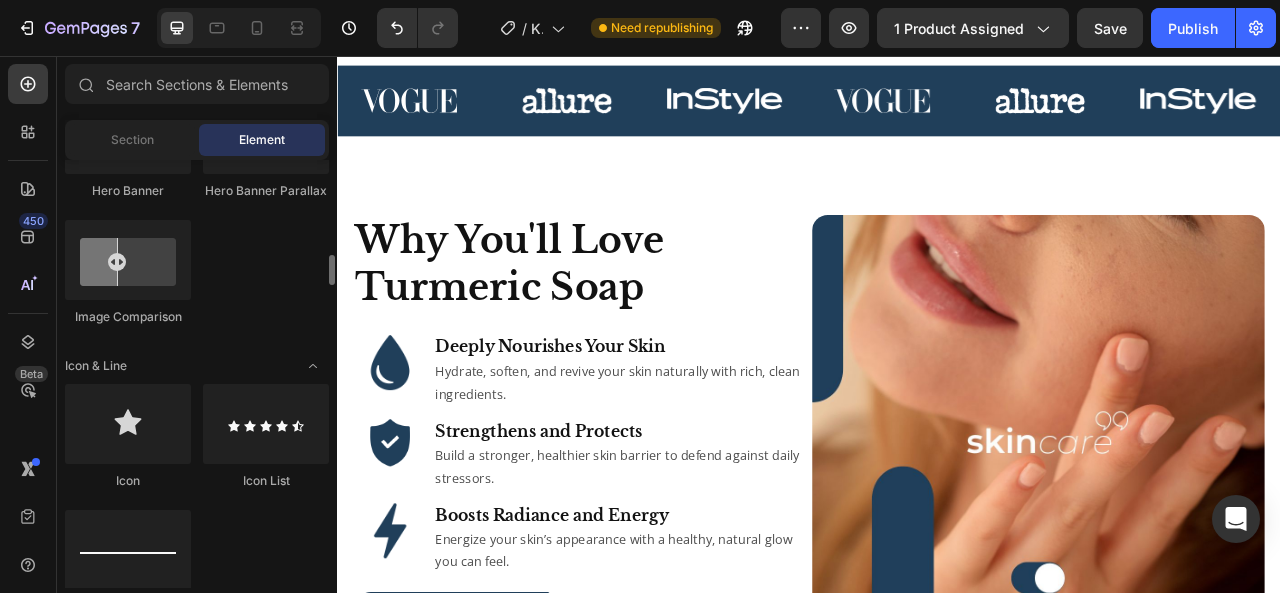 scroll, scrollTop: 1131, scrollLeft: 0, axis: vertical 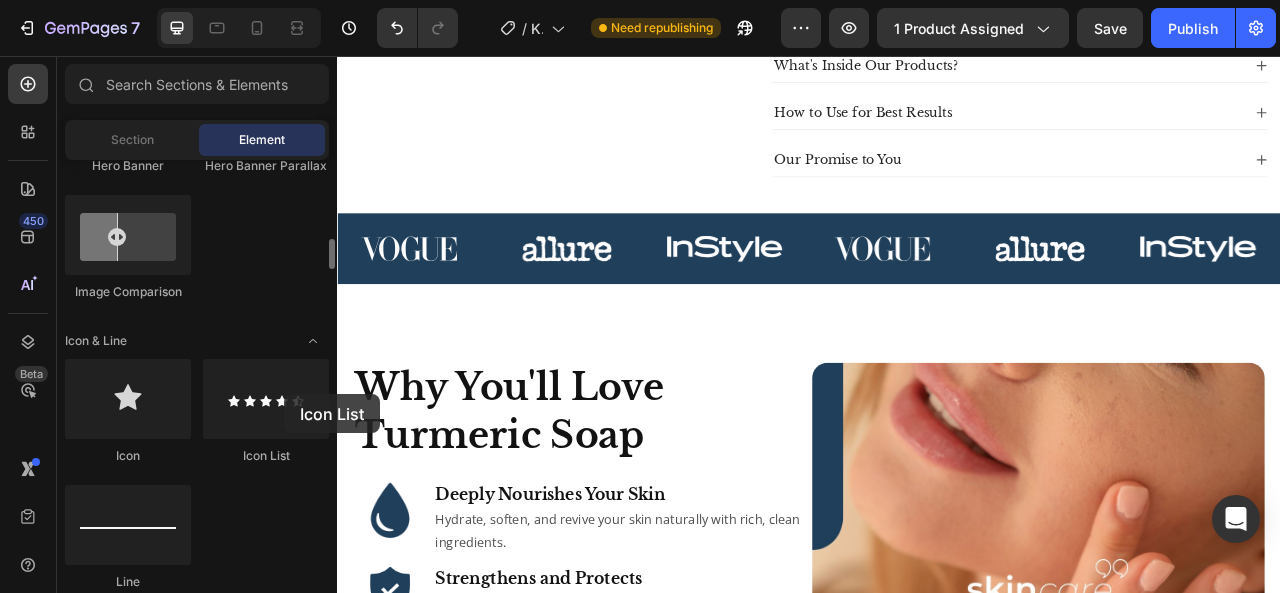 drag, startPoint x: 284, startPoint y: 394, endPoint x: 258, endPoint y: 293, distance: 104.292854 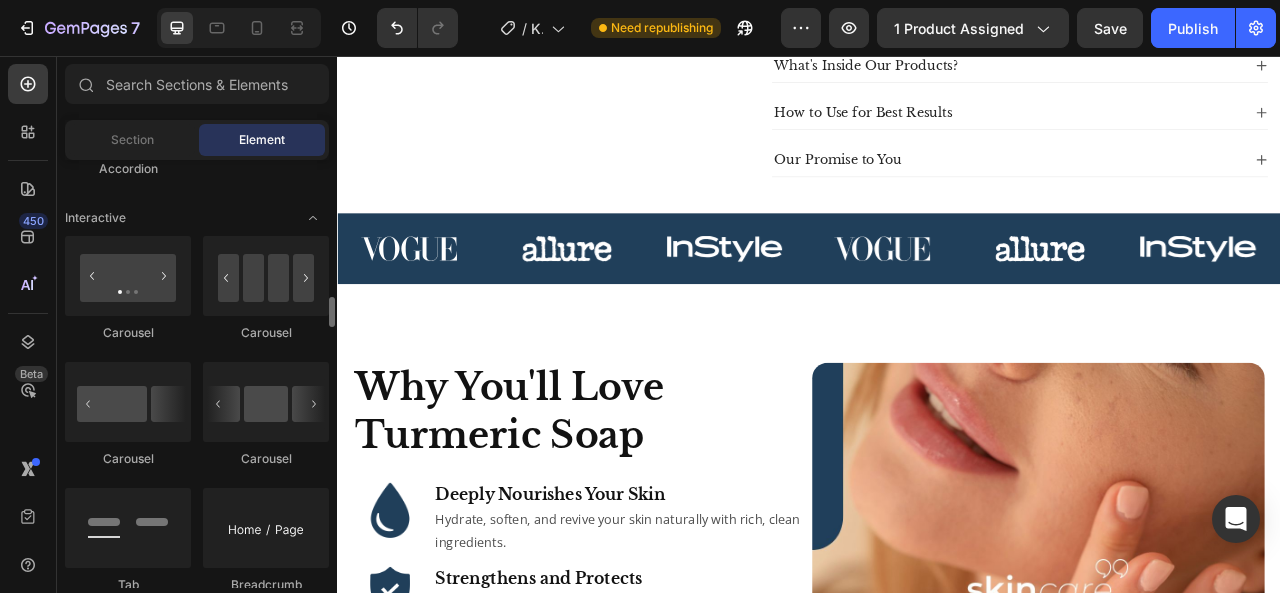 scroll, scrollTop: 1968, scrollLeft: 0, axis: vertical 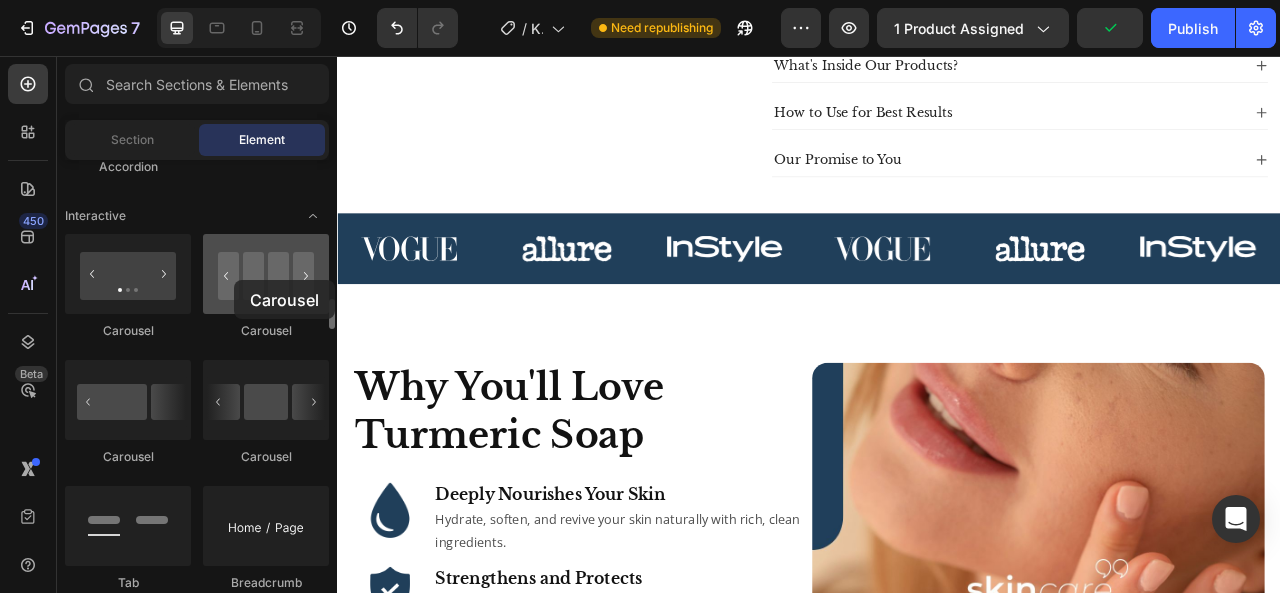 drag, startPoint x: 258, startPoint y: 293, endPoint x: 232, endPoint y: 278, distance: 30.016663 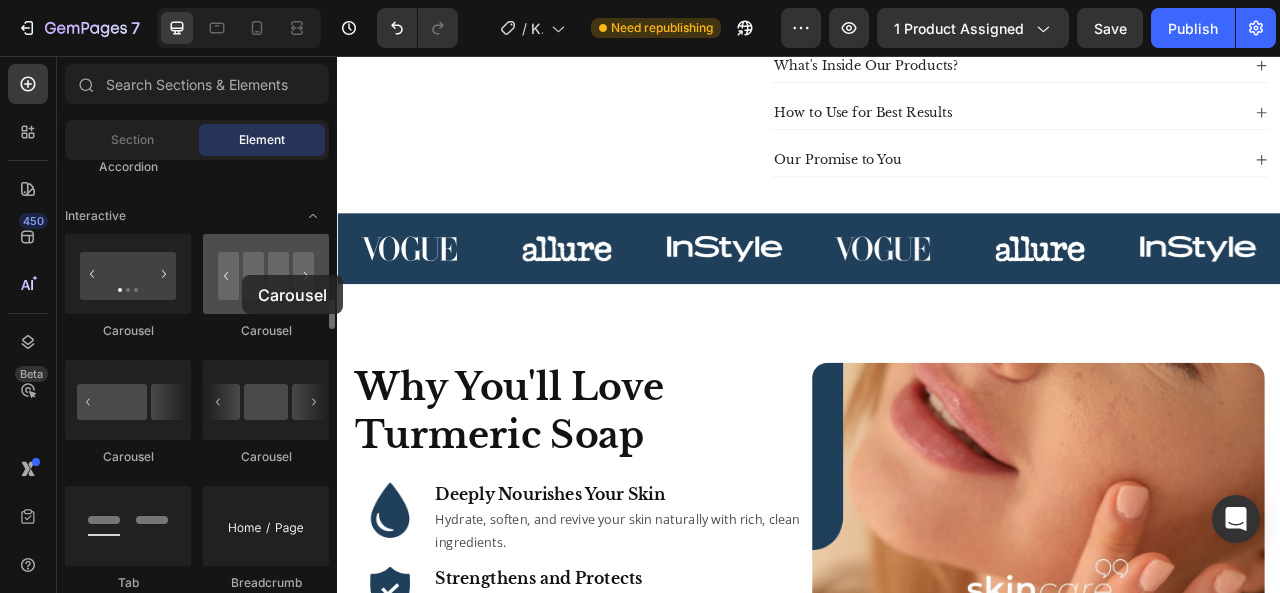 drag, startPoint x: 259, startPoint y: 285, endPoint x: 241, endPoint y: 275, distance: 20.59126 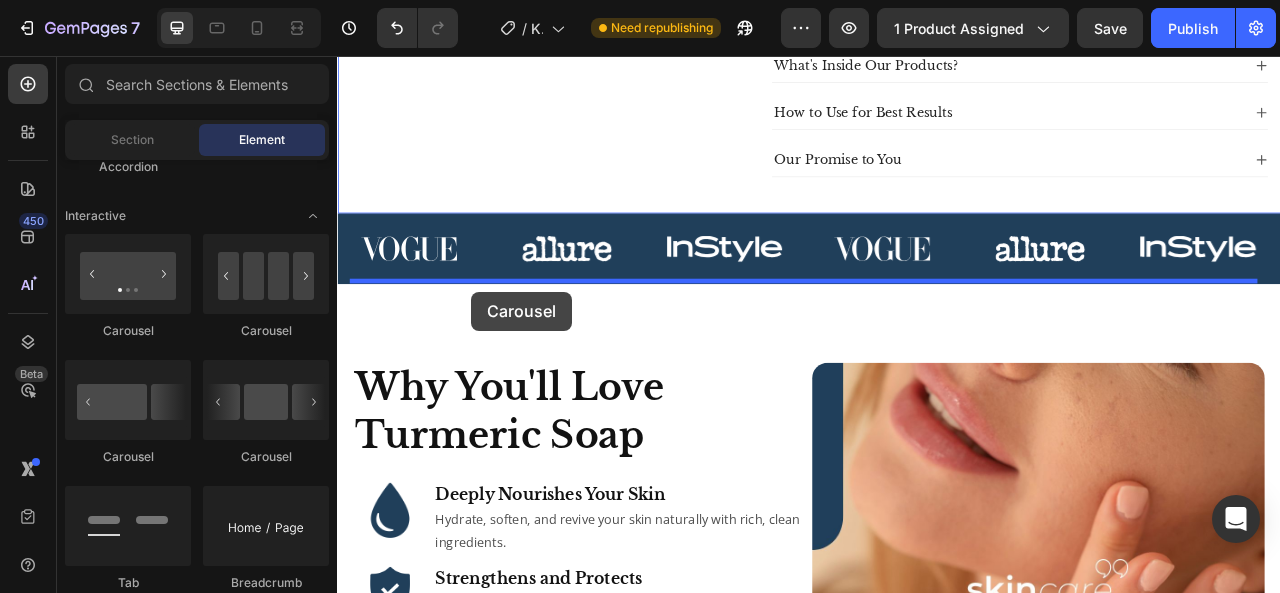 drag, startPoint x: 578, startPoint y: 331, endPoint x: 507, endPoint y: 356, distance: 75.272835 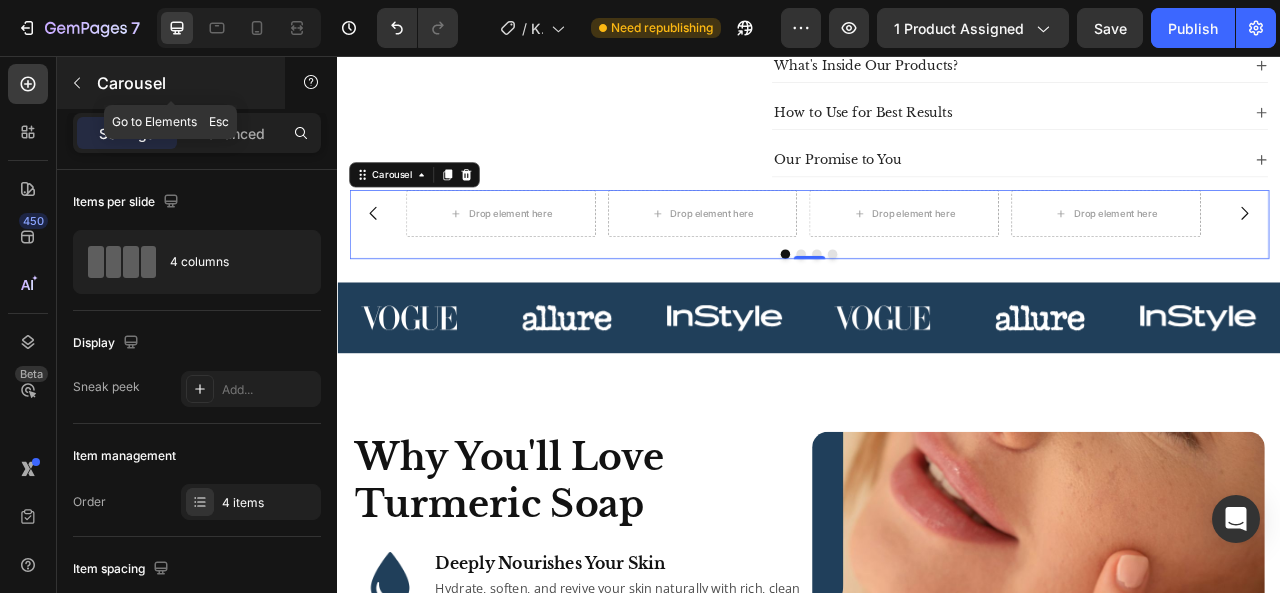 click 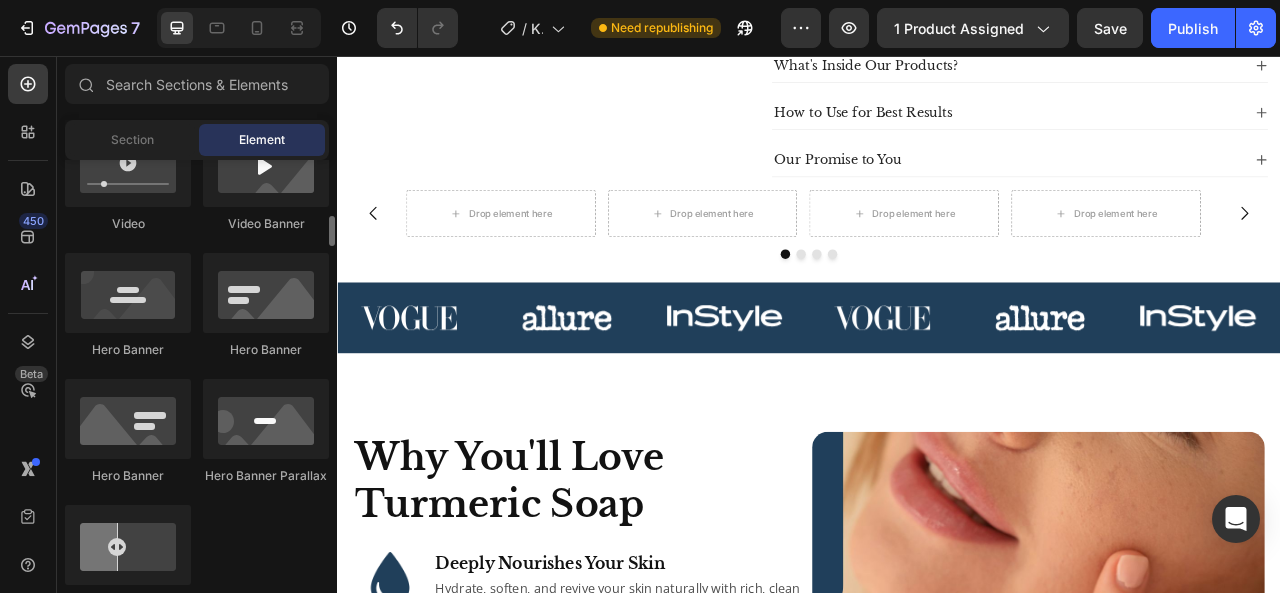 scroll, scrollTop: 818, scrollLeft: 0, axis: vertical 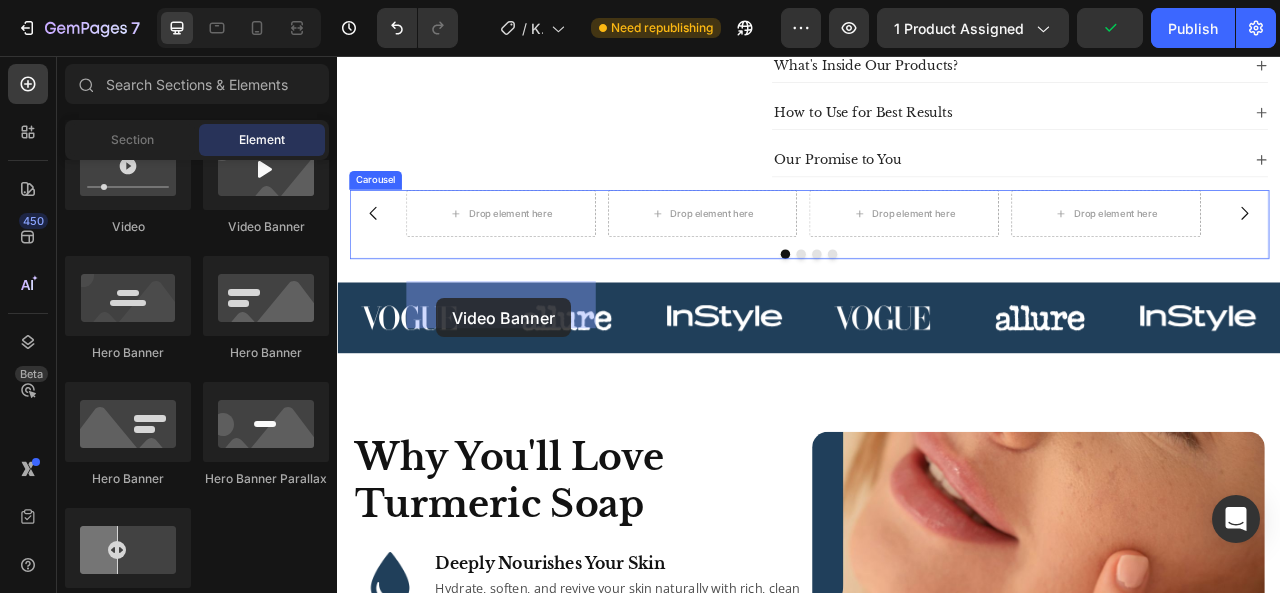 drag, startPoint x: 612, startPoint y: 253, endPoint x: 468, endPoint y: 362, distance: 180.60178 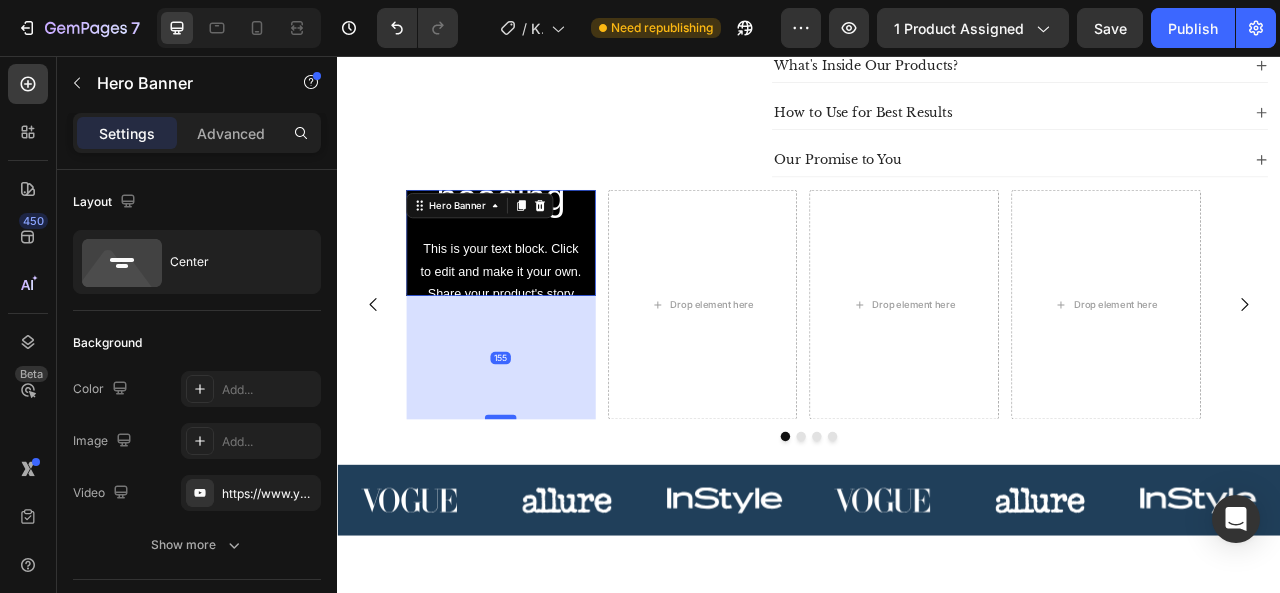 drag, startPoint x: 541, startPoint y: 474, endPoint x: 546, endPoint y: 642, distance: 168.07439 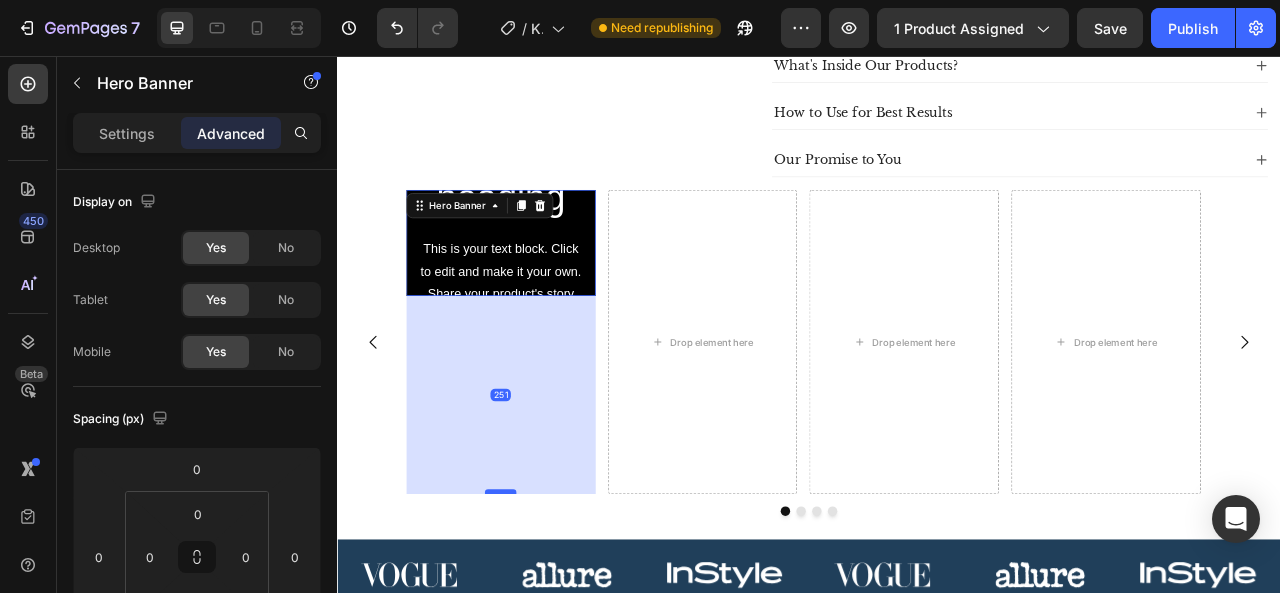 drag, startPoint x: 546, startPoint y: 642, endPoint x: 555, endPoint y: 728, distance: 86.46965 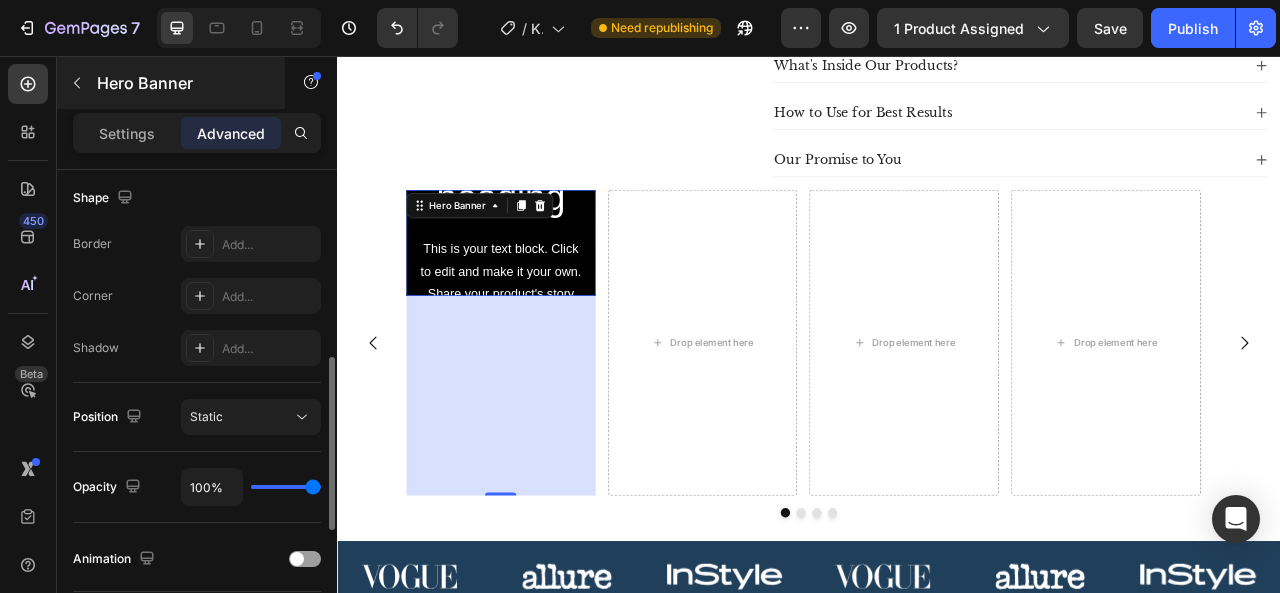 scroll, scrollTop: 520, scrollLeft: 0, axis: vertical 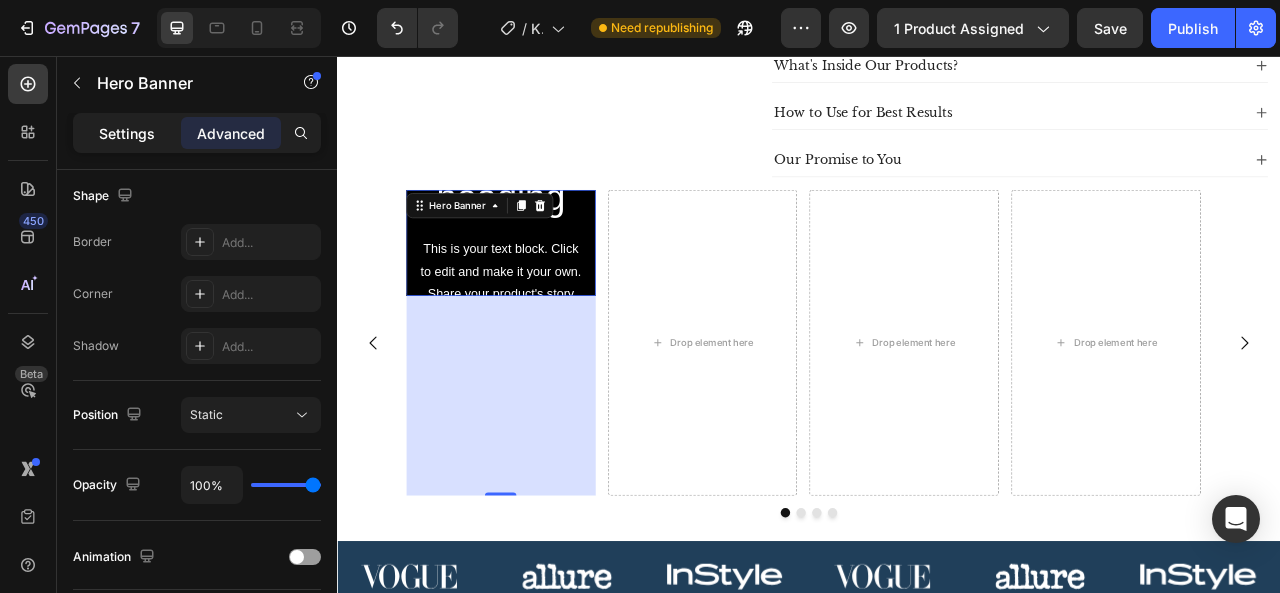 click on "Settings" at bounding box center [127, 133] 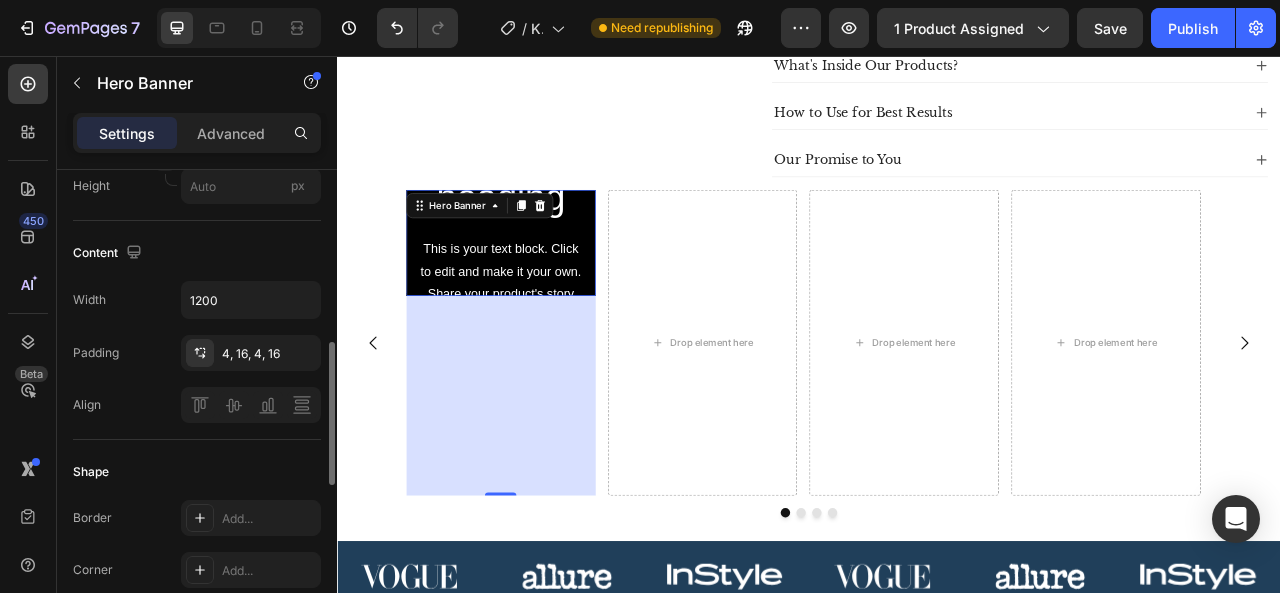 scroll, scrollTop: 576, scrollLeft: 0, axis: vertical 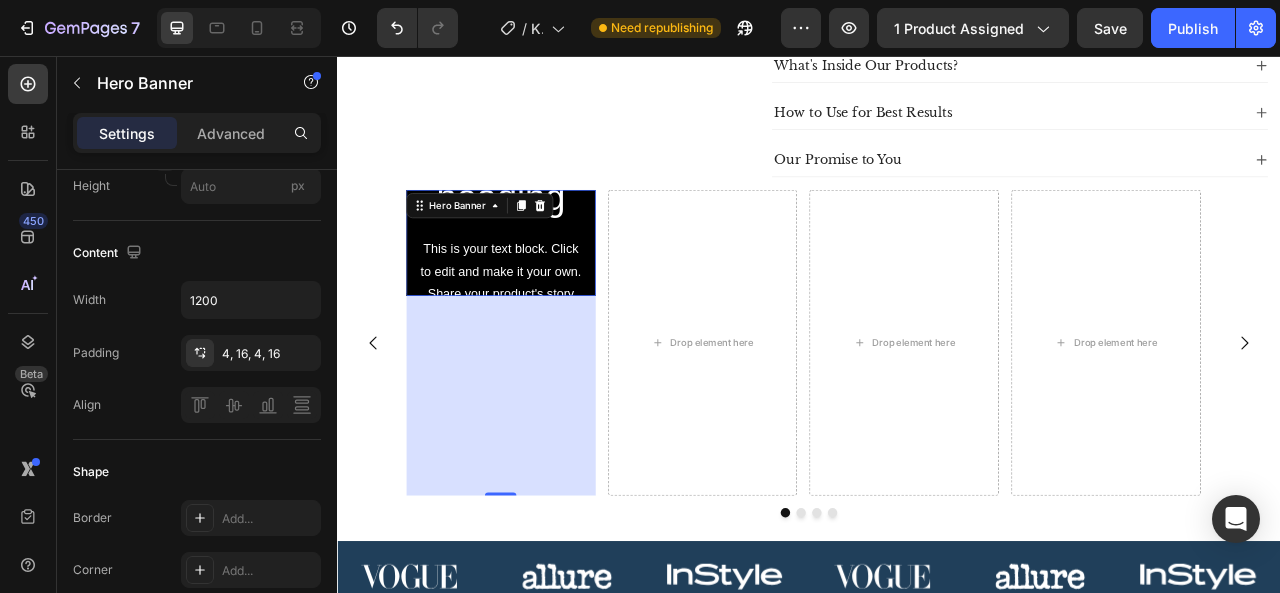 click on "254" at bounding box center (544, 488) 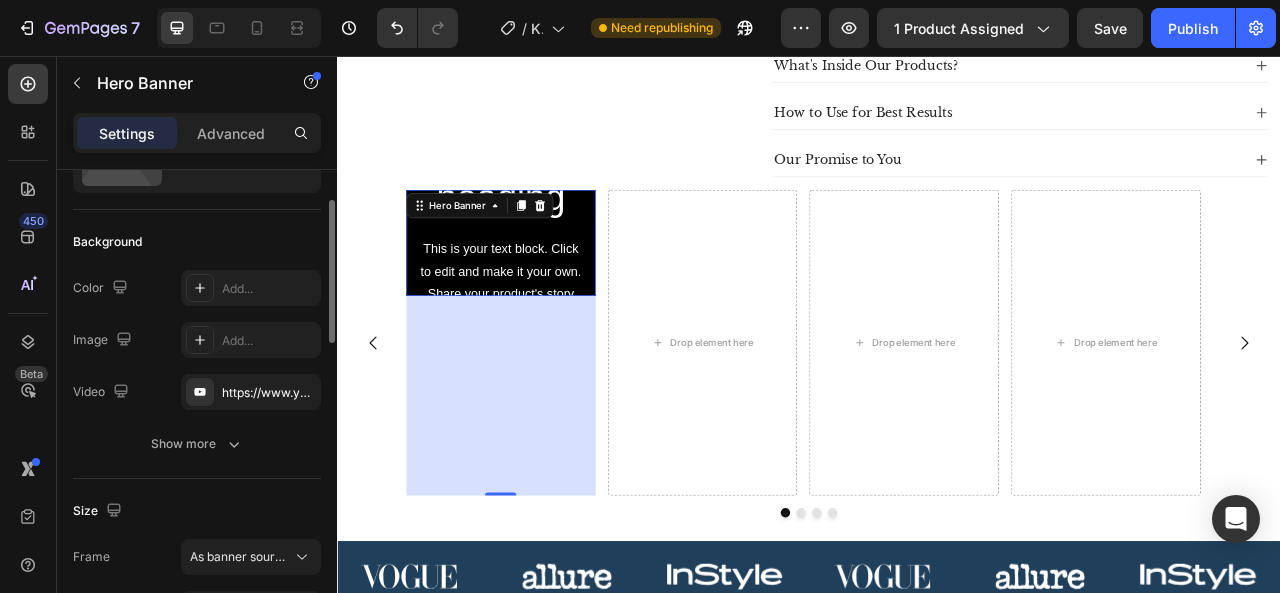 scroll, scrollTop: 99, scrollLeft: 0, axis: vertical 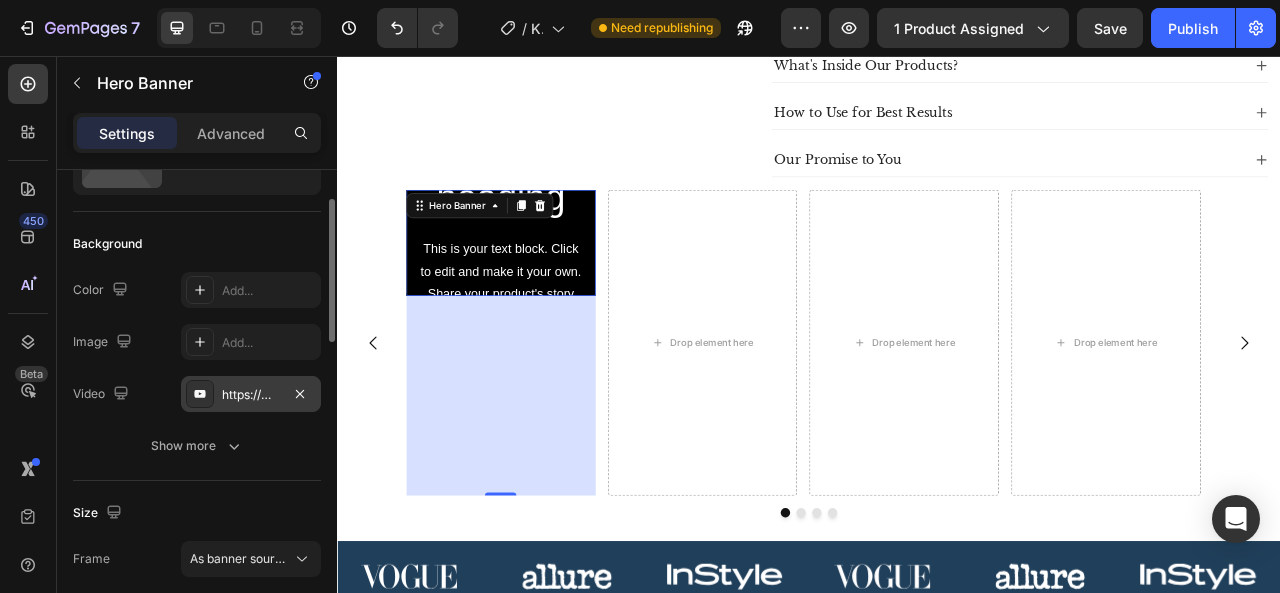 click on "https://www.youtube.com/watch?v=drIt4RH_kyQ" at bounding box center [251, 395] 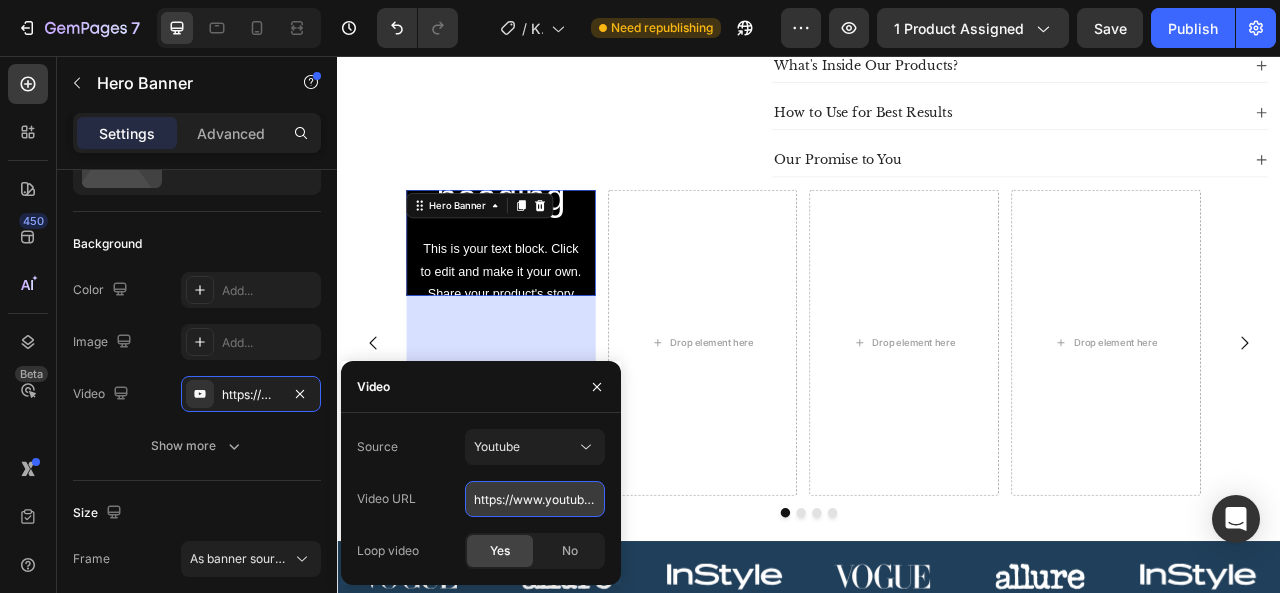 click on "https://www.youtube.com/watch?v=drIt4RH_kyQ" at bounding box center (535, 499) 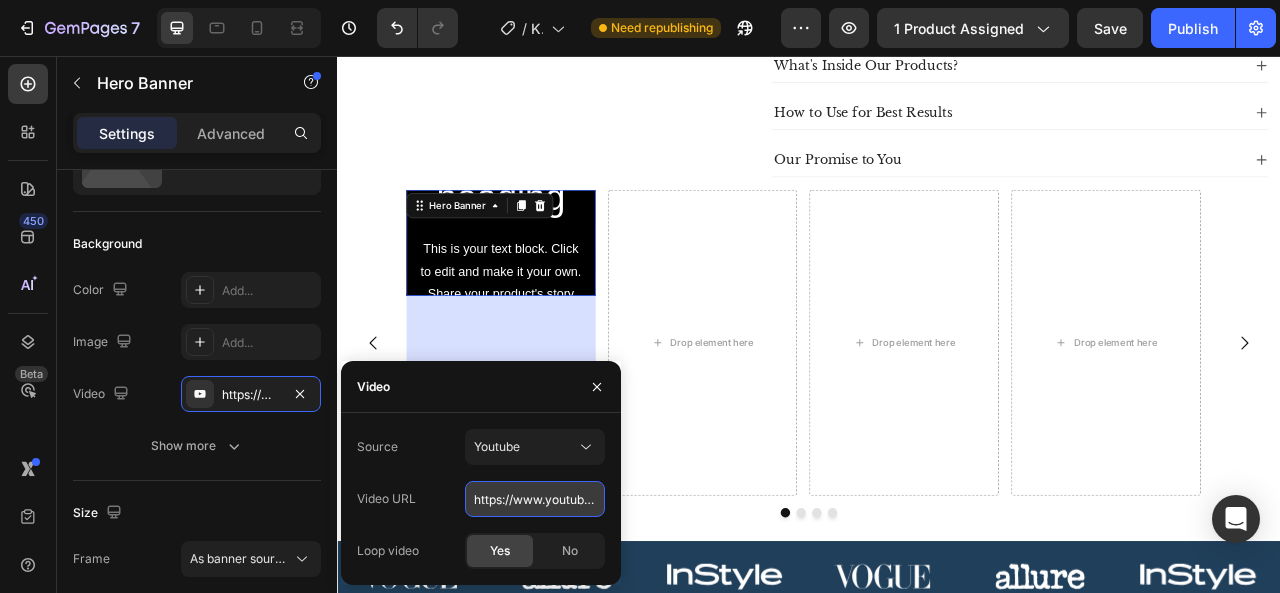 paste on "youtube.com/shorts/8zx2z7_kyLE" 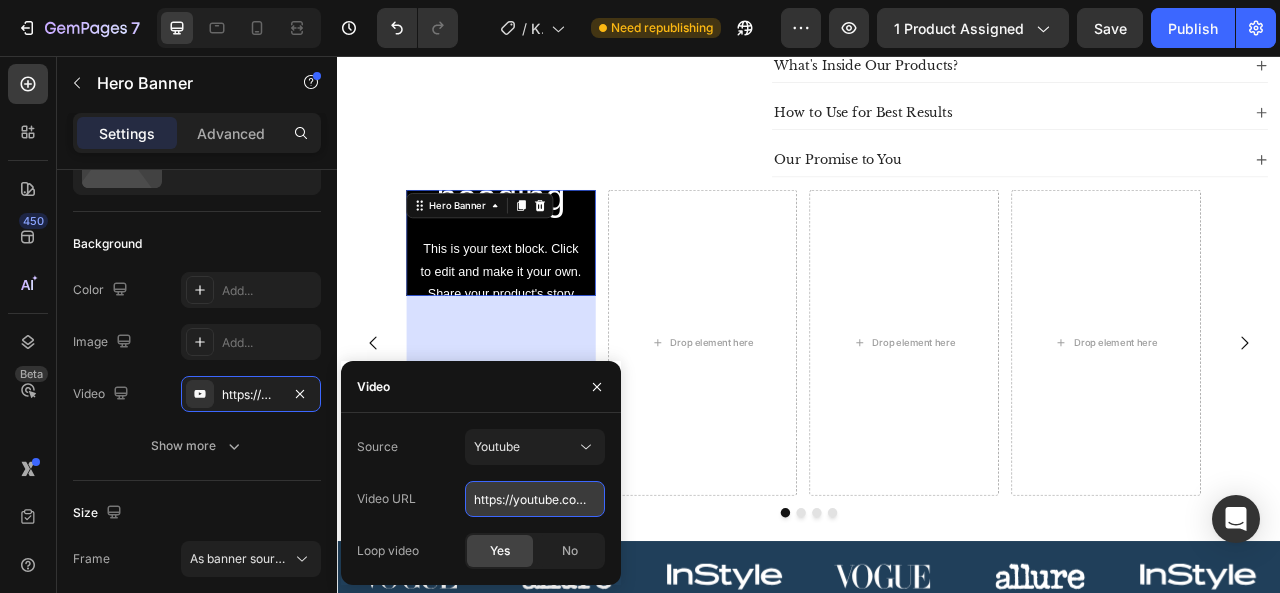 scroll, scrollTop: 0, scrollLeft: 109, axis: horizontal 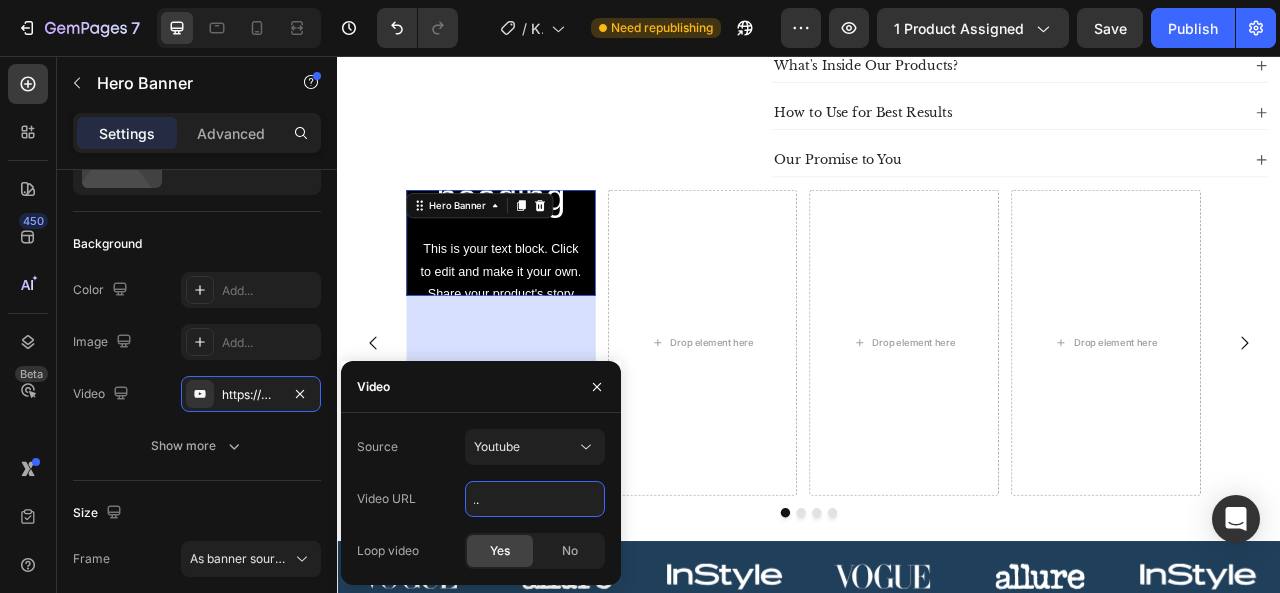type on "https://youtube.com/shorts/8zx2z7_kyLE" 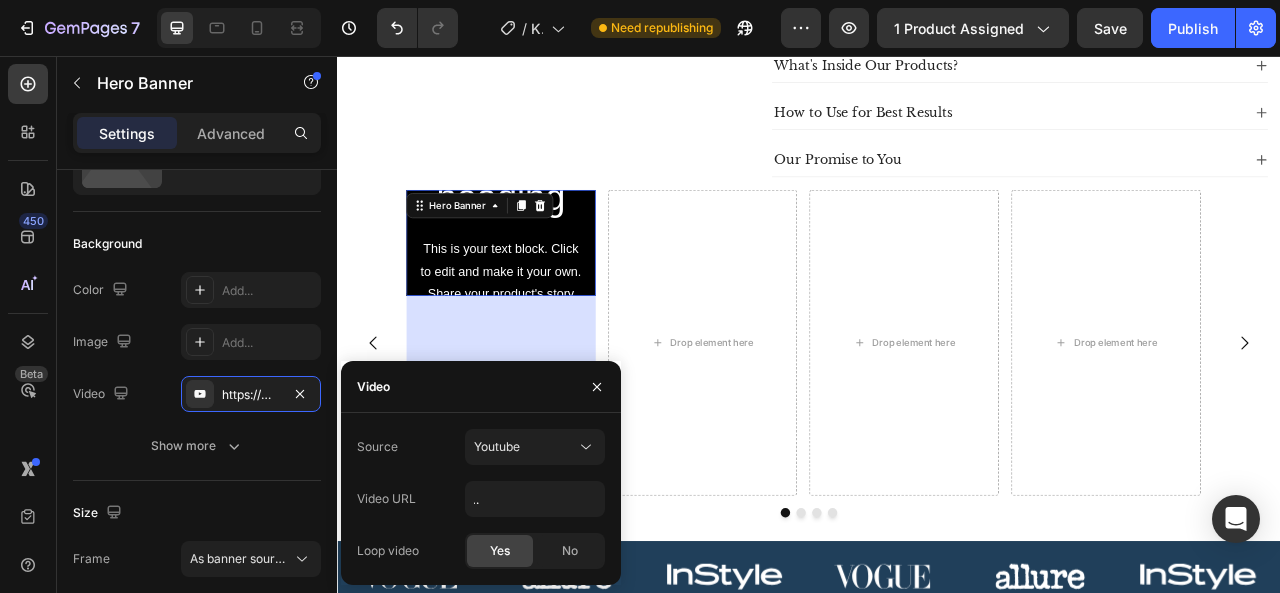click on "Yes" 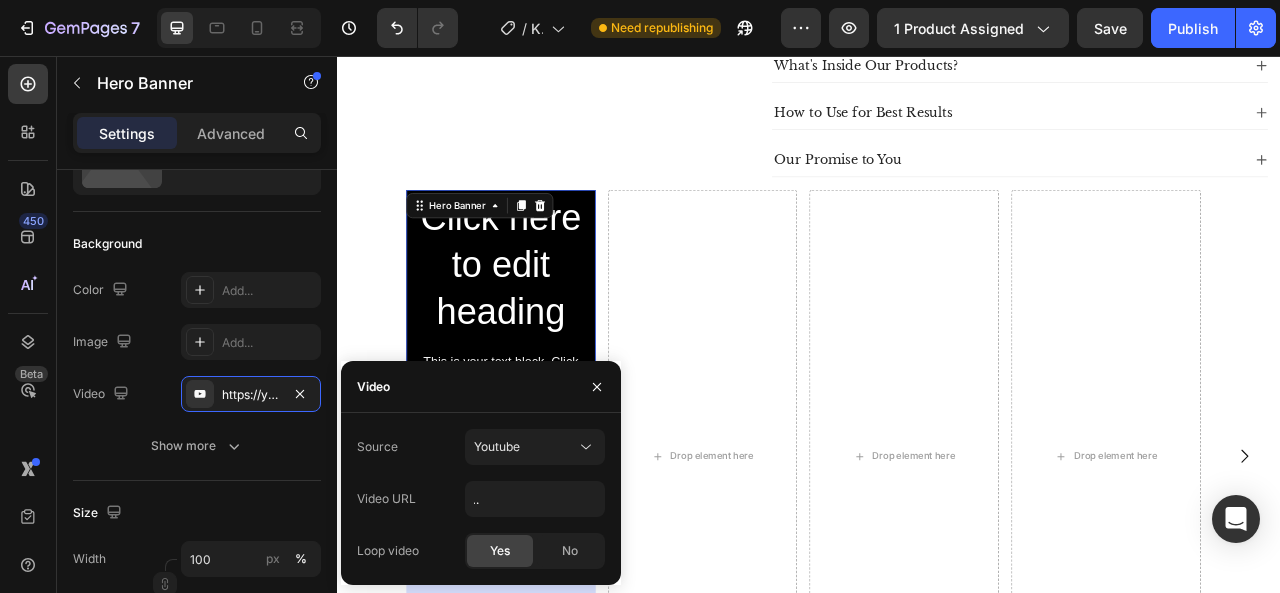 scroll, scrollTop: 0, scrollLeft: 0, axis: both 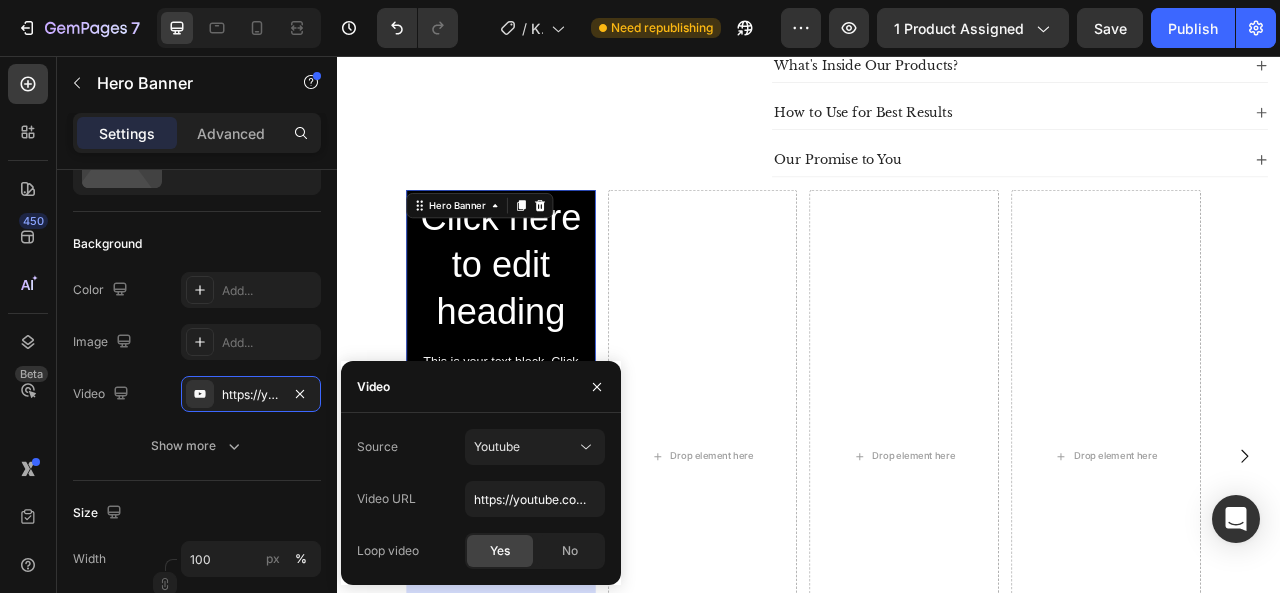 click on "Yes" 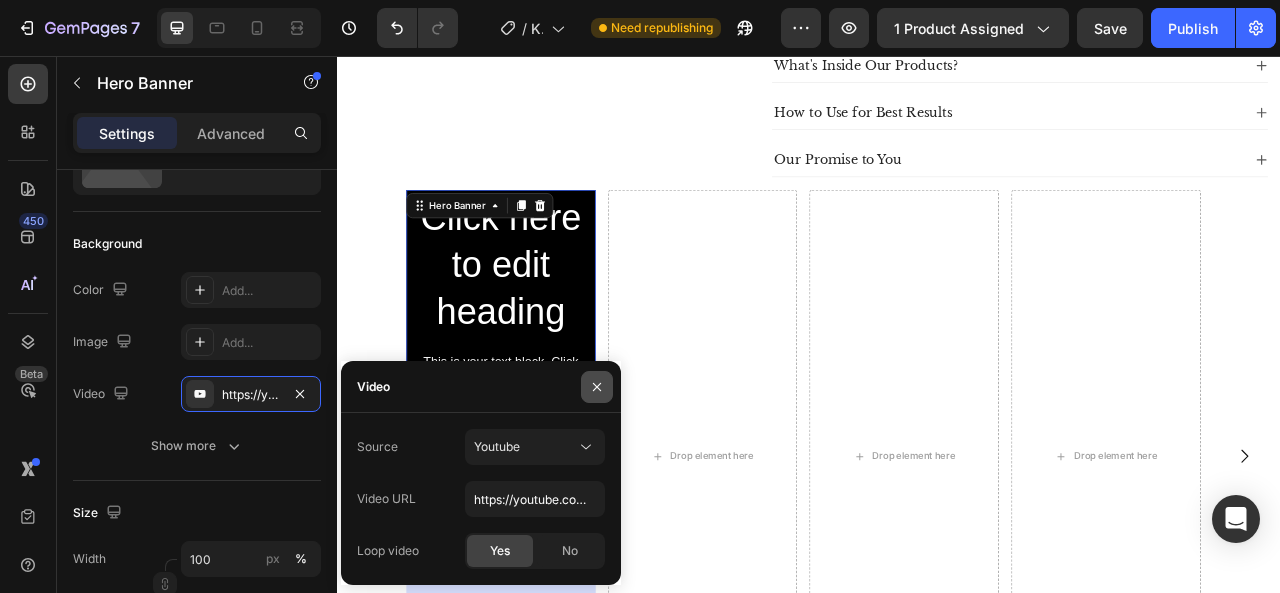 click at bounding box center (597, 387) 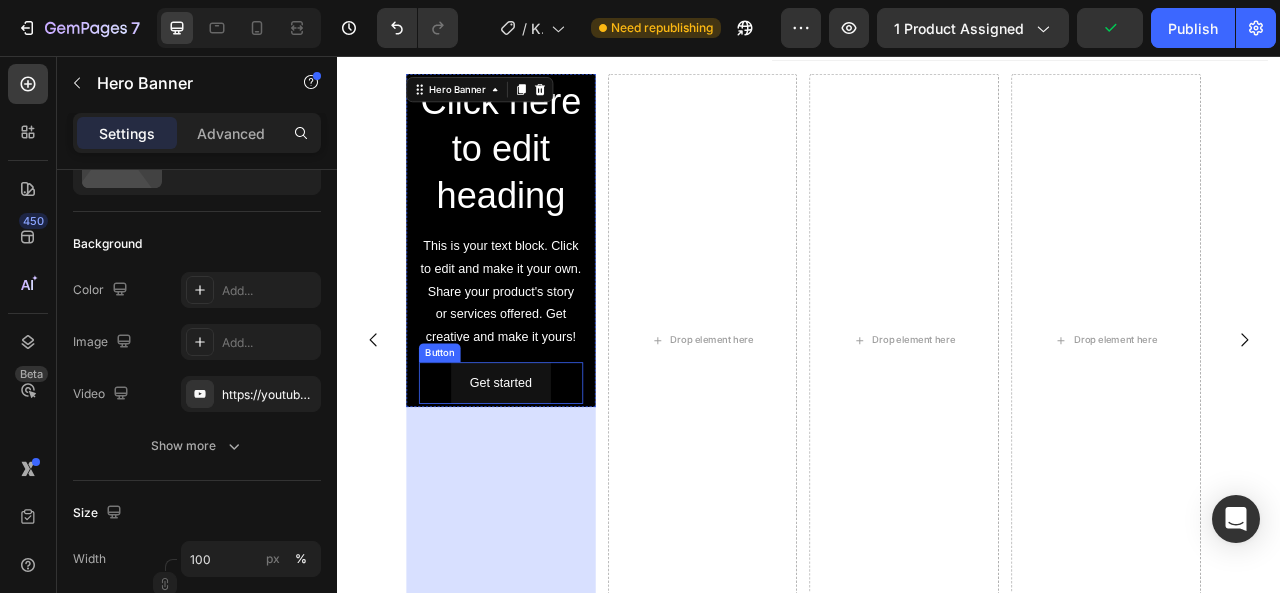 scroll, scrollTop: 1012, scrollLeft: 0, axis: vertical 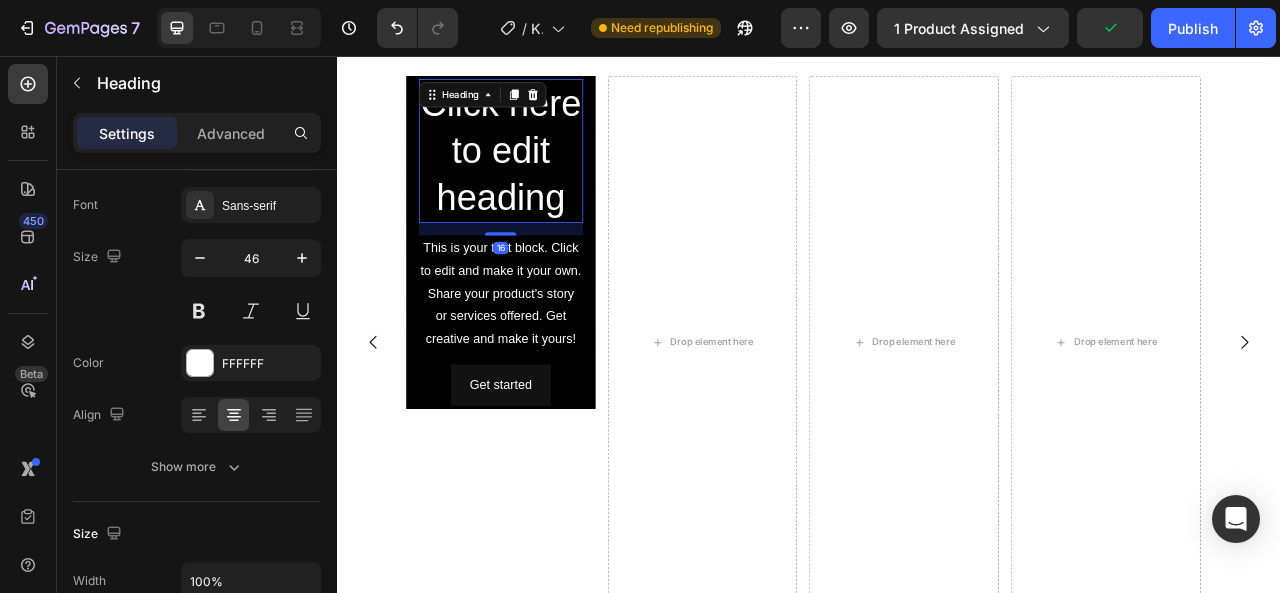 click on "Click here to edit heading" at bounding box center (544, 176) 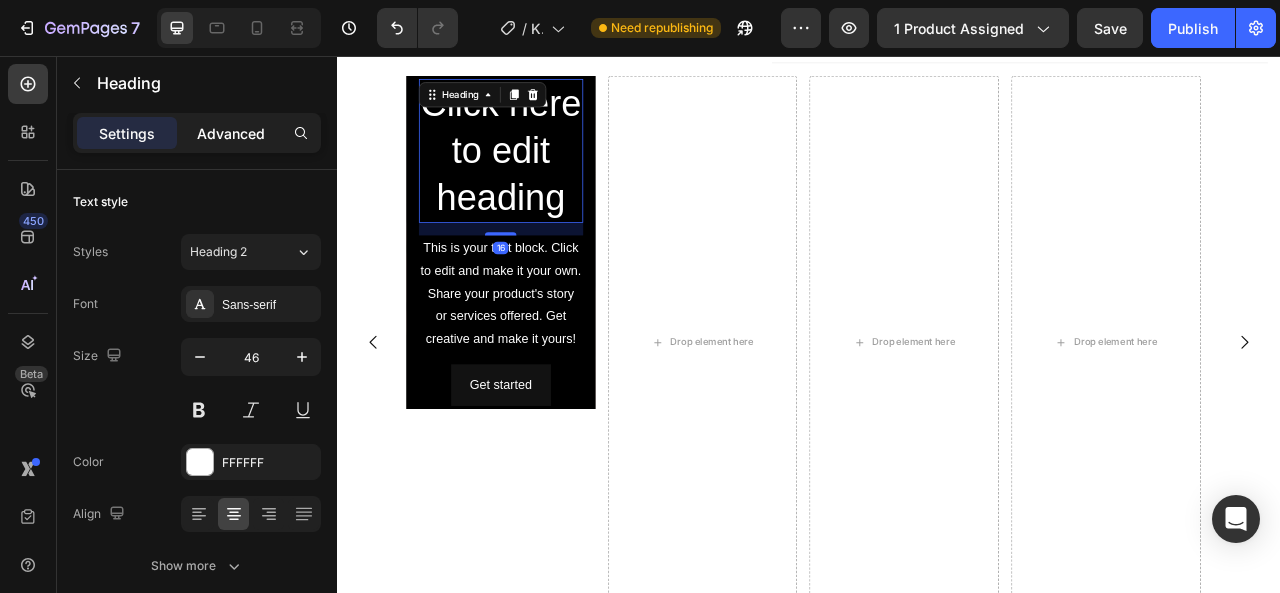 click on "Advanced" at bounding box center [231, 133] 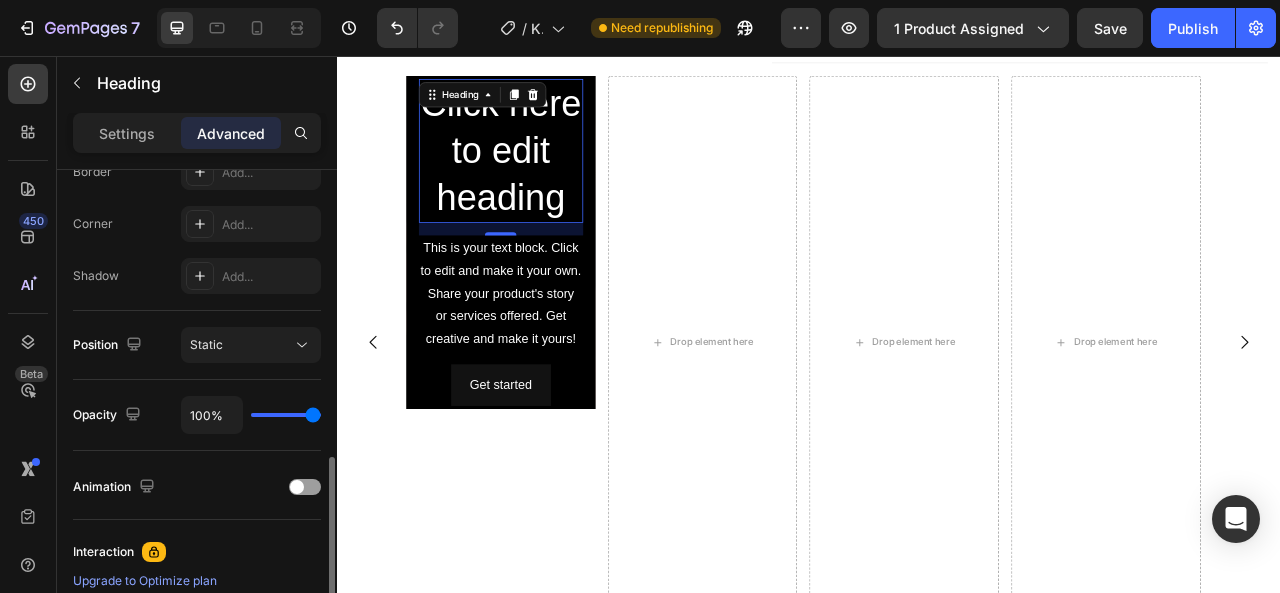 scroll, scrollTop: 646, scrollLeft: 0, axis: vertical 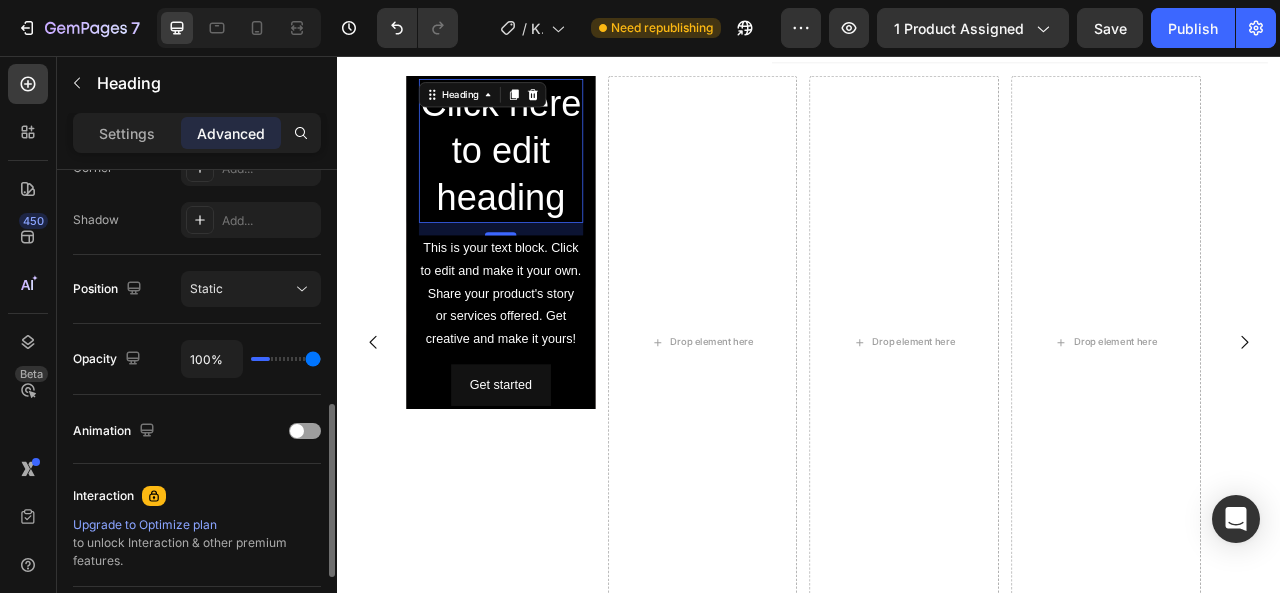 type on "1%" 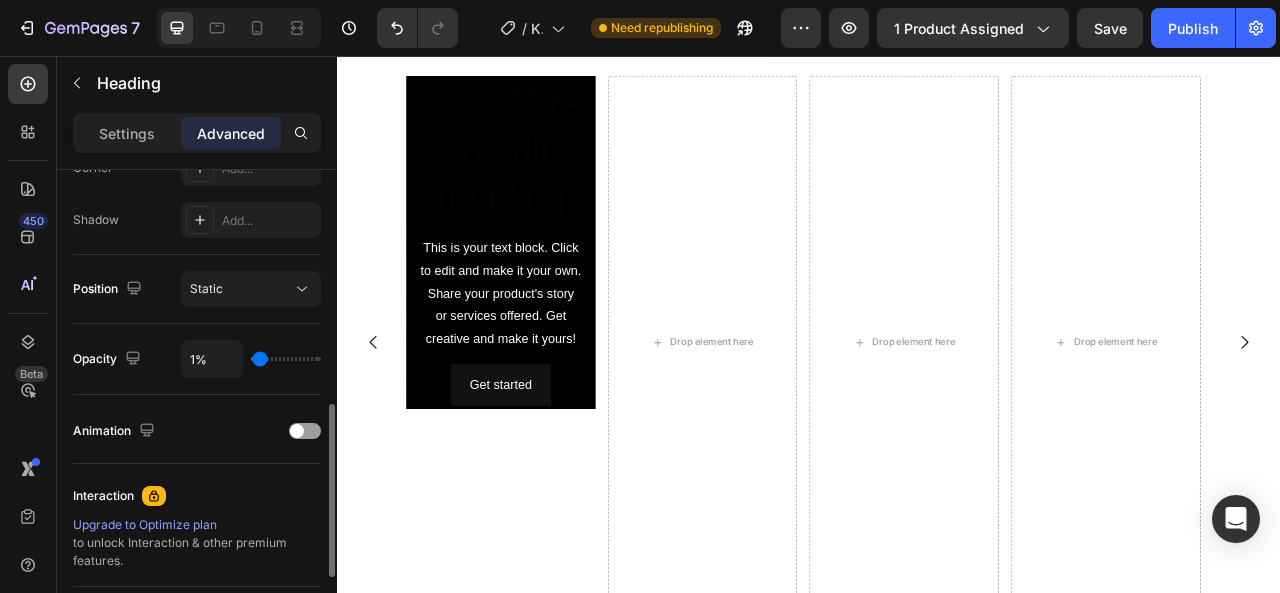 type on "0%" 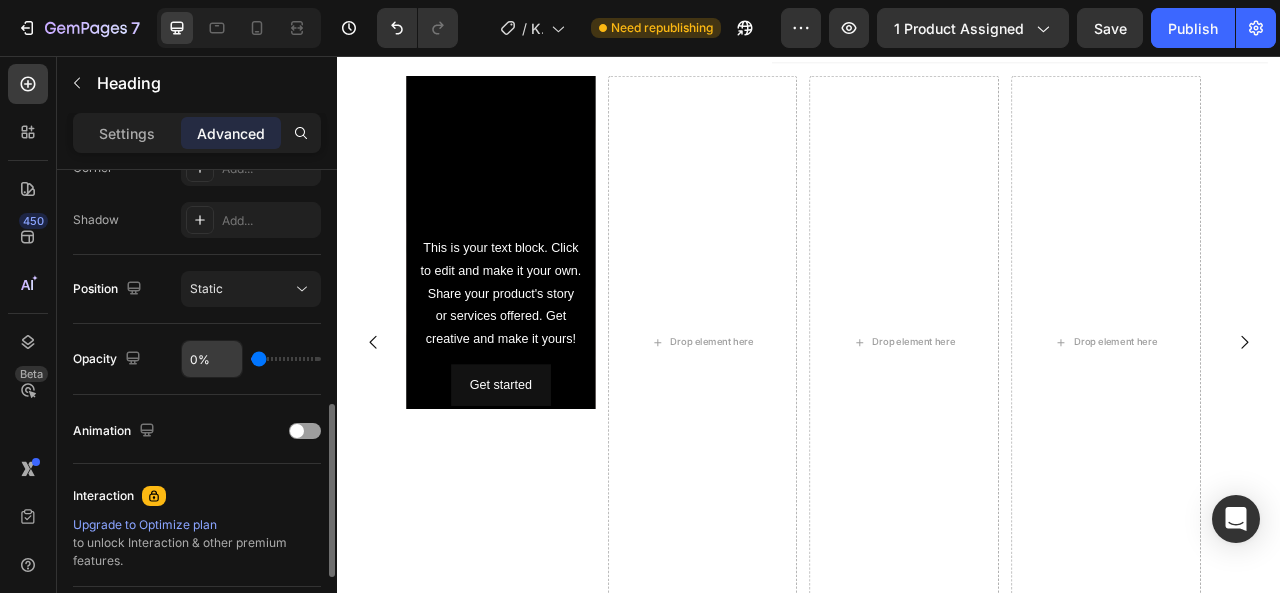 drag, startPoint x: 311, startPoint y: 356, endPoint x: 231, endPoint y: 364, distance: 80.399 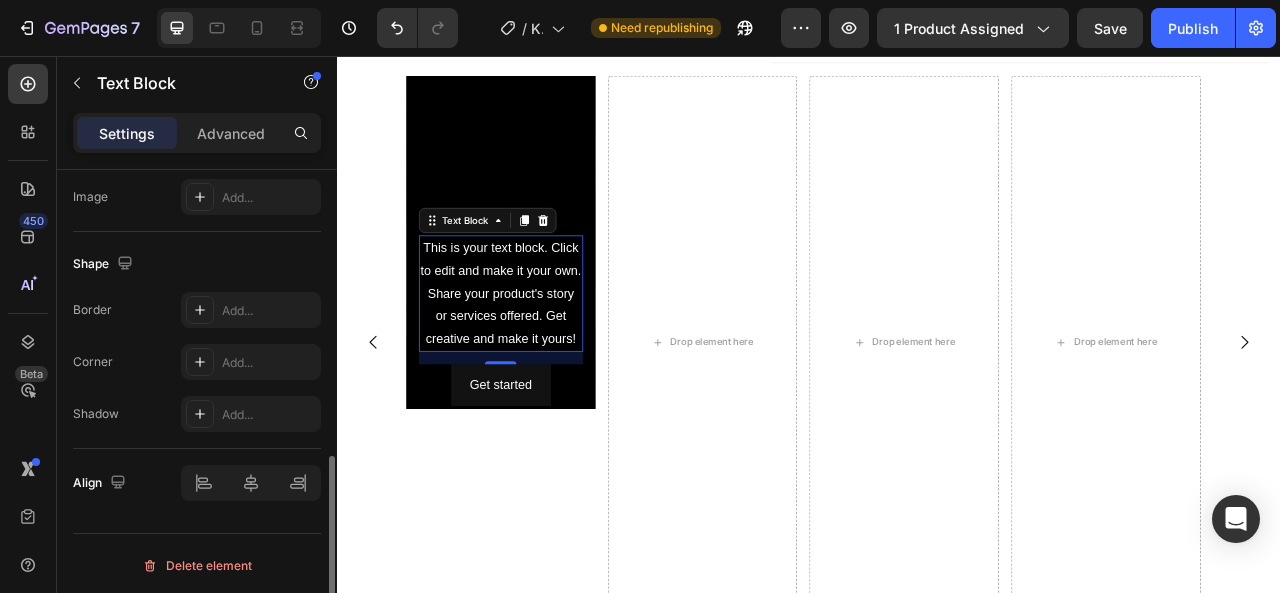 scroll, scrollTop: 702, scrollLeft: 0, axis: vertical 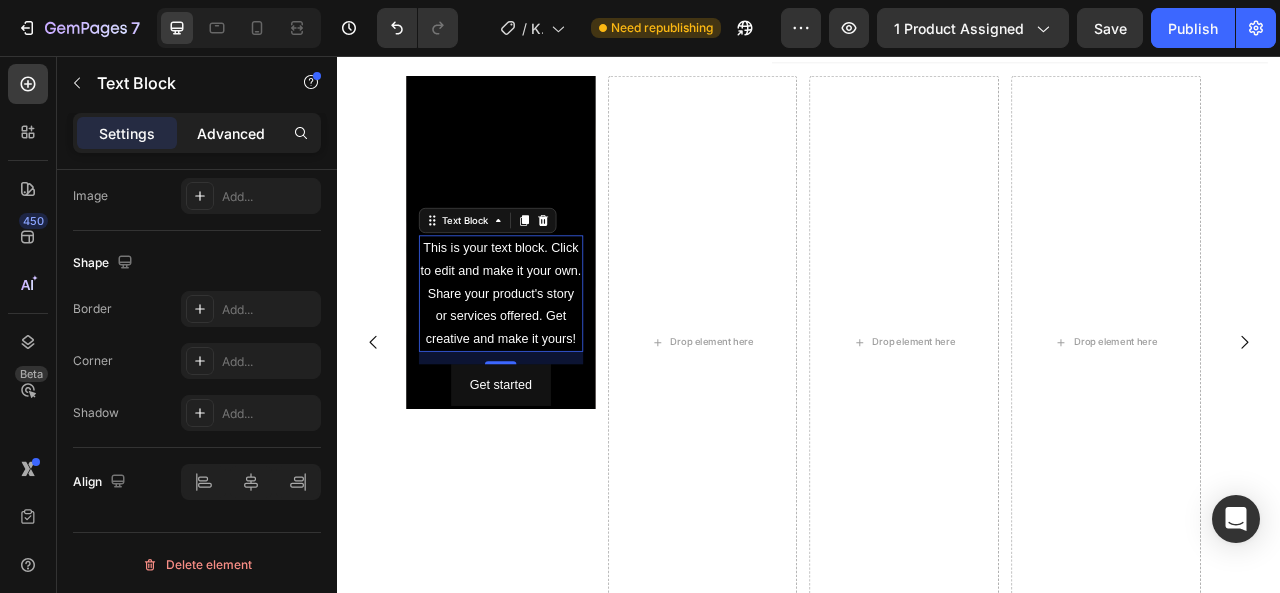 click on "Advanced" at bounding box center [231, 133] 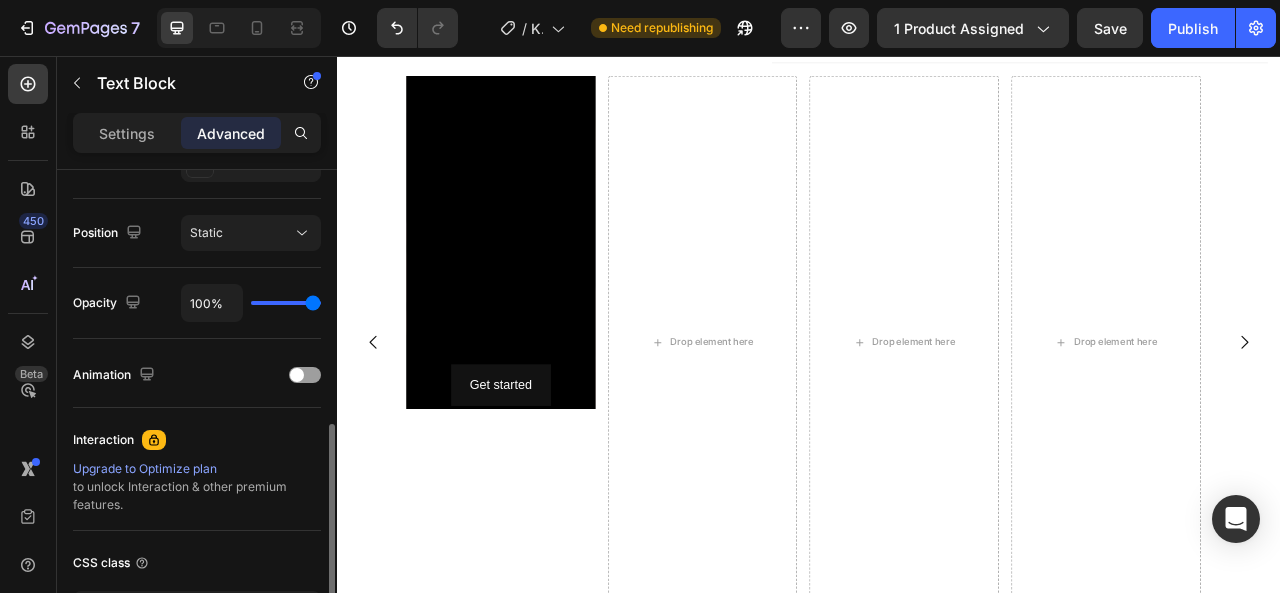 type on "0%" 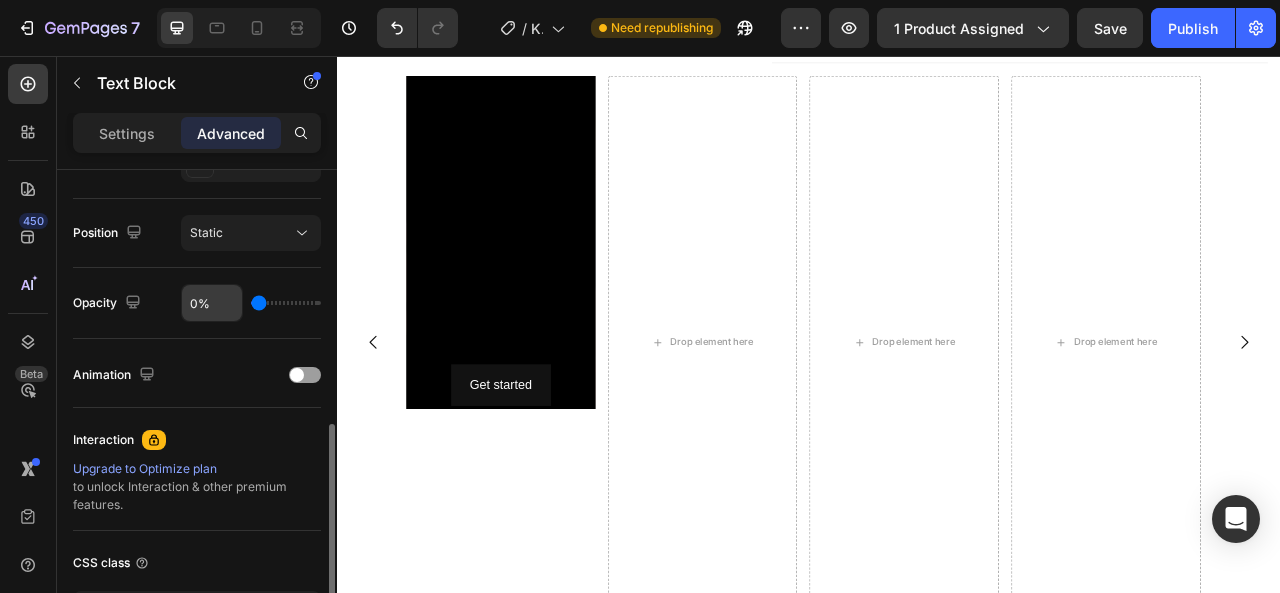 drag, startPoint x: 319, startPoint y: 301, endPoint x: 212, endPoint y: 301, distance: 107 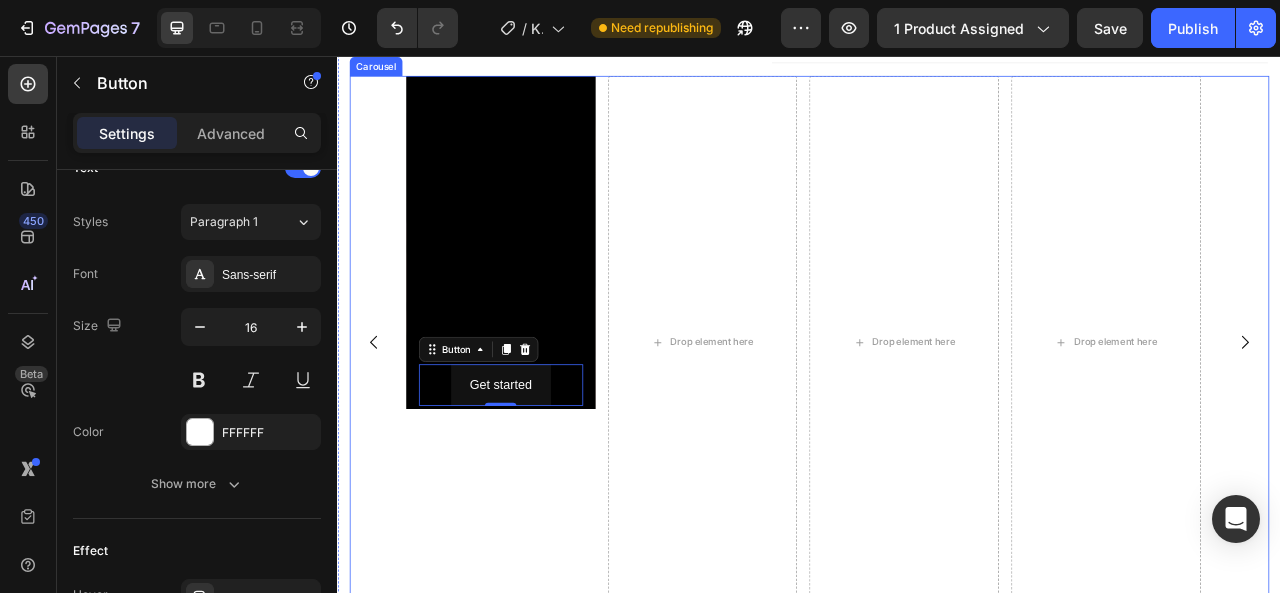 scroll, scrollTop: 0, scrollLeft: 0, axis: both 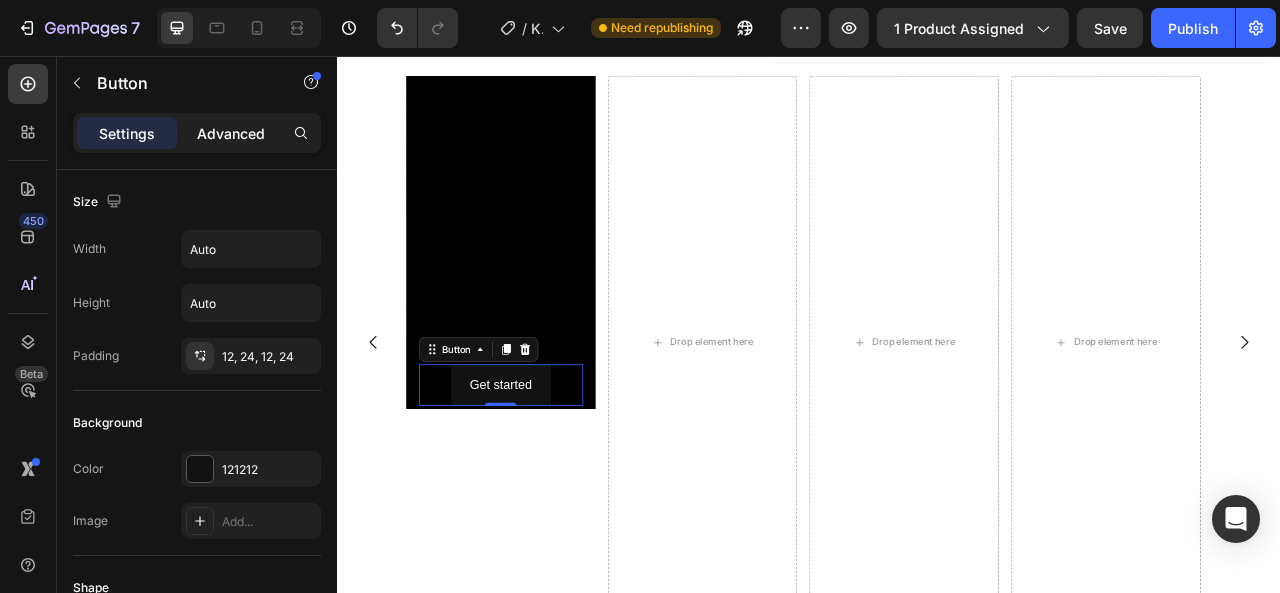 click on "Advanced" at bounding box center [231, 133] 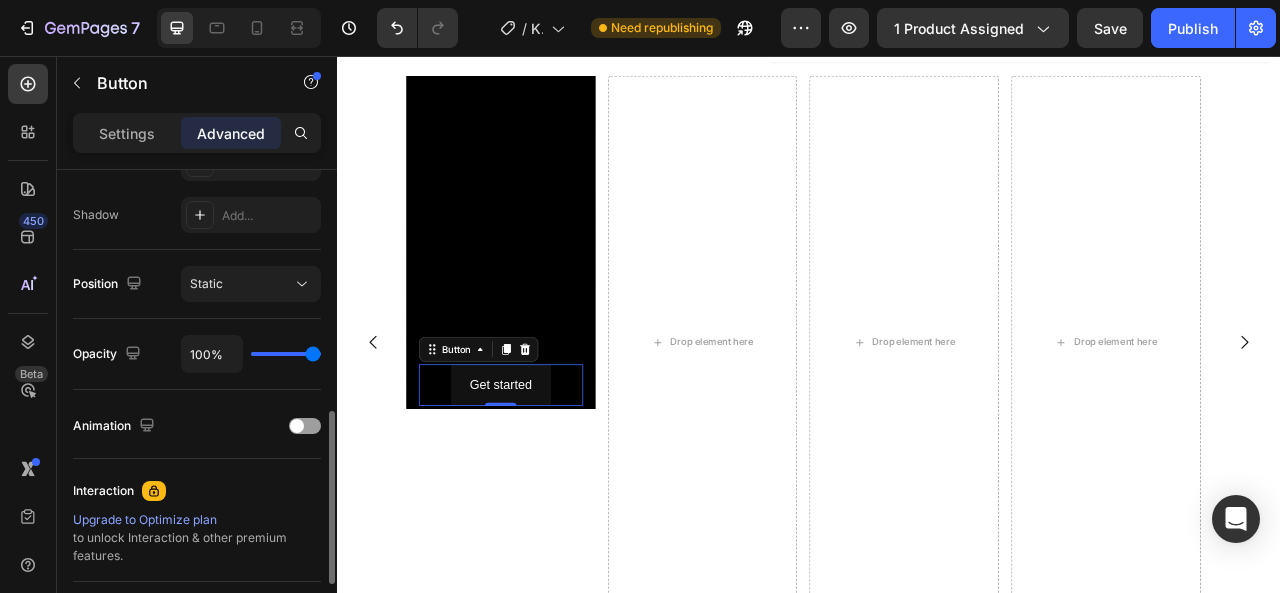scroll, scrollTop: 664, scrollLeft: 0, axis: vertical 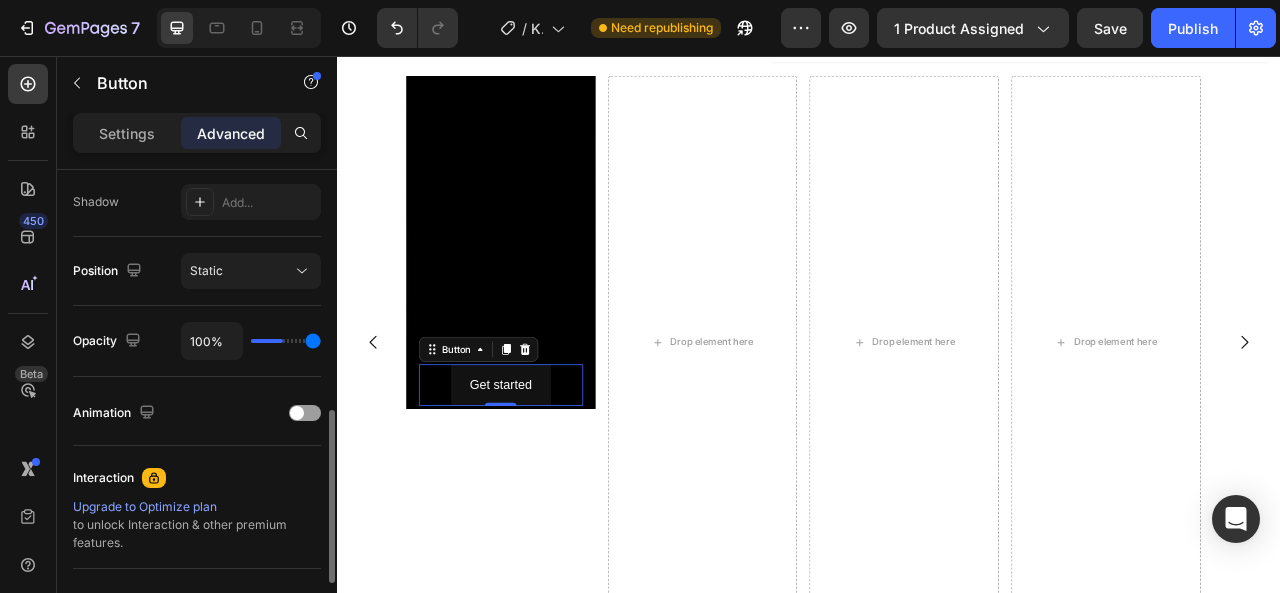 type on "3%" 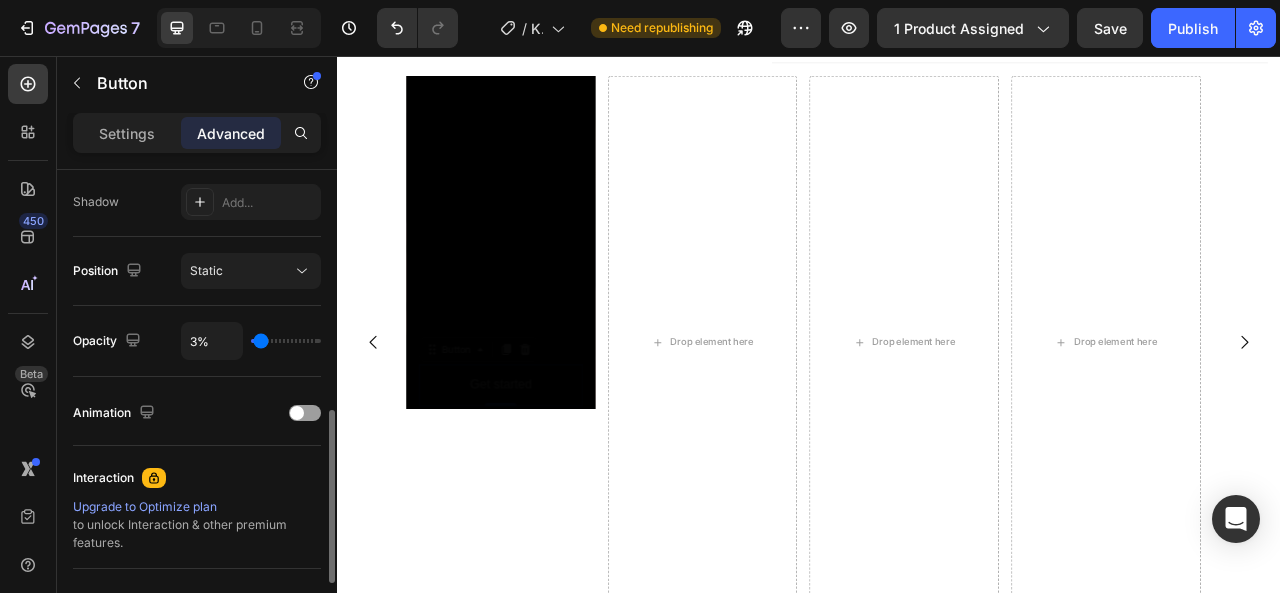 type on "0%" 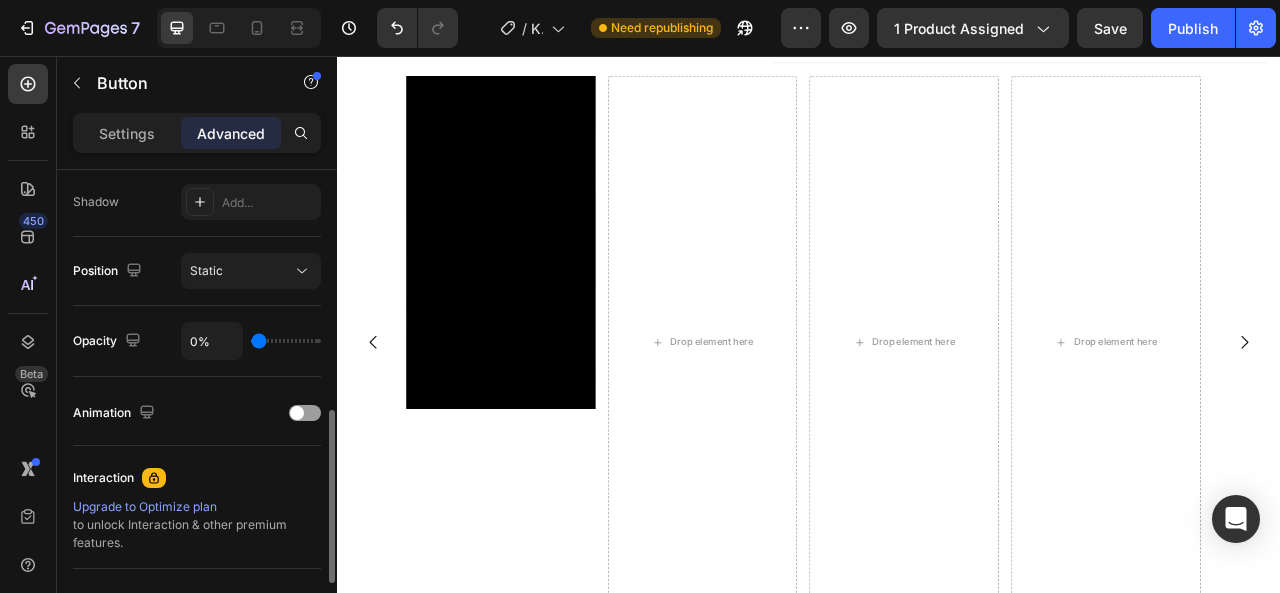drag, startPoint x: 313, startPoint y: 337, endPoint x: 230, endPoint y: 335, distance: 83.02409 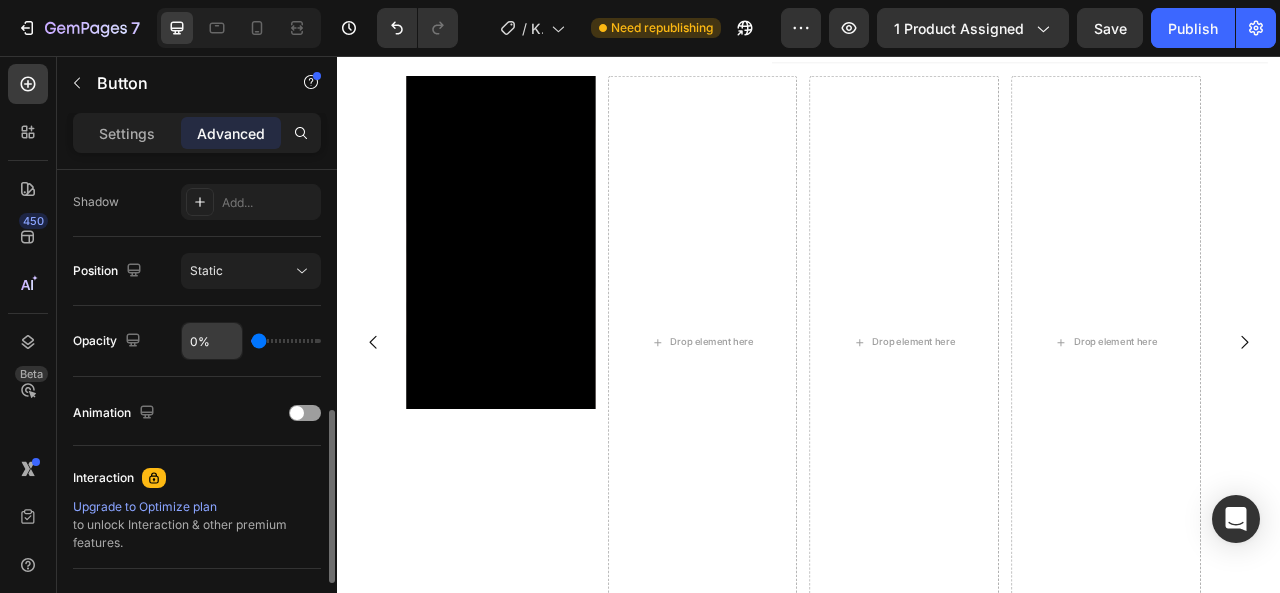 type on "0" 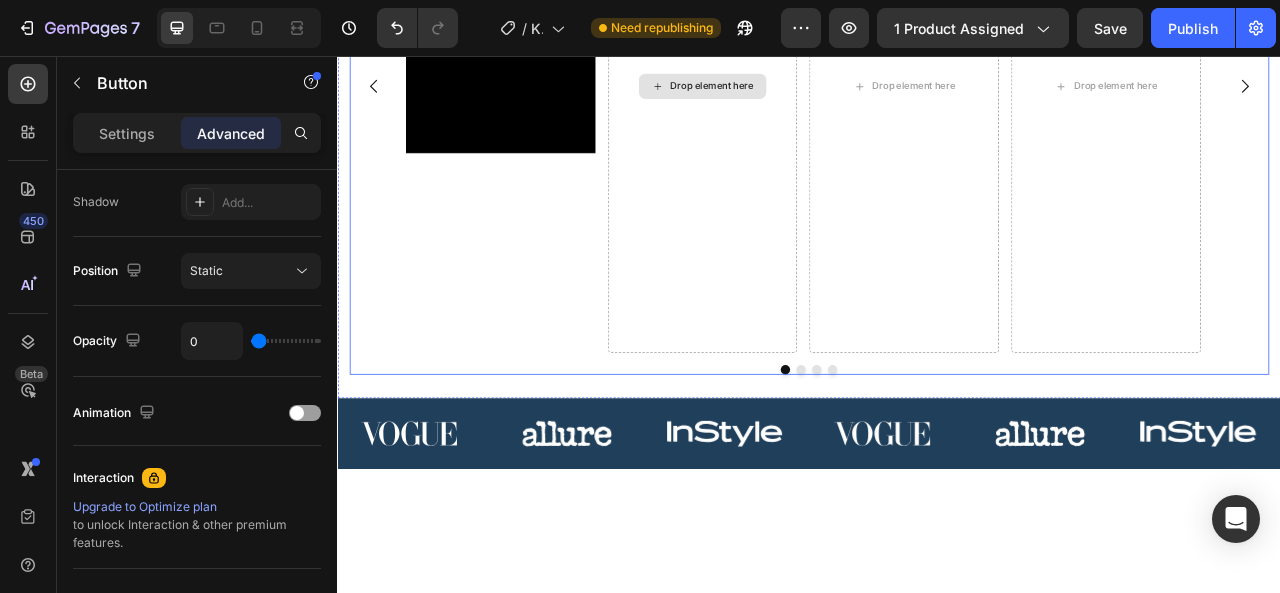 scroll, scrollTop: 1342, scrollLeft: 0, axis: vertical 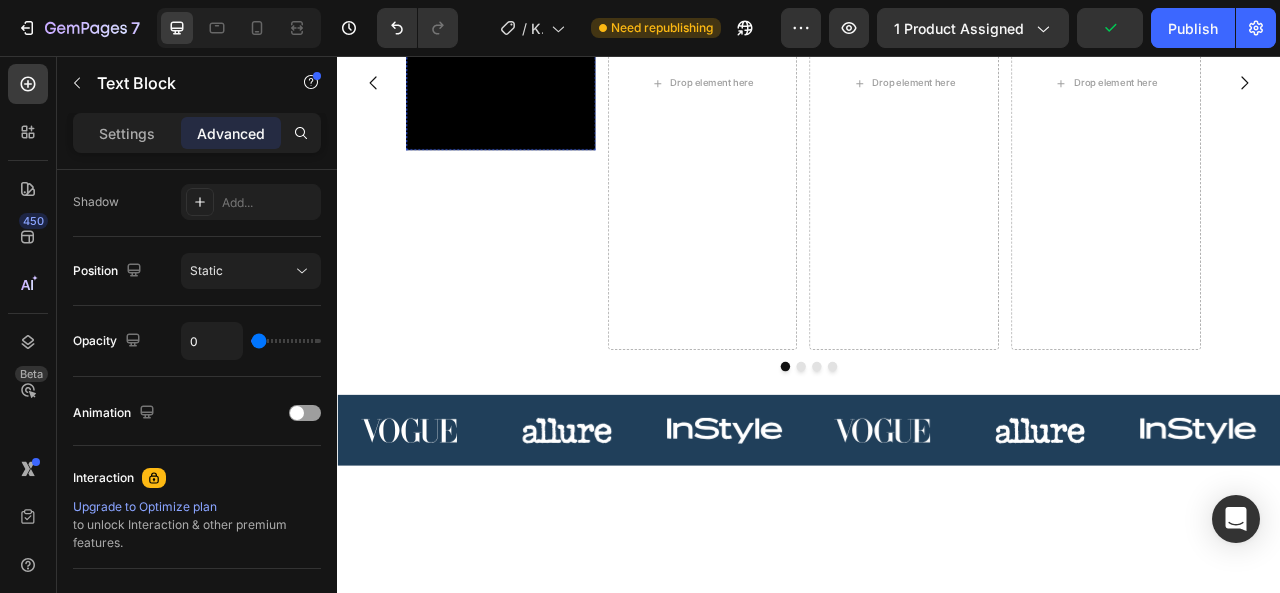 click on "This is your text block. Click to edit and make it your own. Share your product's story                   or services offered. Get creative and make it yours!" at bounding box center [544, 28] 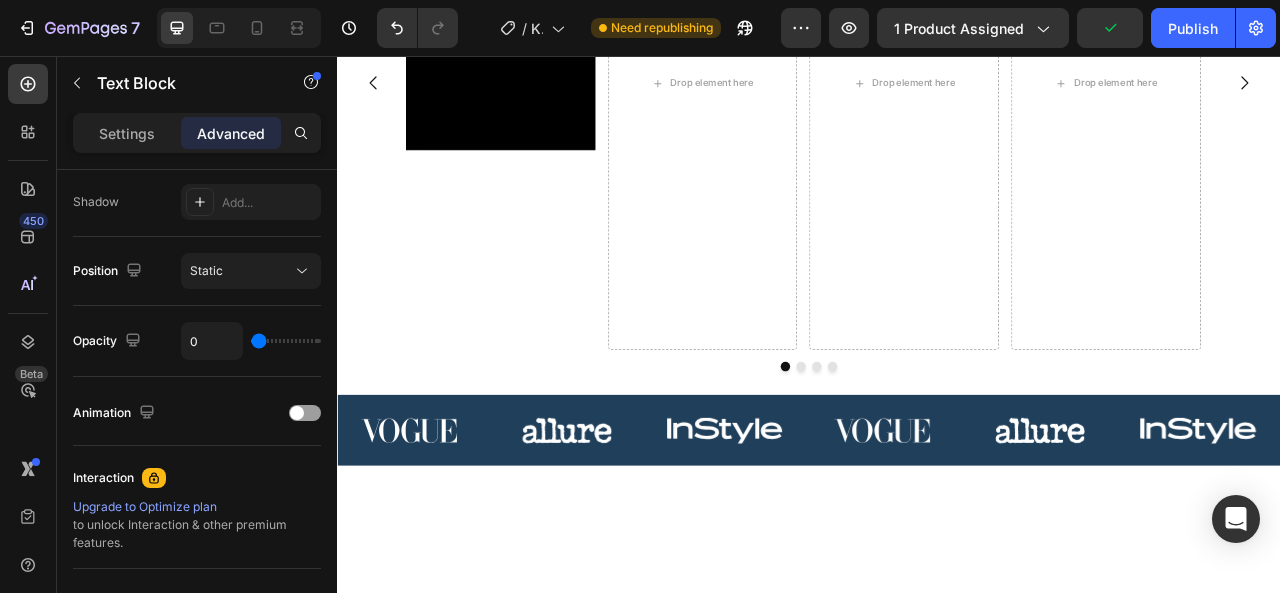 scroll, scrollTop: 0, scrollLeft: 0, axis: both 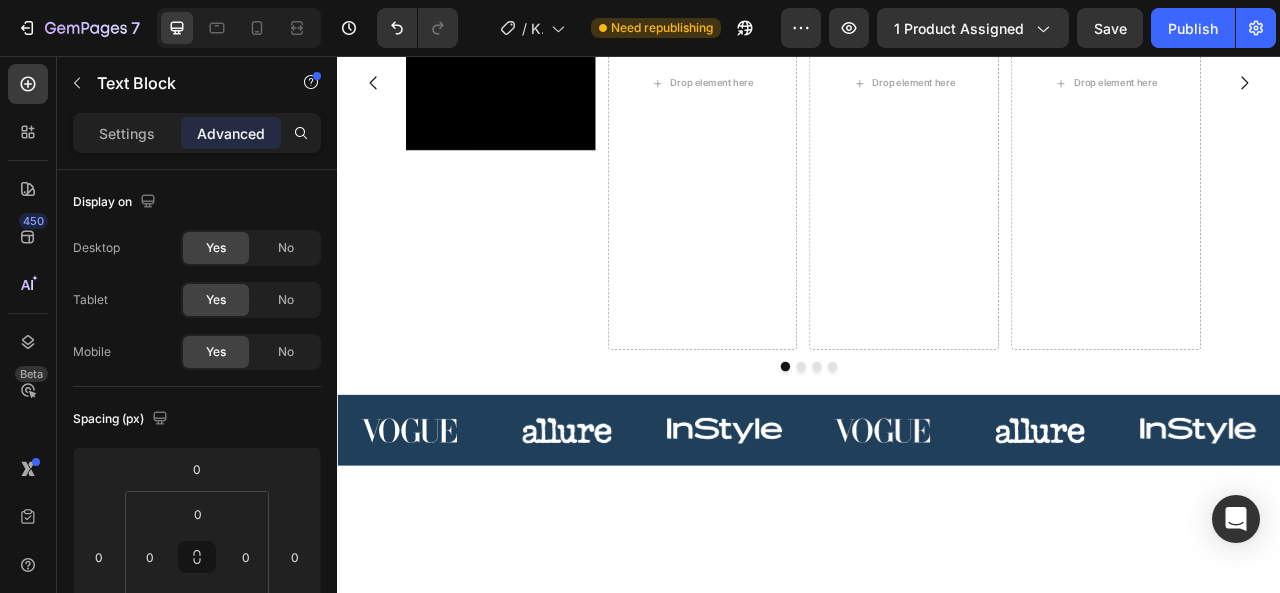 click on "16" at bounding box center [544, 110] 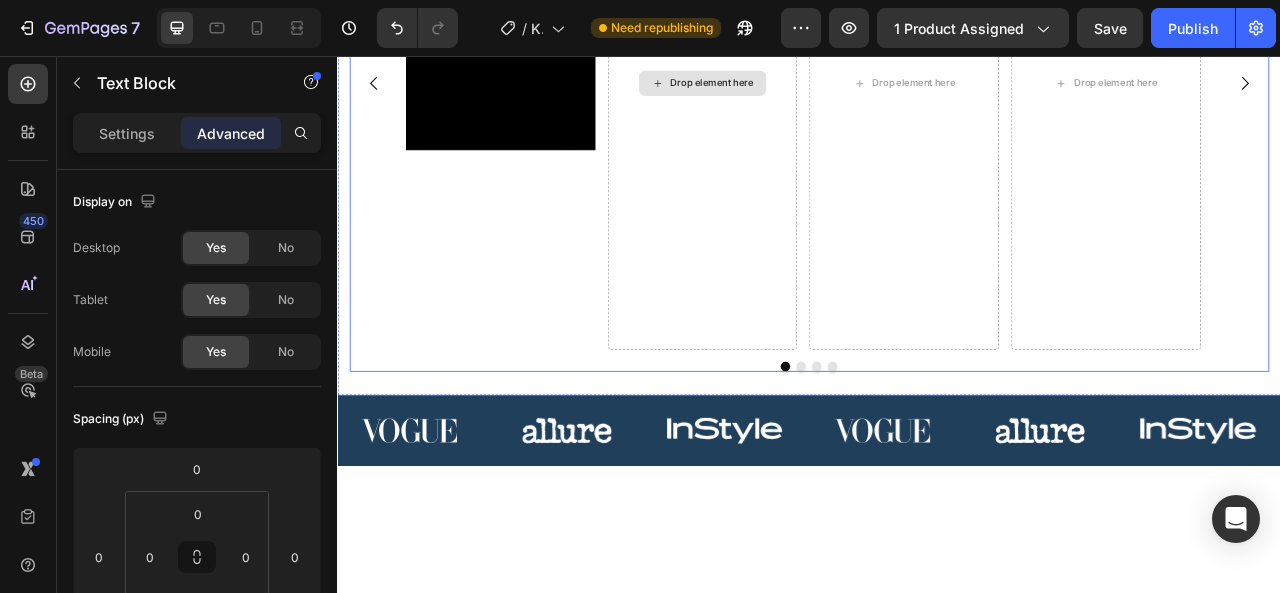click on "Drop element here" at bounding box center [801, 90] 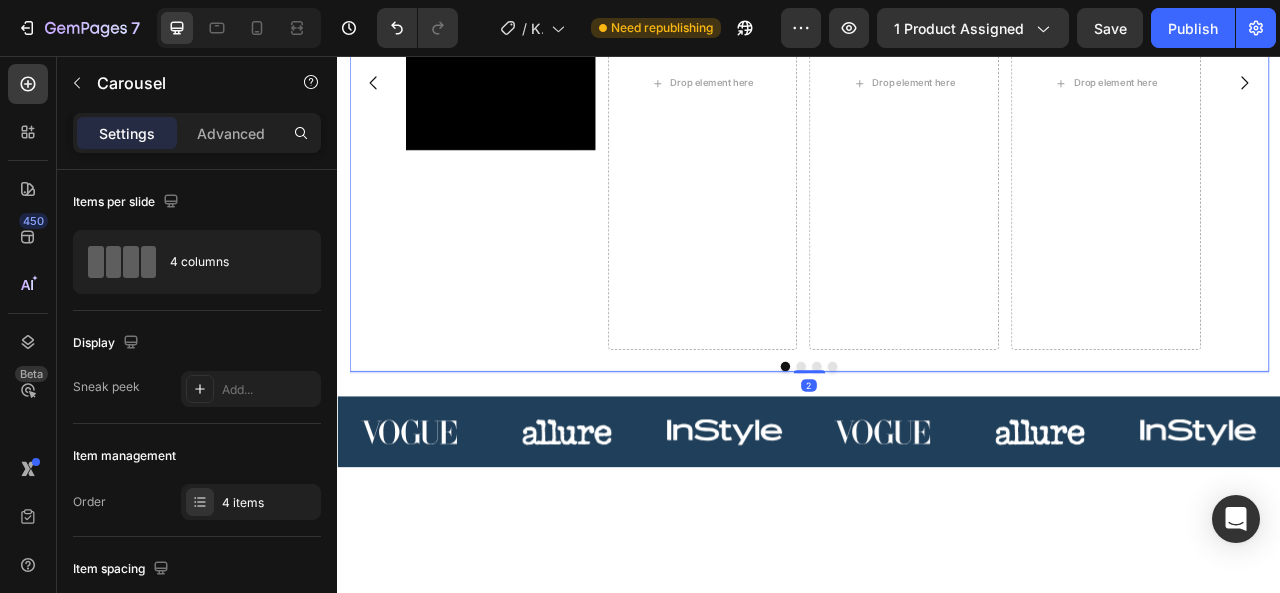 drag, startPoint x: 936, startPoint y: 566, endPoint x: 921, endPoint y: 569, distance: 15.297058 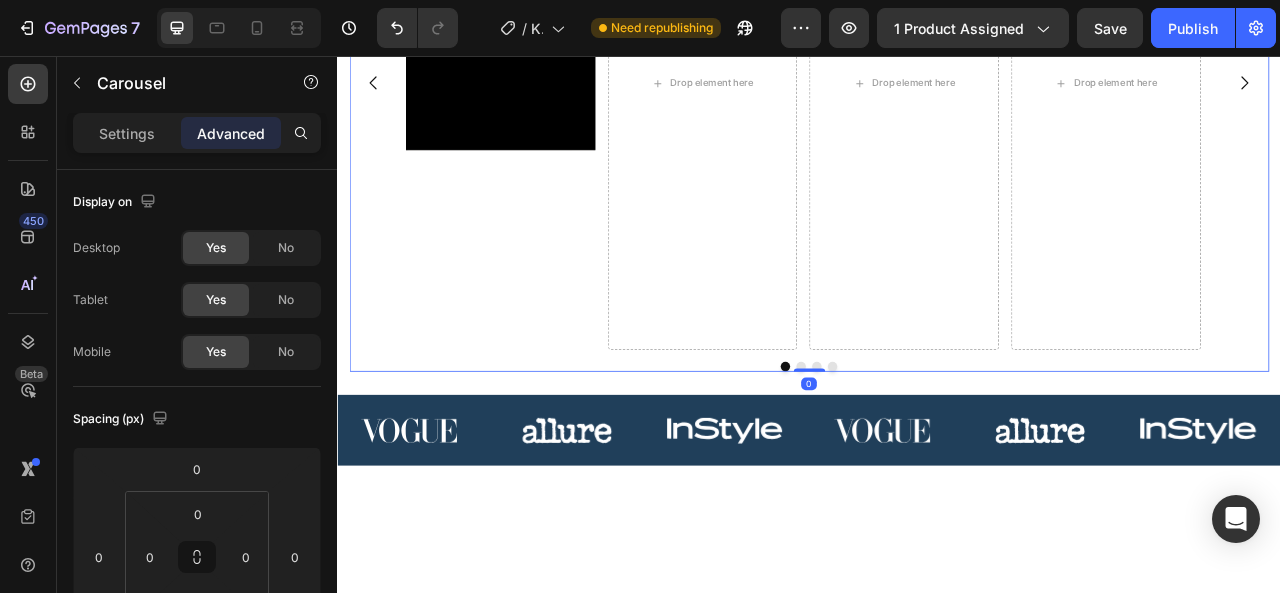 drag, startPoint x: 938, startPoint y: 573, endPoint x: 930, endPoint y: 523, distance: 50.635956 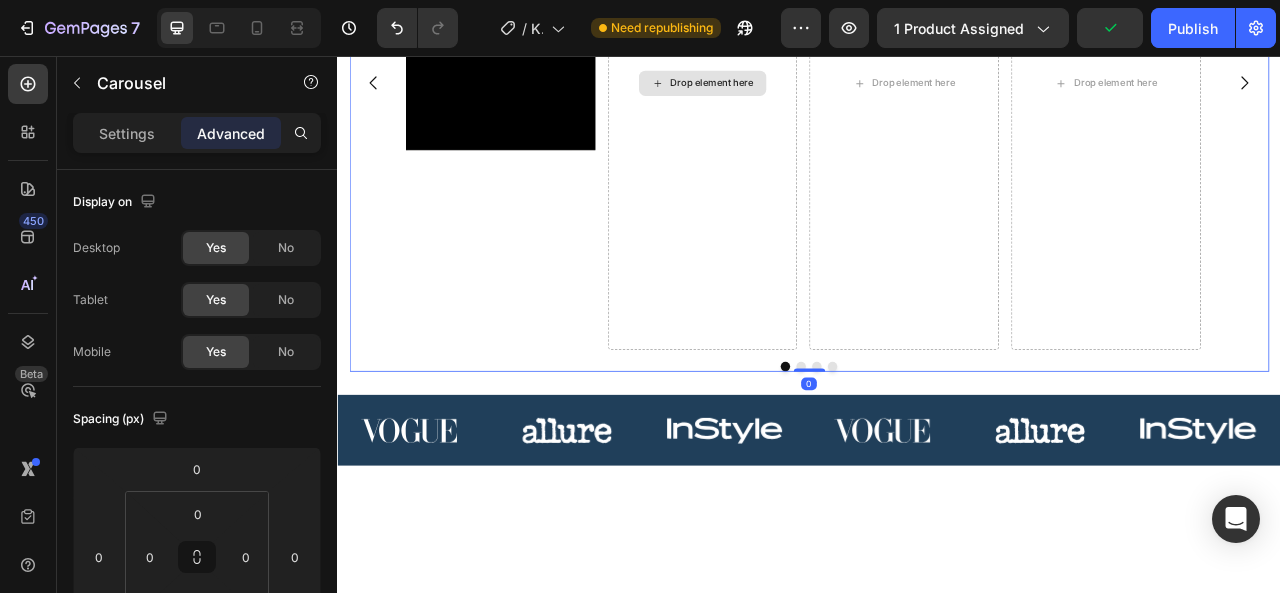 drag, startPoint x: 925, startPoint y: 569, endPoint x: 903, endPoint y: 516, distance: 57.384666 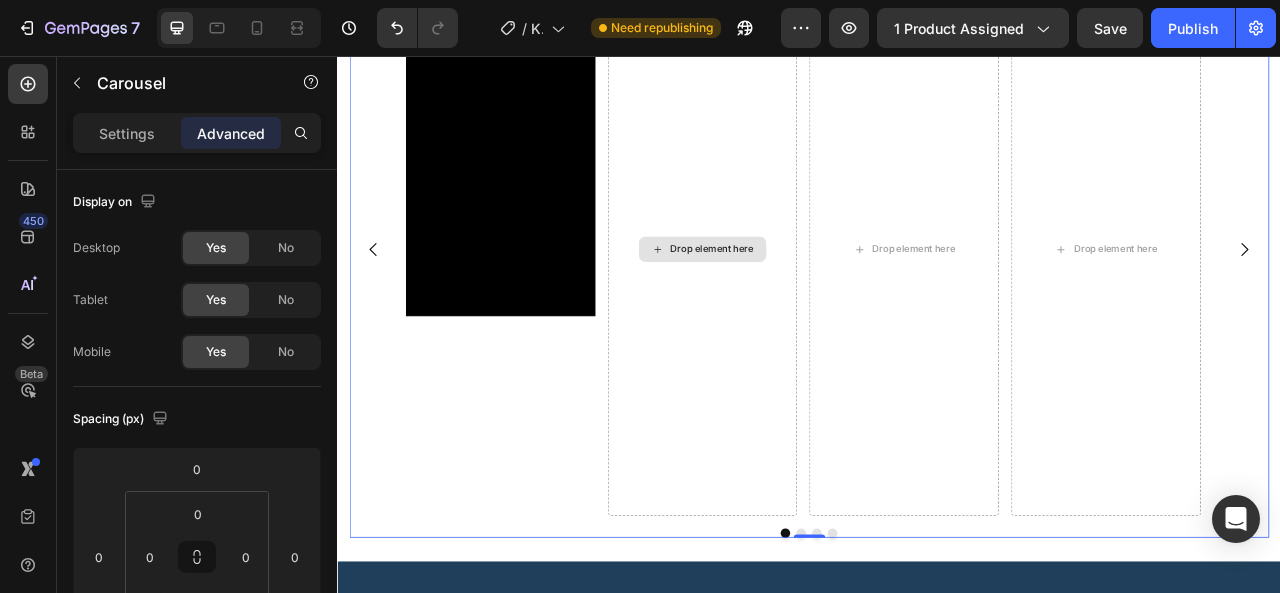 scroll, scrollTop: 1099, scrollLeft: 0, axis: vertical 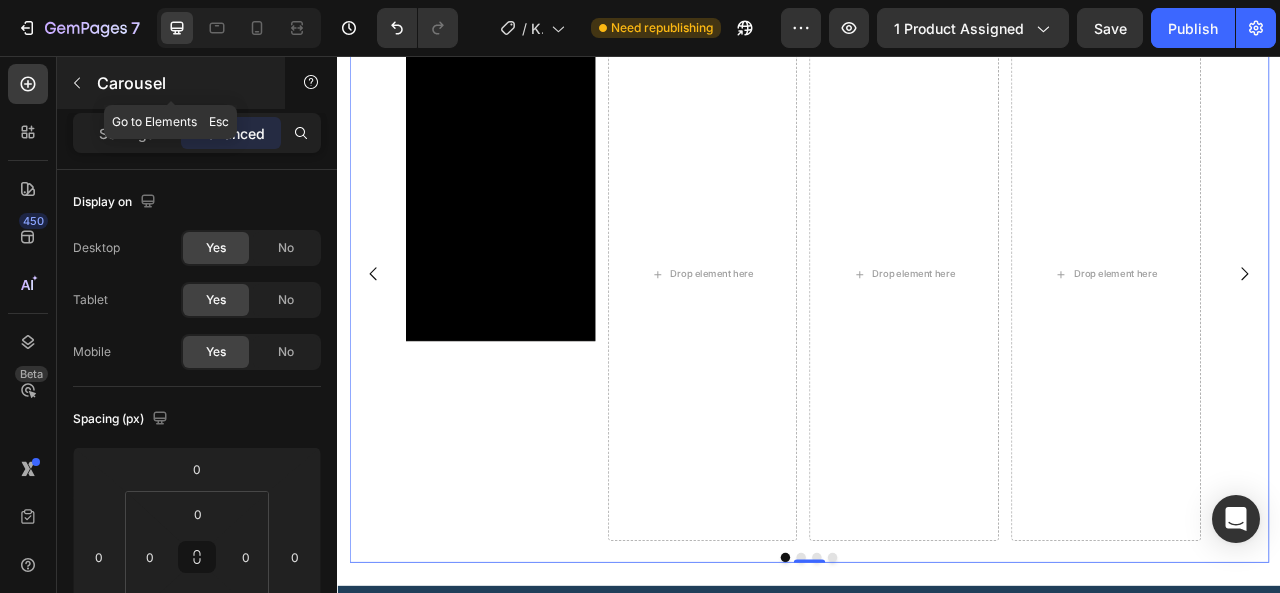 click 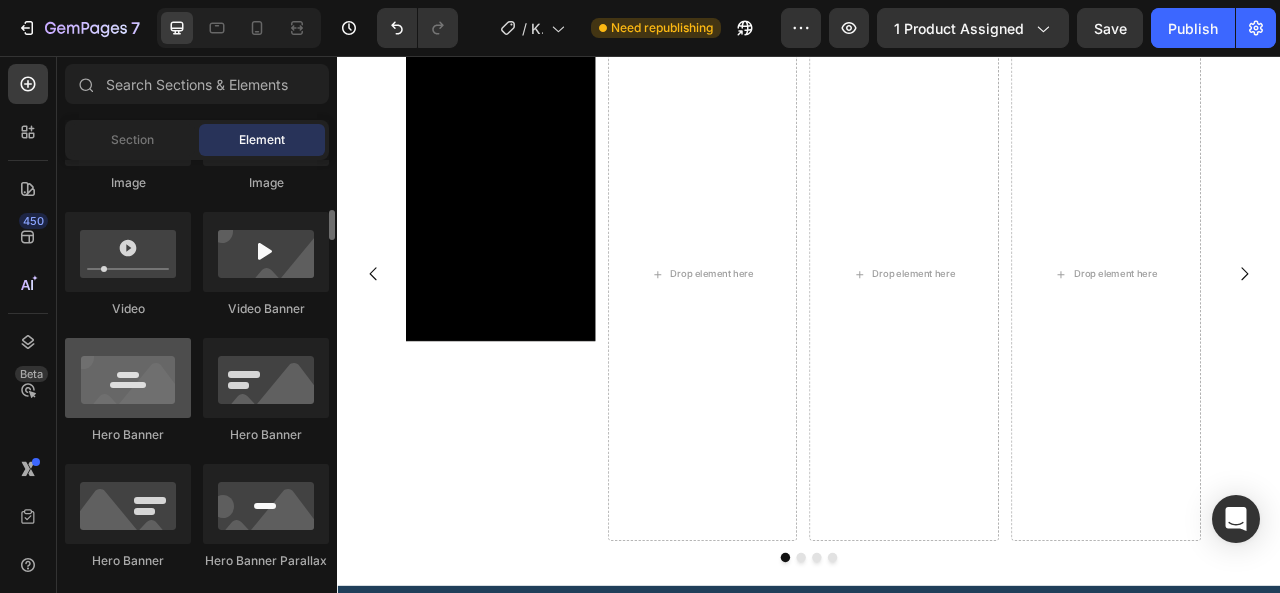 scroll, scrollTop: 735, scrollLeft: 0, axis: vertical 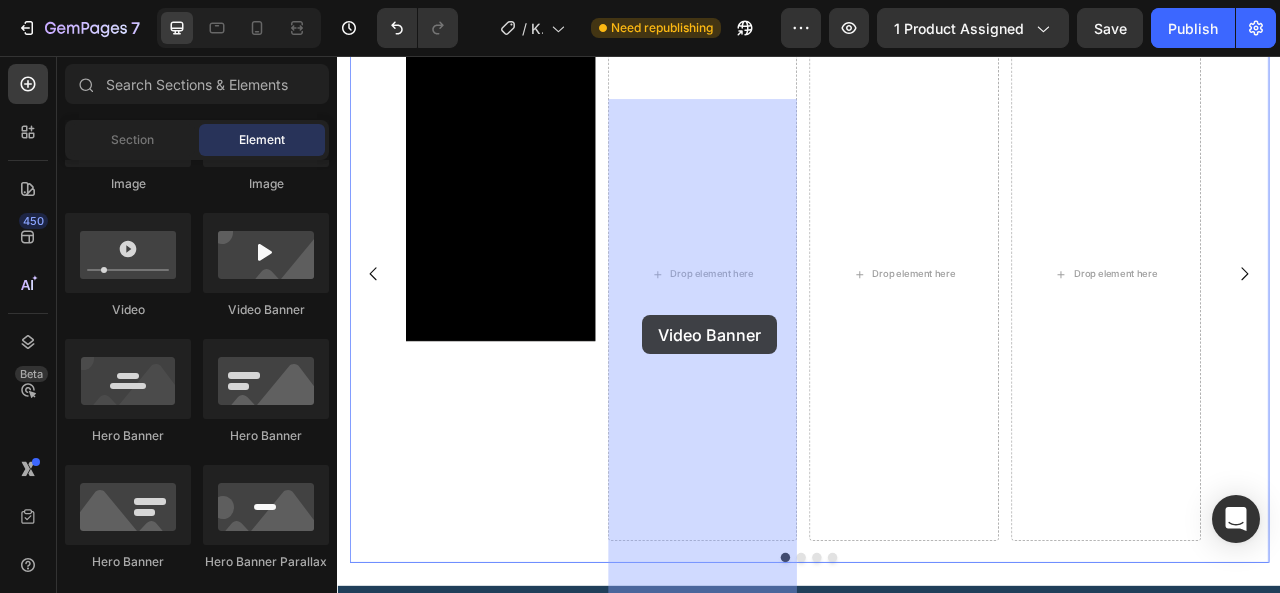 drag, startPoint x: 603, startPoint y: 338, endPoint x: 725, endPoint y: 386, distance: 131.10301 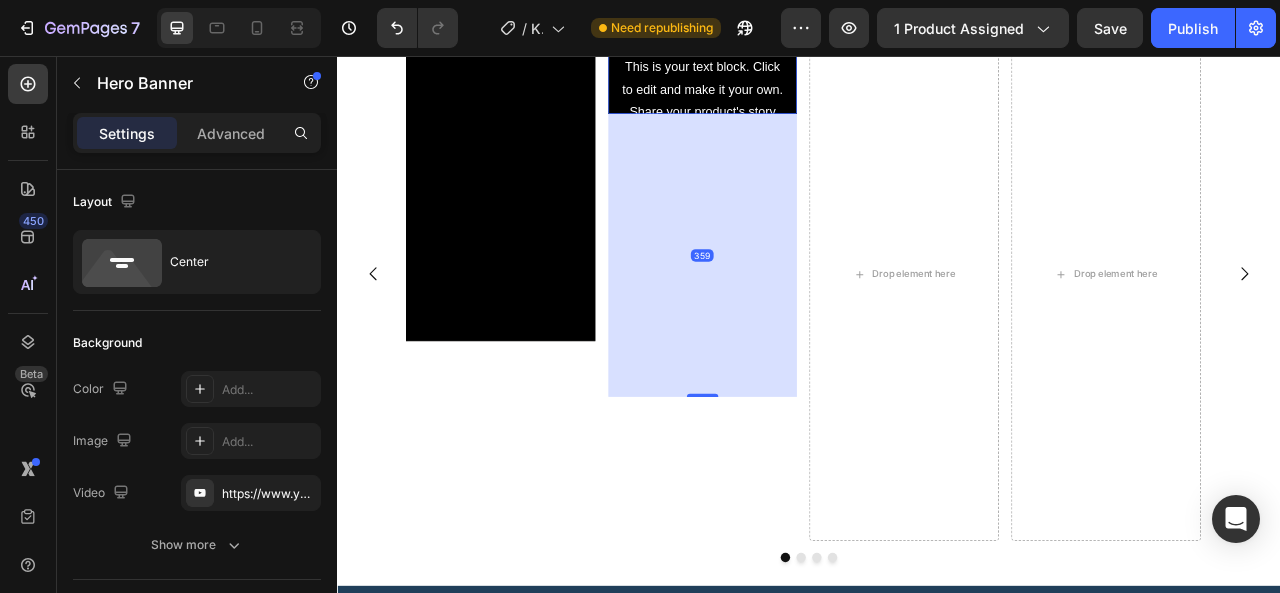 drag, startPoint x: 809, startPoint y: 241, endPoint x: 823, endPoint y: 608, distance: 367.26694 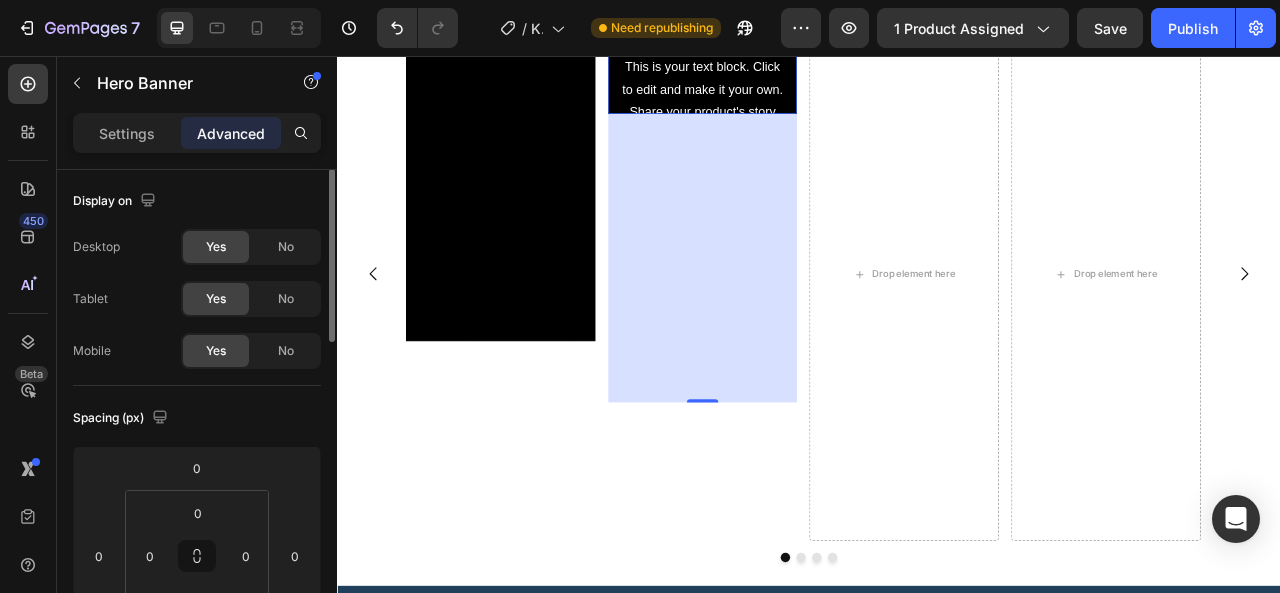 scroll, scrollTop: 0, scrollLeft: 0, axis: both 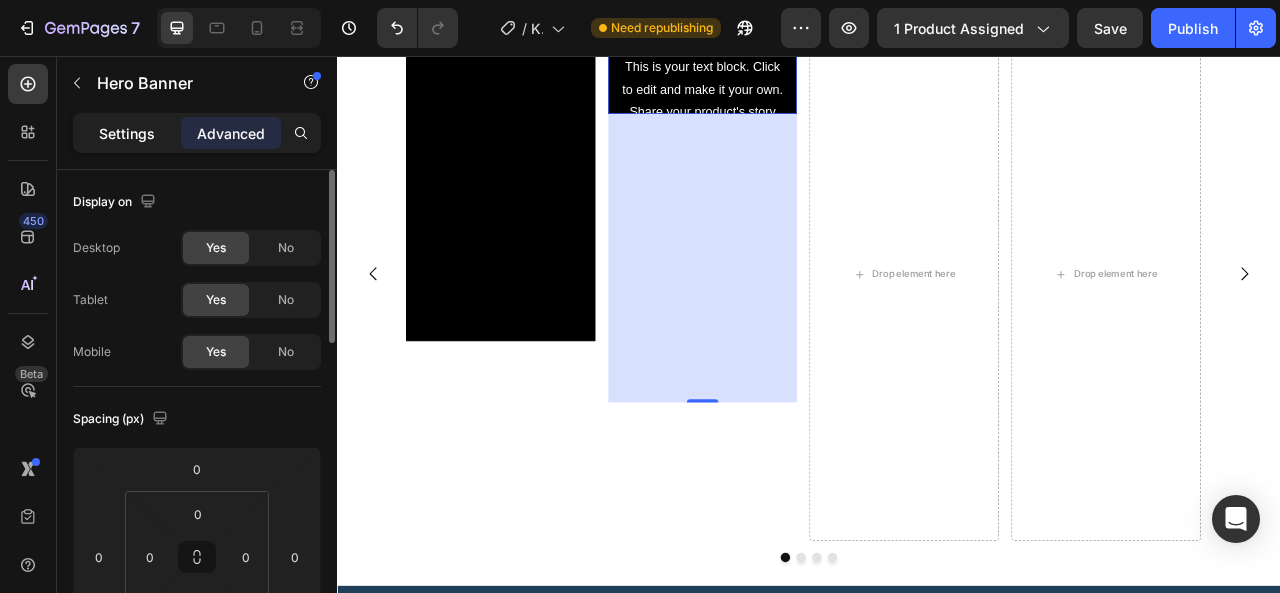 click on "Settings" at bounding box center [127, 133] 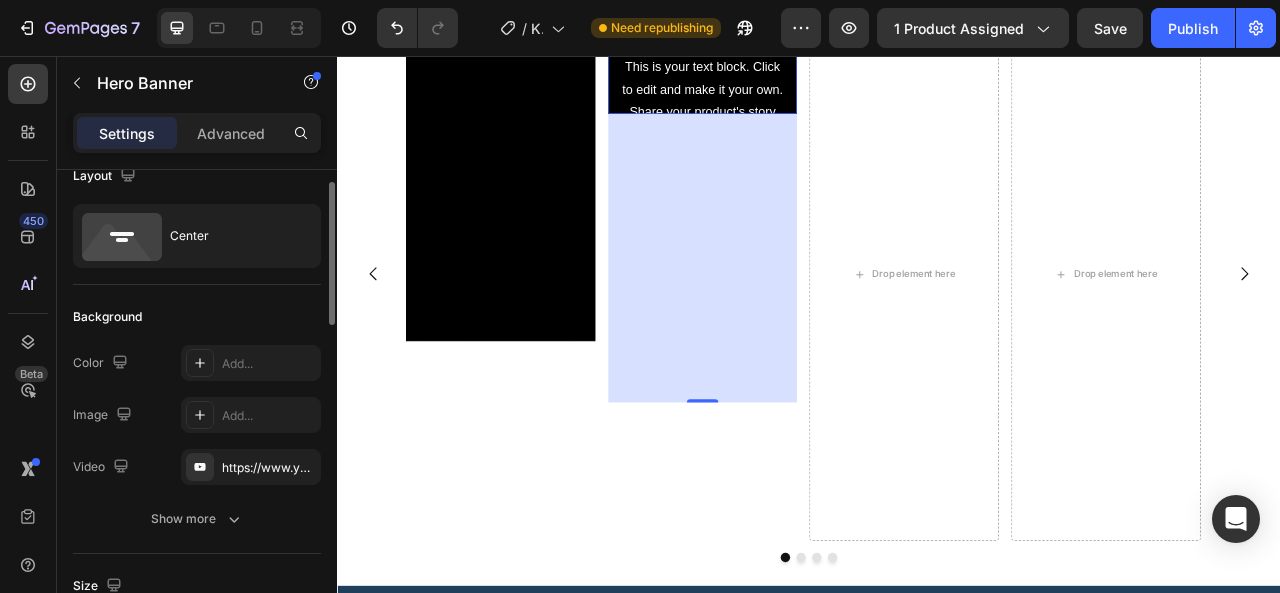 scroll, scrollTop: 30, scrollLeft: 0, axis: vertical 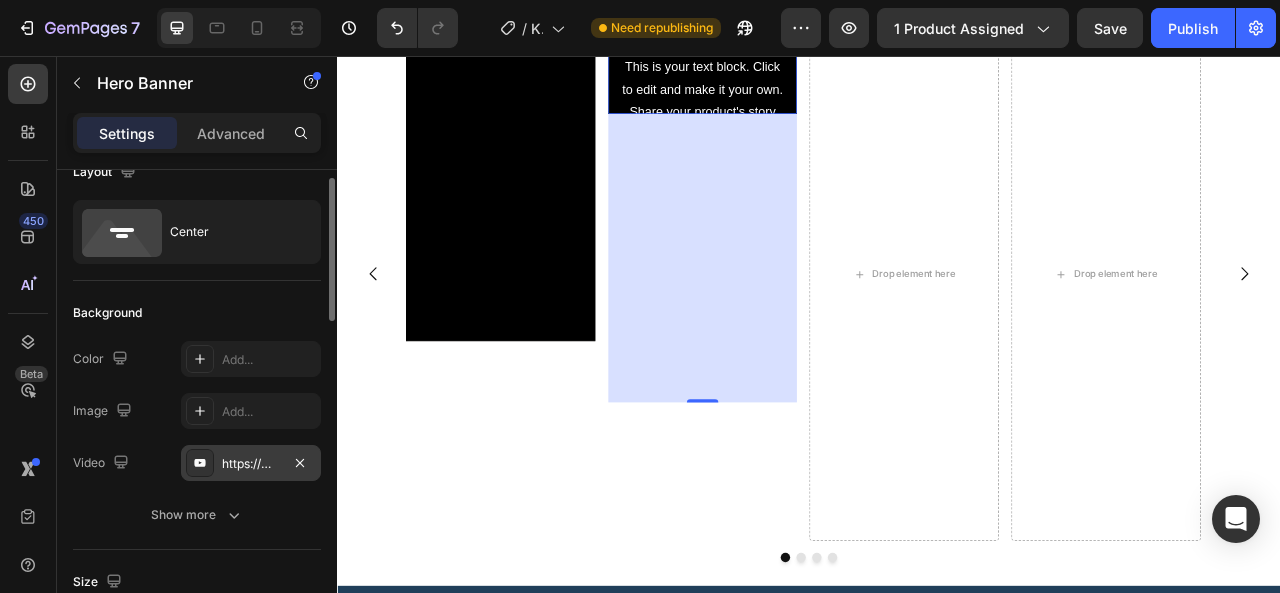 click on "https://www.youtube.com/watch?v=drIt4RH_kyQ" at bounding box center [251, 464] 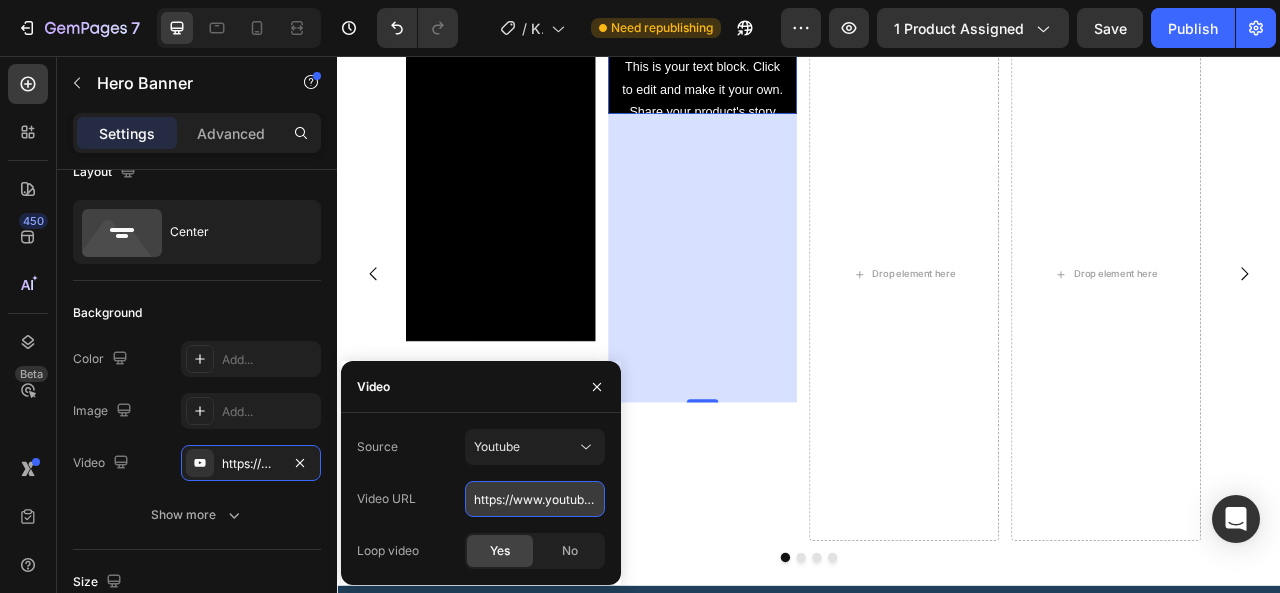 click on "https://www.youtube.com/watch?v=drIt4RH_kyQ" at bounding box center [535, 499] 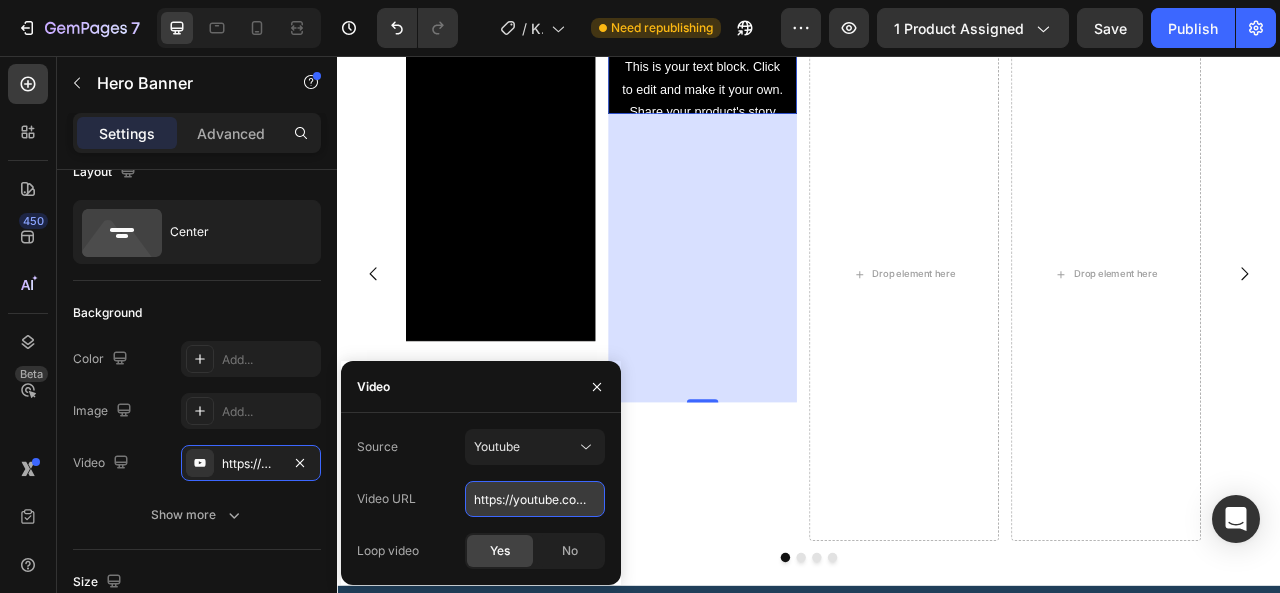 scroll, scrollTop: 0, scrollLeft: 206, axis: horizontal 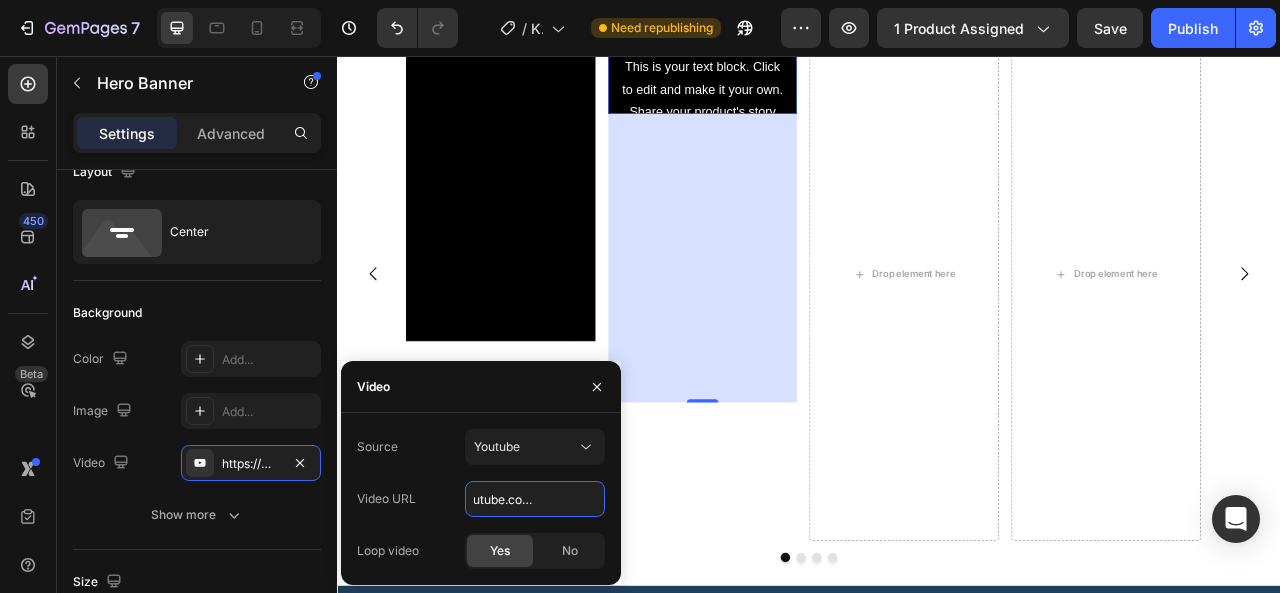 type on "https://youtube.com/shorts/[ID]" 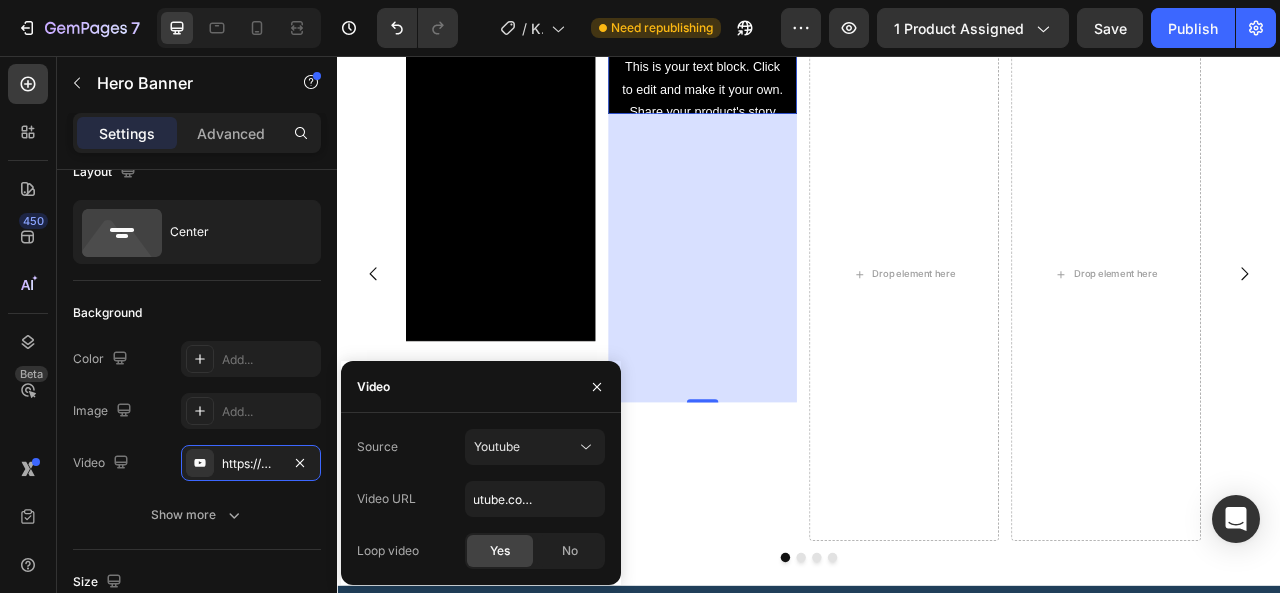 click on "Yes" 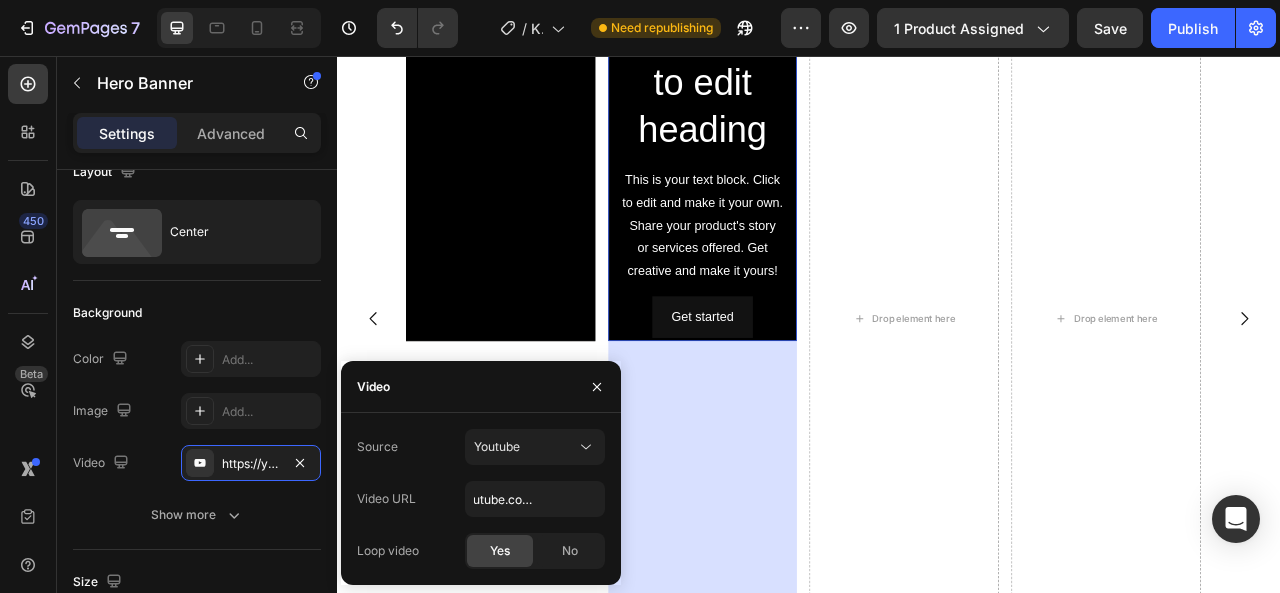scroll, scrollTop: 0, scrollLeft: 0, axis: both 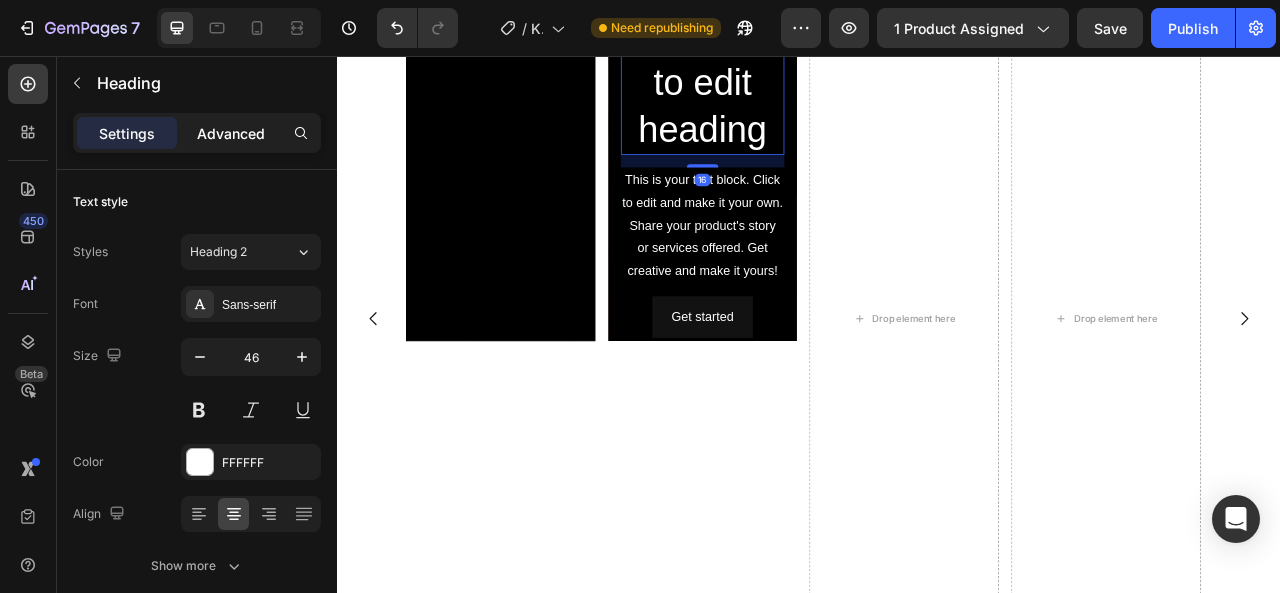 click on "Advanced" at bounding box center (231, 133) 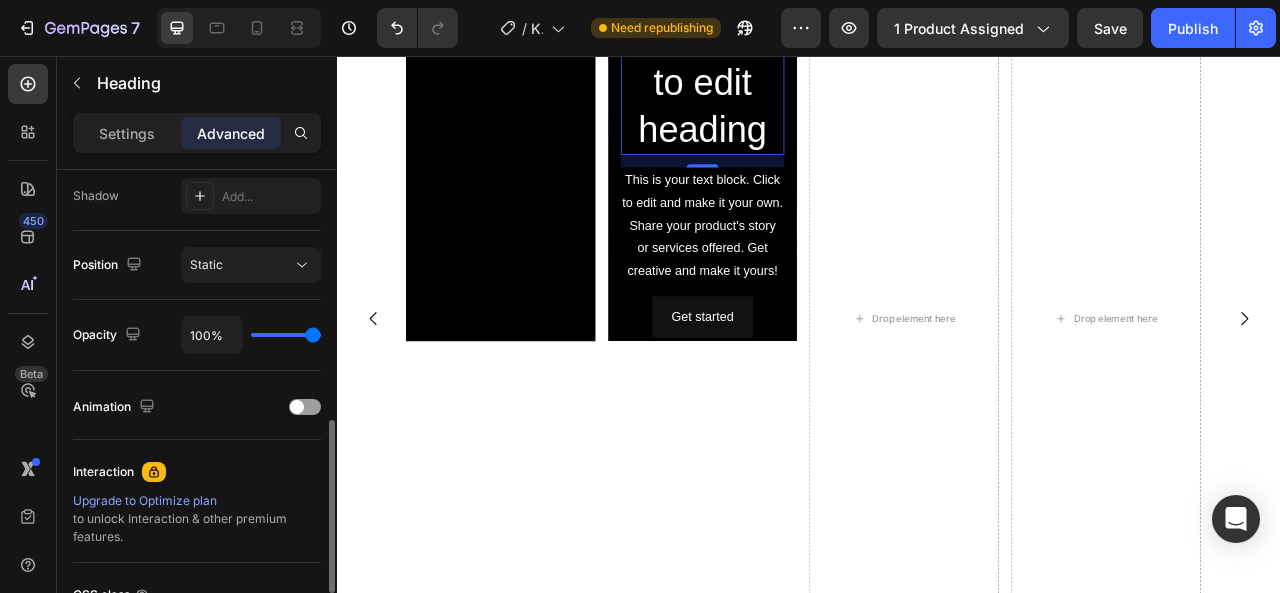 scroll, scrollTop: 681, scrollLeft: 0, axis: vertical 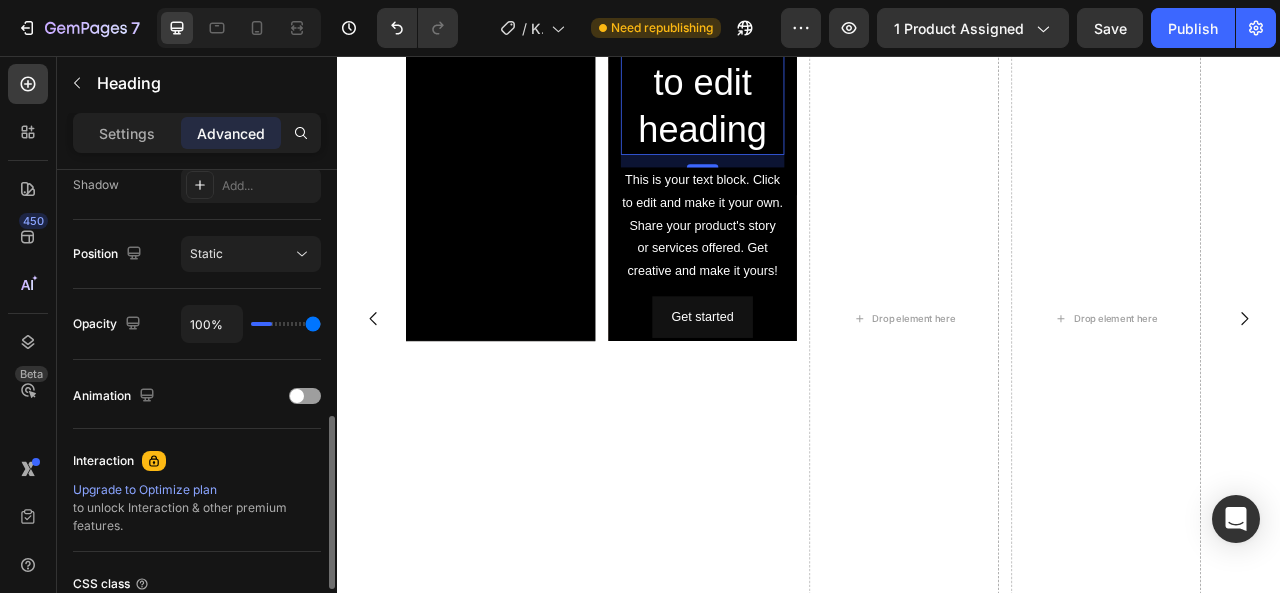 type on "0%" 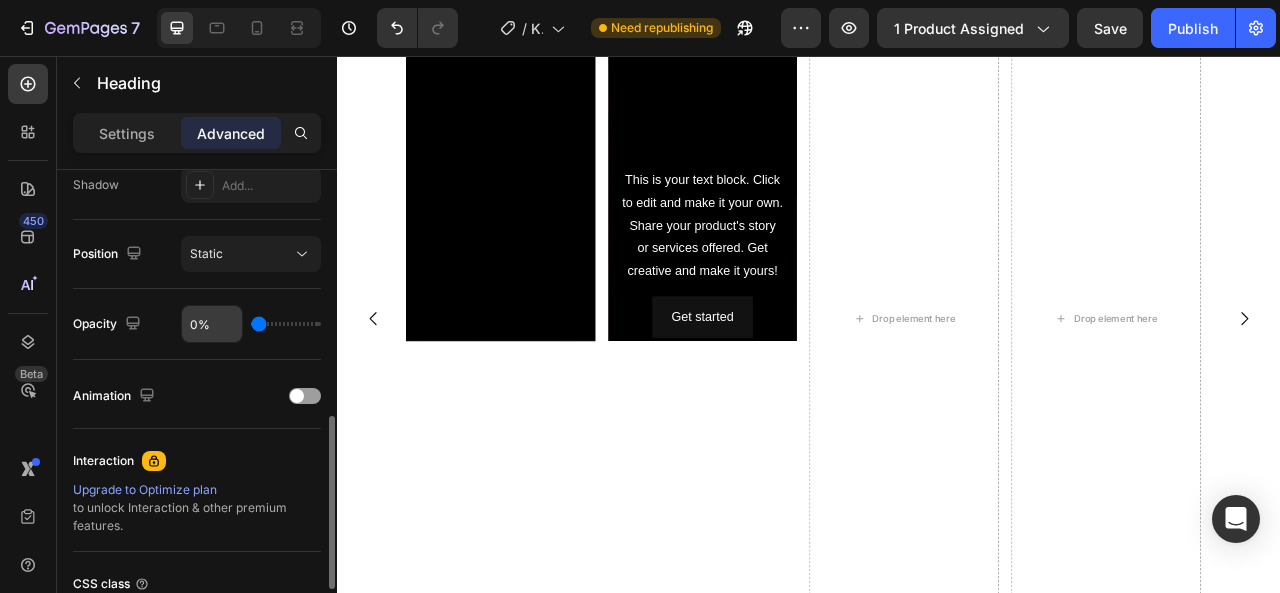 drag, startPoint x: 310, startPoint y: 320, endPoint x: 222, endPoint y: 325, distance: 88.14193 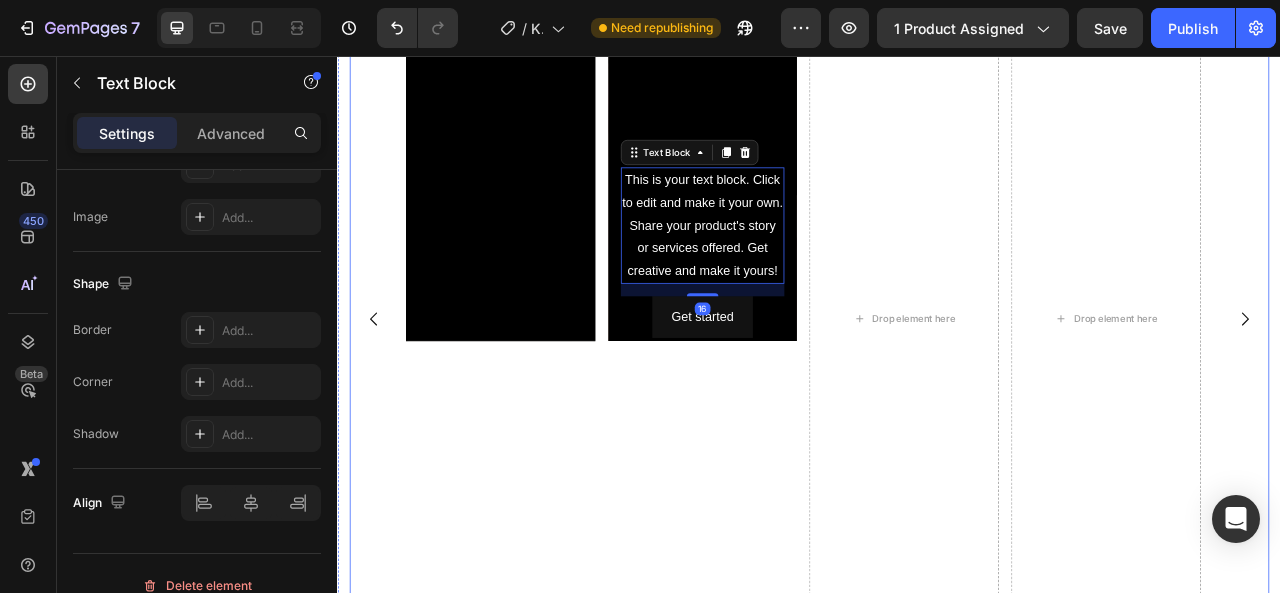 scroll, scrollTop: 0, scrollLeft: 0, axis: both 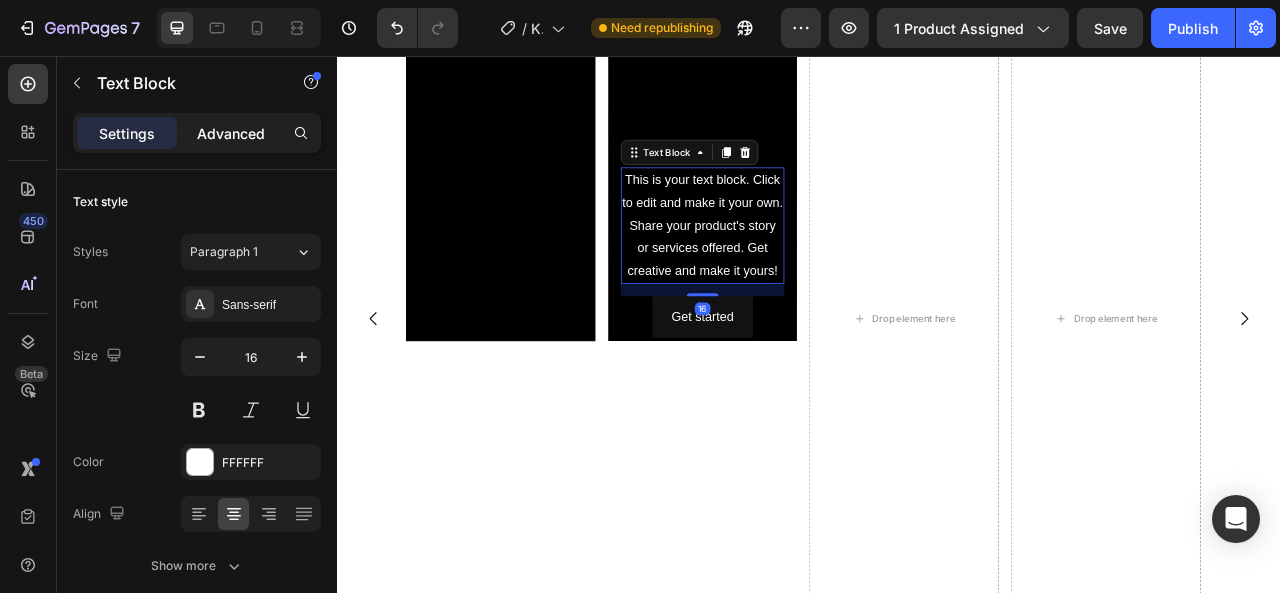 click on "Advanced" at bounding box center (231, 133) 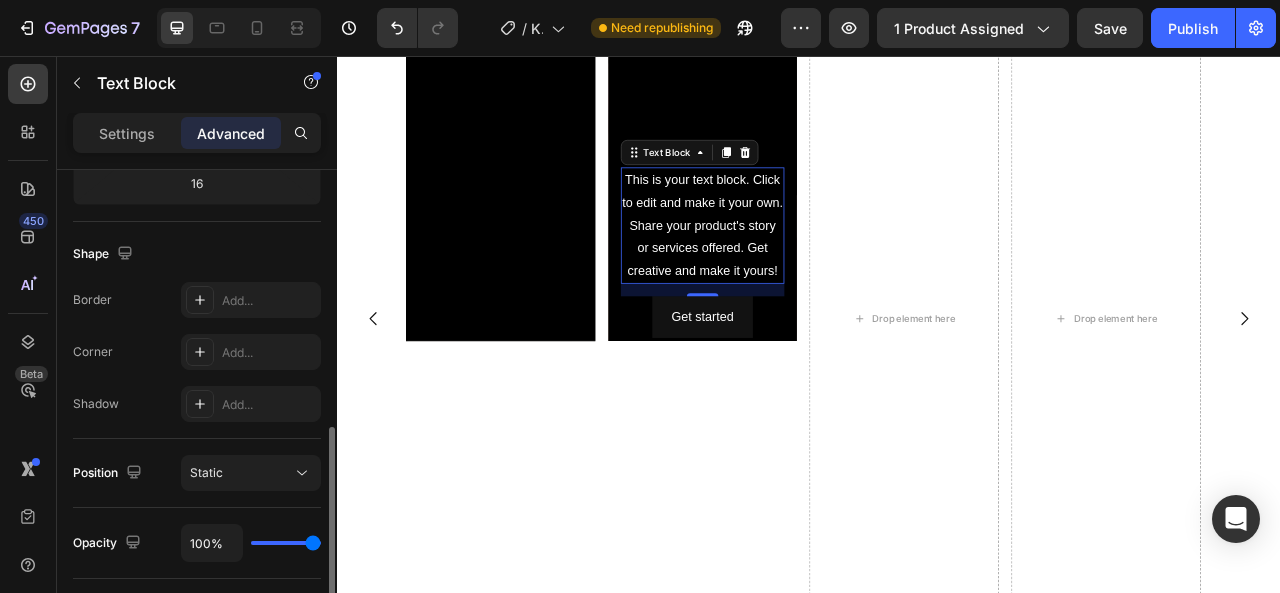 scroll, scrollTop: 528, scrollLeft: 0, axis: vertical 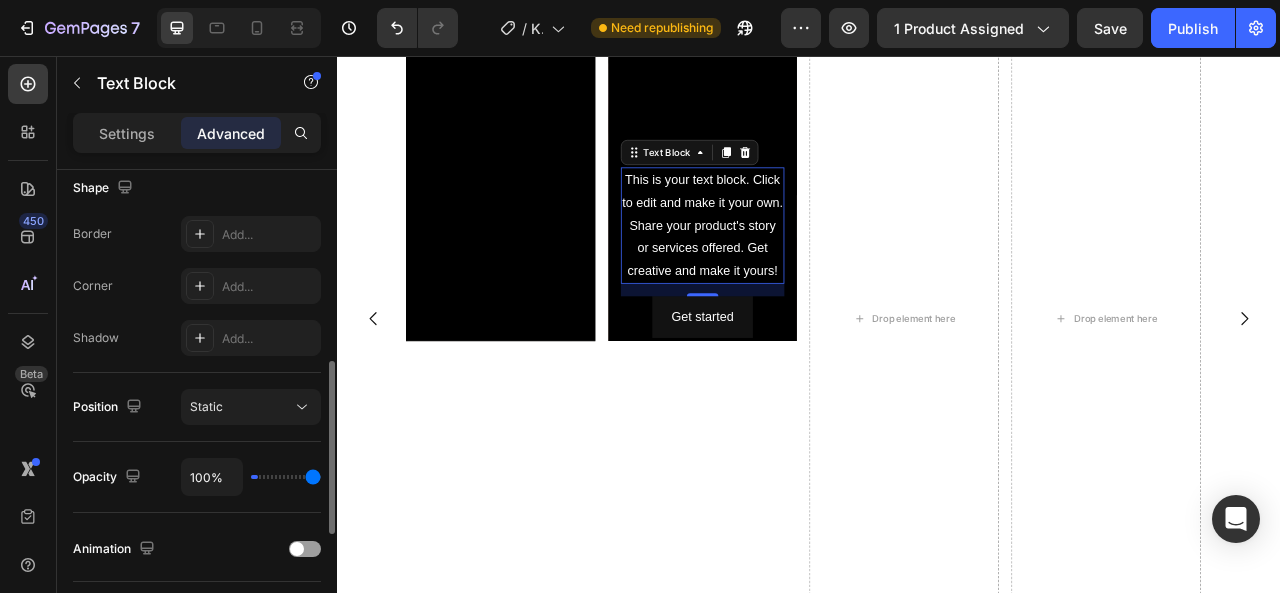 type on "0%" 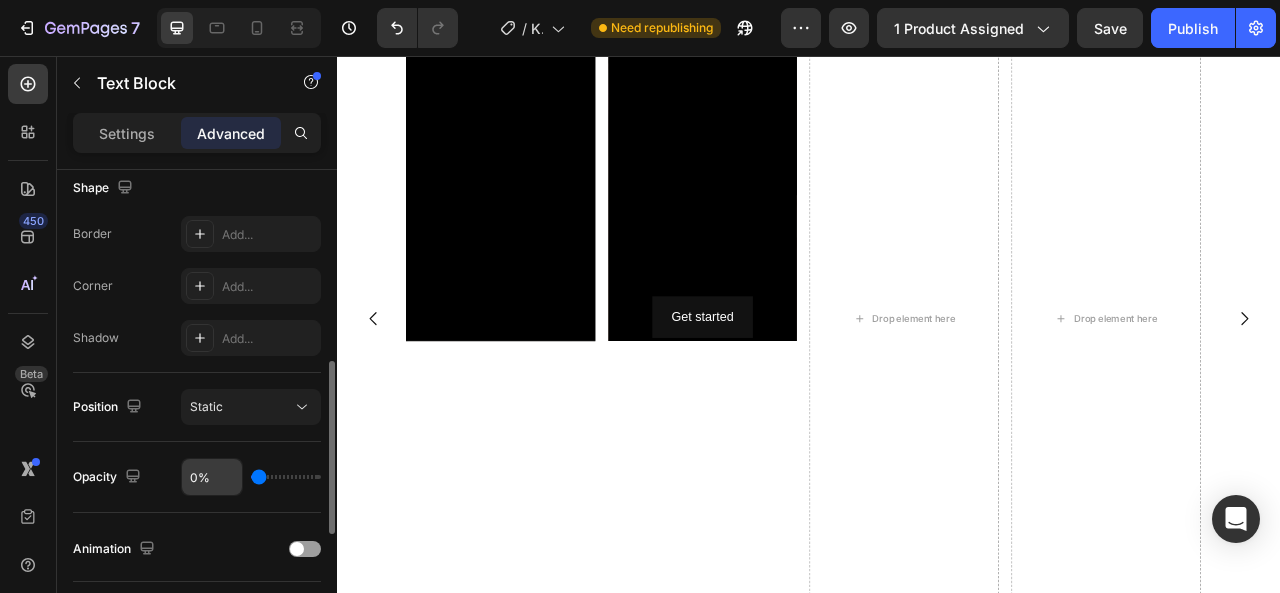 drag, startPoint x: 316, startPoint y: 472, endPoint x: 234, endPoint y: 475, distance: 82.05486 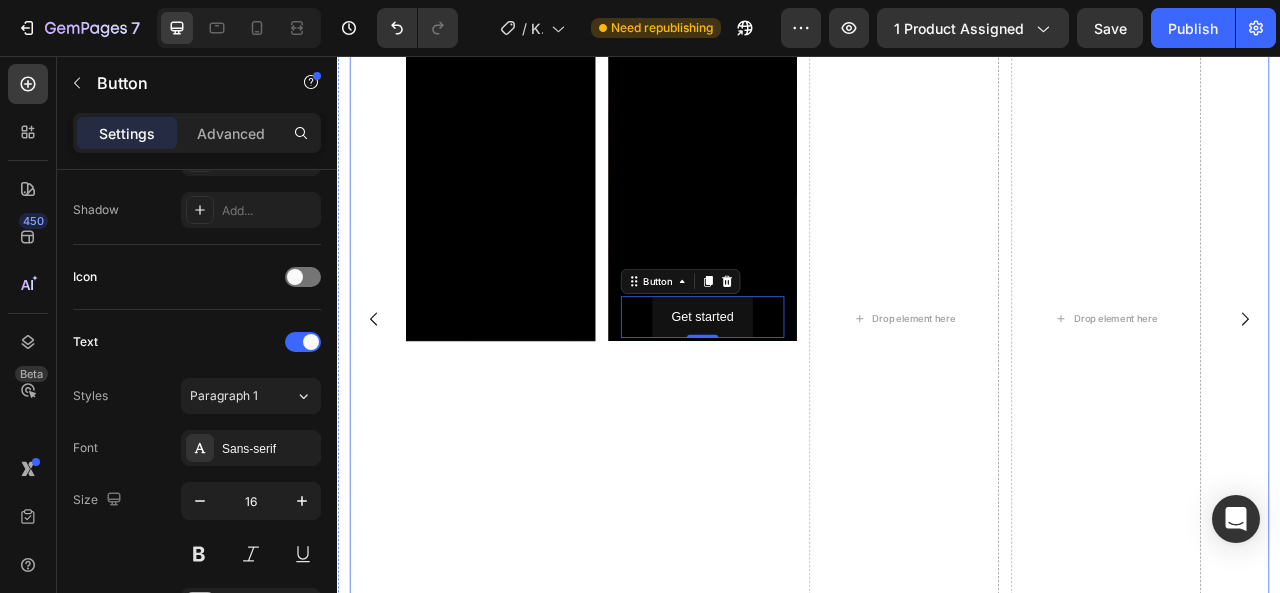 scroll, scrollTop: 0, scrollLeft: 0, axis: both 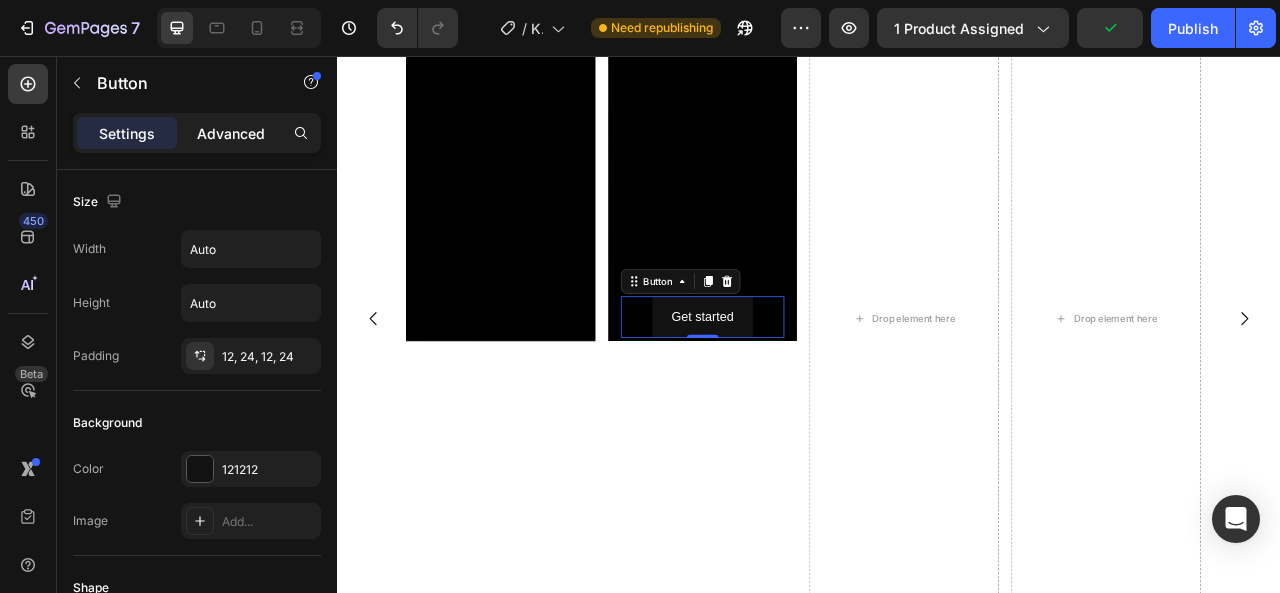 click on "Advanced" 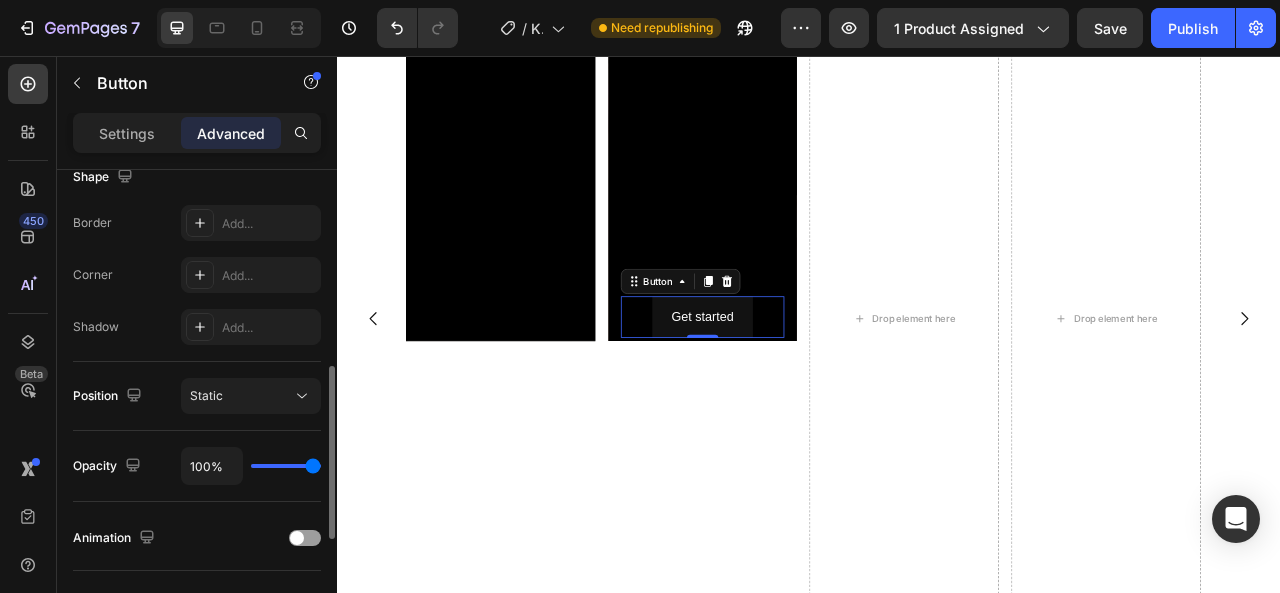 scroll, scrollTop: 540, scrollLeft: 0, axis: vertical 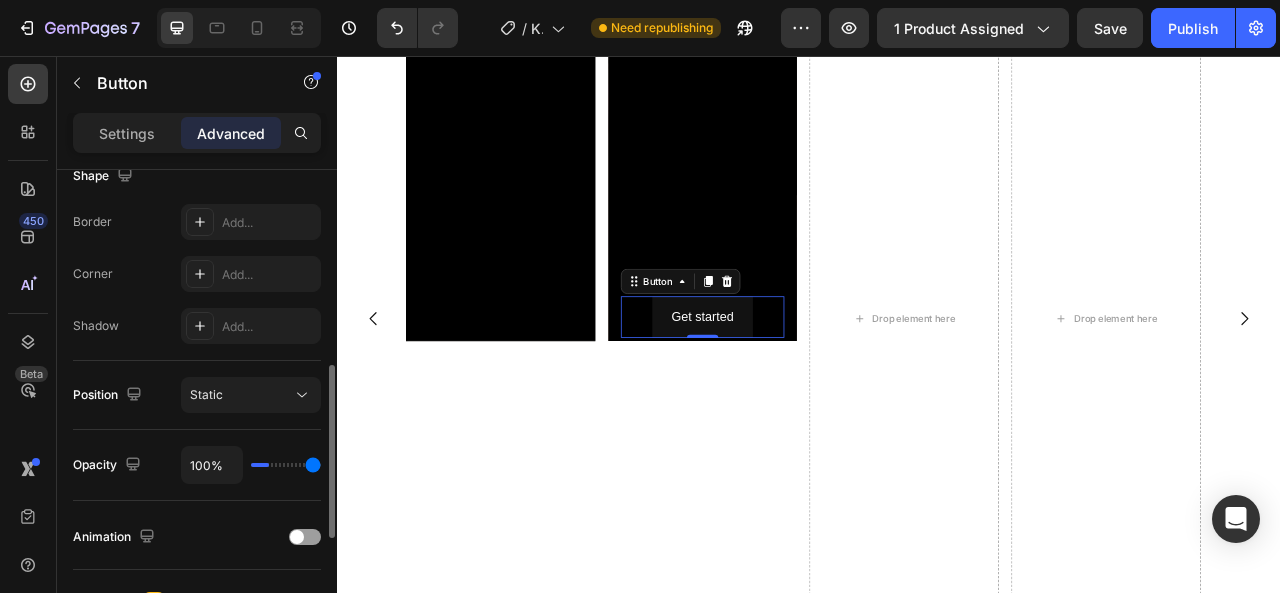 type on "0%" 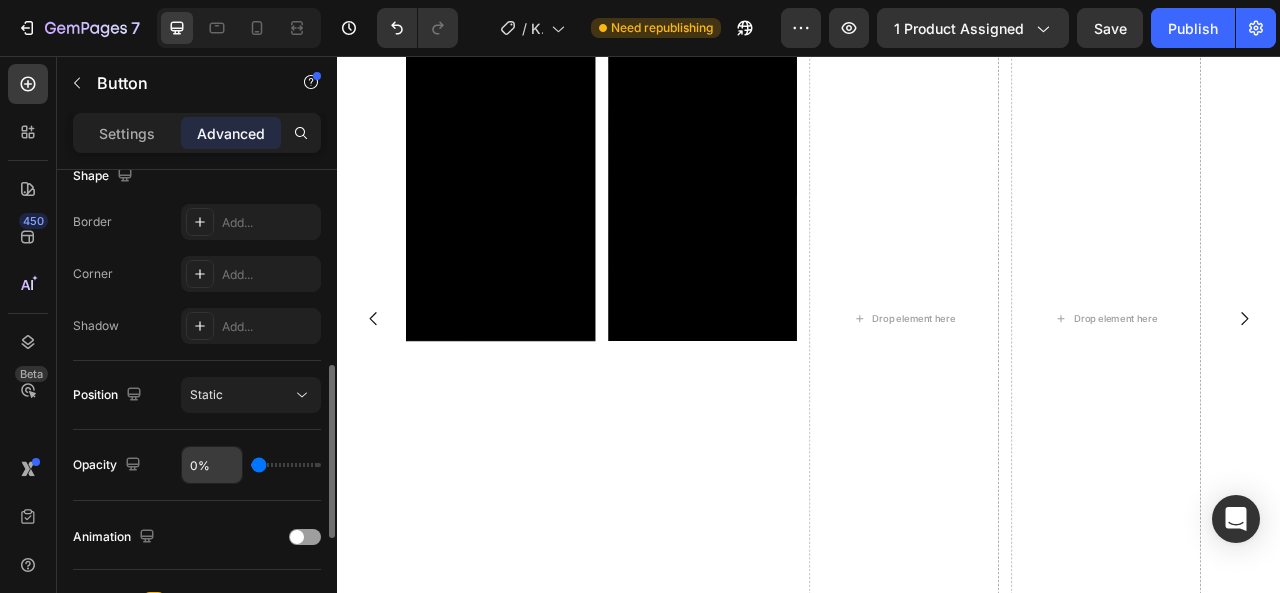 drag, startPoint x: 313, startPoint y: 465, endPoint x: 236, endPoint y: 471, distance: 77.23341 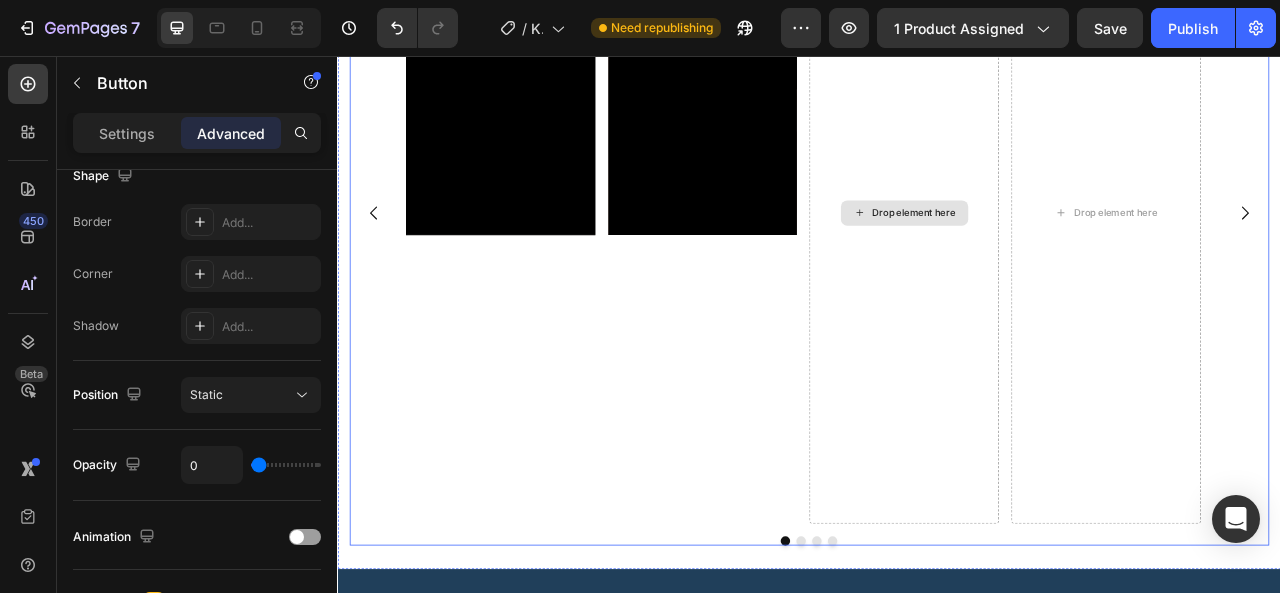 scroll, scrollTop: 1232, scrollLeft: 0, axis: vertical 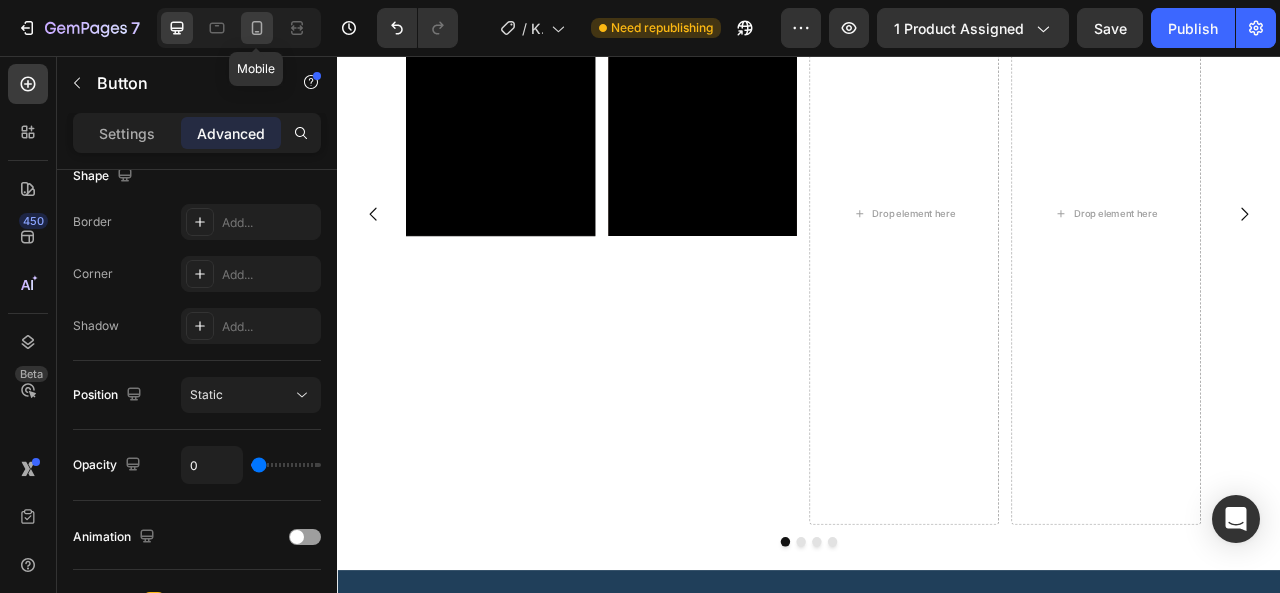 click 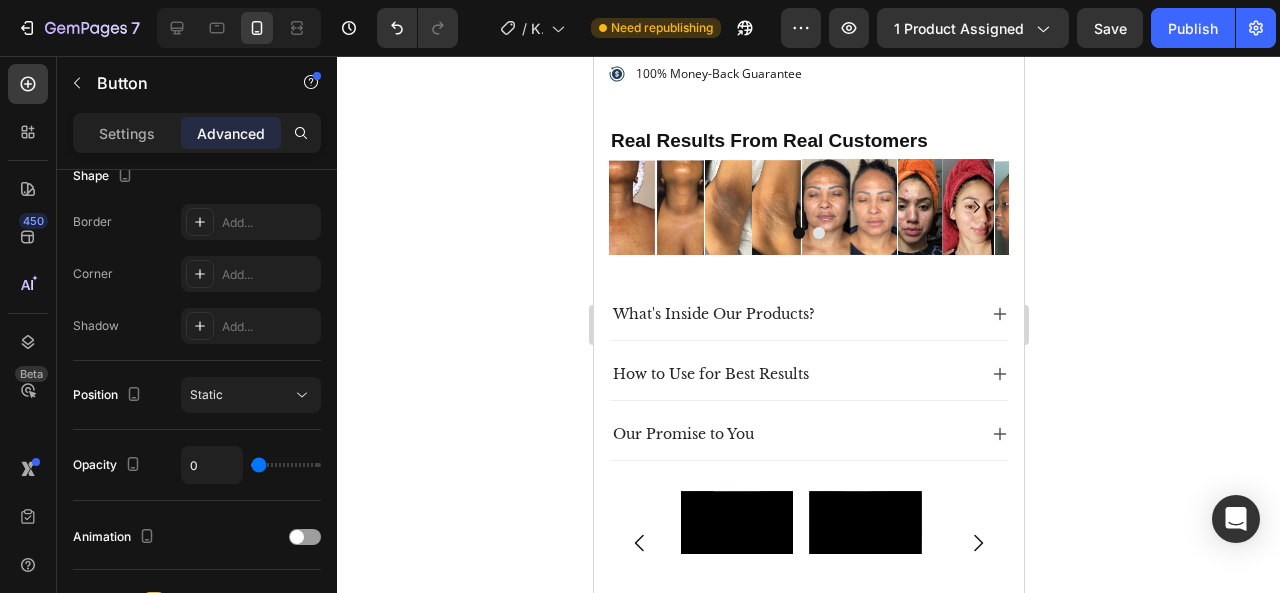 scroll, scrollTop: 1125, scrollLeft: 0, axis: vertical 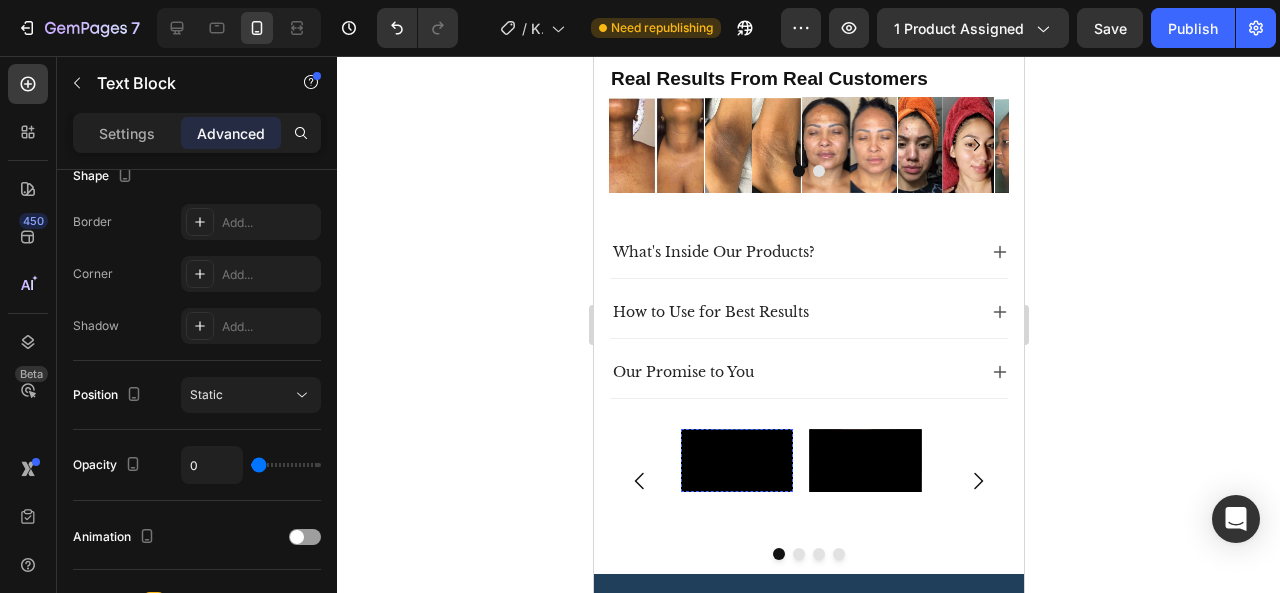 click on "Text Block" at bounding box center (734, 472) 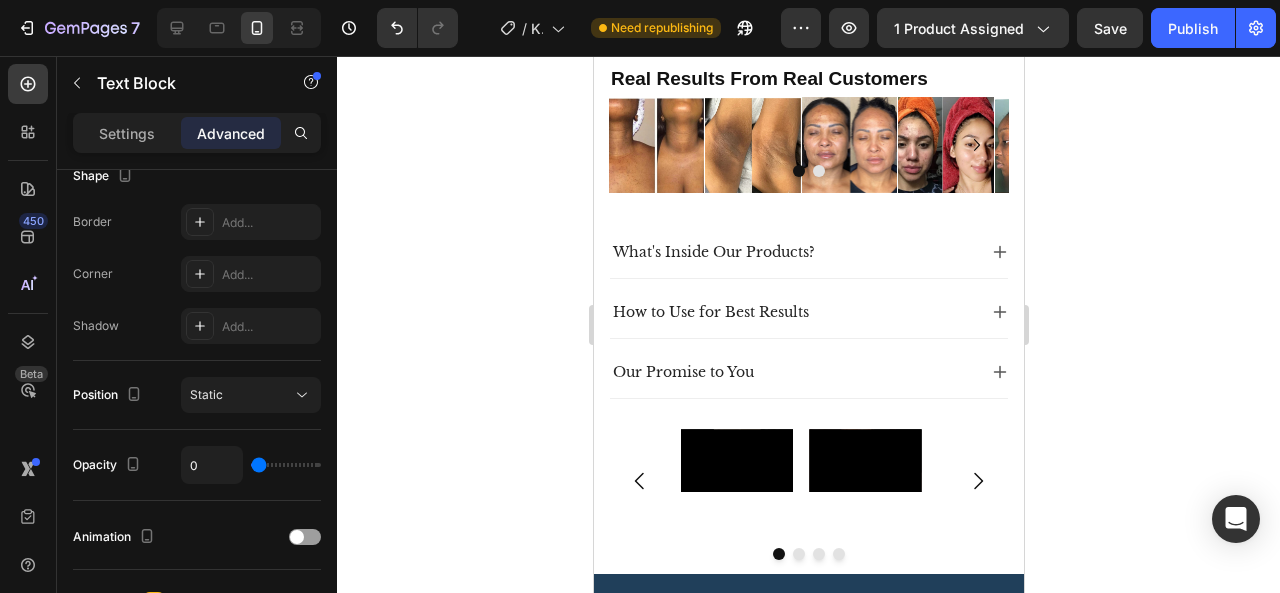 scroll, scrollTop: 0, scrollLeft: 0, axis: both 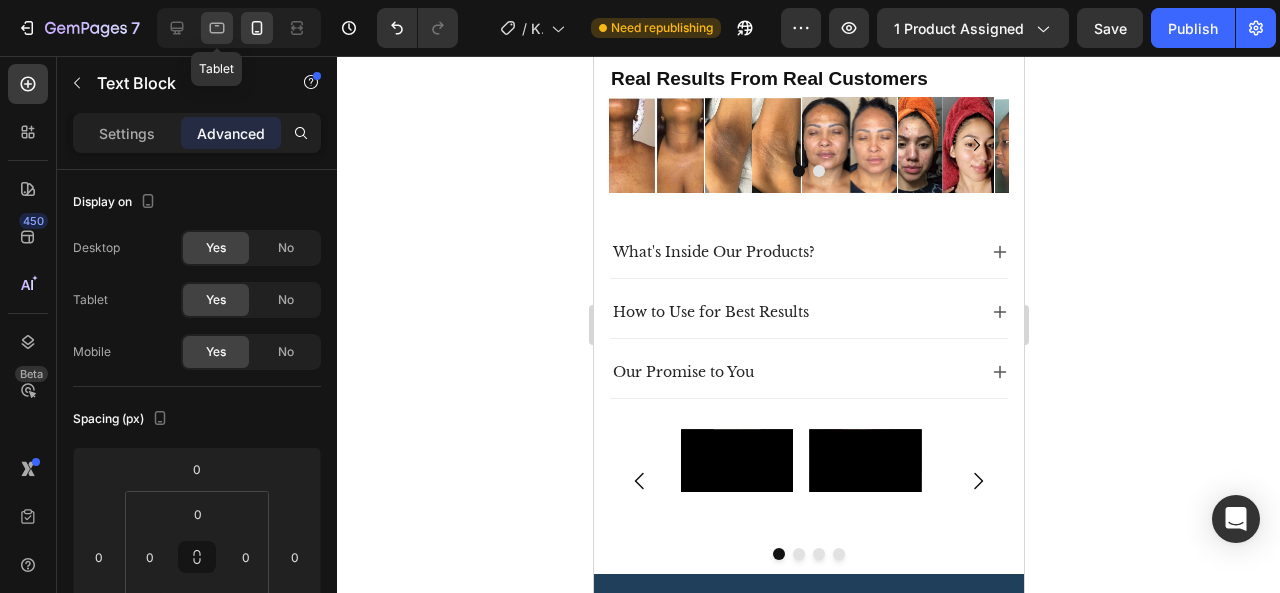 click 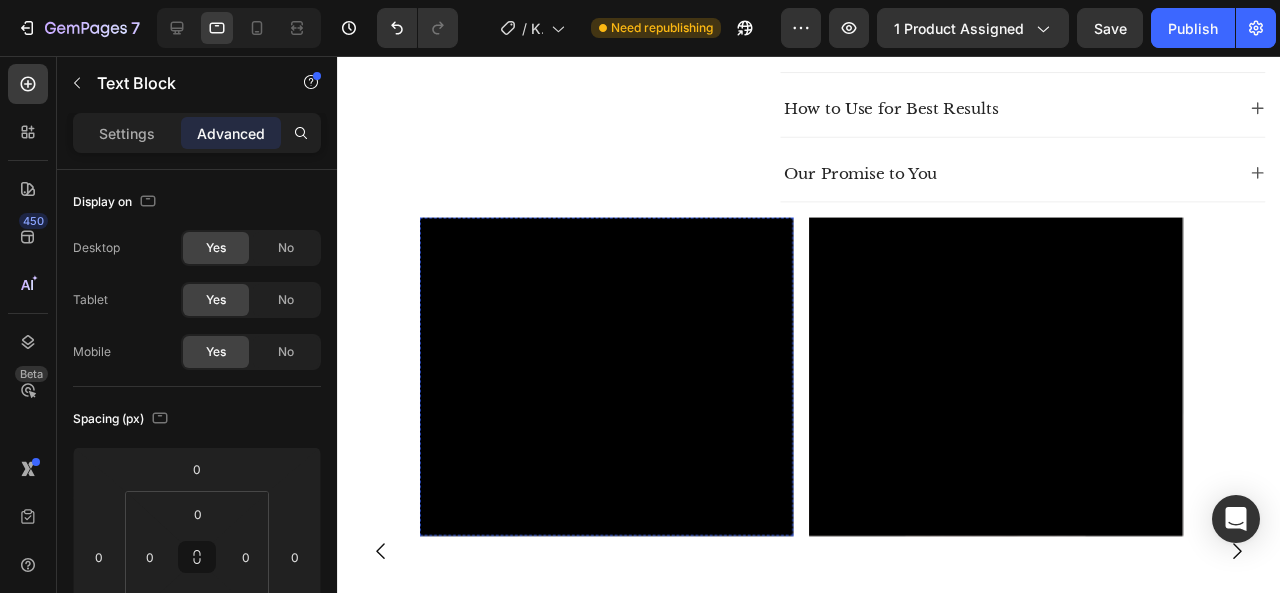 scroll, scrollTop: 1058, scrollLeft: 0, axis: vertical 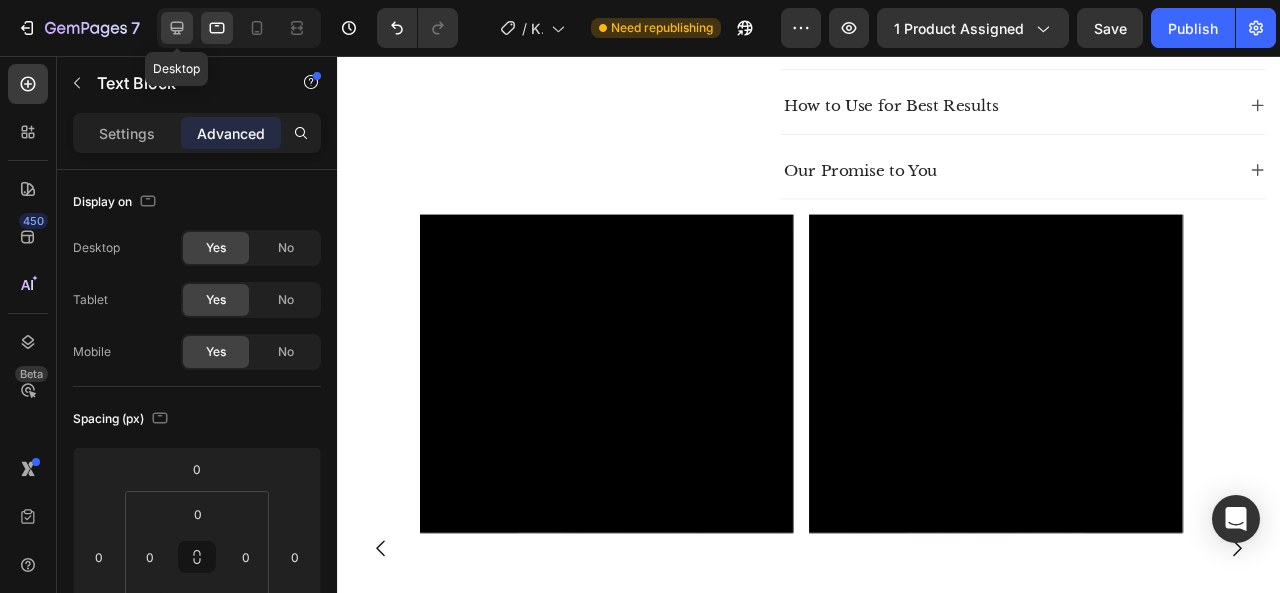 click 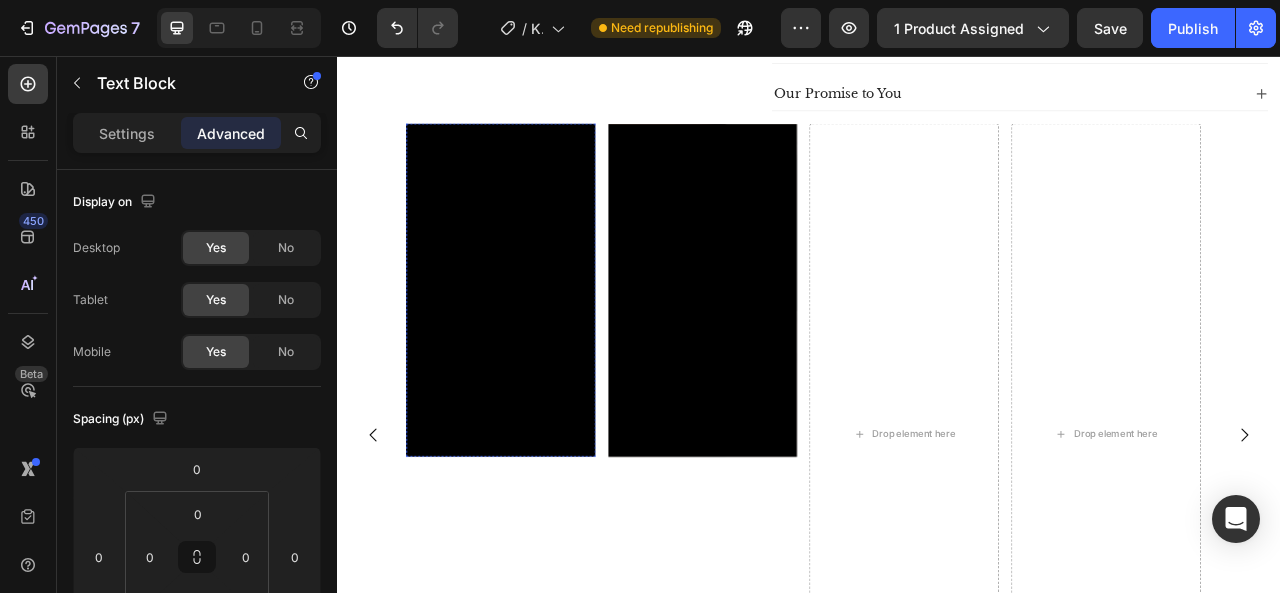 scroll, scrollTop: 1072, scrollLeft: 0, axis: vertical 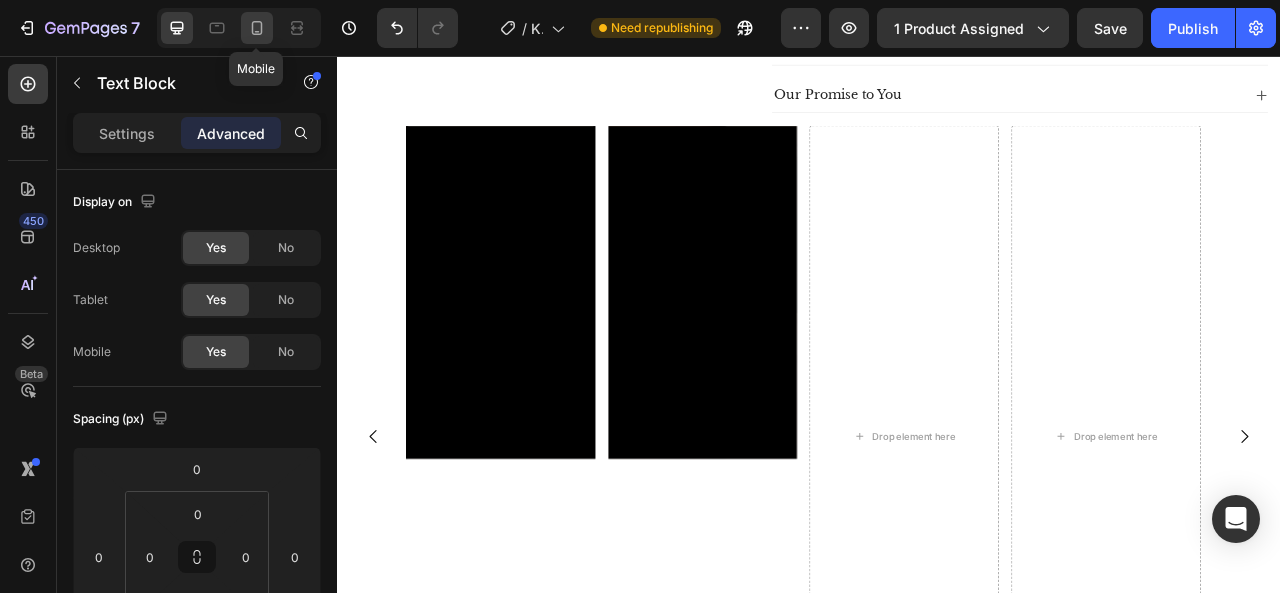 click 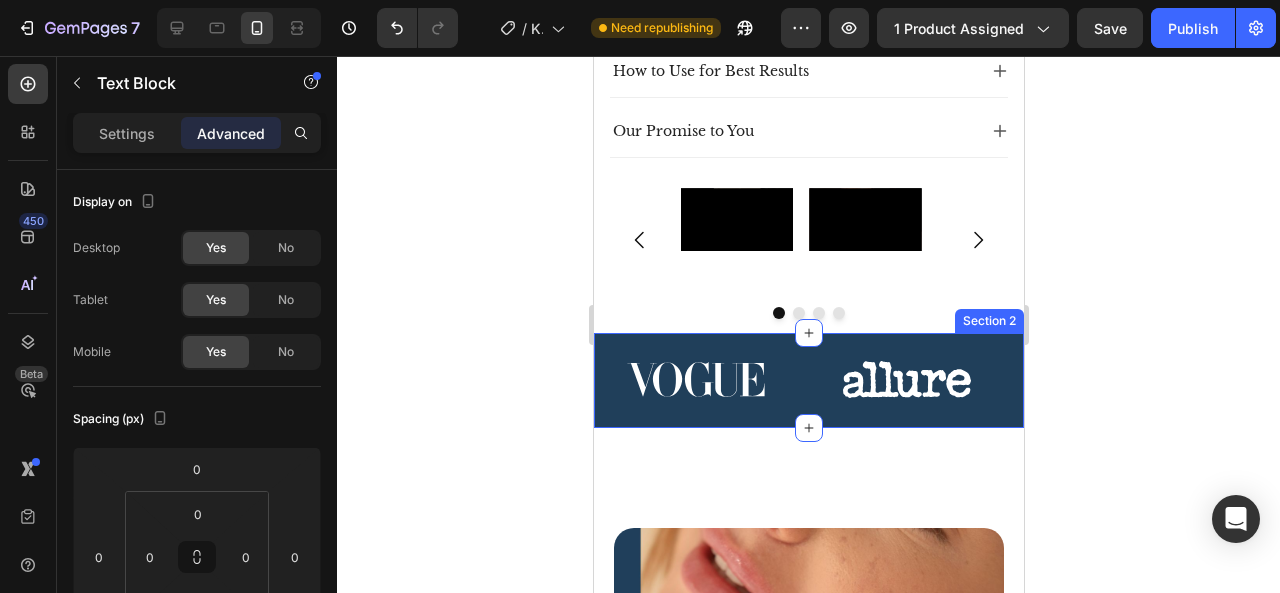 scroll, scrollTop: 1350, scrollLeft: 0, axis: vertical 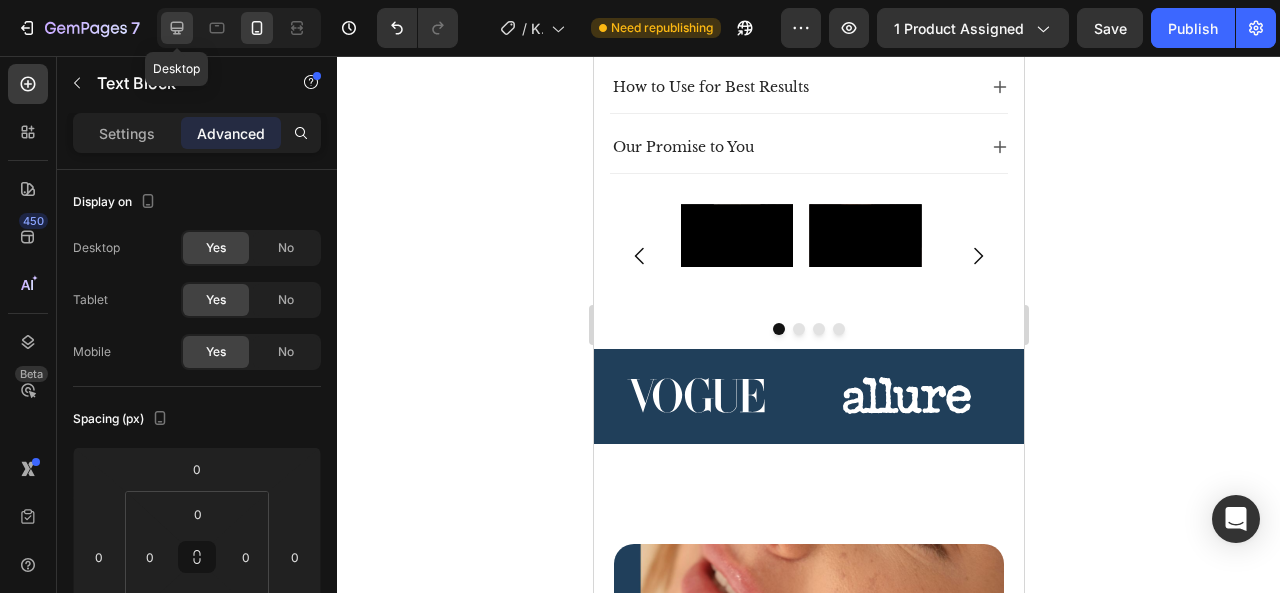click 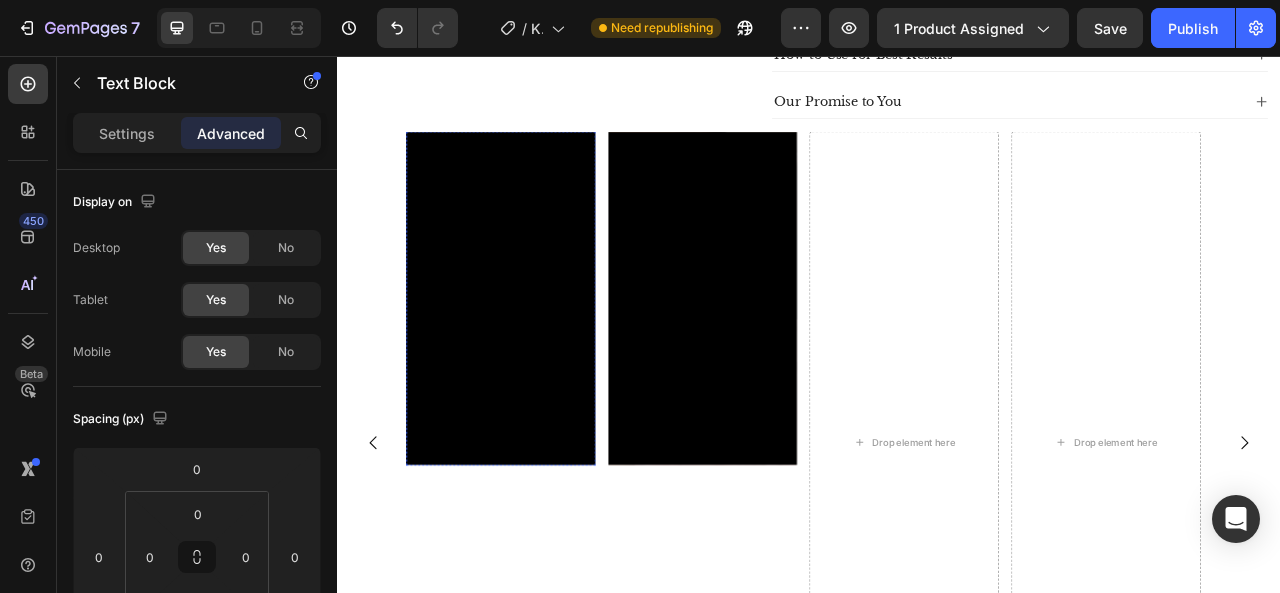 scroll, scrollTop: 1060, scrollLeft: 0, axis: vertical 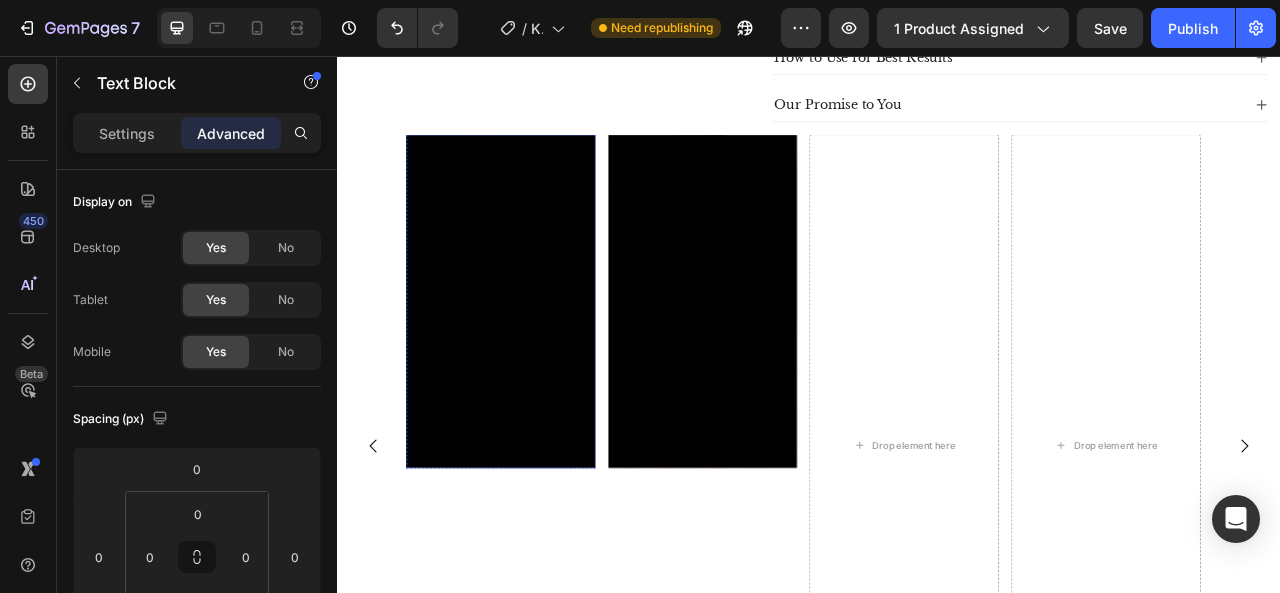 click on "Click here to edit heading" at bounding box center [544, 251] 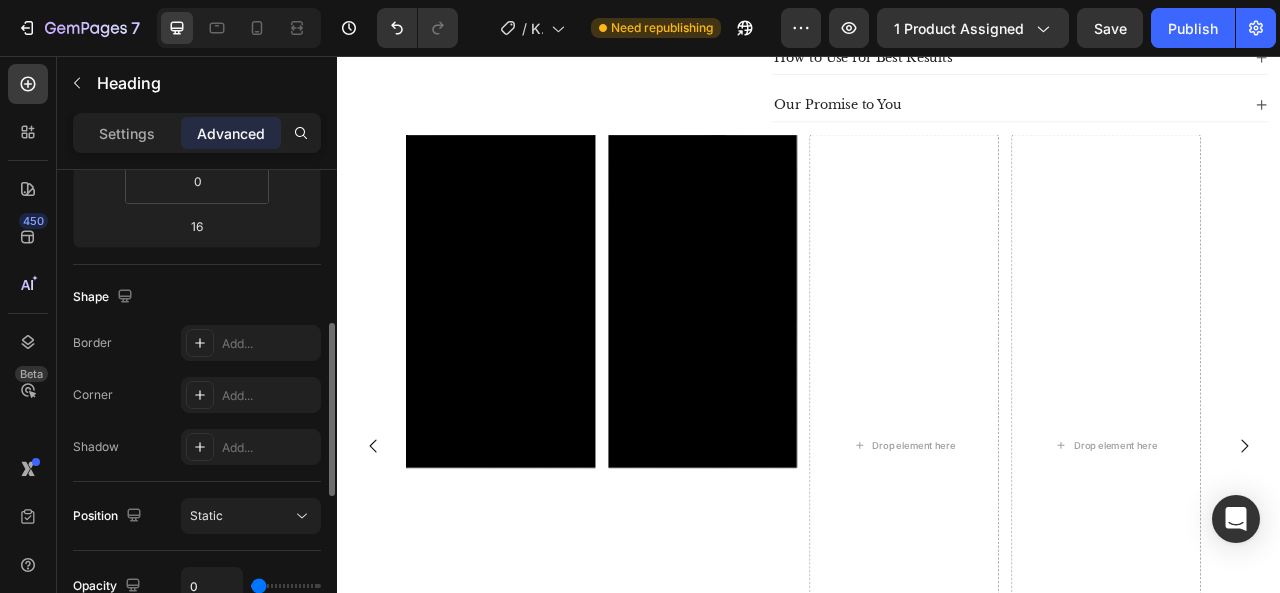 scroll, scrollTop: 420, scrollLeft: 0, axis: vertical 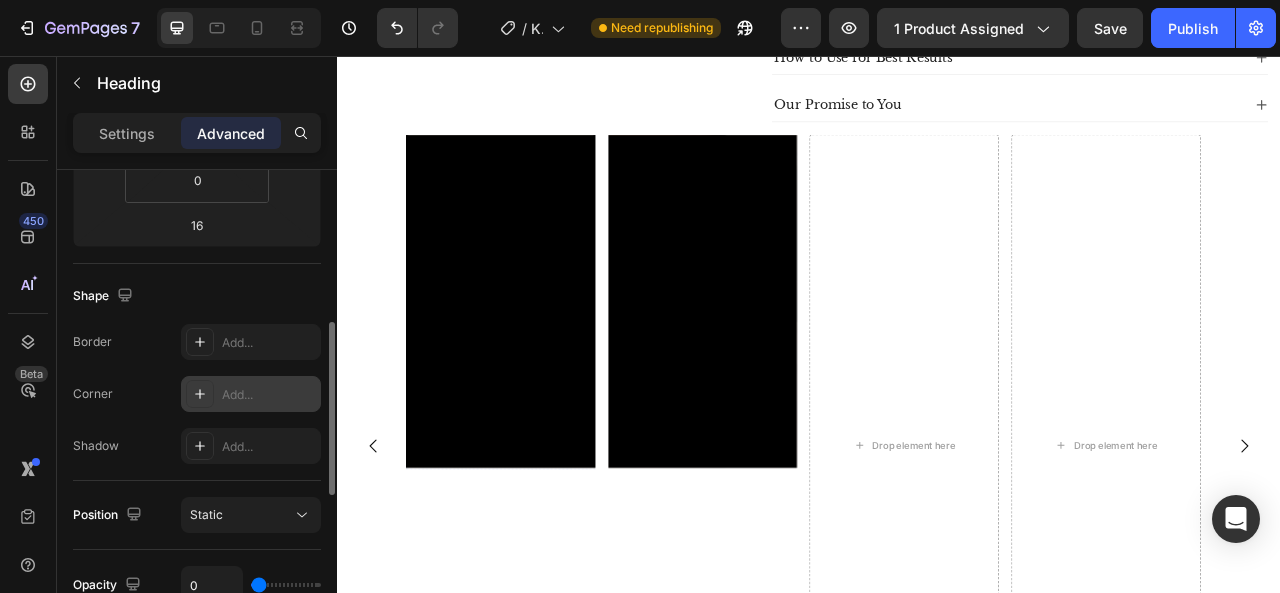 click on "Add..." at bounding box center [269, 395] 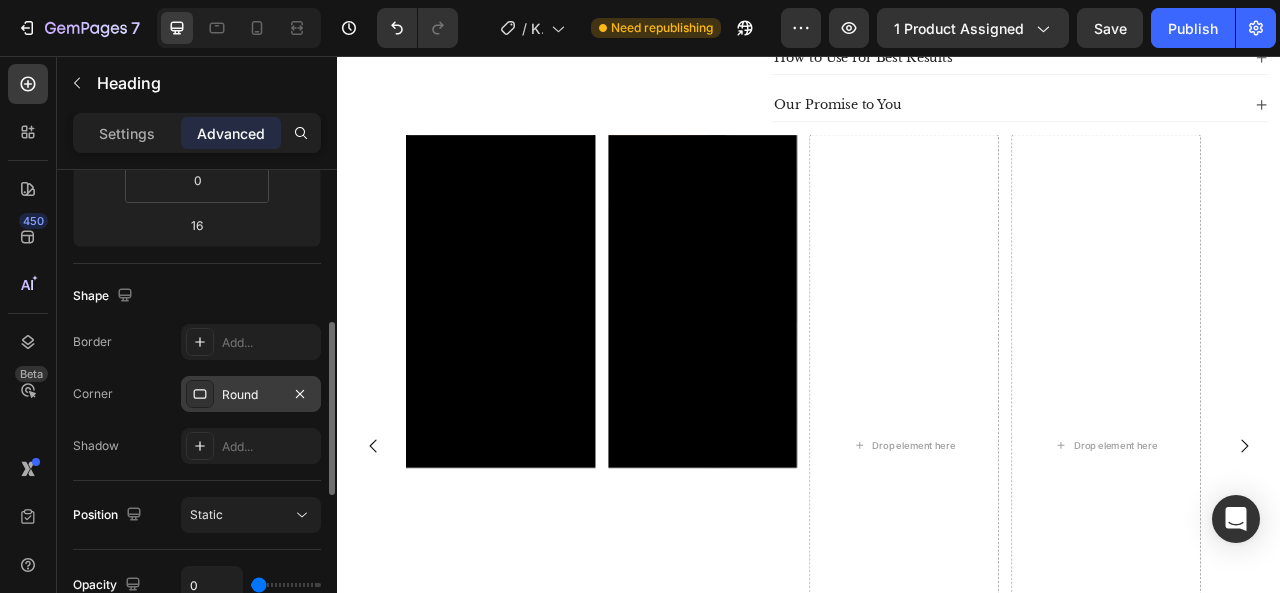 click on "Shape" at bounding box center [197, 296] 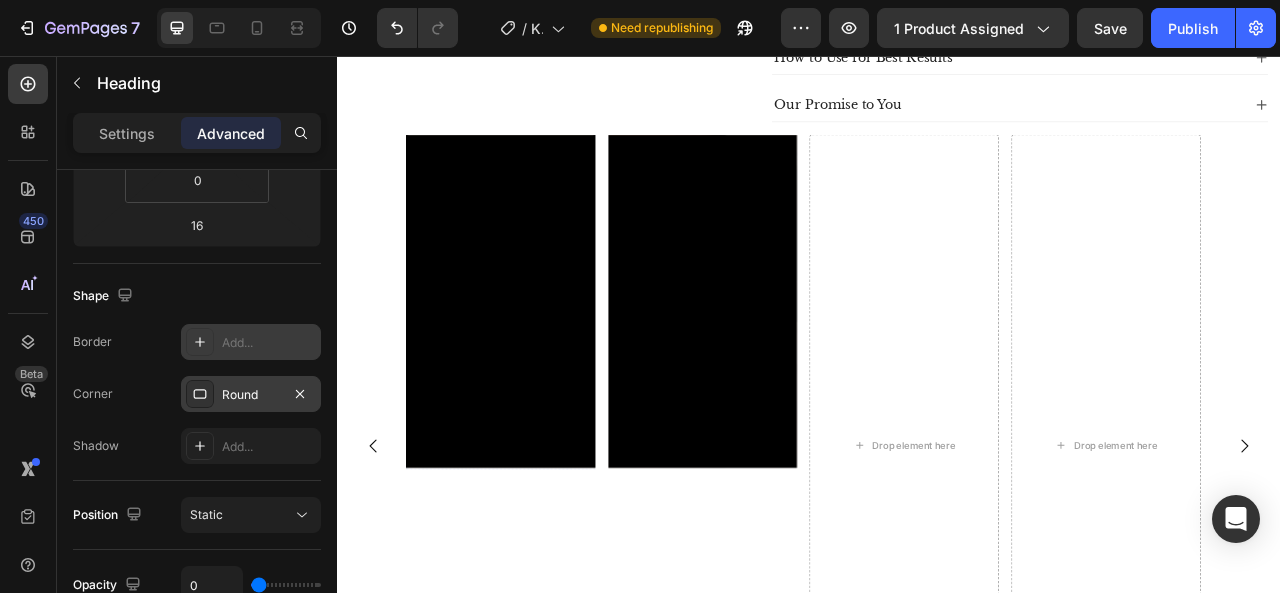 click on "Add..." at bounding box center [251, 342] 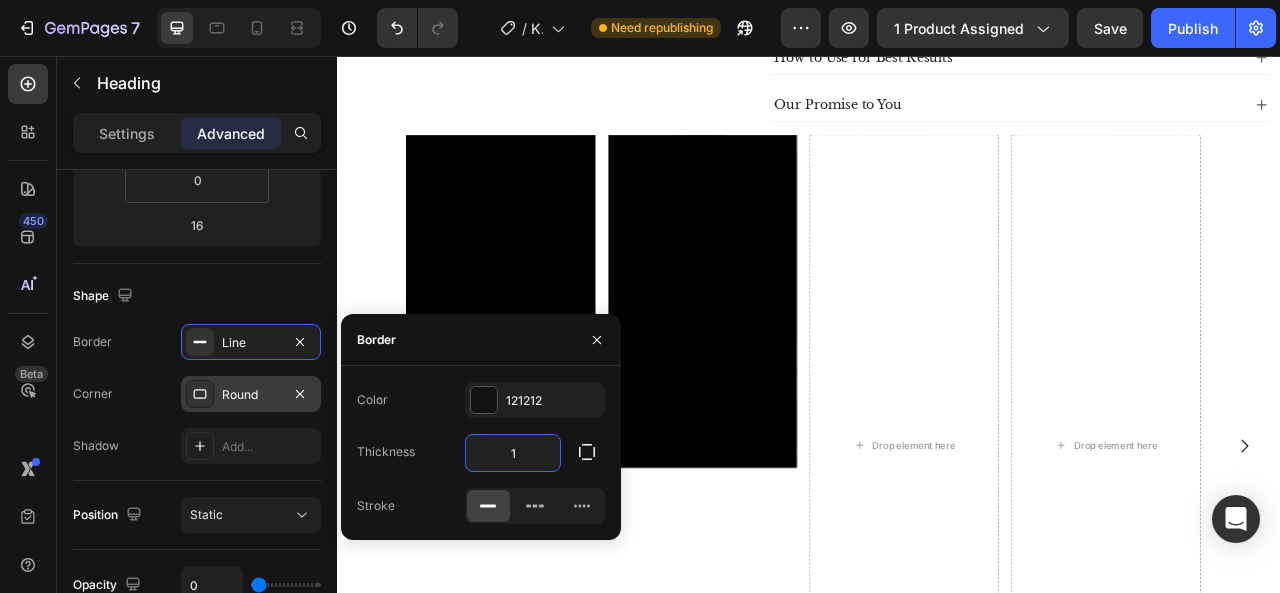 click on "1" at bounding box center (513, 453) 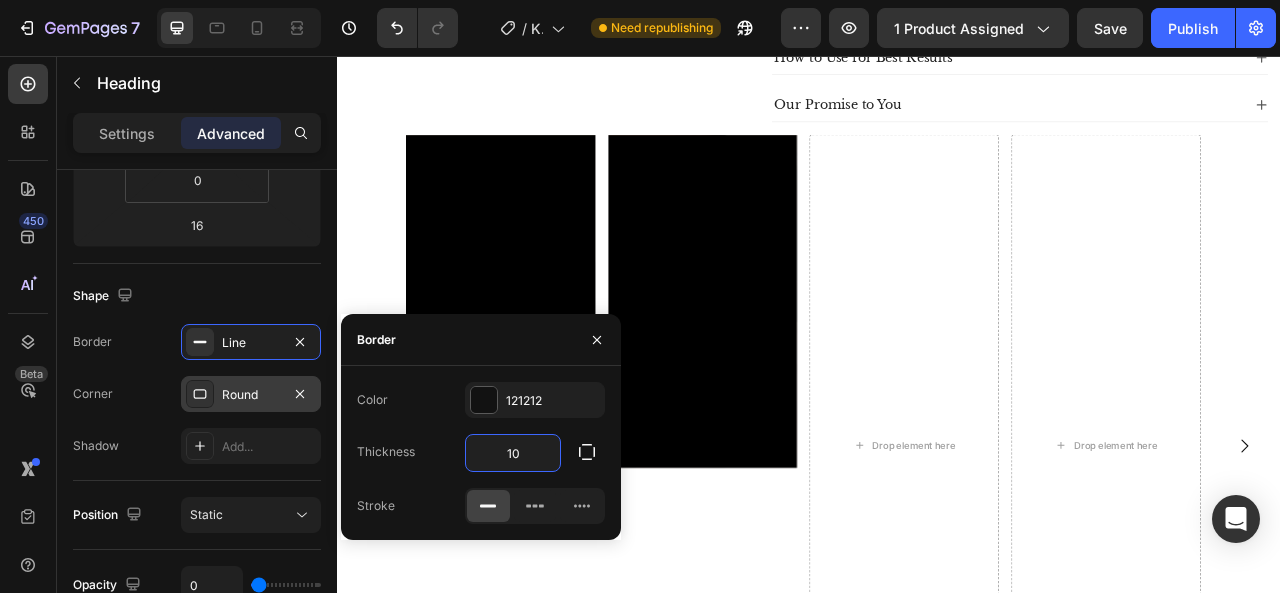 type on "10" 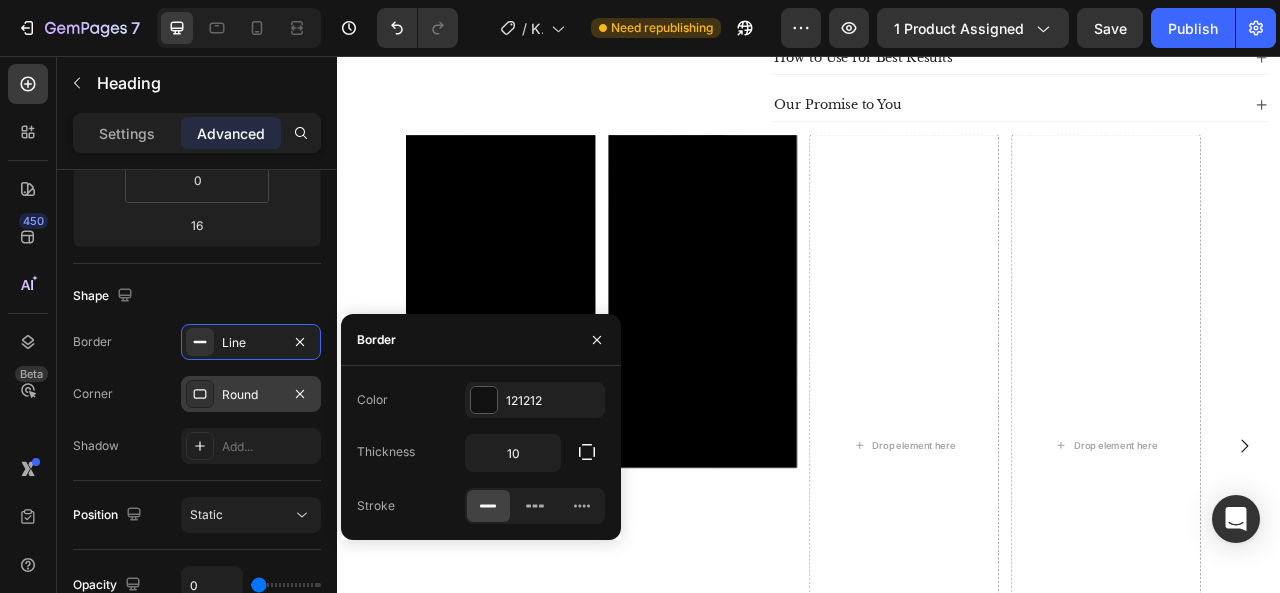 click on "Color 121212 Thickness 10 Stroke" at bounding box center [481, 453] 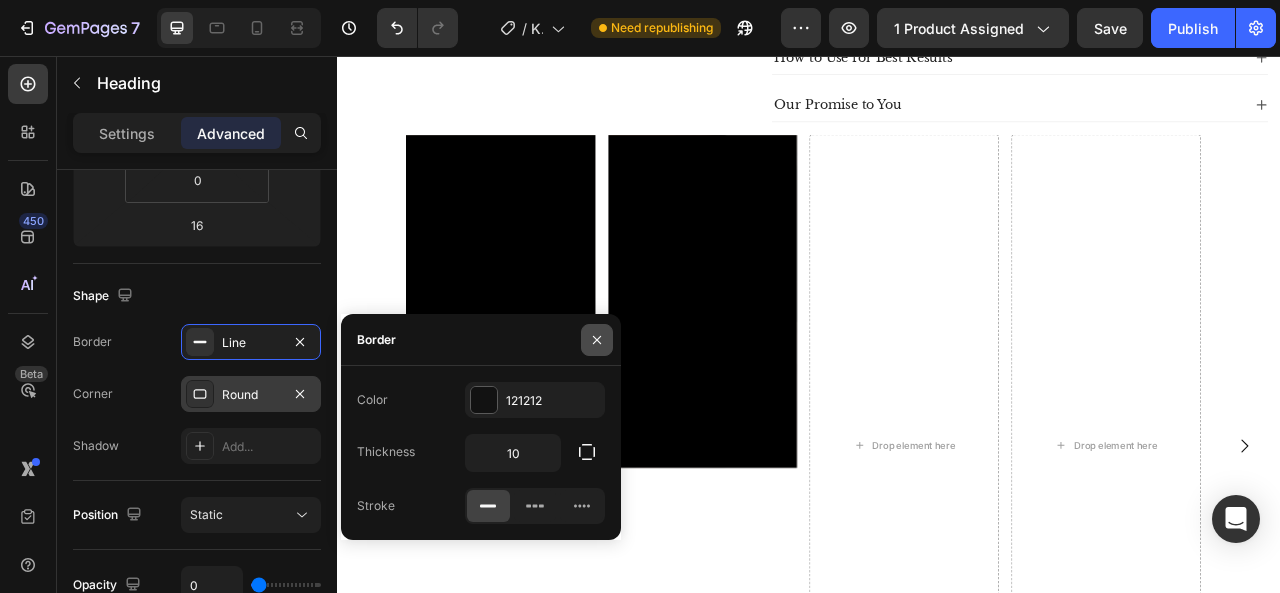 click 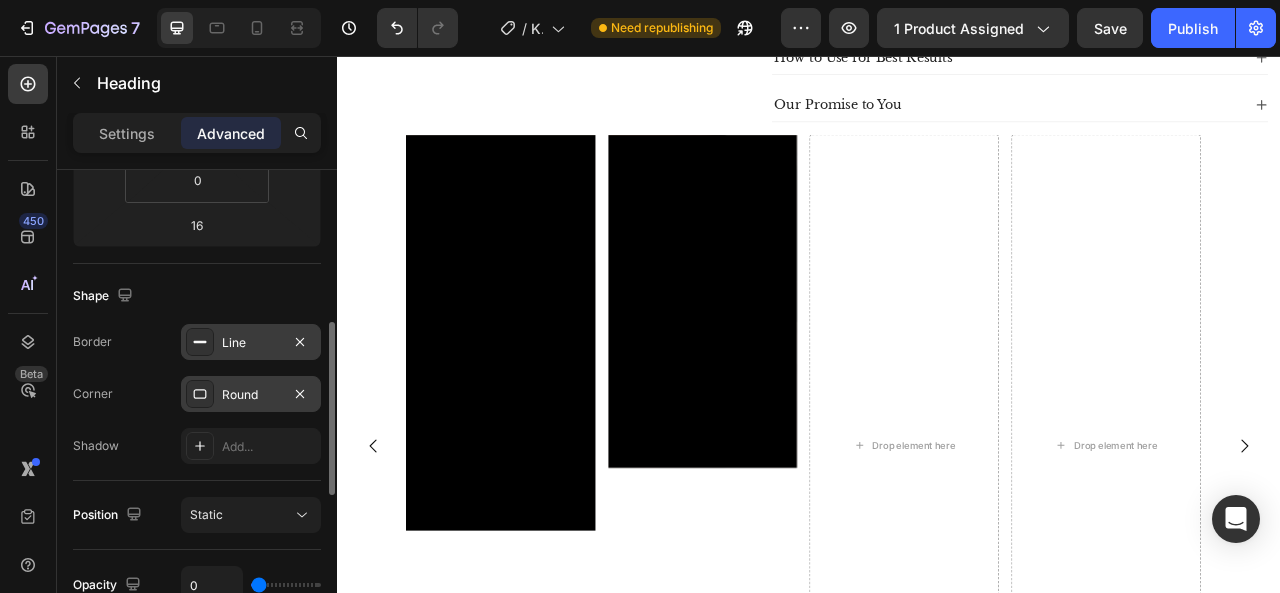 click on "Line" at bounding box center [251, 342] 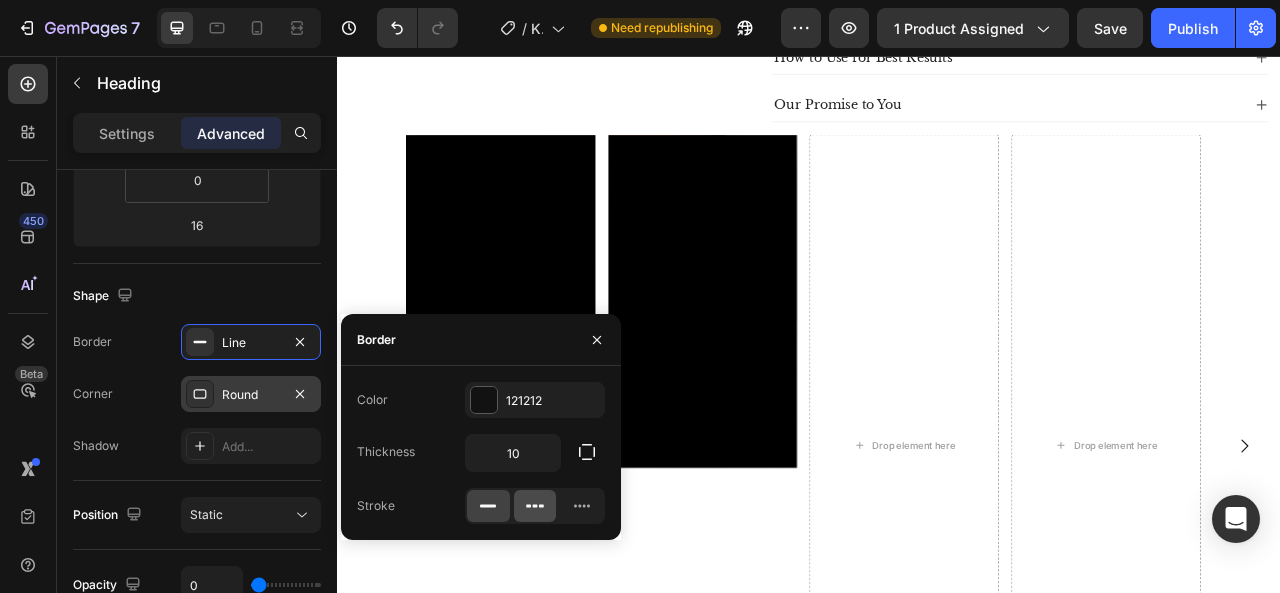 click 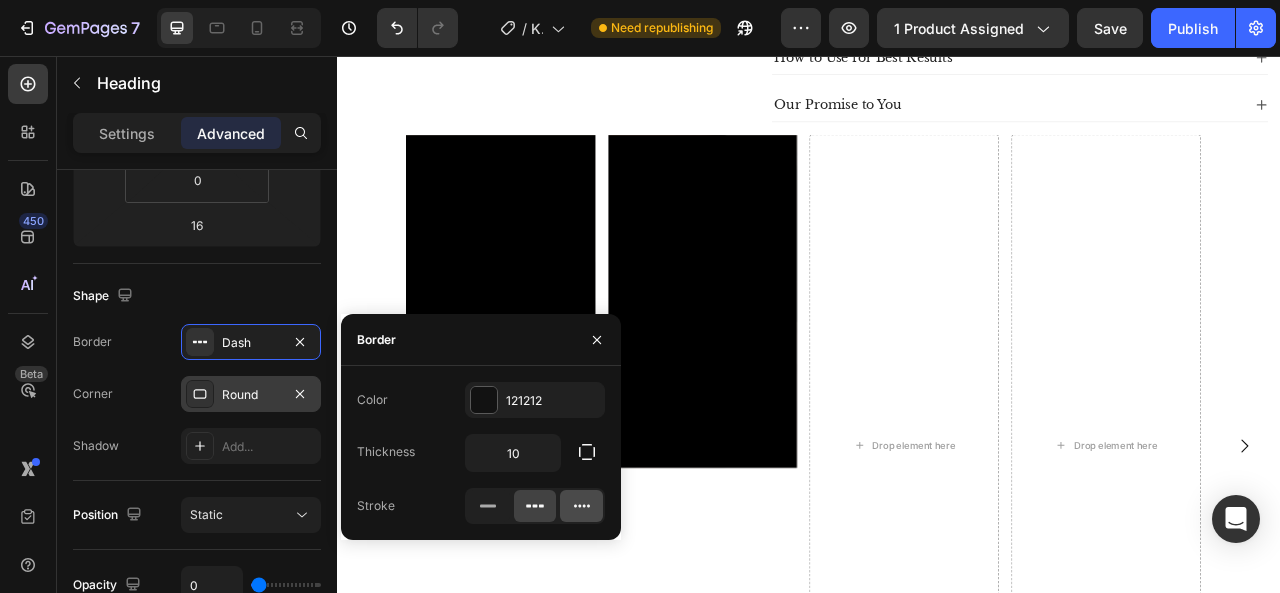 click 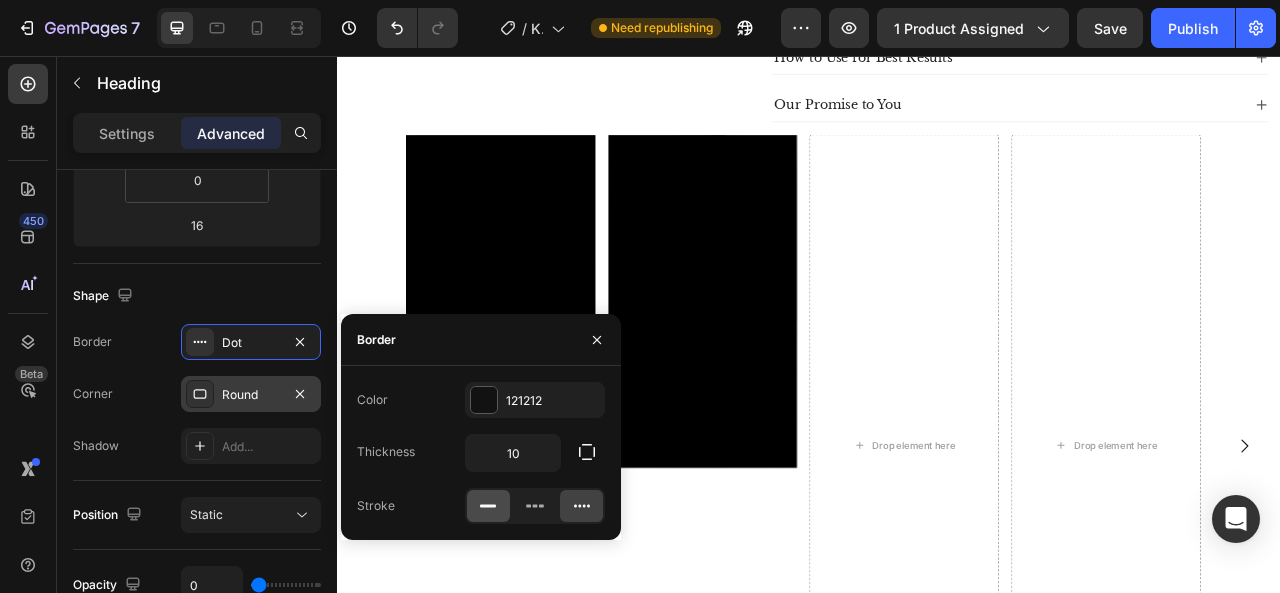 click 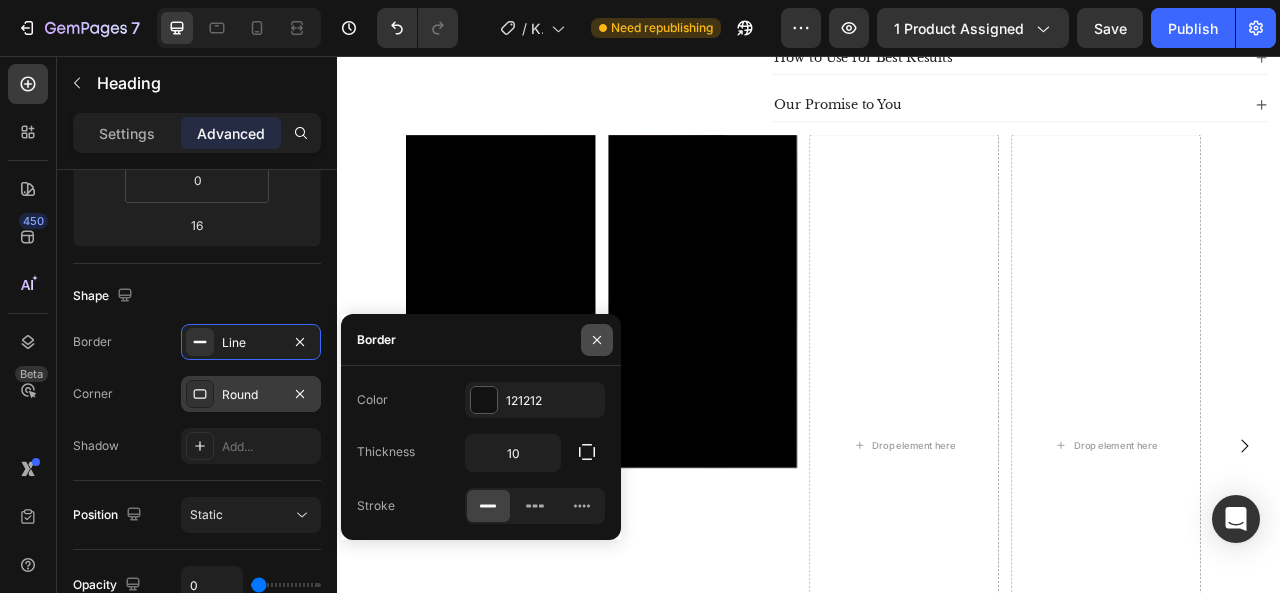 click 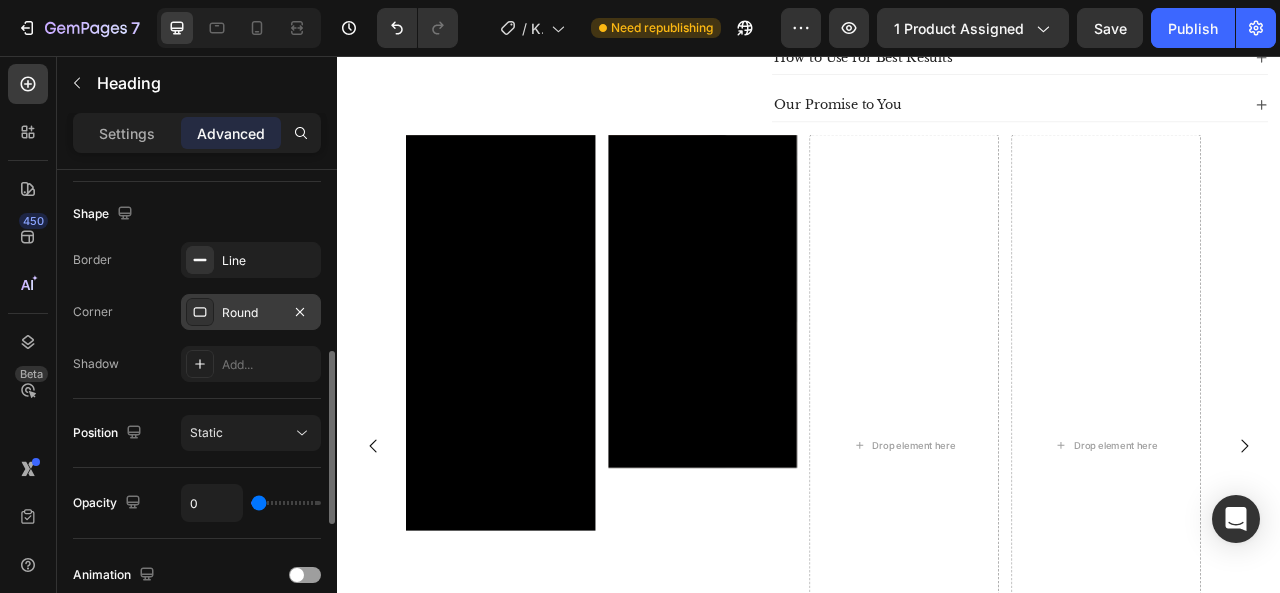 scroll, scrollTop: 504, scrollLeft: 0, axis: vertical 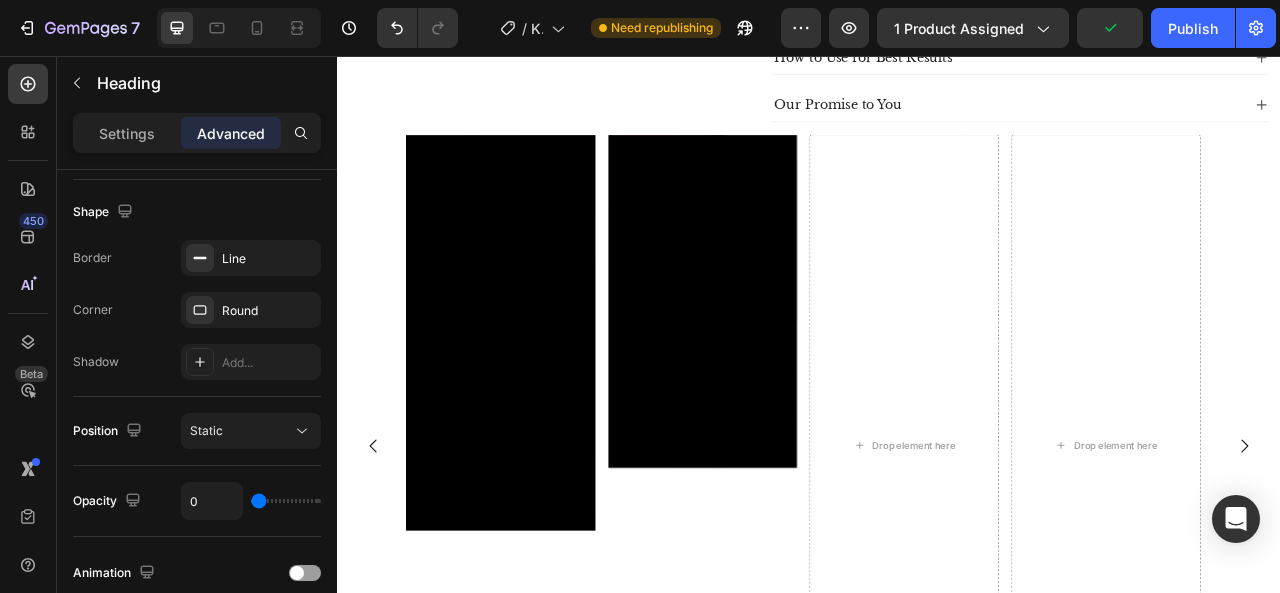type on "28%" 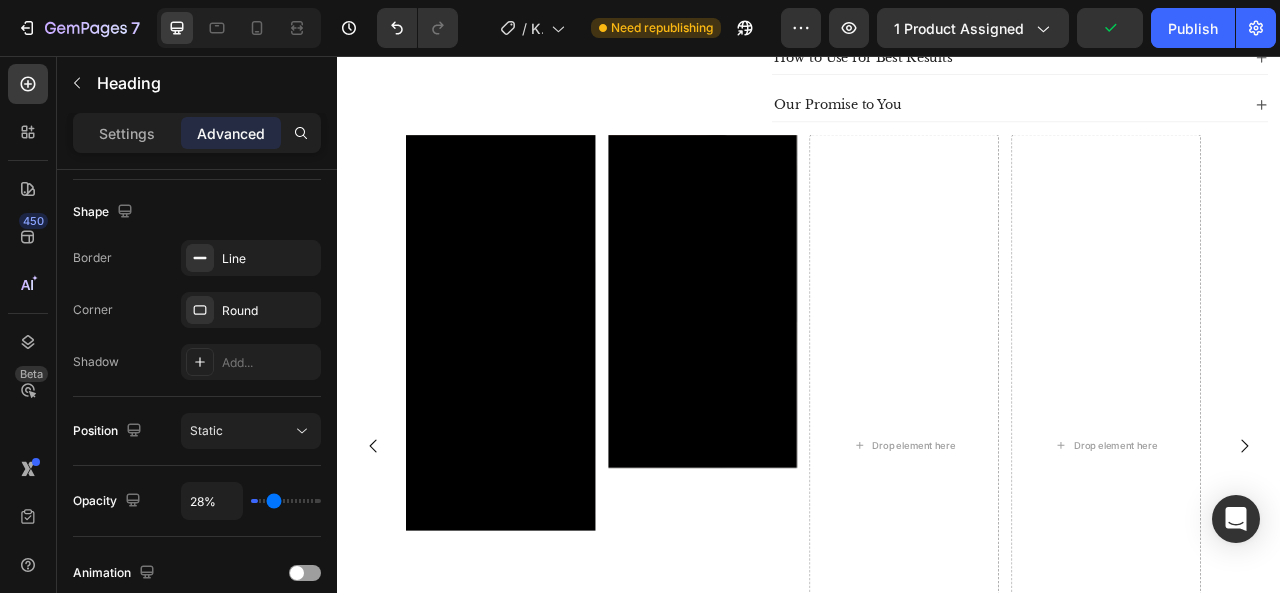 type on "39%" 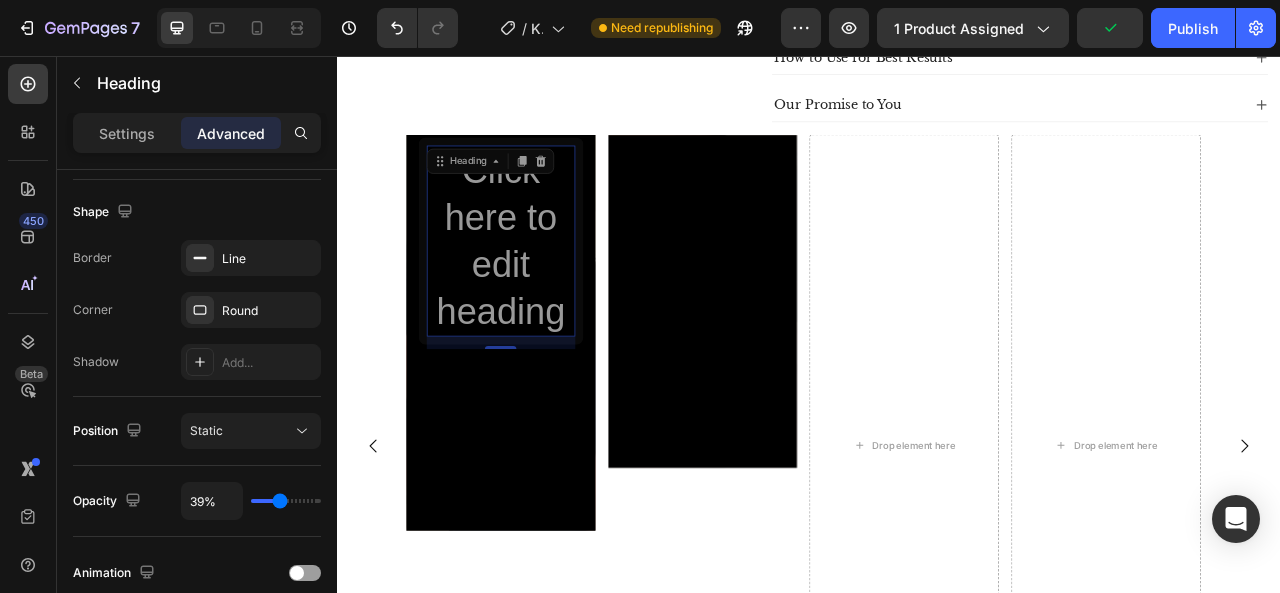 type on "60%" 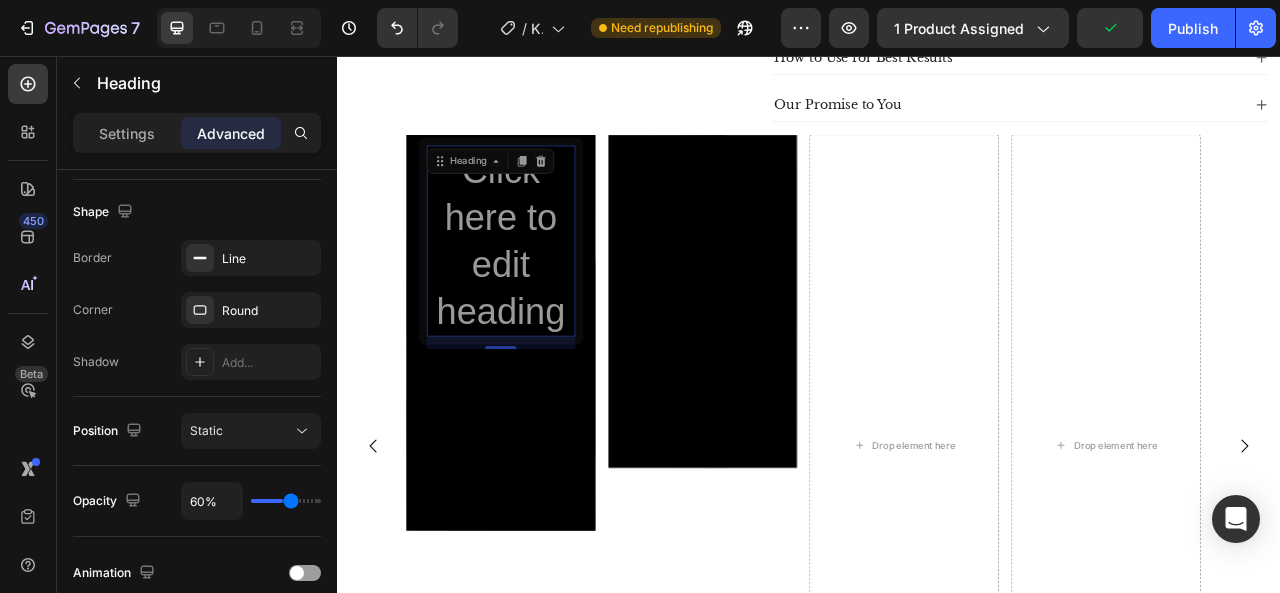 type on "62%" 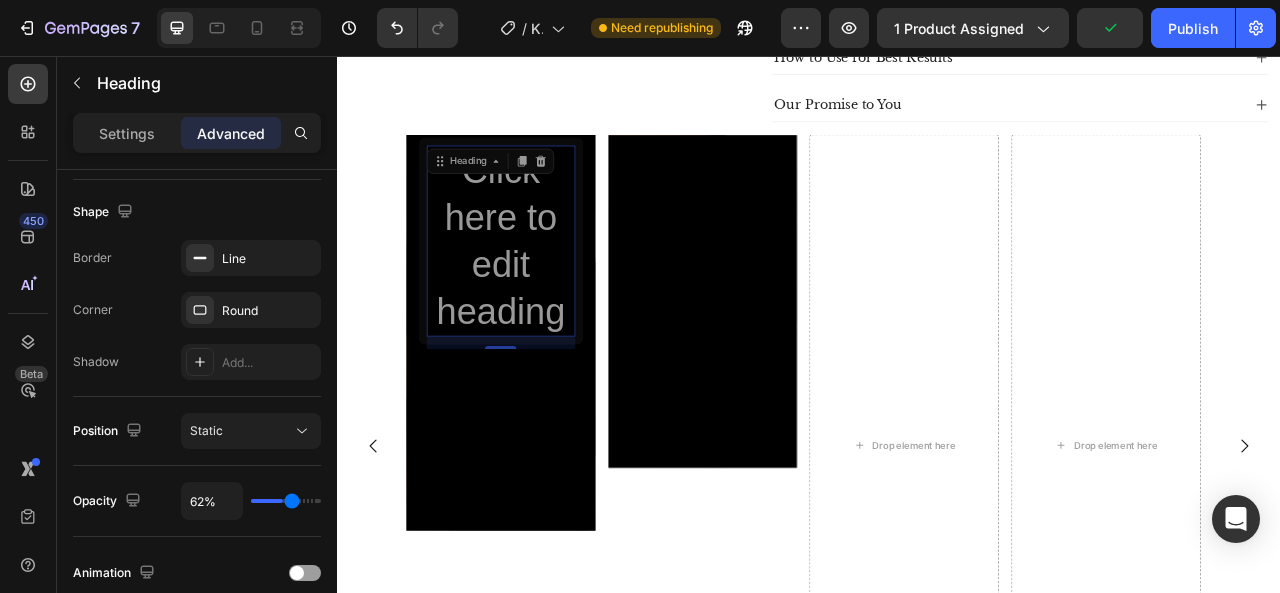 type on "64%" 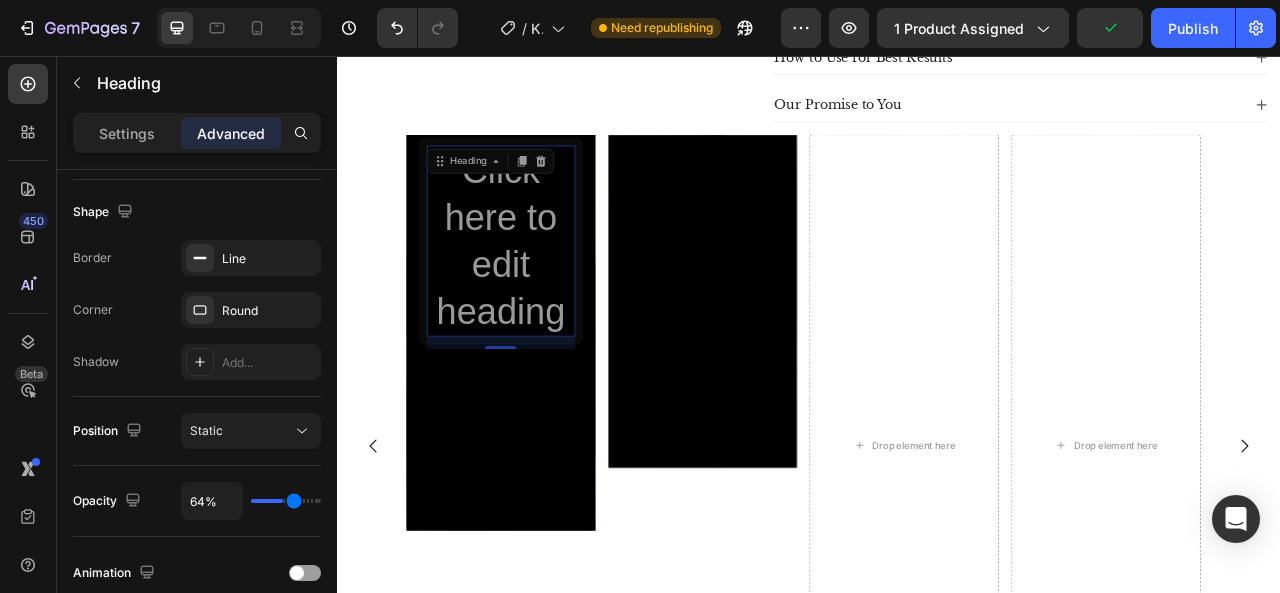 type on "65%" 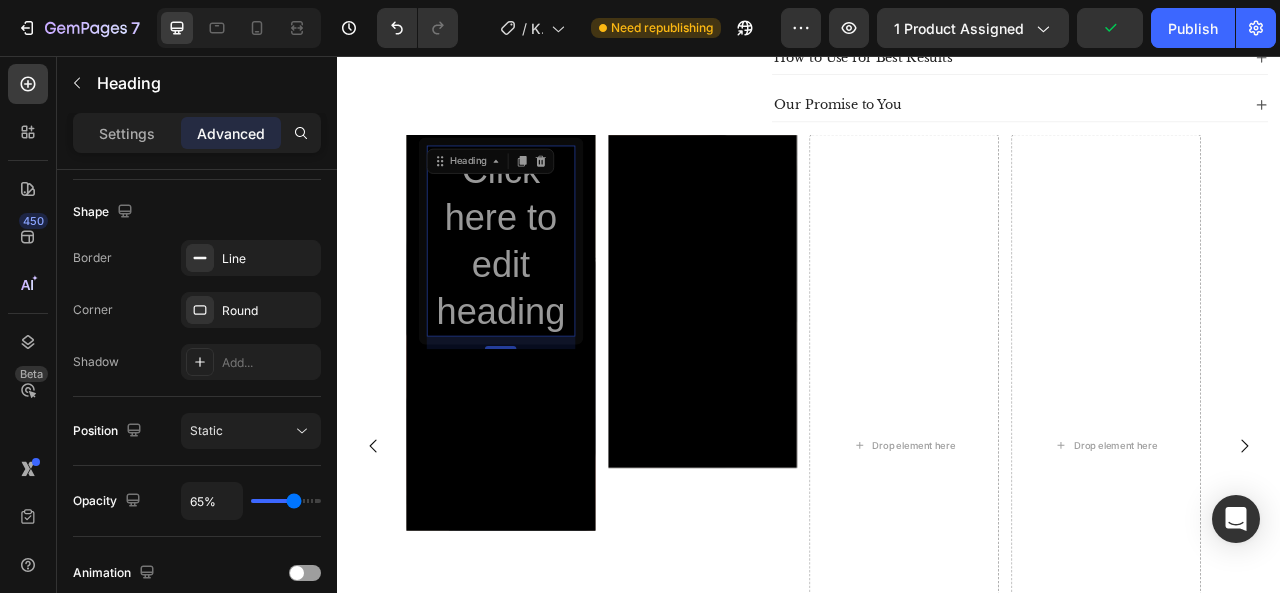 type on "67%" 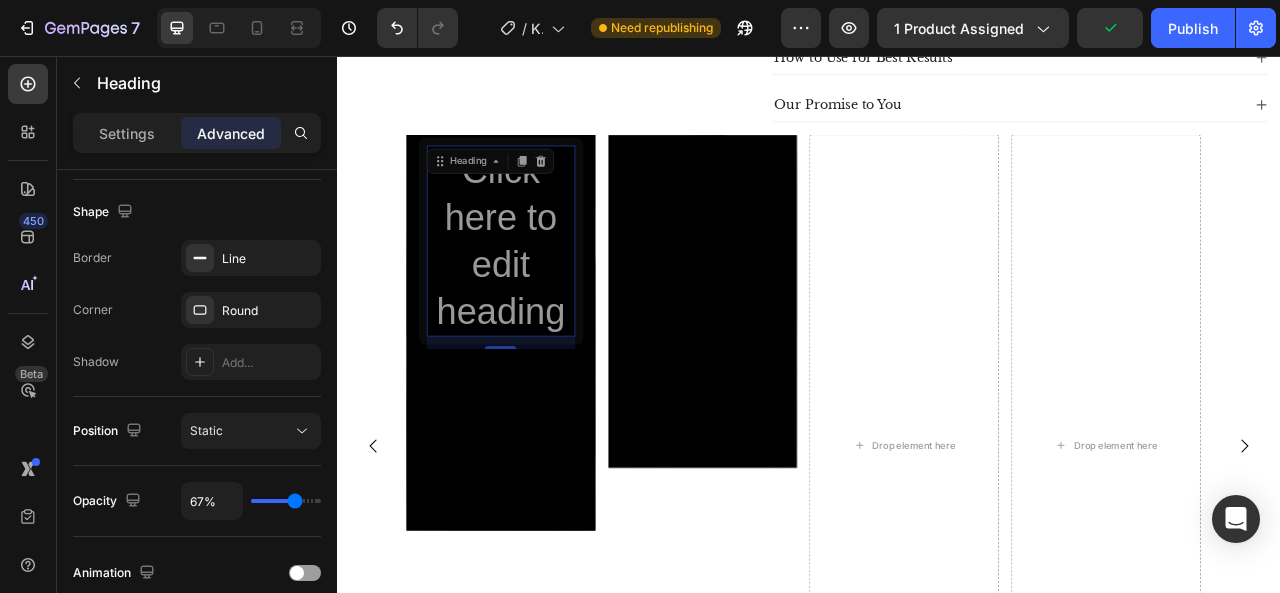 type on "69%" 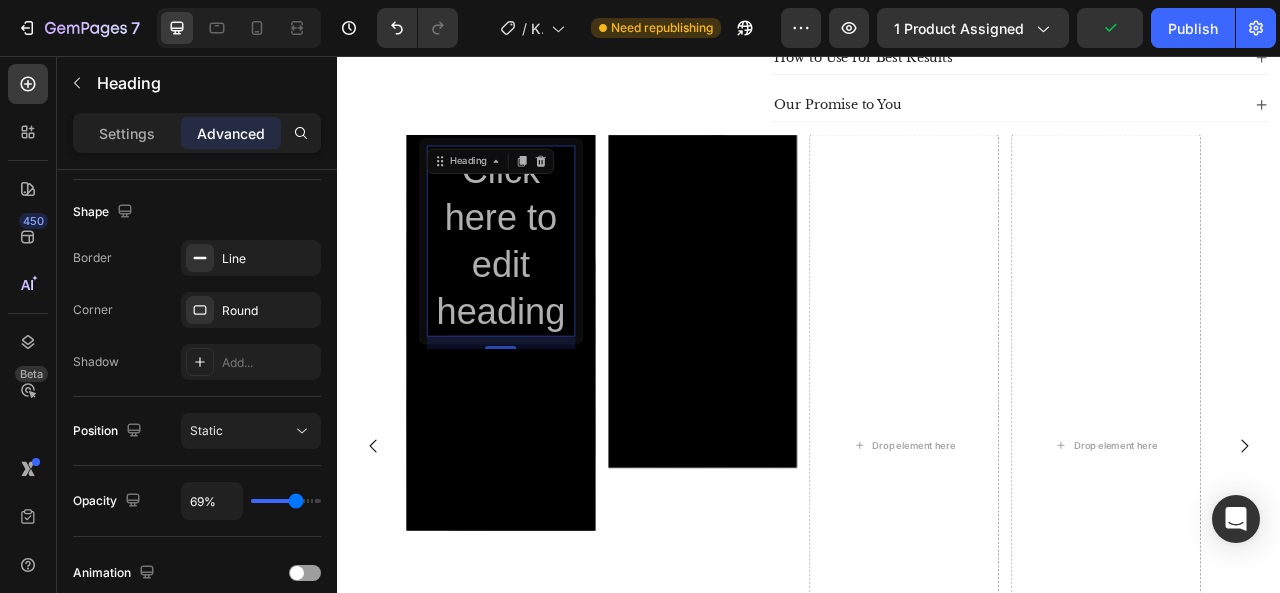 type on "70%" 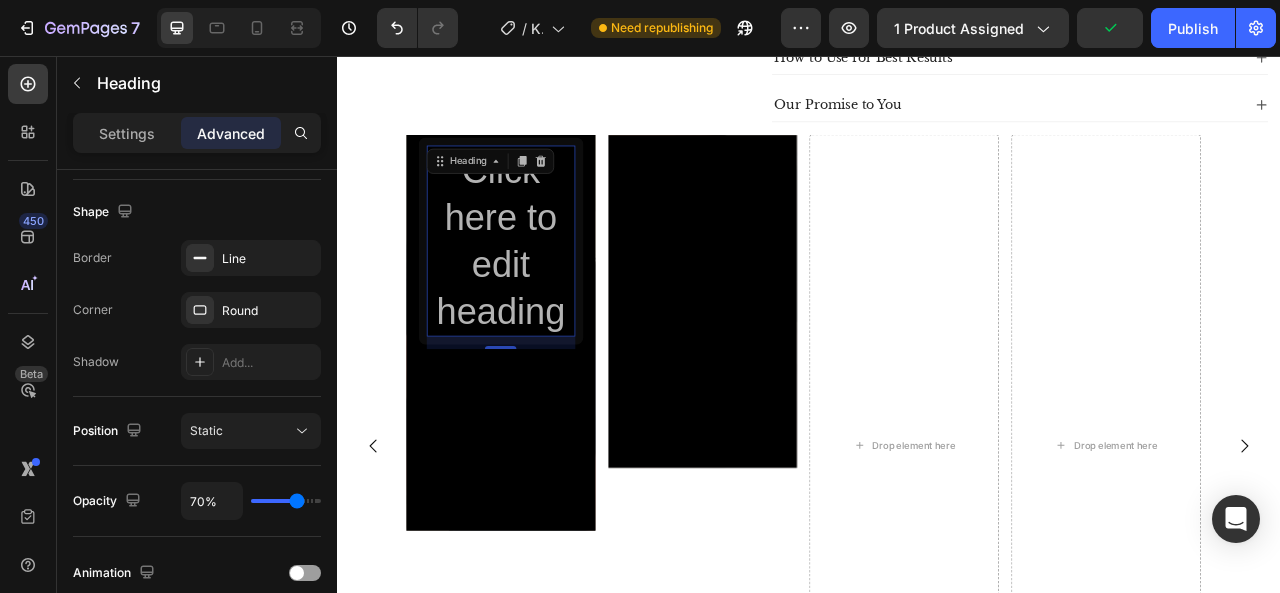 type on "69%" 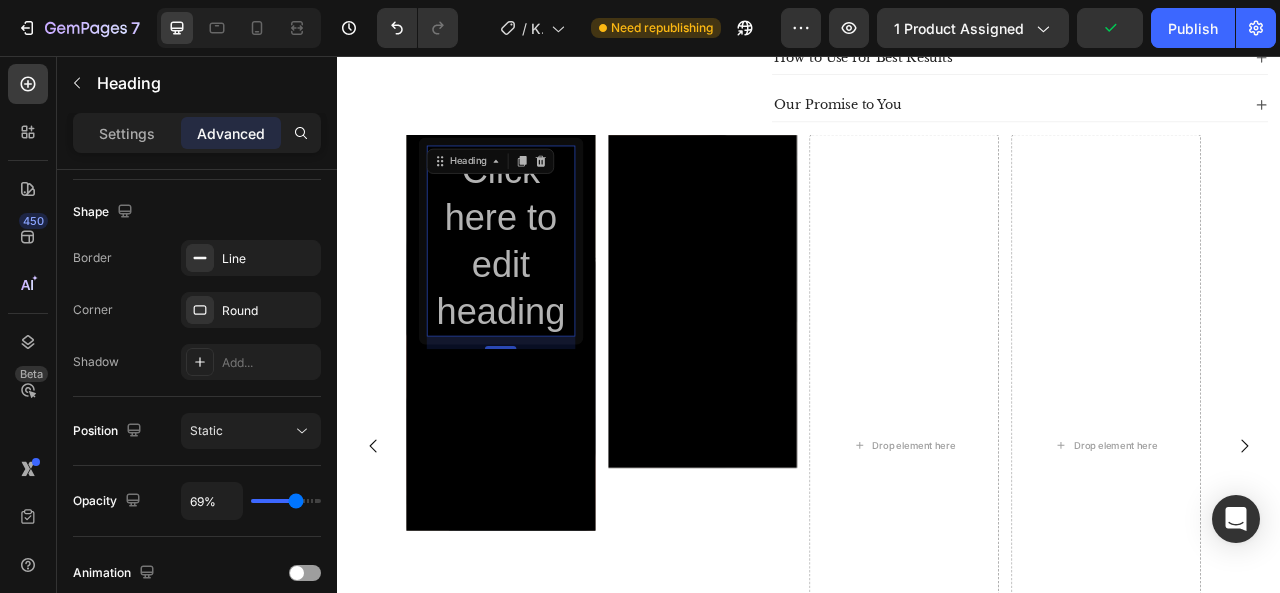 type on "9%" 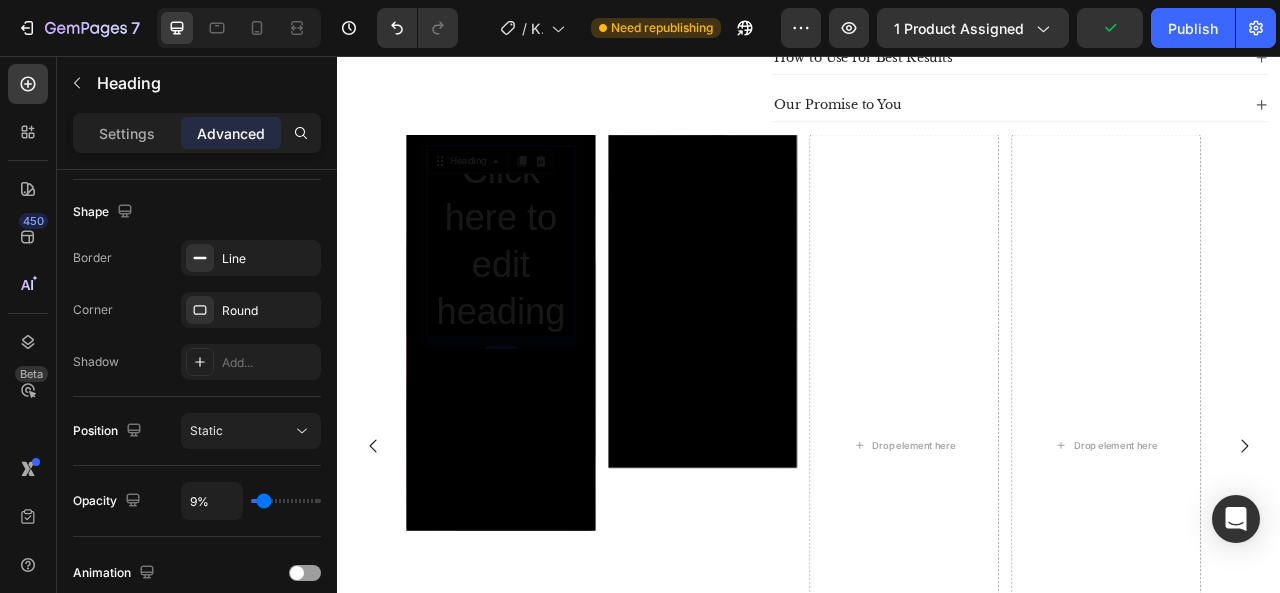 type on "2%" 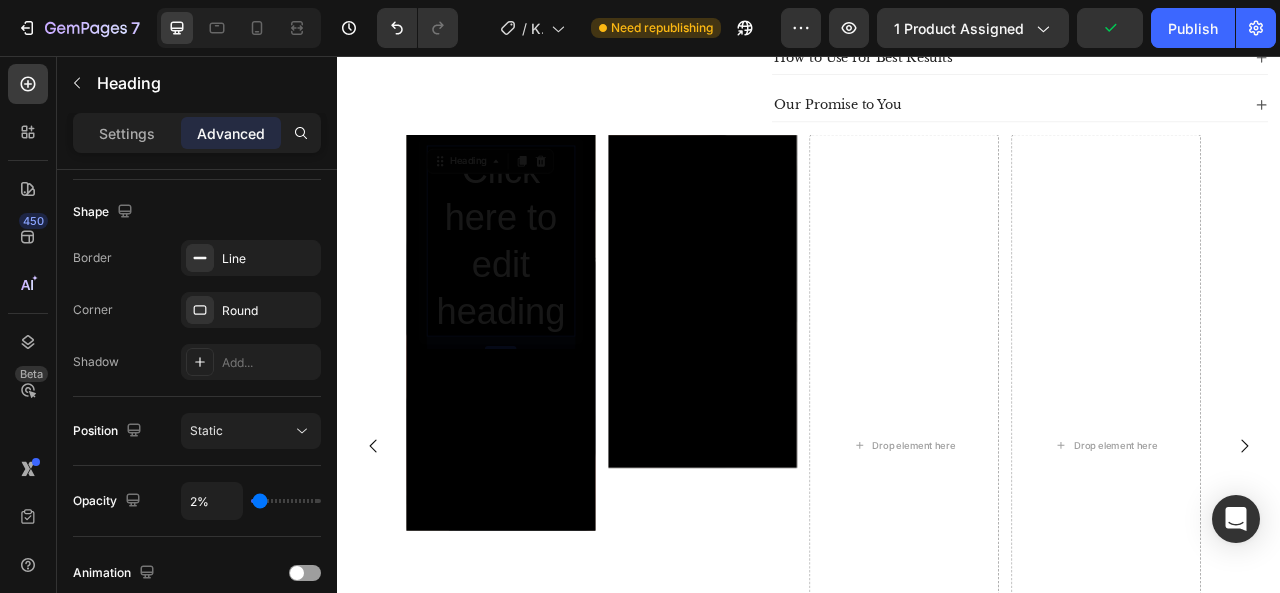 type on "0%" 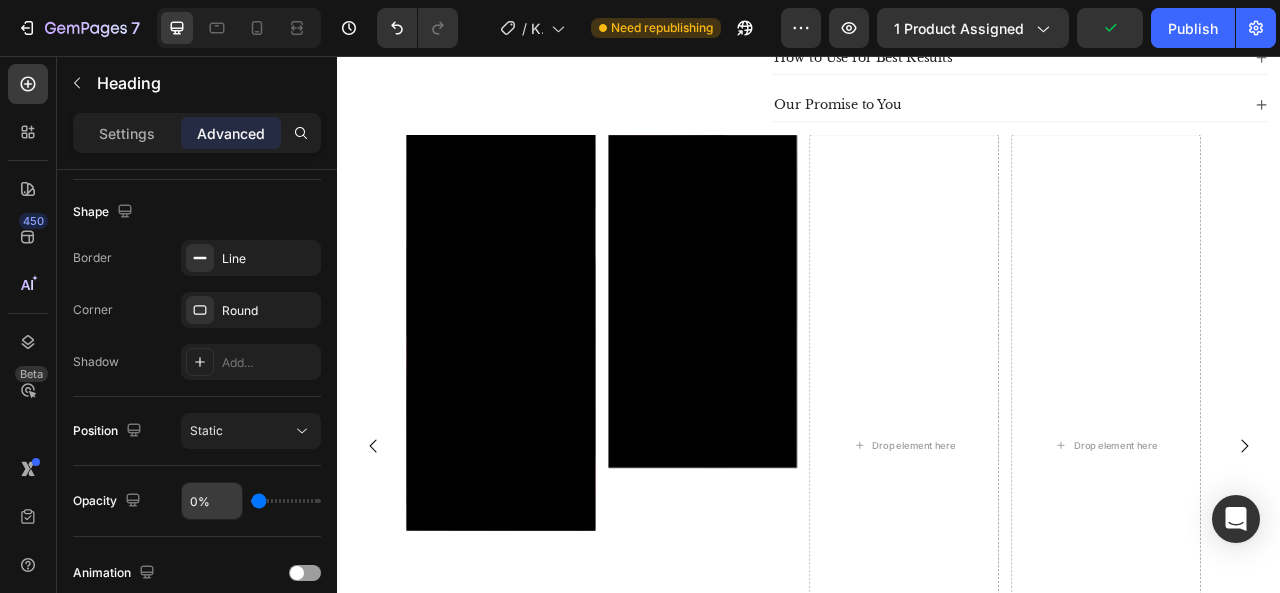 drag, startPoint x: 258, startPoint y: 503, endPoint x: 242, endPoint y: 503, distance: 16 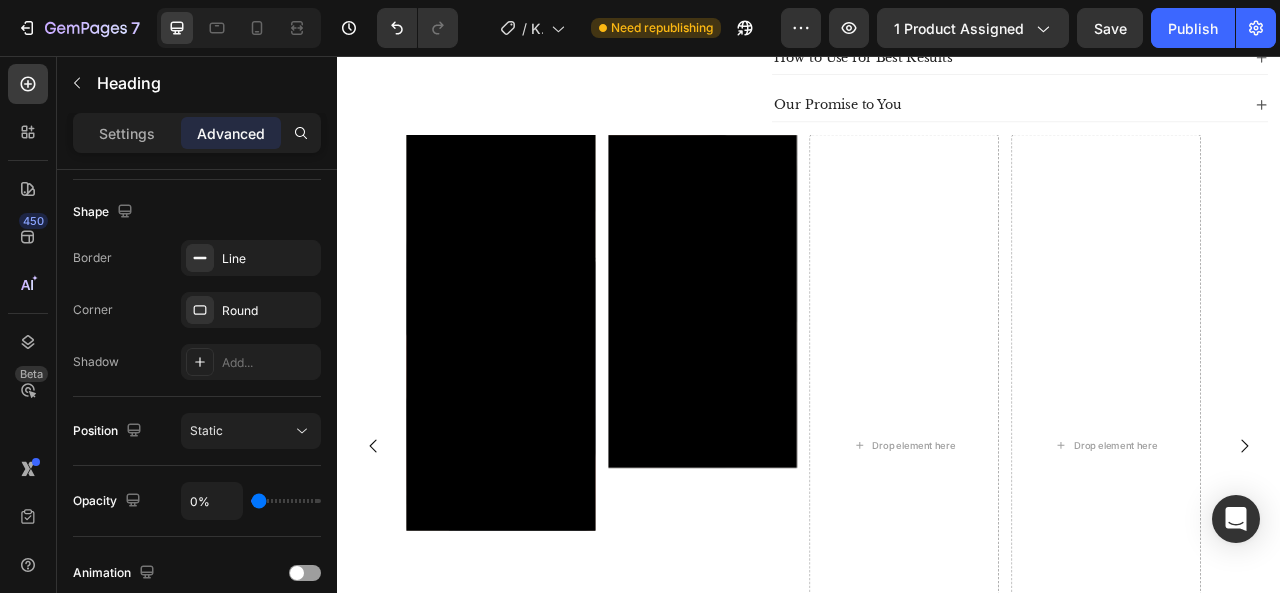click 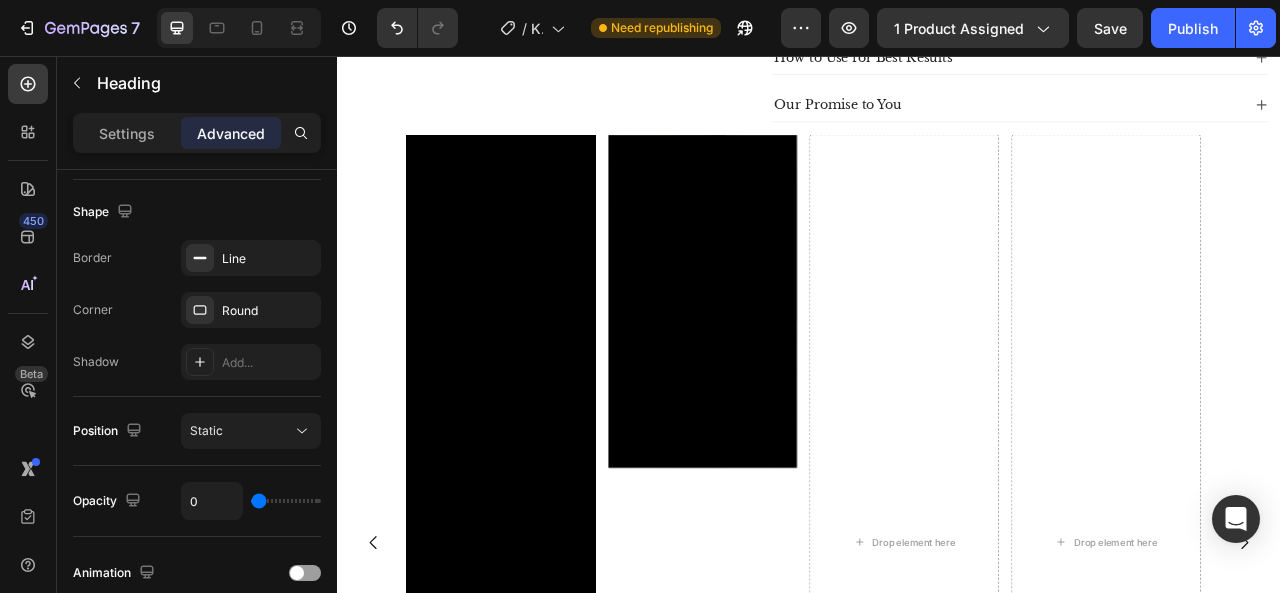 click on "Click here to edit heading" at bounding box center [544, 291] 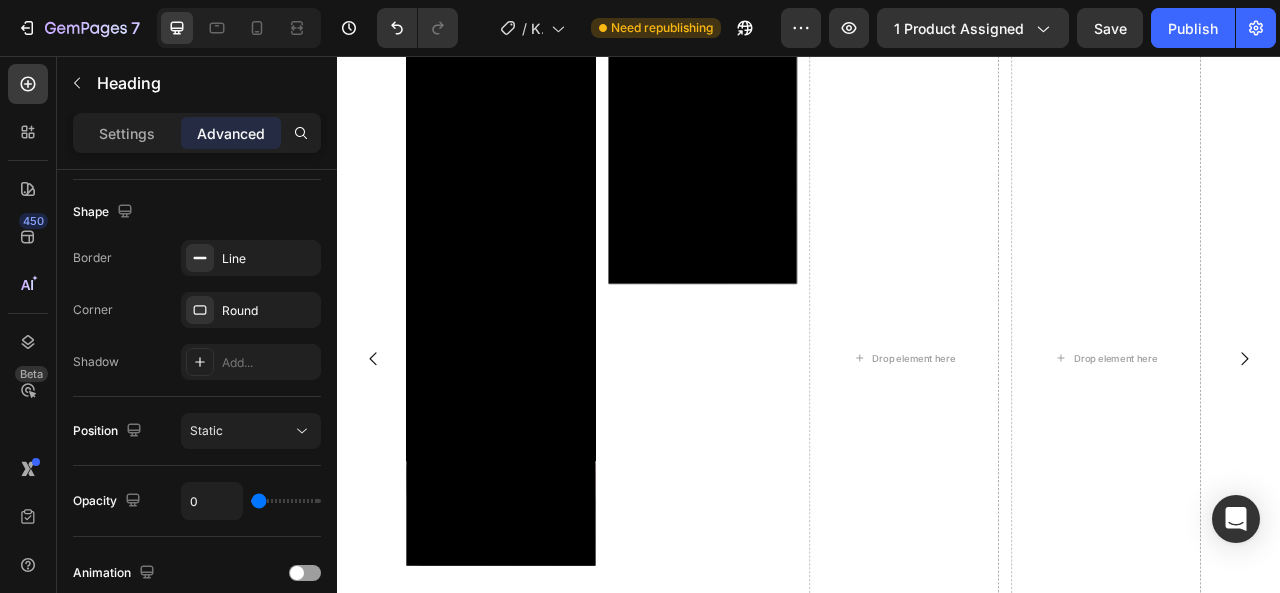 scroll, scrollTop: 1294, scrollLeft: 0, axis: vertical 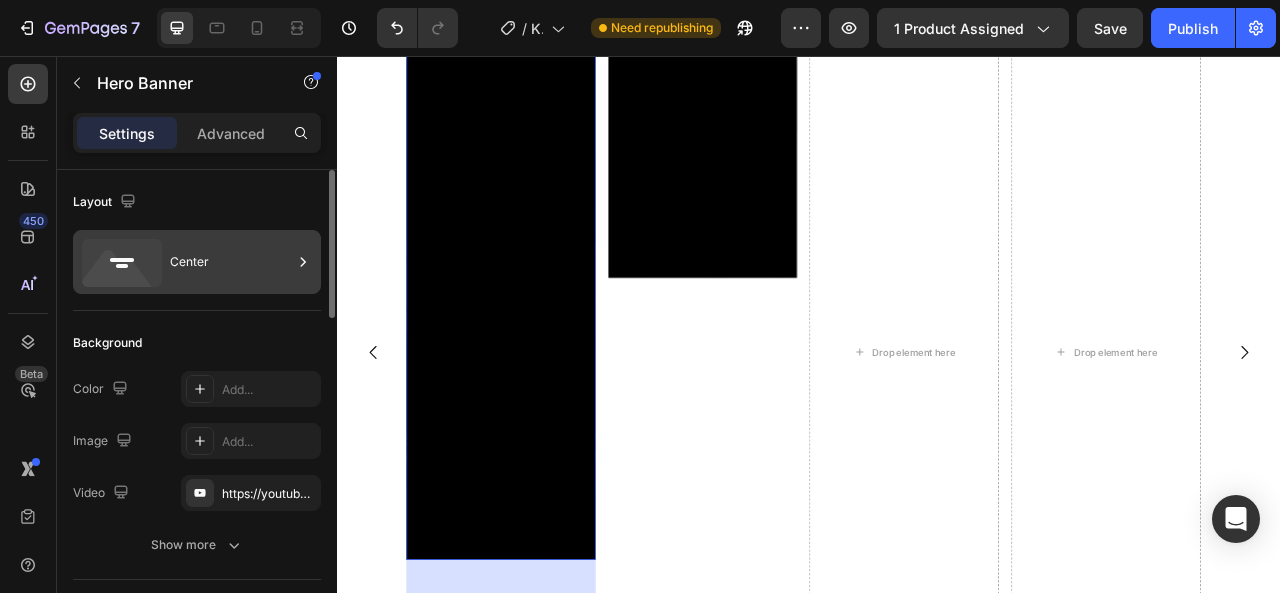 click 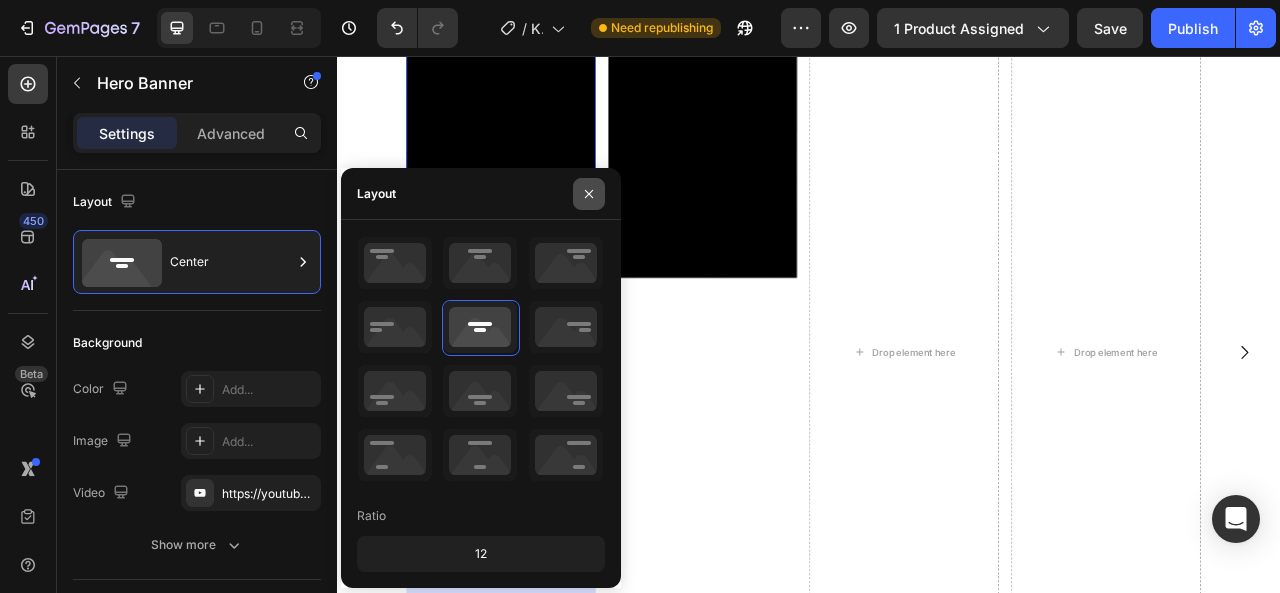 click at bounding box center [589, 194] 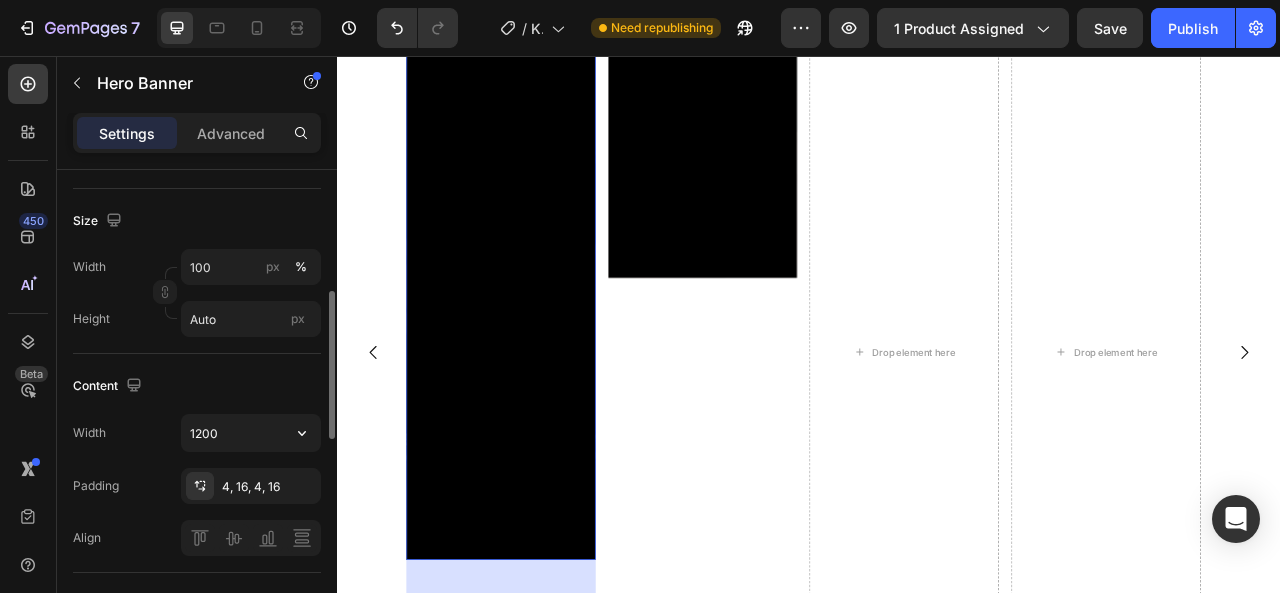 scroll, scrollTop: 401, scrollLeft: 0, axis: vertical 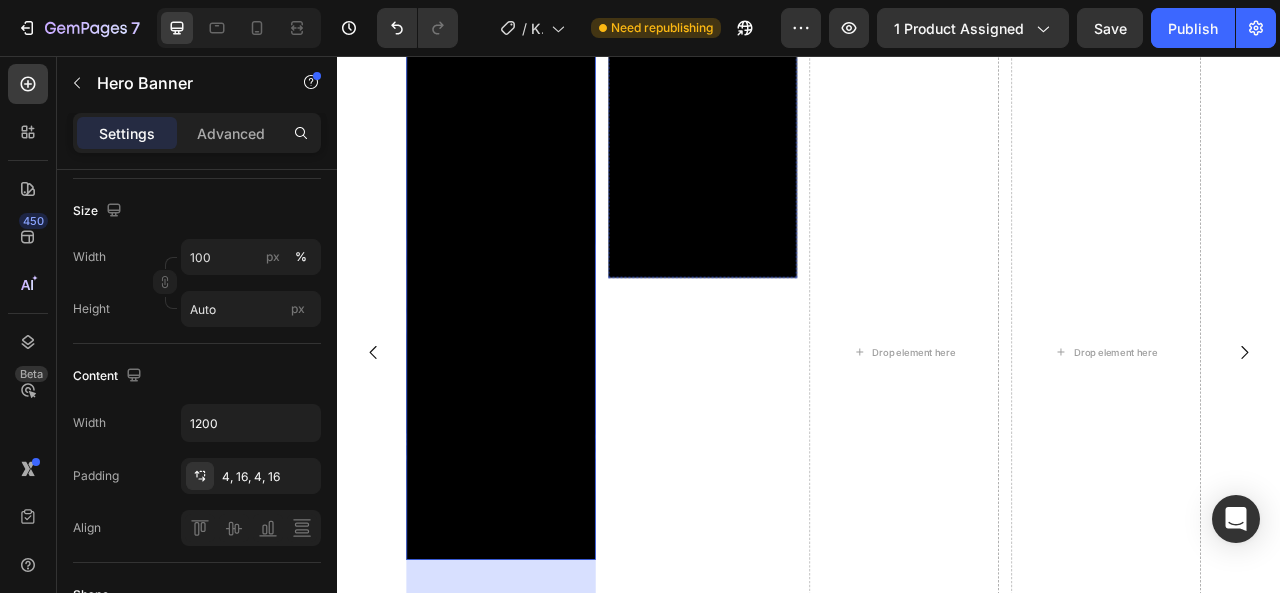 click on "This is your text block. Click to edit and make it your own. Share your product's story                   or services offered. Get creative and make it yours!" at bounding box center (801, 192) 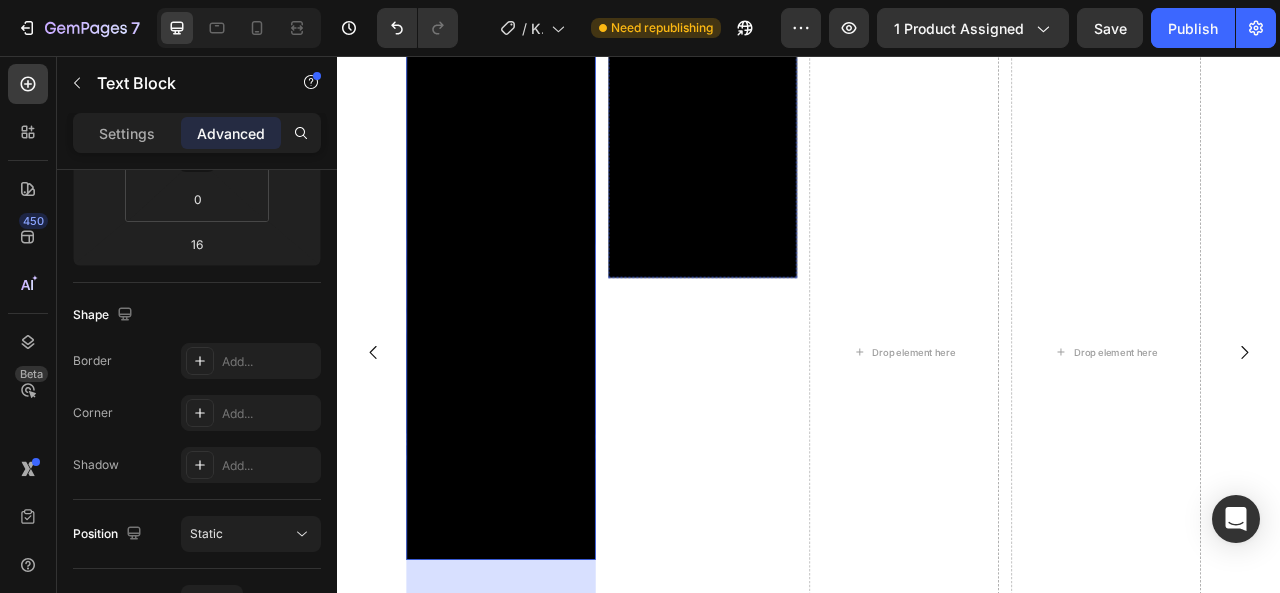 click on "This is your text block. Click to edit and make it your own. Share your product's story                   or services offered. Get creative and make it yours!" at bounding box center (801, 192) 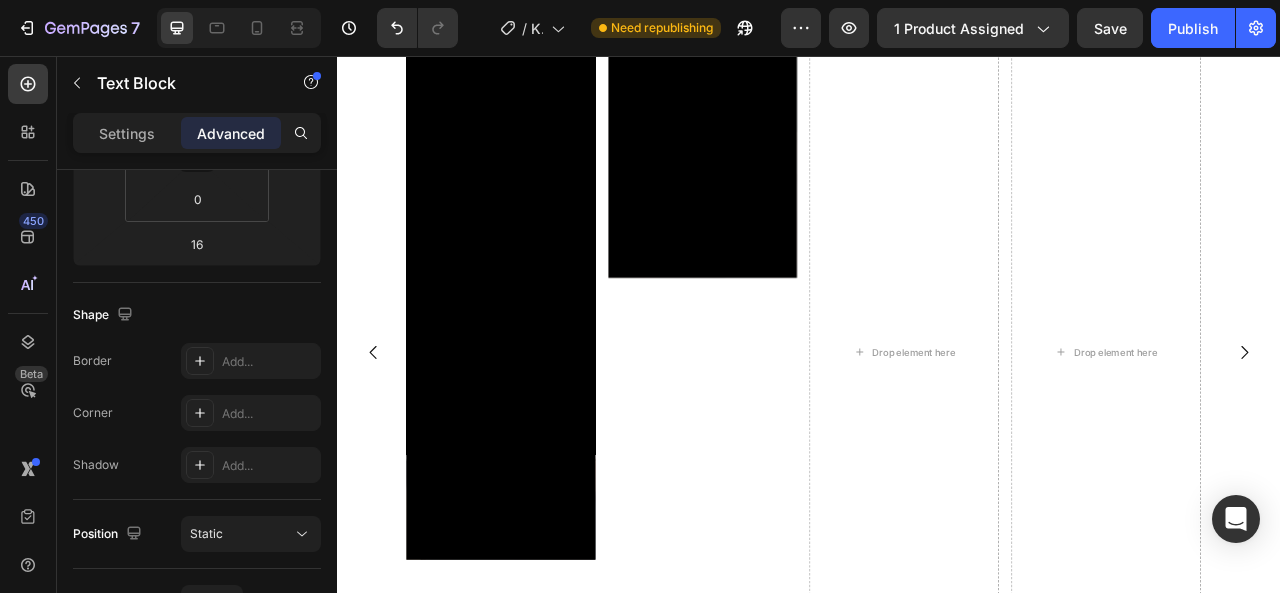 scroll, scrollTop: 0, scrollLeft: 0, axis: both 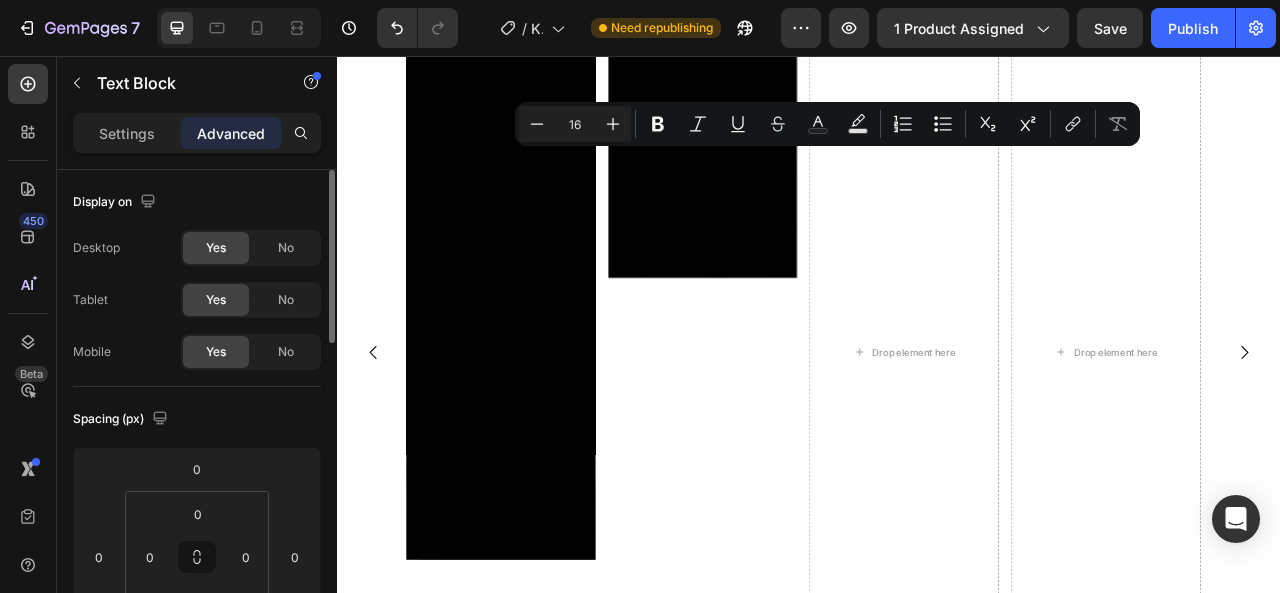 click on "This is your text block. Click to edit and make it your own. Share your product's story or services offered. Get creative and make it yours!" at bounding box center (801, 192) 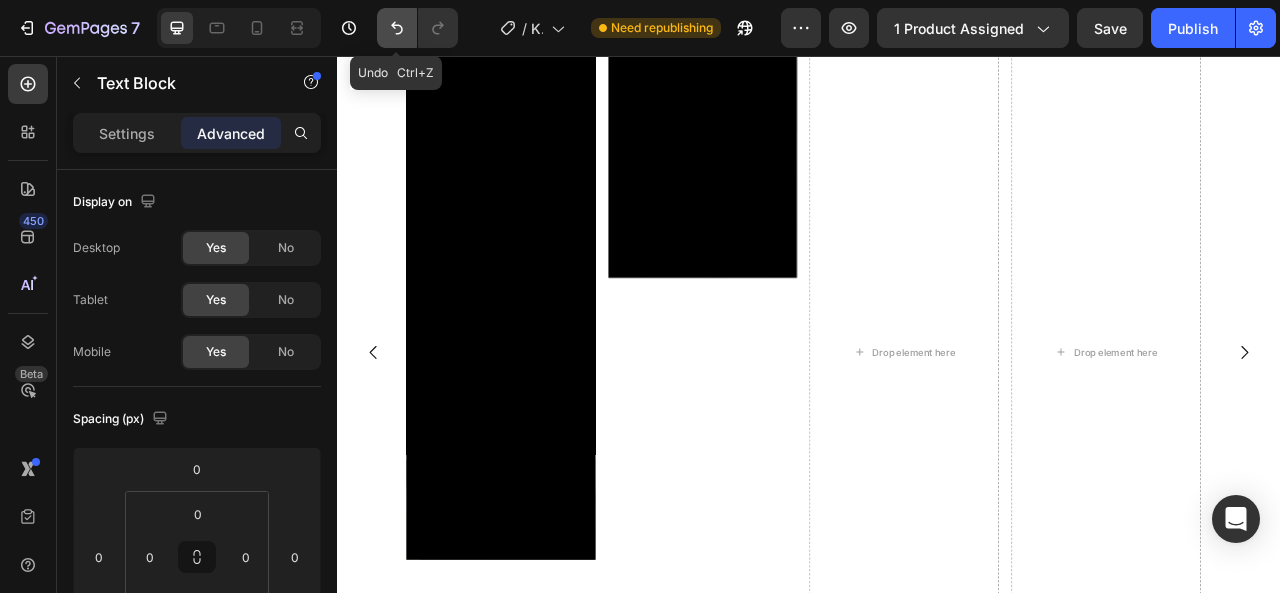 click 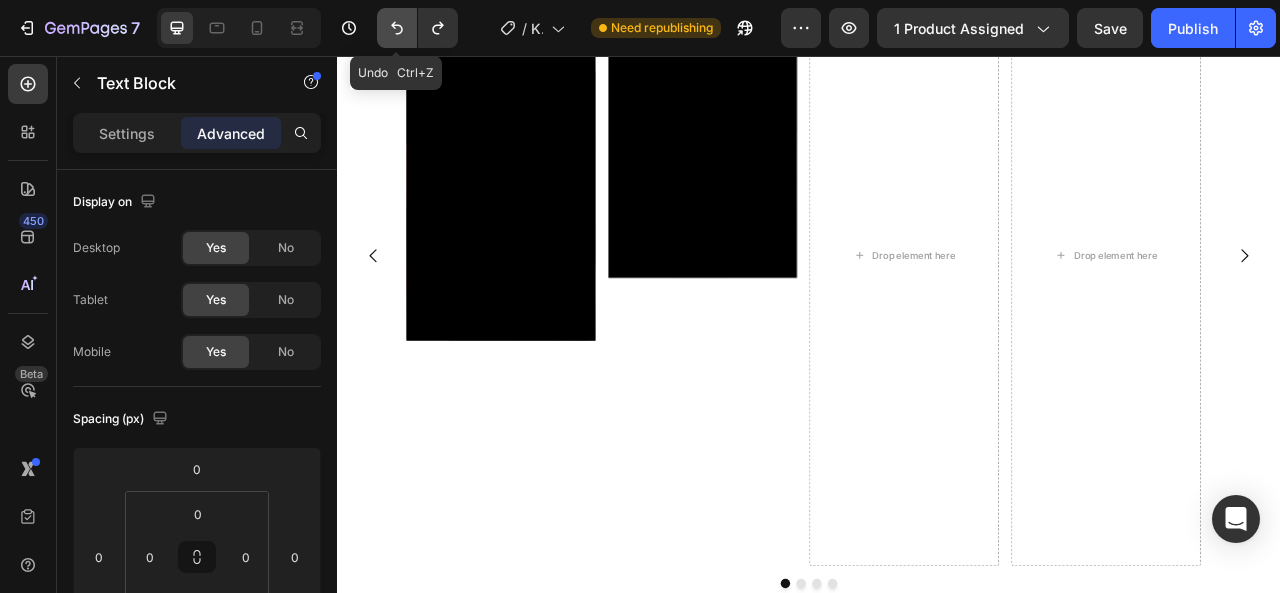 scroll, scrollTop: 1180, scrollLeft: 0, axis: vertical 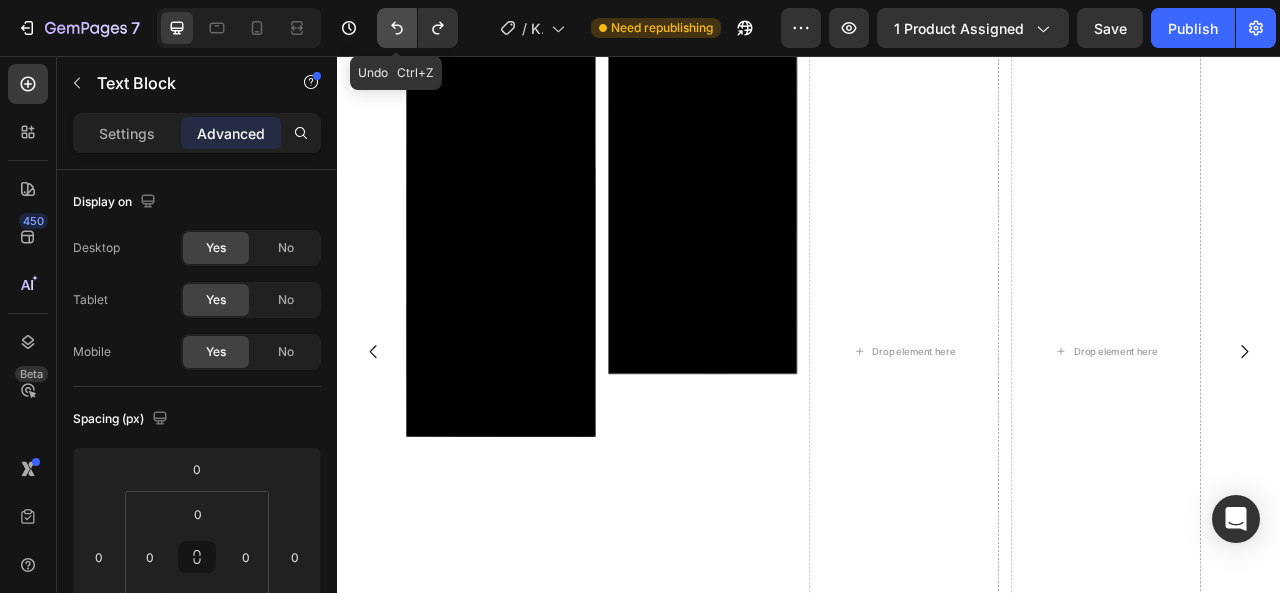 click 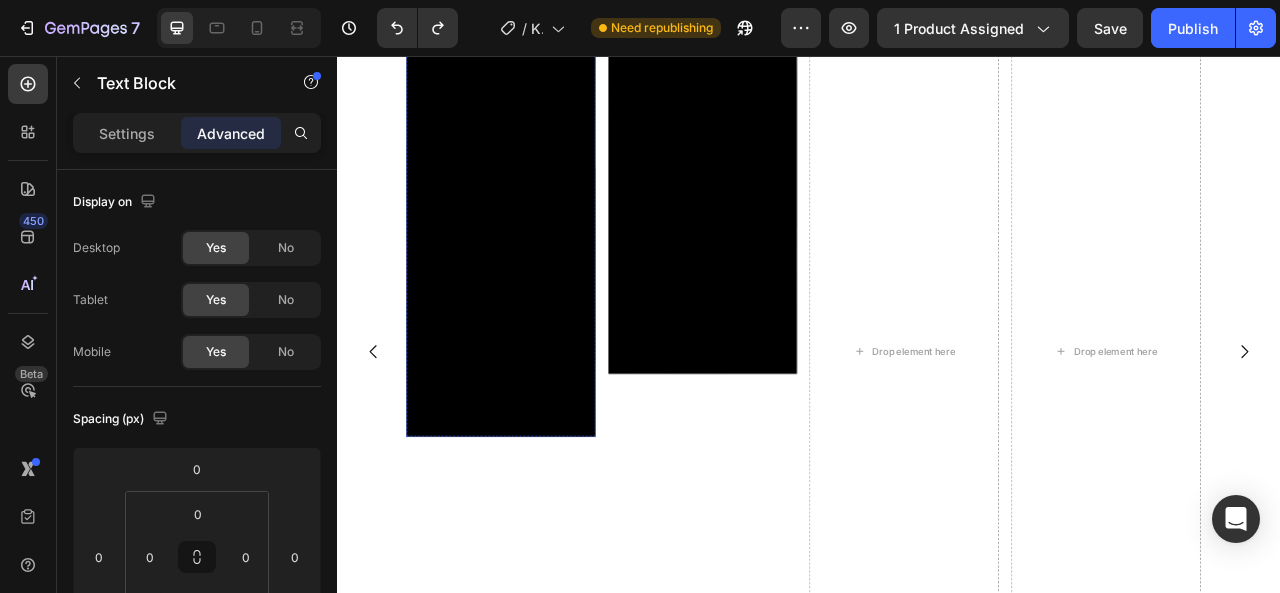 click on "This is your text block. Click to edit and make it your own. Share your product's story                   or services offered. Get creative and make it yours!" at bounding box center [544, 393] 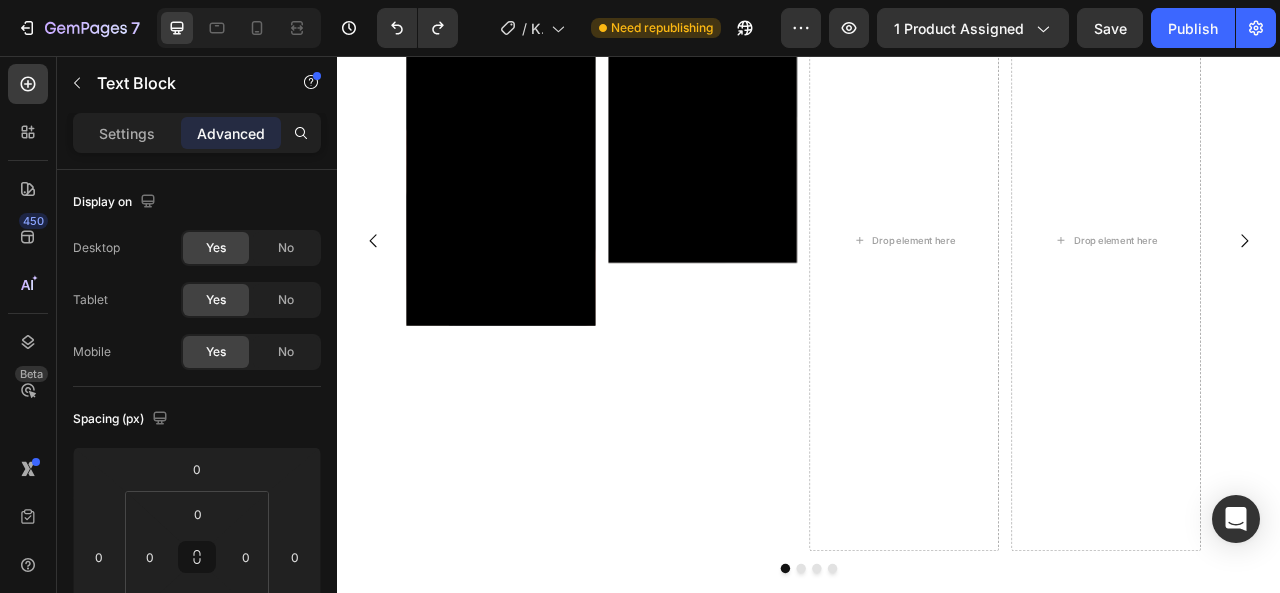 scroll, scrollTop: 1214, scrollLeft: 0, axis: vertical 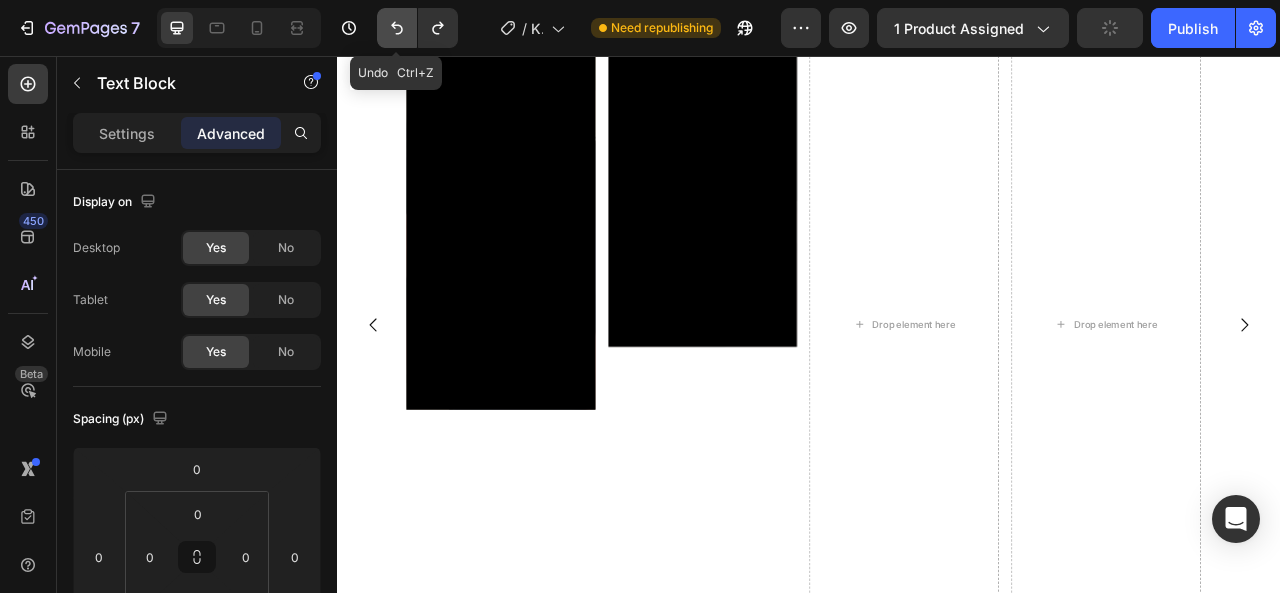 click 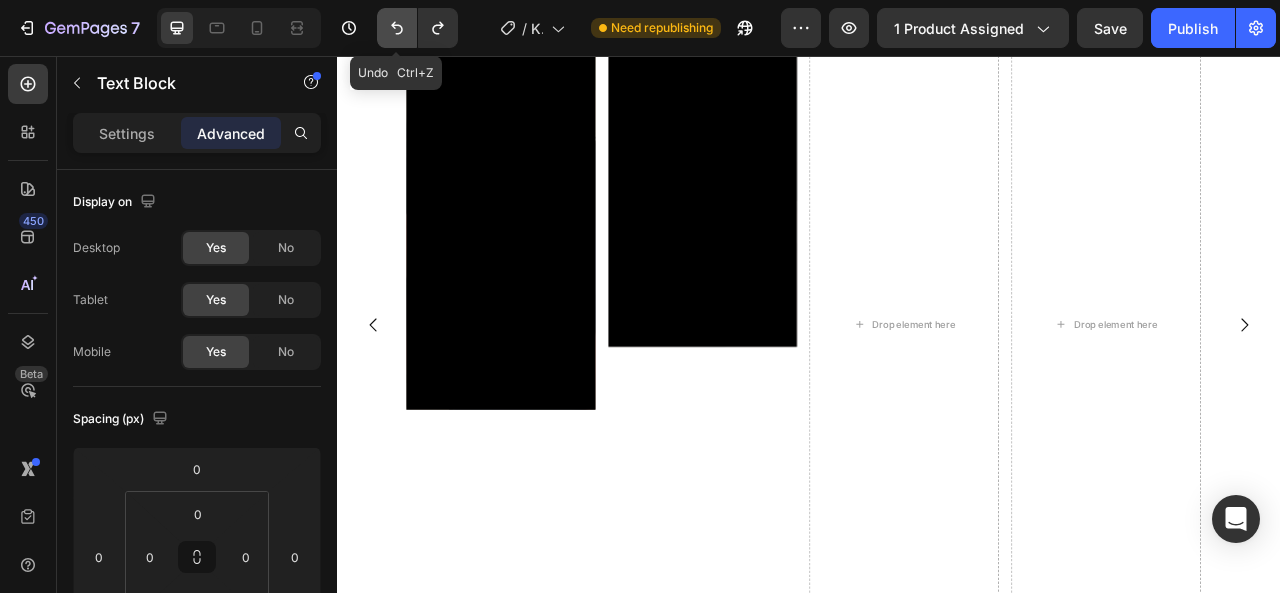 click 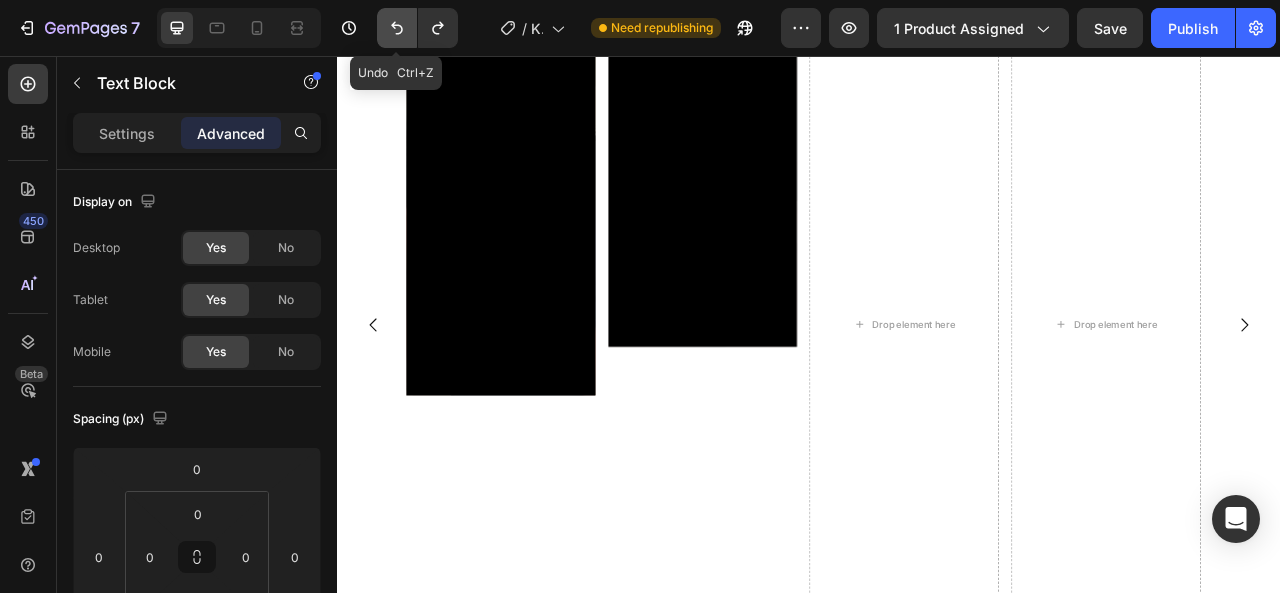 click 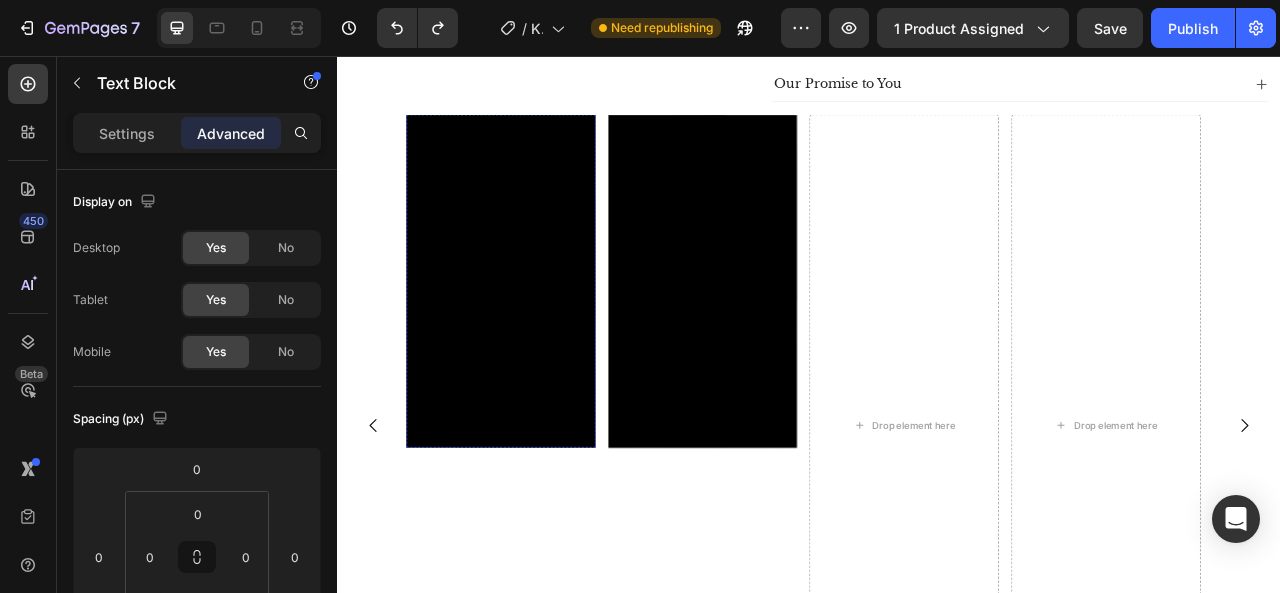 scroll, scrollTop: 1066, scrollLeft: 0, axis: vertical 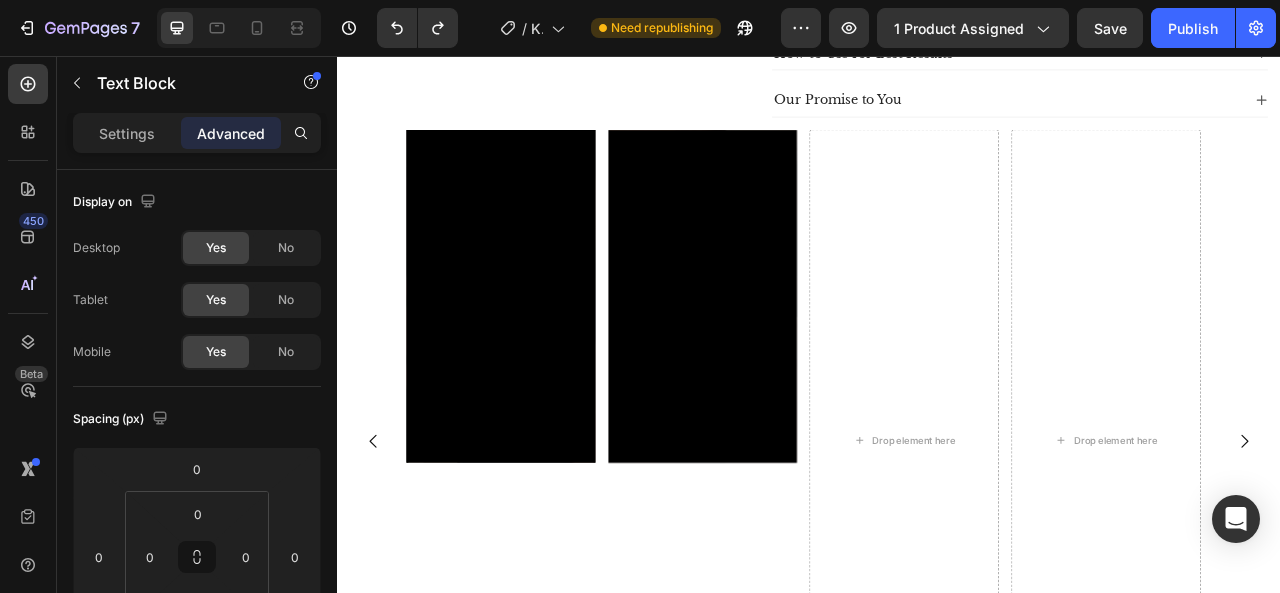 click on "This is your text block. Click to edit and make it your own. Share your product's story or services offered. Get creative and make it yours!" at bounding box center [544, 428] 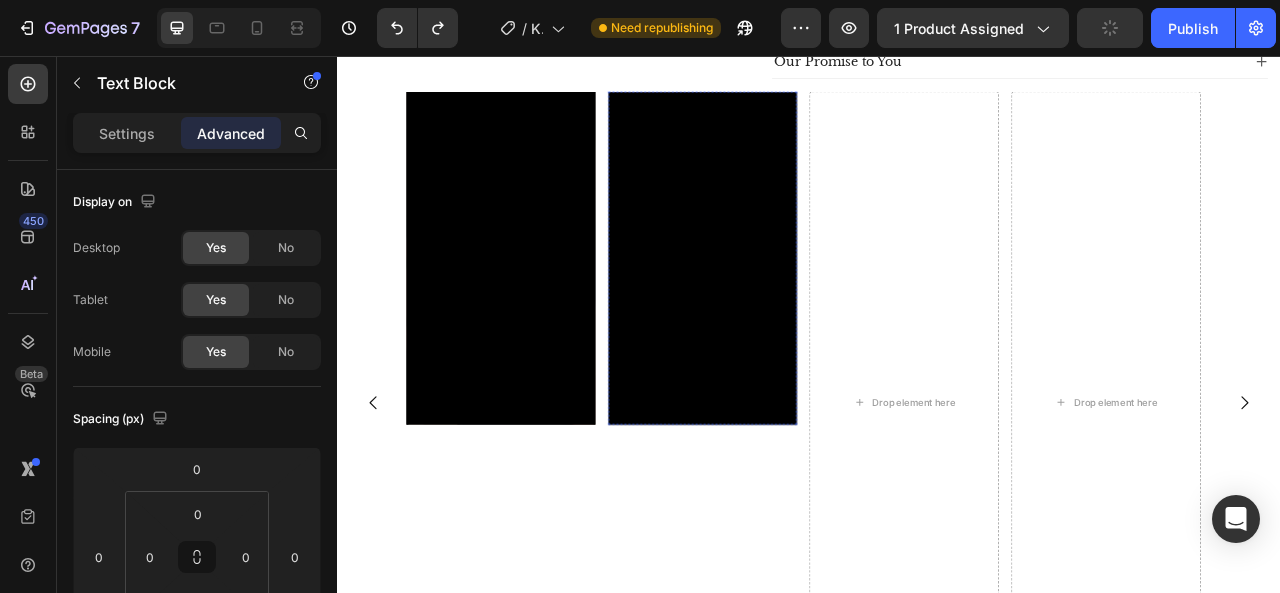 scroll, scrollTop: 1094, scrollLeft: 0, axis: vertical 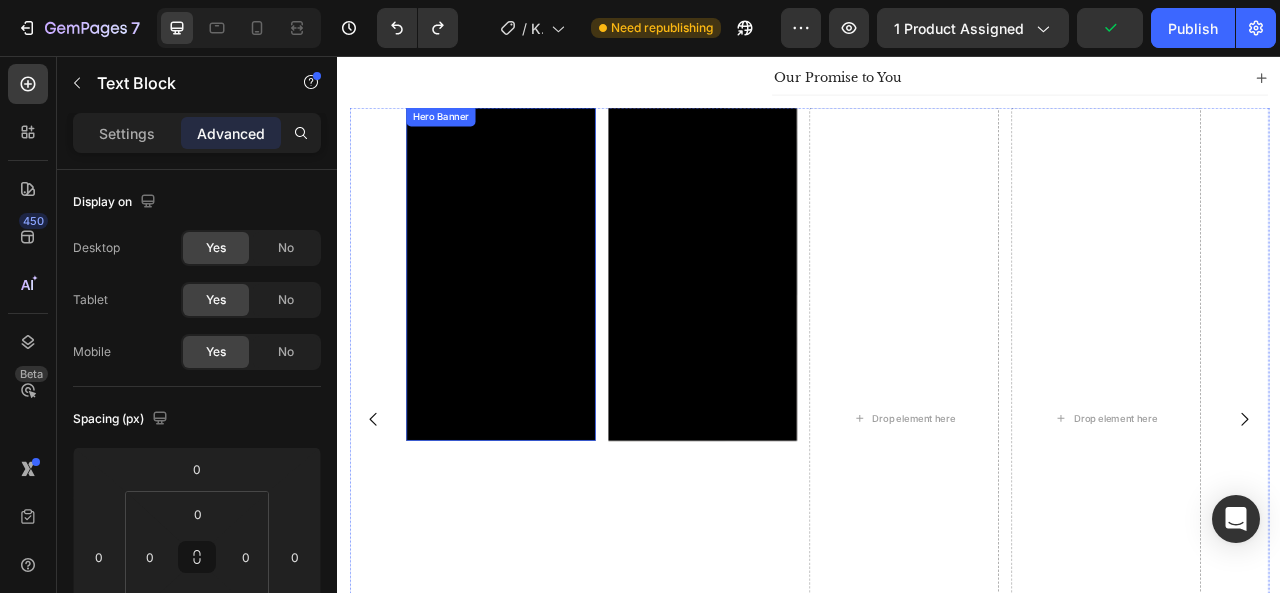 click on "Click here to edit heading Heading This is your text block. Click to edit and make it your own. Share your product's story or services offered. Get creative and make it yours! Text Block   16 Get started Button" at bounding box center (544, 334) 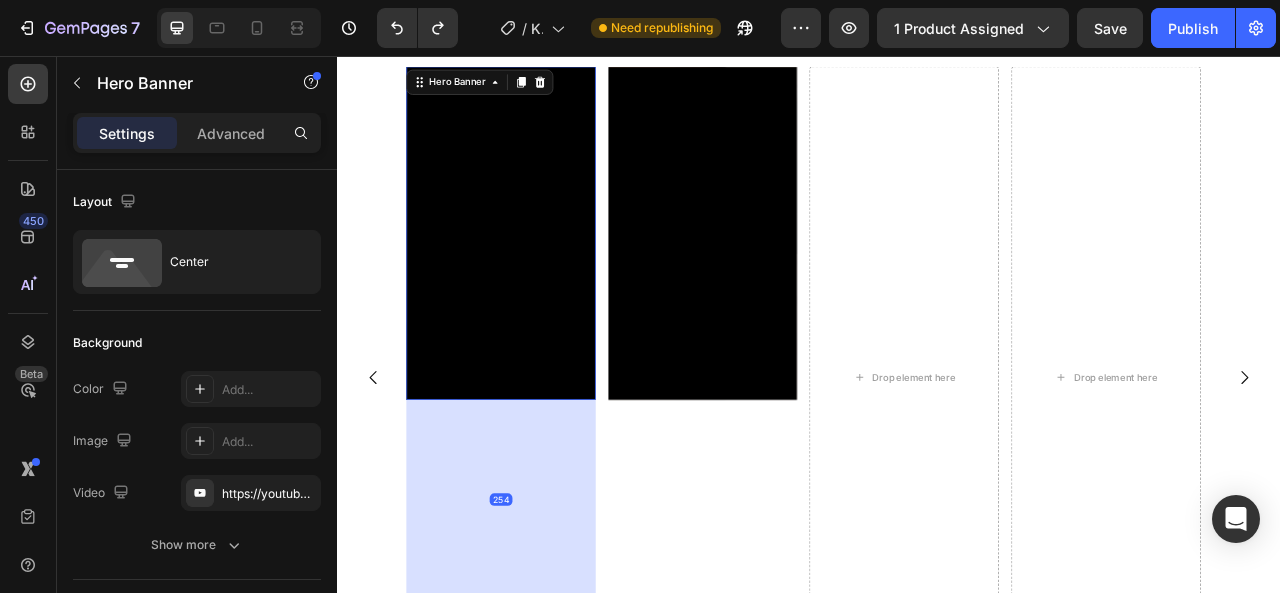 scroll, scrollTop: 1150, scrollLeft: 0, axis: vertical 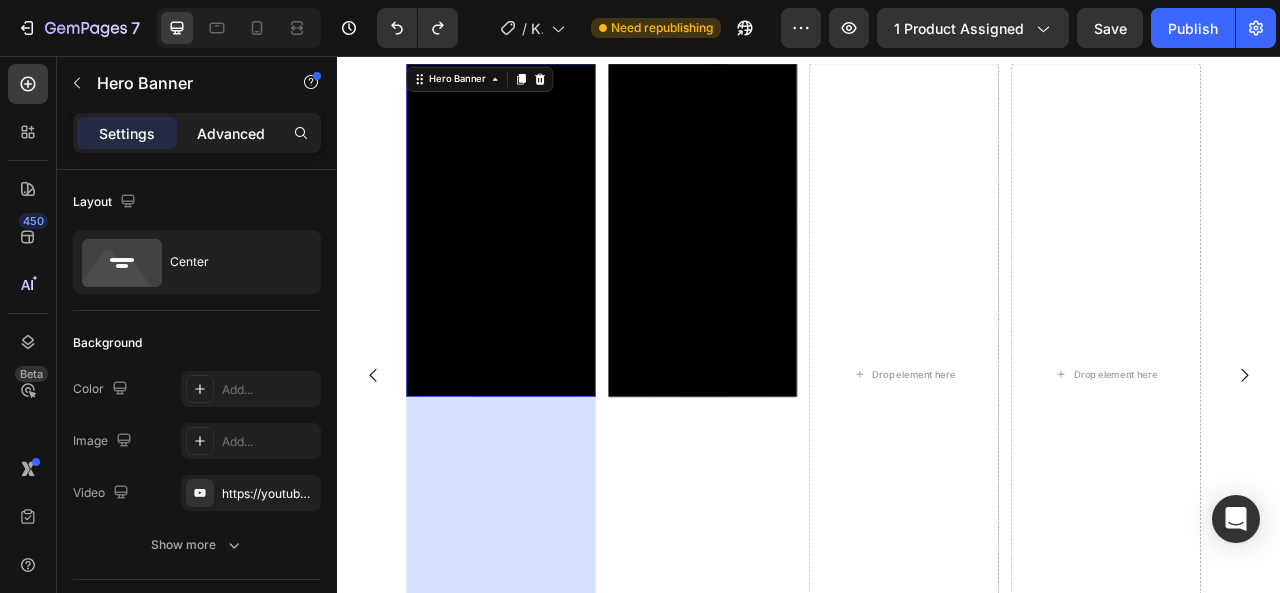 click on "Advanced" at bounding box center (231, 133) 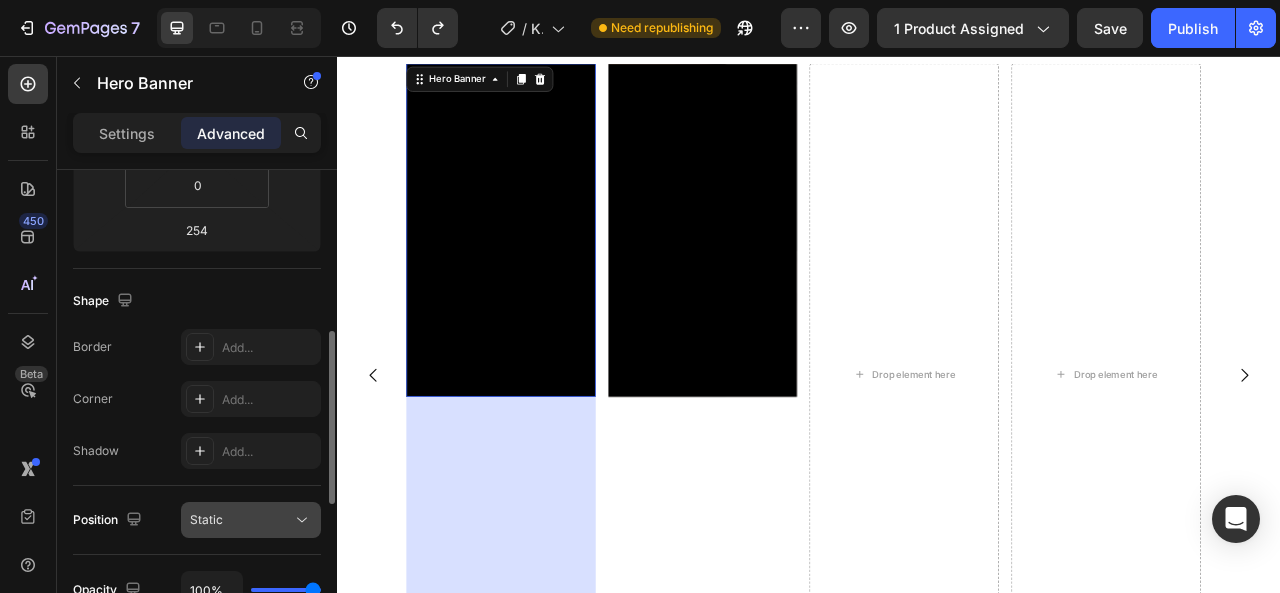 scroll, scrollTop: 423, scrollLeft: 0, axis: vertical 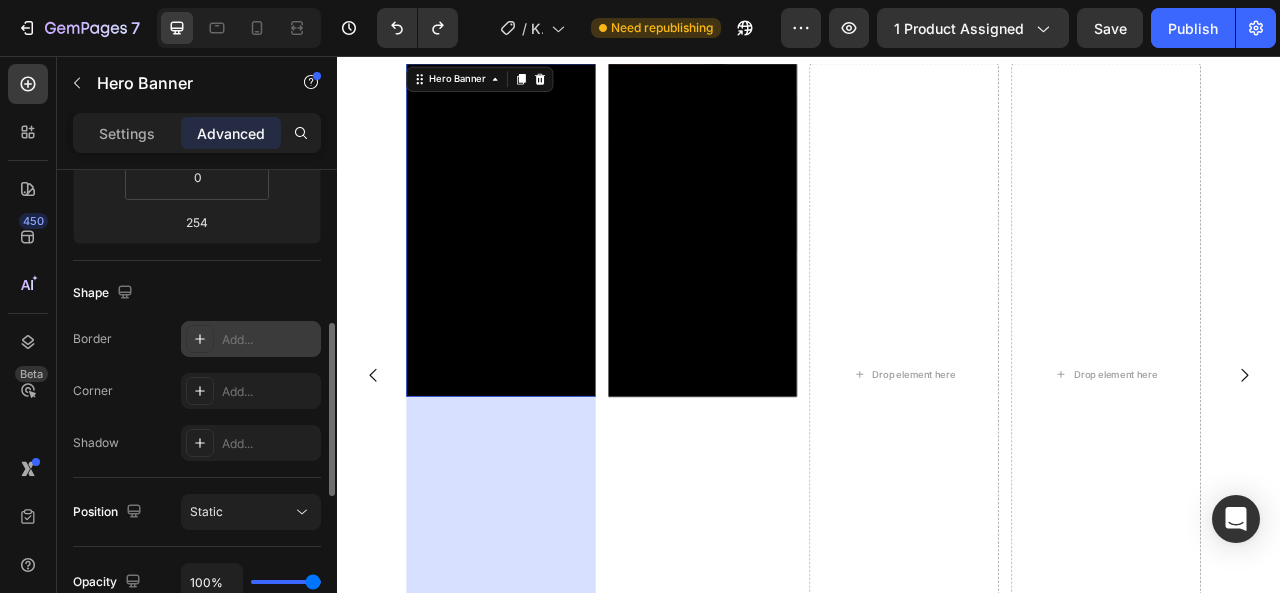 click on "Add..." at bounding box center [269, 340] 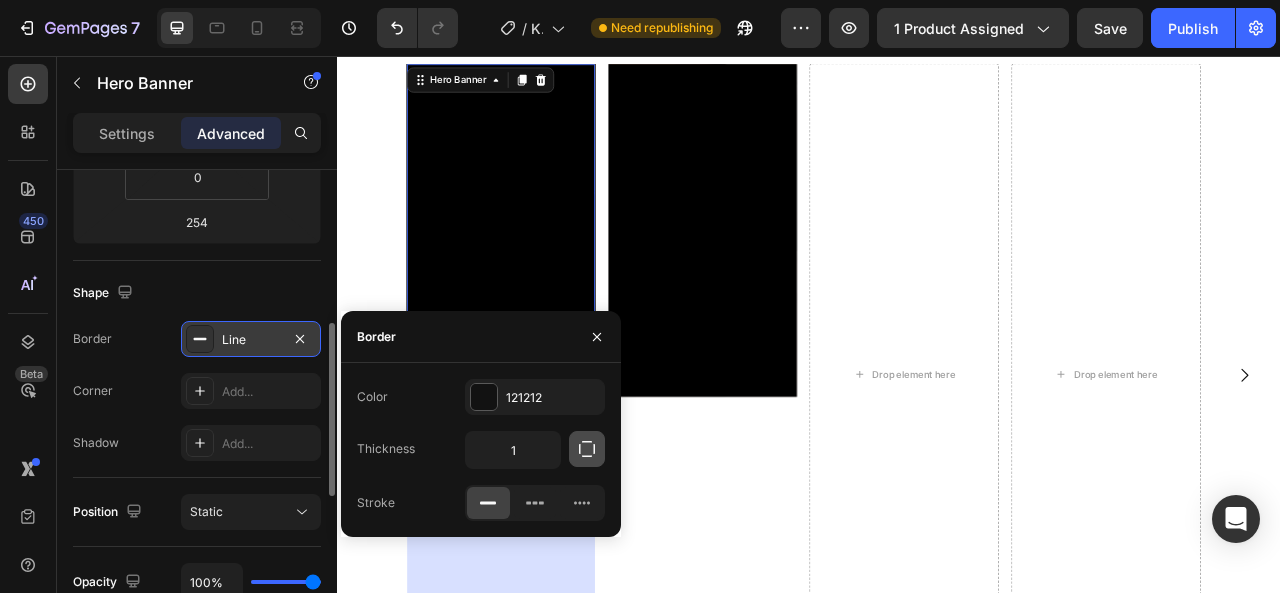 click 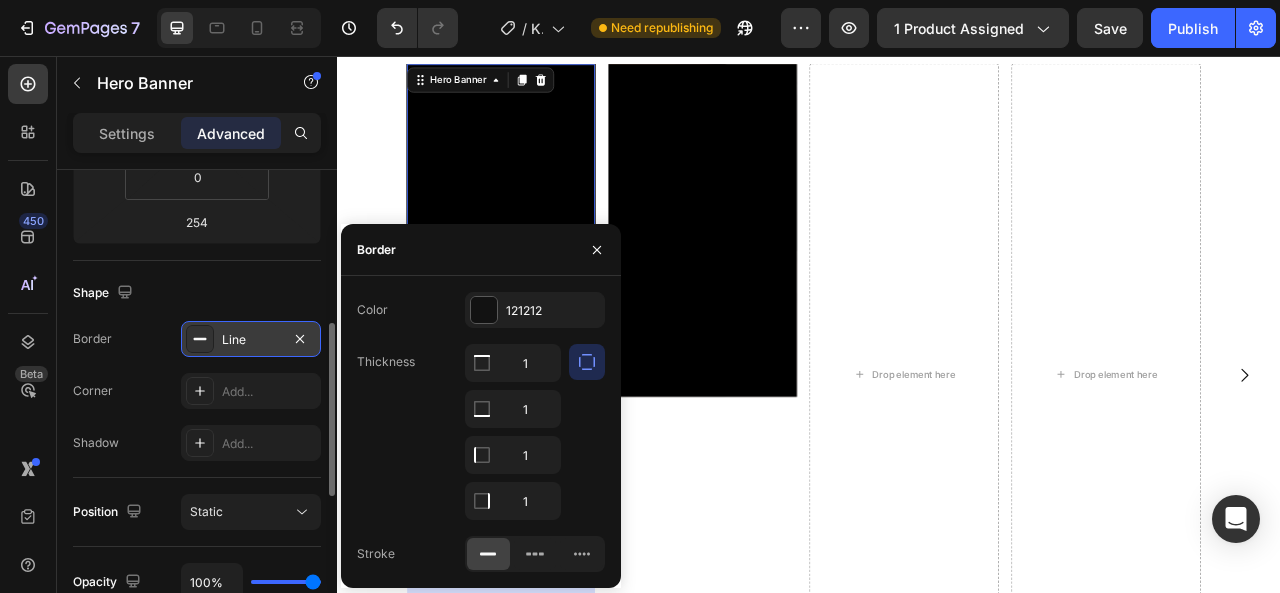click 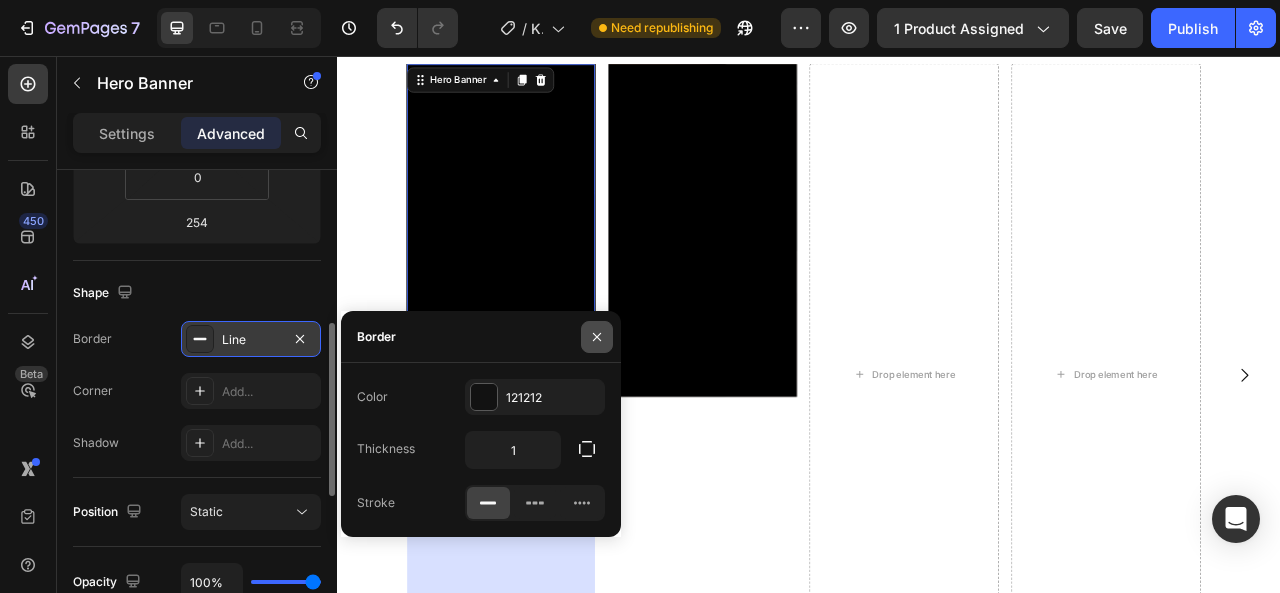 click 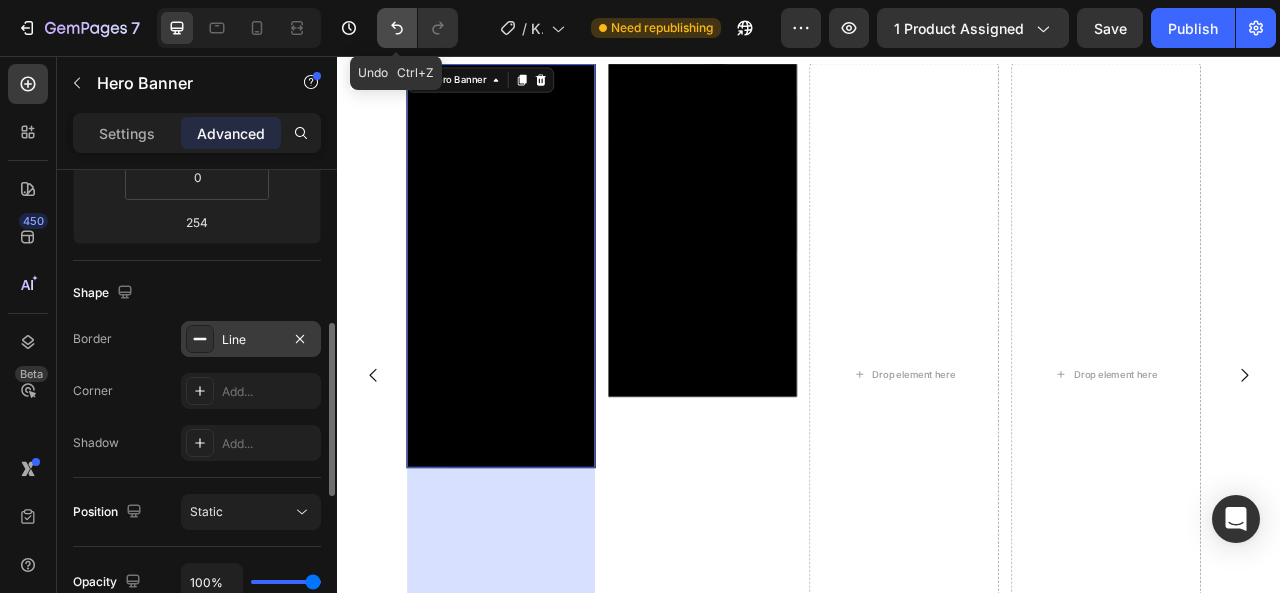 click 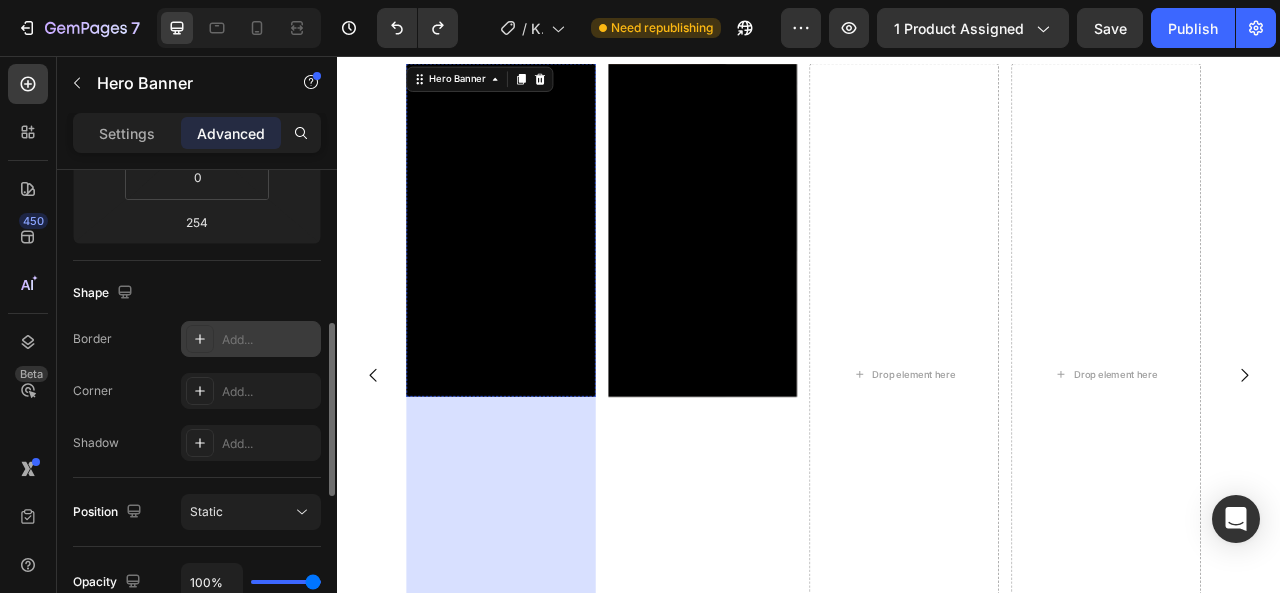 scroll, scrollTop: 1147, scrollLeft: 0, axis: vertical 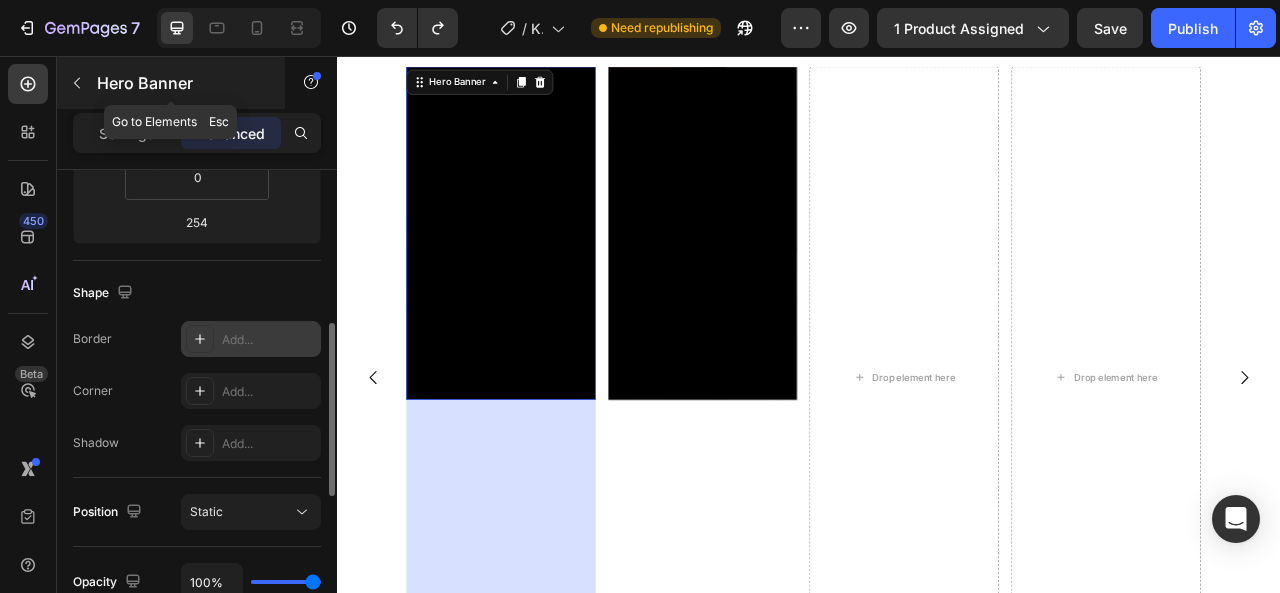 click at bounding box center (77, 83) 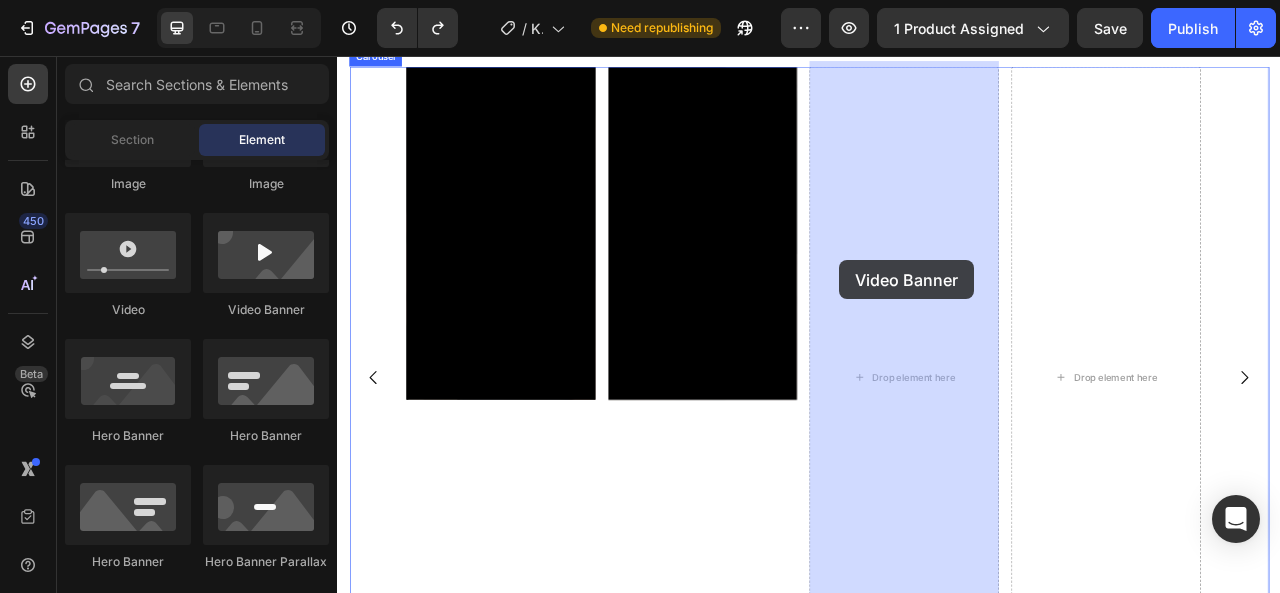 drag, startPoint x: 625, startPoint y: 320, endPoint x: 976, endPoint y: 316, distance: 351.0228 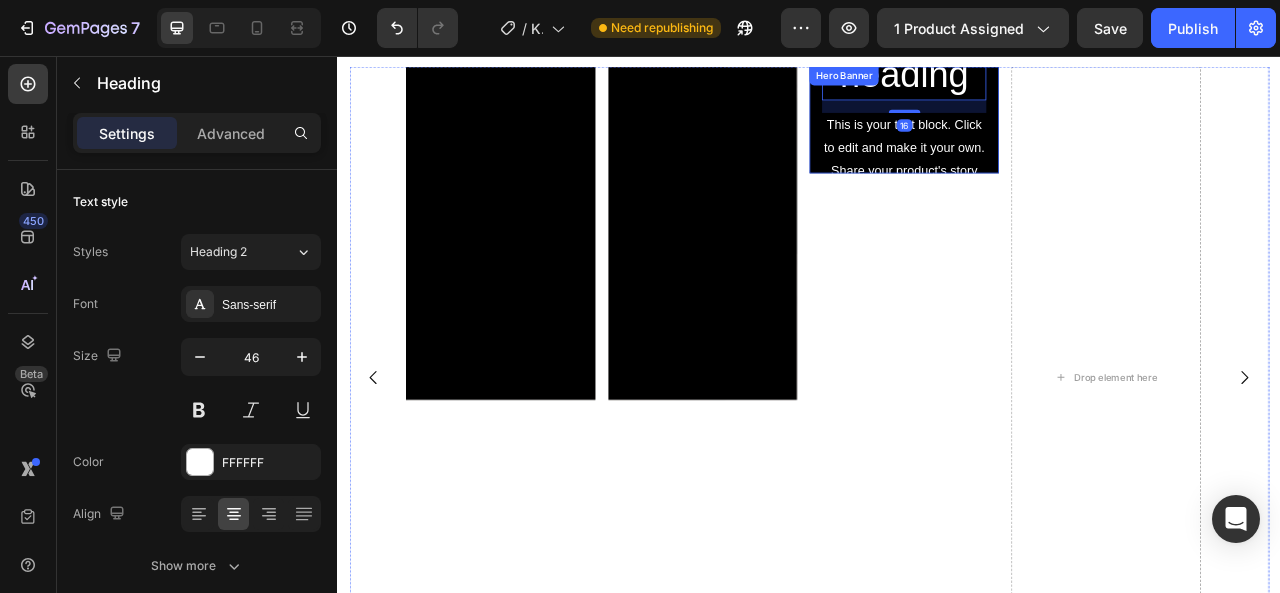 click on "Click here to edit heading Heading   16 This is your text block. Click to edit and make it your own. Share your product's story                   or services offered. Get creative and make it yours! Text Block Get started Button" at bounding box center [1057, 137] 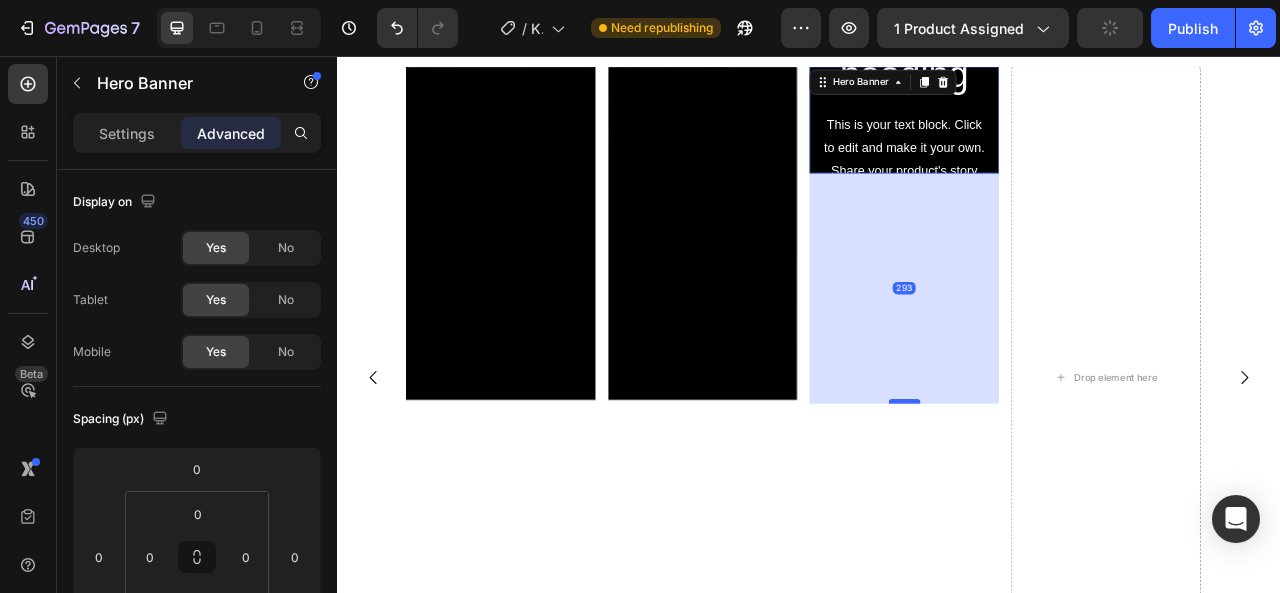 drag, startPoint x: 1061, startPoint y: 192, endPoint x: 1063, endPoint y: 485, distance: 293.00684 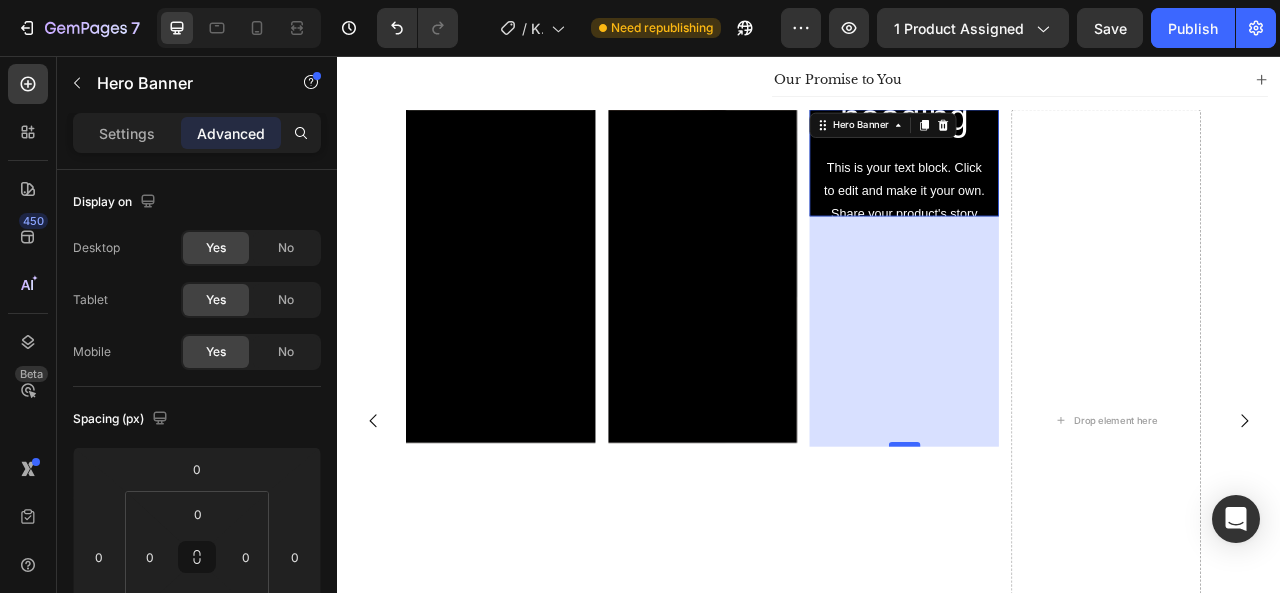 scroll, scrollTop: 1093, scrollLeft: 0, axis: vertical 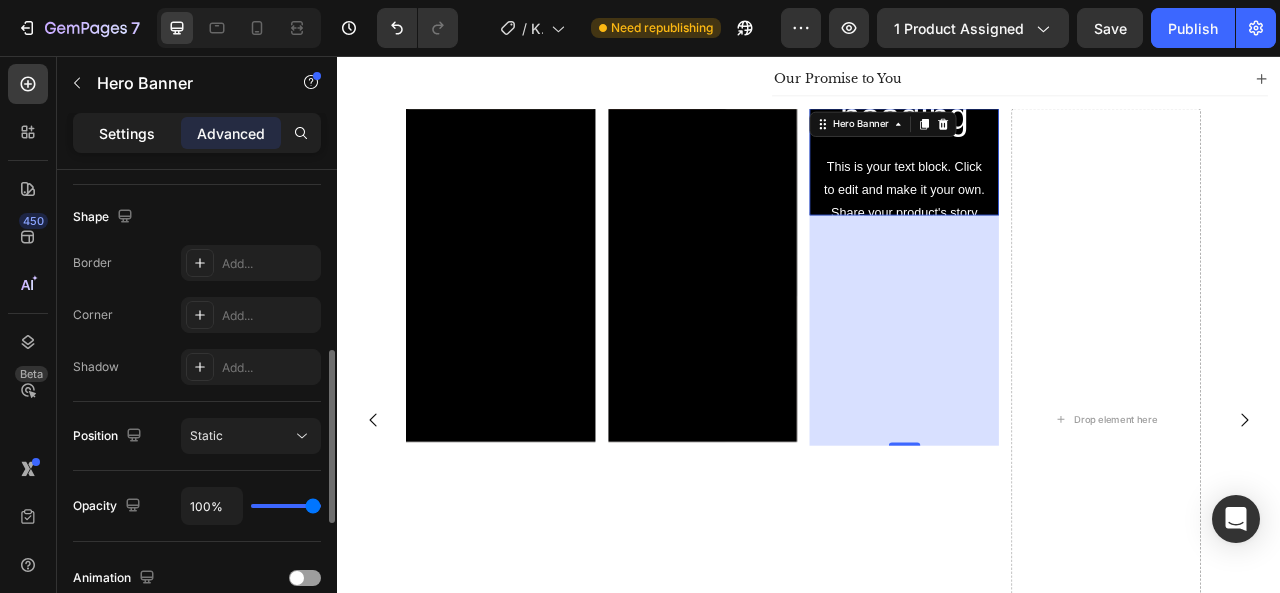 click on "Settings" 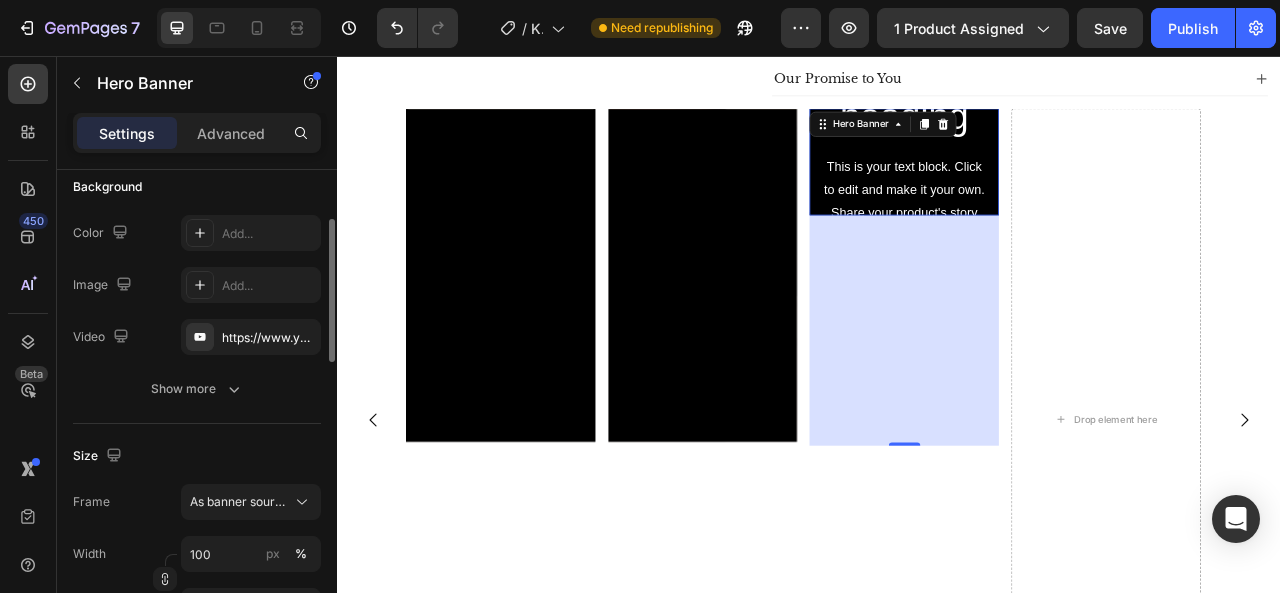 scroll, scrollTop: 154, scrollLeft: 0, axis: vertical 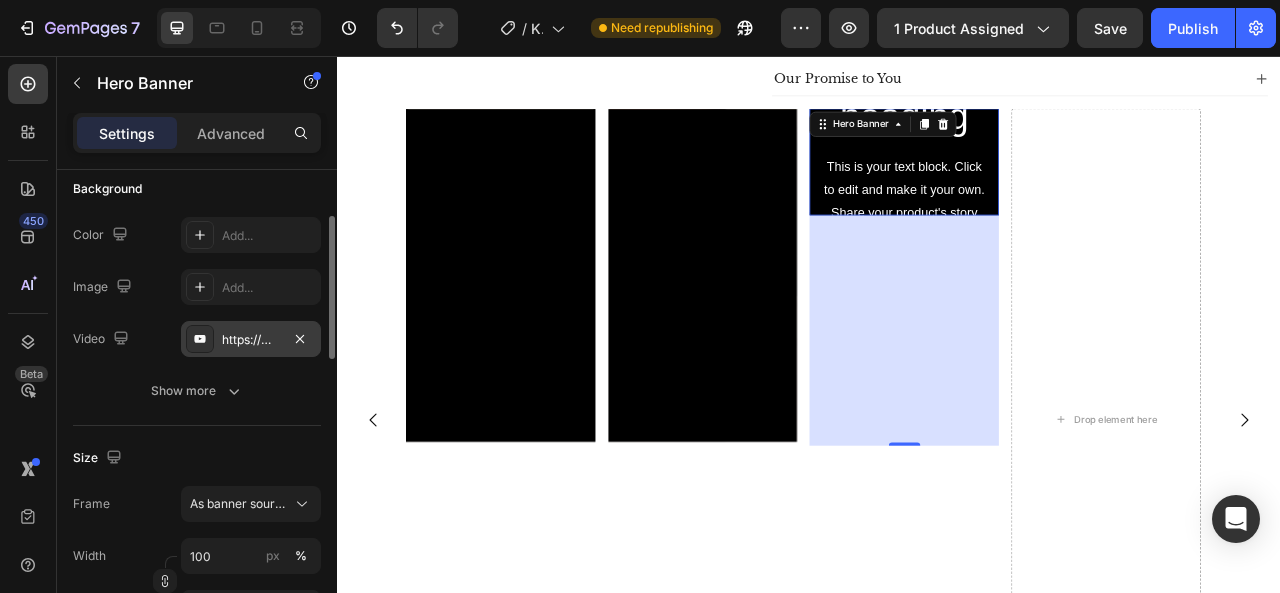 click on "https://www.youtube.com/watch?v=drIt4RH_kyQ" at bounding box center (251, 340) 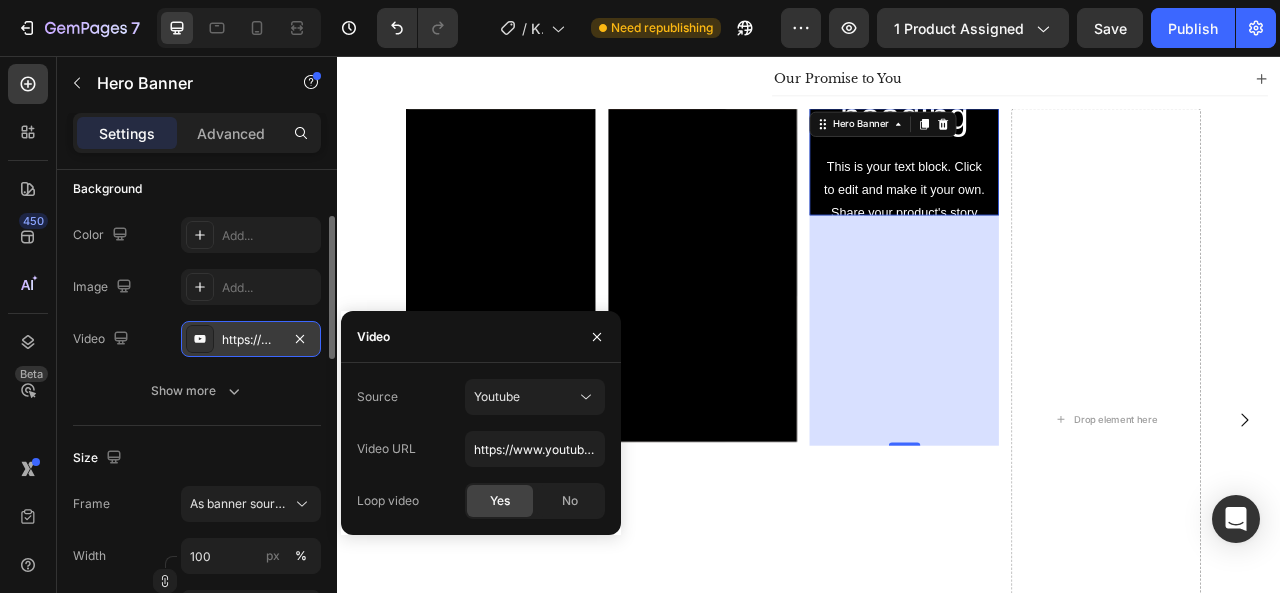 click on "https://www.youtube.com/watch?v=drIt4RH_kyQ" at bounding box center (251, 340) 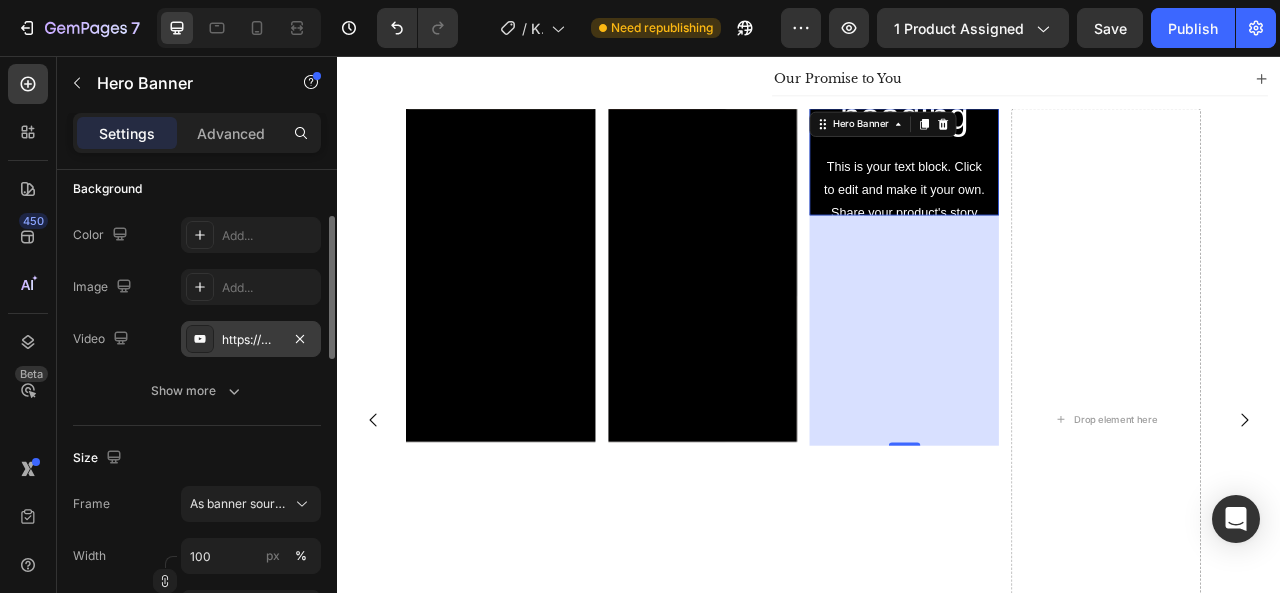 click on "https://www.youtube.com/watch?v=drIt4RH_kyQ" at bounding box center [251, 340] 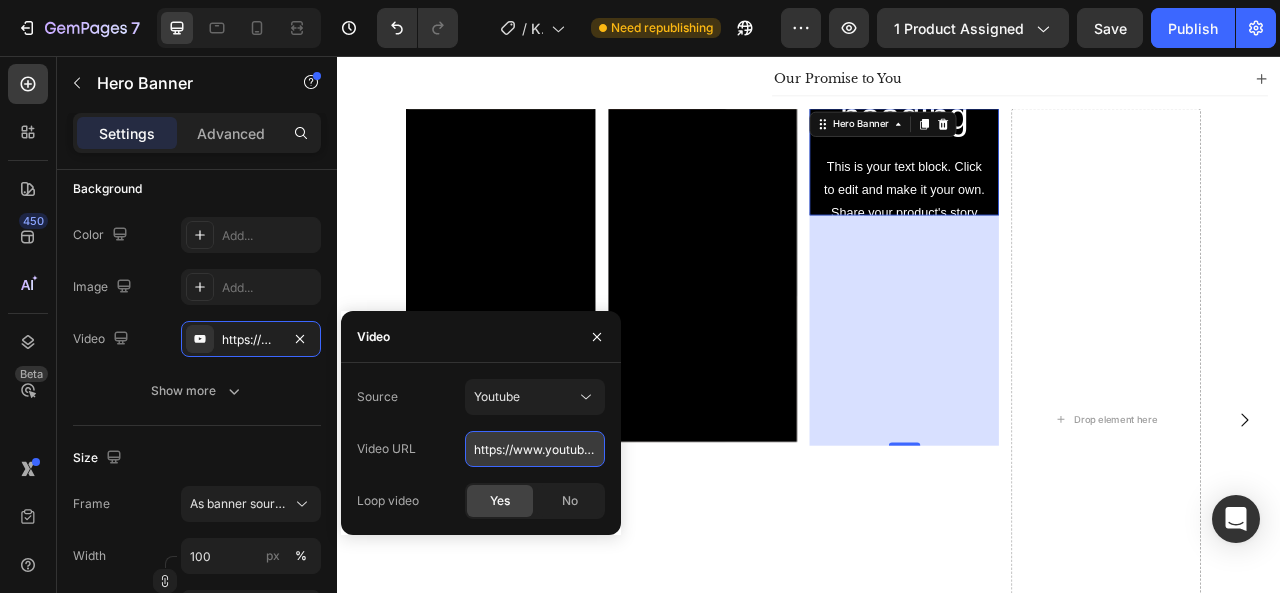 click on "https://www.youtube.com/watch?v=drIt4RH_kyQ" at bounding box center [535, 449] 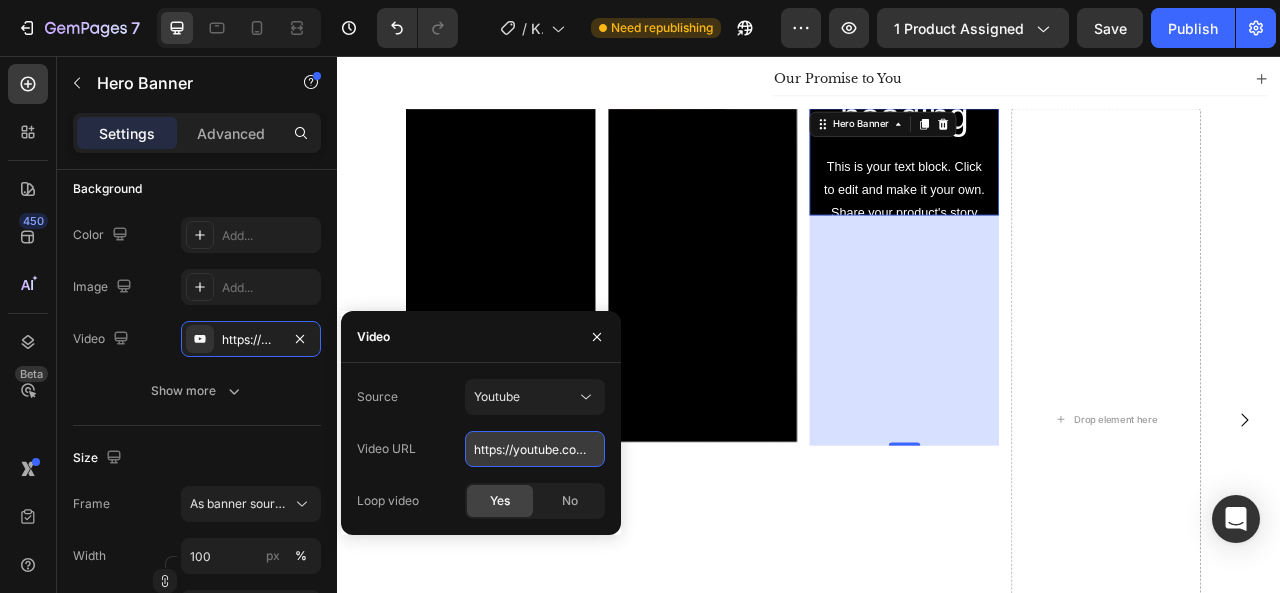 scroll, scrollTop: 0, scrollLeft: 204, axis: horizontal 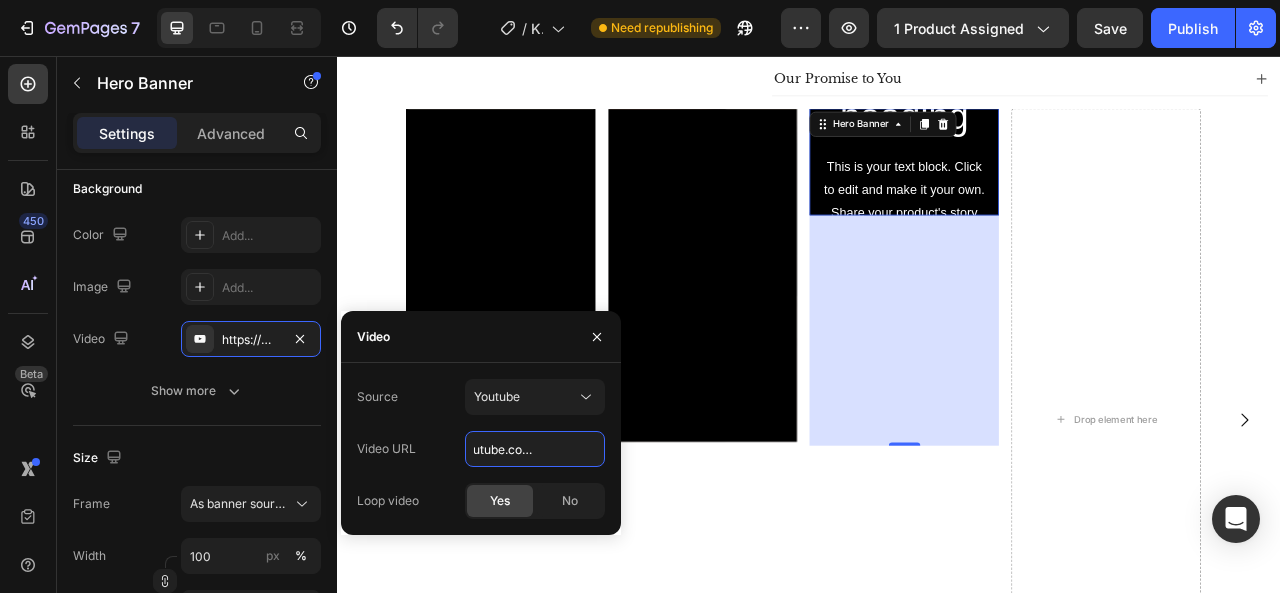 type on "https://youtube.com/shorts/[ID]" 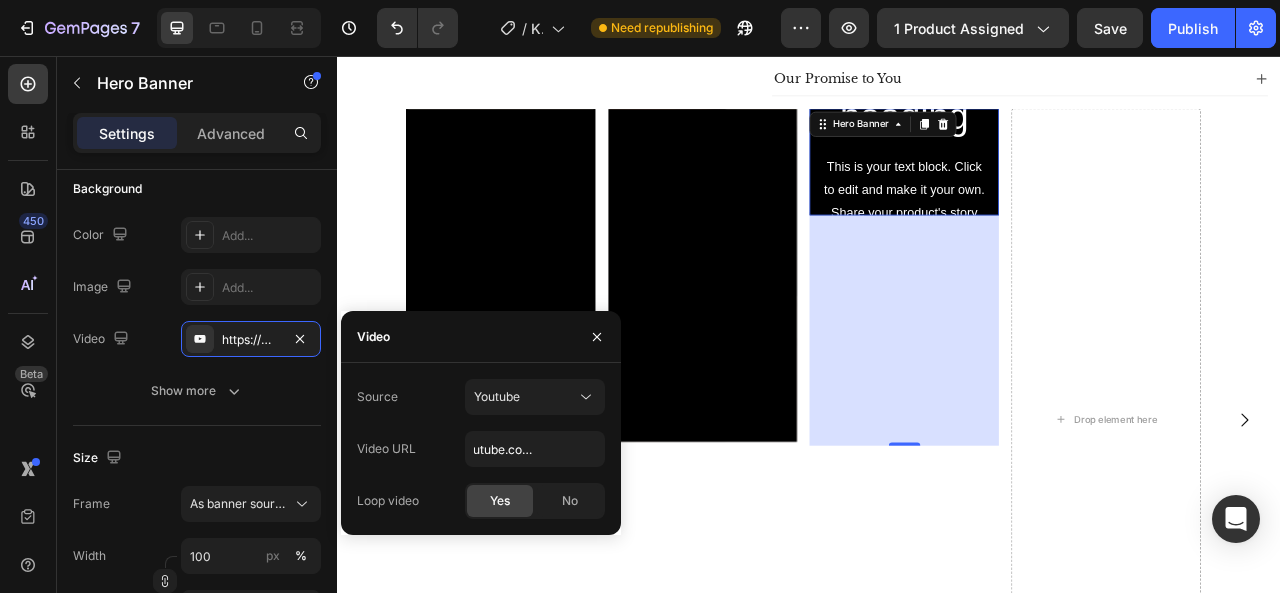 click on "Yes" 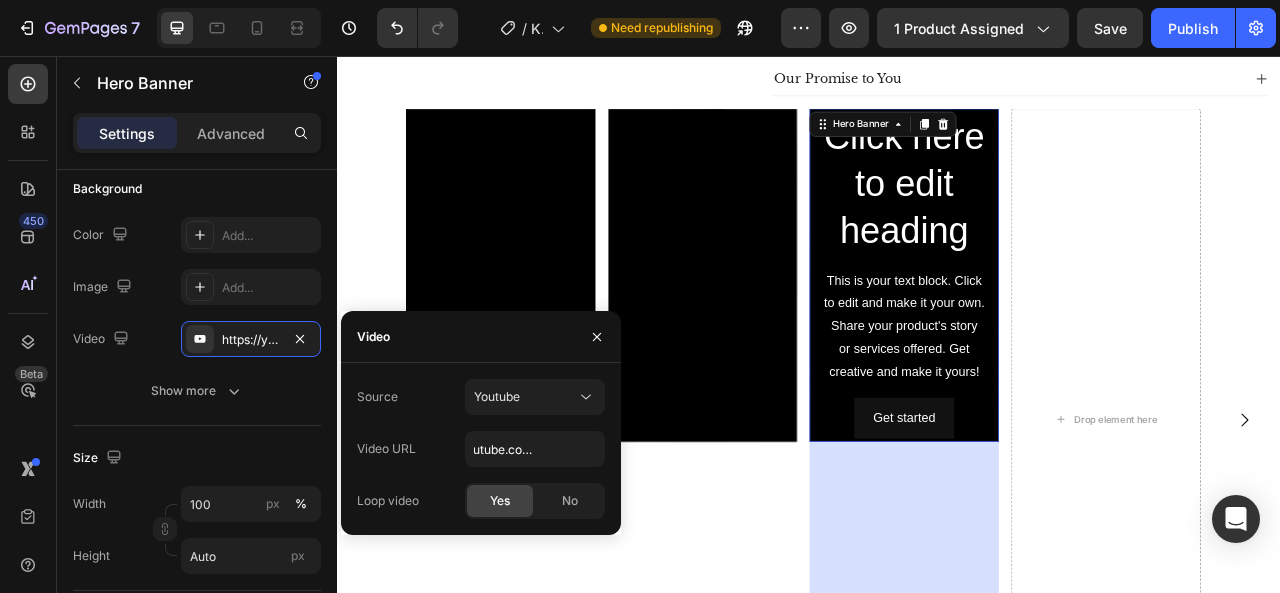 scroll, scrollTop: 0, scrollLeft: 0, axis: both 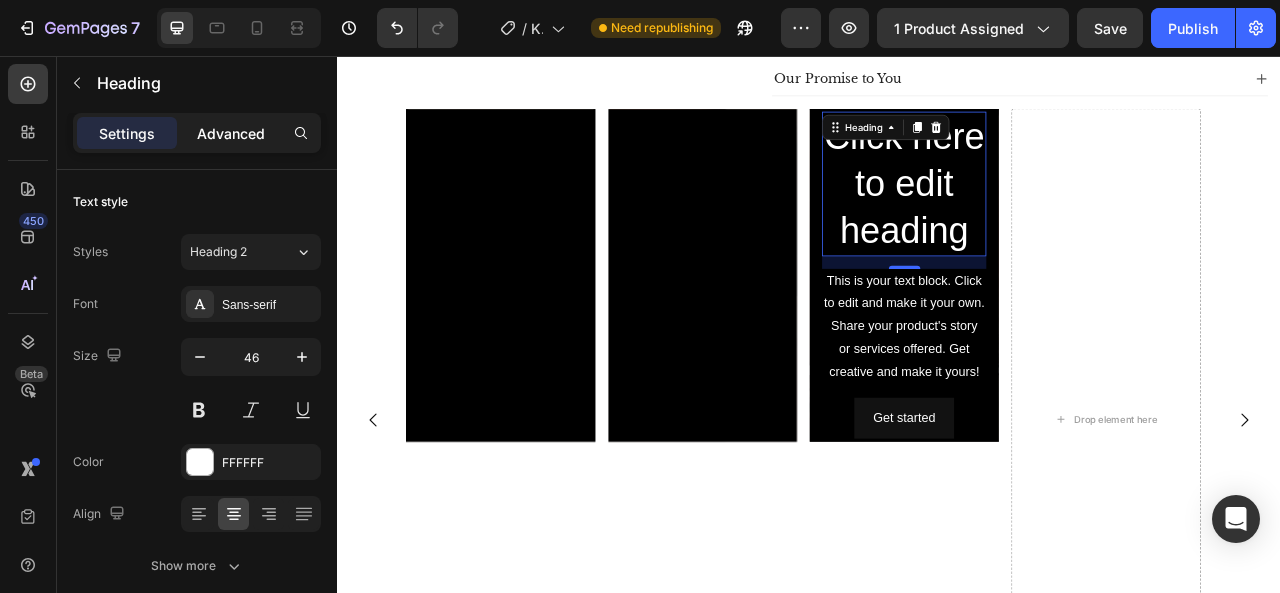 click on "Advanced" at bounding box center (231, 133) 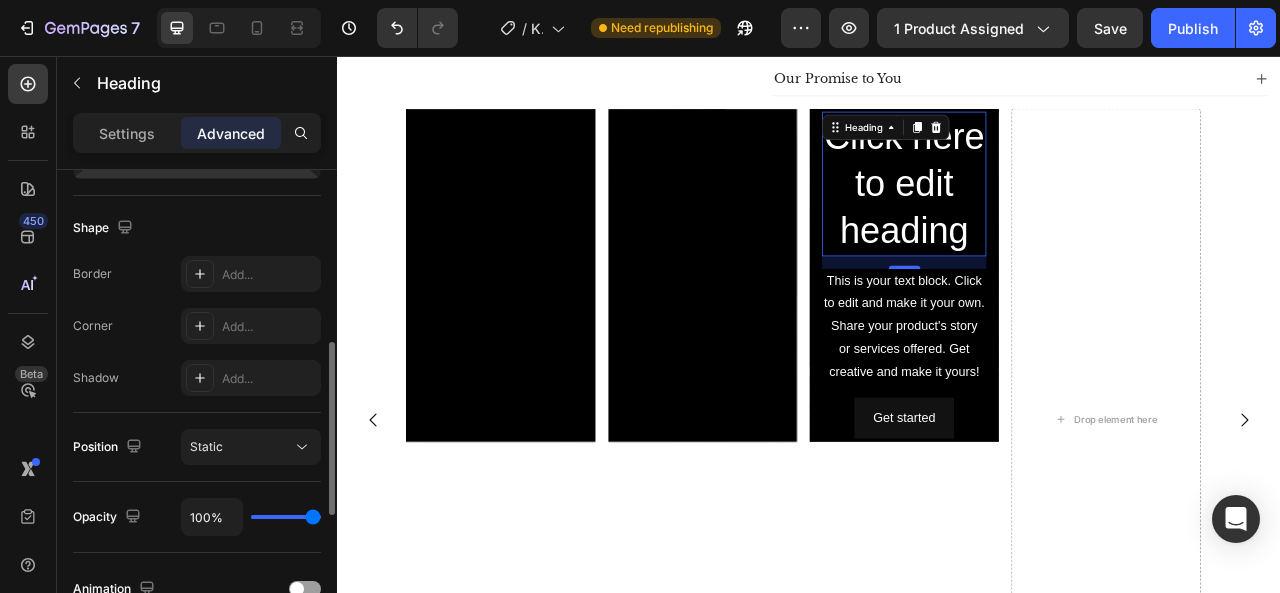 scroll, scrollTop: 489, scrollLeft: 0, axis: vertical 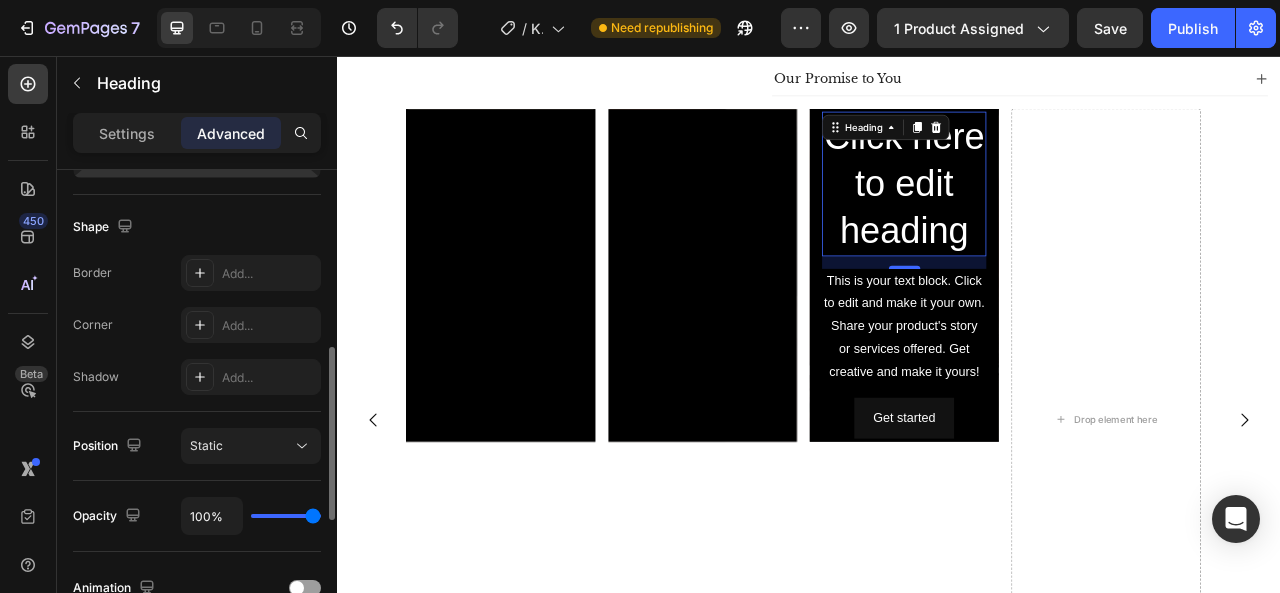 type on "0%" 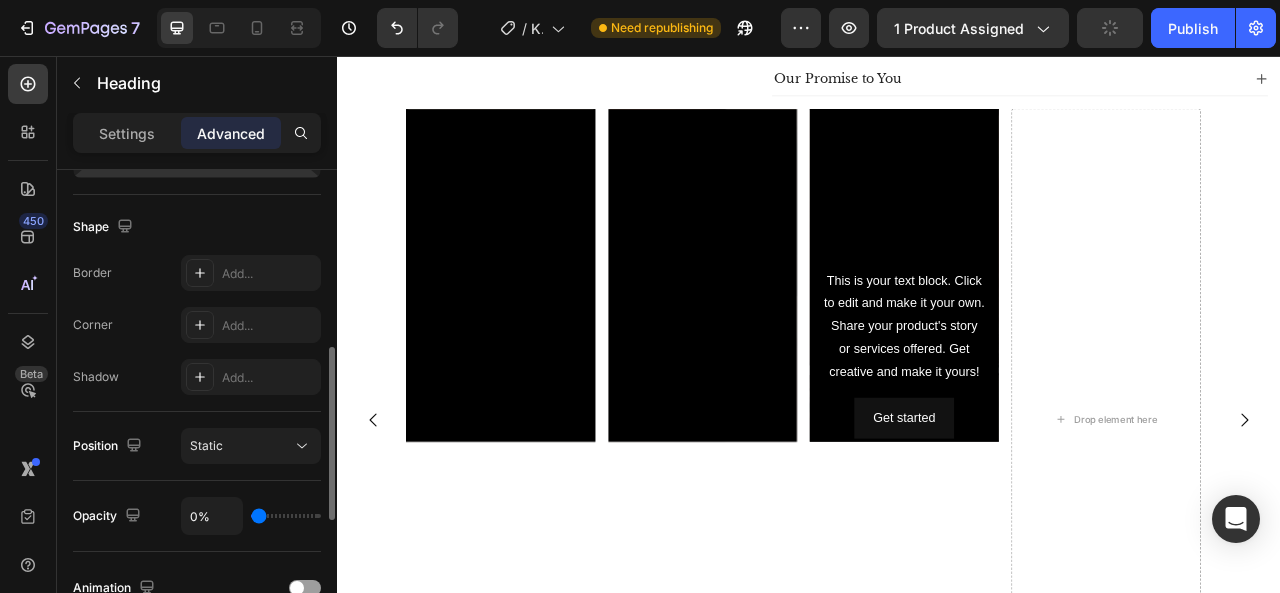 drag, startPoint x: 310, startPoint y: 509, endPoint x: 193, endPoint y: 532, distance: 119.23926 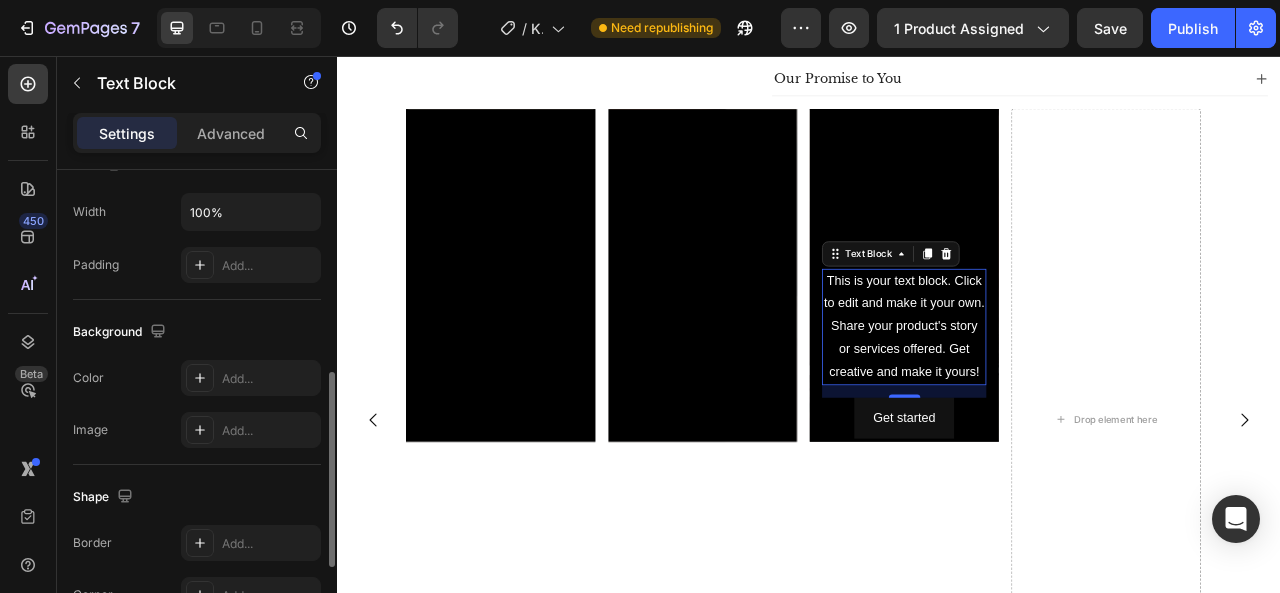 scroll, scrollTop: 482, scrollLeft: 0, axis: vertical 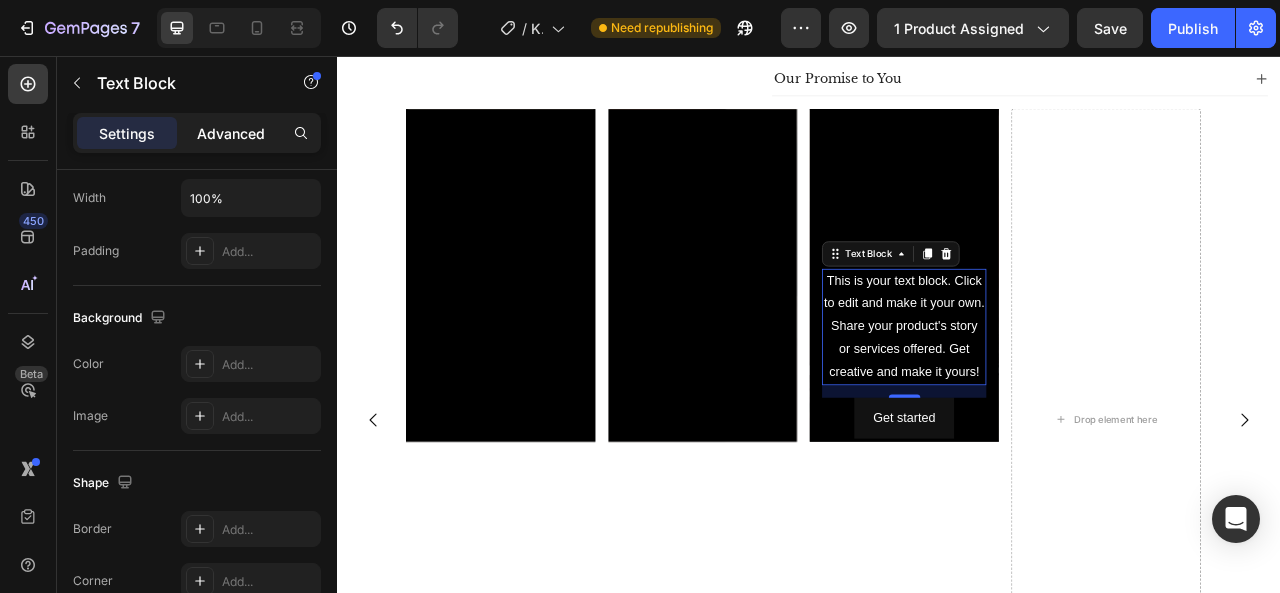 click on "Advanced" at bounding box center (231, 133) 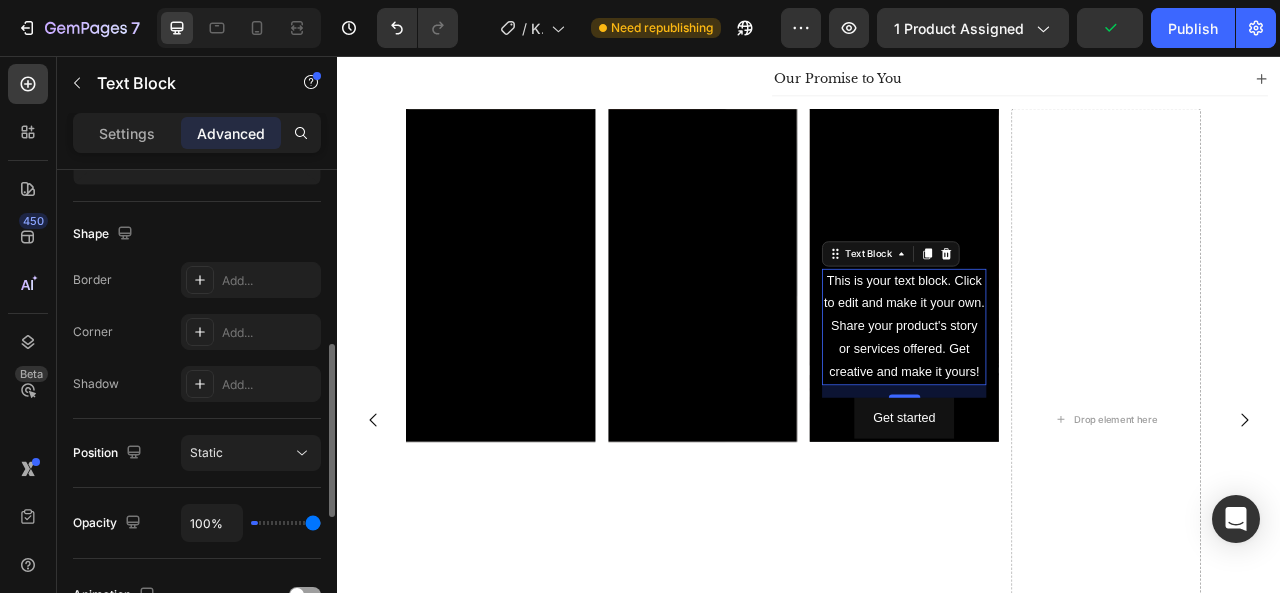 type on "0%" 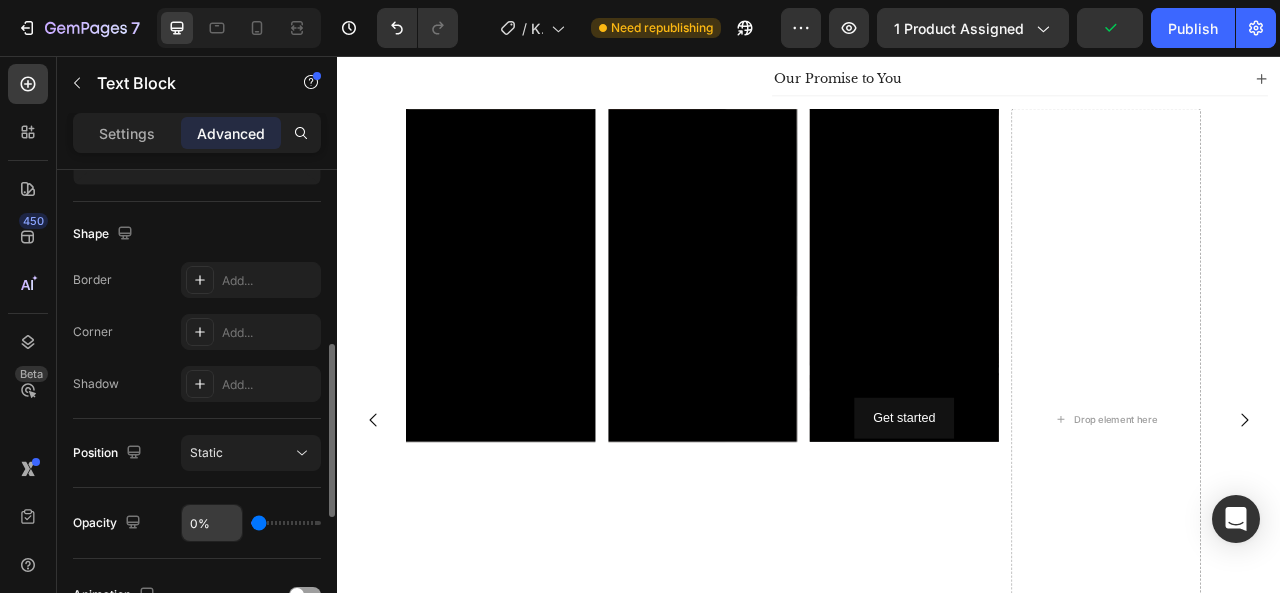 drag, startPoint x: 314, startPoint y: 518, endPoint x: 212, endPoint y: 524, distance: 102.176315 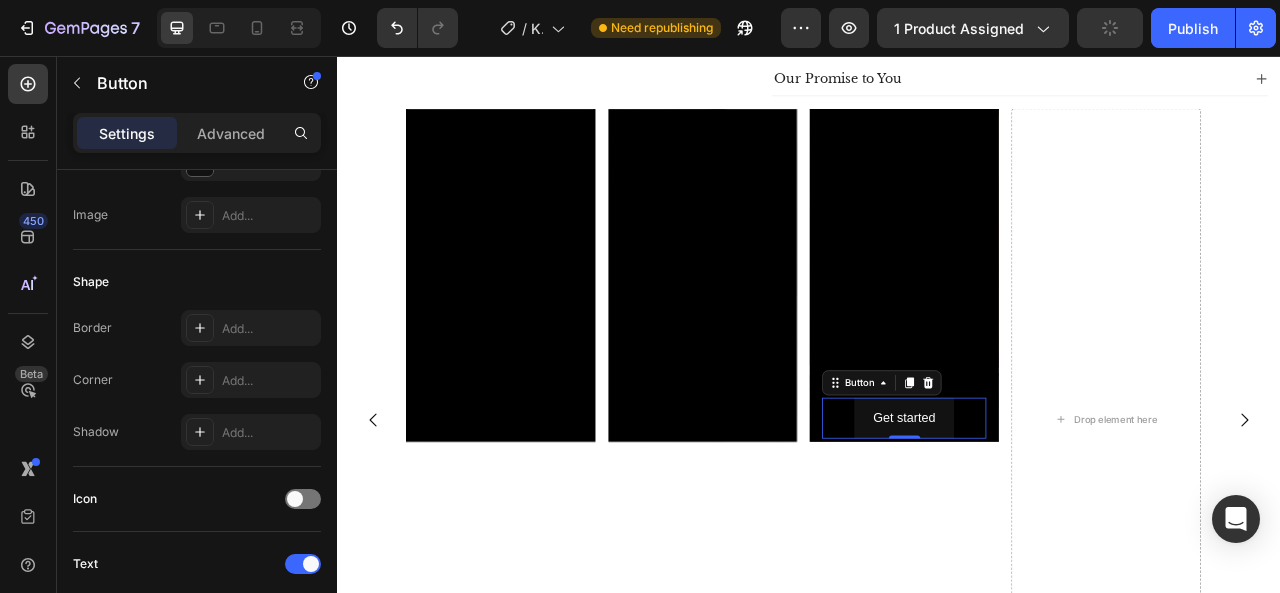 scroll, scrollTop: 81, scrollLeft: 0, axis: vertical 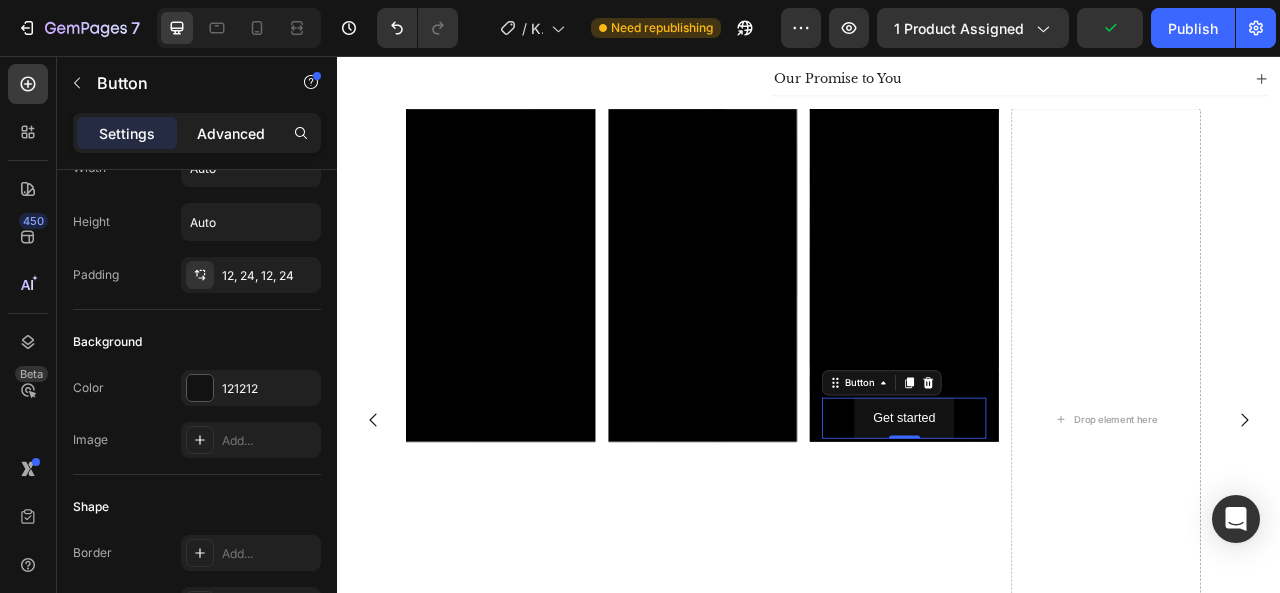 click on "Advanced" at bounding box center [231, 133] 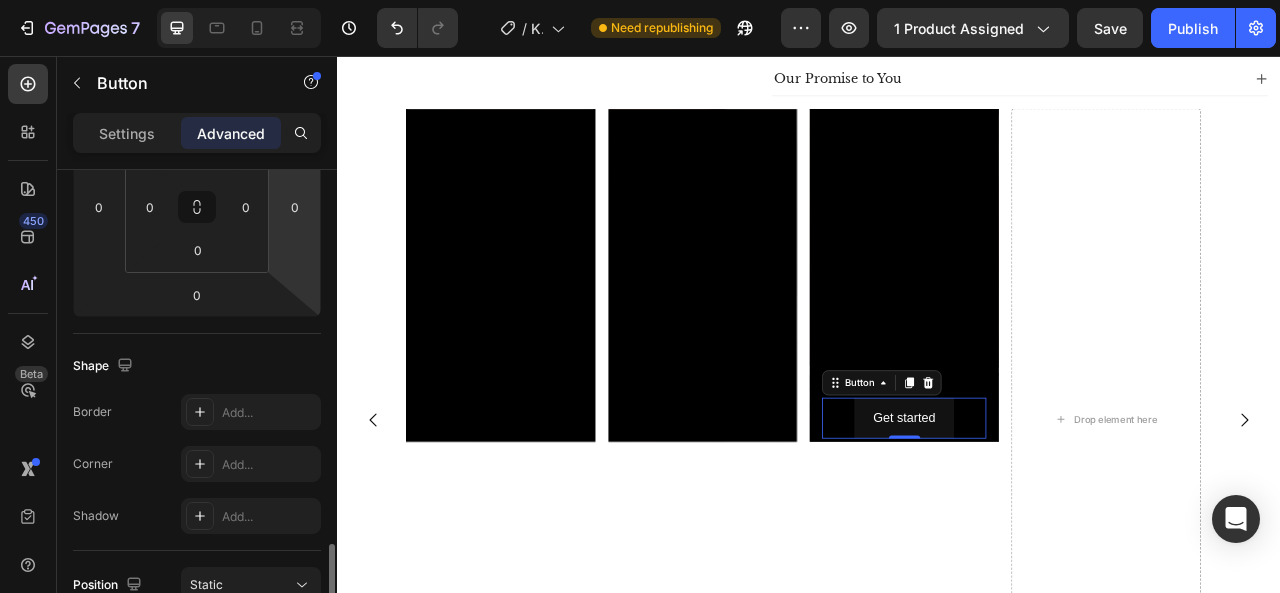 scroll, scrollTop: 542, scrollLeft: 0, axis: vertical 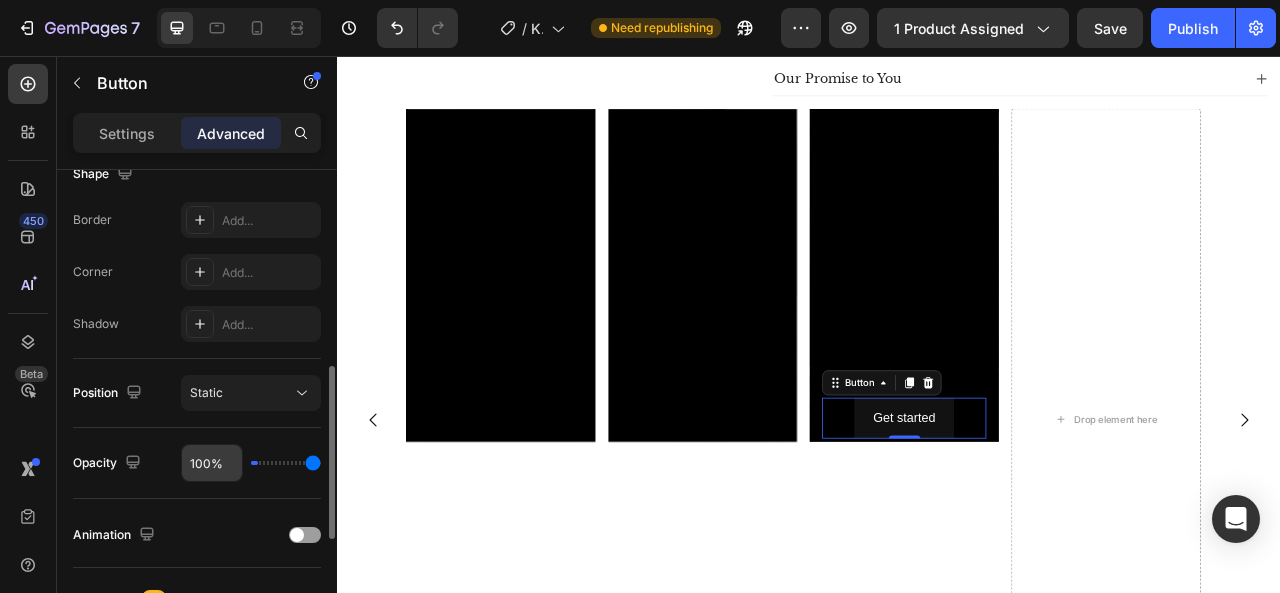type on "0%" 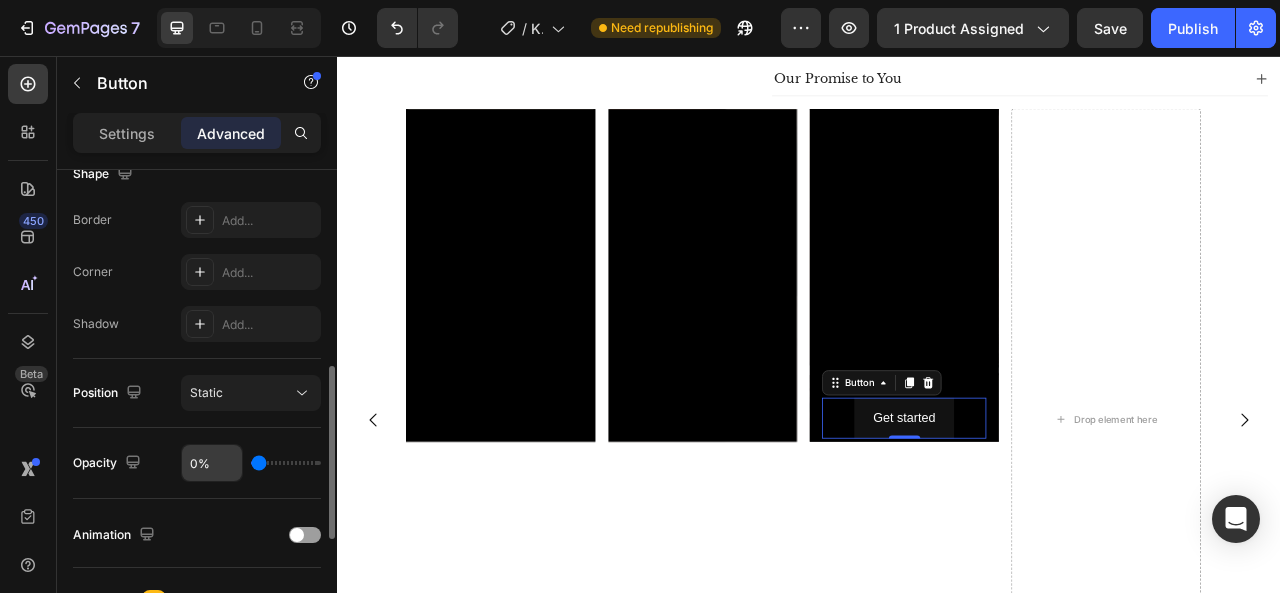 drag, startPoint x: 314, startPoint y: 458, endPoint x: 213, endPoint y: 474, distance: 102.259476 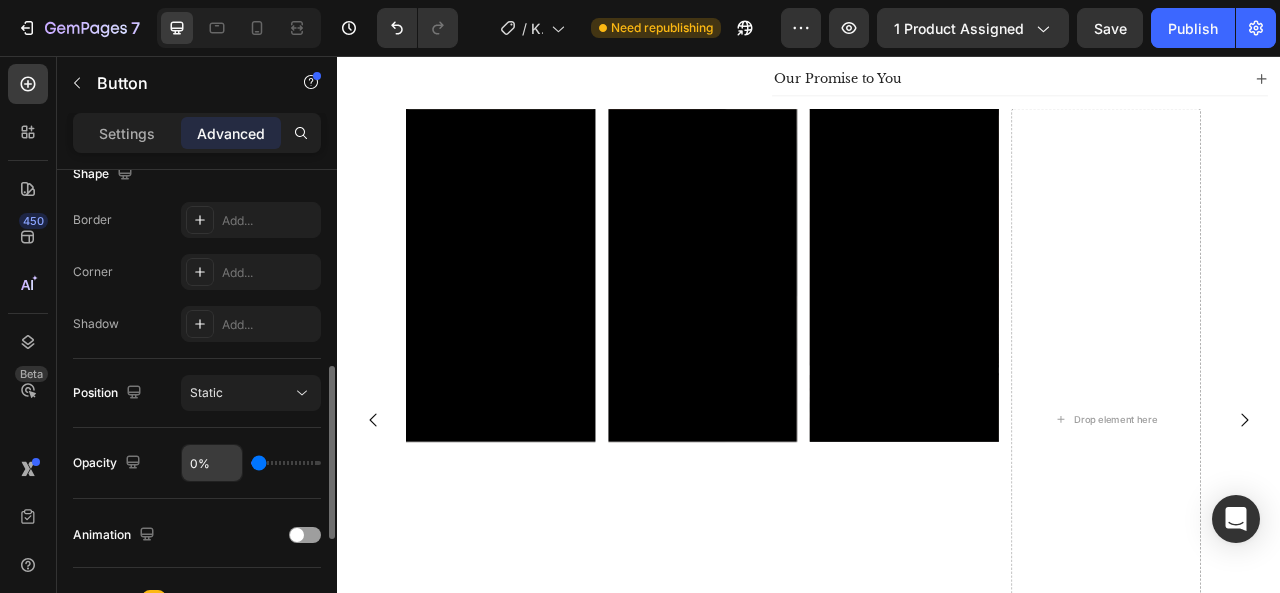 type on "0" 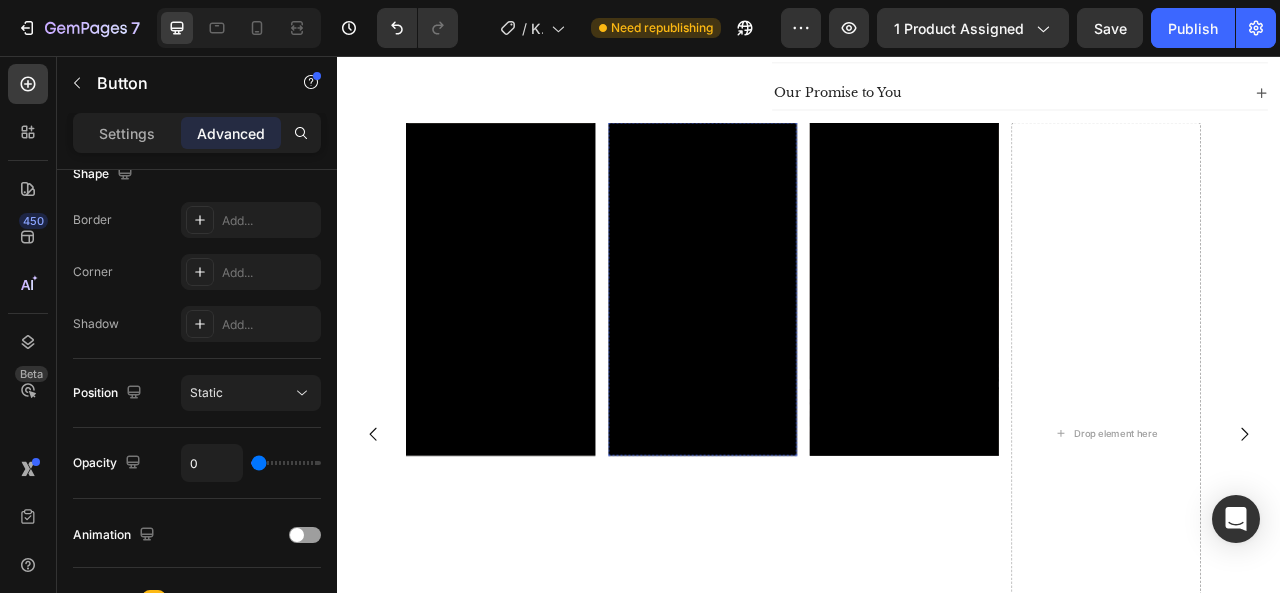 scroll, scrollTop: 1080, scrollLeft: 0, axis: vertical 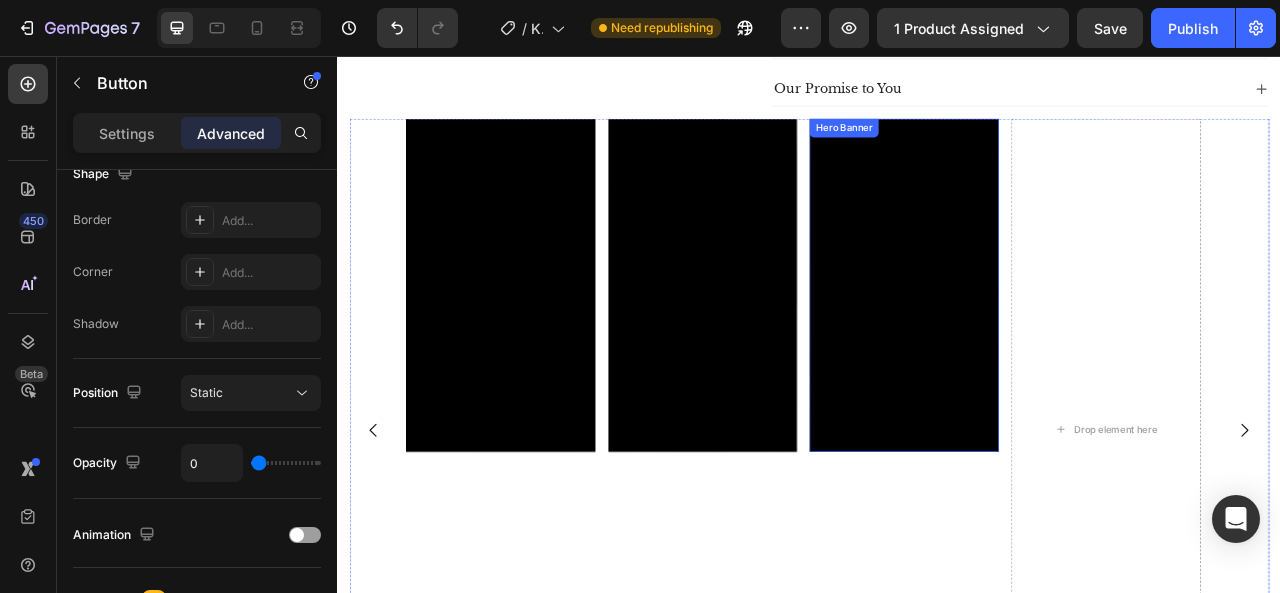 click on "Click here to edit heading Heading This is your text block. Click to edit and make it your own. Share your product's story                   or services offered. Get creative and make it yours! Text Block Get started Button   0" at bounding box center [1057, 348] 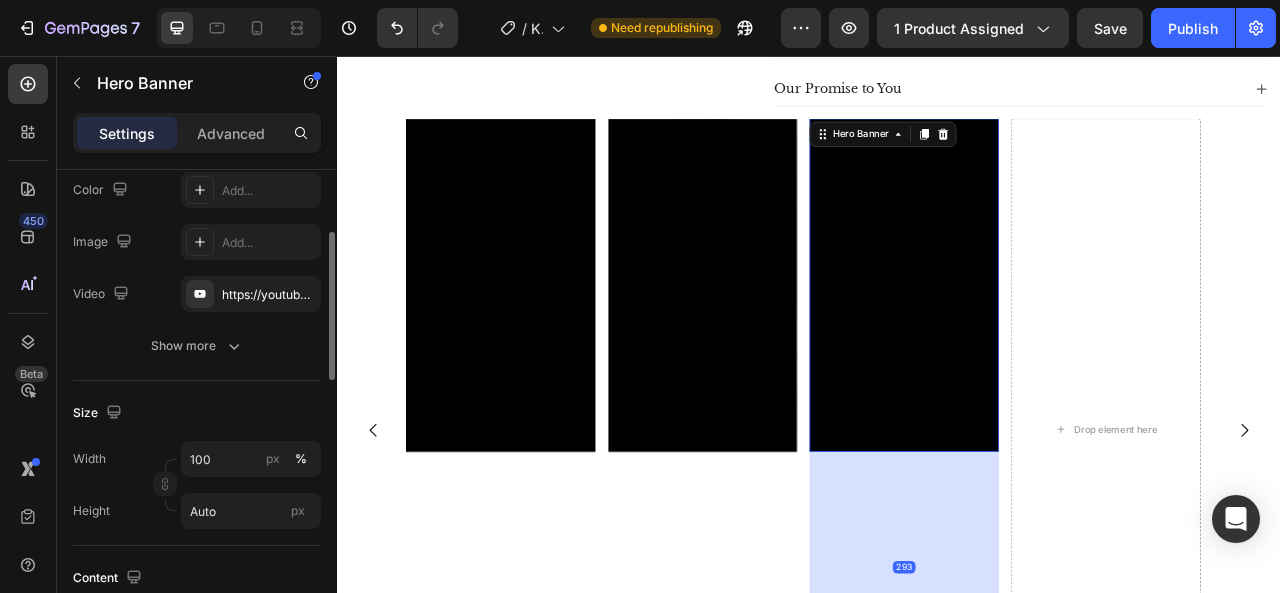 scroll, scrollTop: 200, scrollLeft: 0, axis: vertical 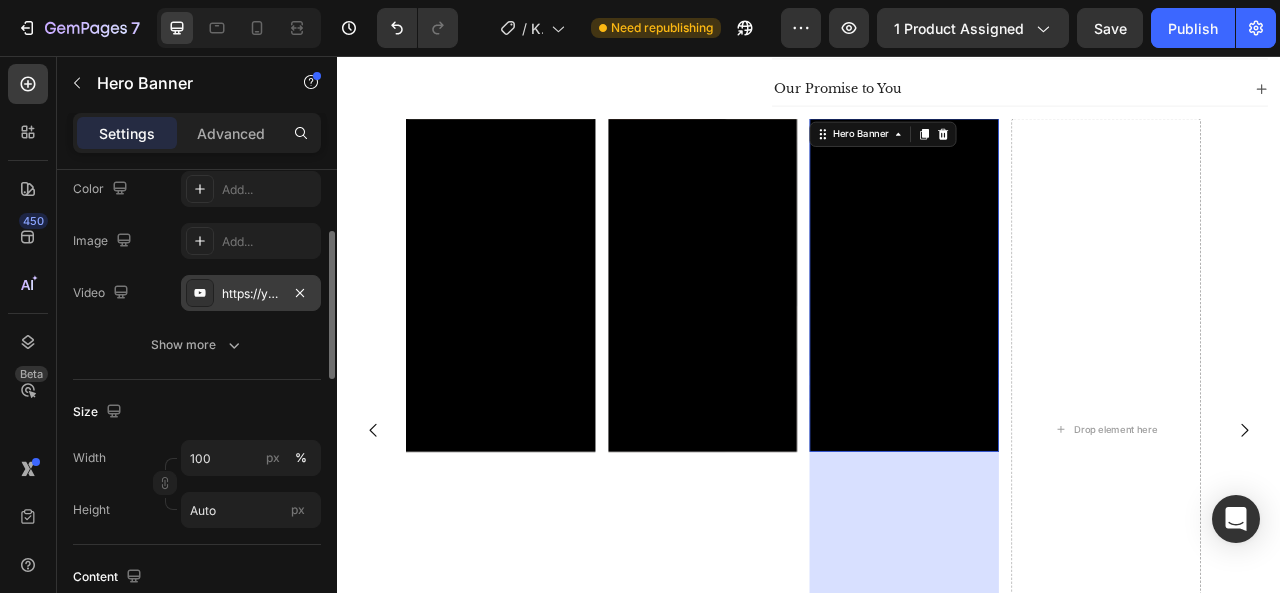 click on "https://youtube.com/shorts/[ID]" at bounding box center [251, 294] 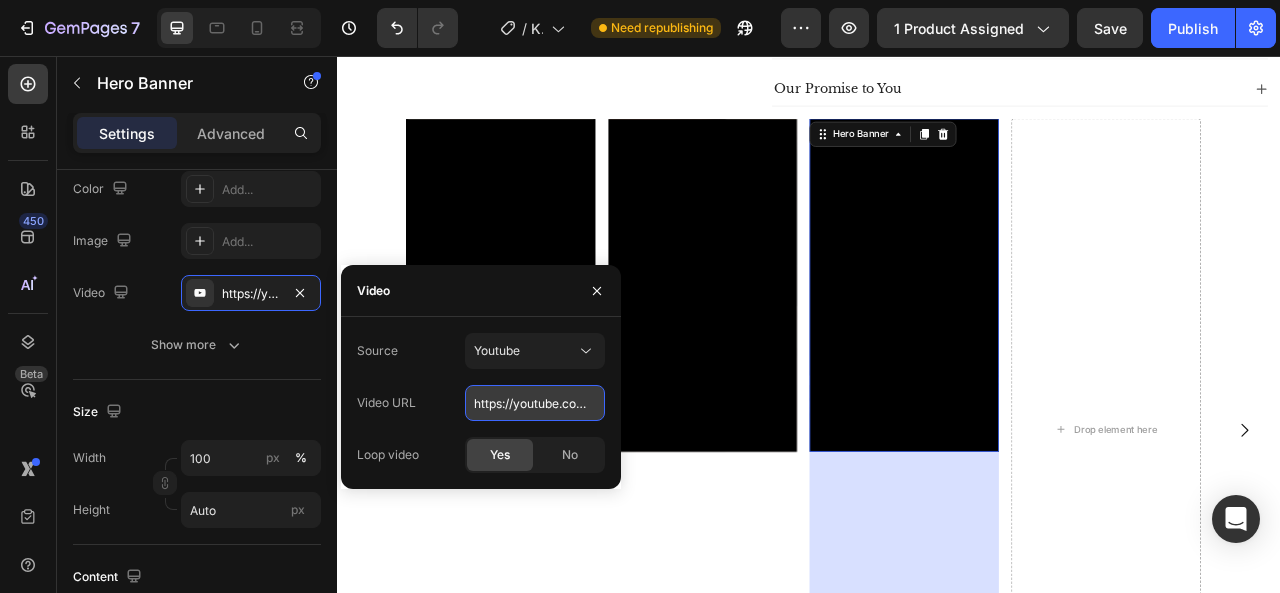 click on "https://youtube.com/shorts/[ID]" at bounding box center (535, 403) 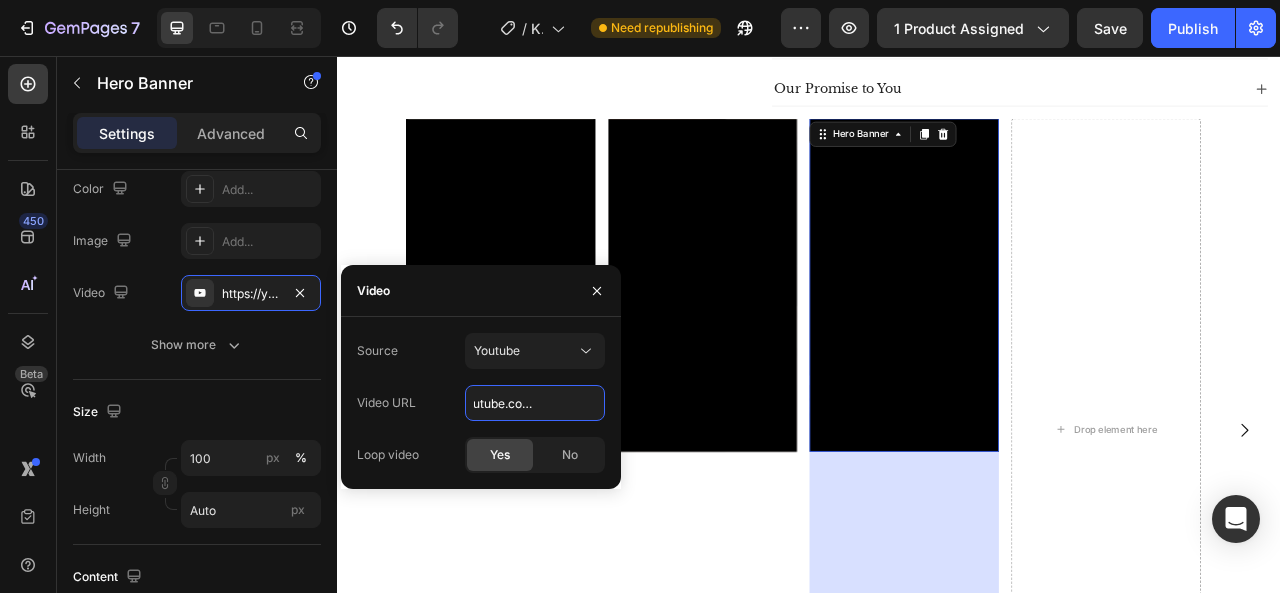 type on "https://youtube.com/shorts/[ID]" 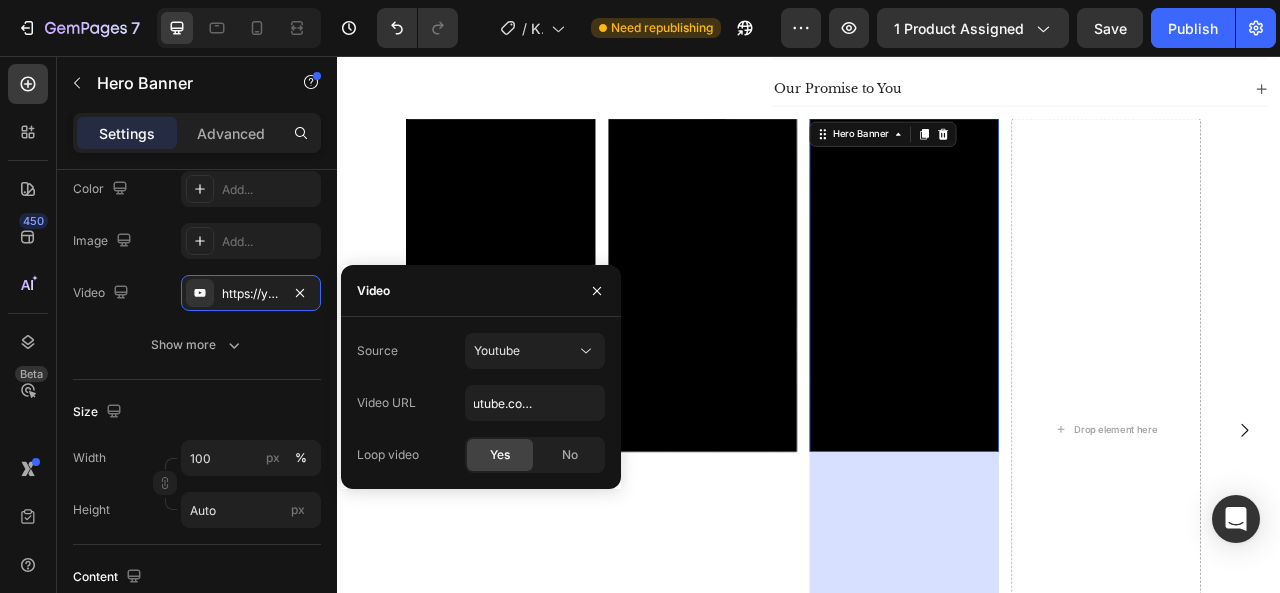 click on "Yes" 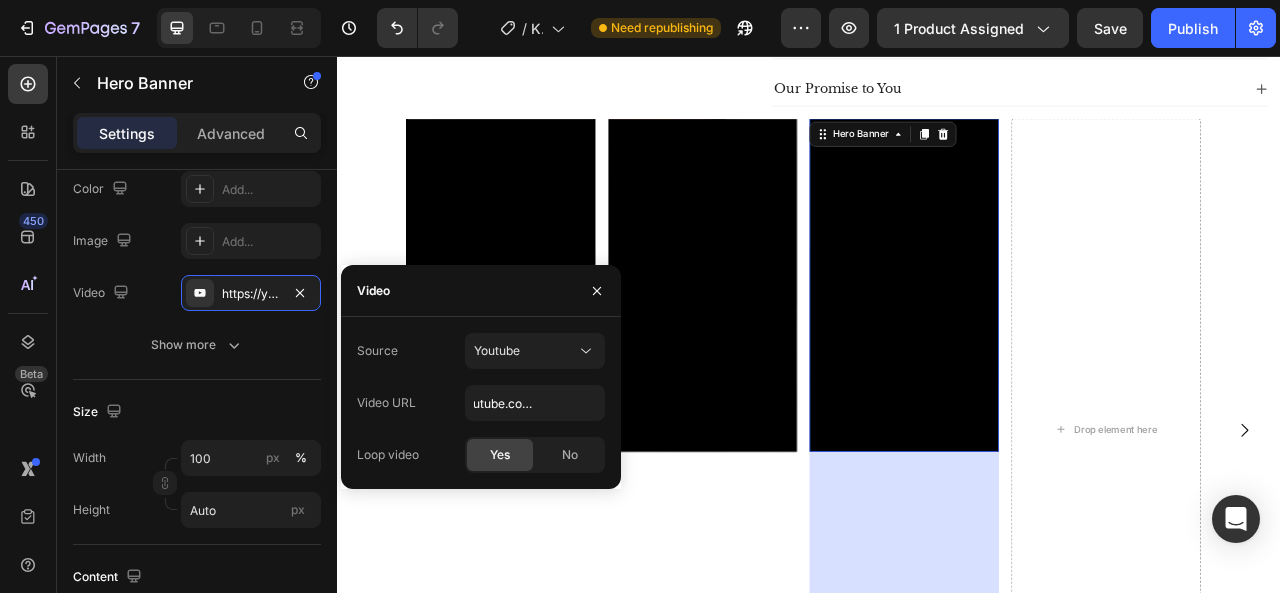 scroll, scrollTop: 0, scrollLeft: 0, axis: both 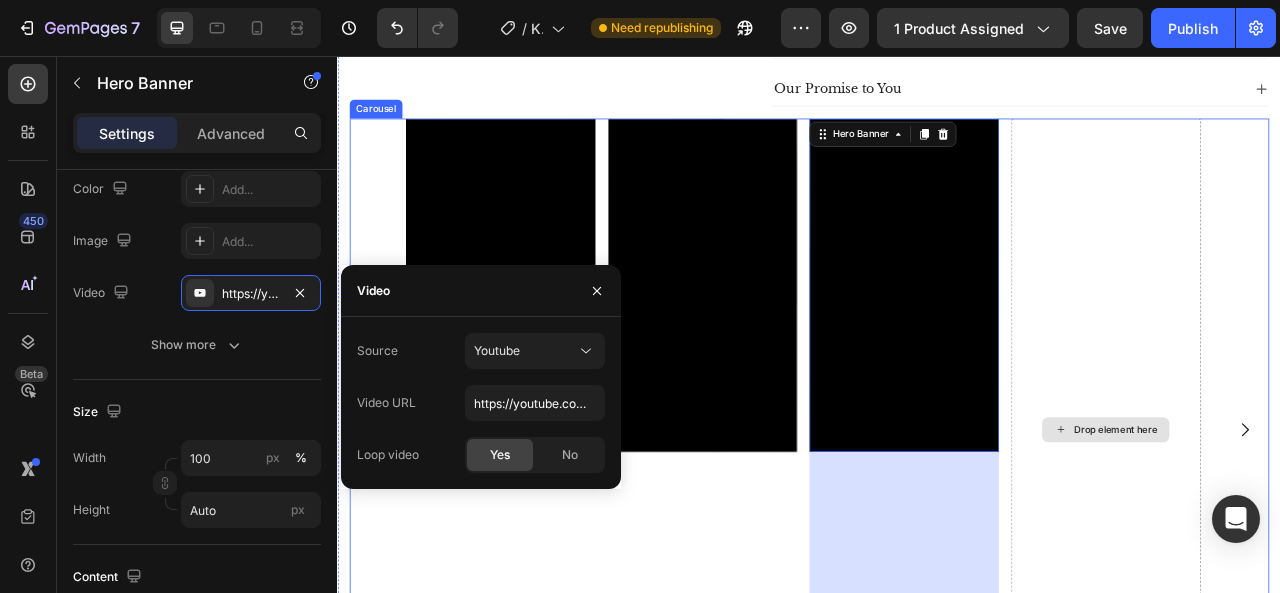 click on "Drop element here" at bounding box center [1314, 531] 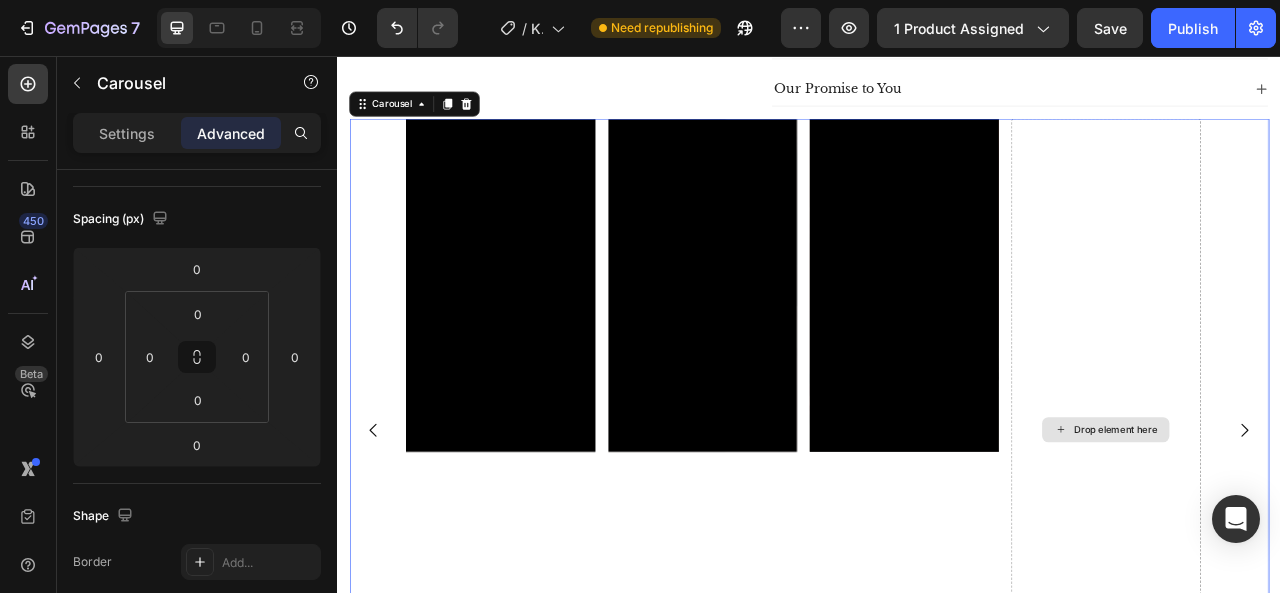 scroll, scrollTop: 0, scrollLeft: 0, axis: both 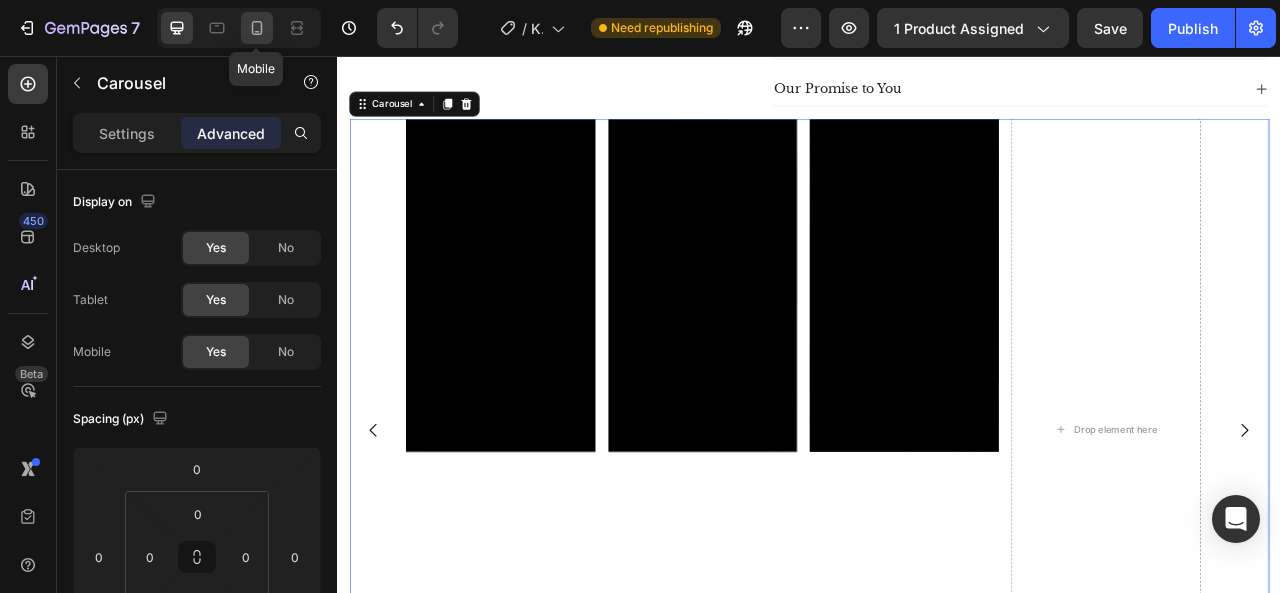 click 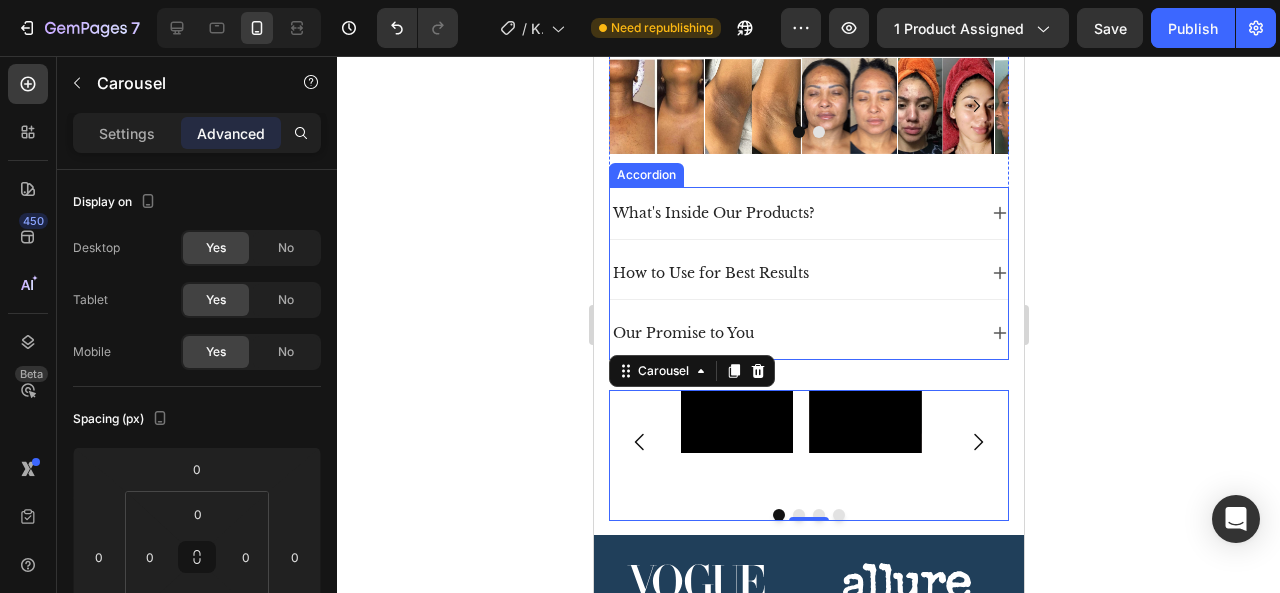 scroll, scrollTop: 1406, scrollLeft: 0, axis: vertical 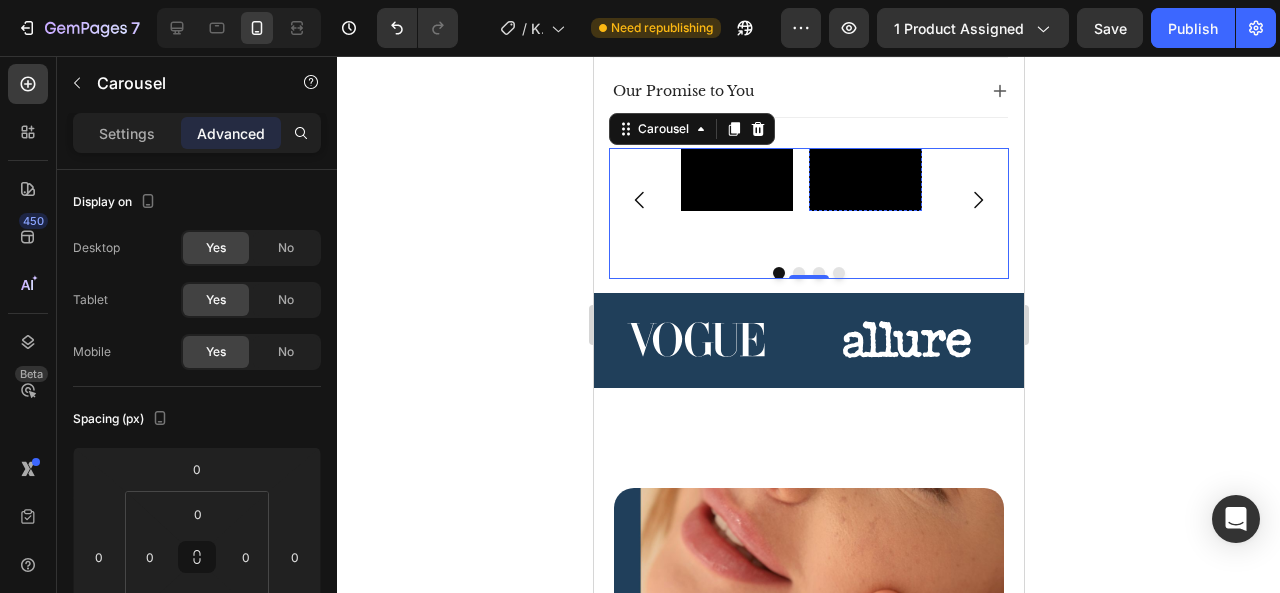 click on "This is your text block. Click to edit and make it your own. Share your product's story or services offered. Get creative and make it yours! Text Block" at bounding box center [864, 345] 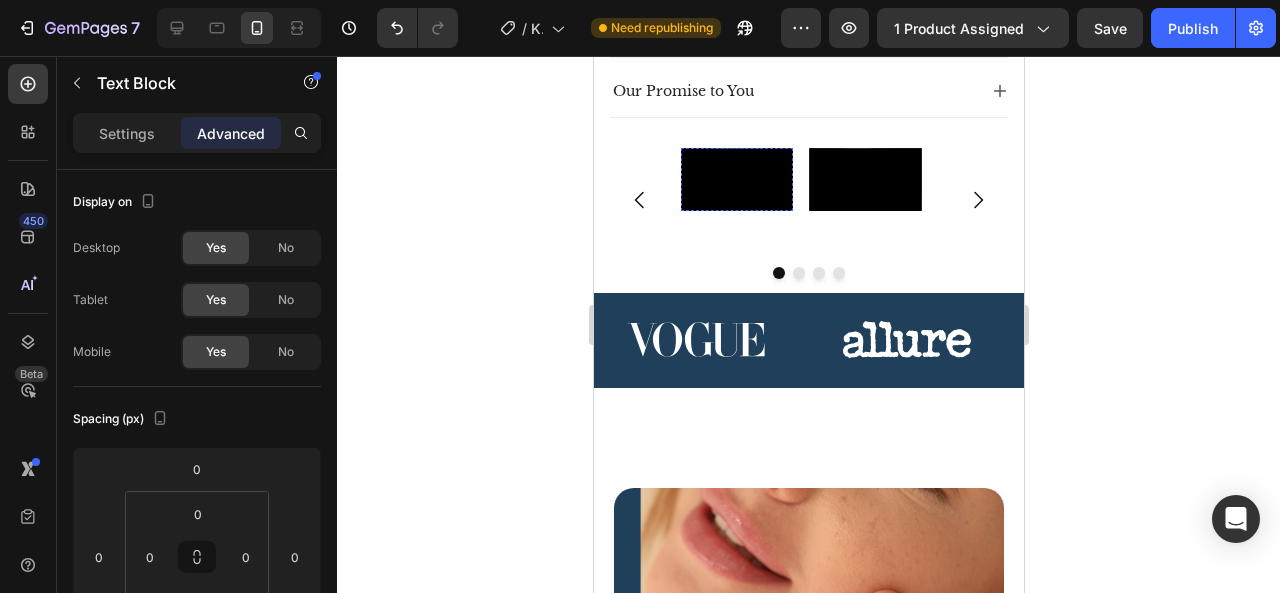click on "This is your text block. Click to edit and make it your own. Share your product's story or services offered. Get creative and make it yours! Text Block" at bounding box center (736, 345) 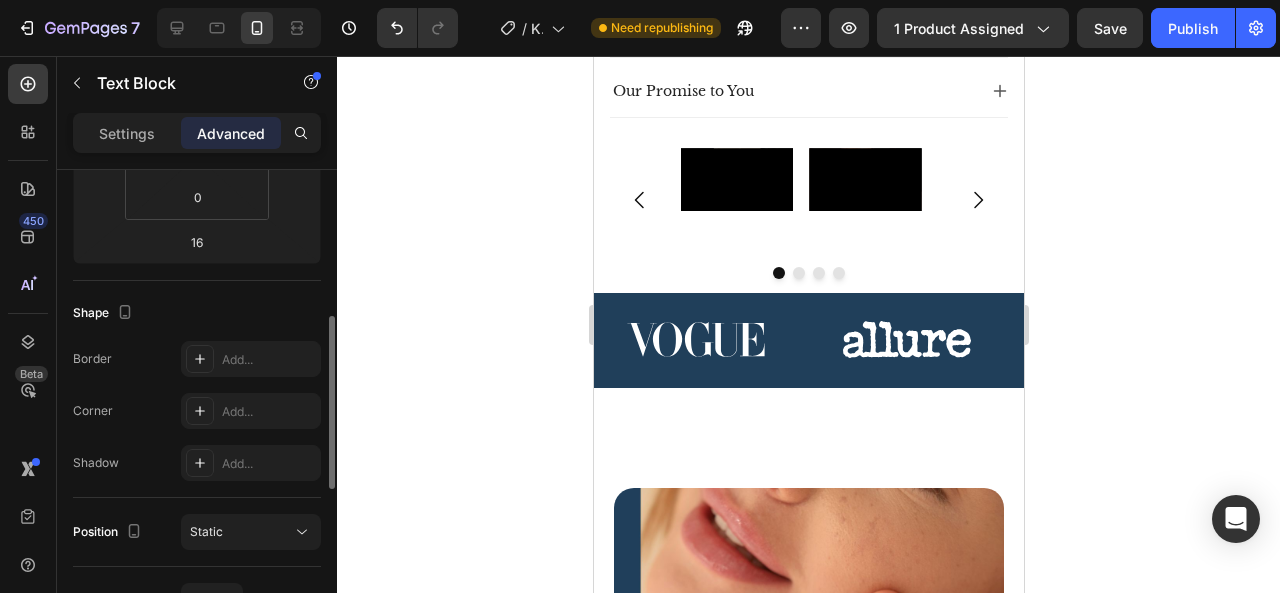 scroll, scrollTop: 381, scrollLeft: 0, axis: vertical 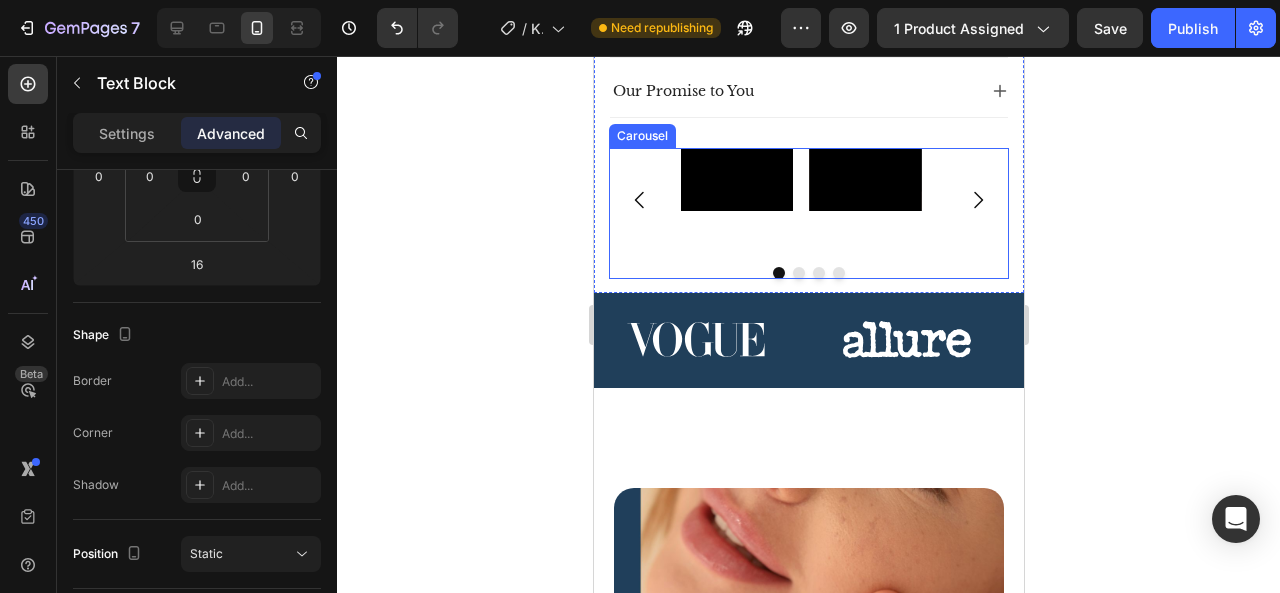 click 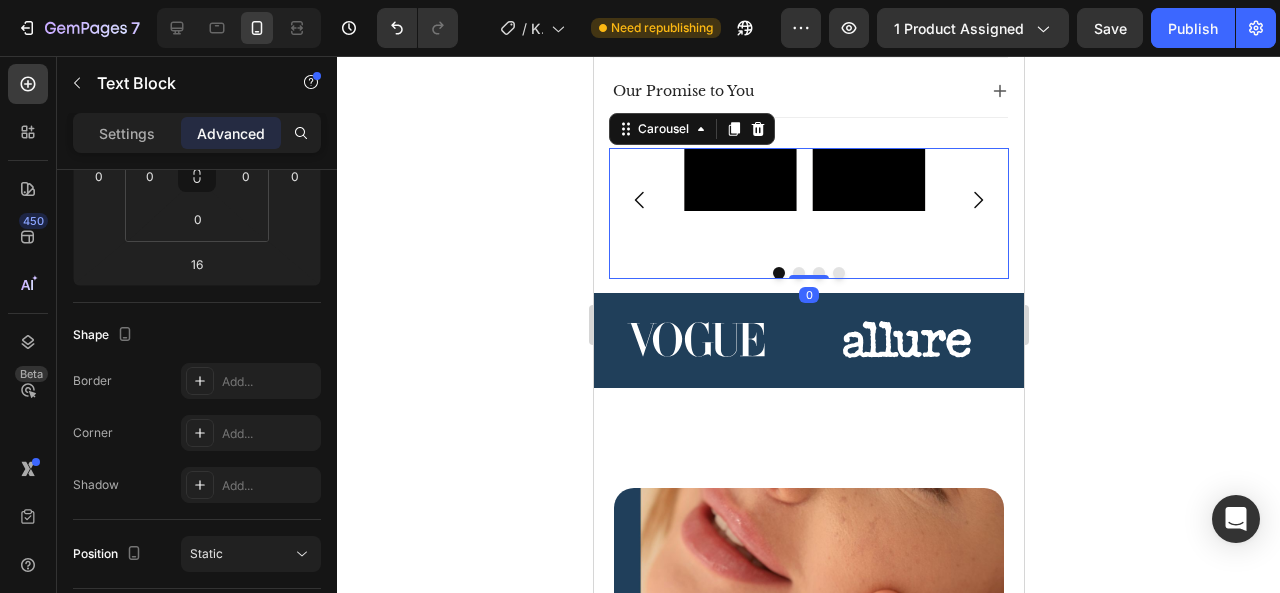click 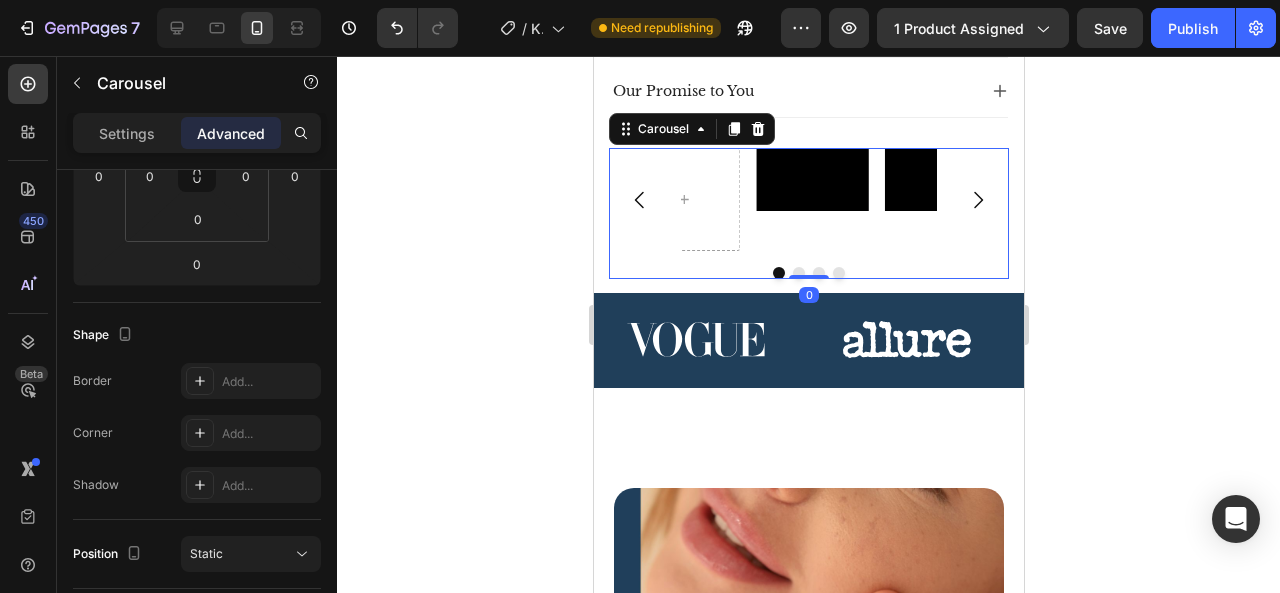 scroll, scrollTop: 0, scrollLeft: 0, axis: both 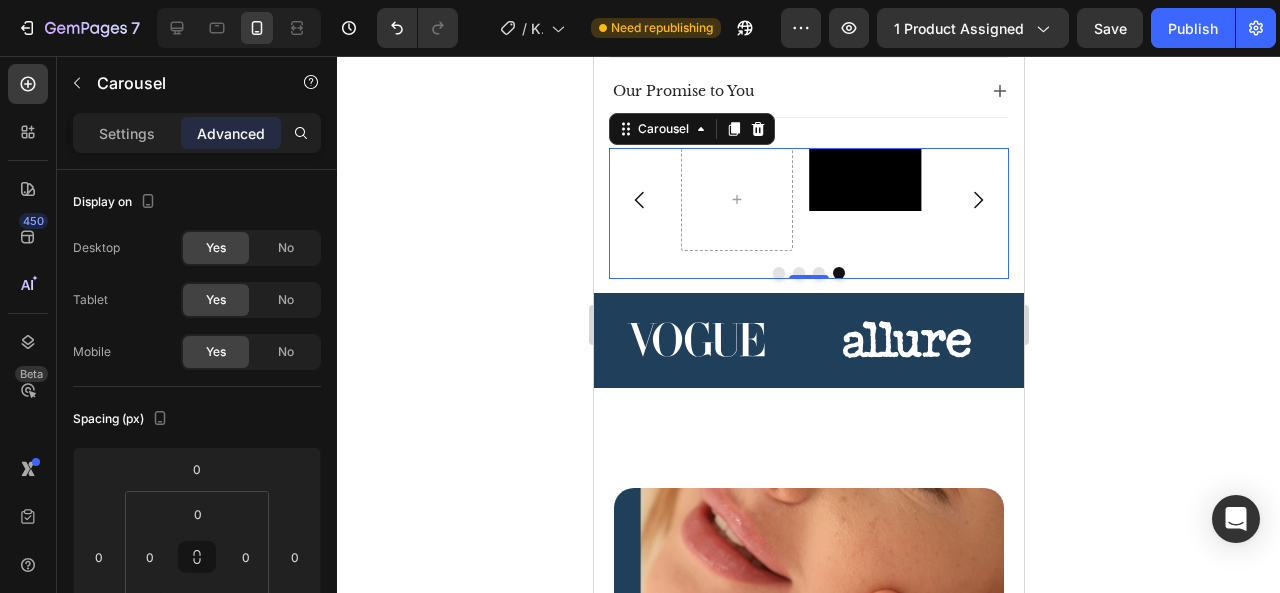 click 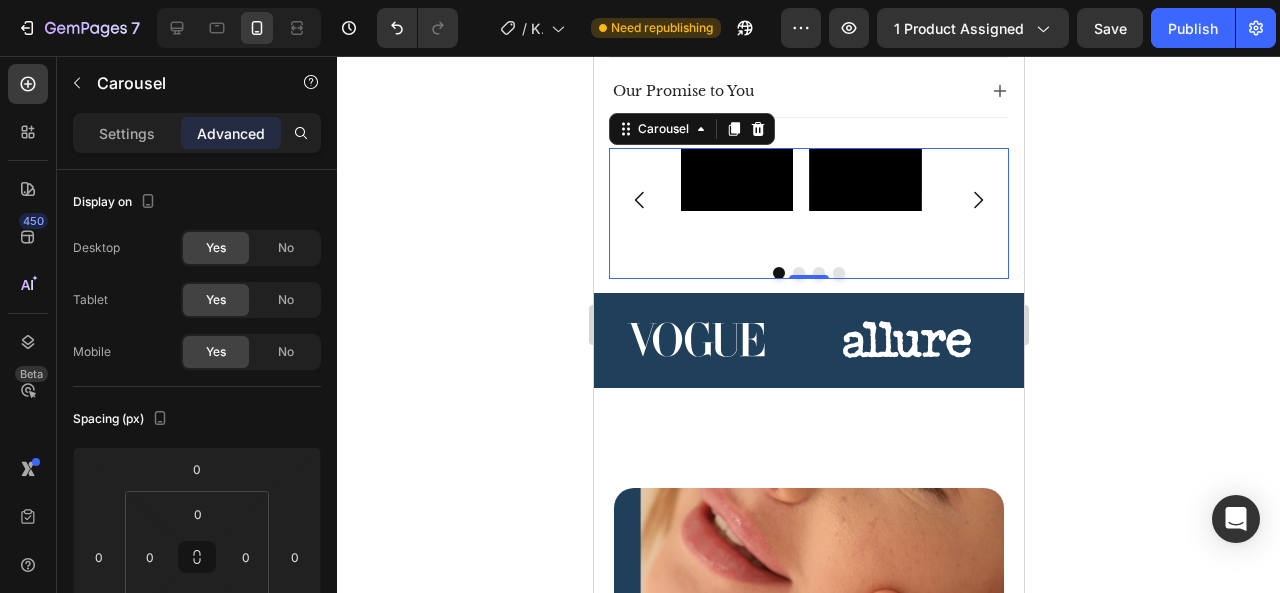 click 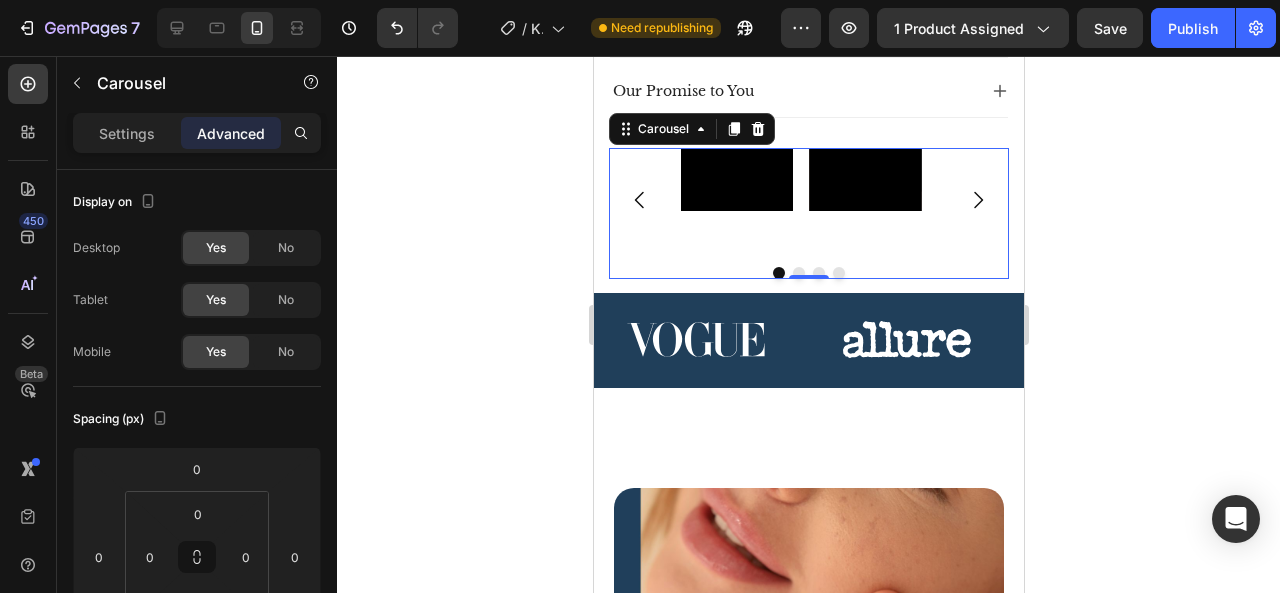 click 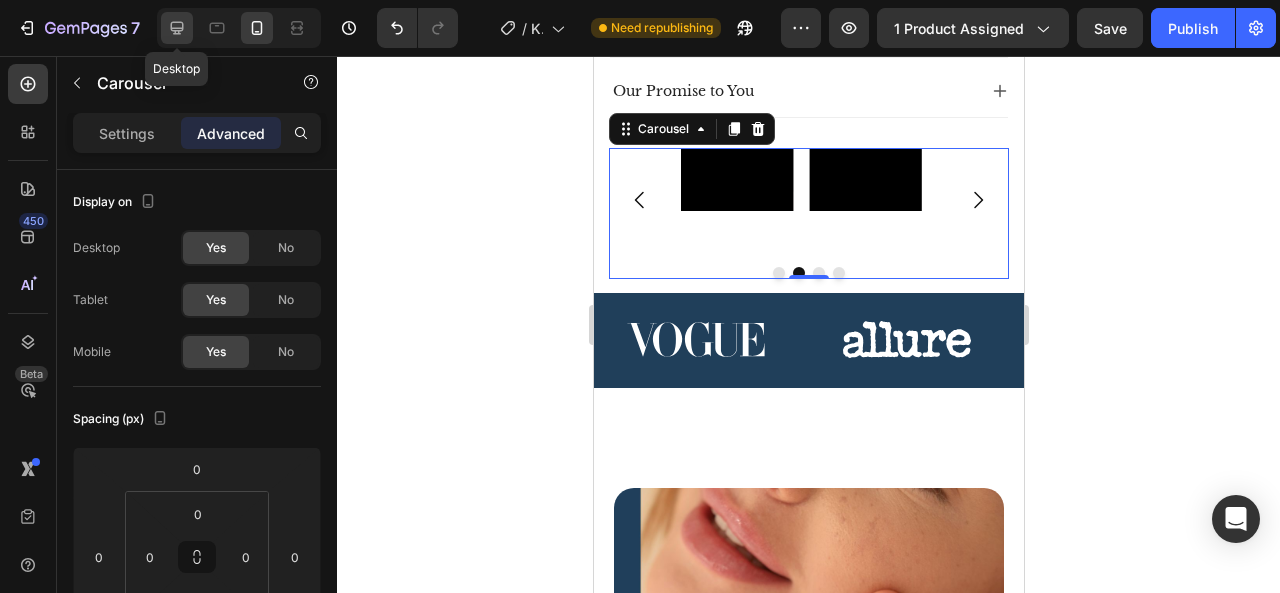 click 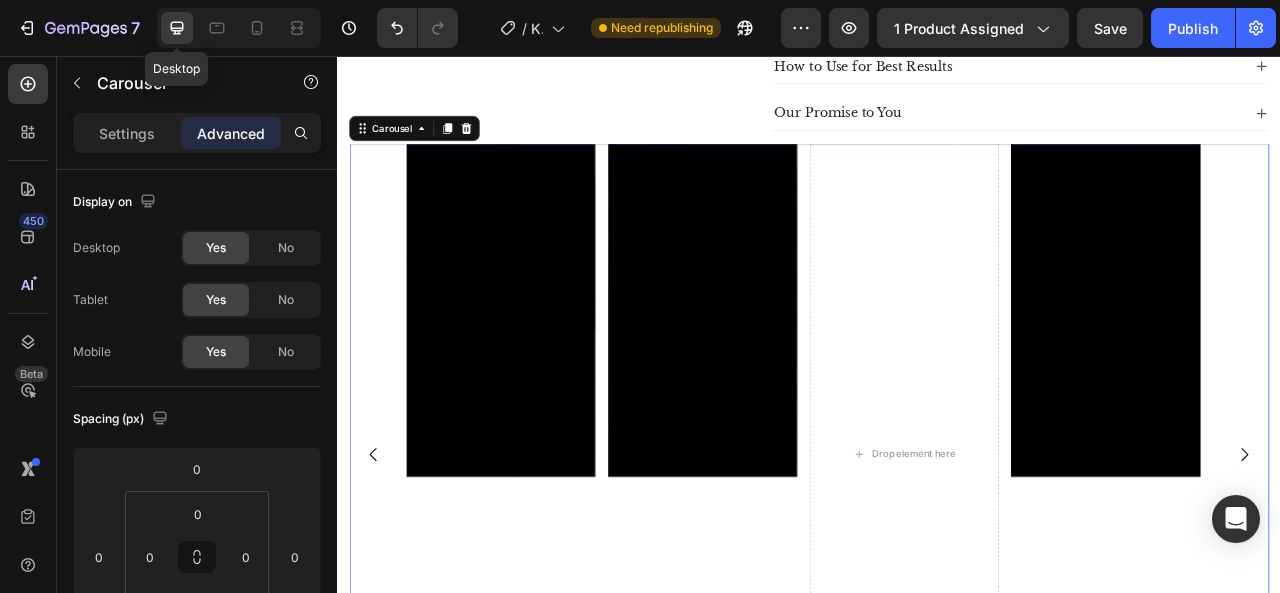 scroll, scrollTop: 1082, scrollLeft: 0, axis: vertical 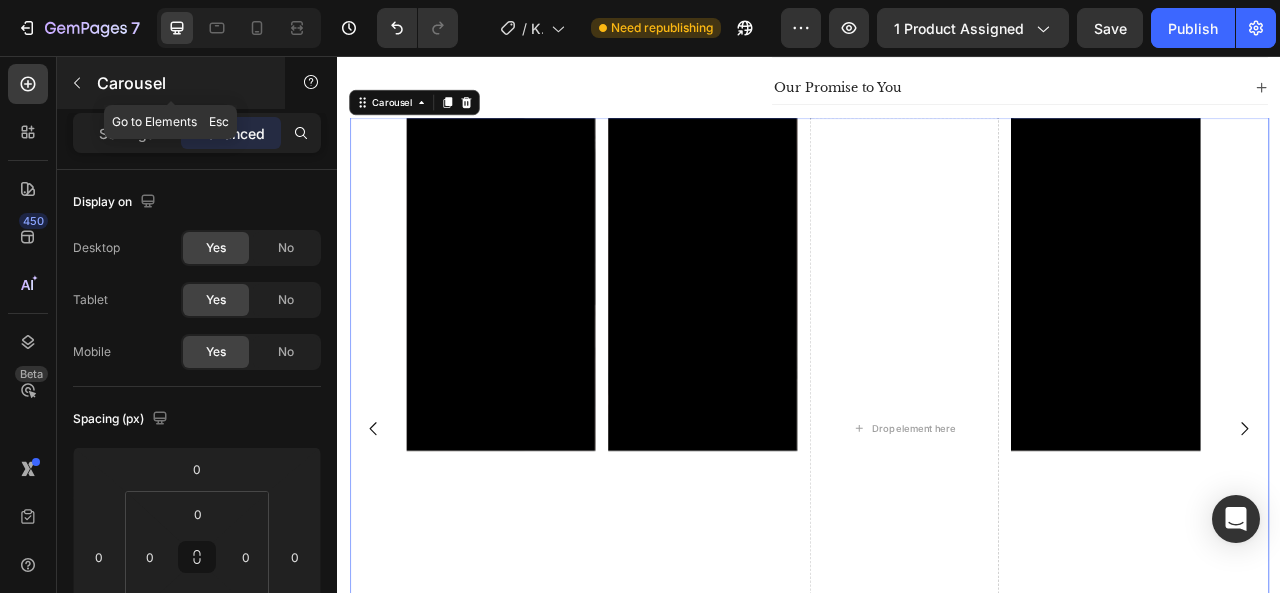 click at bounding box center [77, 83] 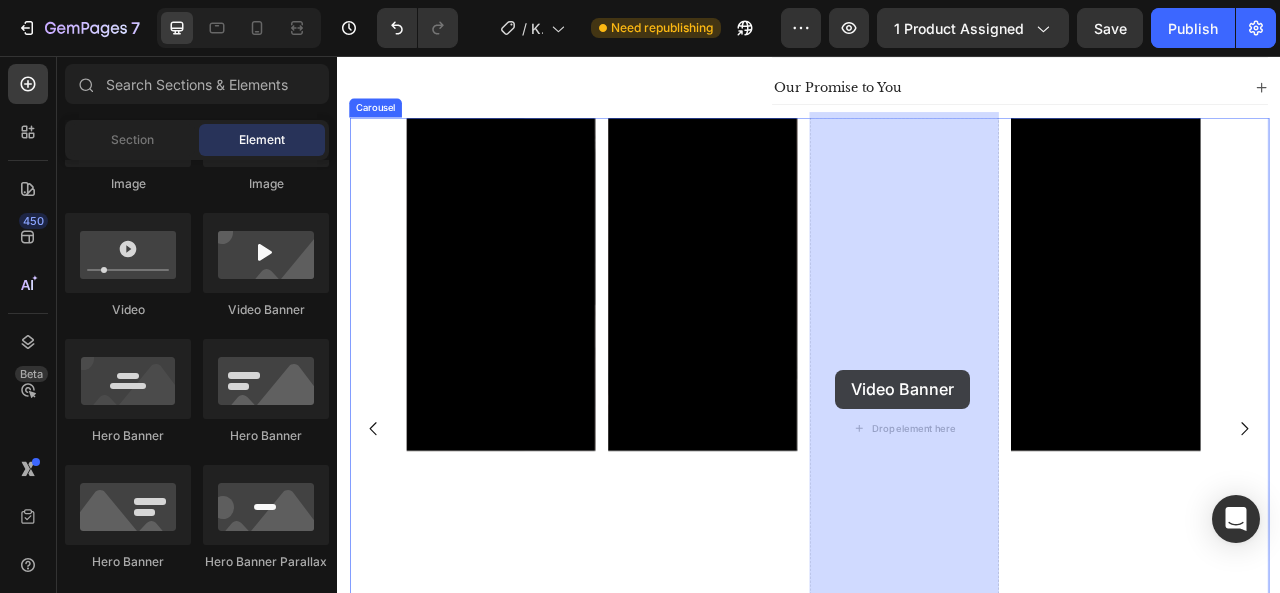 drag, startPoint x: 617, startPoint y: 366, endPoint x: 971, endPoint y: 461, distance: 366.52557 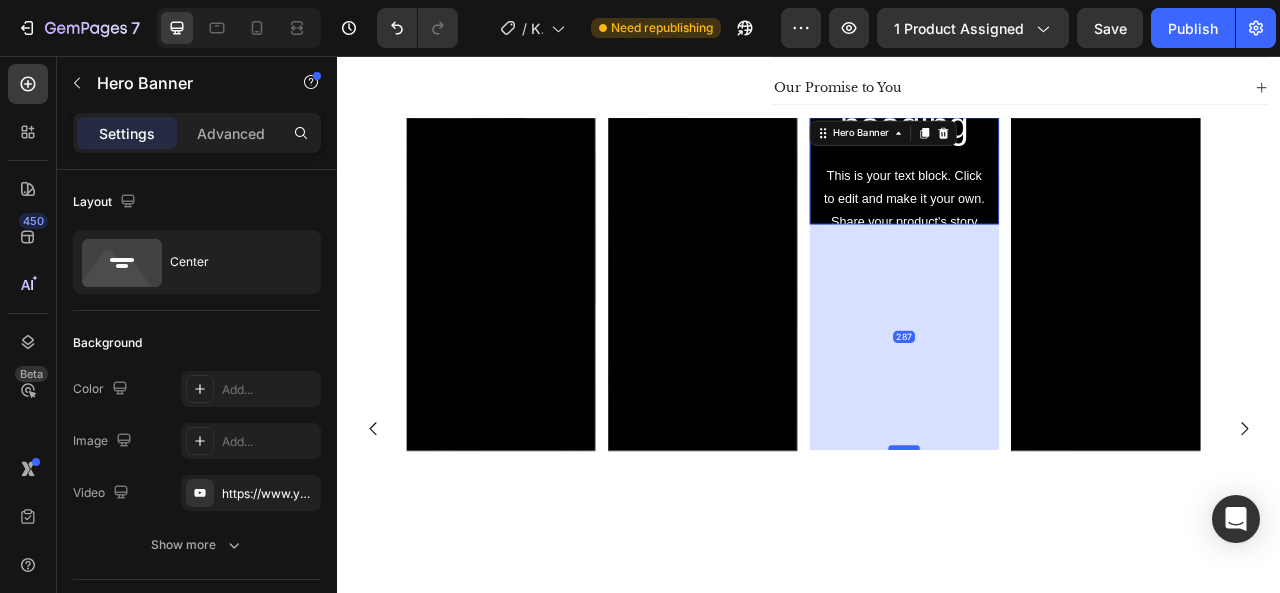 drag, startPoint x: 1056, startPoint y: 260, endPoint x: 1058, endPoint y: 547, distance: 287.00696 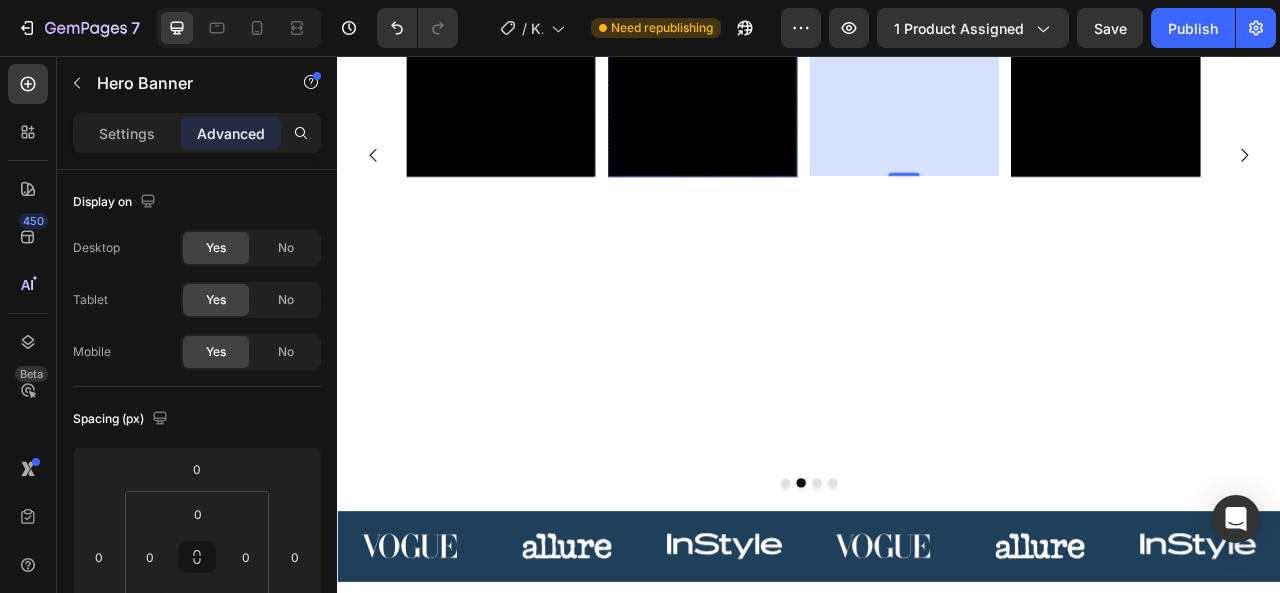 scroll, scrollTop: 1426, scrollLeft: 0, axis: vertical 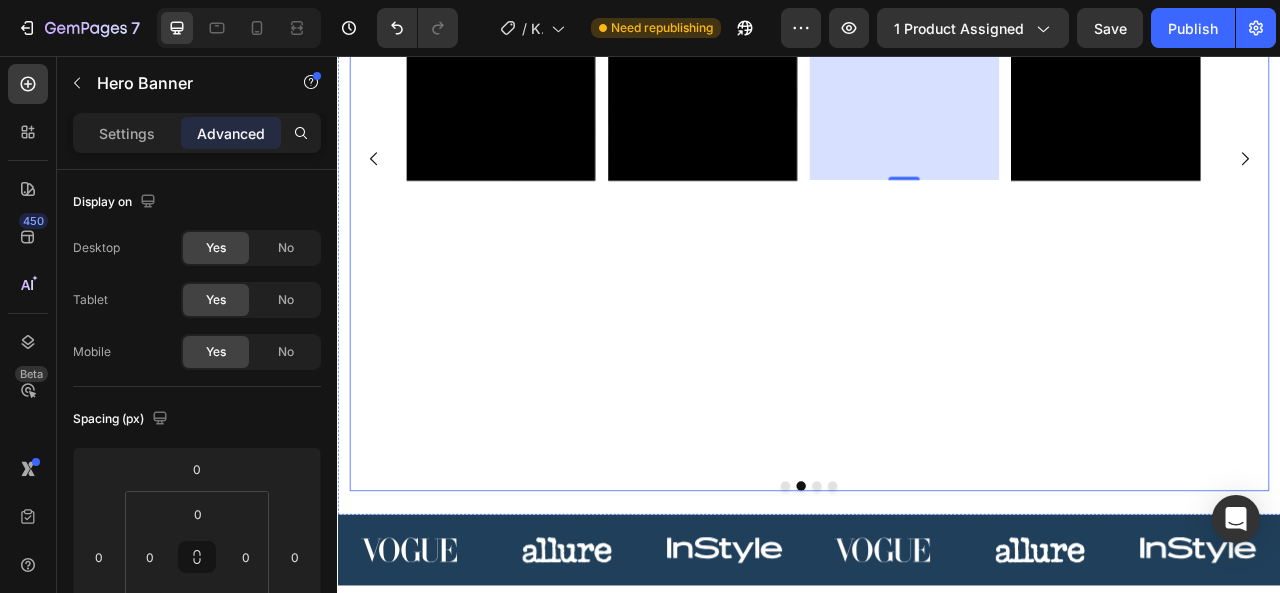 click on "Click here to edit heading Heading This is your text block. Click to edit and make it your own. Share your product's story                   or services offered. Get creative and make it yours! Text Block Get started Button Hero Banner   287" at bounding box center (1057, 185) 